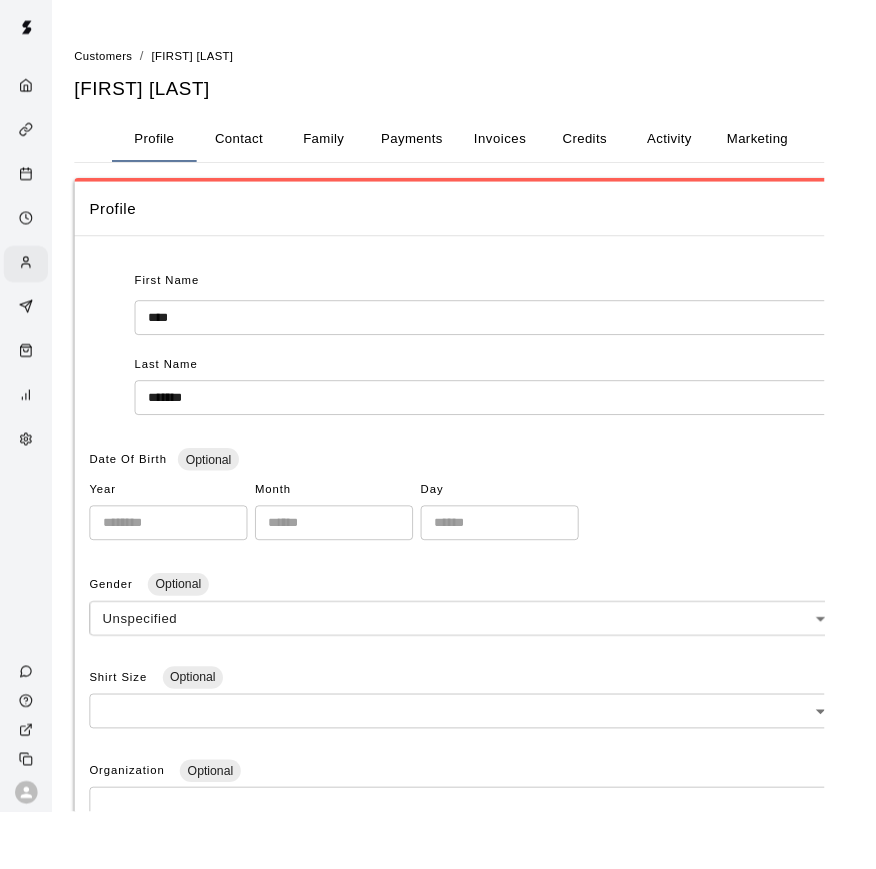 scroll, scrollTop: 7, scrollLeft: 0, axis: vertical 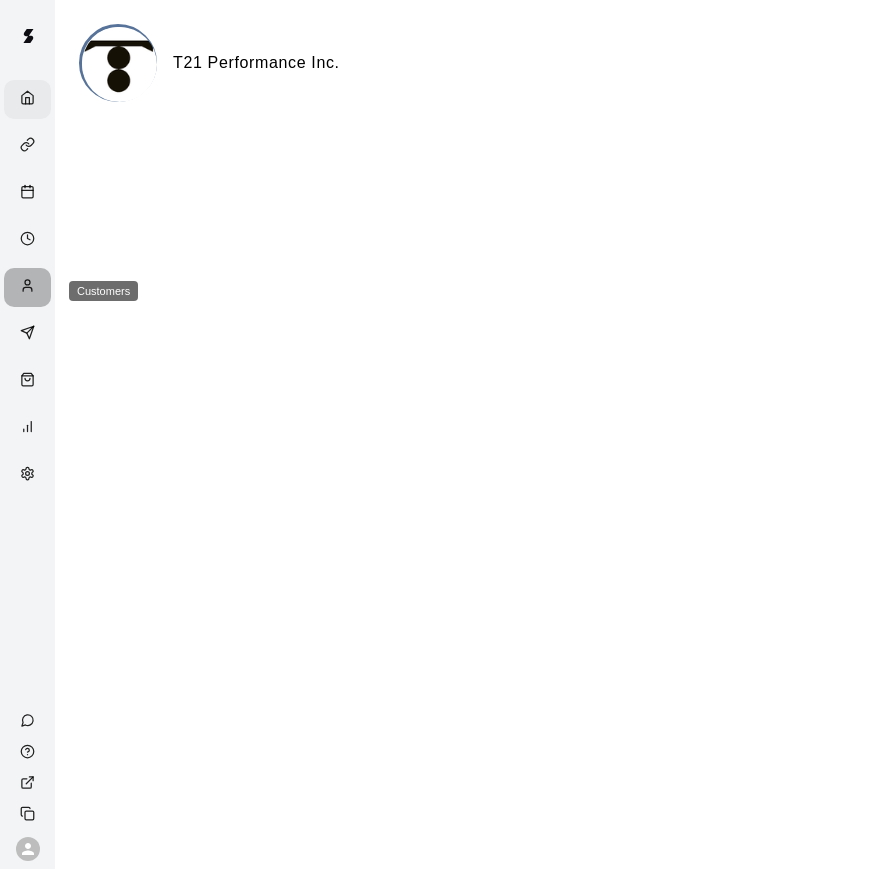 click 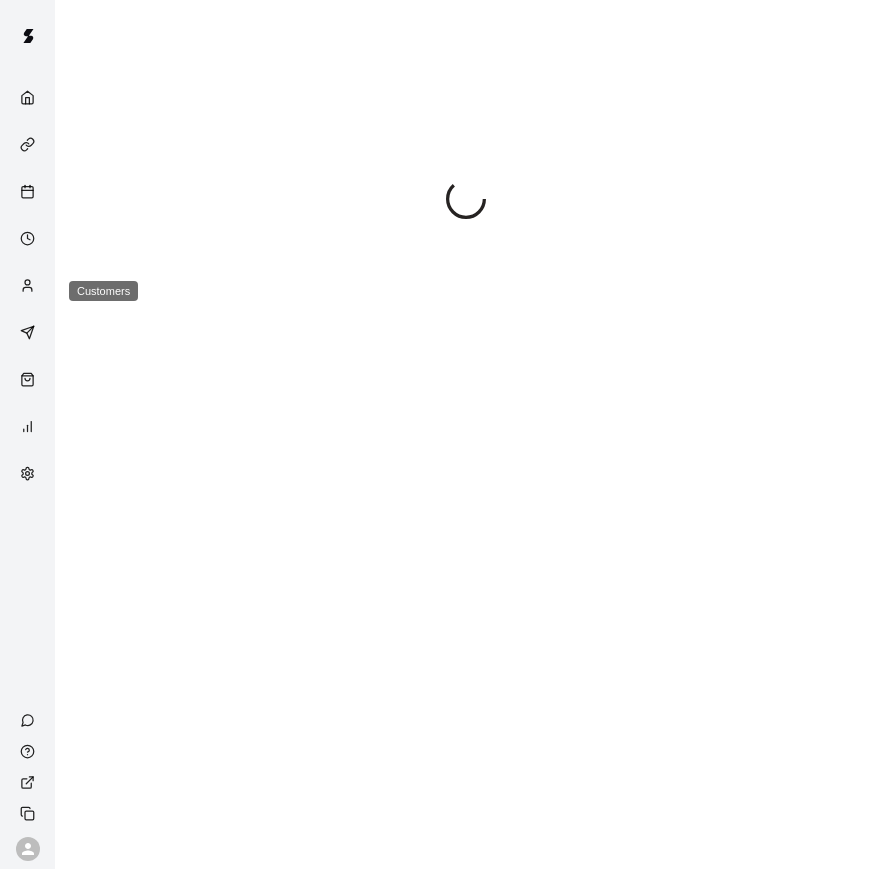 scroll, scrollTop: 7, scrollLeft: 0, axis: vertical 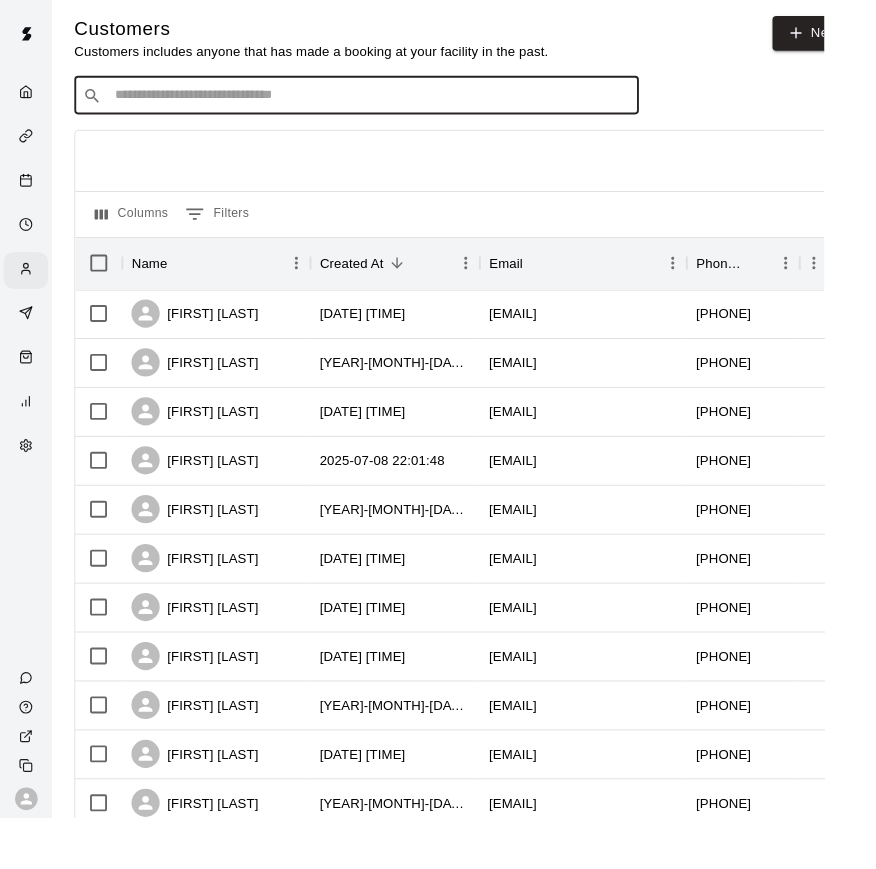 click at bounding box center (393, 102) 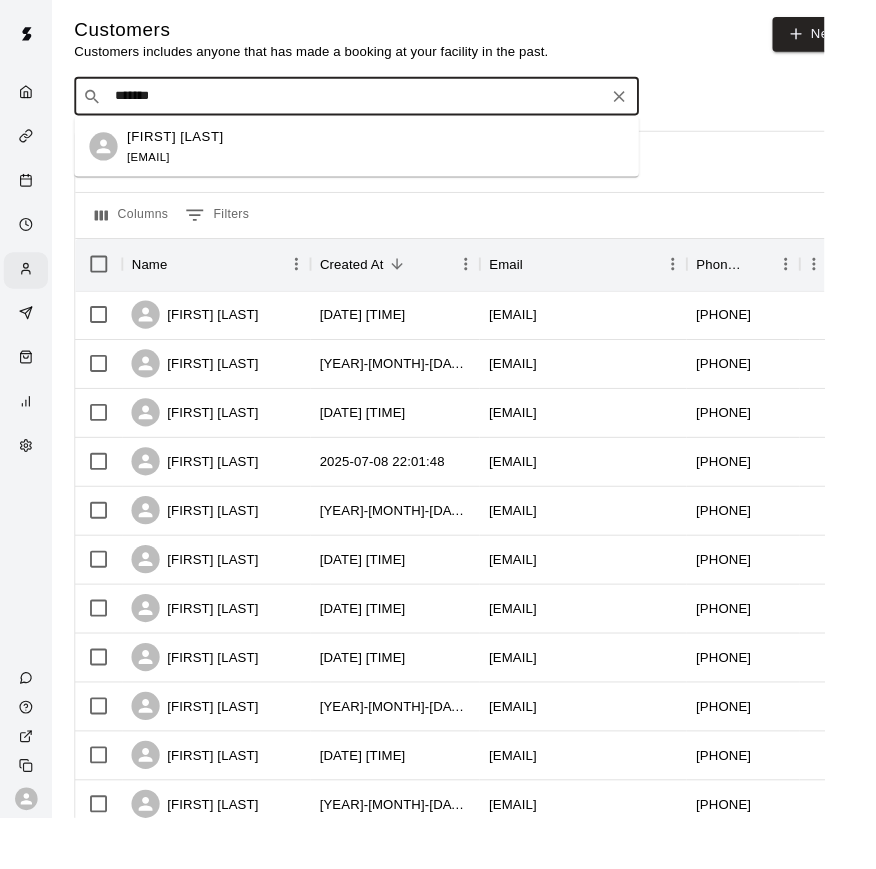 type on "*******" 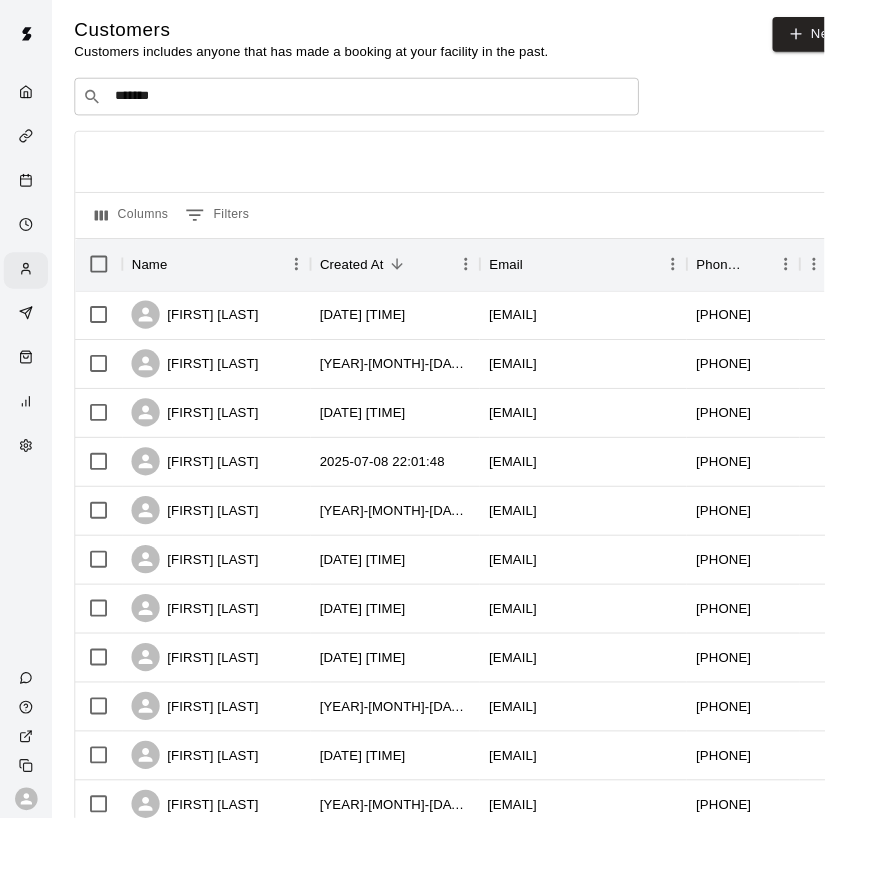 click at bounding box center [495, 172] 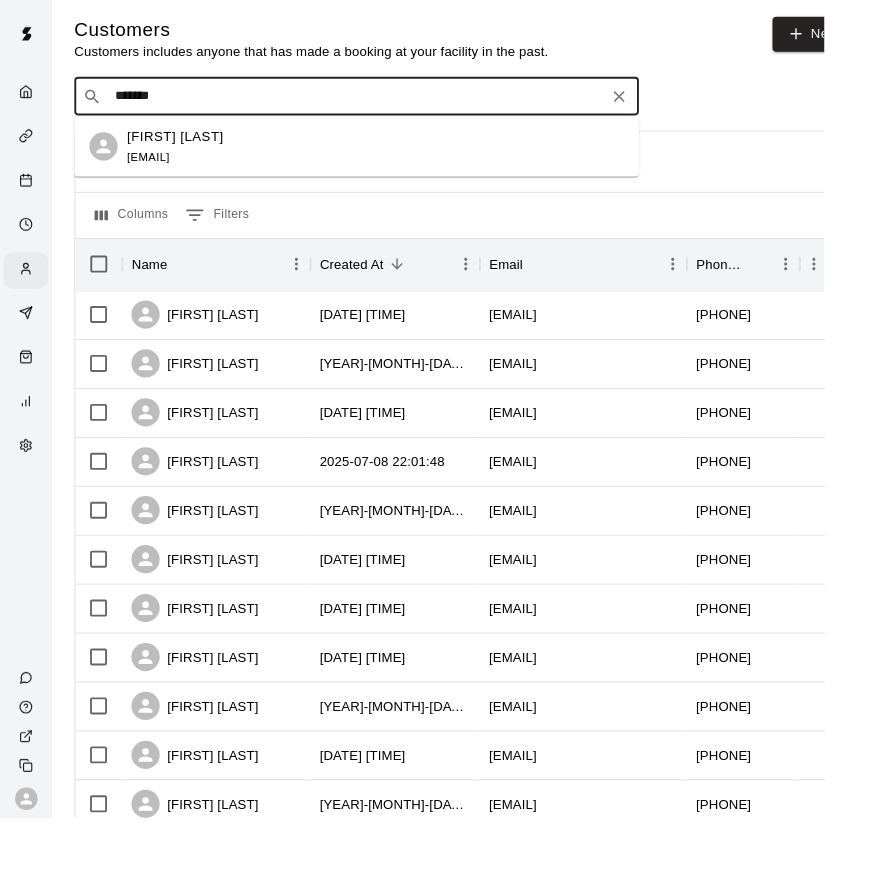 click on "*******" at bounding box center [378, 103] 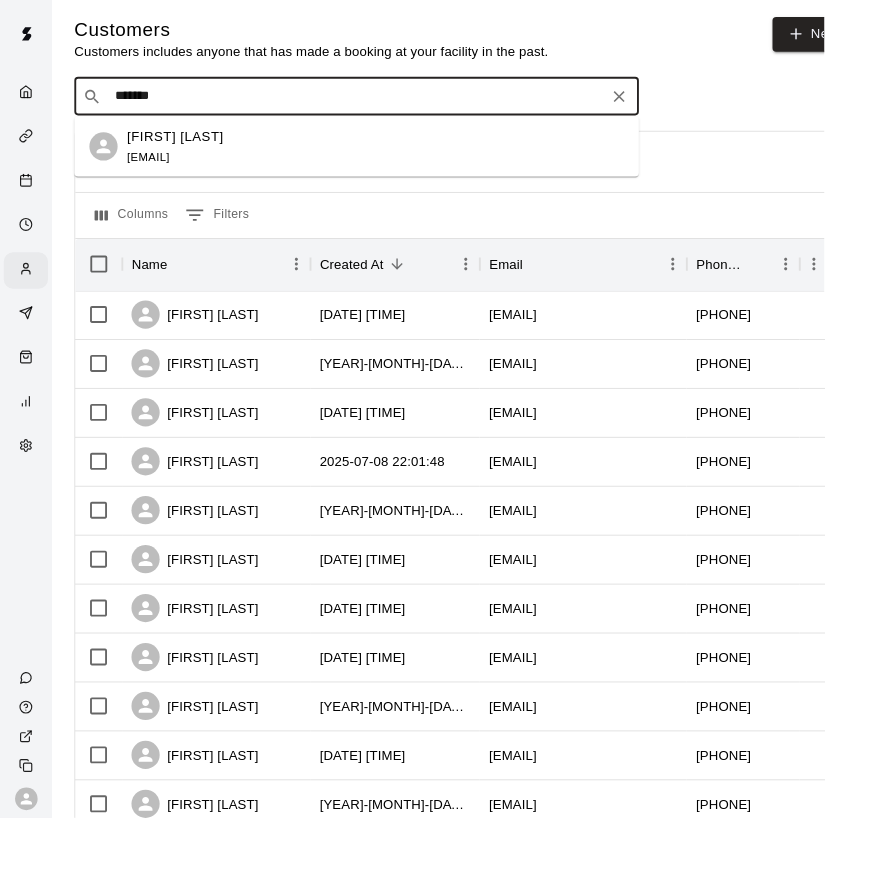click on "[EMAIL]" at bounding box center [157, 167] 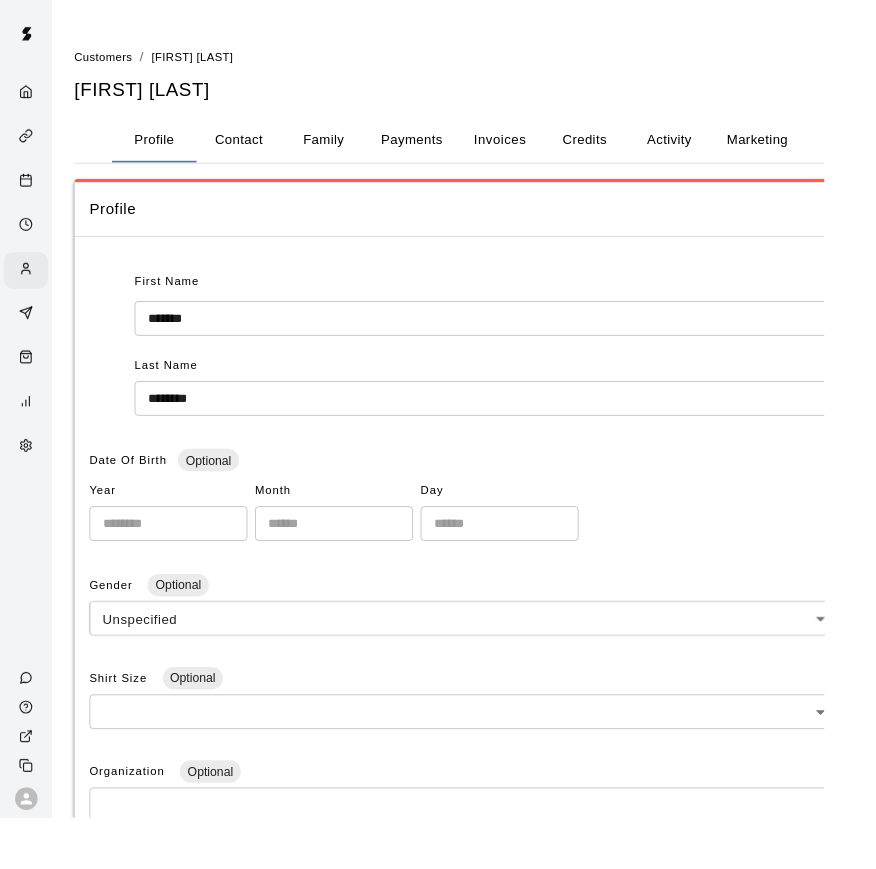 scroll, scrollTop: 7, scrollLeft: 0, axis: vertical 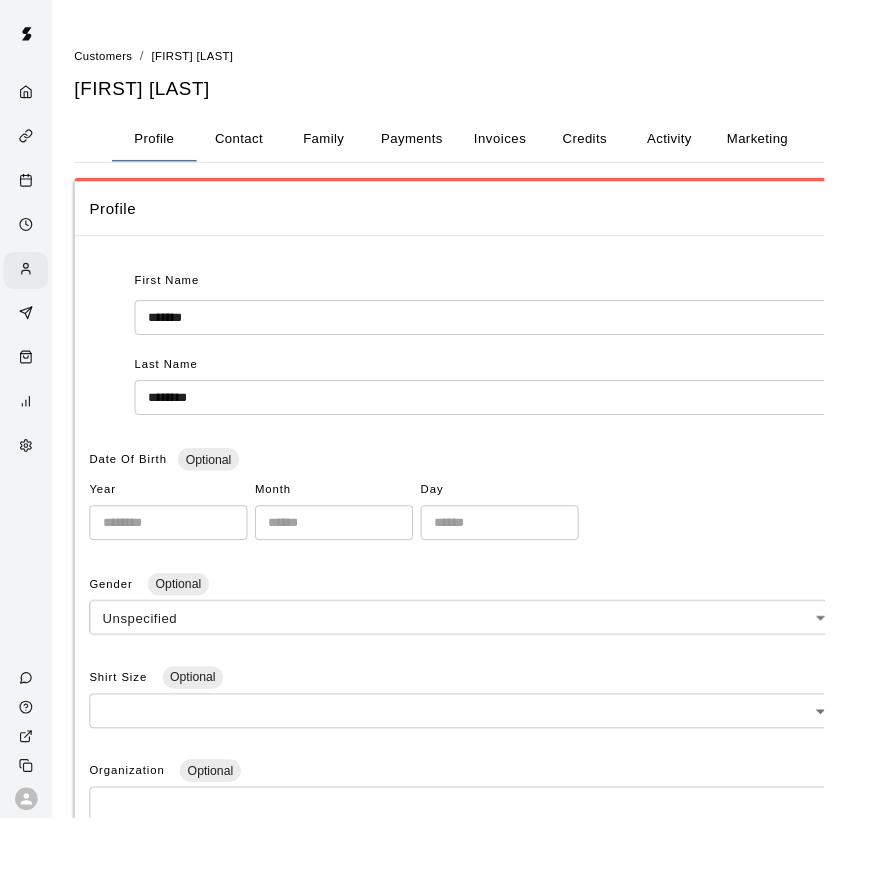 click on "Contact" at bounding box center (254, 148) 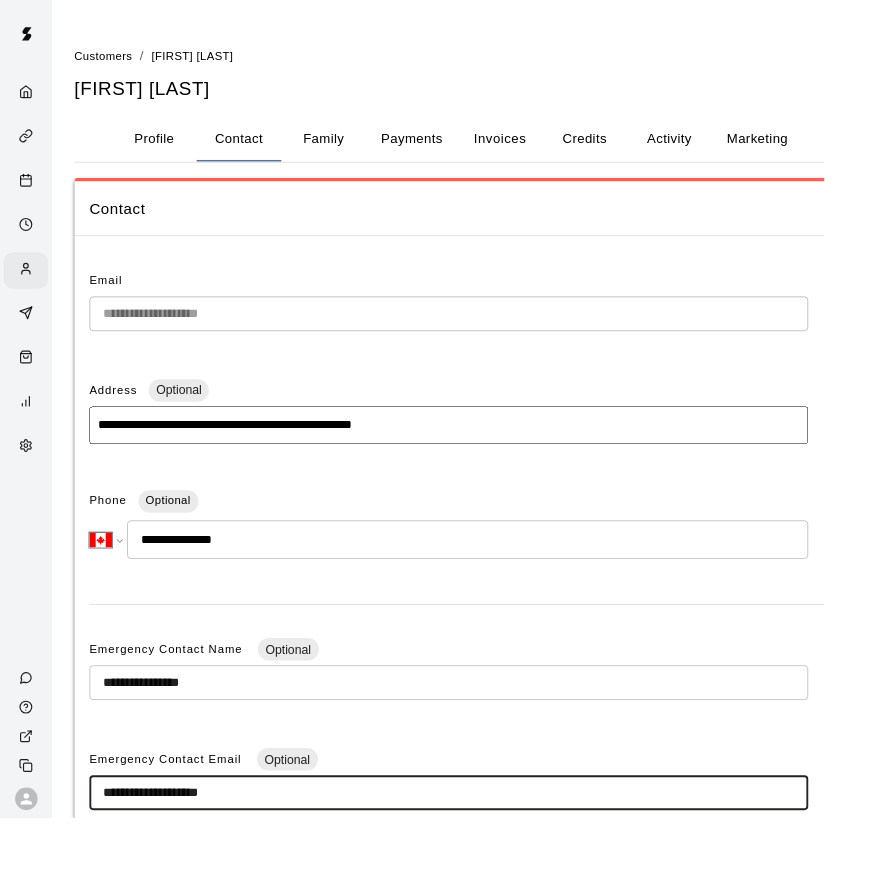 drag, startPoint x: 243, startPoint y: 844, endPoint x: 243, endPoint y: 1152, distance: 308 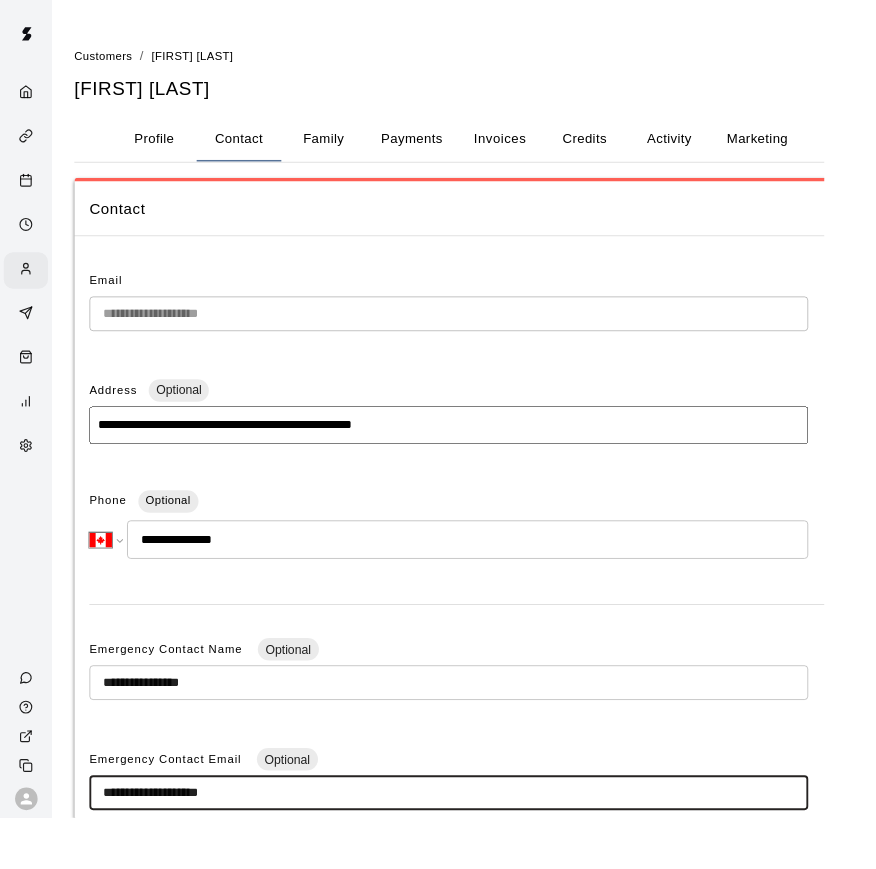 click on "**********" at bounding box center (493, 580) 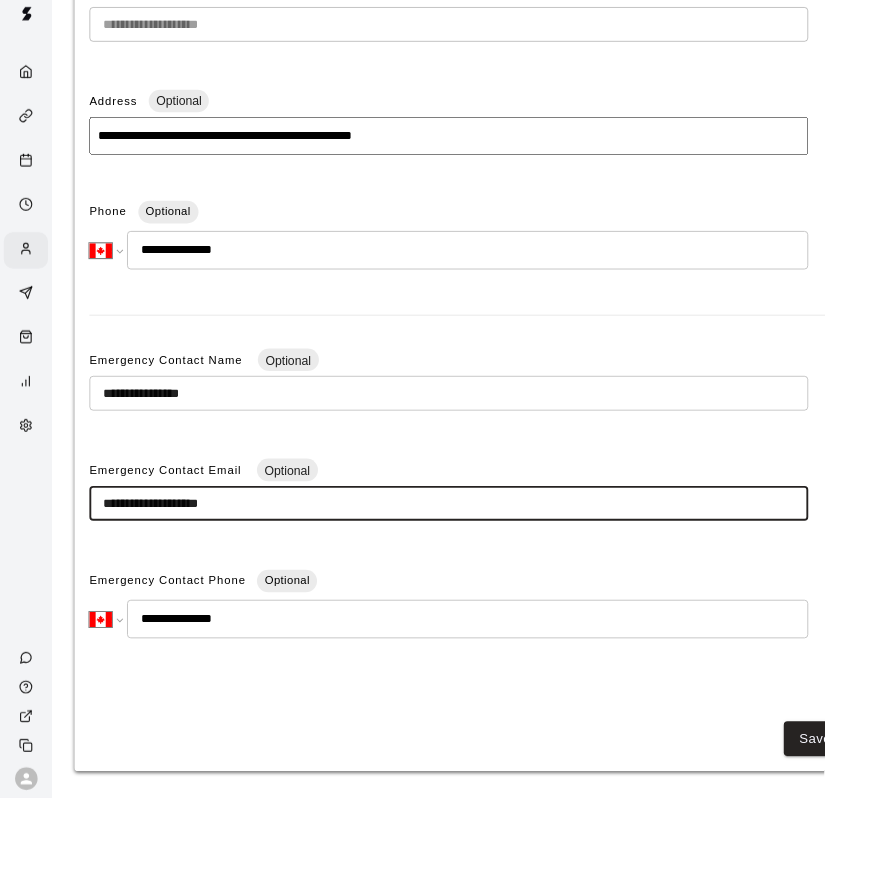 click on "**********" at bounding box center [477, 556] 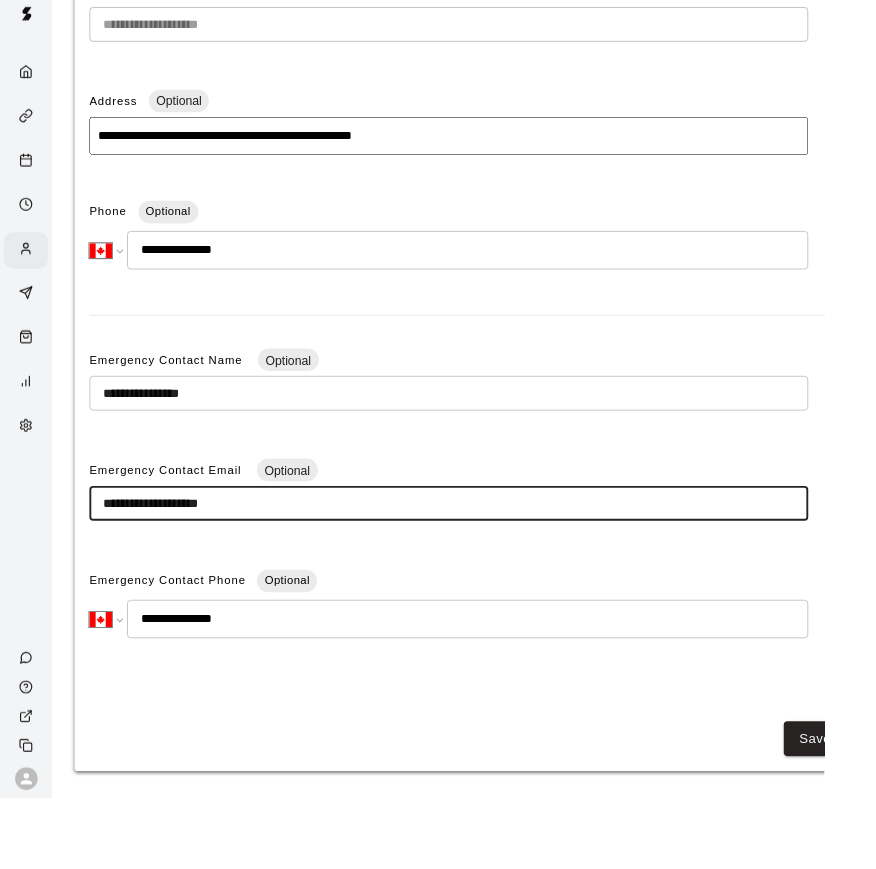 scroll, scrollTop: 239, scrollLeft: 0, axis: vertical 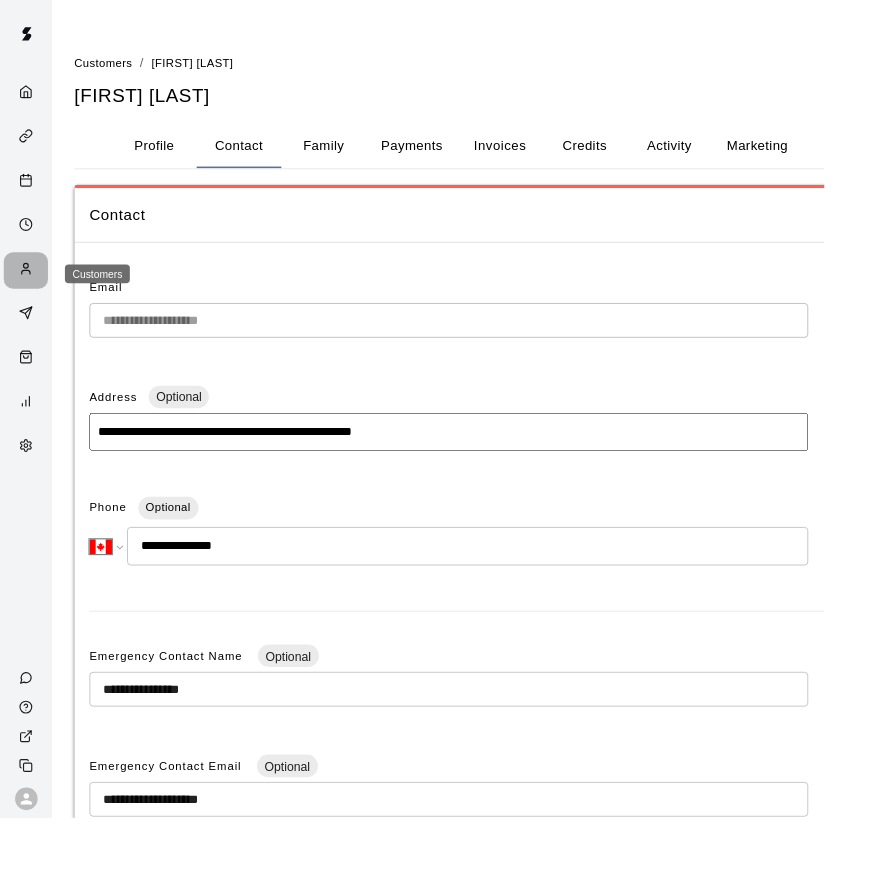 click 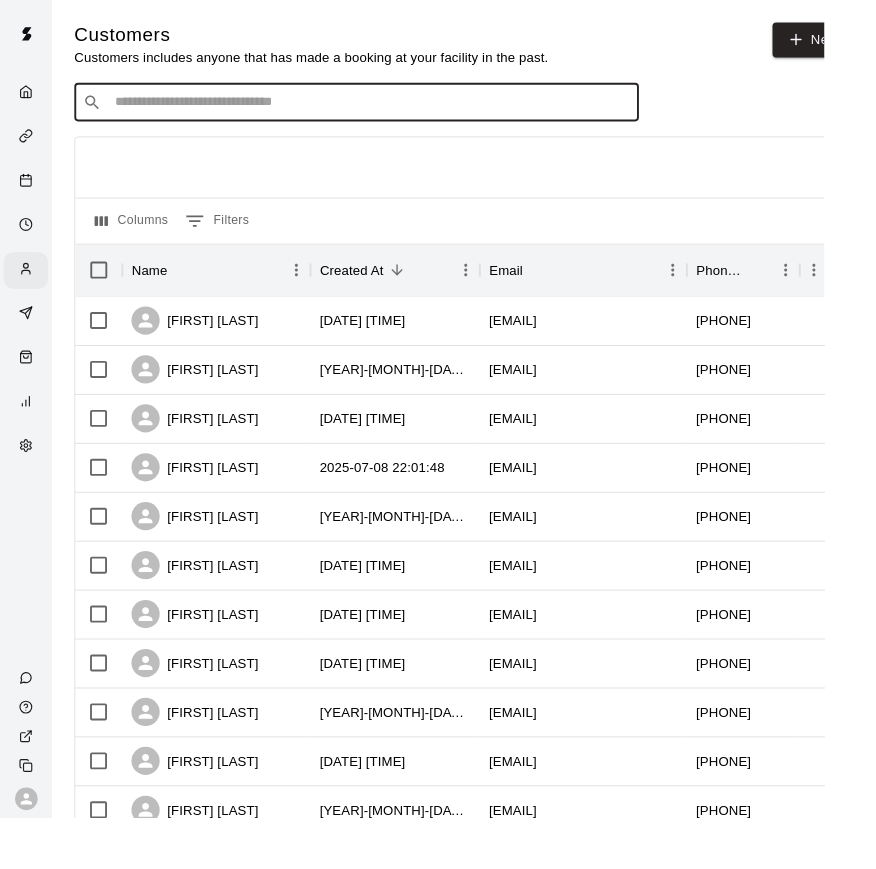 click at bounding box center [393, 109] 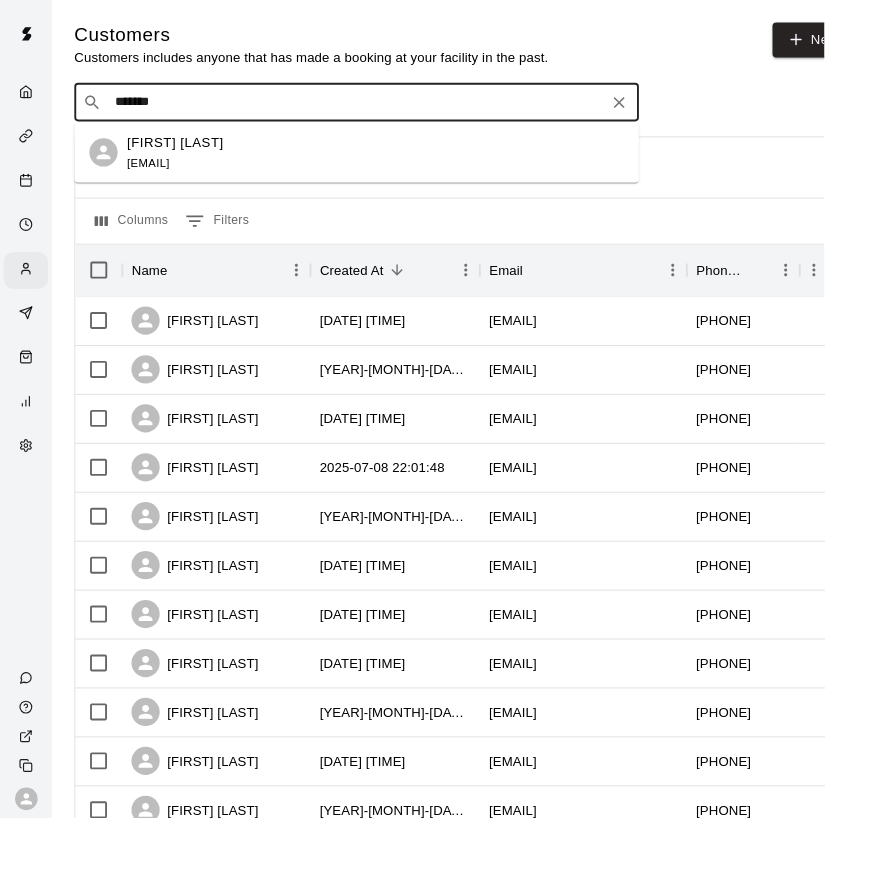 type on "********" 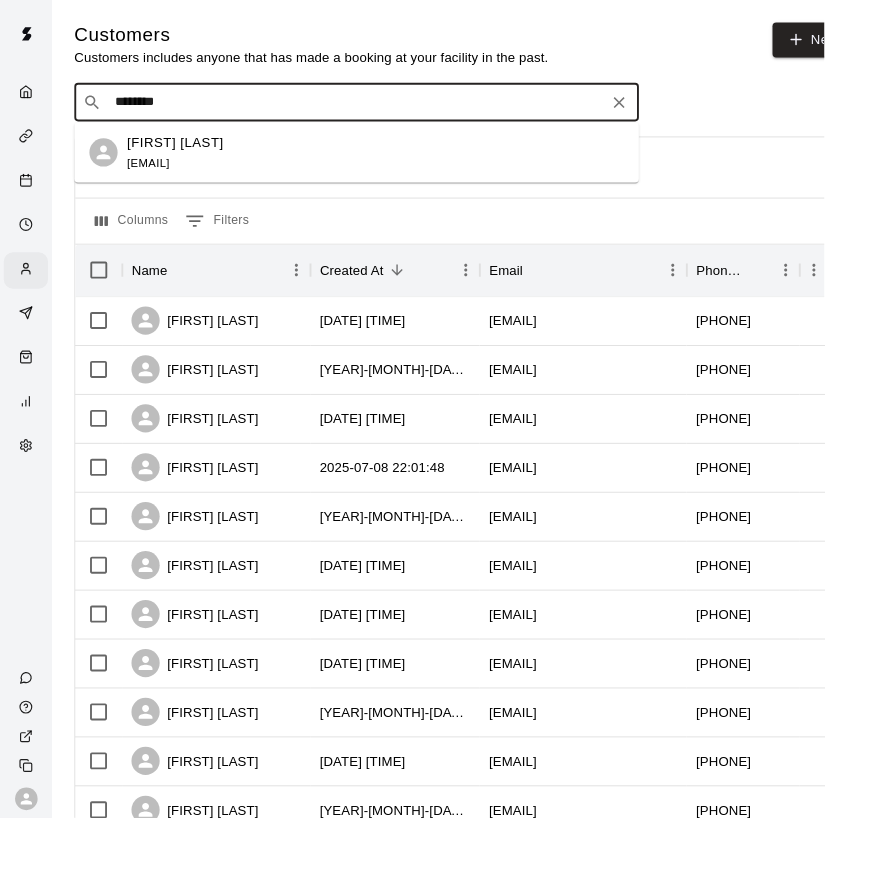 click on "Max Smith martyn1075@gmail.com" at bounding box center (186, 162) 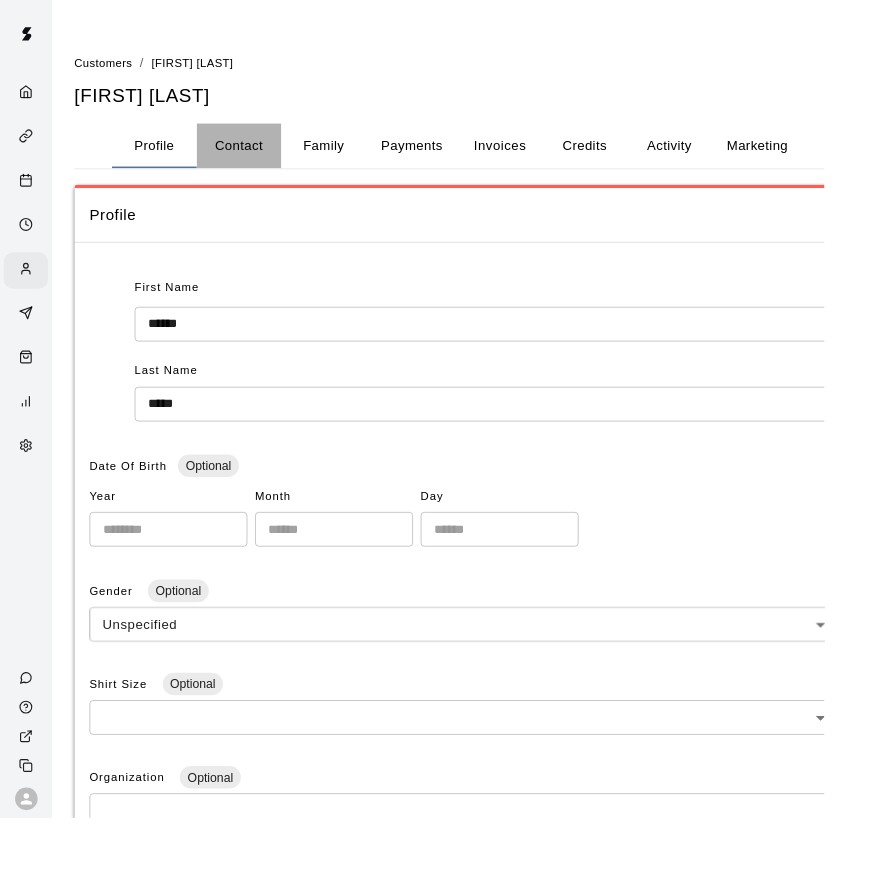 click on "Contact" at bounding box center [254, 155] 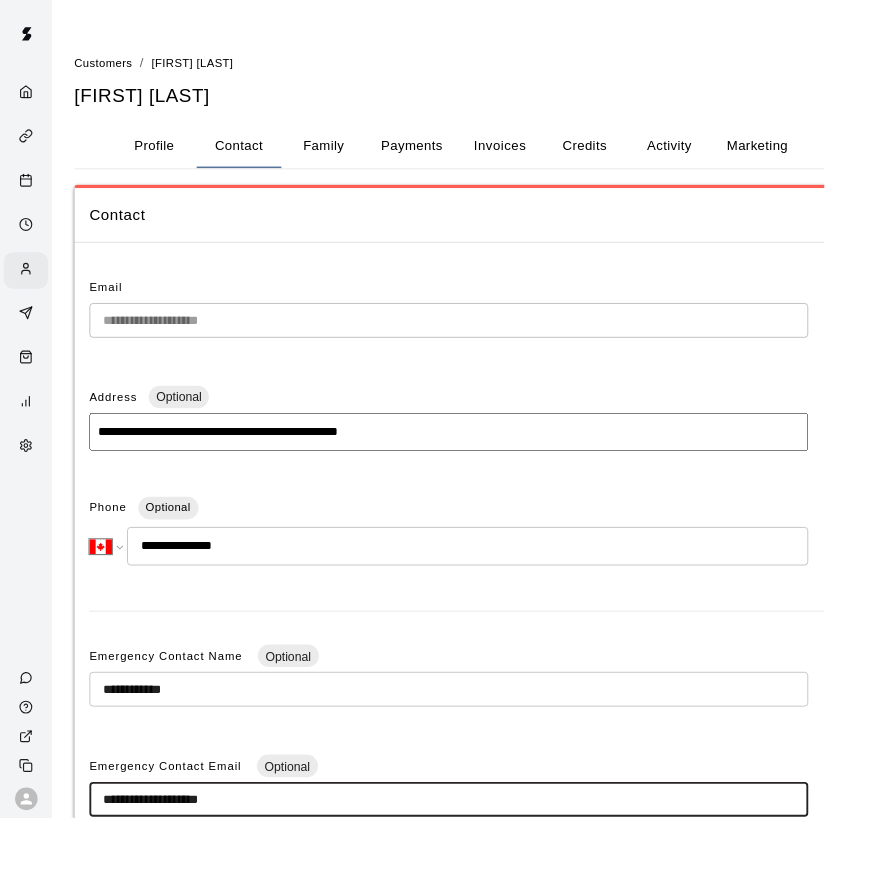 click on "**********" at bounding box center [493, 587] 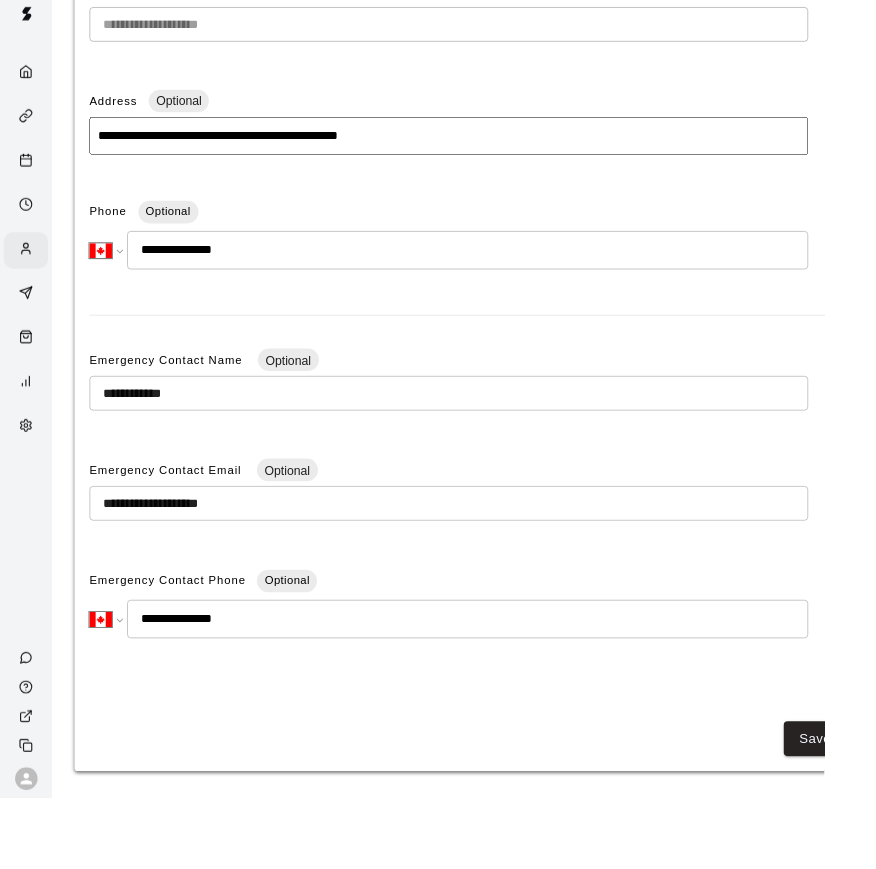 click on "**********" at bounding box center [493, 294] 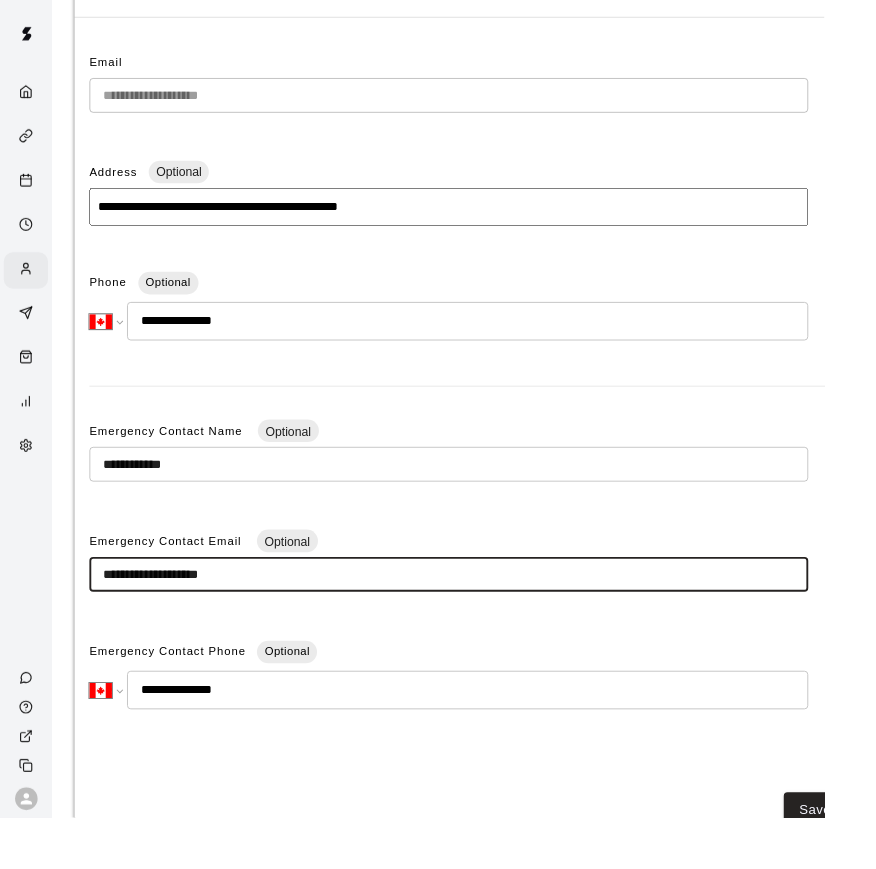 click on "**********" at bounding box center (477, 610) 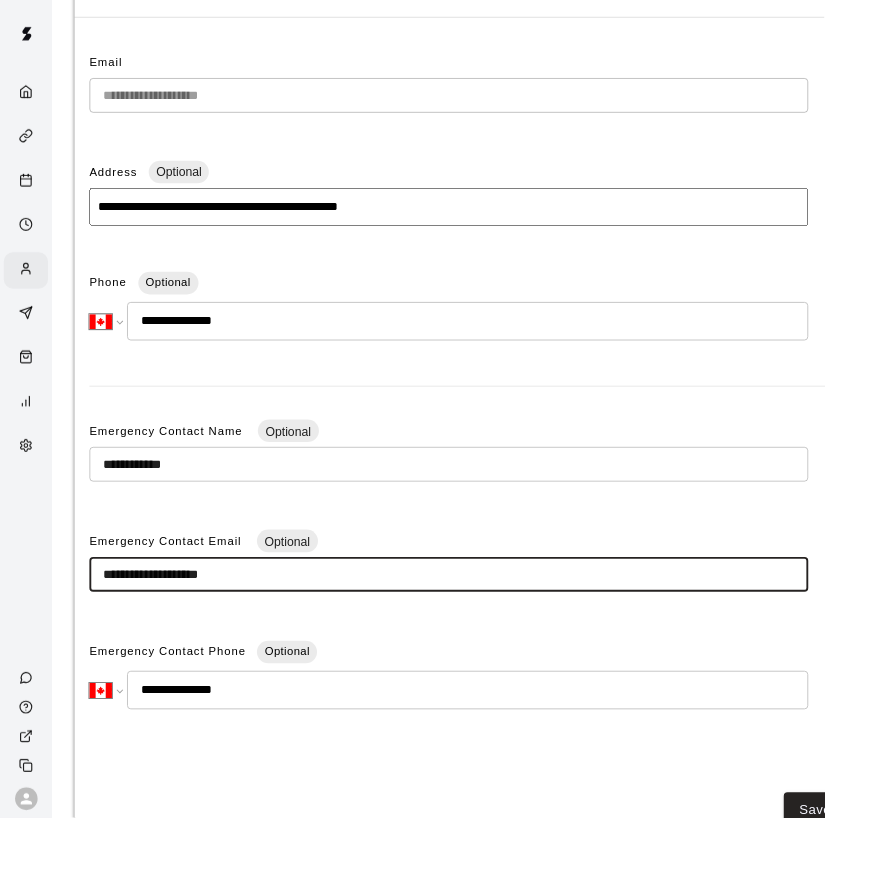 scroll, scrollTop: 0, scrollLeft: 0, axis: both 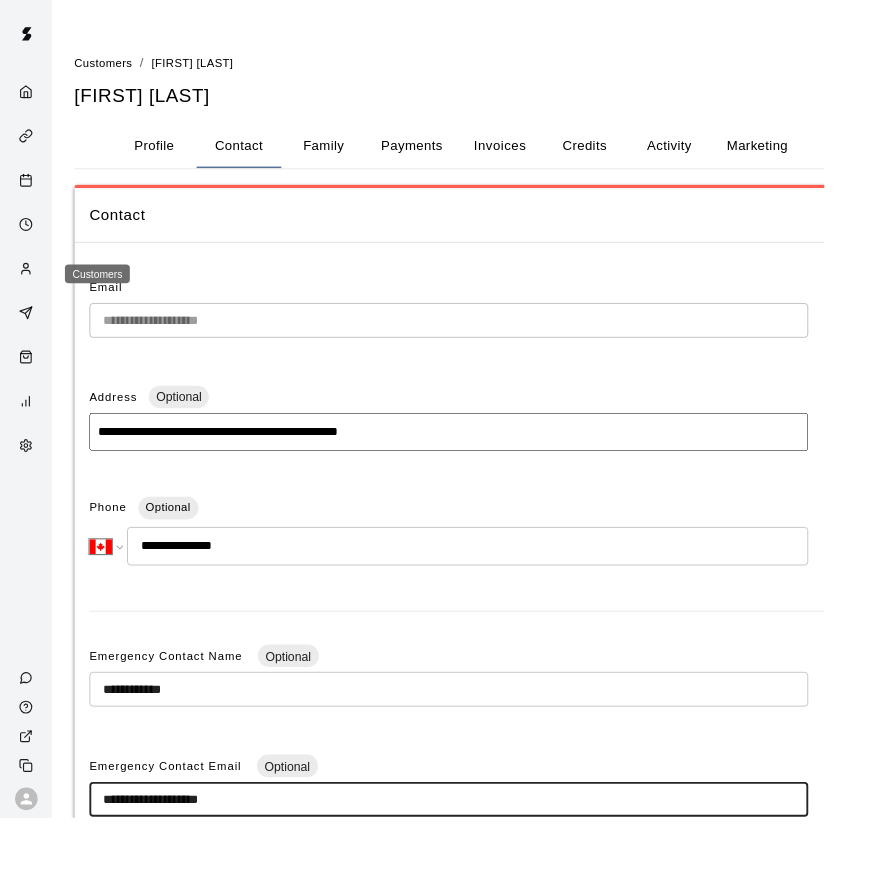 click at bounding box center [27, 287] 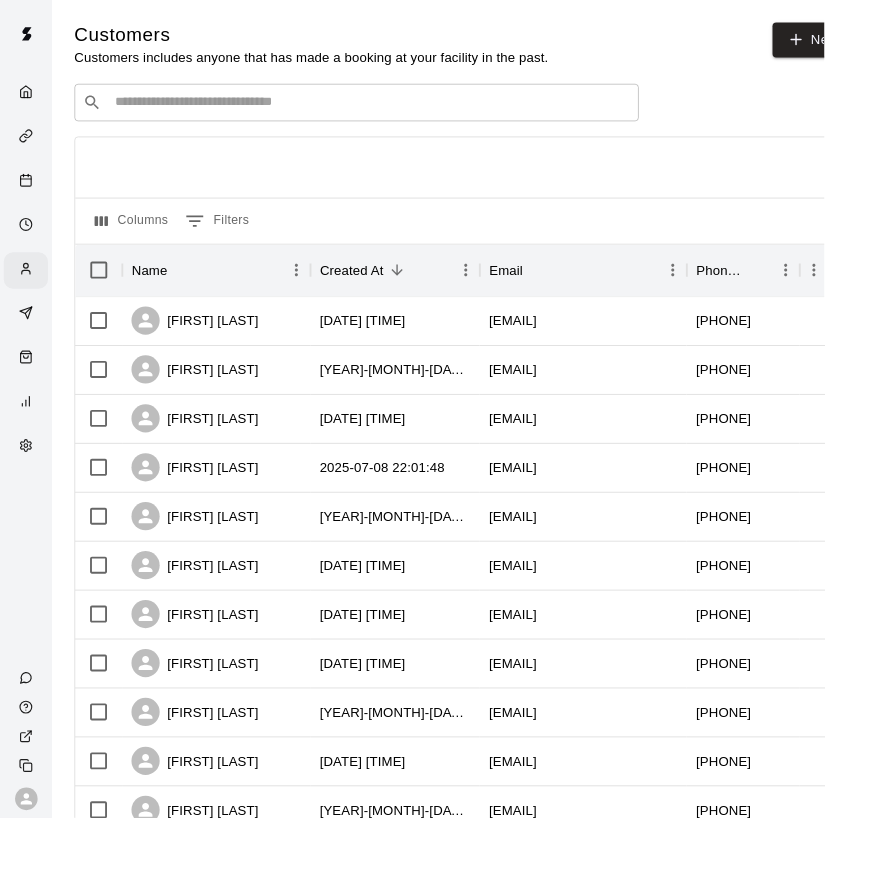 click on "​ ​" at bounding box center [379, 109] 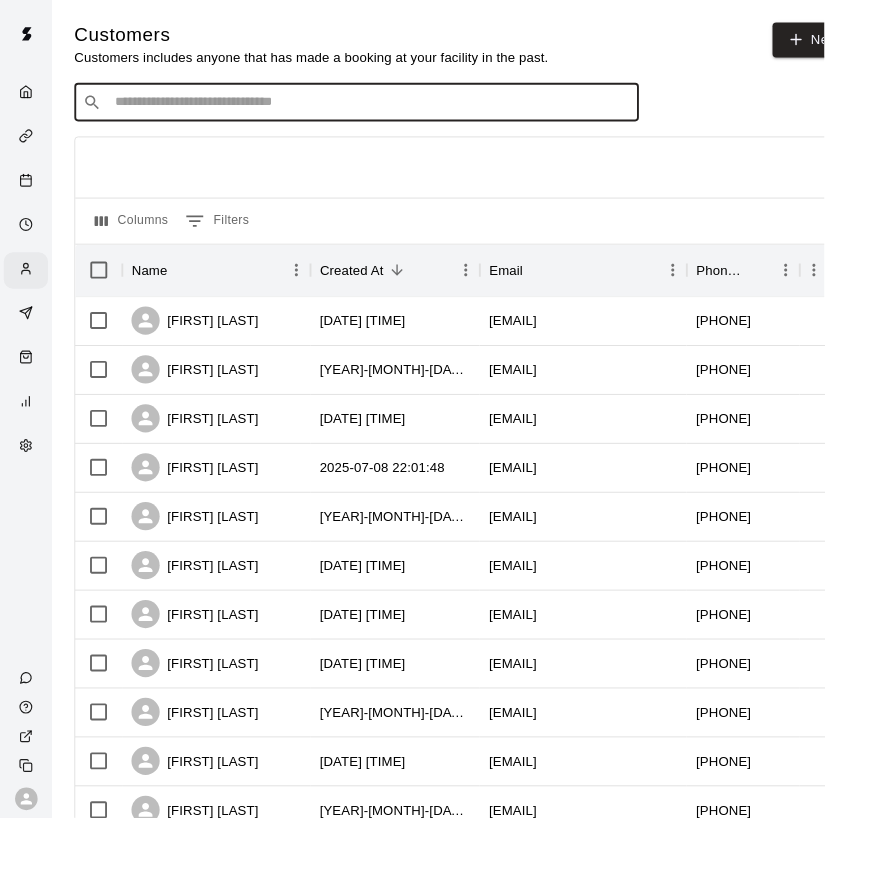 click at bounding box center (393, 109) 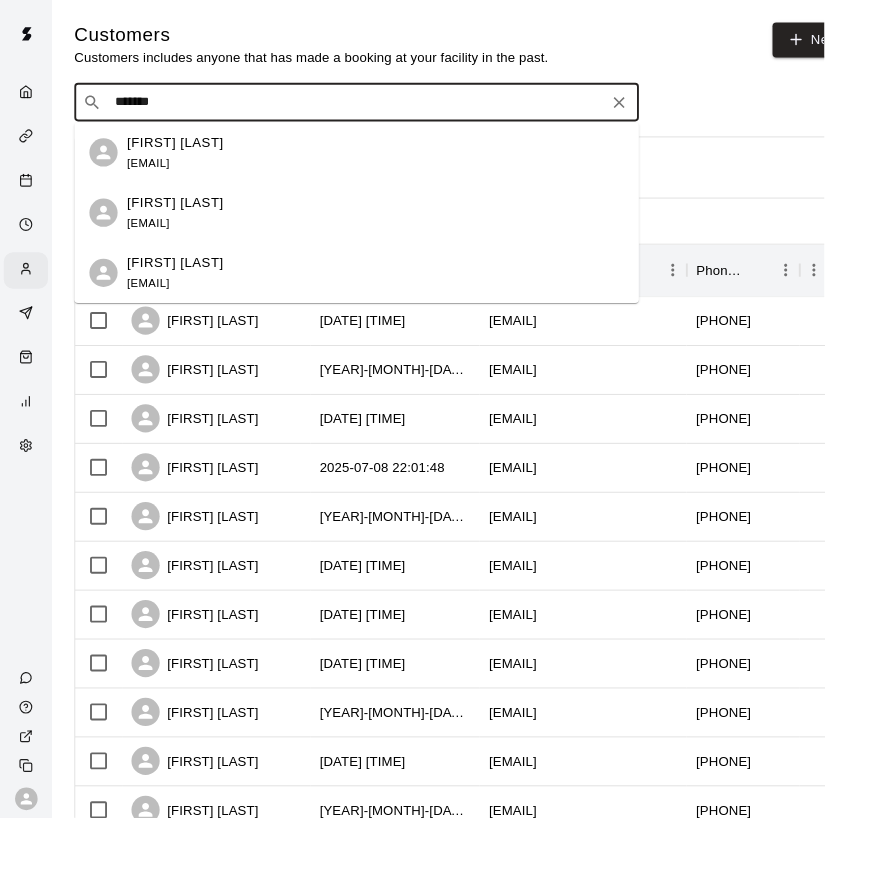 type on "*******" 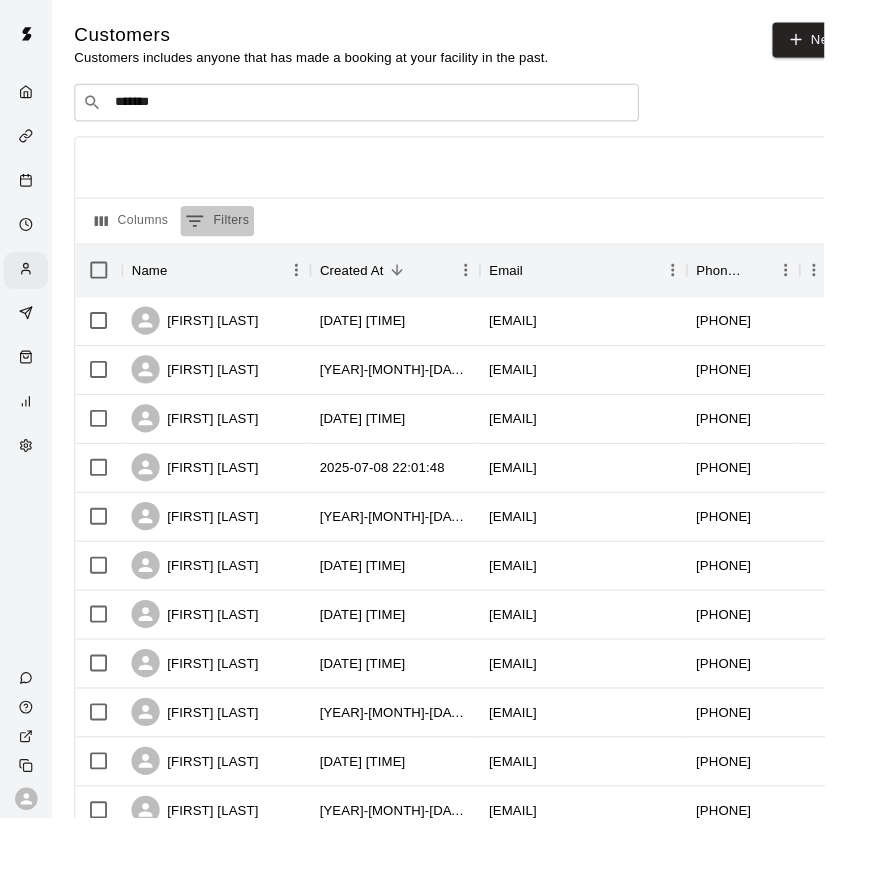 drag, startPoint x: 275, startPoint y: 109, endPoint x: 240, endPoint y: 234, distance: 129.80756 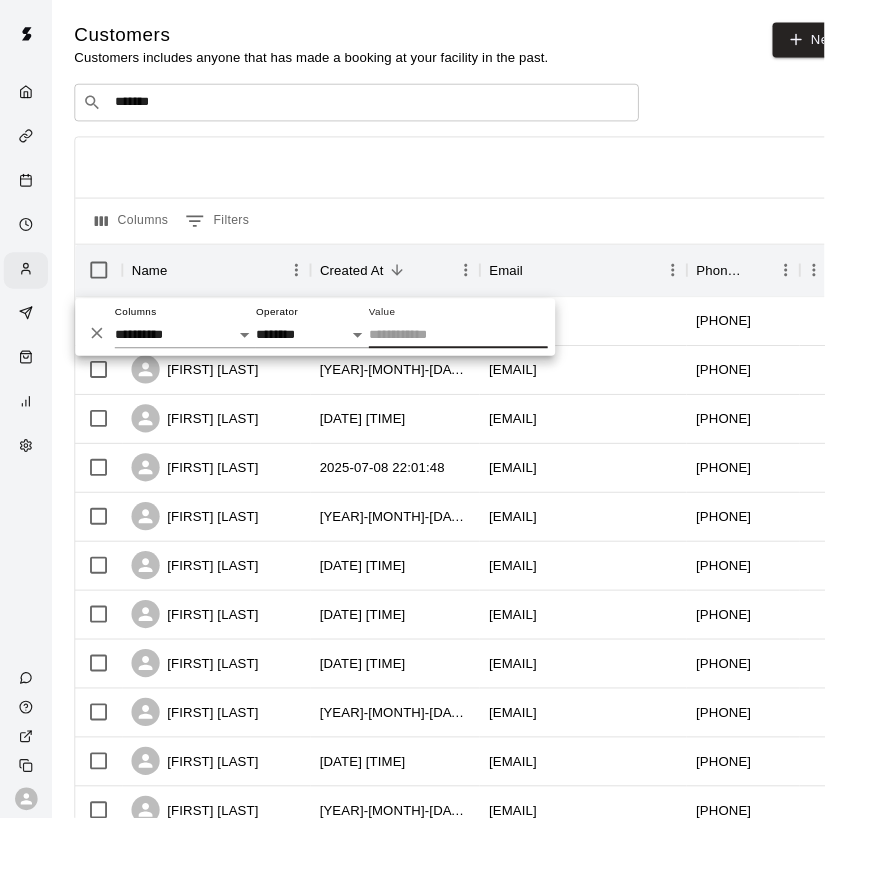 click on "*******" at bounding box center [378, 109] 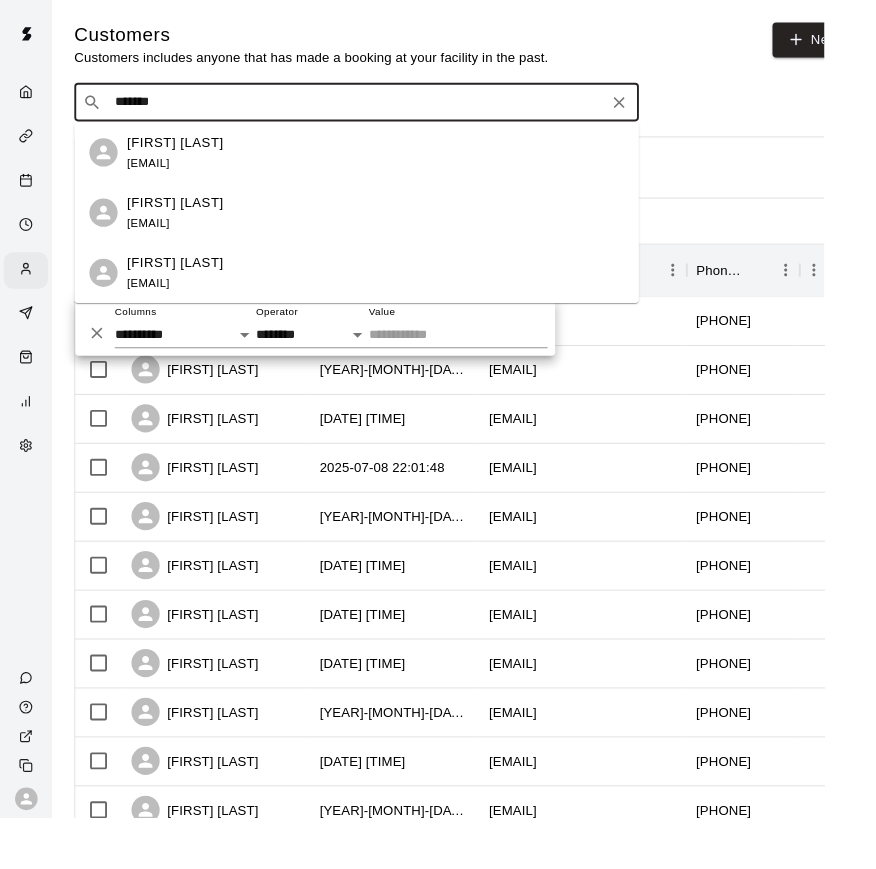 type 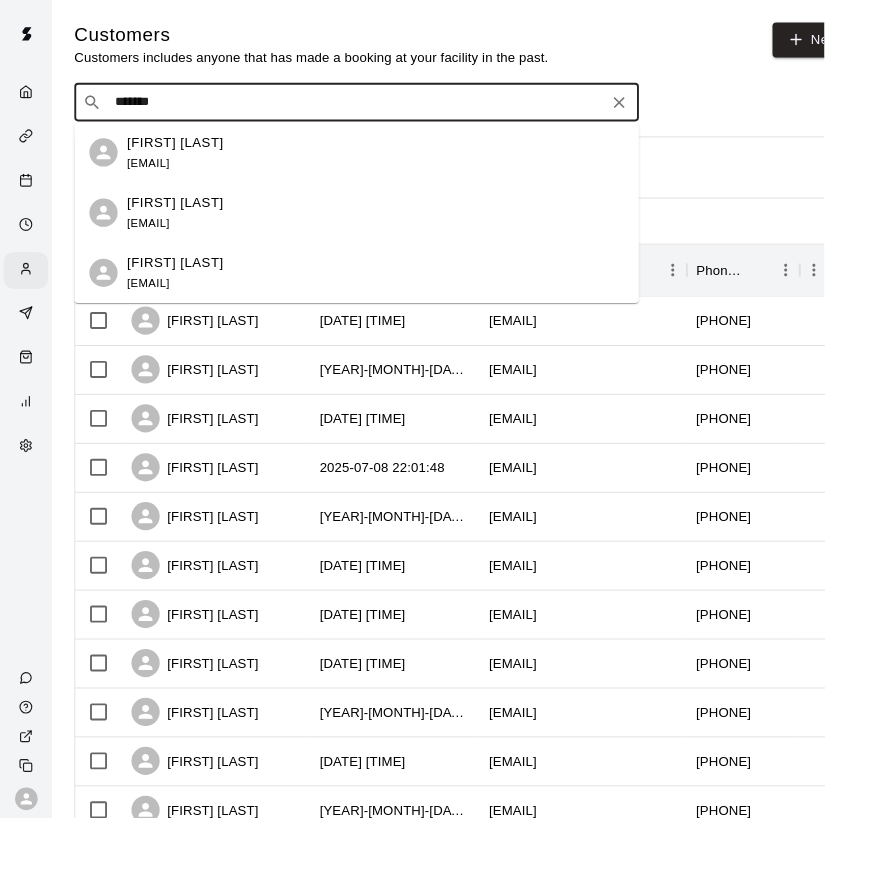 click on "*******" at bounding box center [378, 109] 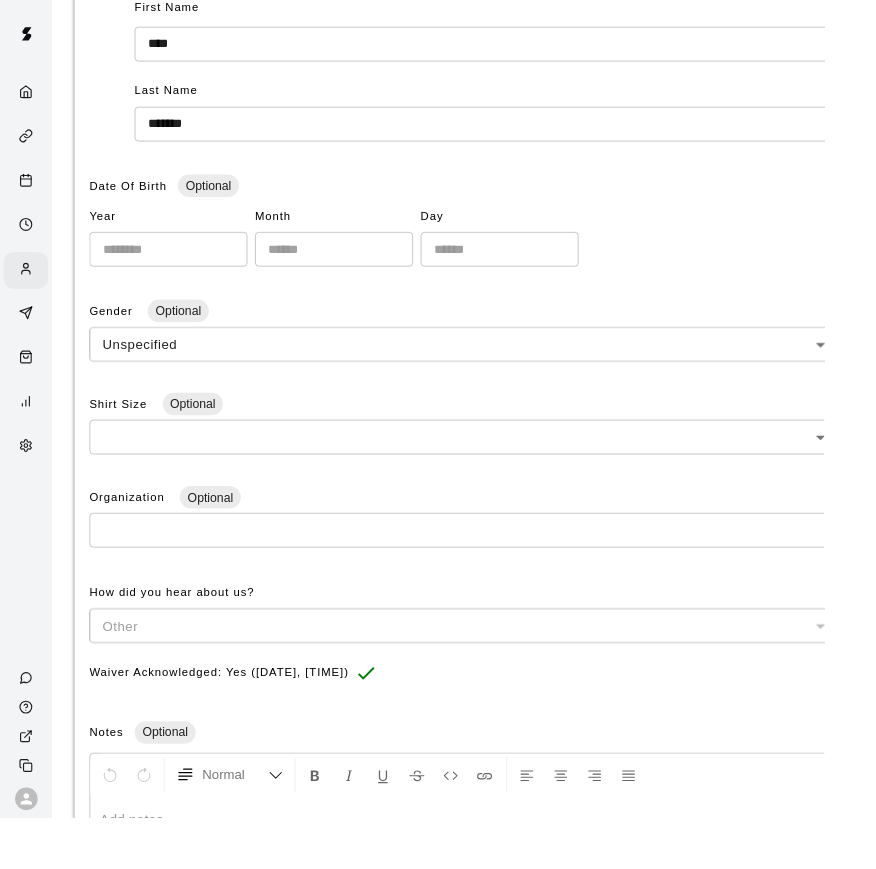 scroll, scrollTop: 0, scrollLeft: 0, axis: both 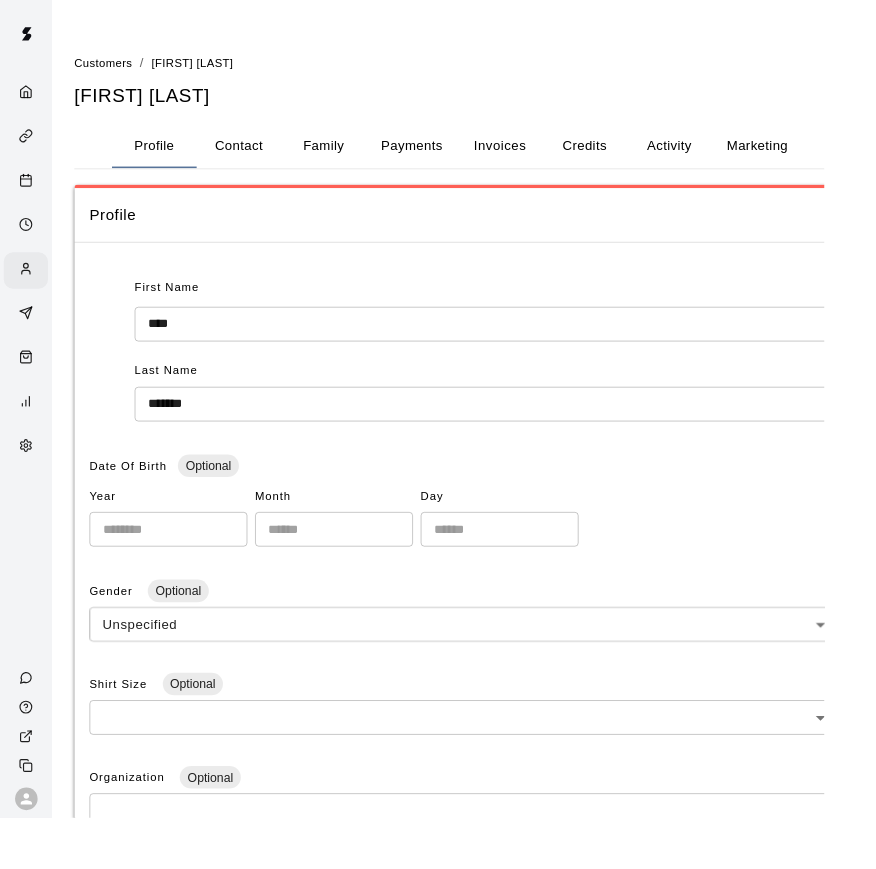 click on "Contact" at bounding box center [254, 155] 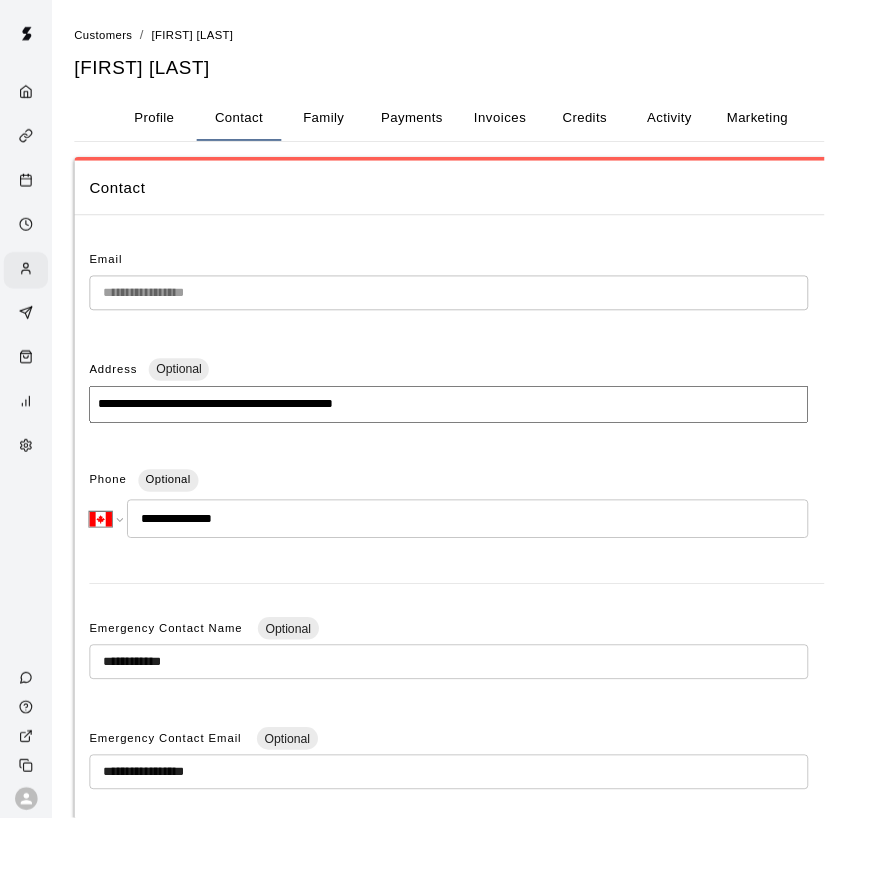 scroll, scrollTop: 41, scrollLeft: 0, axis: vertical 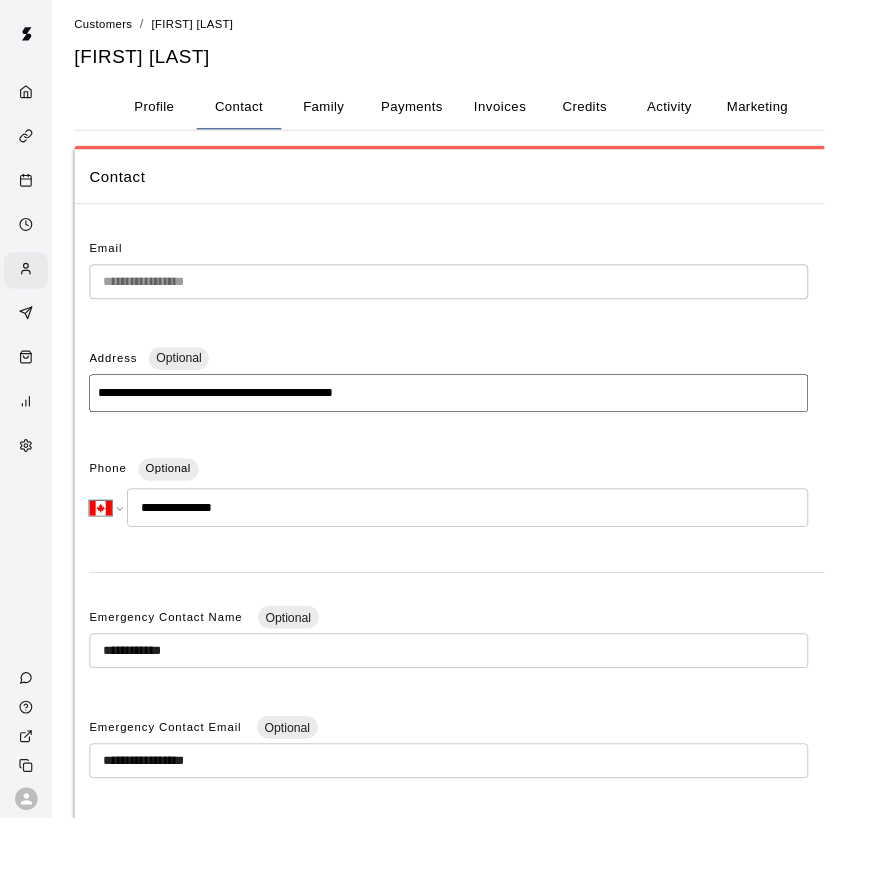 click on "**********" at bounding box center [477, 808] 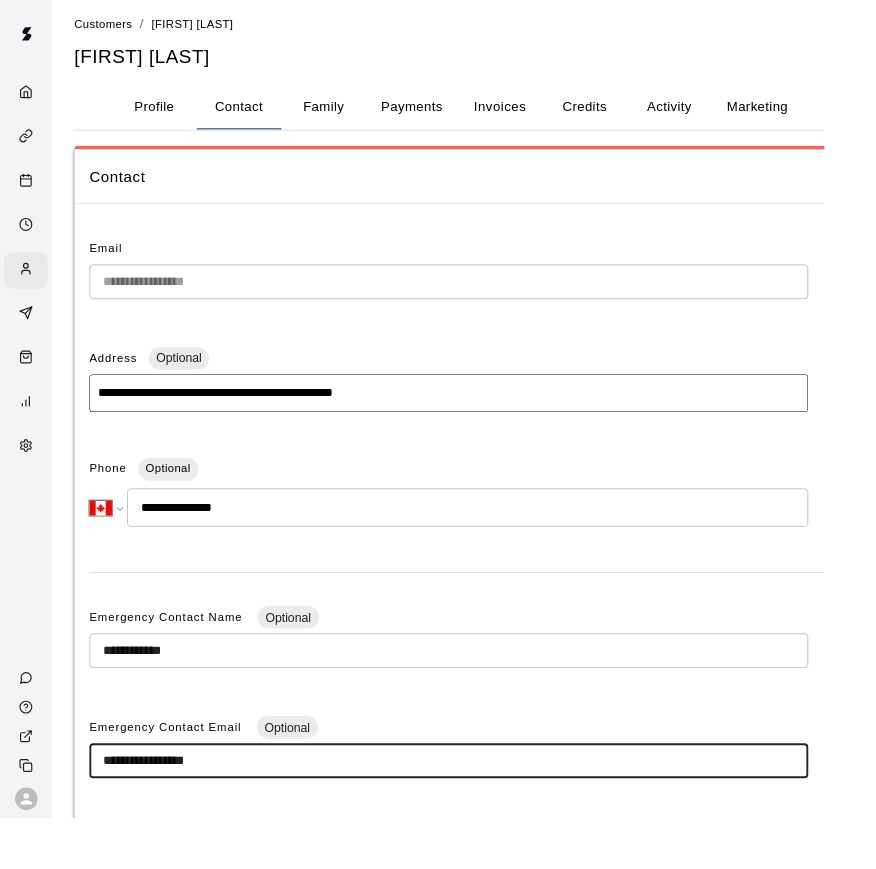 click on "**********" at bounding box center (477, 808) 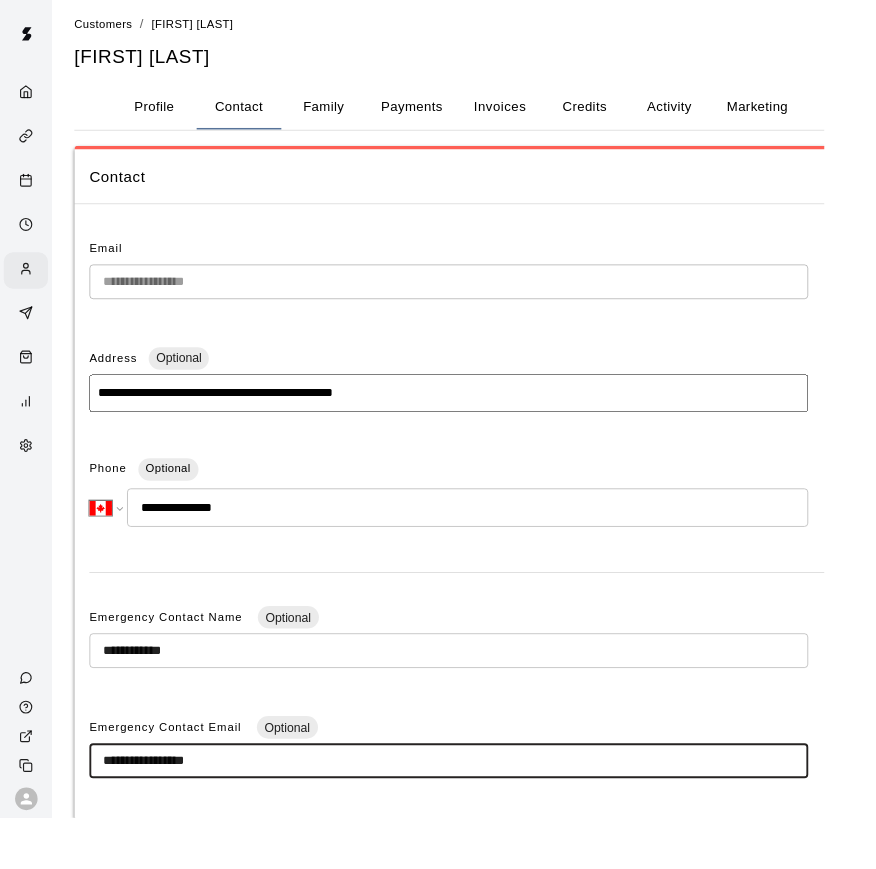 click on "**********" at bounding box center (477, 808) 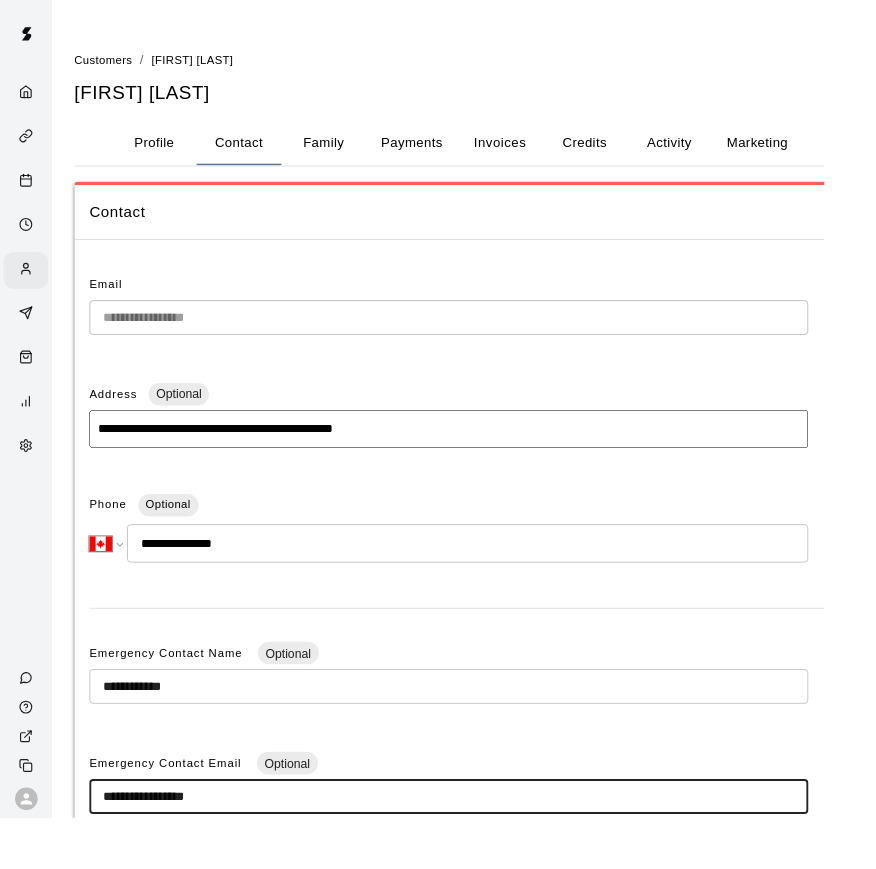 scroll, scrollTop: 0, scrollLeft: 0, axis: both 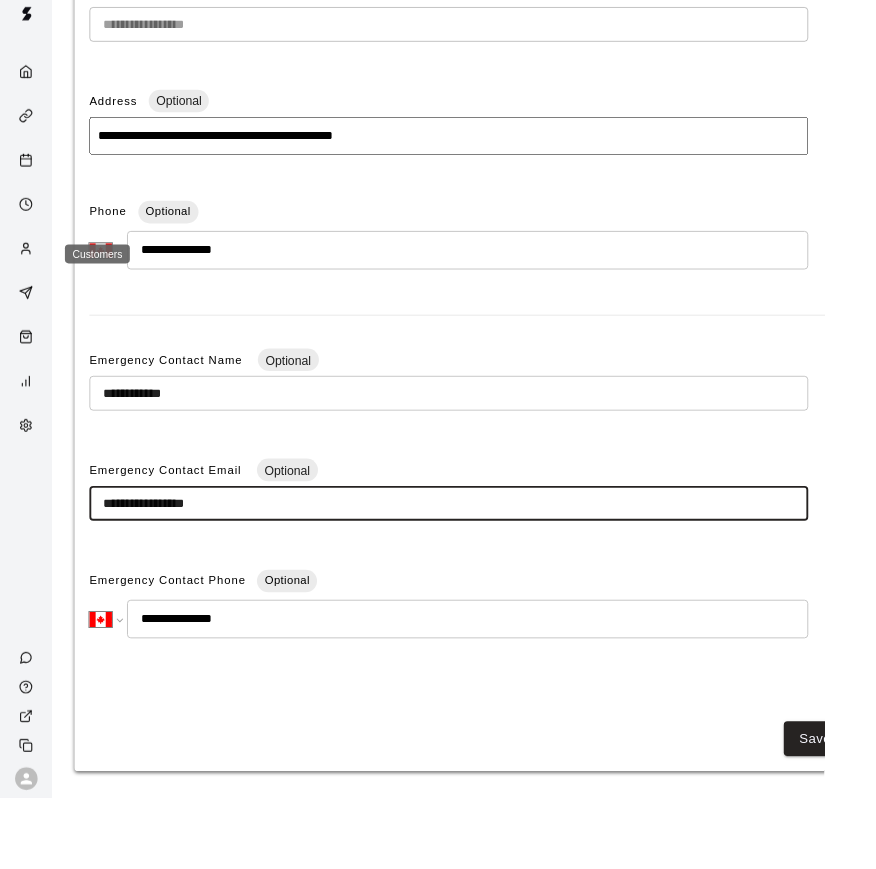 click at bounding box center (32, 287) 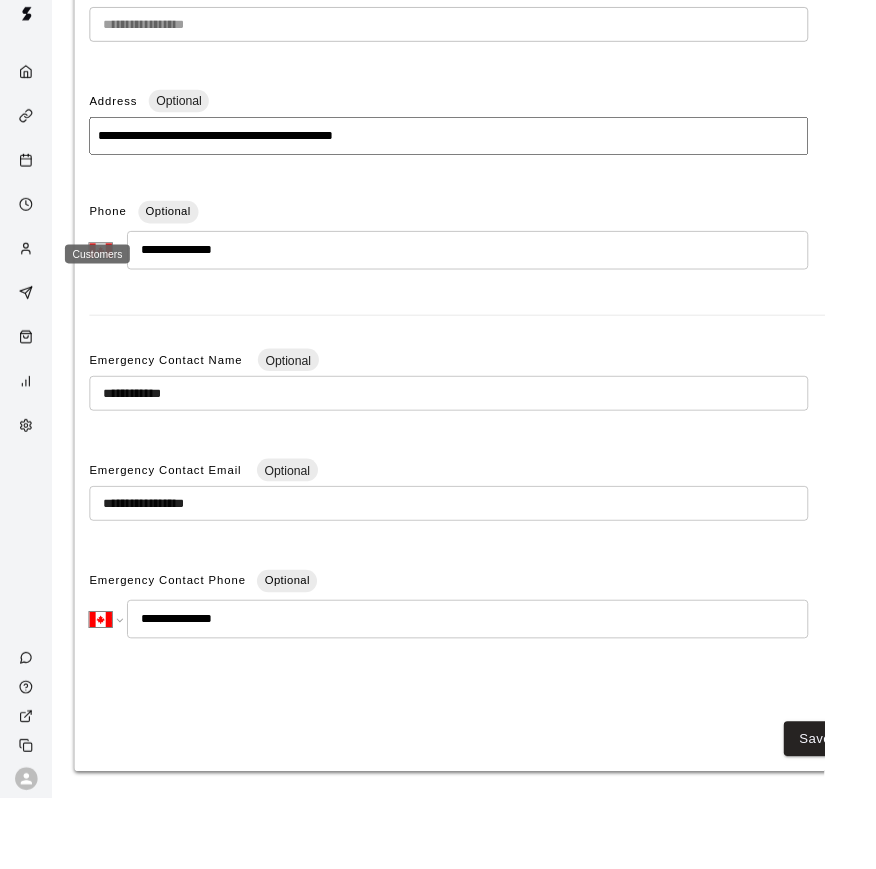 scroll, scrollTop: 0, scrollLeft: 0, axis: both 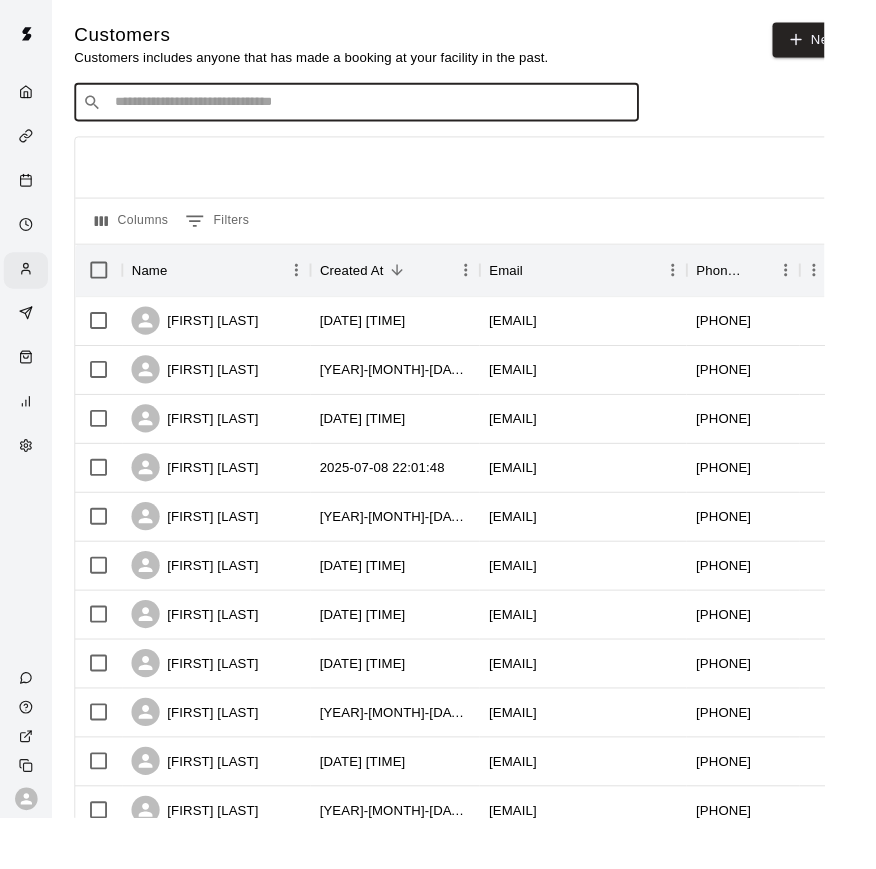click at bounding box center (393, 109) 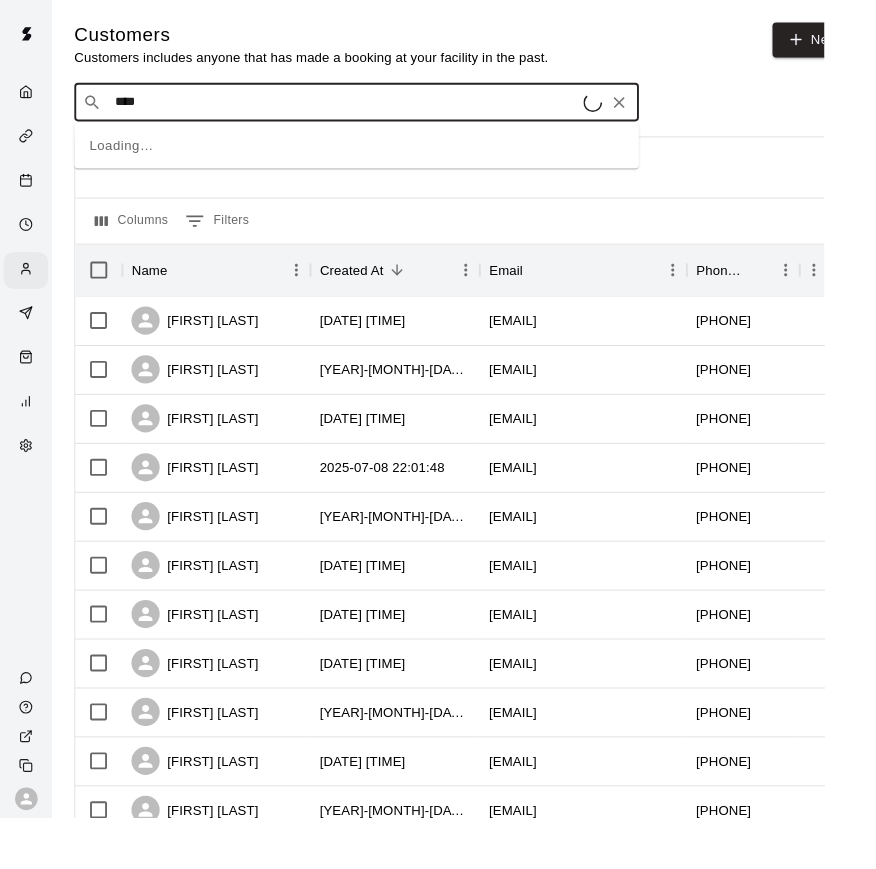 type on "*****" 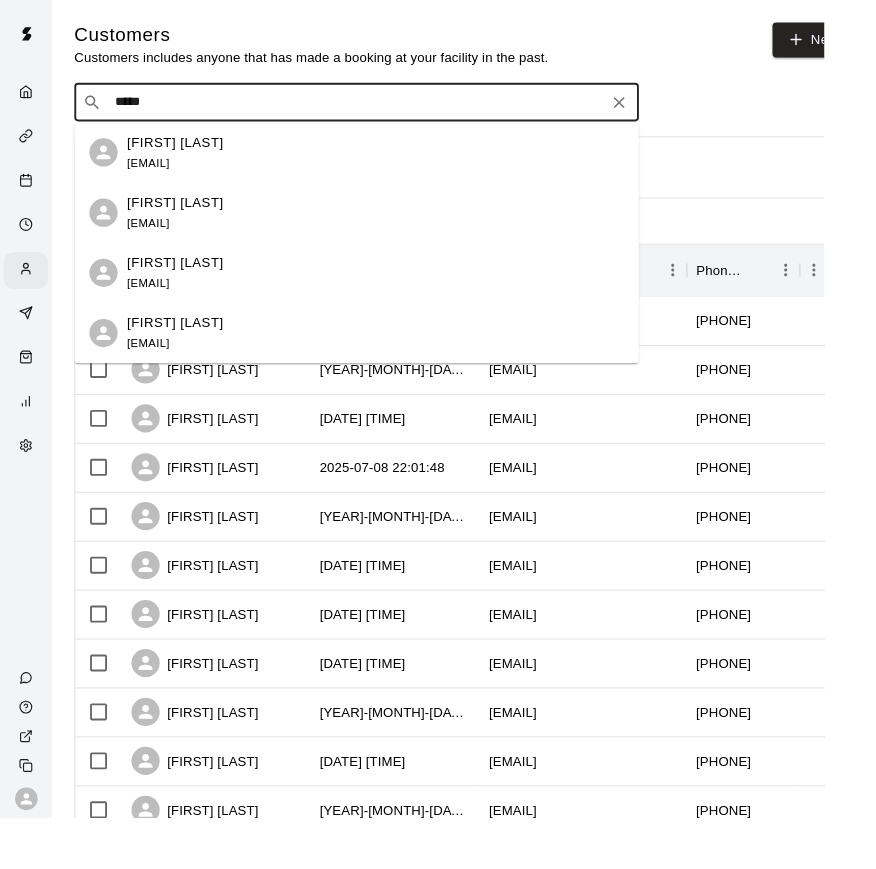 click on "naiduvadam@gmail.com" at bounding box center [157, 173] 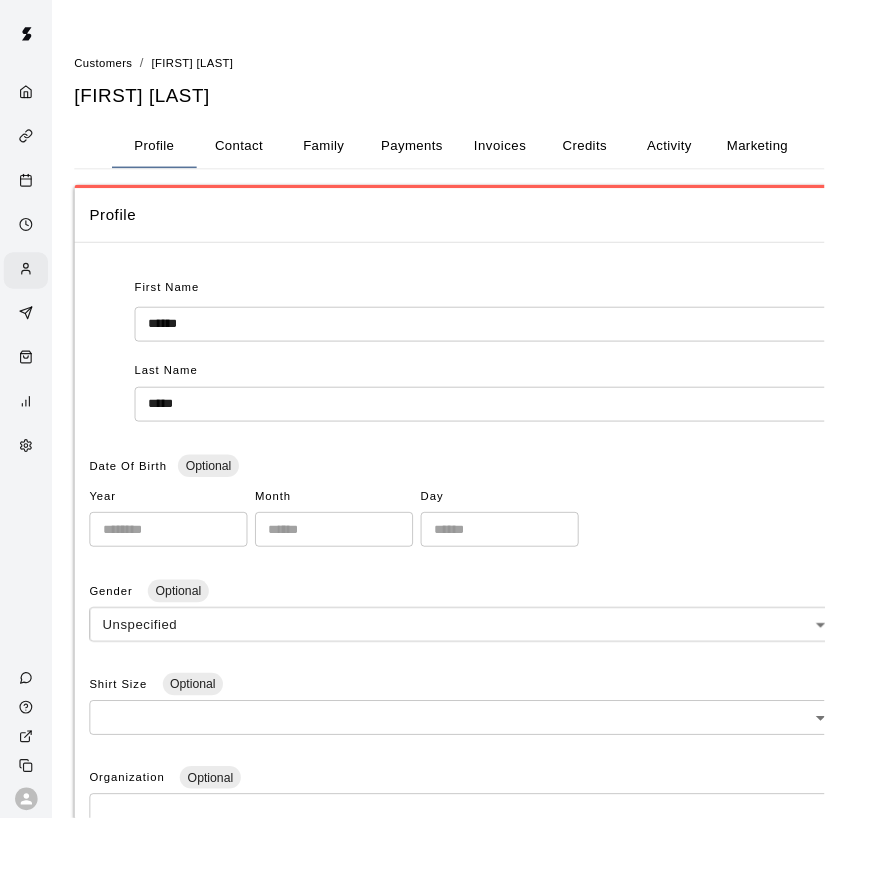 click on "Contact" at bounding box center (254, 155) 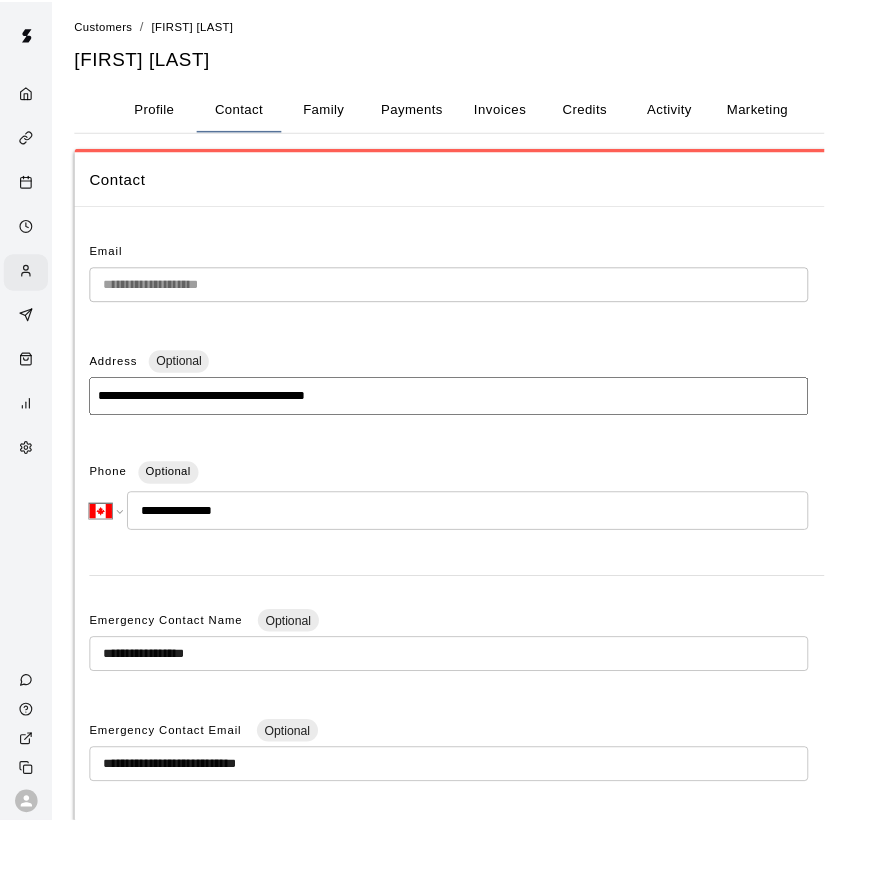 scroll, scrollTop: 45, scrollLeft: 0, axis: vertical 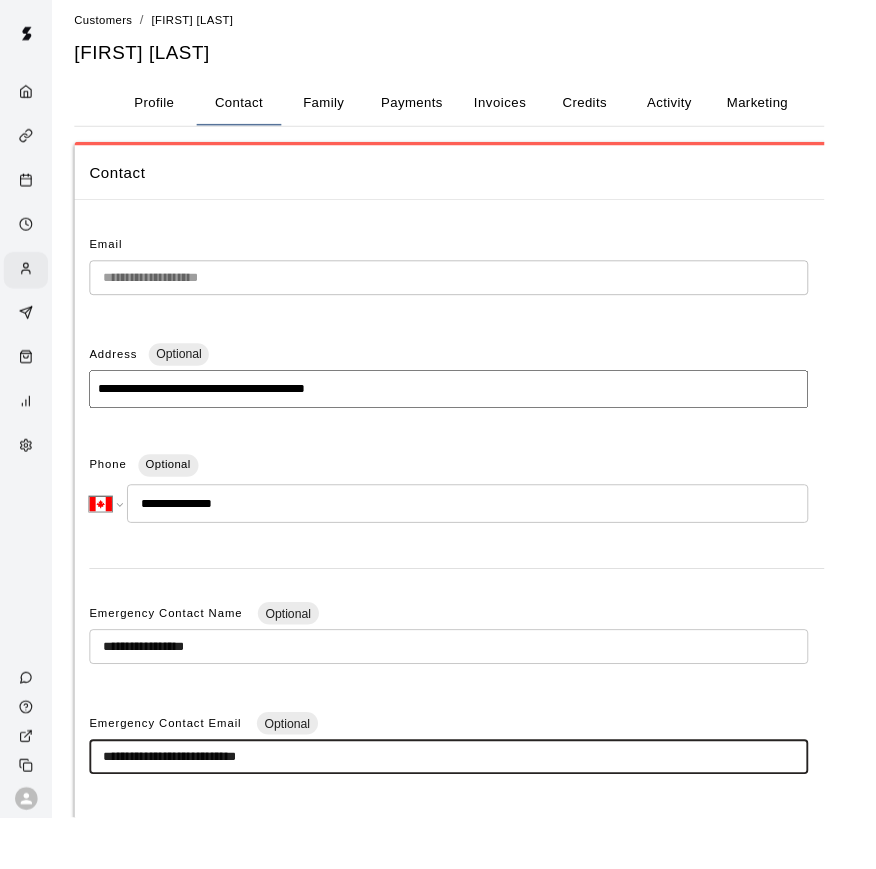 click on "**********" at bounding box center [477, 804] 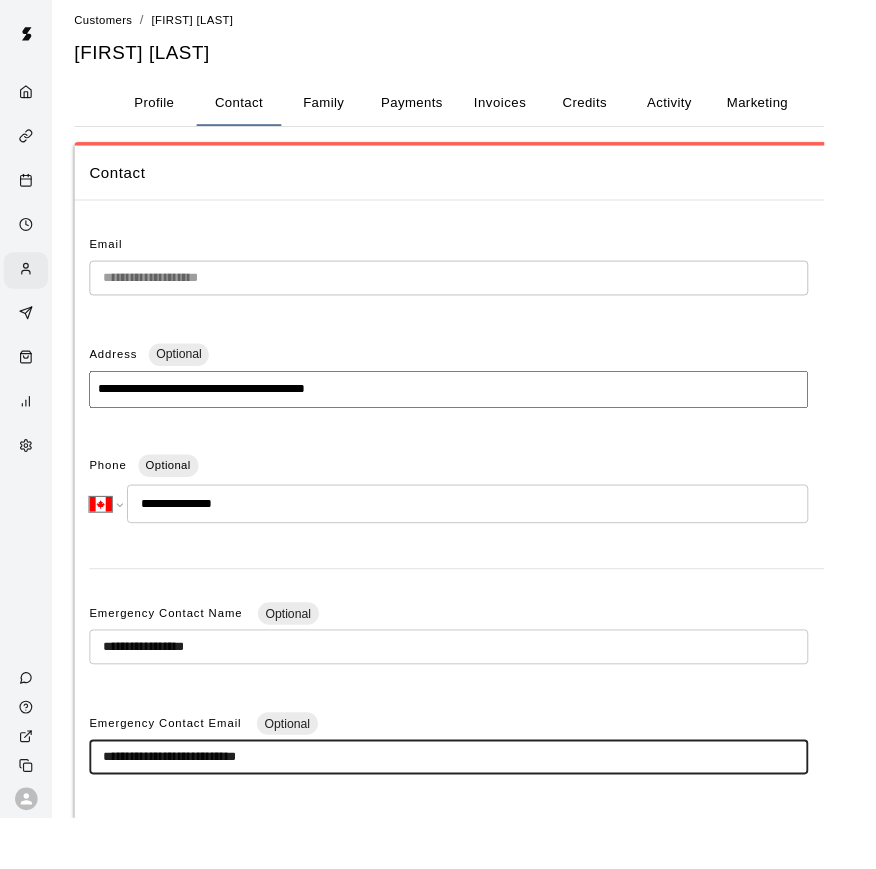 click on "**********" at bounding box center (477, 804) 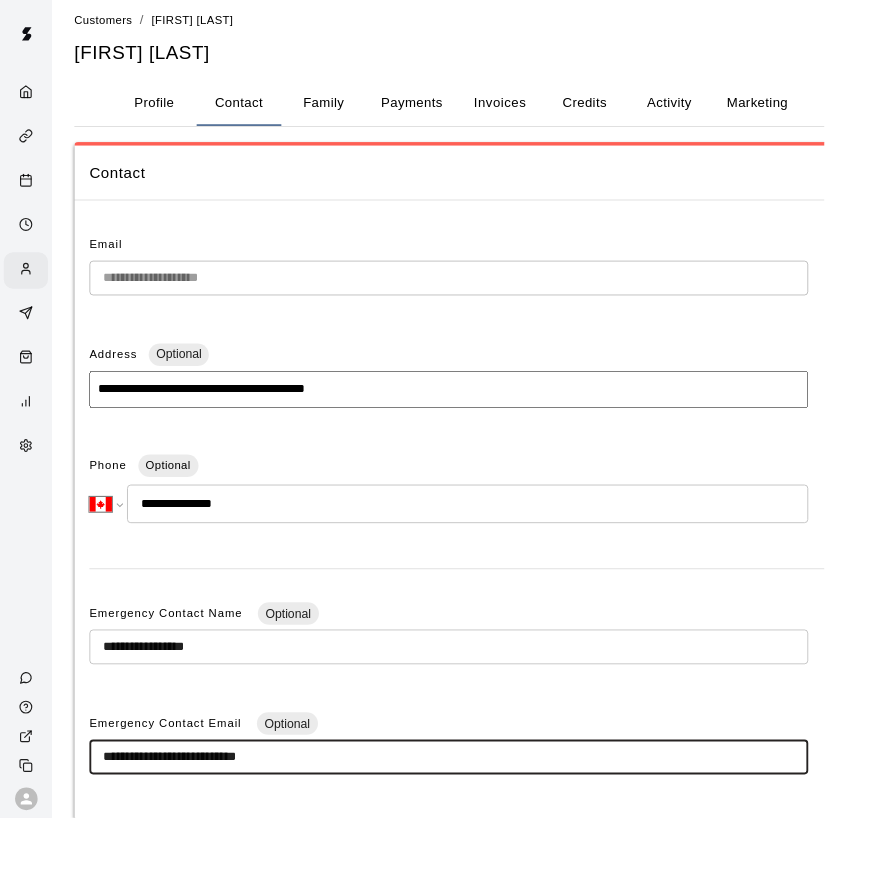 scroll, scrollTop: 46, scrollLeft: 0, axis: vertical 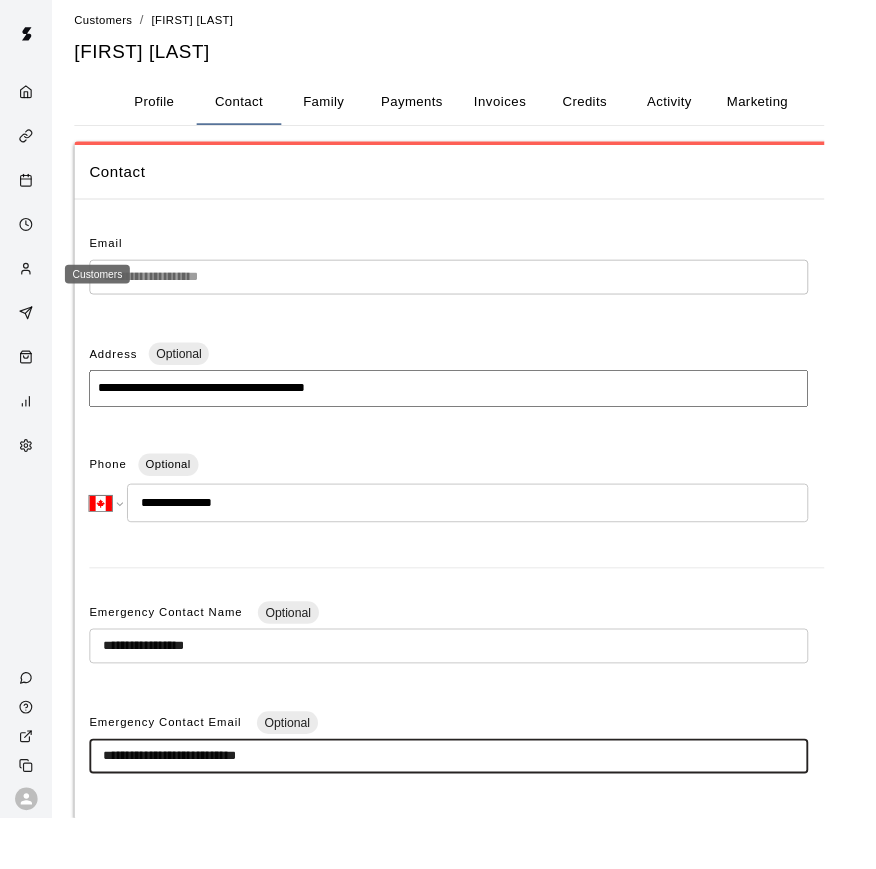 click at bounding box center [32, 287] 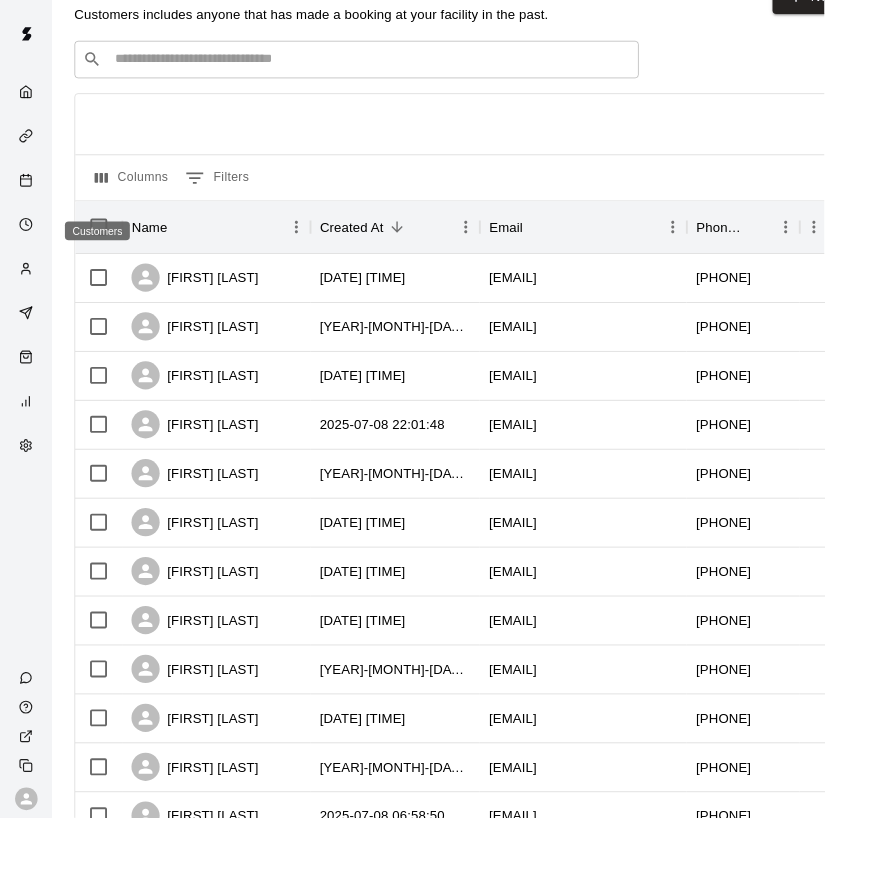 scroll, scrollTop: 0, scrollLeft: 0, axis: both 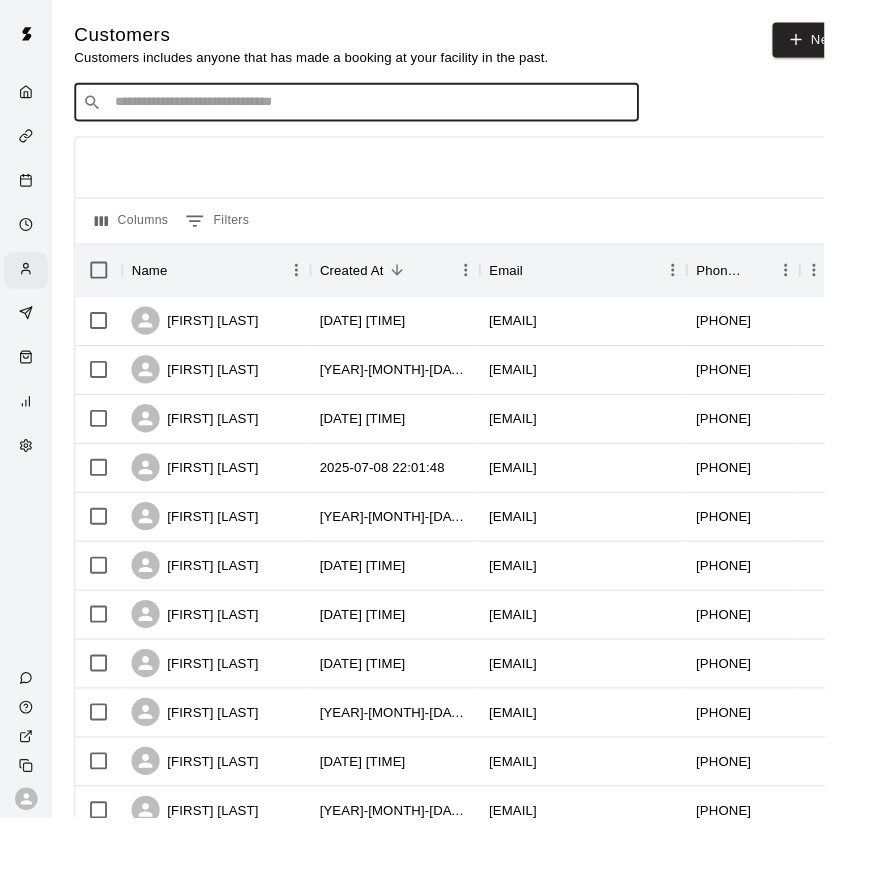 click at bounding box center (393, 109) 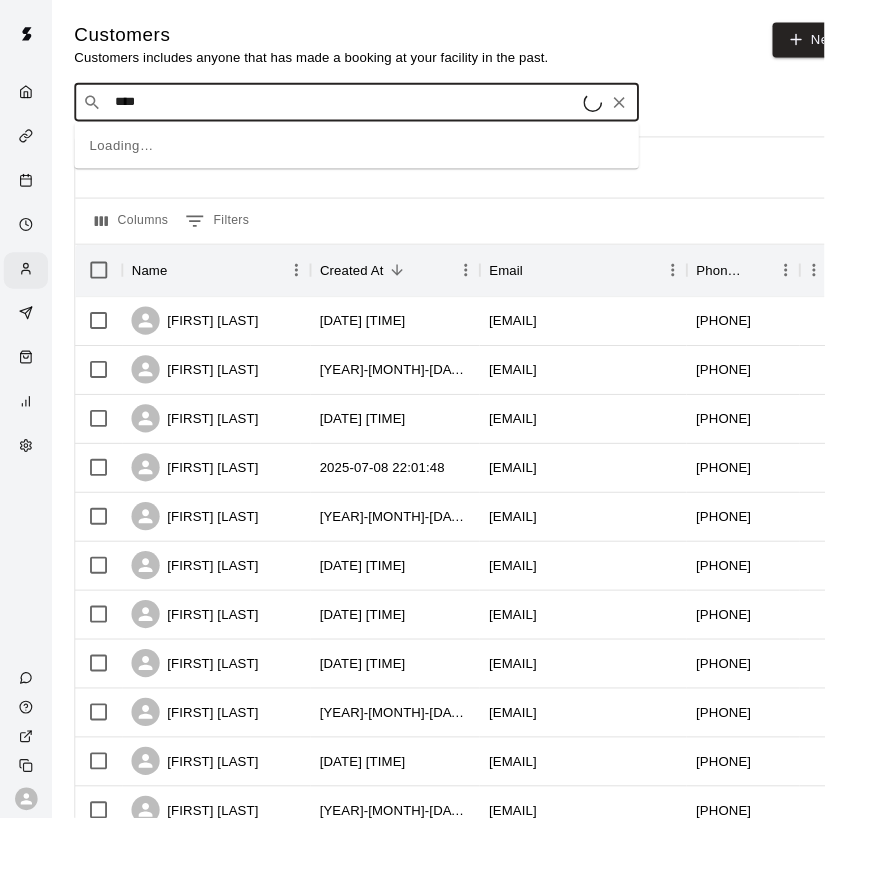 type on "*****" 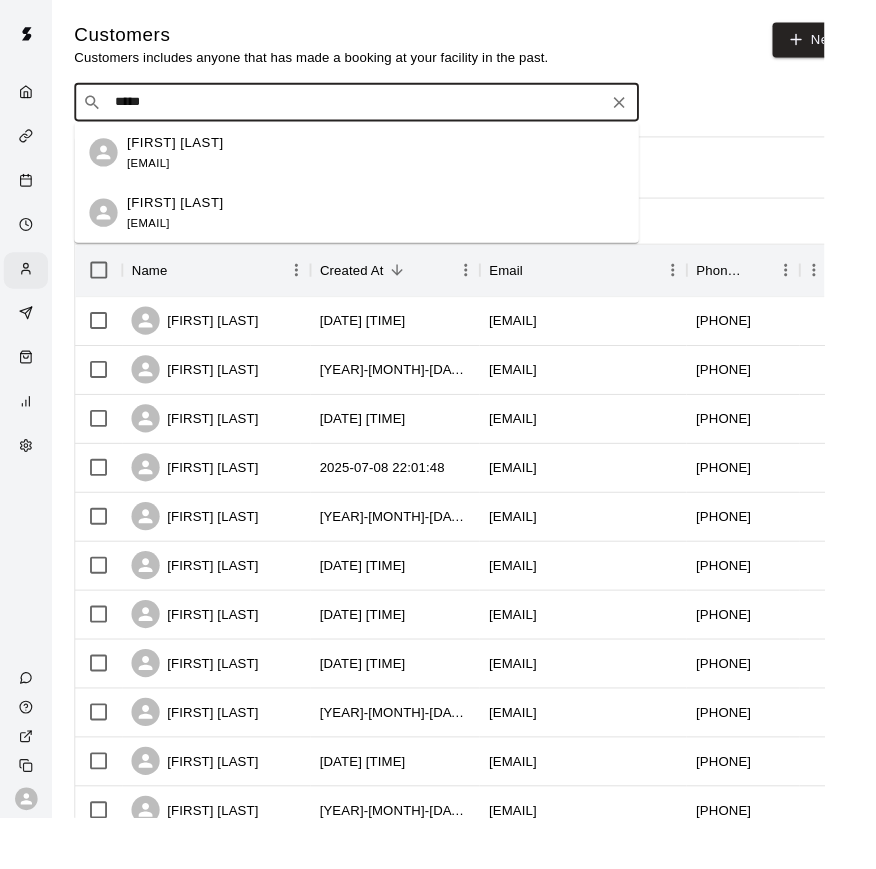 click on "Roman Kostiuk kostiuk@me.com" at bounding box center (186, 226) 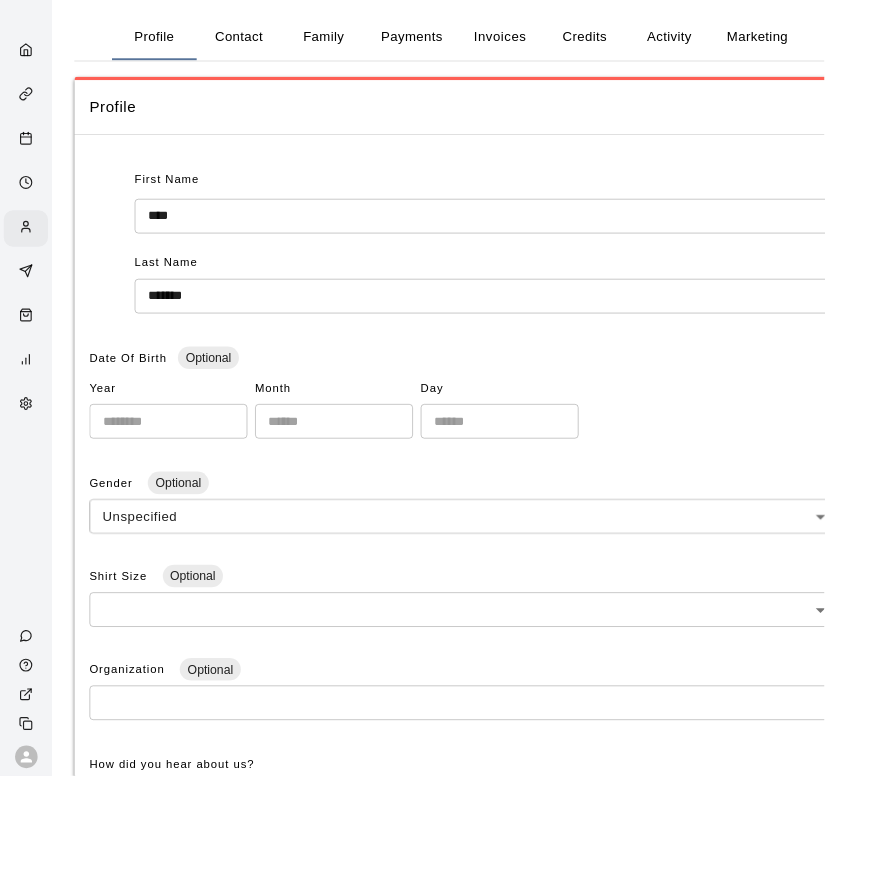 scroll, scrollTop: 0, scrollLeft: 0, axis: both 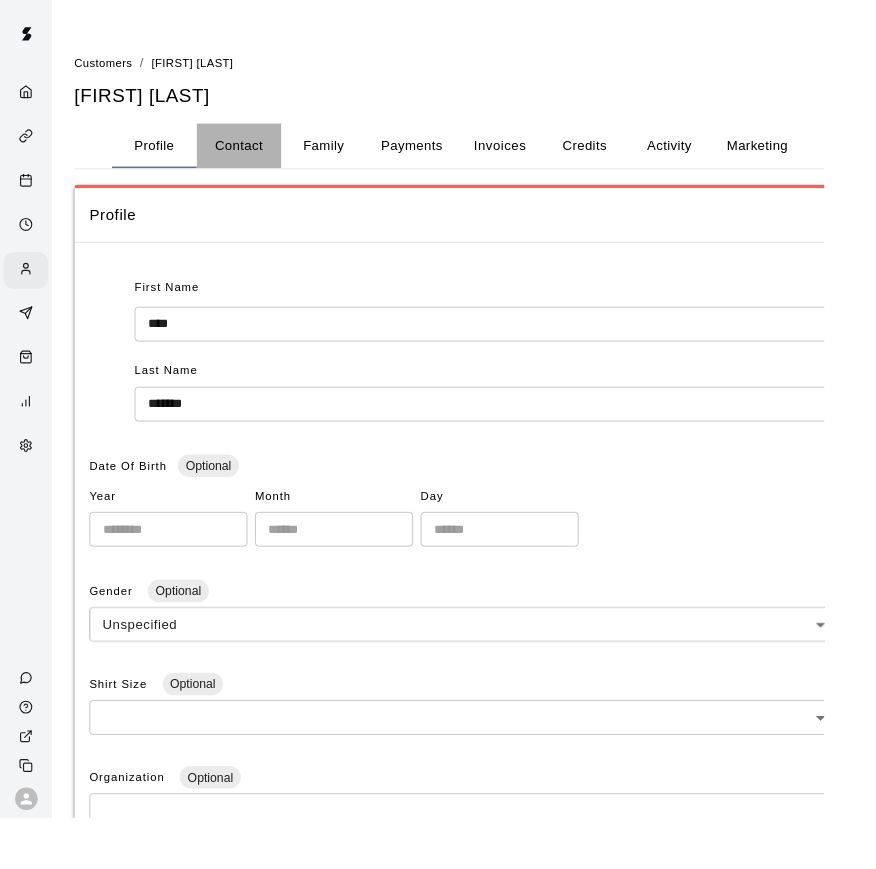 click on "Contact" at bounding box center (254, 155) 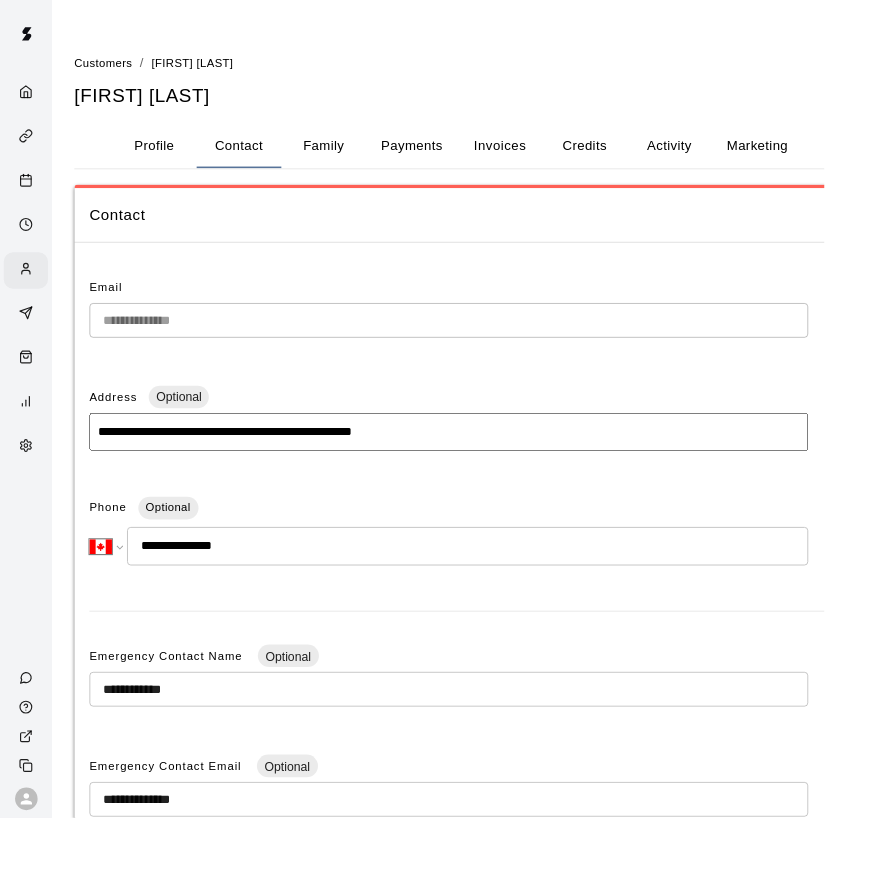 click on "**********" at bounding box center [493, 587] 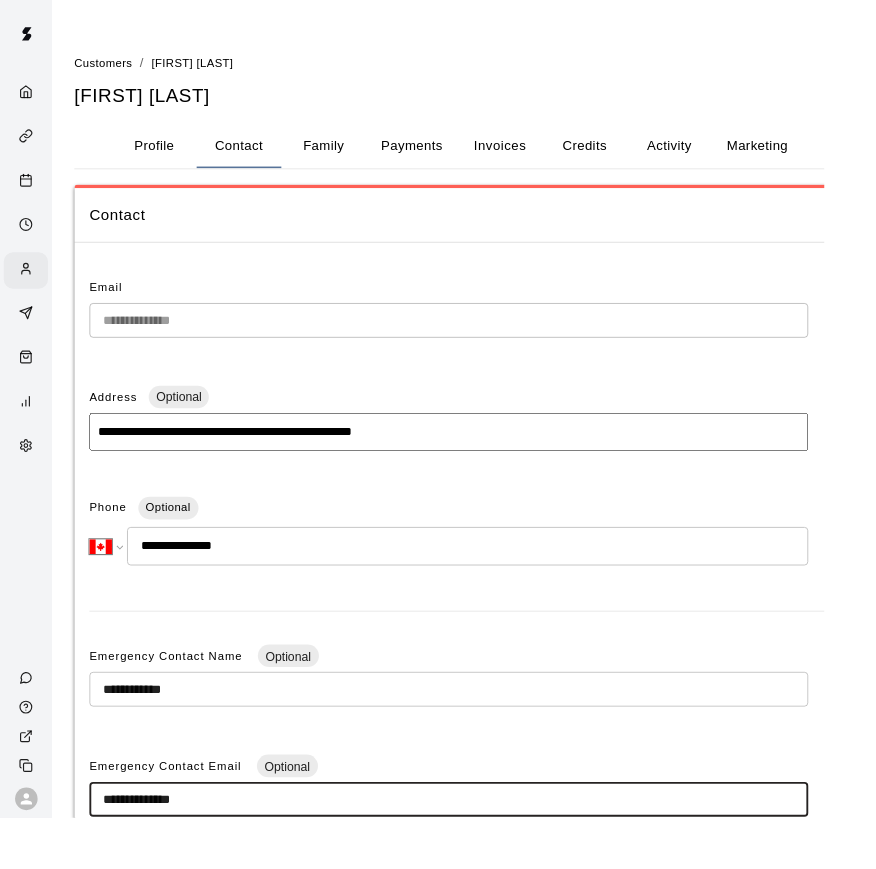 scroll, scrollTop: 293, scrollLeft: 0, axis: vertical 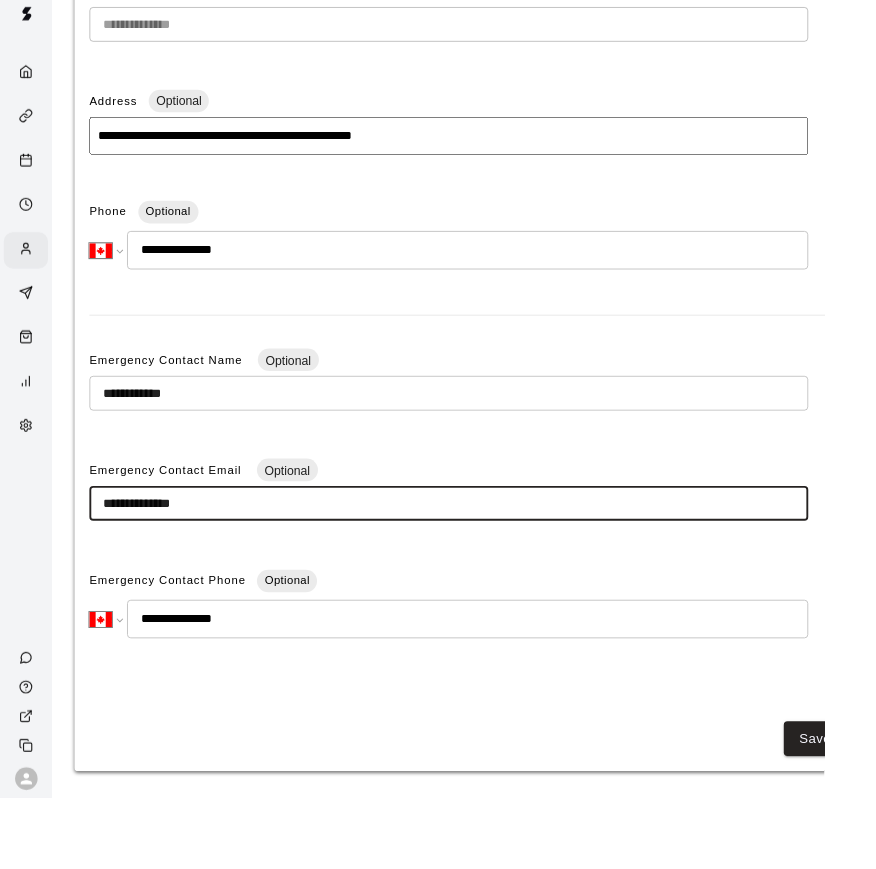 click on "**********" at bounding box center (477, 556) 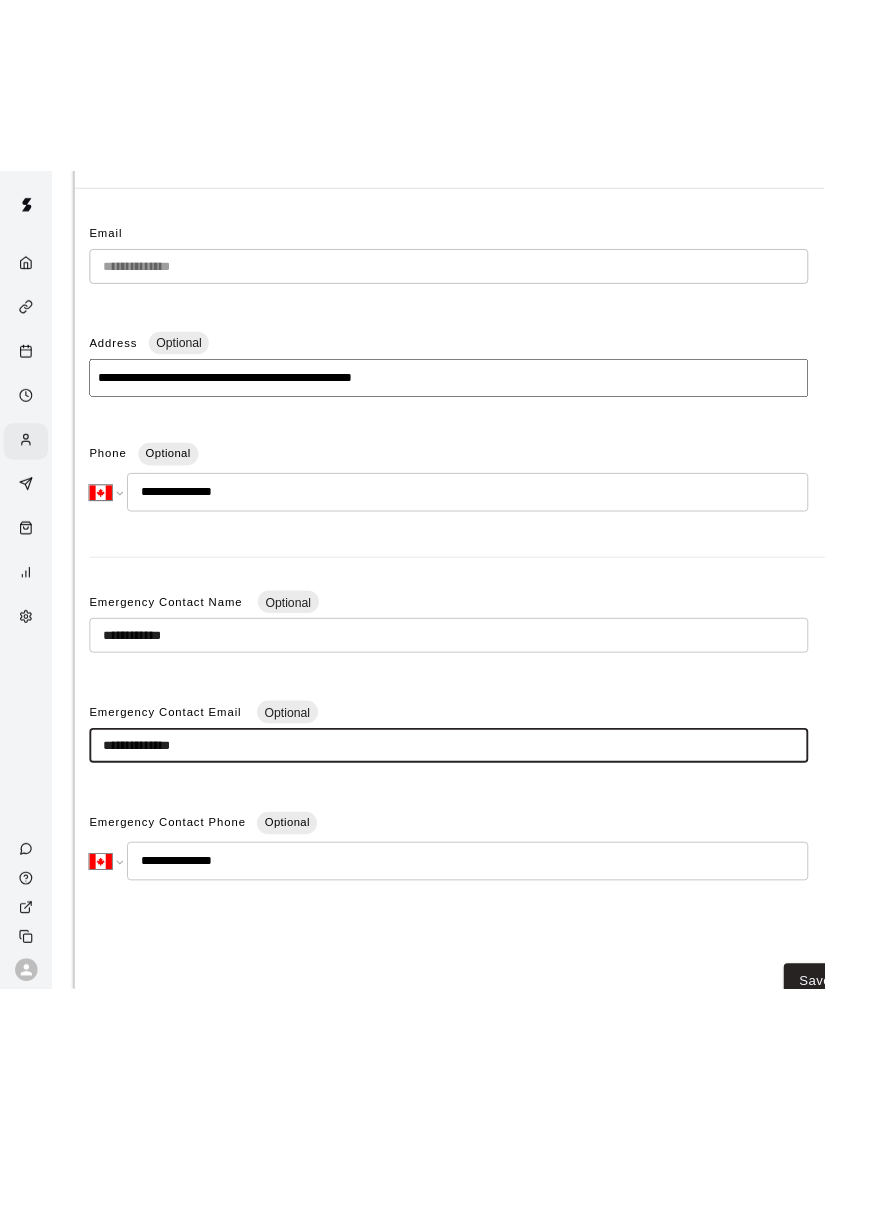 scroll, scrollTop: 0, scrollLeft: 0, axis: both 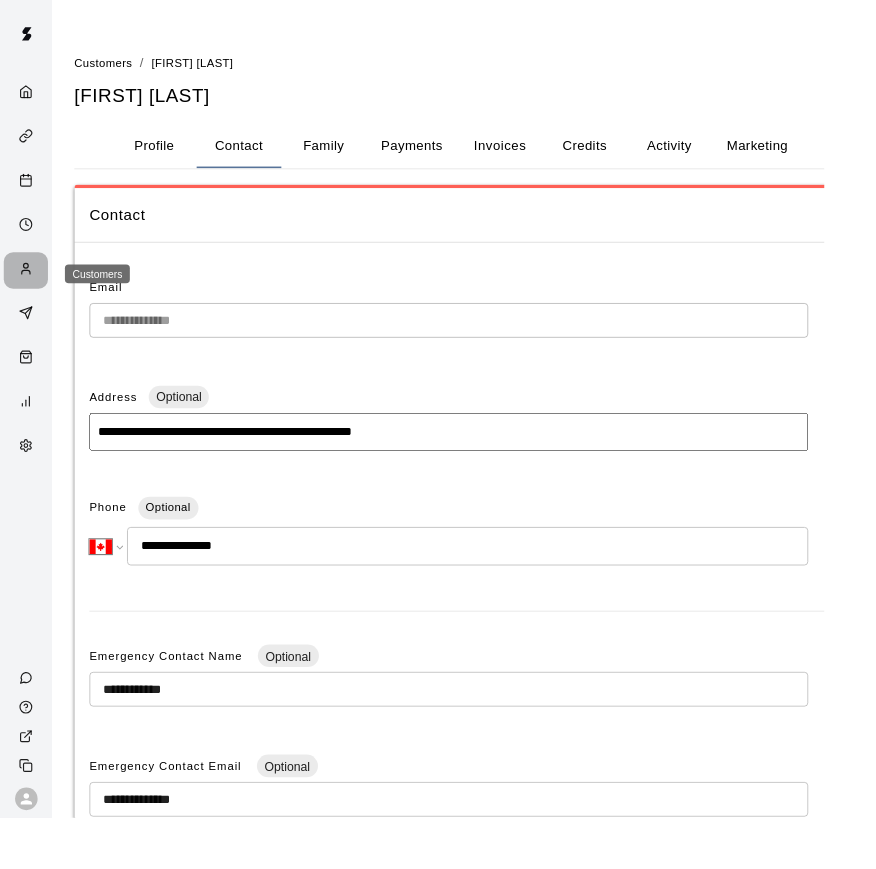 click 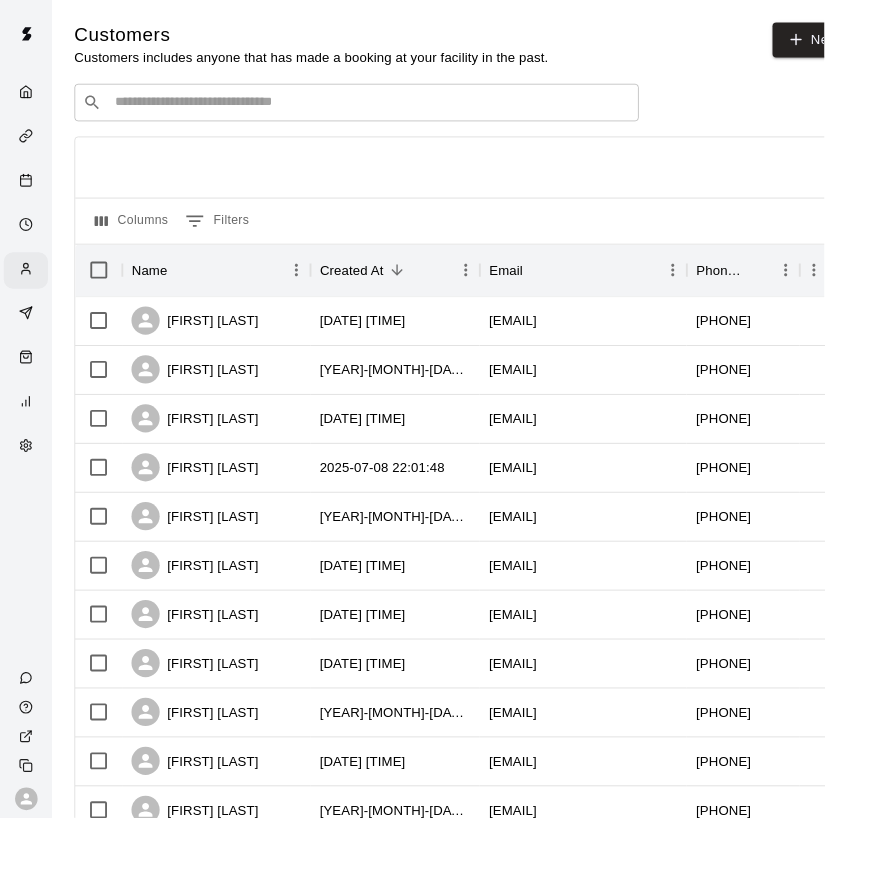click on "Customers Customers includes anyone that has made a booking at your facility in the past.   New ​ ​ Columns 0 Filters Name Created At Email Phone Number Age Memberships [FIRST] [LAST] 2025-07-10 09:32:22 [EMAIL] +1[PHONE] [FIRST] [LAST] 2025-07-09 09:48:29 [EMAIL] +1[PHONE] [FIRST] [LAST] 2025-07-08 22:40:07 [EMAIL] +1[PHONE] [FIRST] [LAST] 2025-07-08 22:01:48 [EMAIL] +1[PHONE] [FIRST] [LAST] 2025-07-08 20:12:37 [EMAIL] +1[PHONE] [FIRST] [LAST] 2025-07-08 20:03:05 [EMAIL] +1[PHONE] [FIRST] [LAST] 2025-07-08 17:59:35 [EMAIL] +1[PHONE] 44 [FIRST] [LAST] 2025-07-08 17:31:18 [EMAIL] +1[PHONE] [FIRST] [LAST] 2025-07-08 15:19:12 [EMAIL] +1[PHONE] [FIRST] [LAST] 2025-07-08 11:28:04 [EMAIL] +1[PHONE] [FIRST] [LAST] 2025-07-08 09:22:03 [EMAIL] +1[PHONE] [FIRST] [LAST] 2025-07-08 06:58:50 [EMAIL] +1[PHONE] 12" at bounding box center (493, 847) 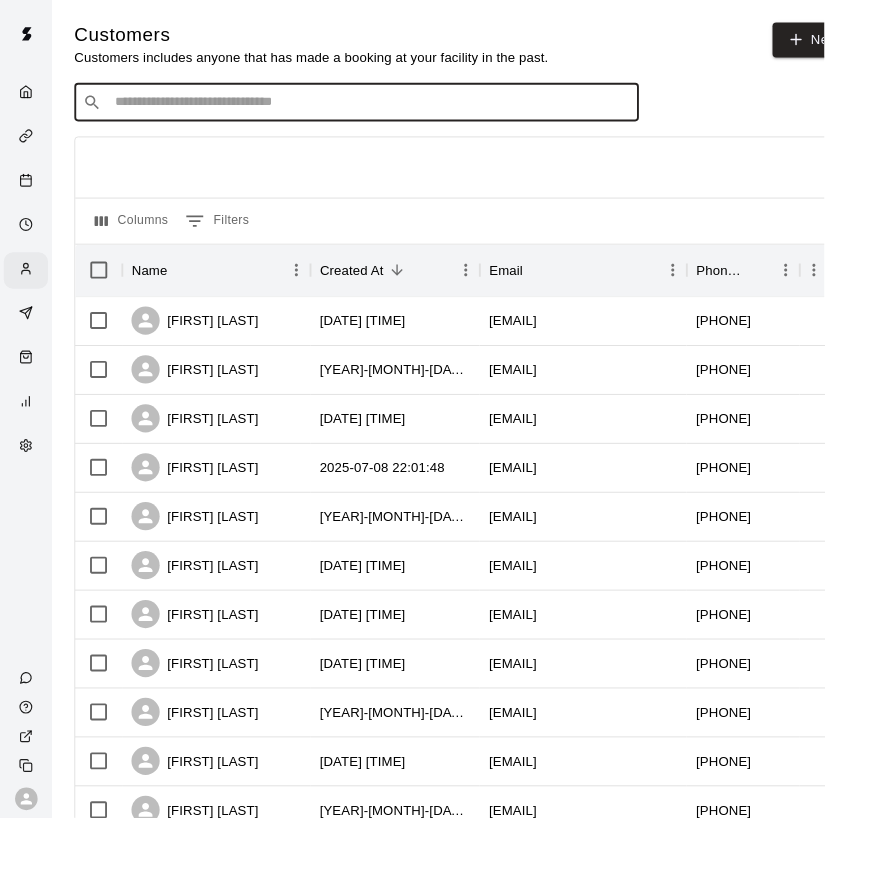 click at bounding box center [393, 109] 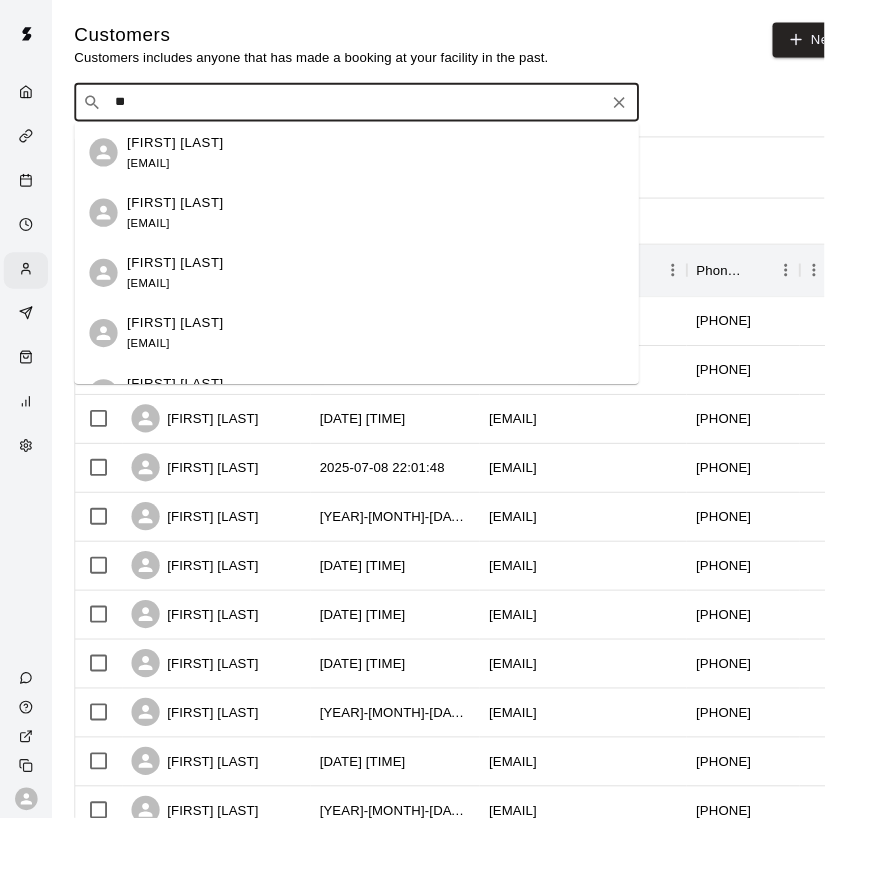 type on "*" 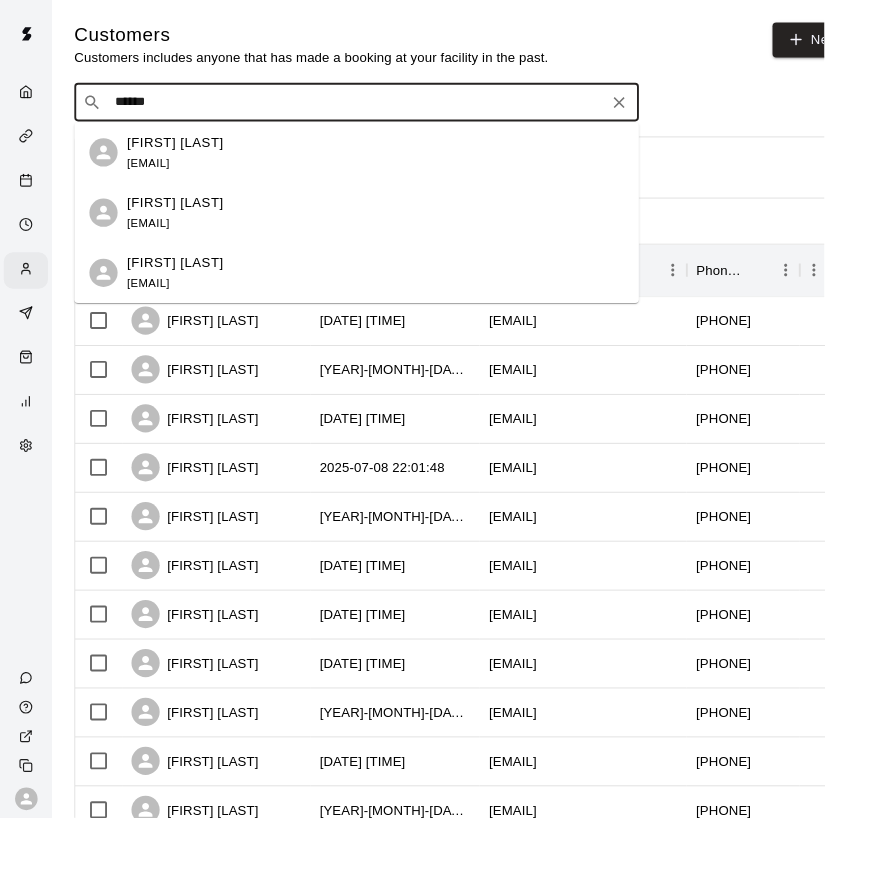 type on "*******" 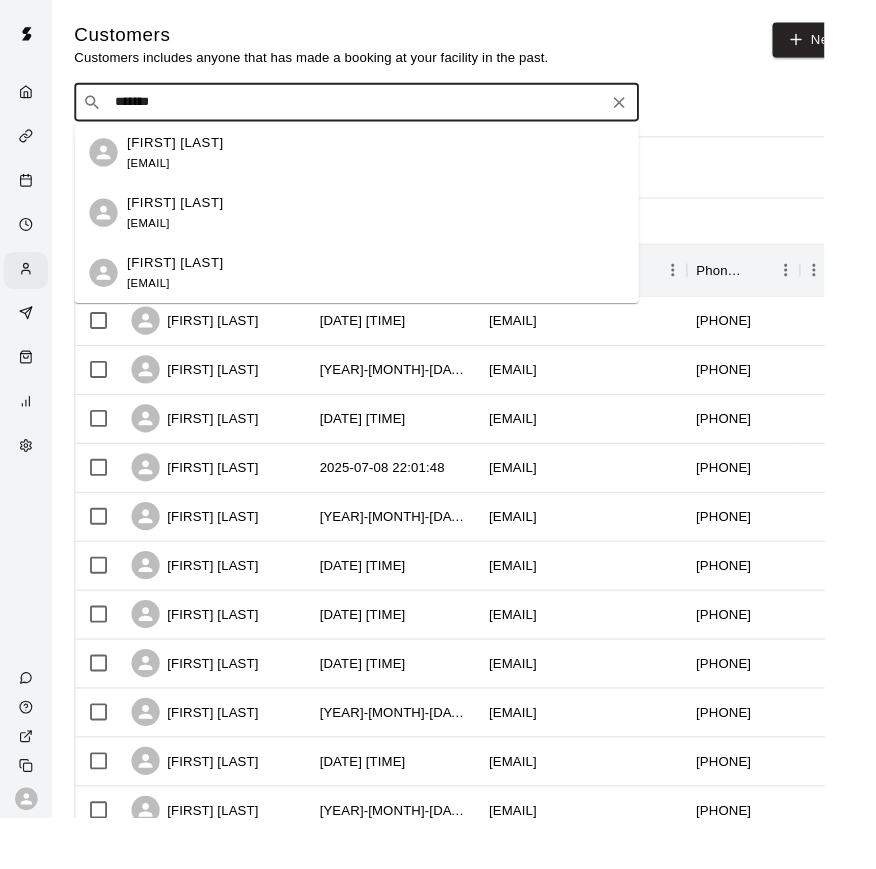click on "Bradley Tam" at bounding box center (186, 279) 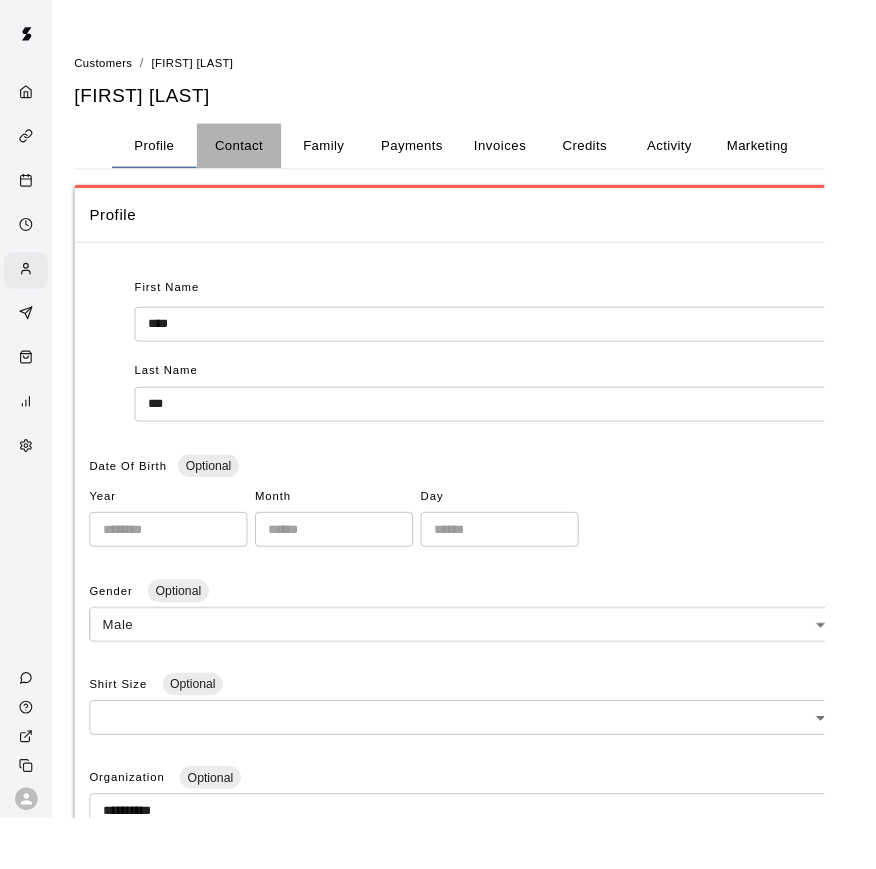 click on "Contact" at bounding box center [254, 155] 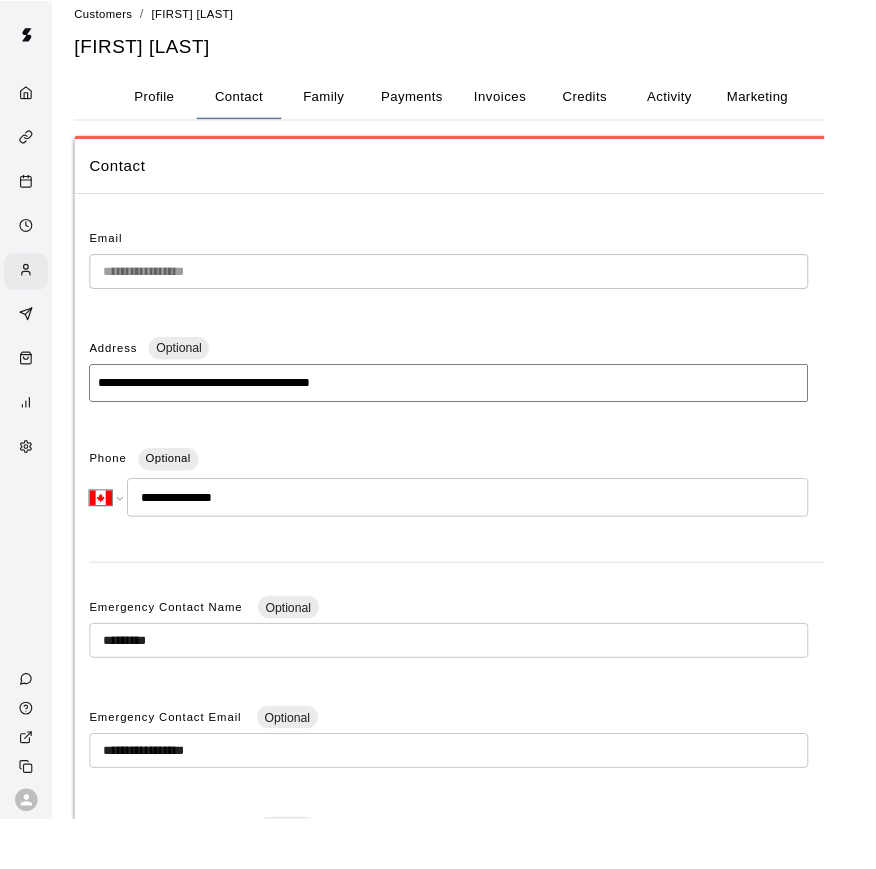 scroll, scrollTop: 54, scrollLeft: 0, axis: vertical 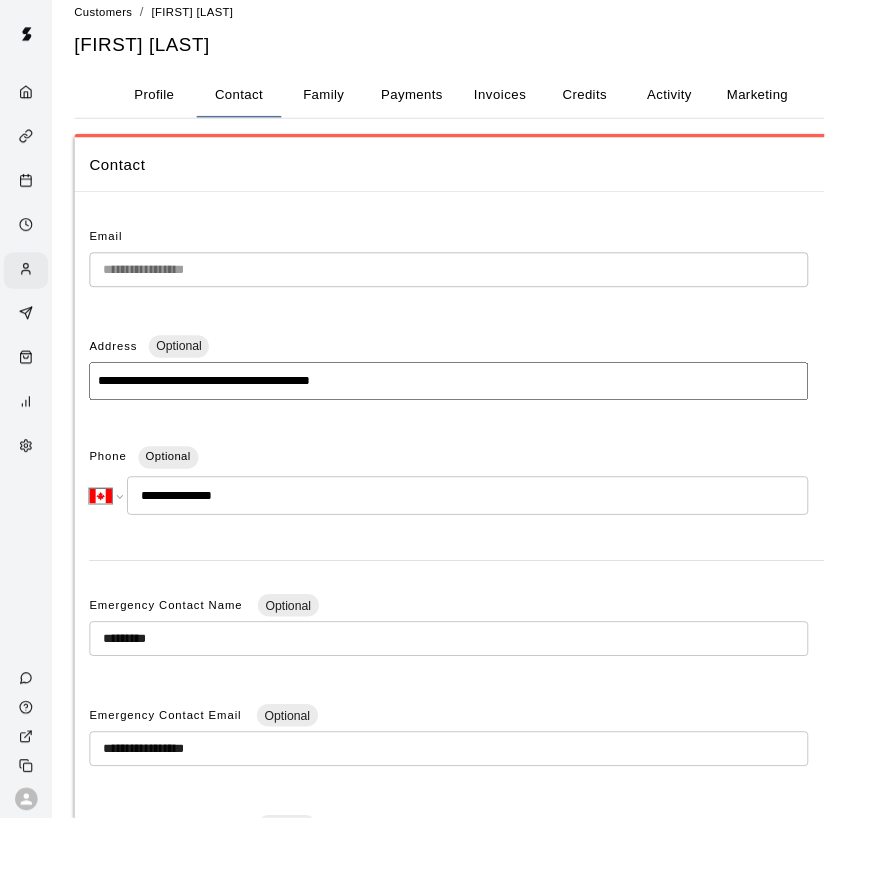 click on "**********" at bounding box center (477, 795) 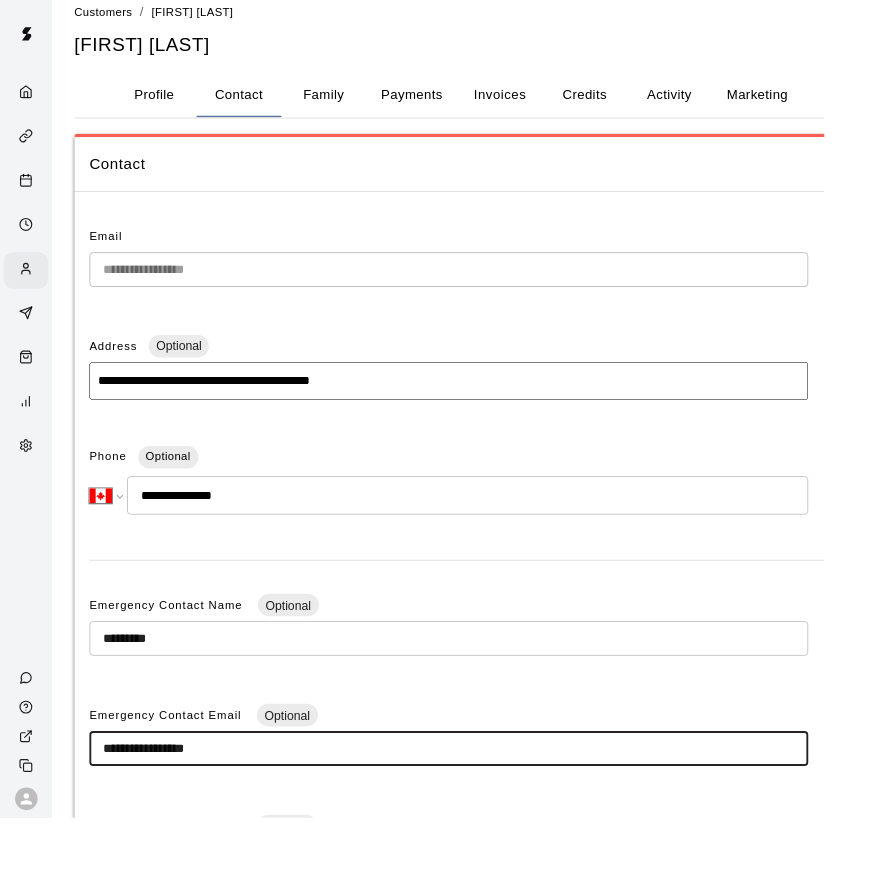 scroll, scrollTop: 54, scrollLeft: 0, axis: vertical 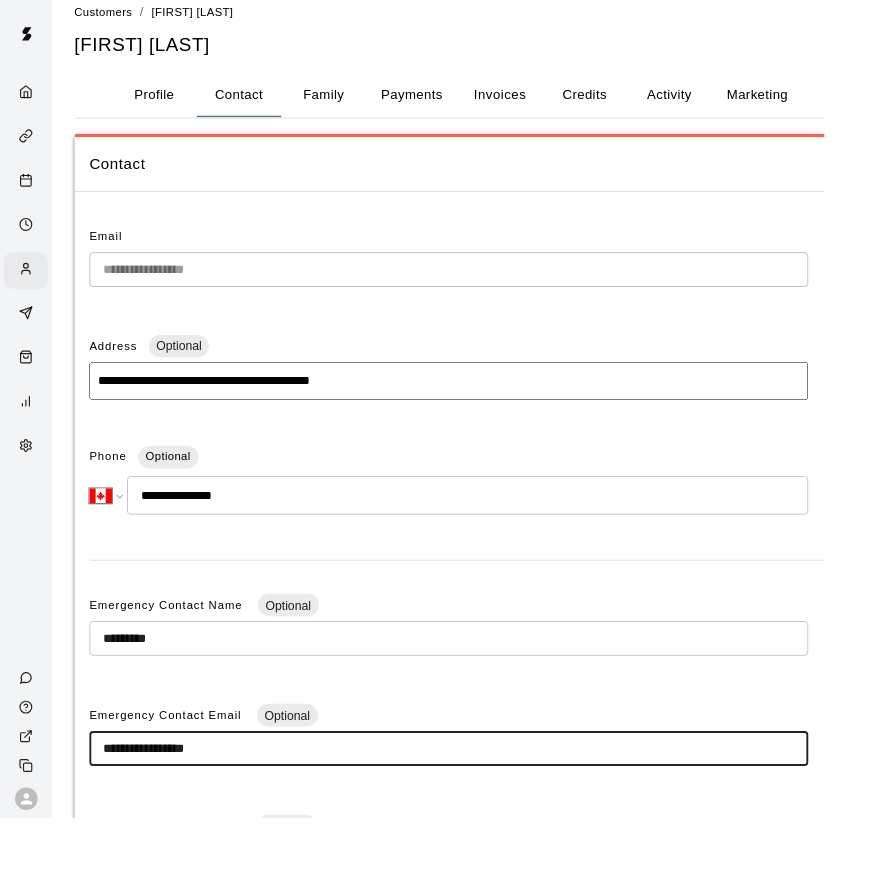 click on "**********" at bounding box center [477, 795] 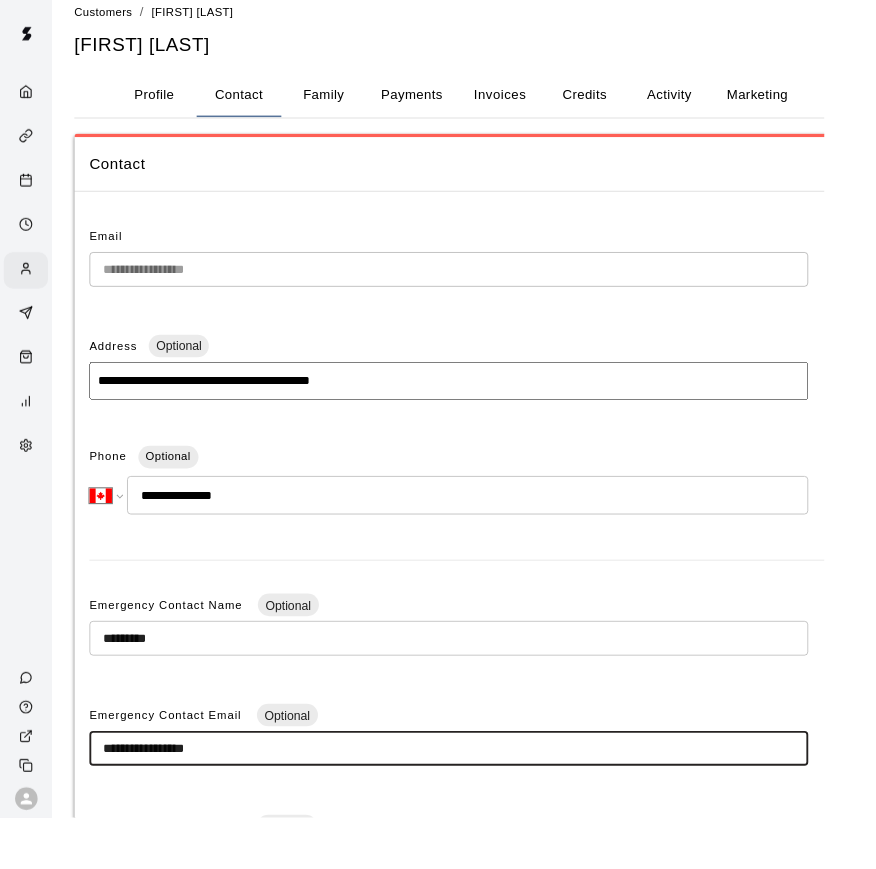 scroll, scrollTop: 54, scrollLeft: 0, axis: vertical 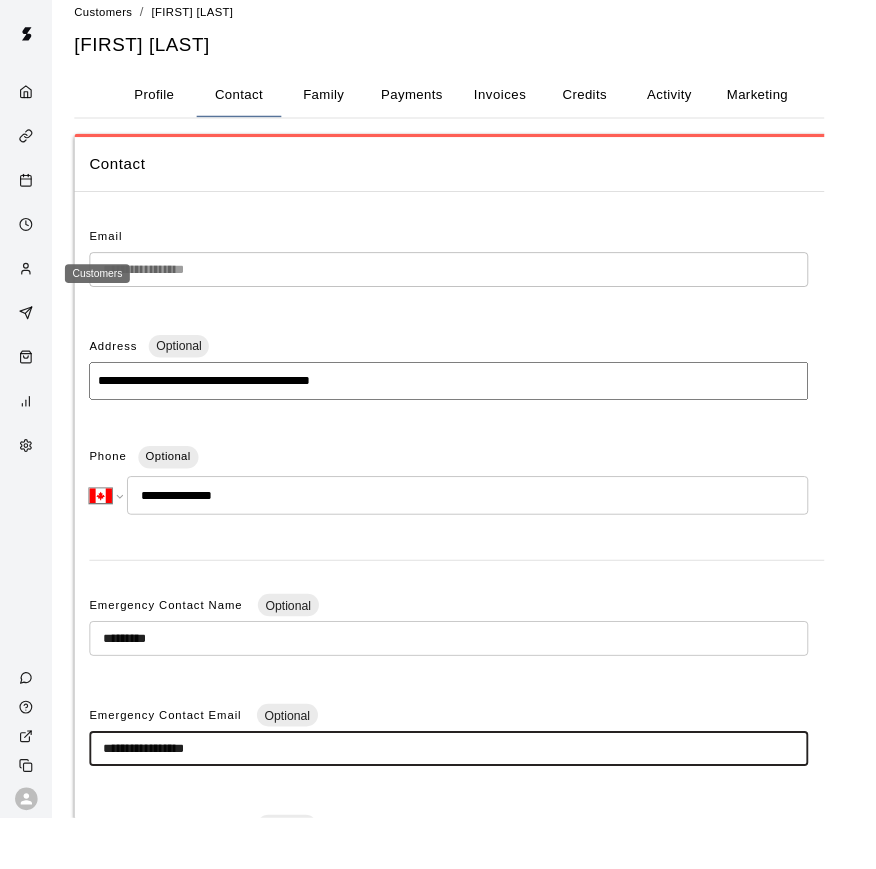 click 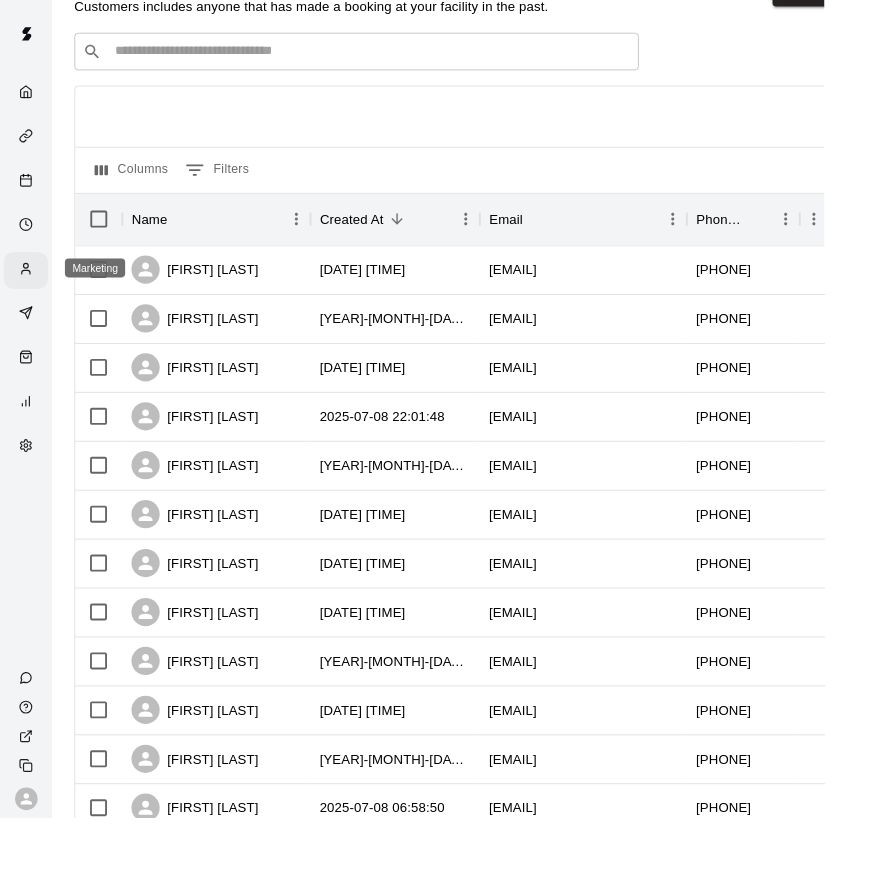 scroll, scrollTop: 0, scrollLeft: 0, axis: both 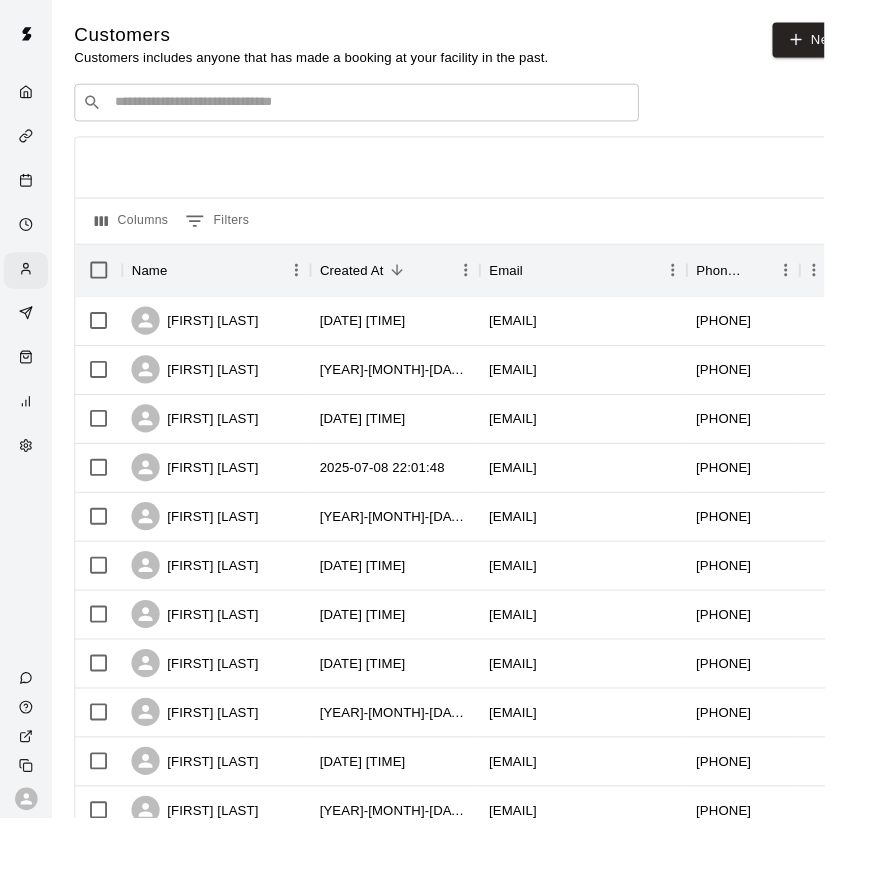 click at bounding box center [393, 109] 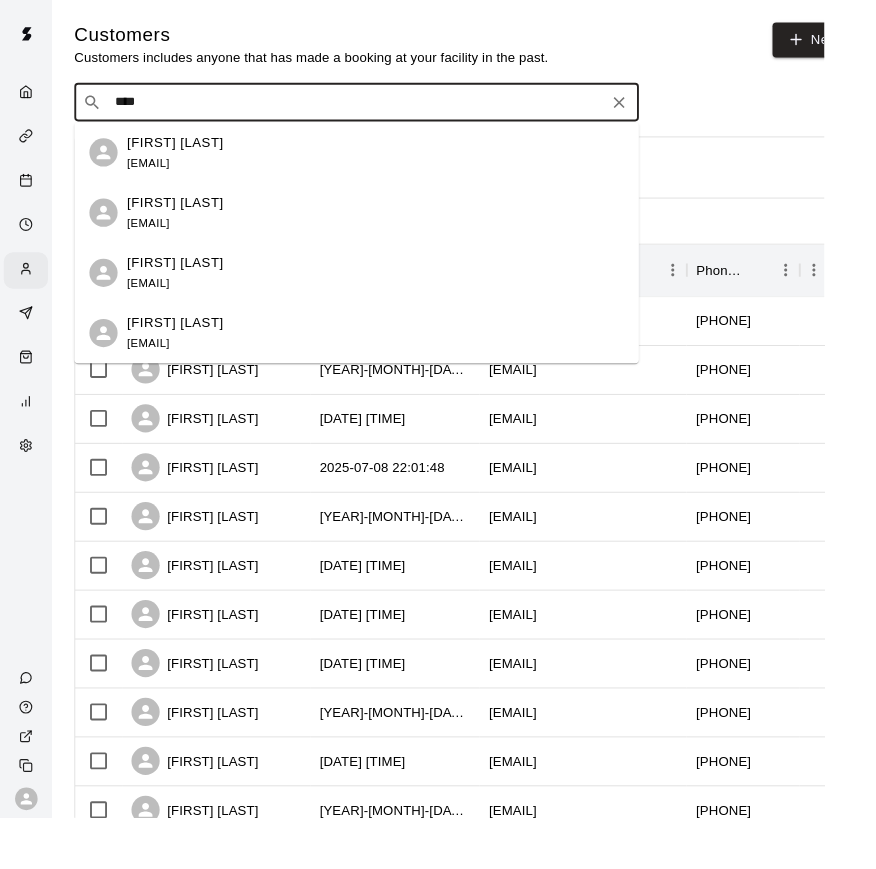 type on "****" 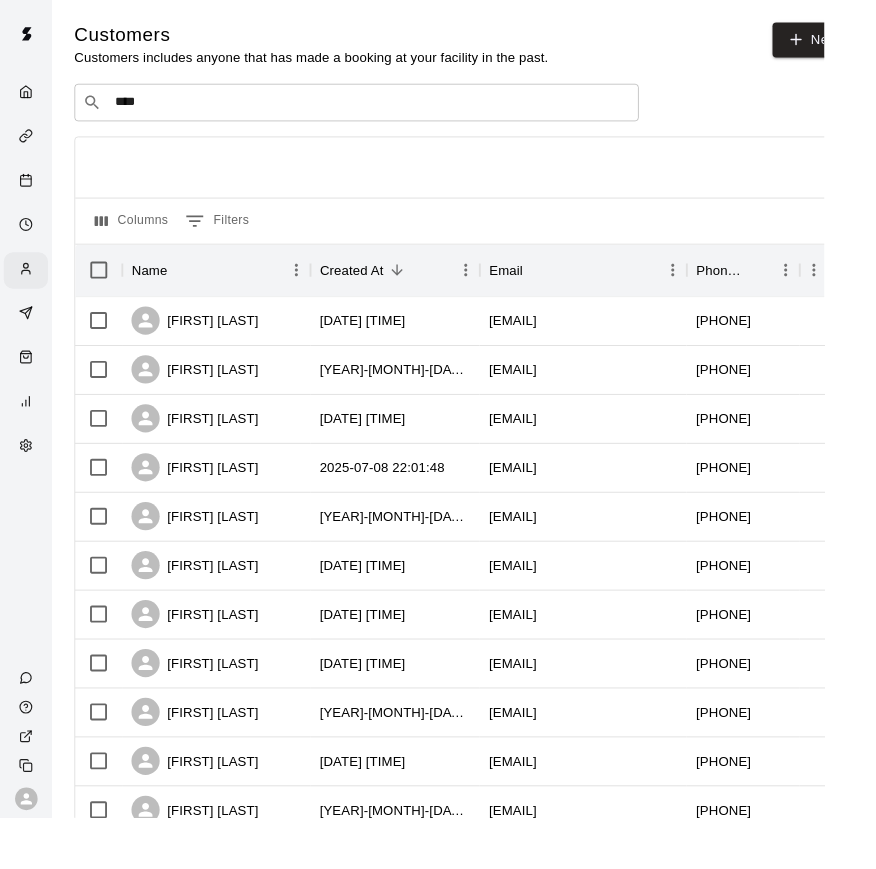click on "Customers Customers includes anyone that has made a booking at your facility in the past.   New ​ **** ​ Columns 0 Filters Name Created At Email Phone Number Age Memberships [FIRST] [LAST] 2025-07-10 09:32:22 [EMAIL] +1[PHONE] [FIRST] [LAST] 2025-07-09 09:48:29 [EMAIL] +1[PHONE] [FIRST] [LAST] 2025-07-08 22:40:07 [EMAIL] +1[PHONE] [FIRST] [LAST] 2025-07-08 22:01:48 [EMAIL] +1[PHONE] [FIRST] [LAST] 2025-07-08 20:12:37 [EMAIL] +1[PHONE] [FIRST] [LAST] 2025-07-08 20:03:05 [EMAIL] +1[PHONE] [FIRST] [LAST] 2025-07-08 17:59:35 [EMAIL] +1[PHONE] 44 [FIRST] [LAST] 2025-07-08 17:31:18 [EMAIL] +1[PHONE] [FIRST] [LAST] 2025-07-08 15:19:12 [EMAIL] +1[PHONE] [FIRST] [LAST] 2025-07-08 11:28:04 [EMAIL] +1[PHONE] [FIRST] [LAST] 2025-07-08 09:22:03 [EMAIL] +1[PHONE] [FIRST] [LAST] 2025-07-08 06:58:50 [EMAIL] +1[PHONE]" at bounding box center (493, 847) 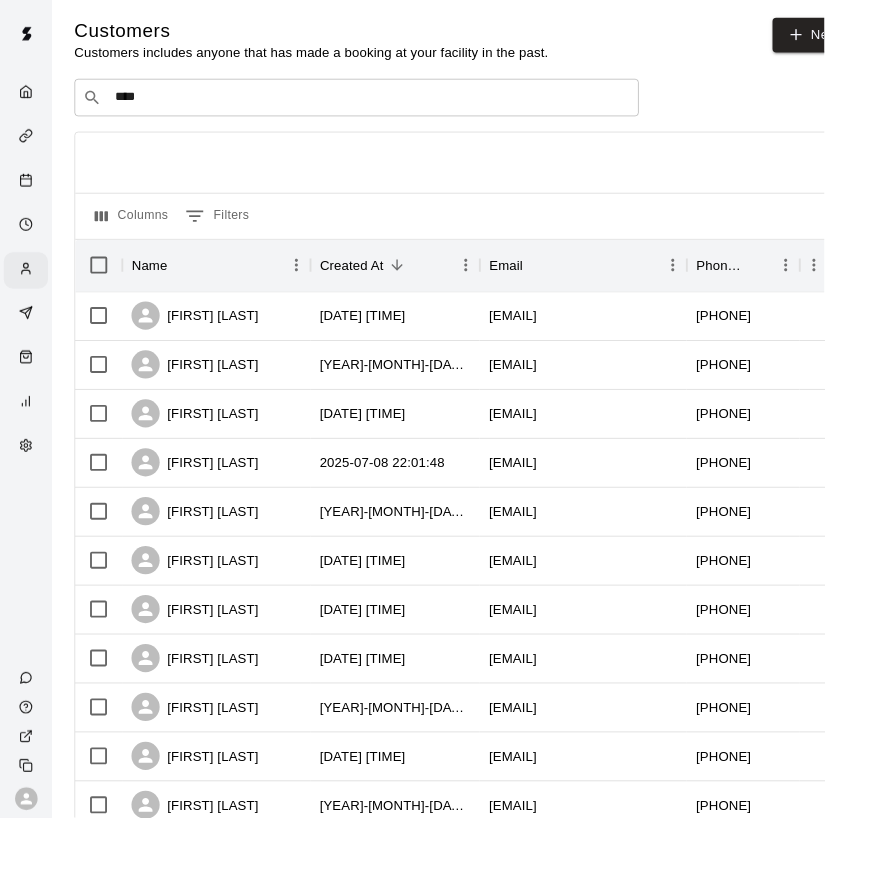 click on "****" at bounding box center (378, 104) 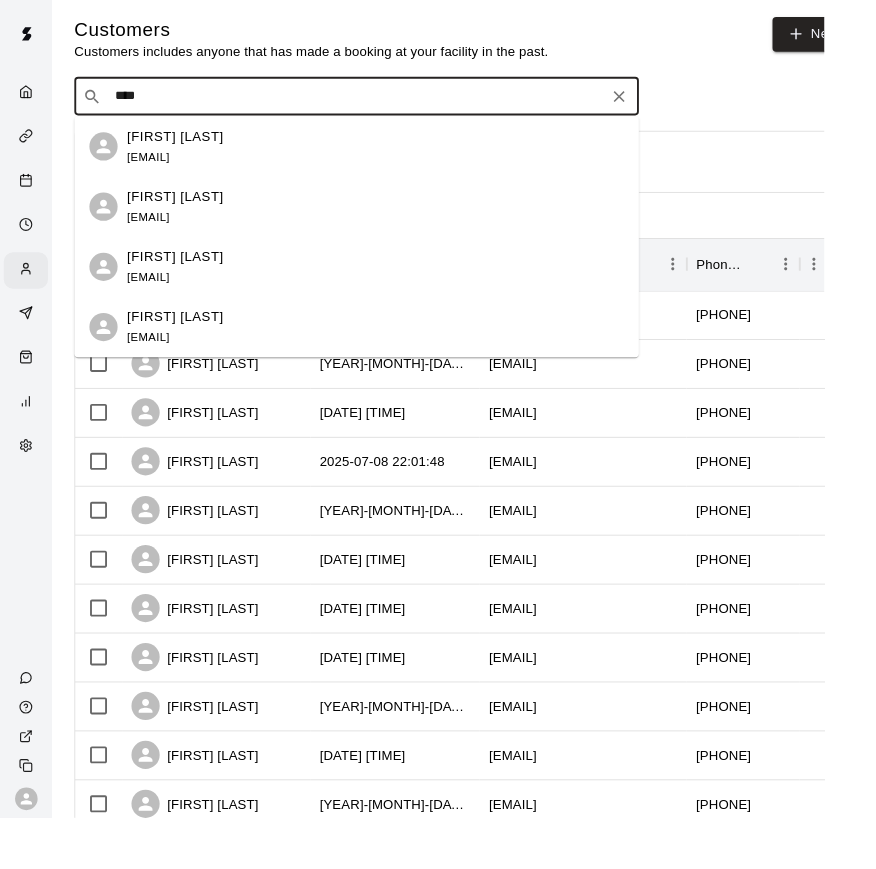 scroll, scrollTop: 5, scrollLeft: 0, axis: vertical 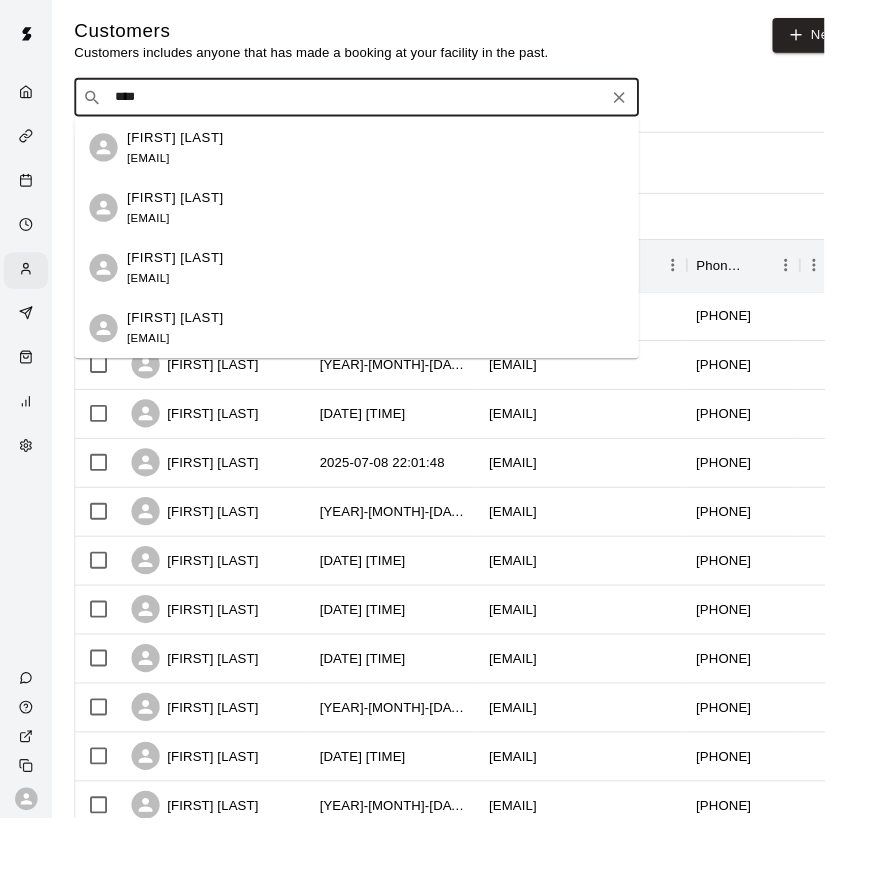click on "Derek Neal mnyankees42@gmail.com" at bounding box center [399, 157] 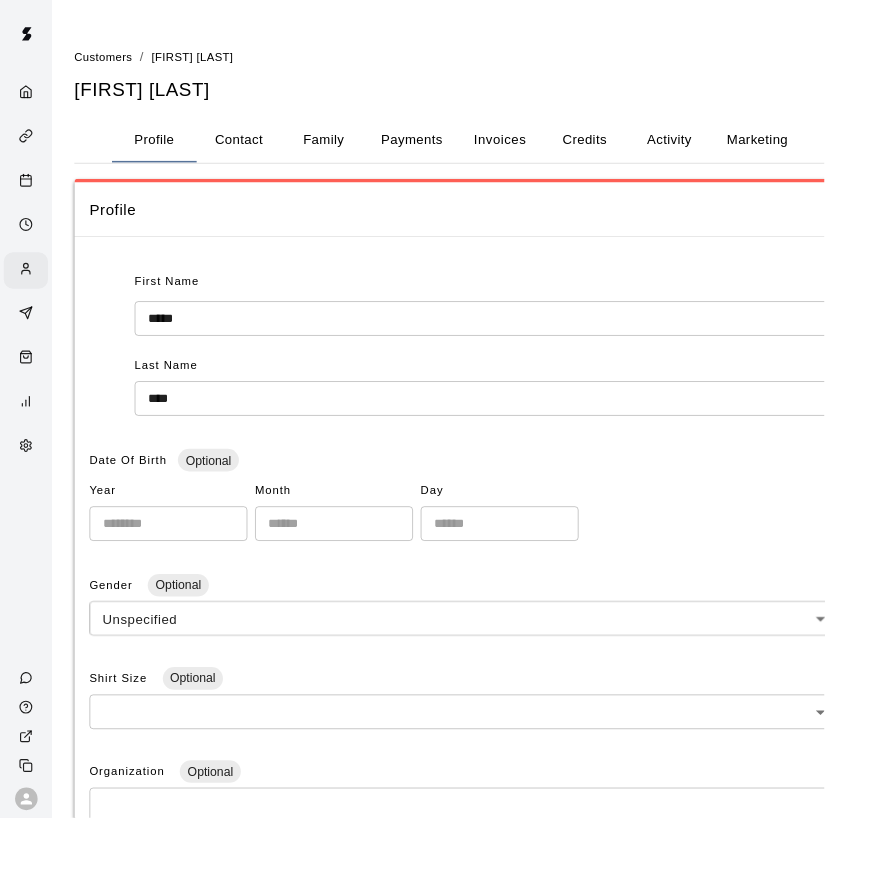 click on "Contact" at bounding box center [254, 149] 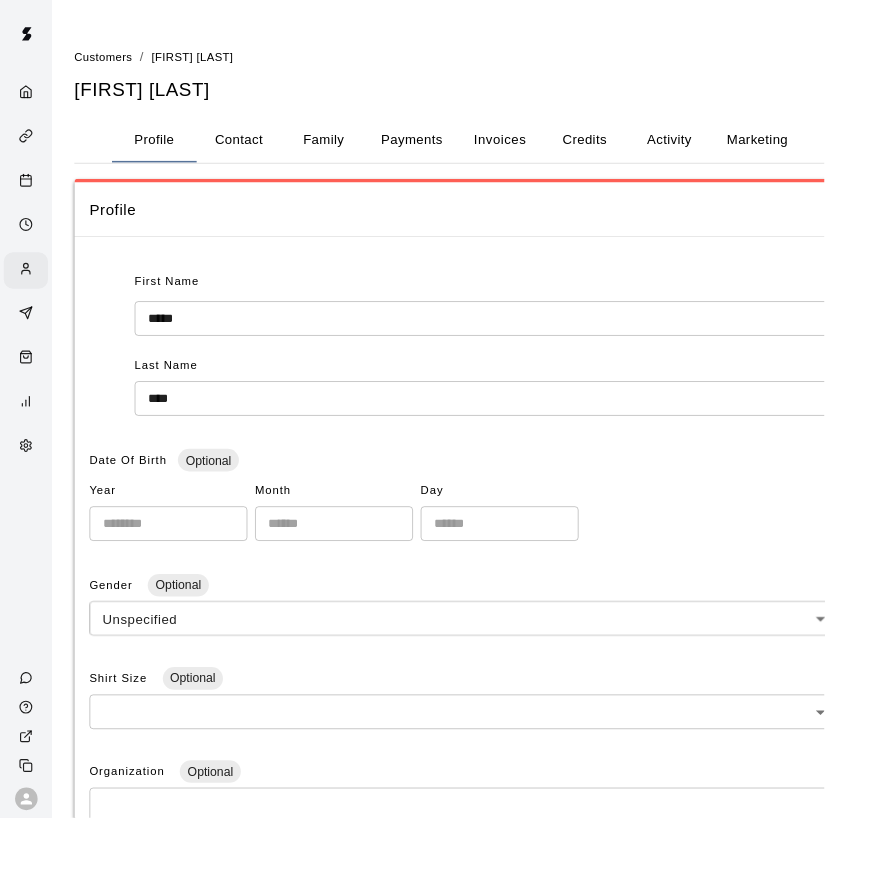 select on "**" 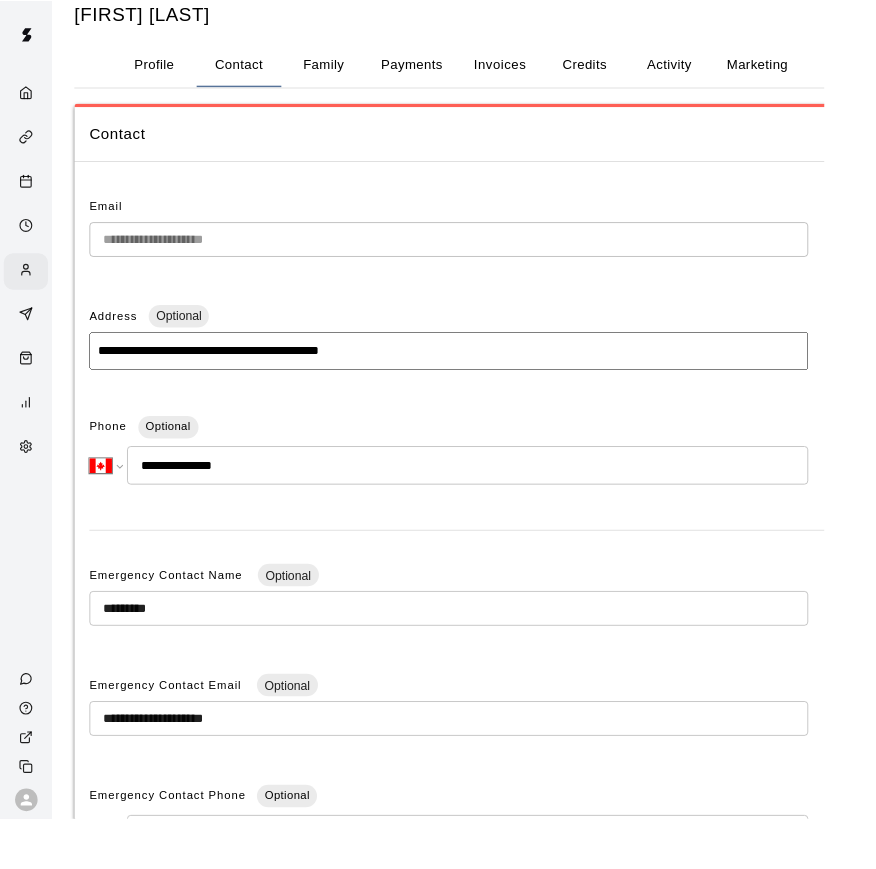 scroll, scrollTop: 90, scrollLeft: 0, axis: vertical 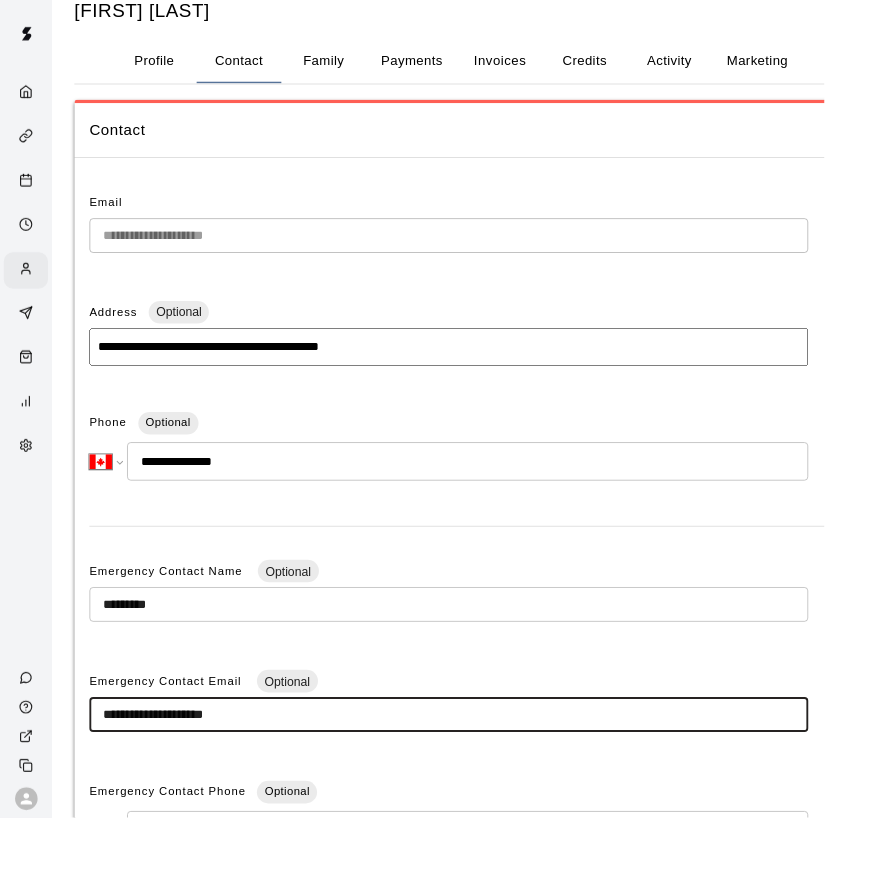 click on "**********" at bounding box center (477, 759) 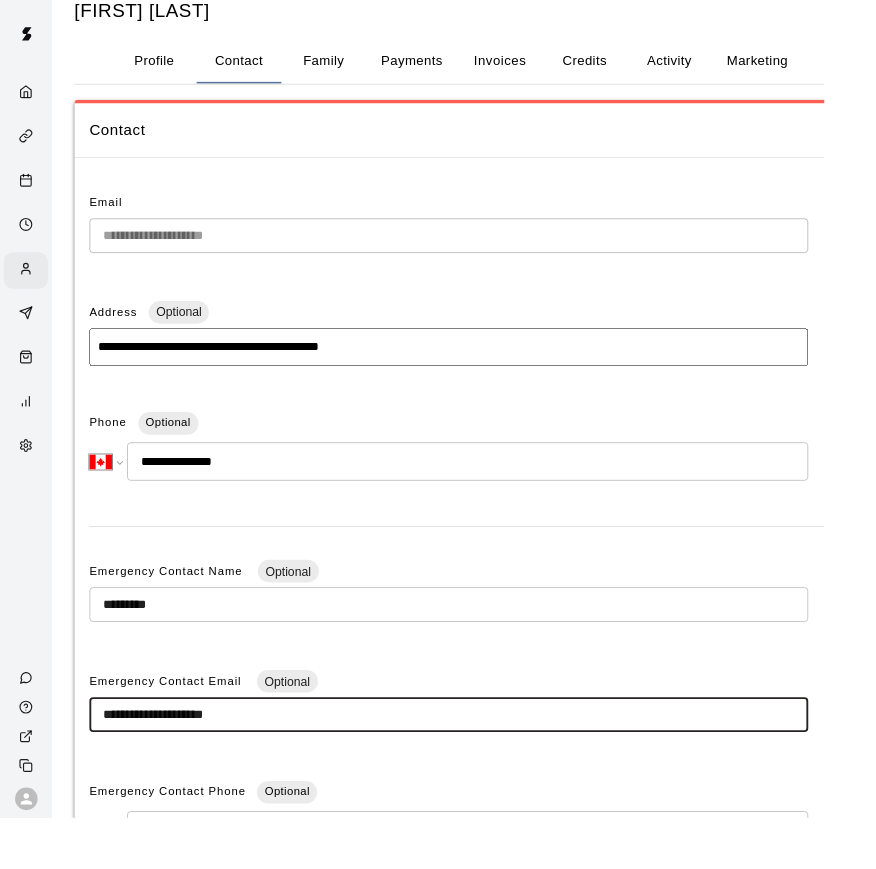 click on "**********" at bounding box center (477, 759) 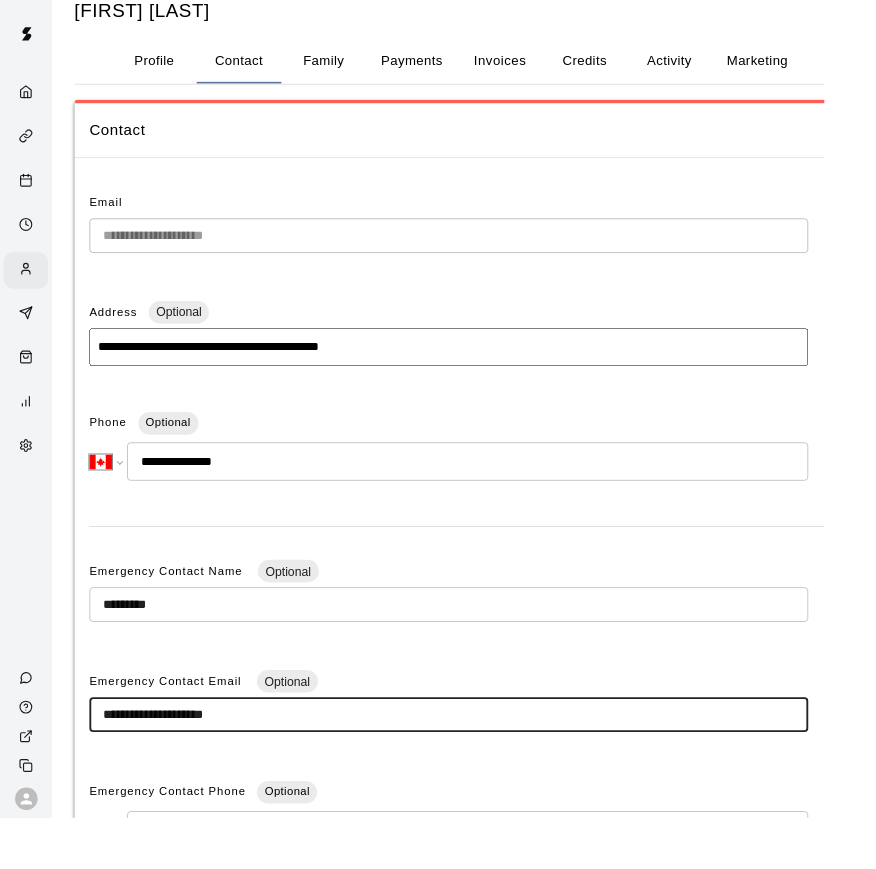 click on "**********" at bounding box center (477, 759) 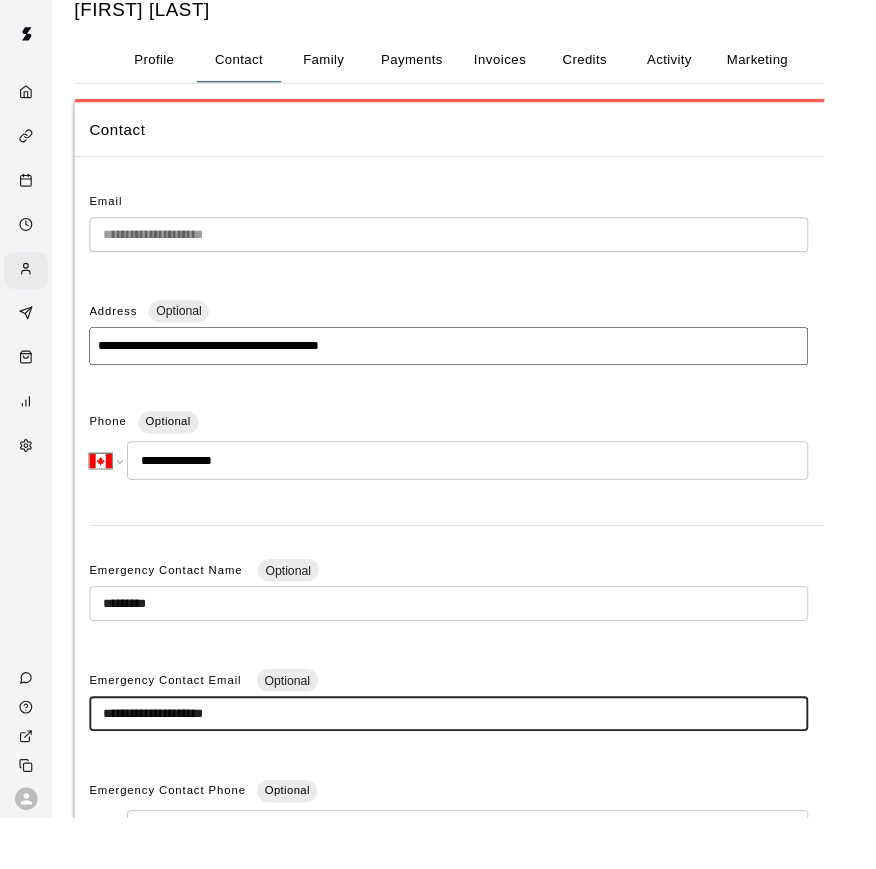 scroll, scrollTop: 90, scrollLeft: 0, axis: vertical 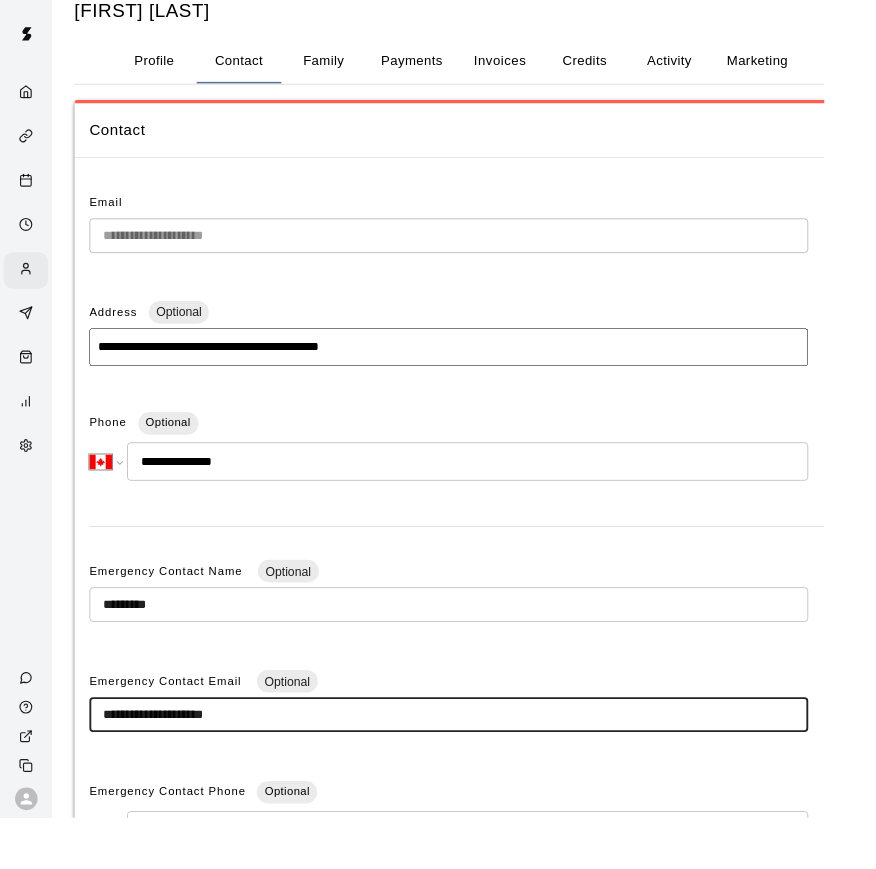click on "Contact" at bounding box center (254, 65) 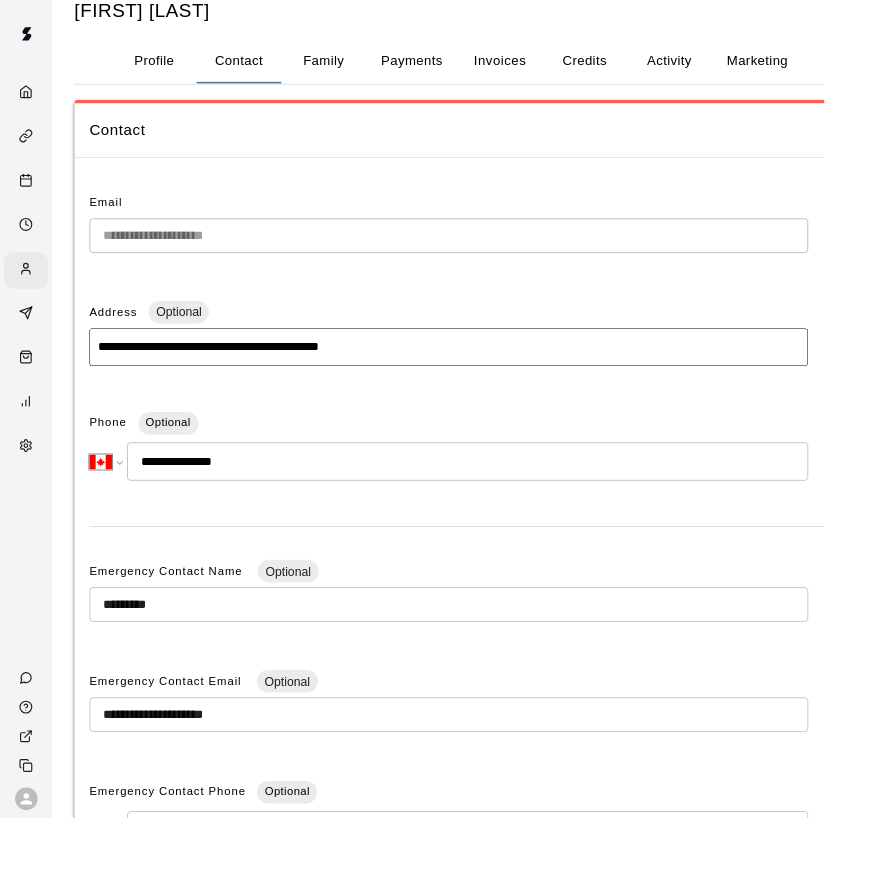 scroll, scrollTop: 91, scrollLeft: 0, axis: vertical 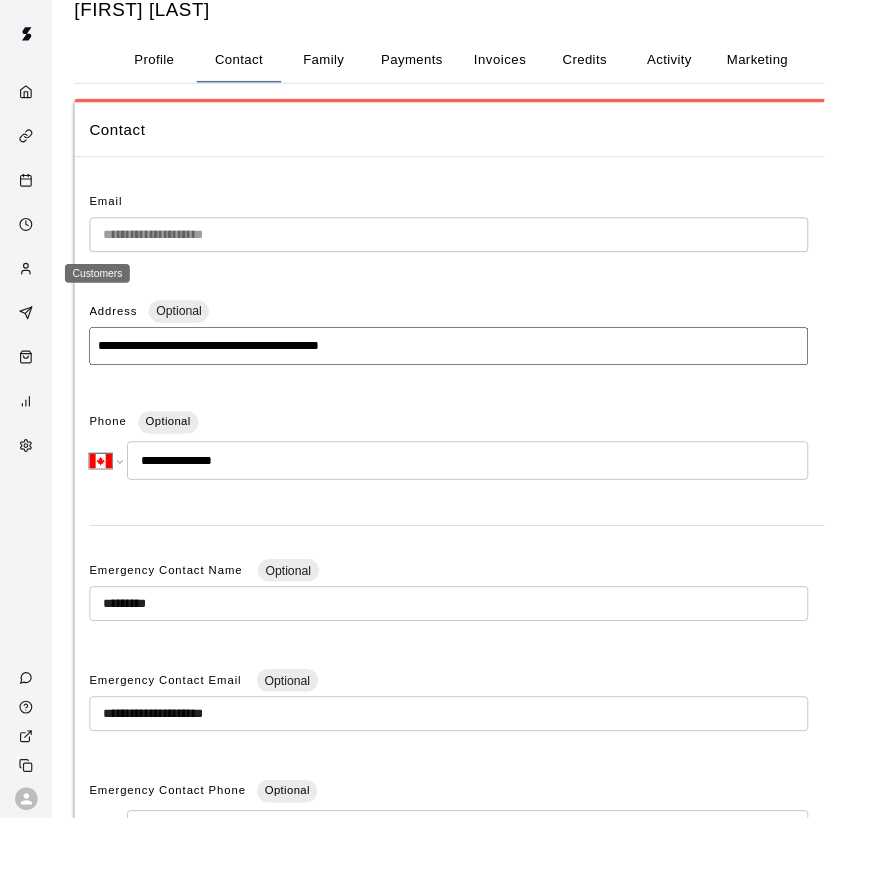 click 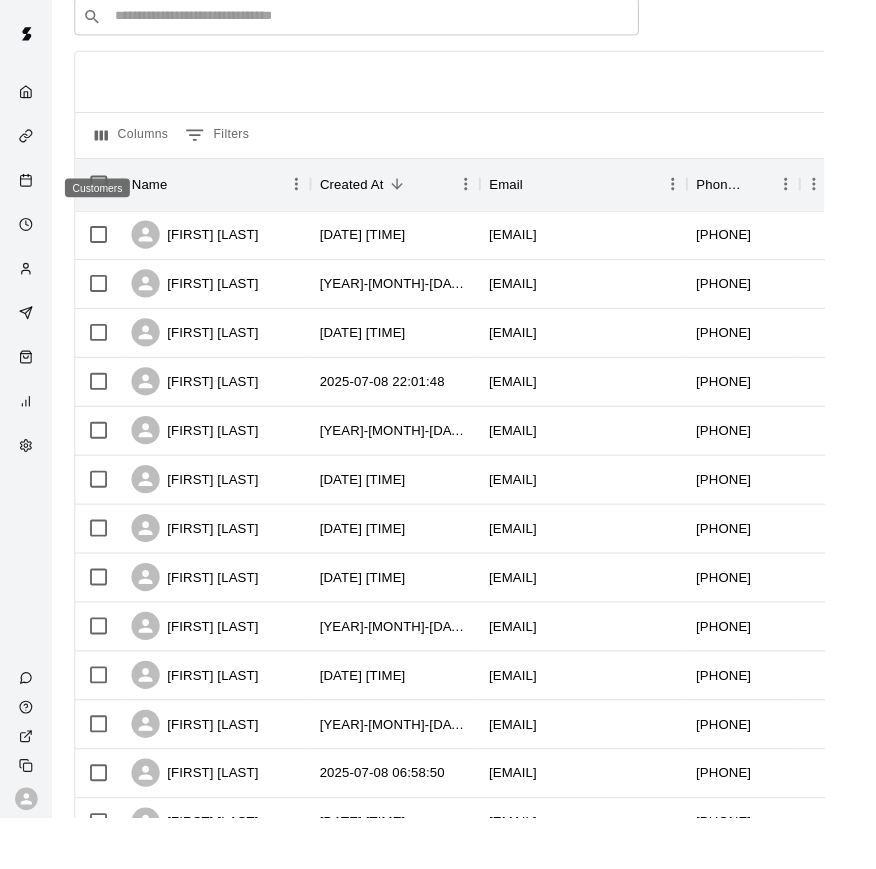 scroll, scrollTop: 0, scrollLeft: 0, axis: both 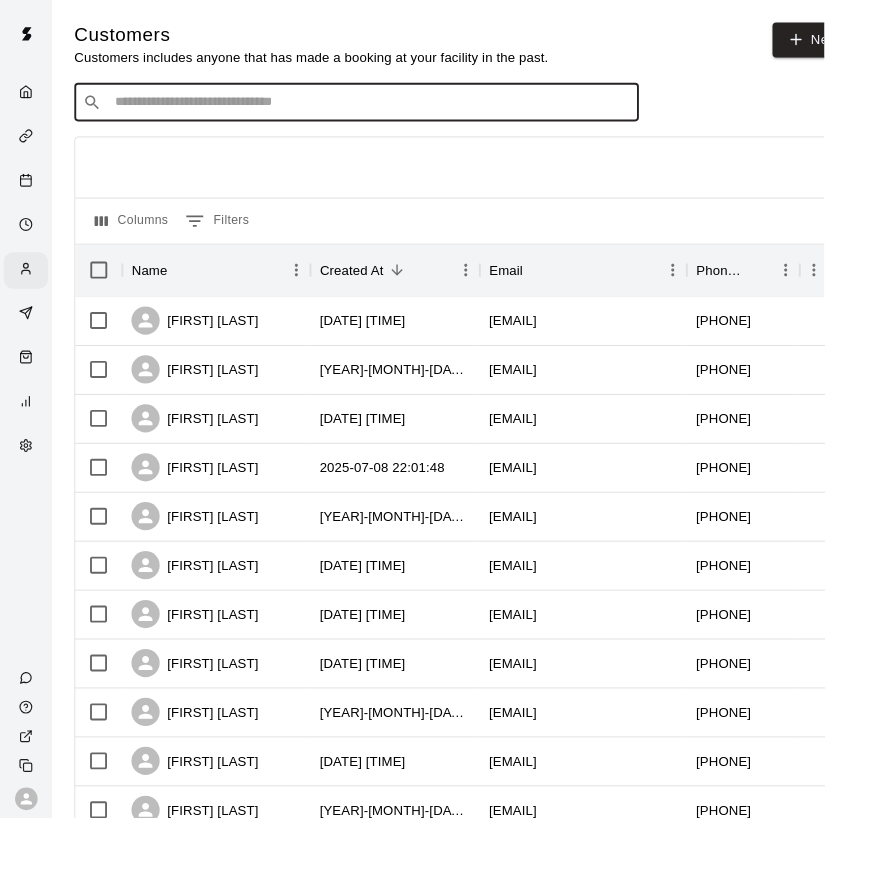 click at bounding box center (393, 109) 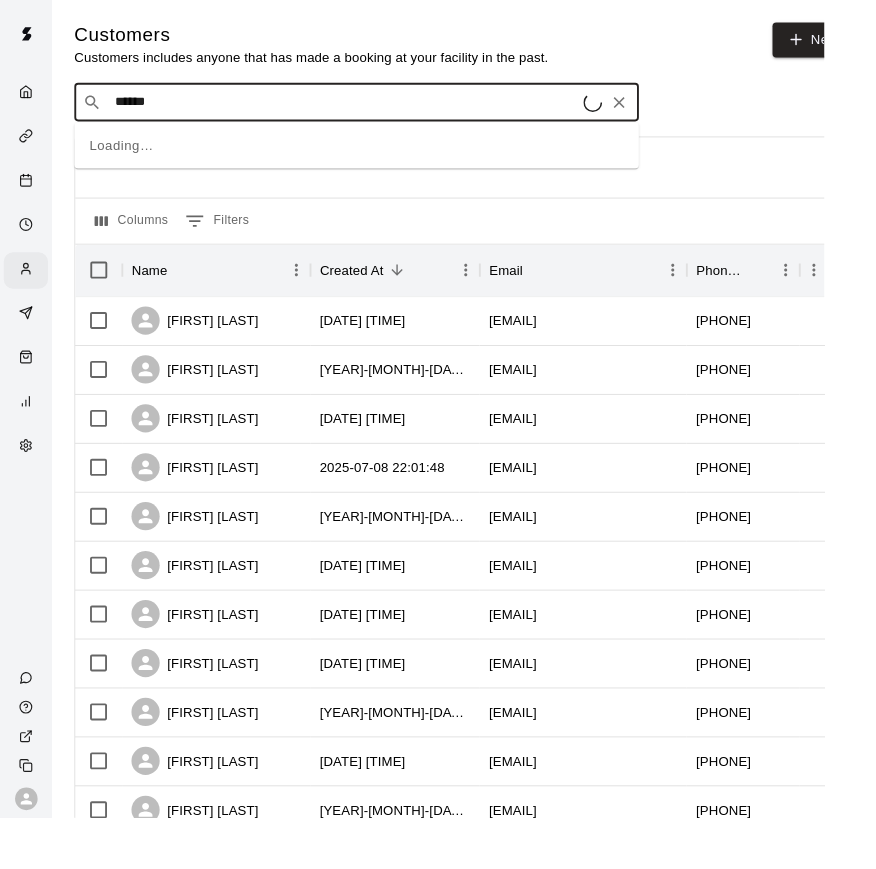 type on "******" 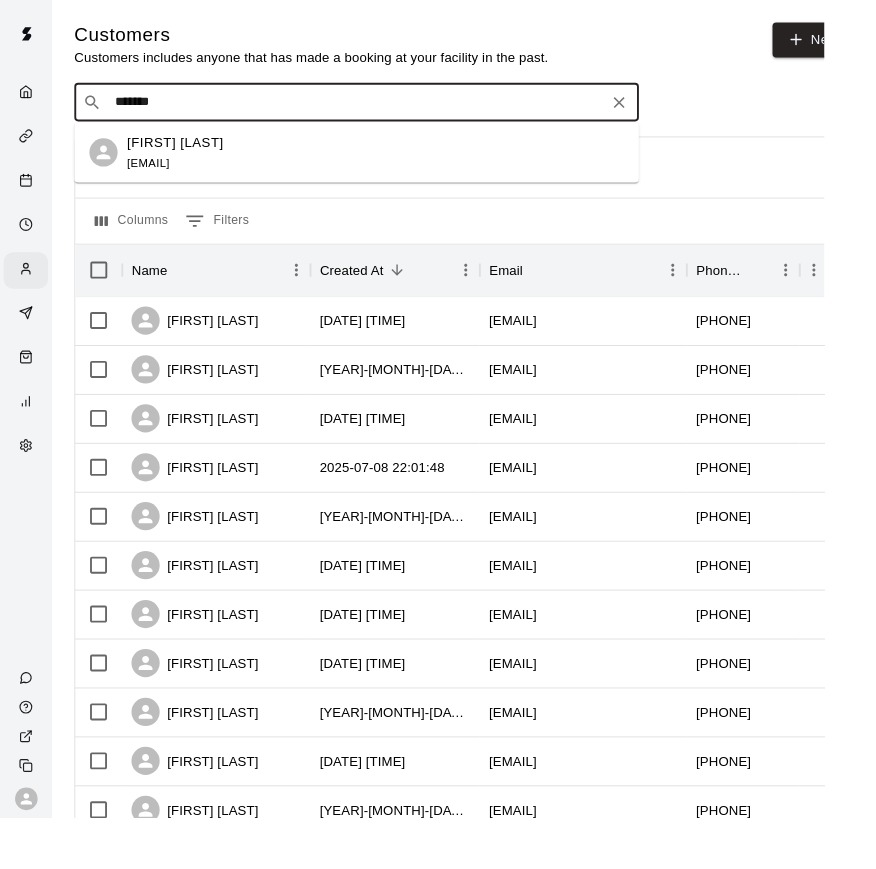 click on "kathleen.emese@gmail.com" at bounding box center [157, 173] 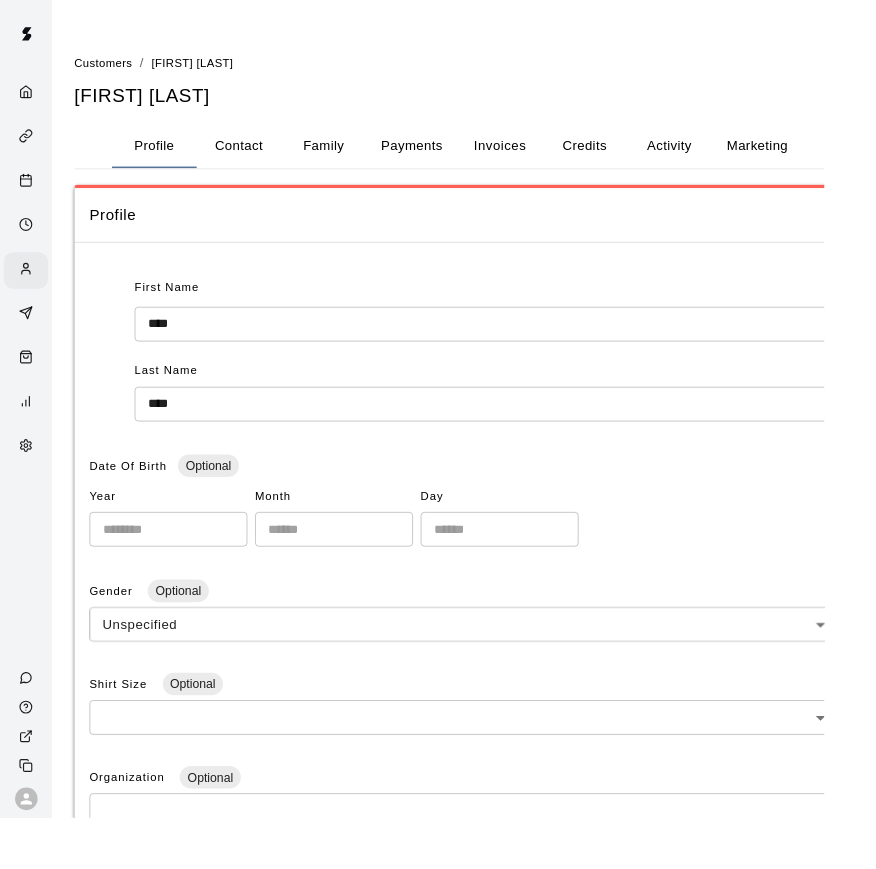 click on "Contact" at bounding box center (254, 155) 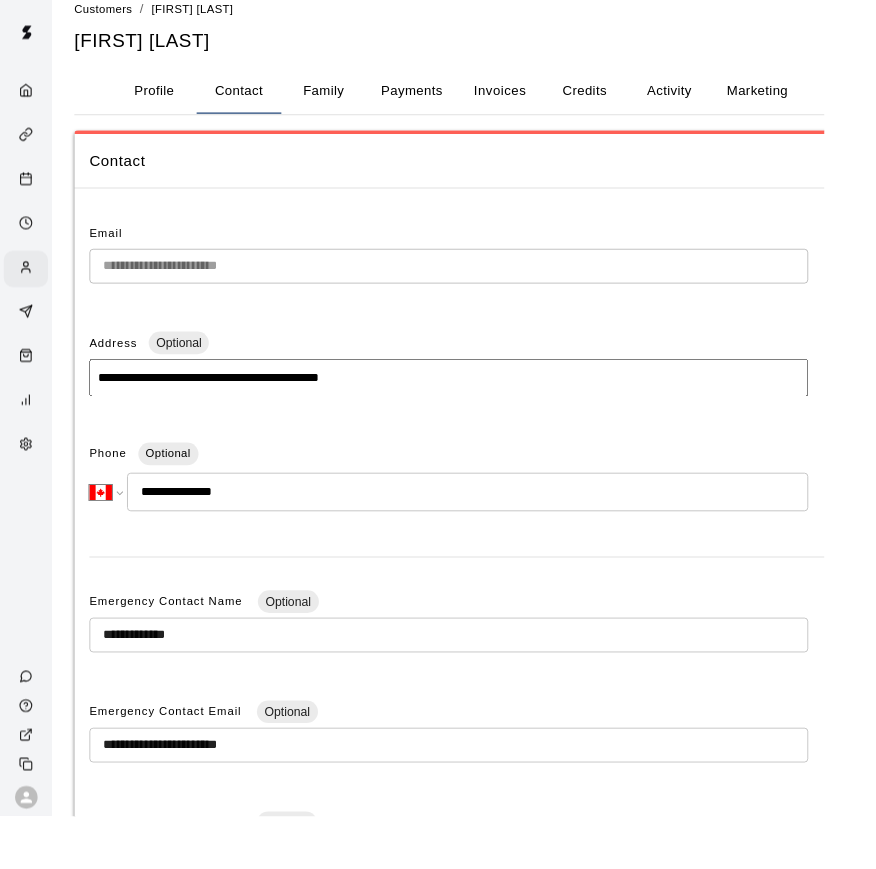 scroll, scrollTop: 53, scrollLeft: 0, axis: vertical 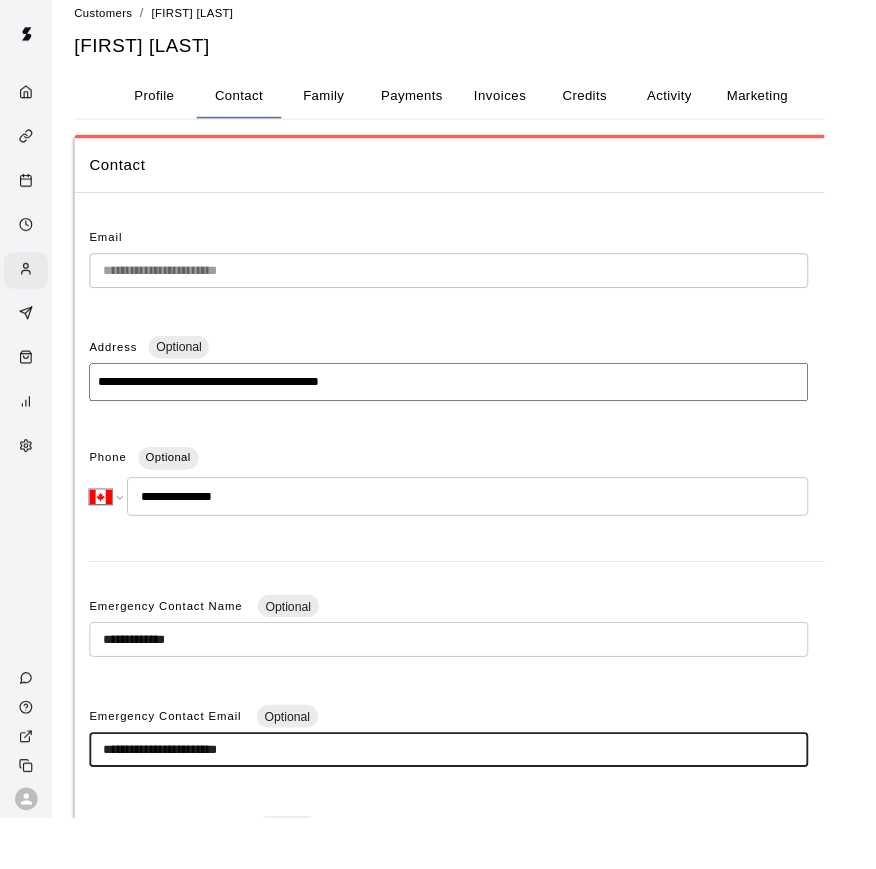 click on "**********" at bounding box center [477, 796] 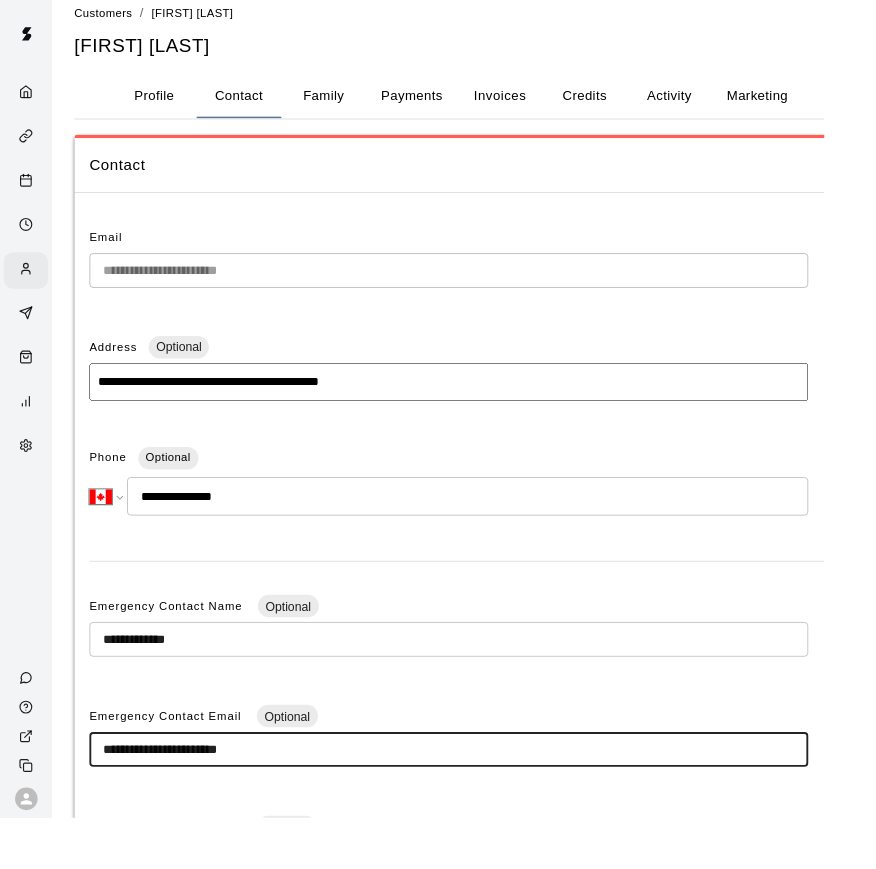 click on "**********" at bounding box center (477, 796) 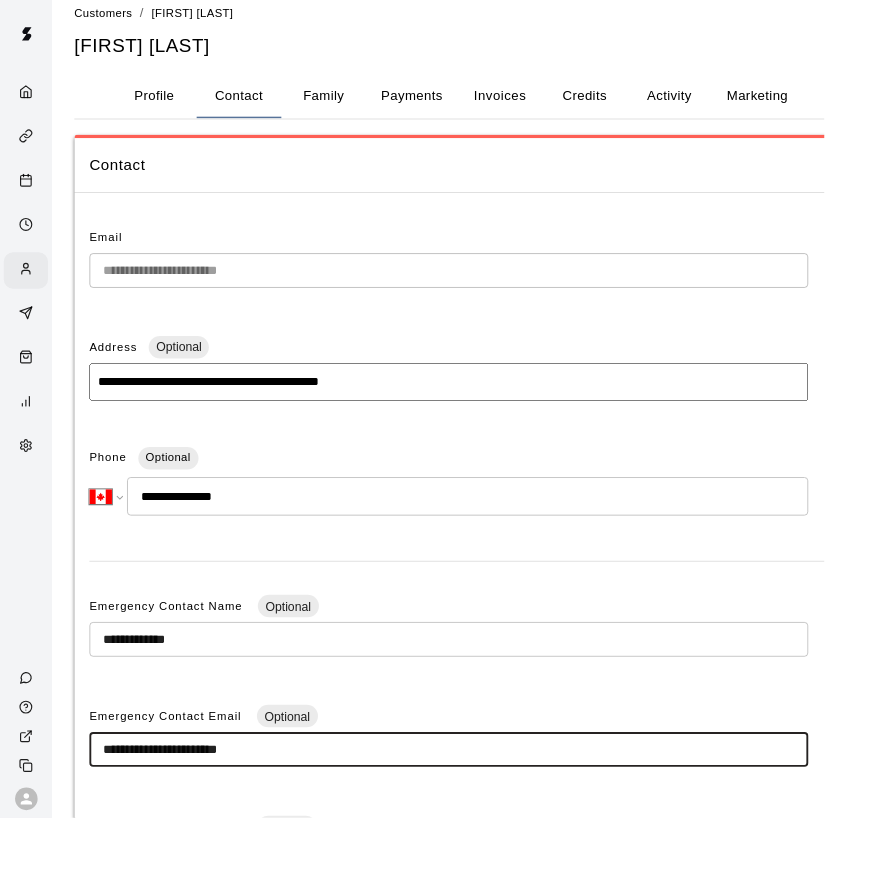 click on "**********" at bounding box center [477, 796] 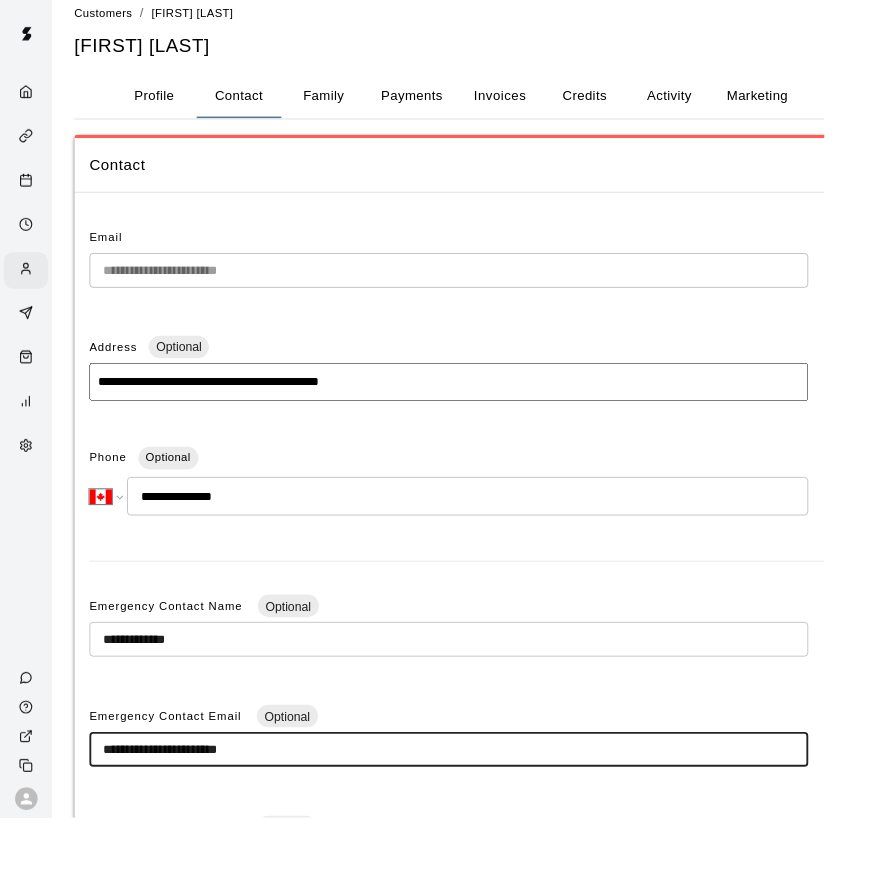 scroll, scrollTop: 53, scrollLeft: 0, axis: vertical 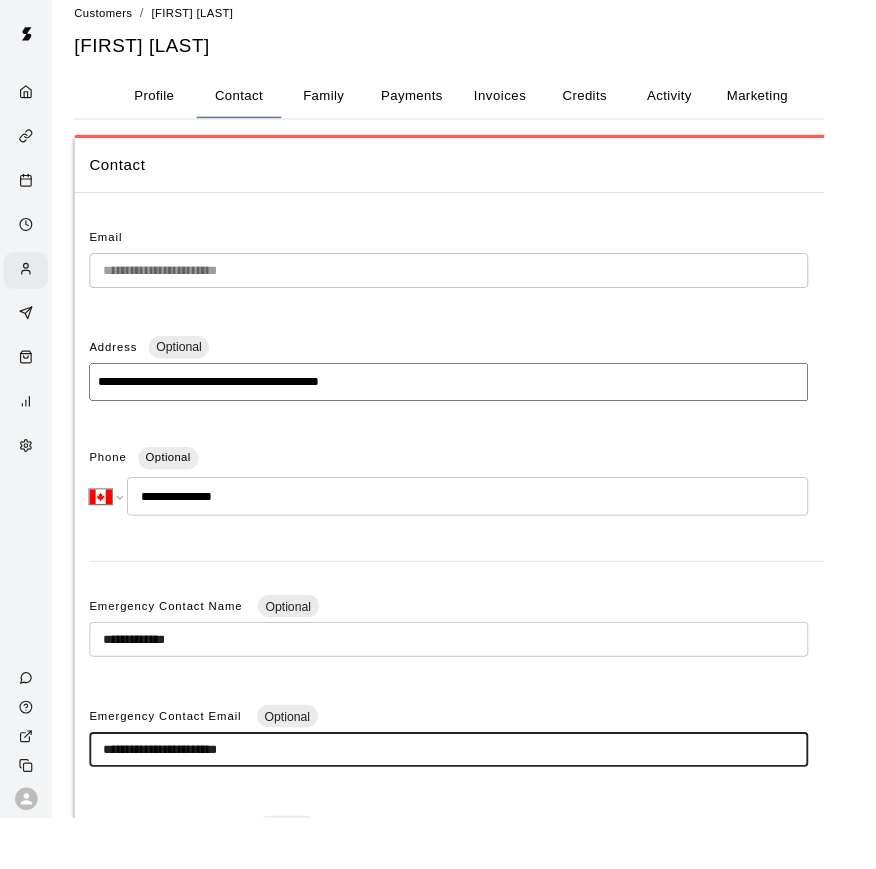 click on "Contact" at bounding box center [254, 102] 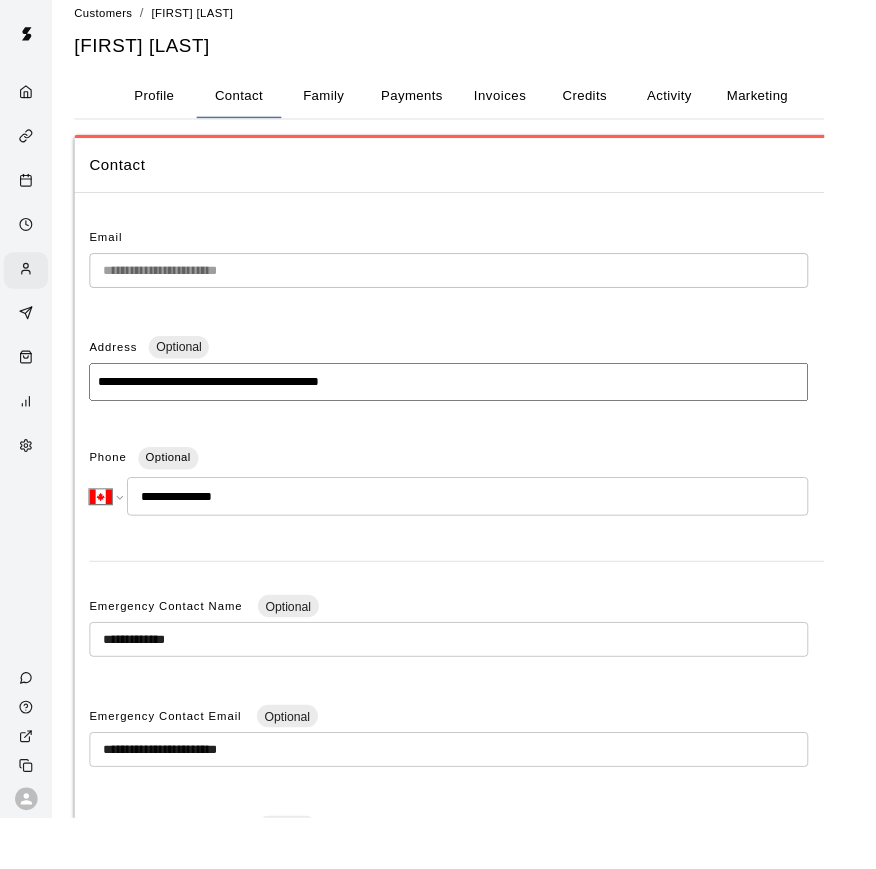 scroll, scrollTop: 53, scrollLeft: 0, axis: vertical 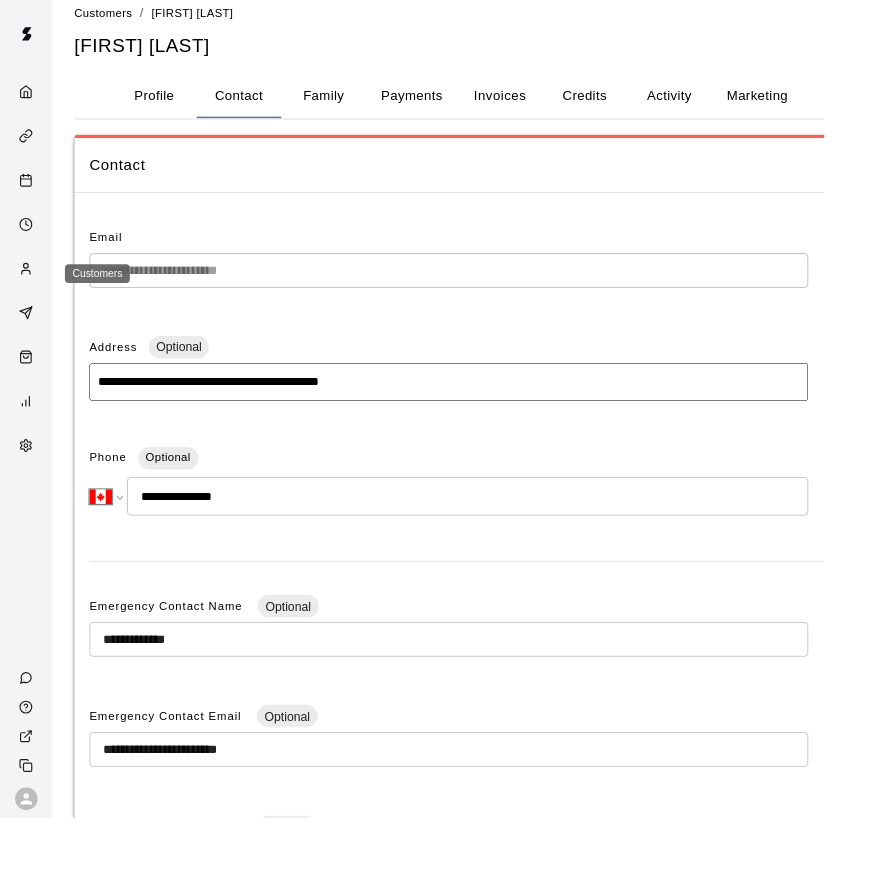 click 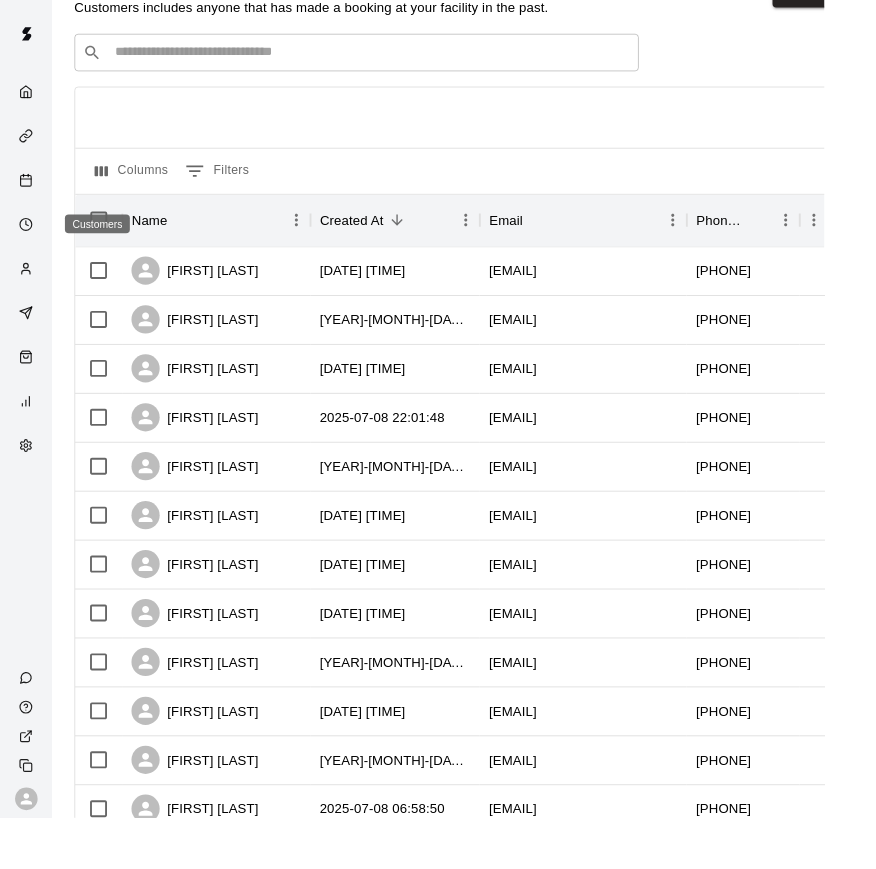 scroll, scrollTop: 0, scrollLeft: 0, axis: both 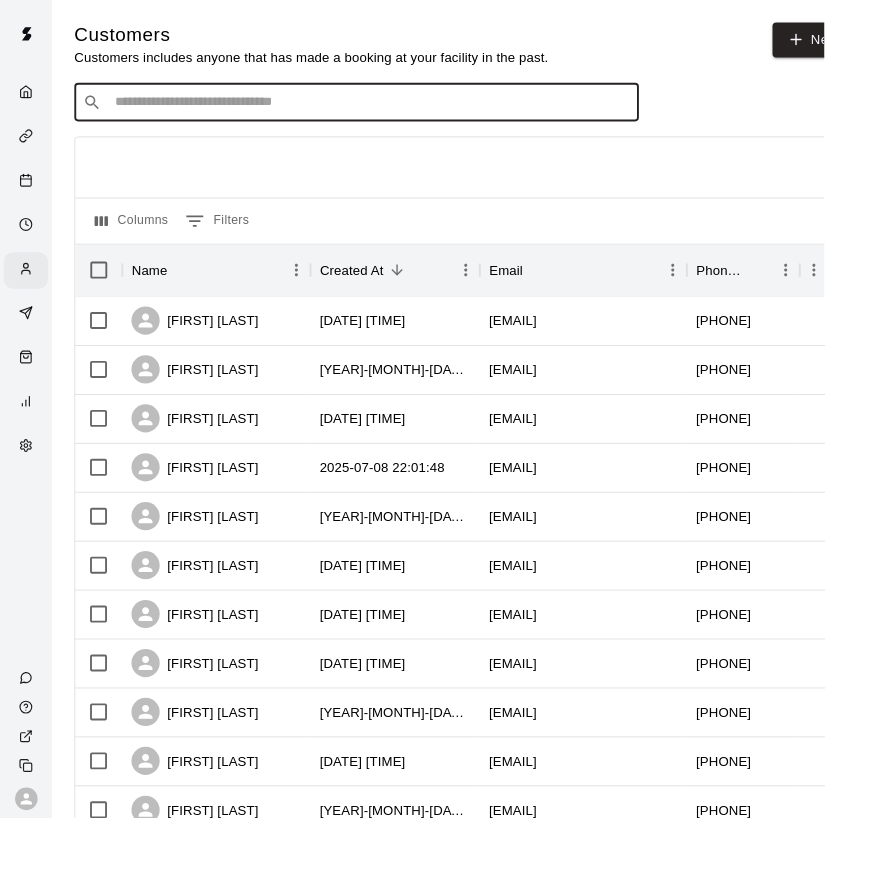 click at bounding box center (393, 109) 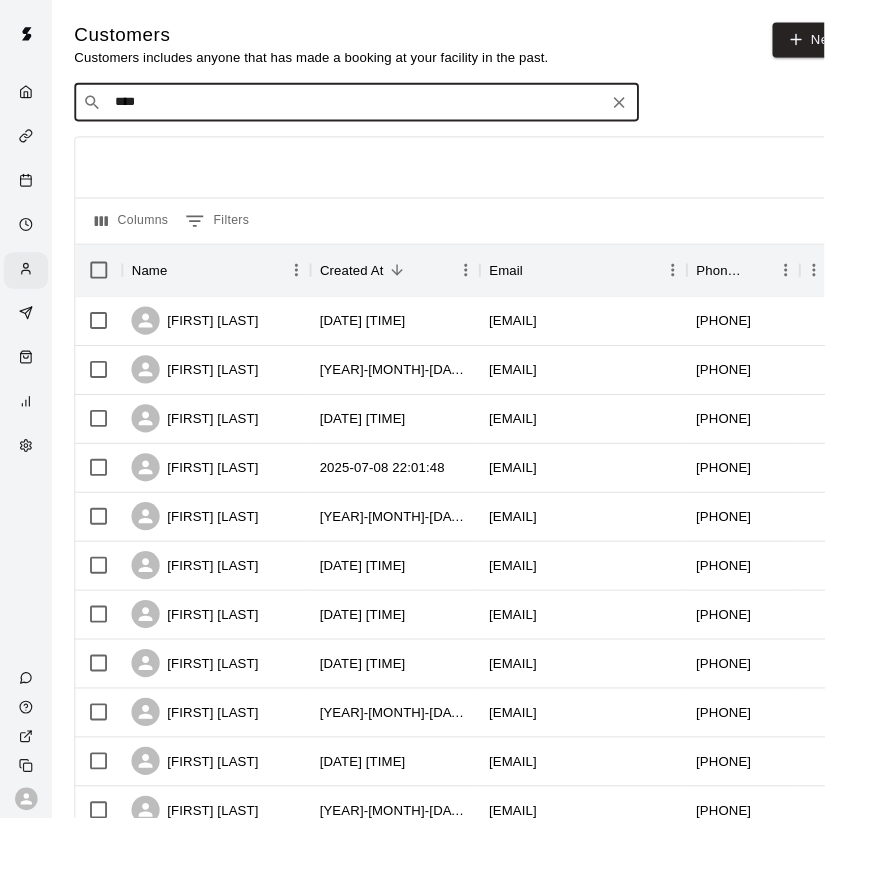 type on "*****" 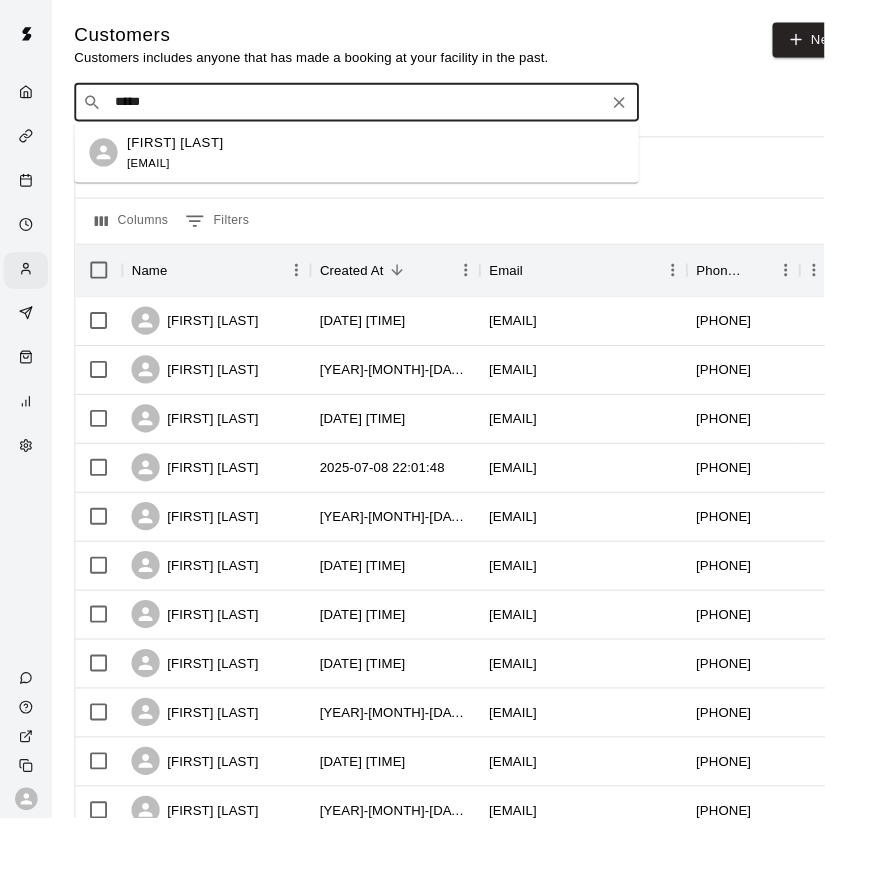 click on "Corey Strudwick" at bounding box center (186, 151) 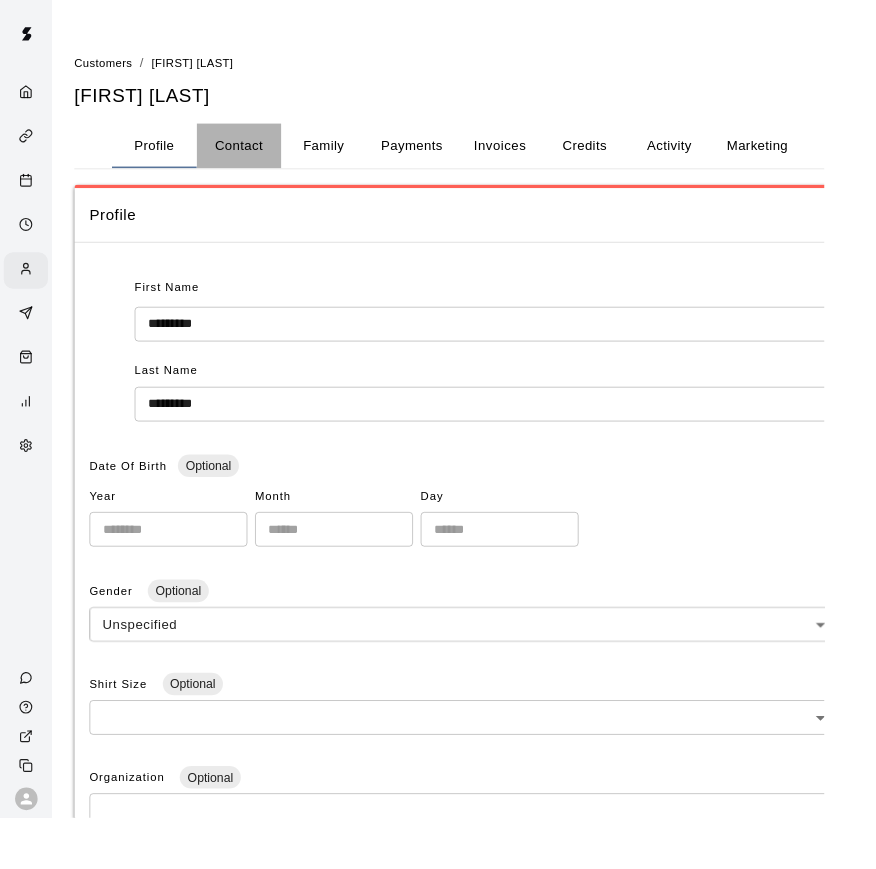 click on "Contact" at bounding box center [254, 155] 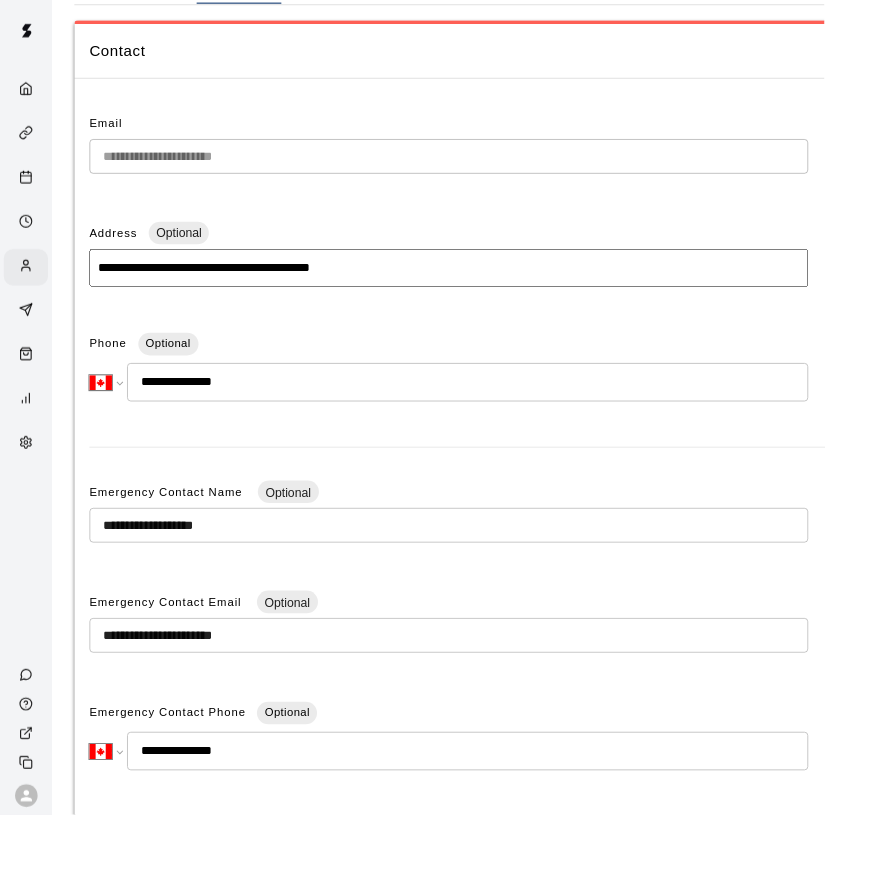 scroll, scrollTop: 171, scrollLeft: 0, axis: vertical 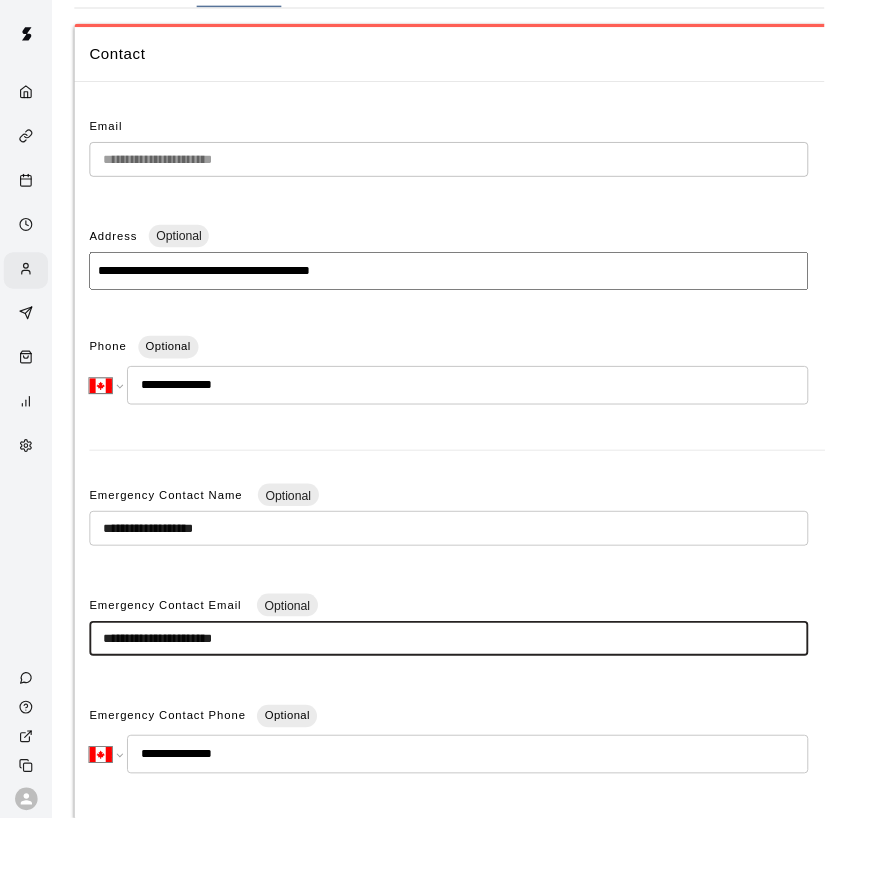 click on "**********" at bounding box center (477, 678) 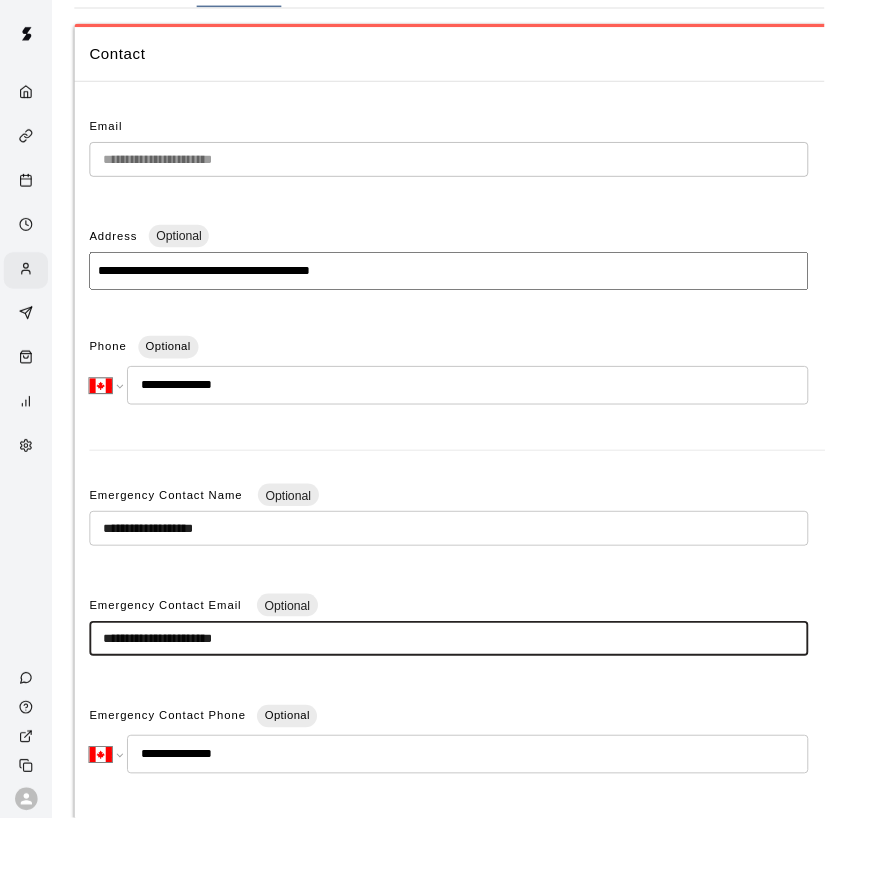 click on "**********" at bounding box center [477, 678] 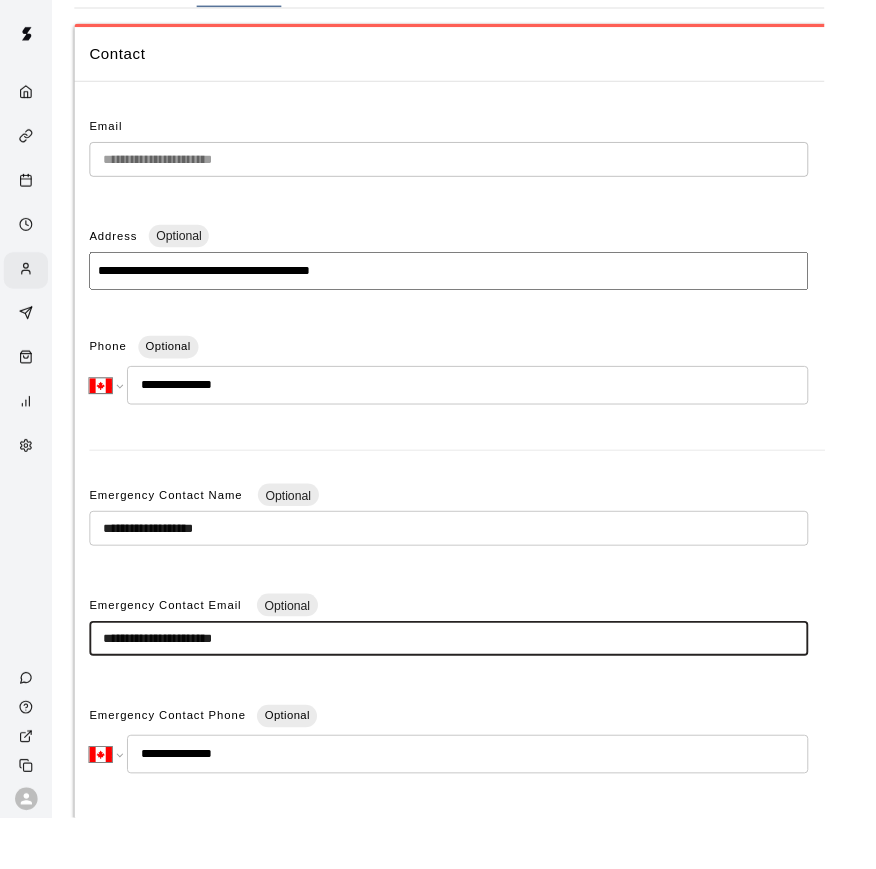 scroll, scrollTop: 171, scrollLeft: 0, axis: vertical 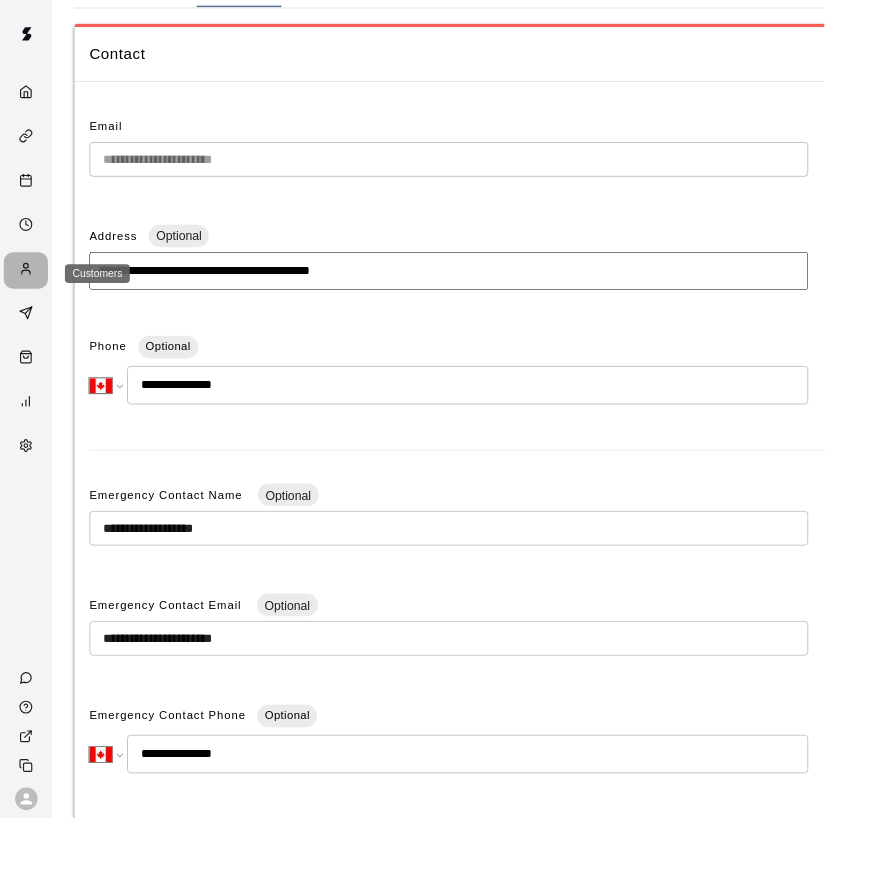 click at bounding box center [32, 287] 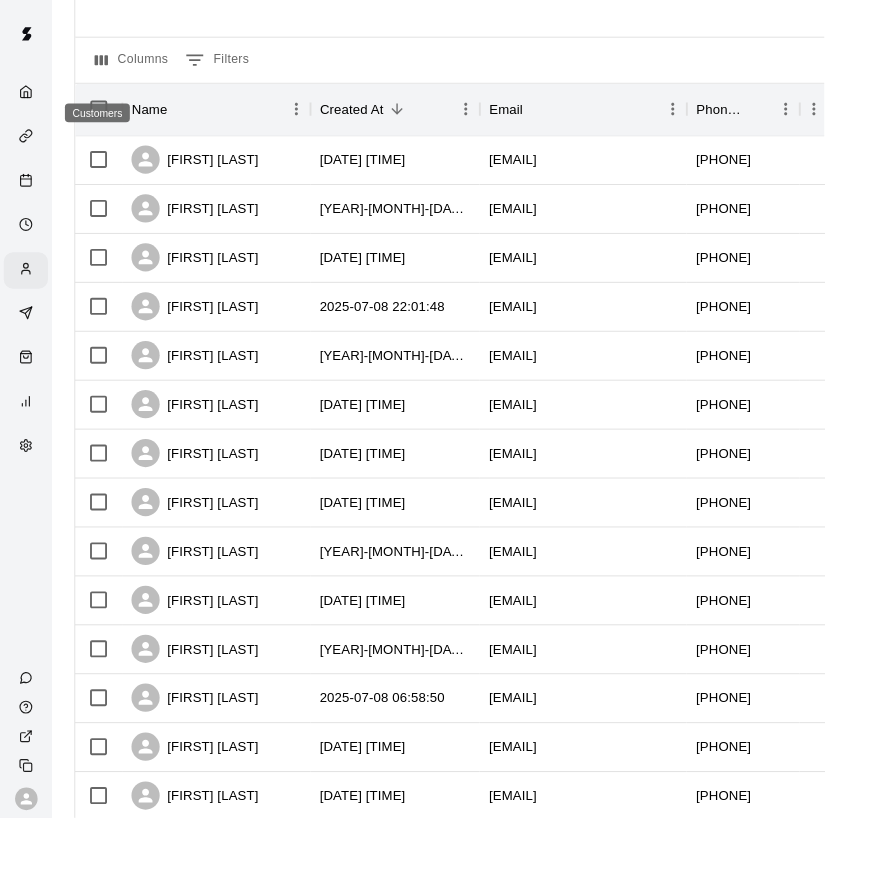 scroll, scrollTop: 0, scrollLeft: 0, axis: both 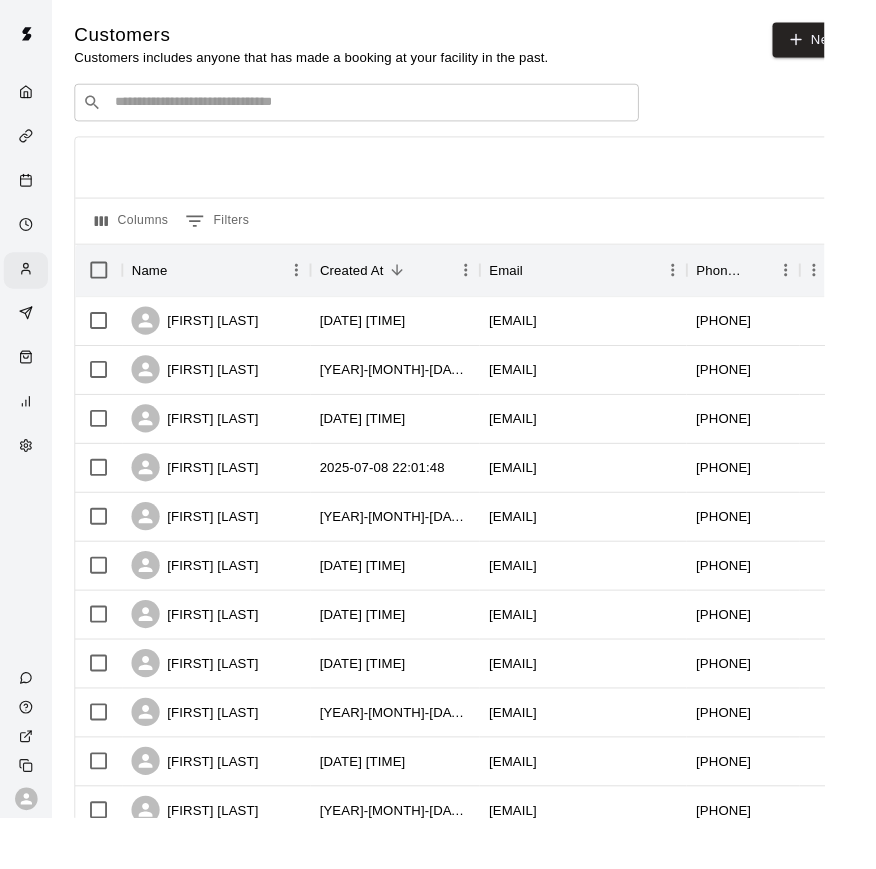 click at bounding box center [393, 109] 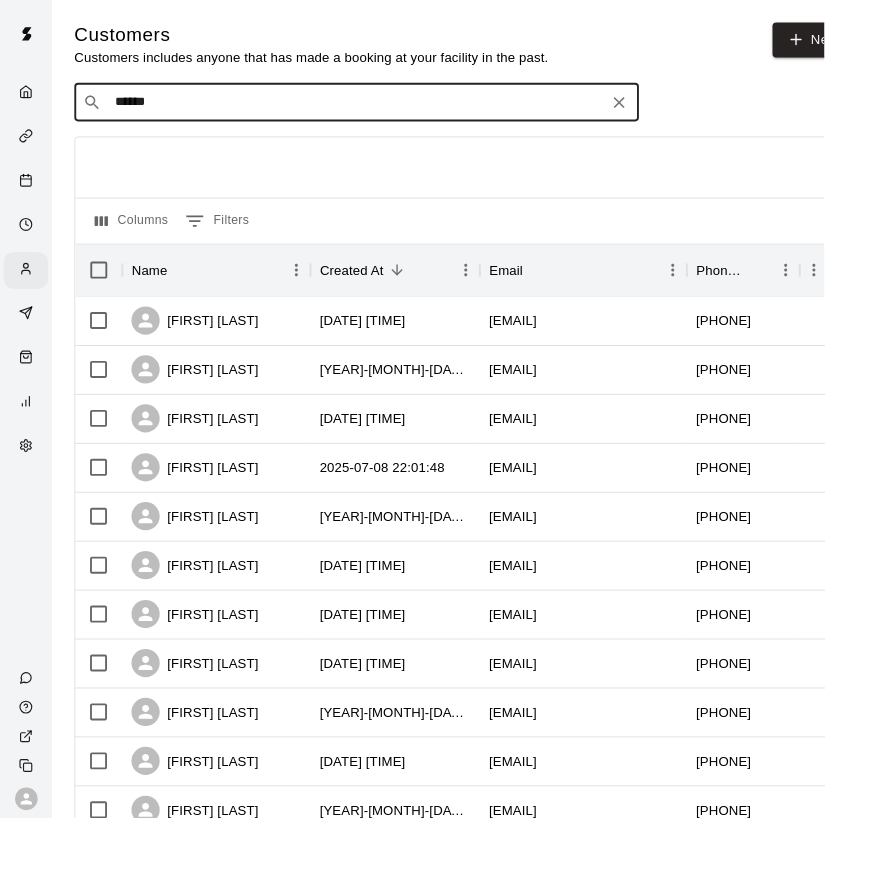 type on "******" 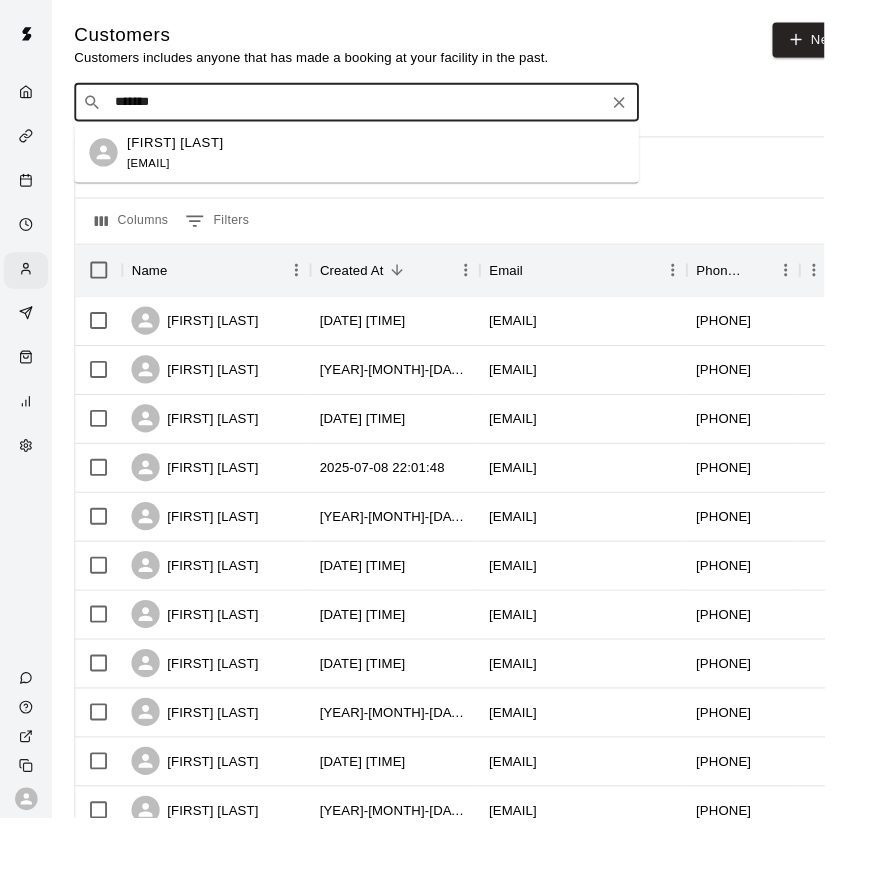 click on "[EMAIL]" at bounding box center (157, 173) 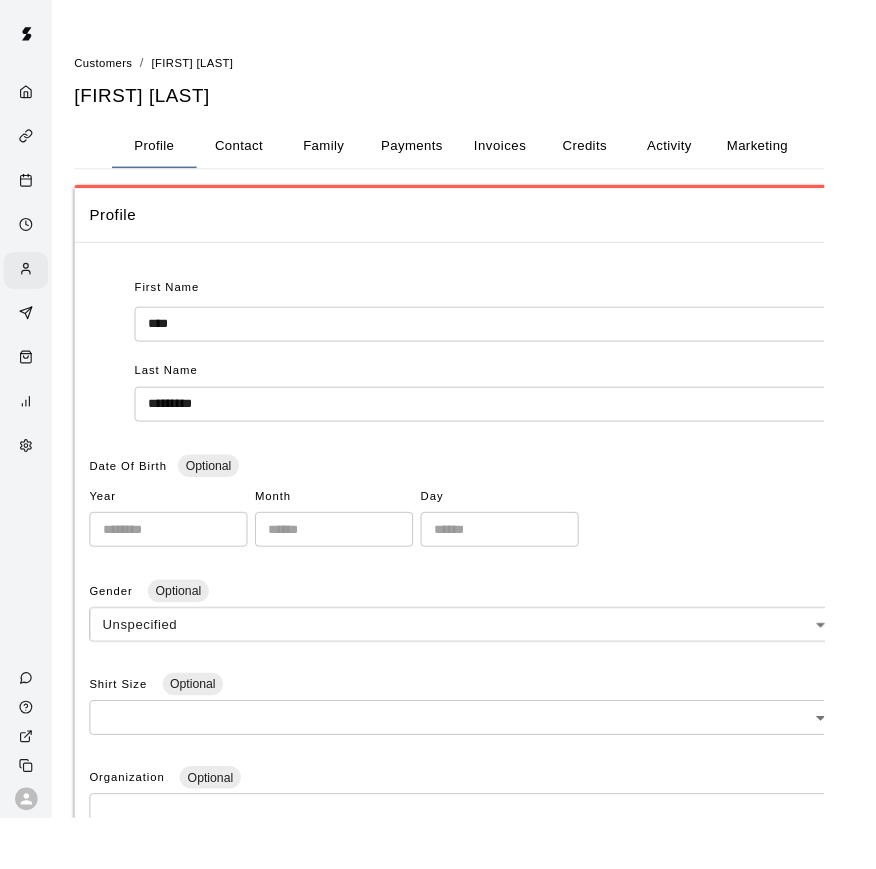 click on "Contact" at bounding box center [254, 155] 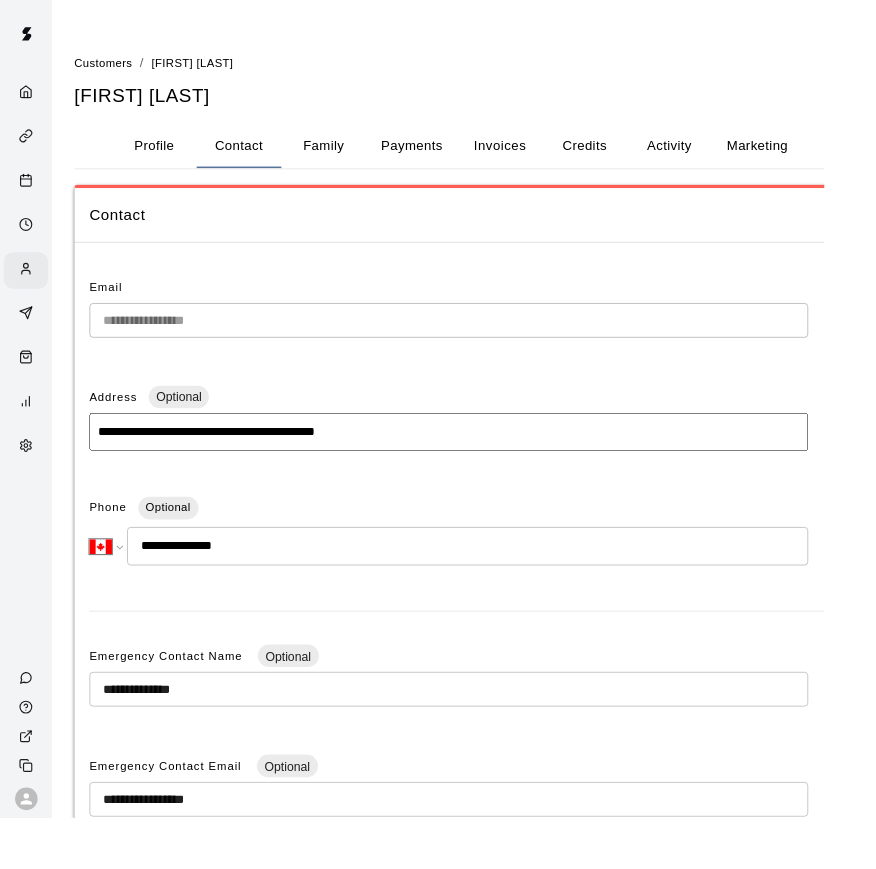 click on "Family" at bounding box center (344, 155) 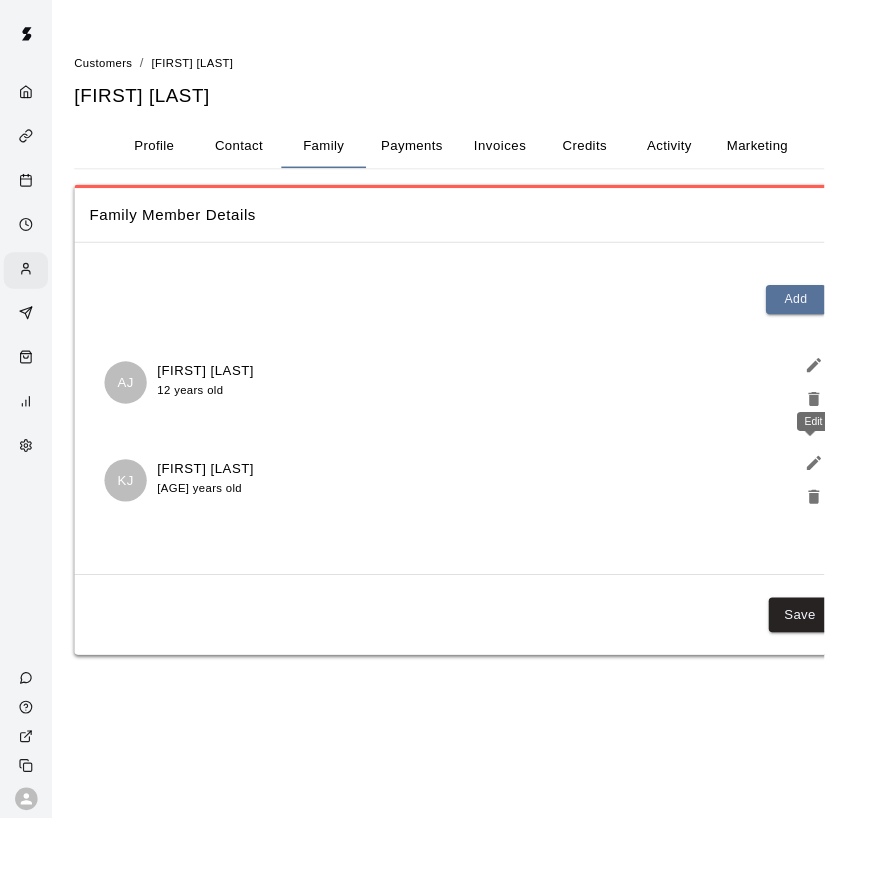 click 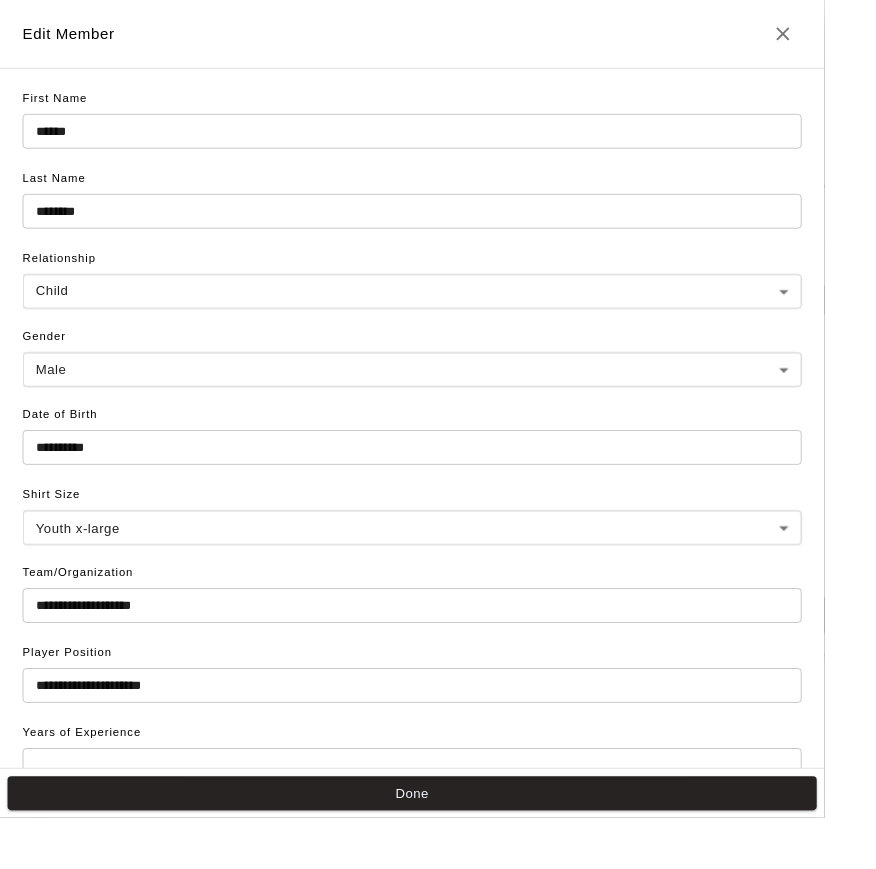 scroll, scrollTop: 0, scrollLeft: 0, axis: both 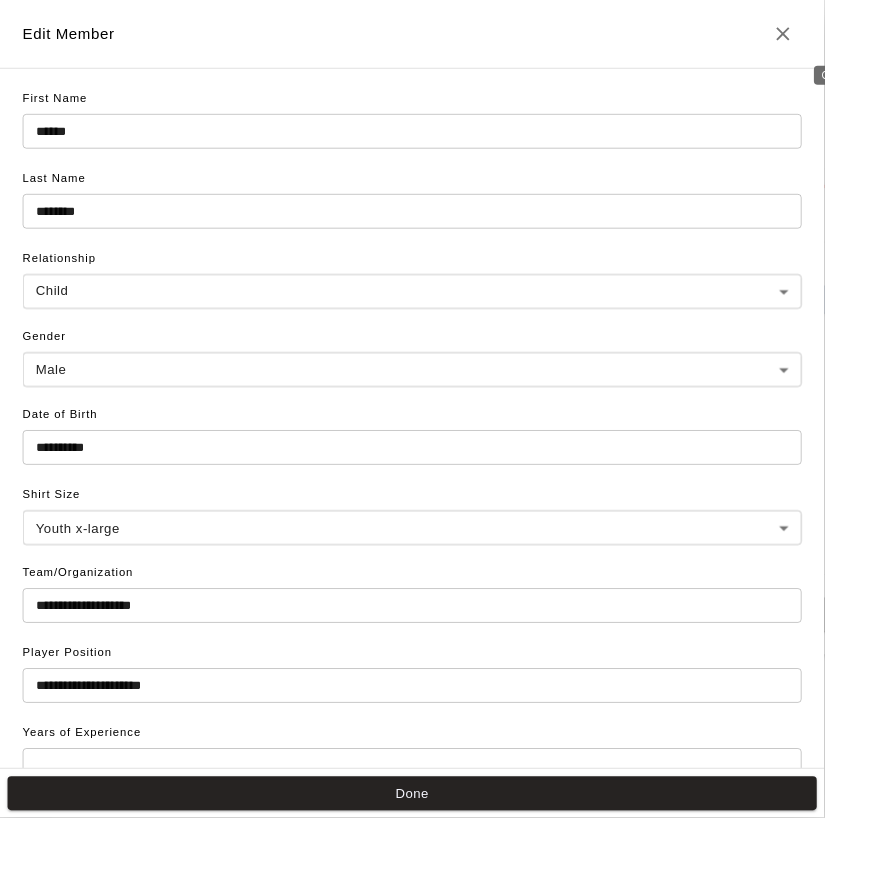 click 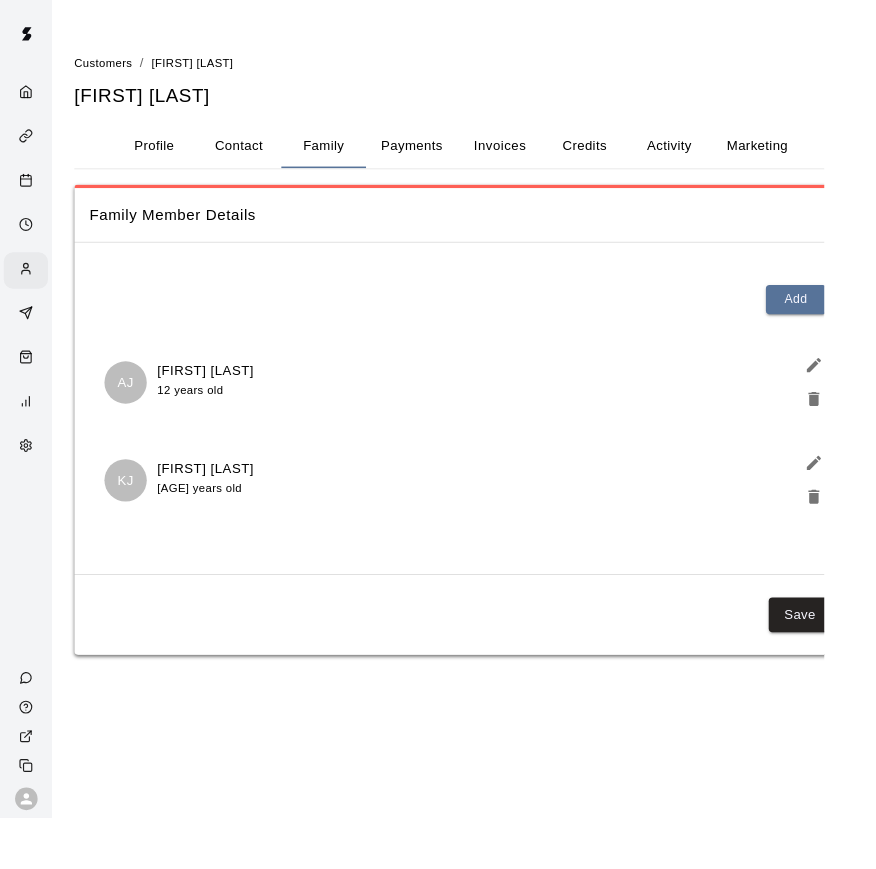 click on "Contact" at bounding box center (254, 155) 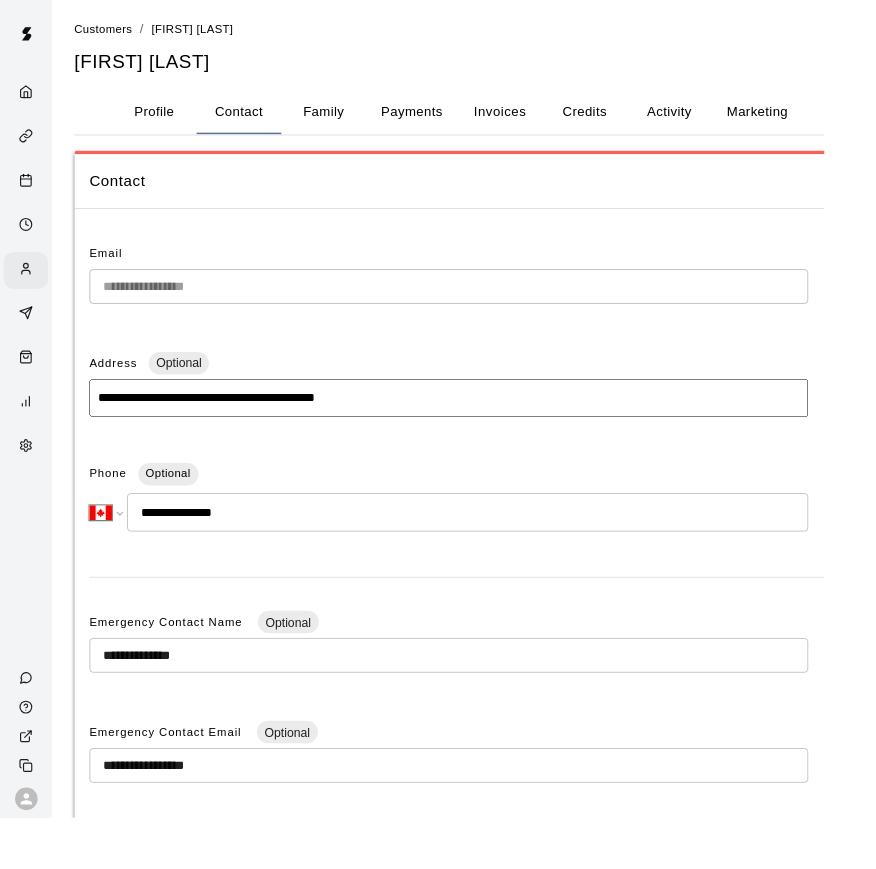click on "**********" at bounding box center [438, 551] 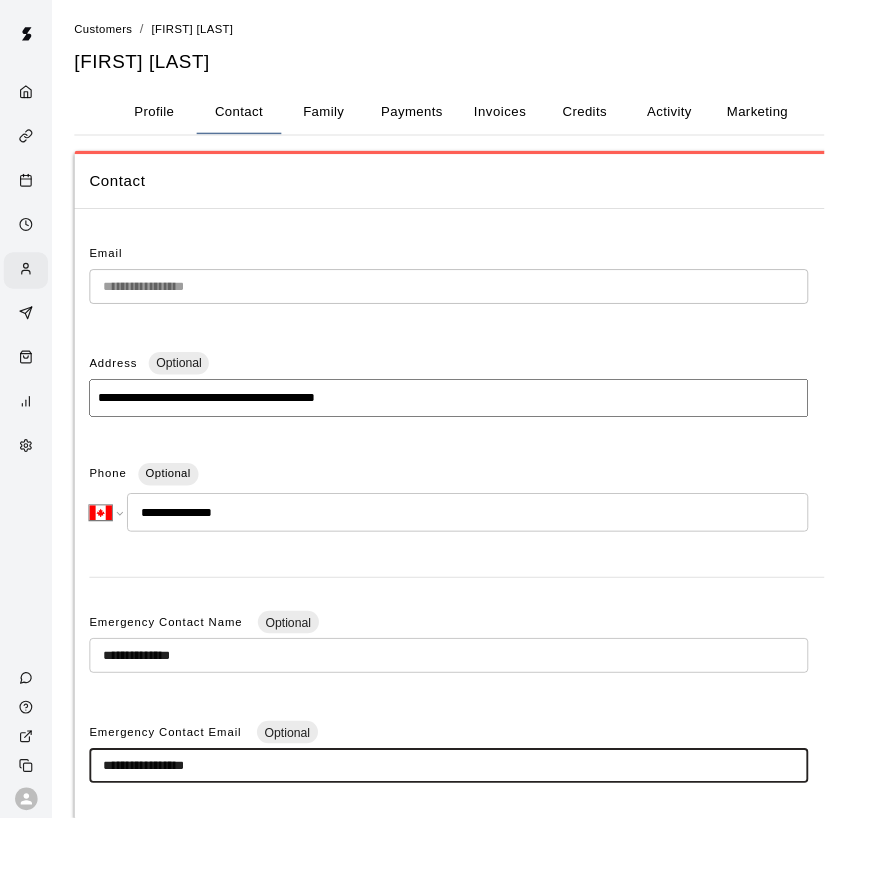 scroll, scrollTop: 293, scrollLeft: 0, axis: vertical 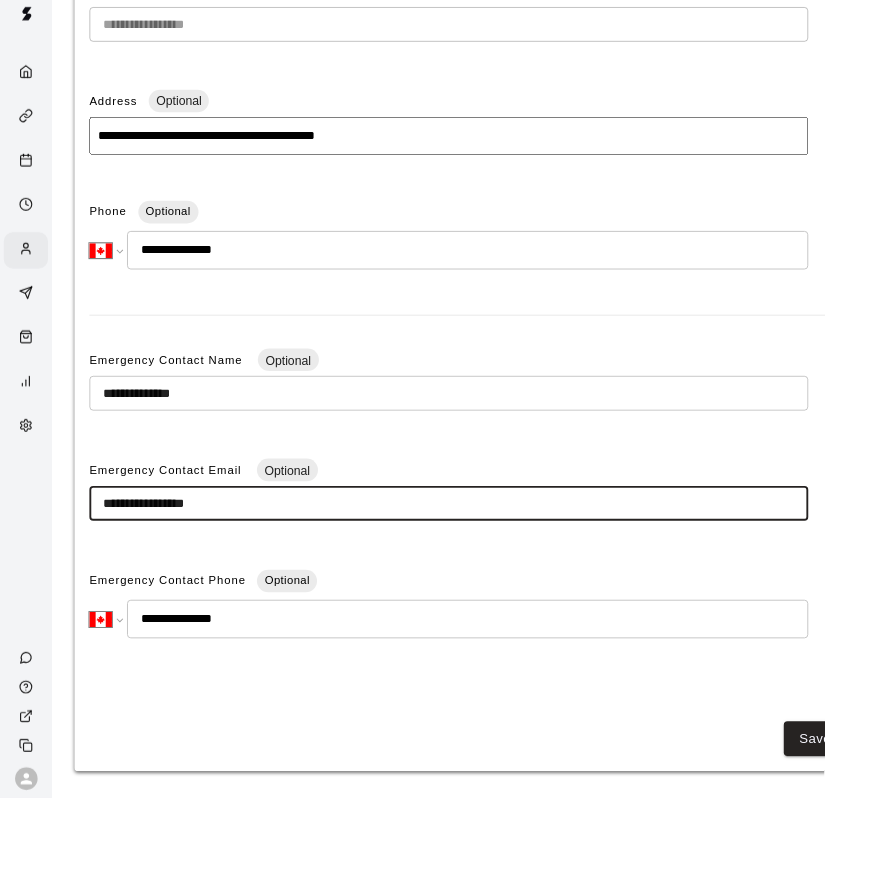 click on "**********" at bounding box center (477, 556) 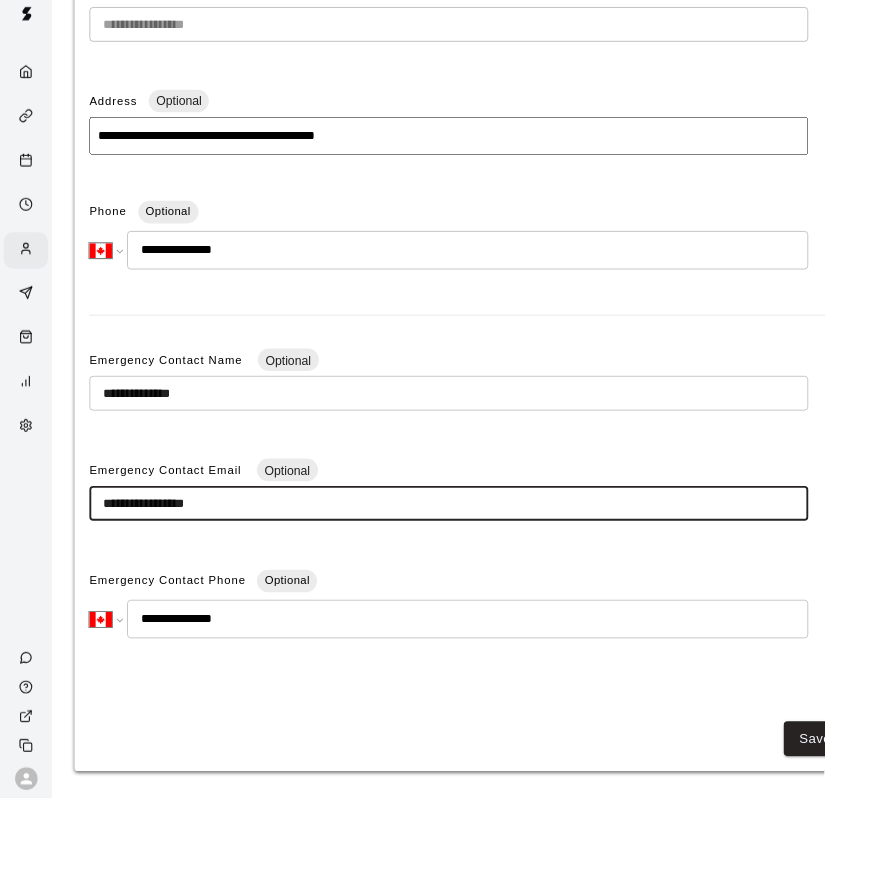 scroll, scrollTop: 239, scrollLeft: 0, axis: vertical 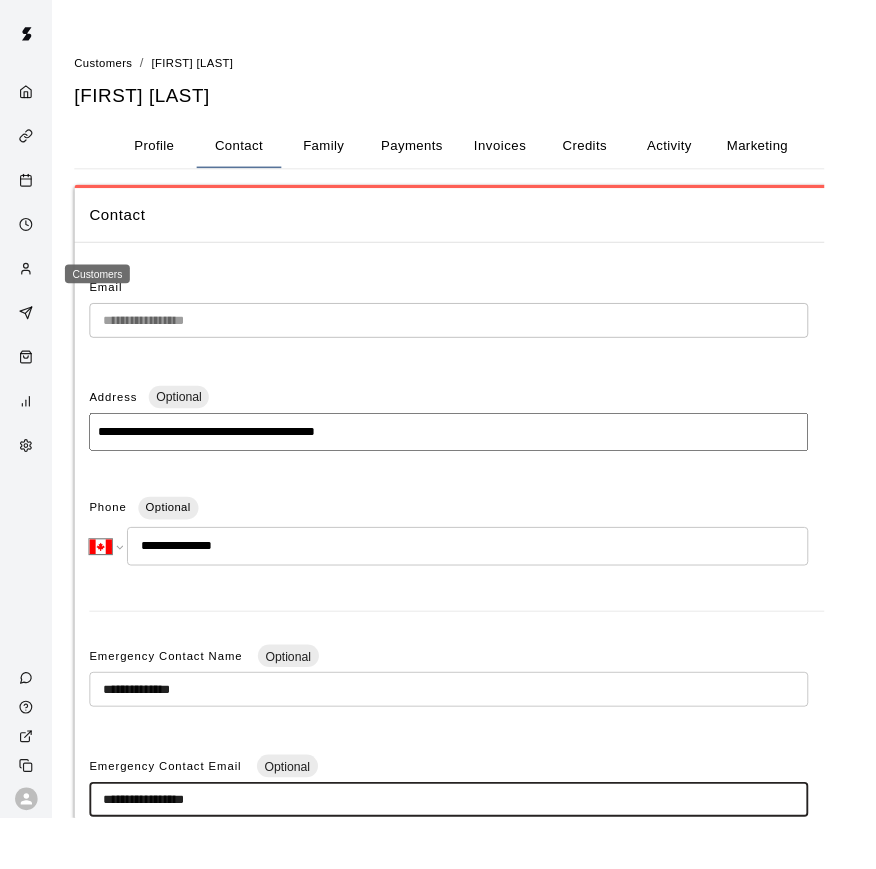click 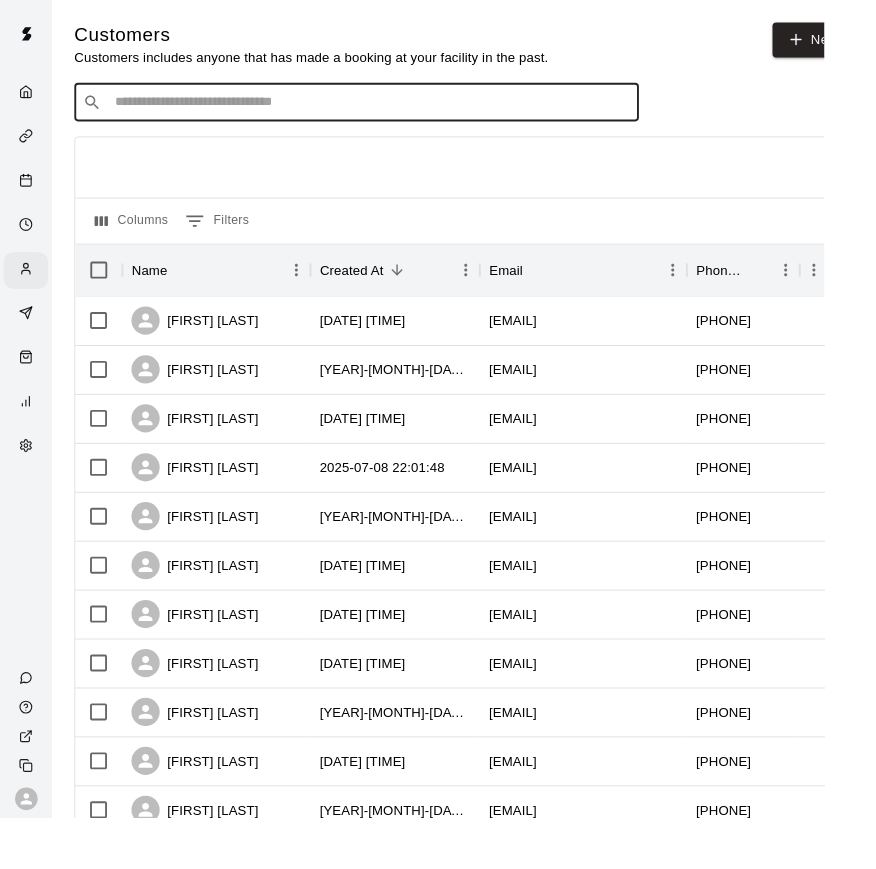 click at bounding box center [393, 109] 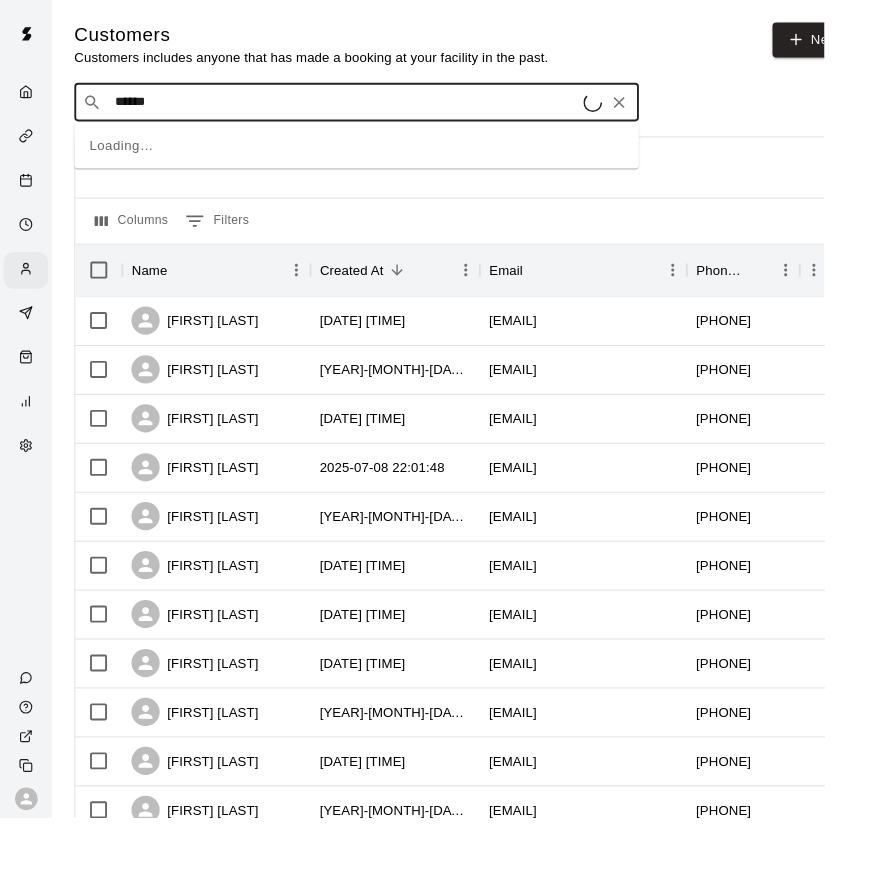 type on "*******" 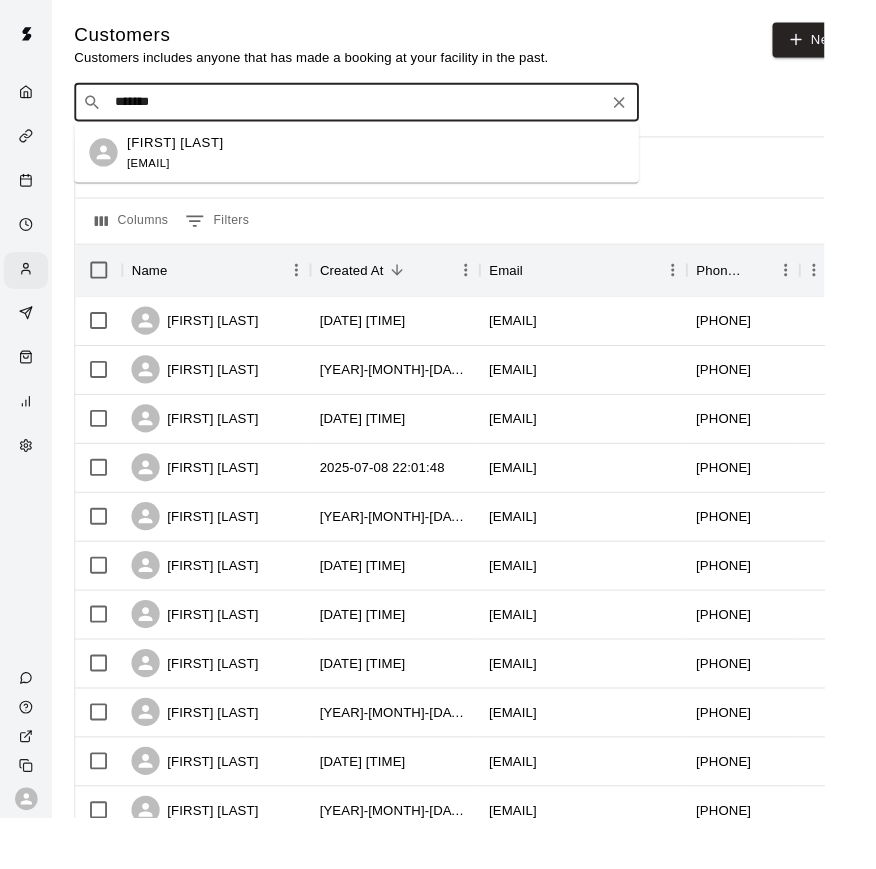 click on "Rohan Tatla" at bounding box center [186, 151] 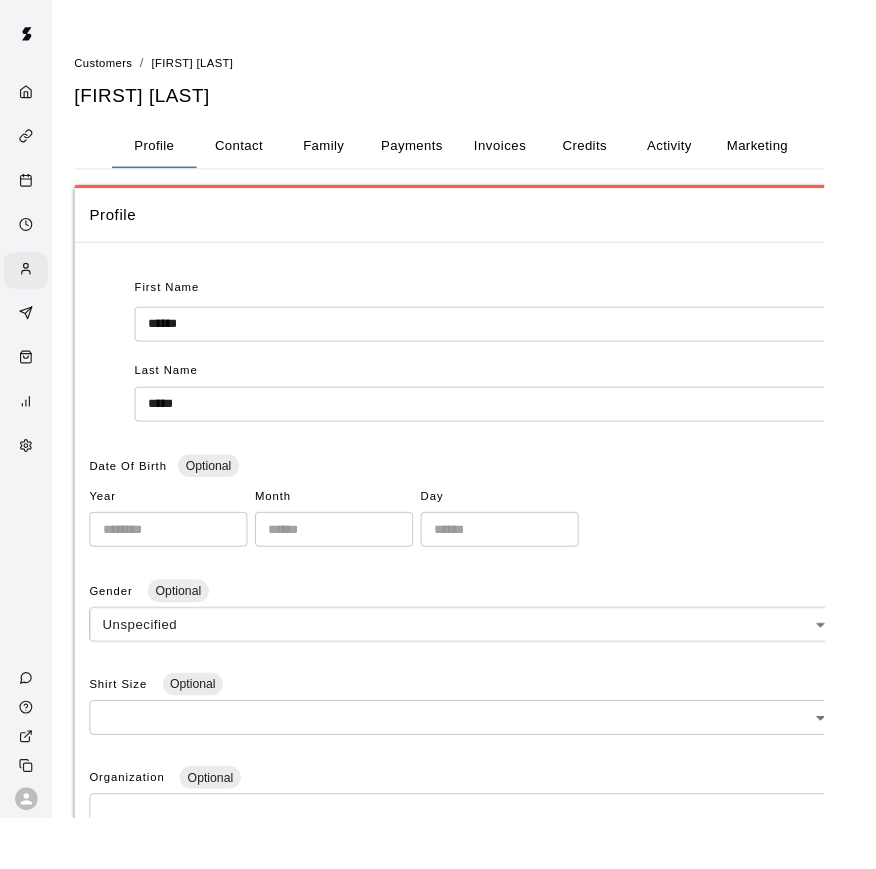 click on "Contact" at bounding box center [254, 155] 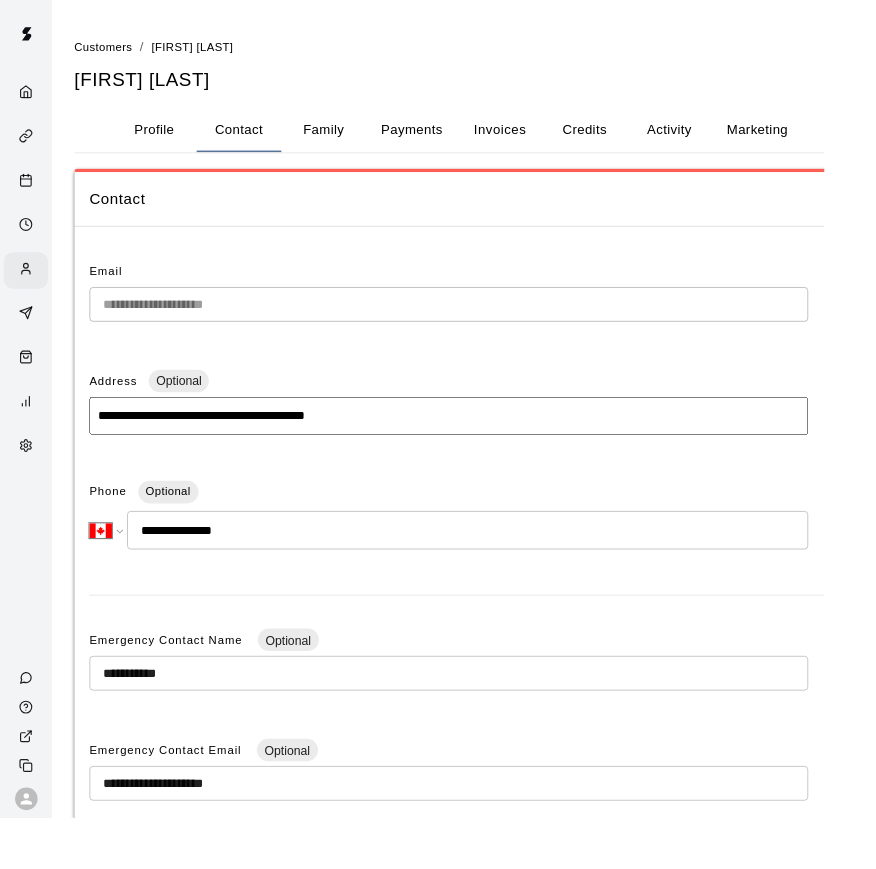 scroll, scrollTop: 19, scrollLeft: 0, axis: vertical 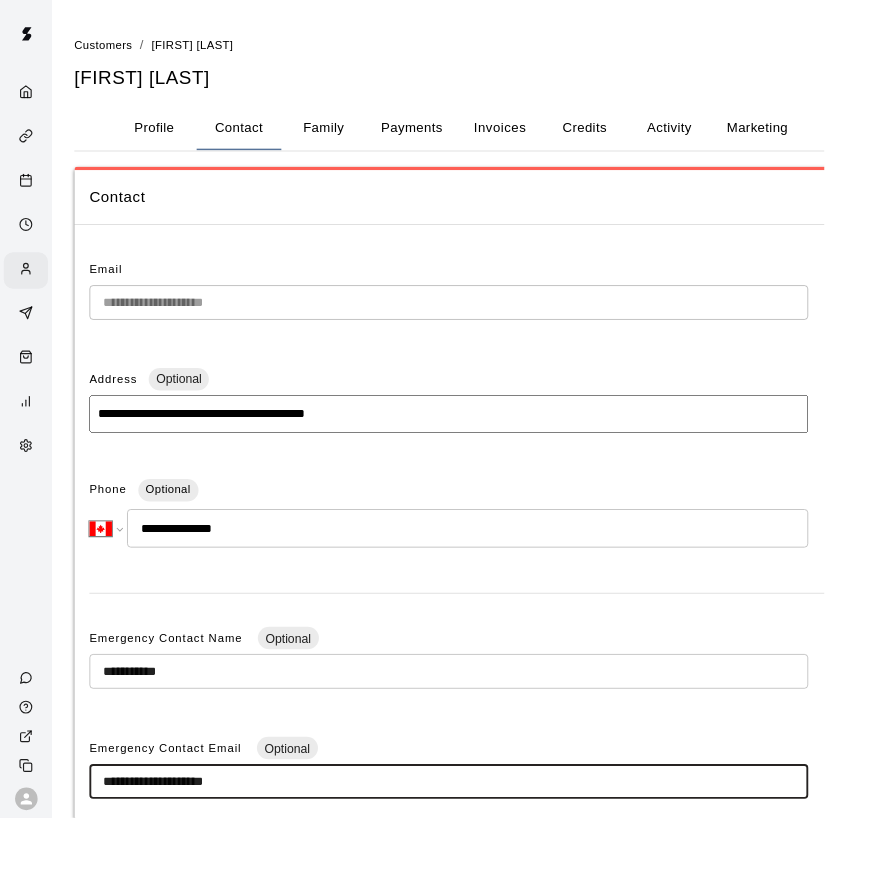 click on "**********" at bounding box center (438, 568) 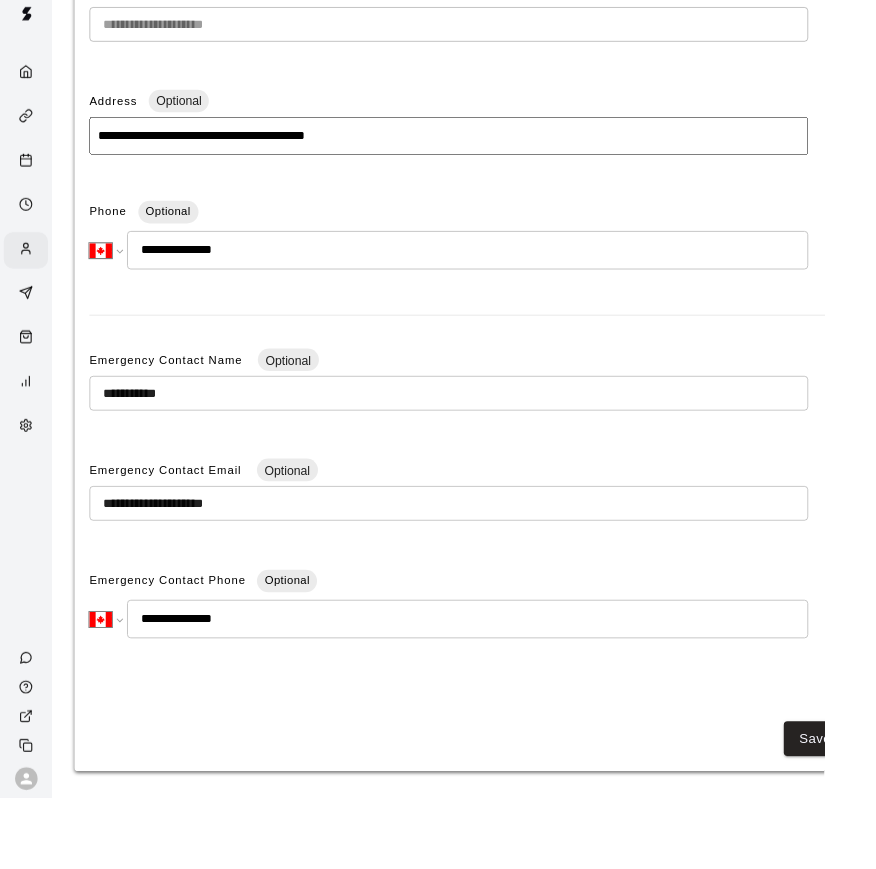 click on "**********" at bounding box center (493, 294) 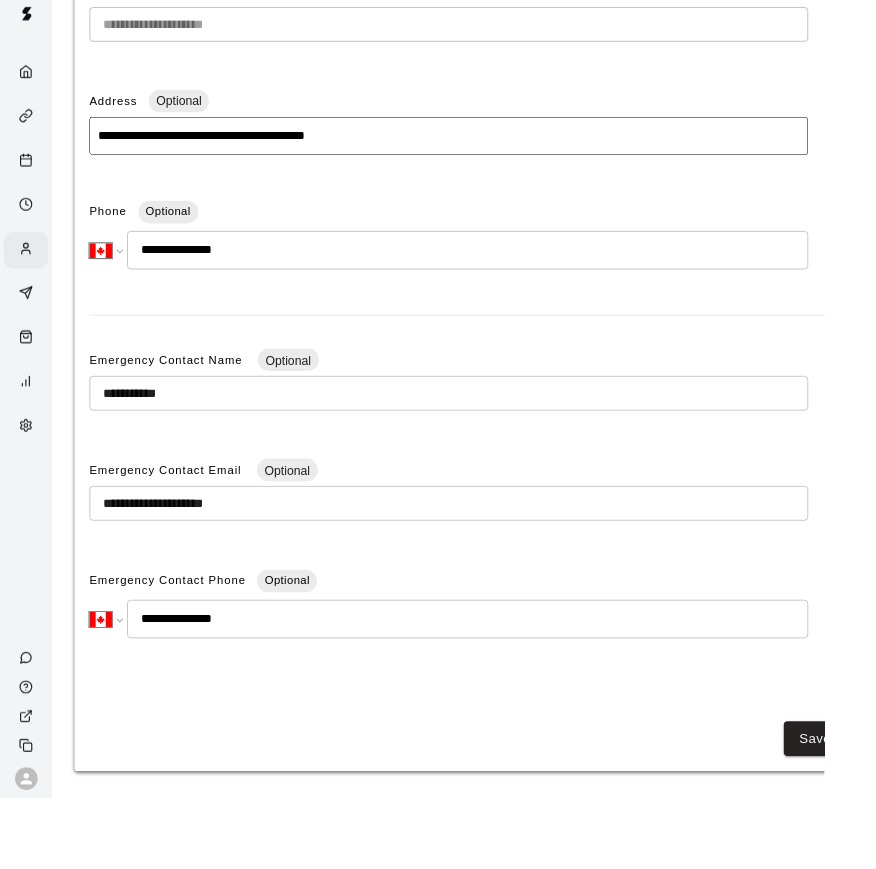 scroll, scrollTop: 239, scrollLeft: 0, axis: vertical 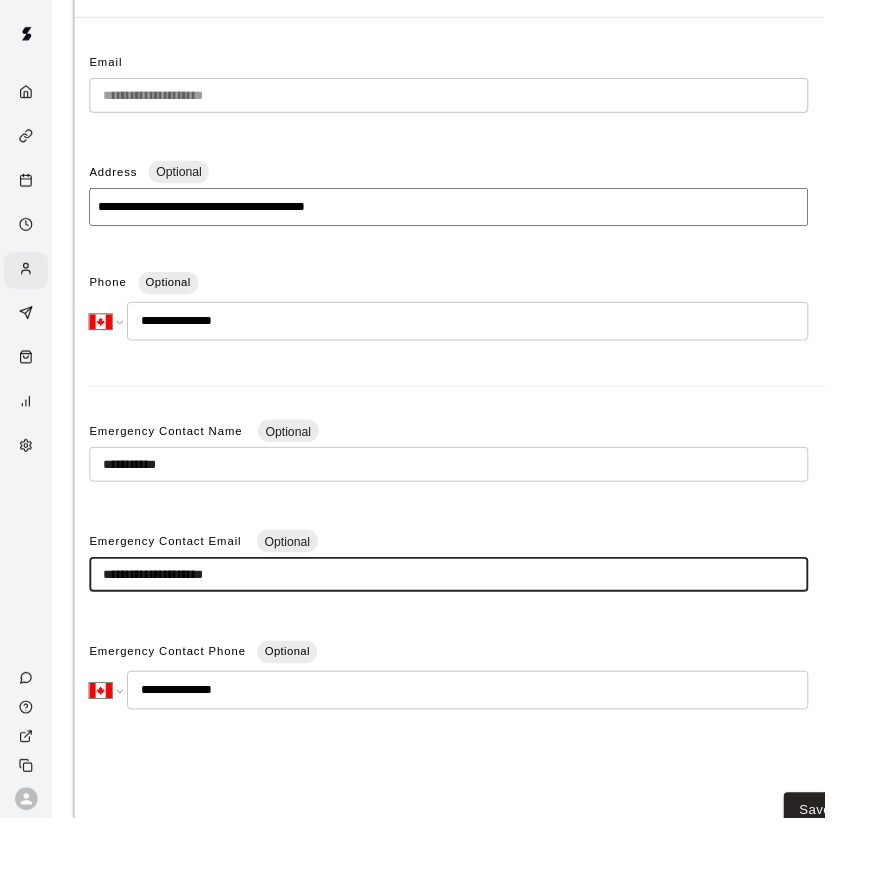 click on "**********" at bounding box center [477, 610] 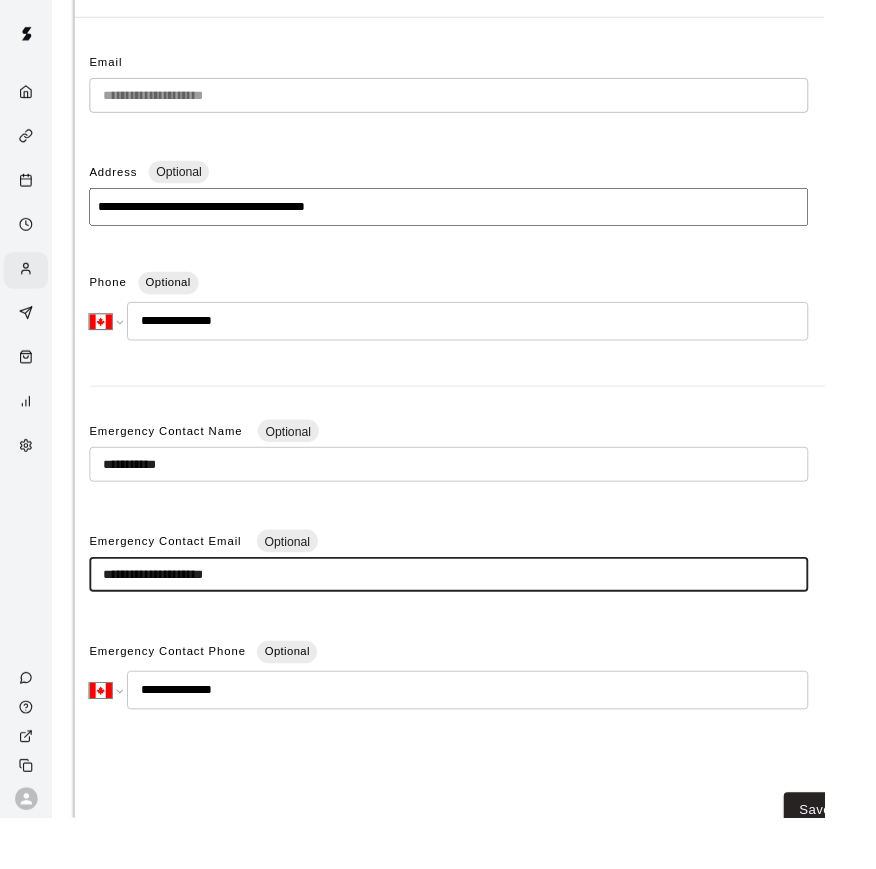 click on "**********" at bounding box center [477, 610] 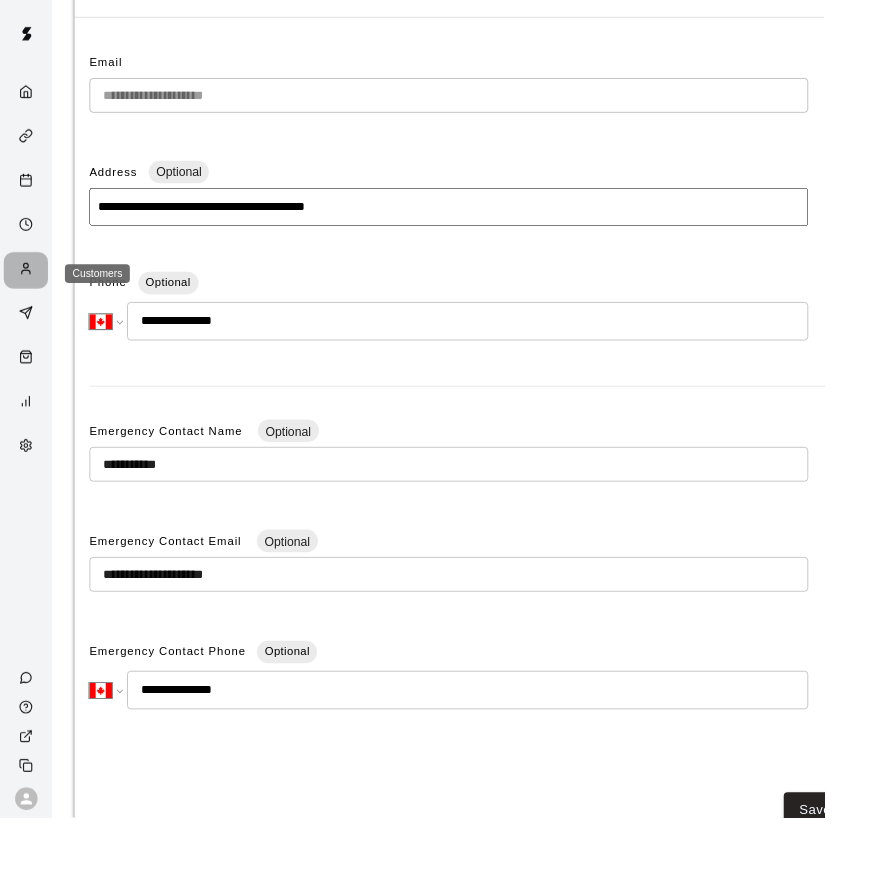 click at bounding box center (27, 287) 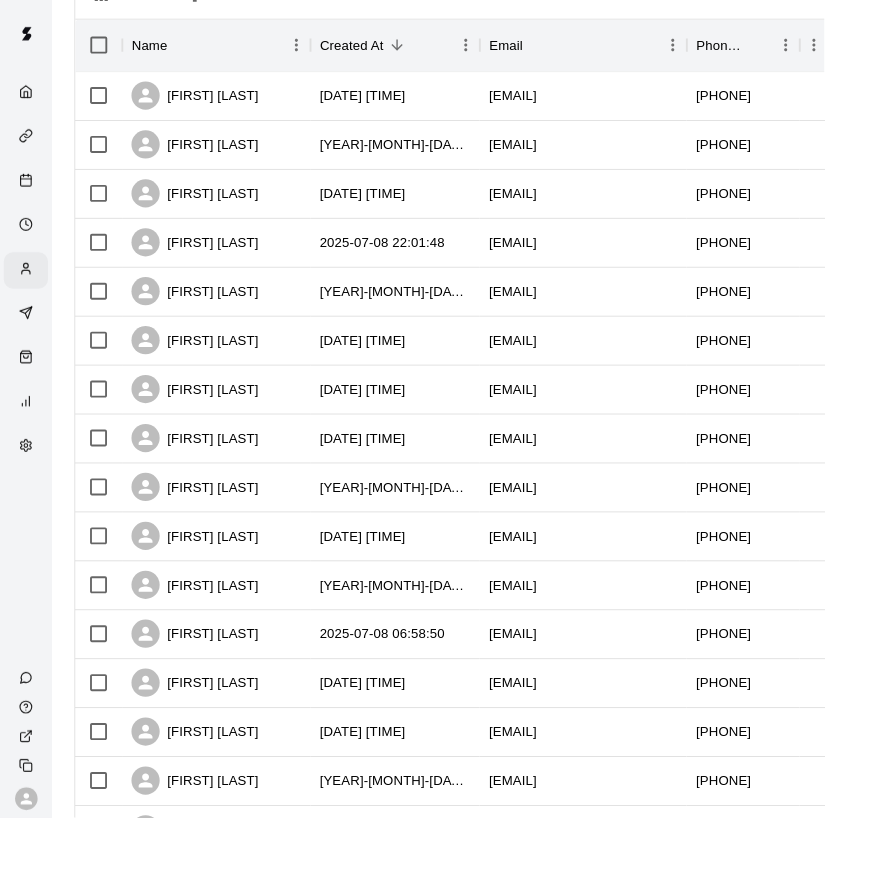 scroll, scrollTop: 0, scrollLeft: 0, axis: both 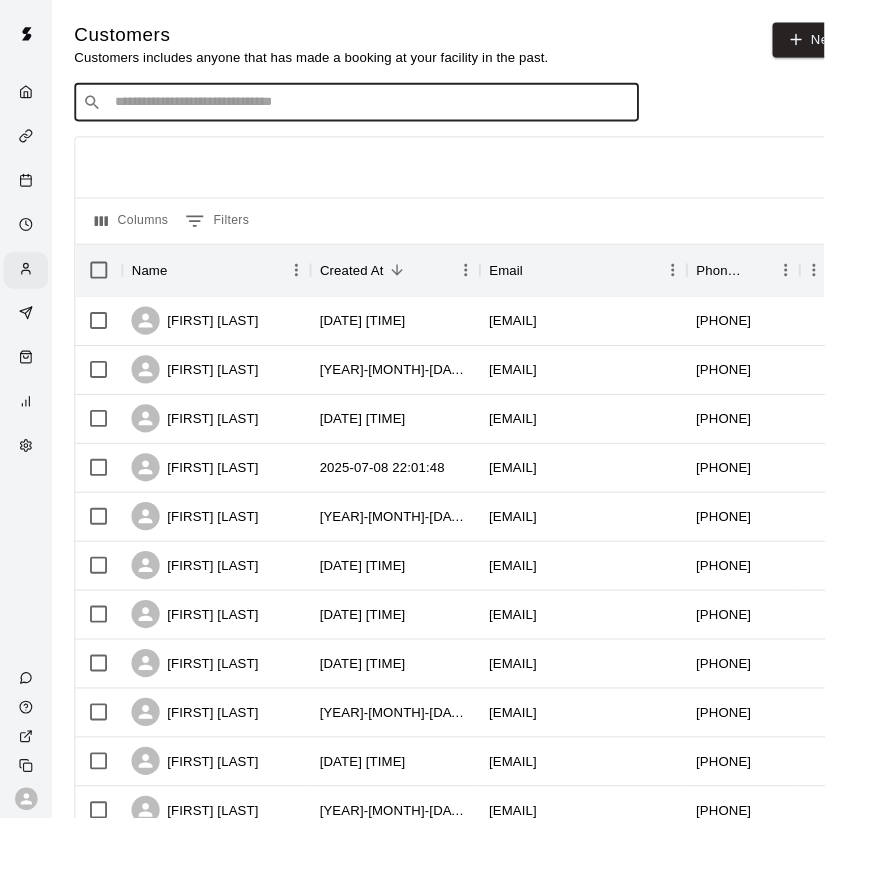 click at bounding box center (393, 109) 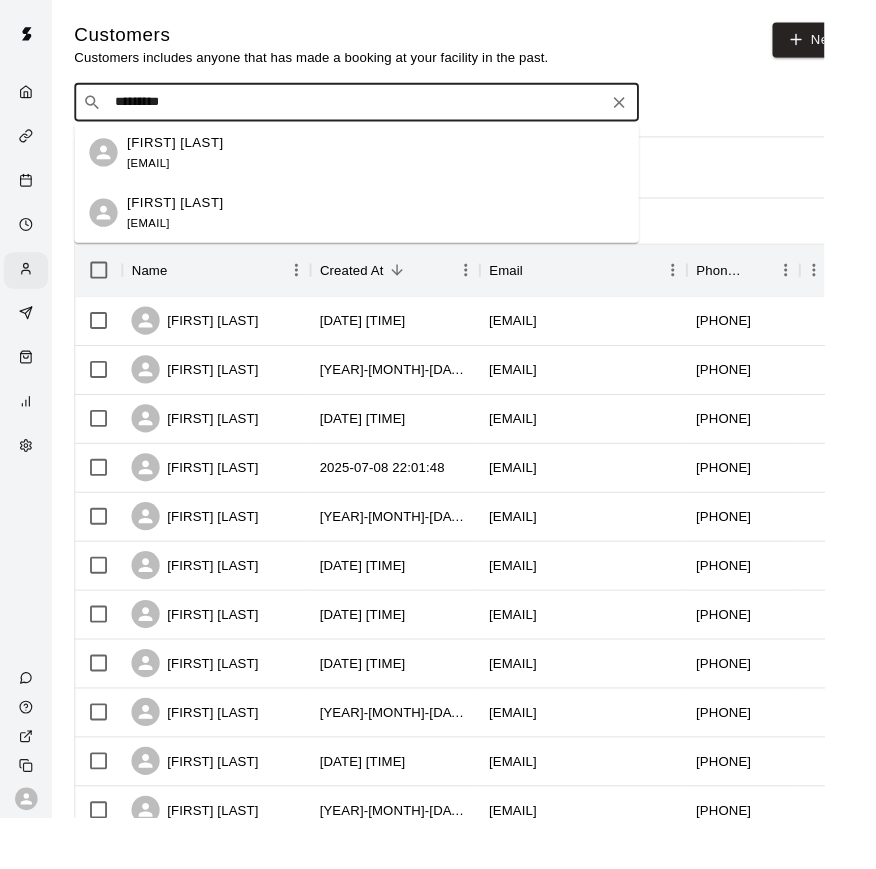 type on "**********" 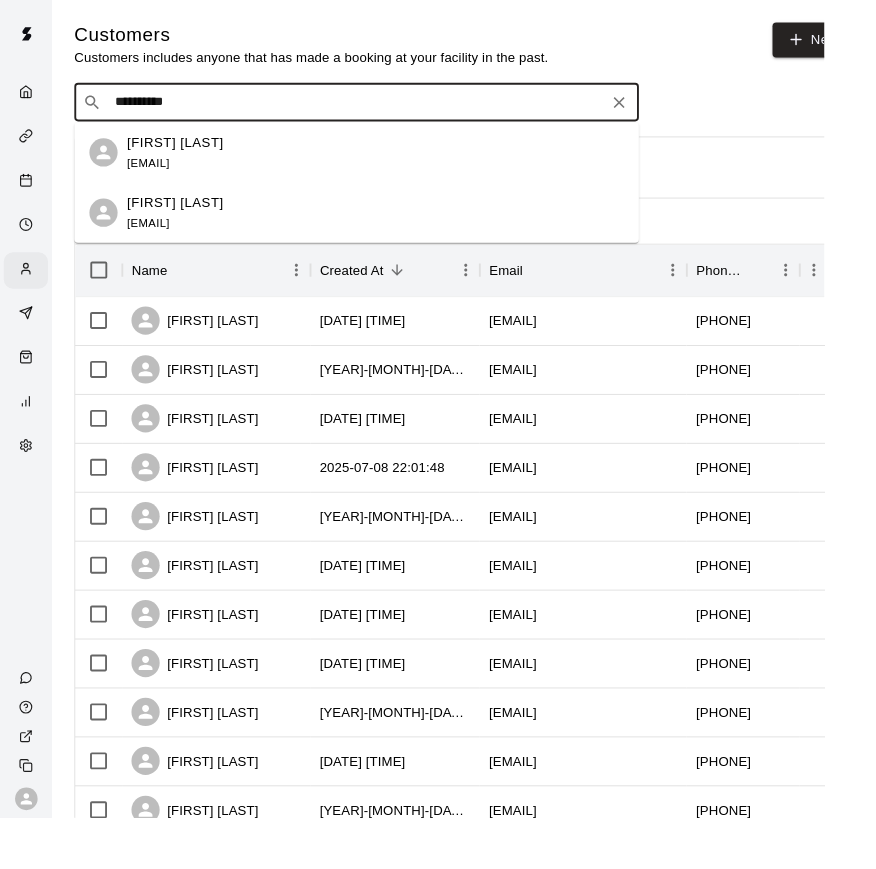 click on "Hudson Gardiner emcgardiner@gmail.com" at bounding box center [186, 226] 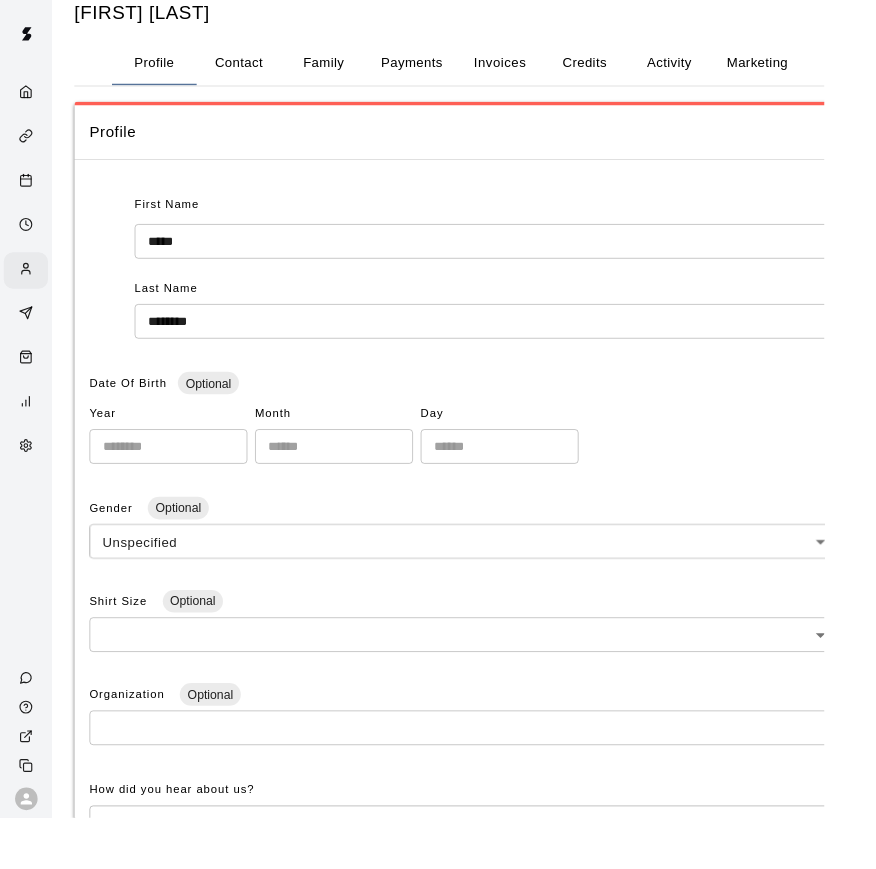 scroll, scrollTop: 58, scrollLeft: 0, axis: vertical 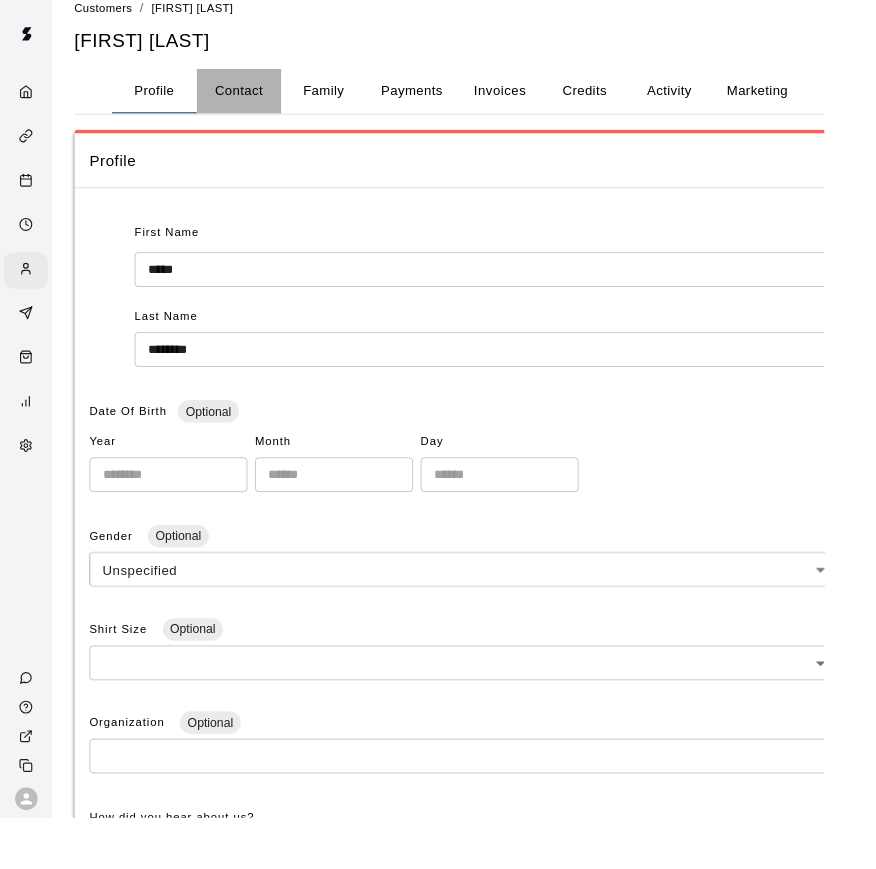 click on "Contact" at bounding box center (254, 97) 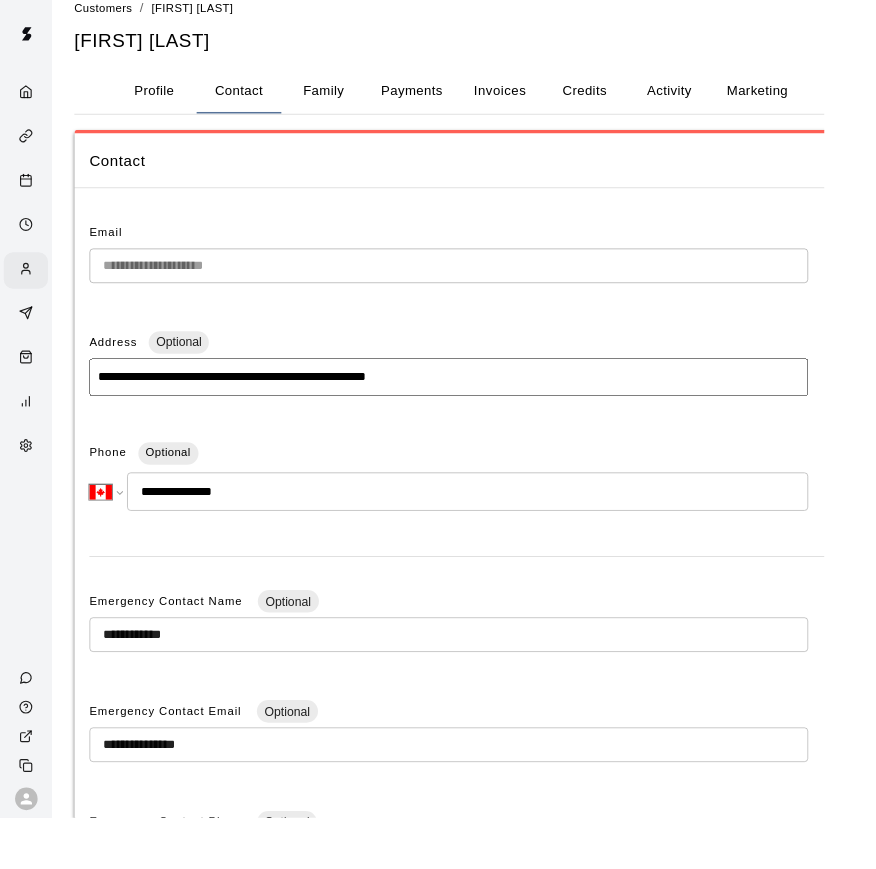 click on "**********" at bounding box center [477, 791] 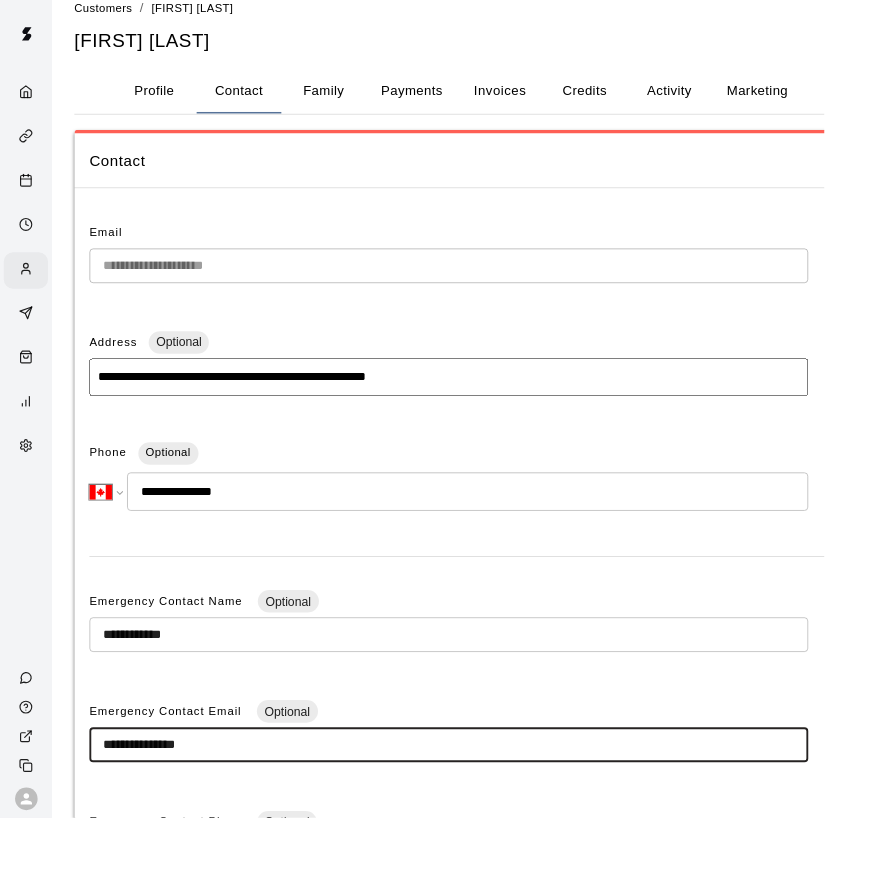 scroll, scrollTop: 57, scrollLeft: 0, axis: vertical 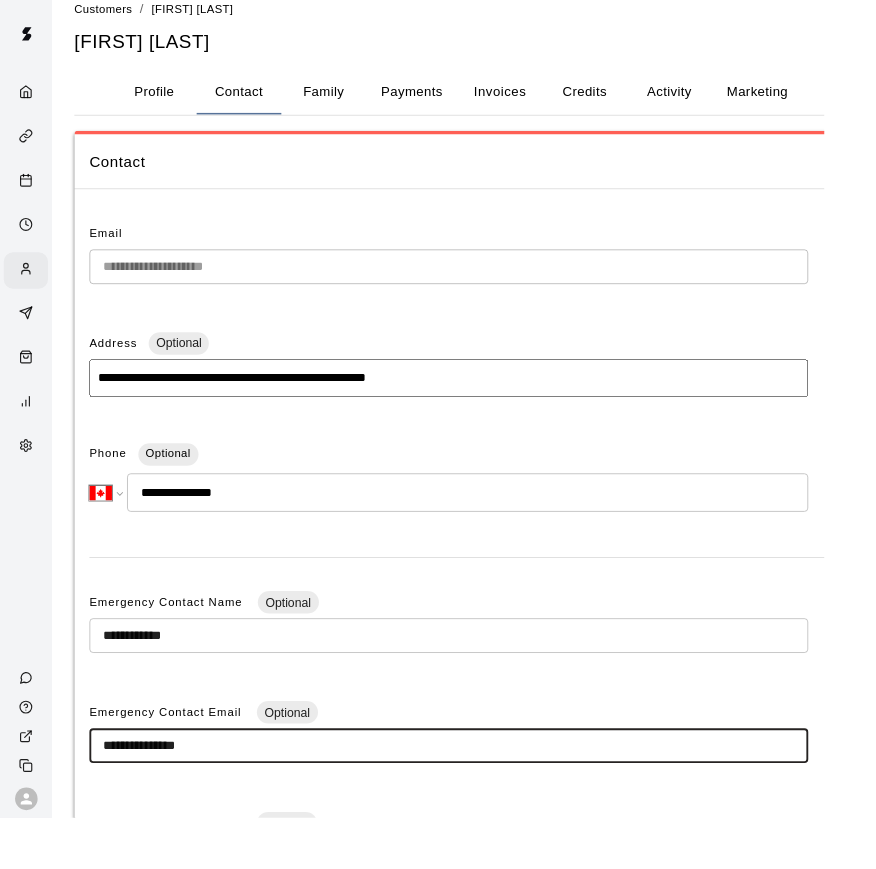 click on "**********" at bounding box center (477, 792) 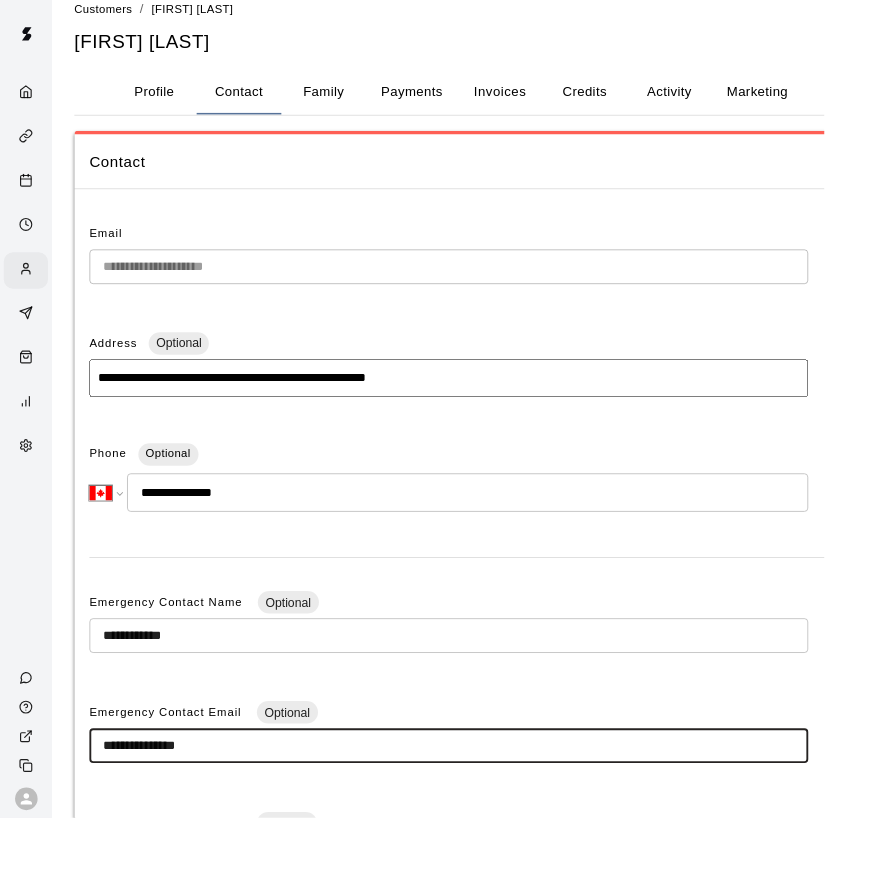click on "**********" at bounding box center (477, 792) 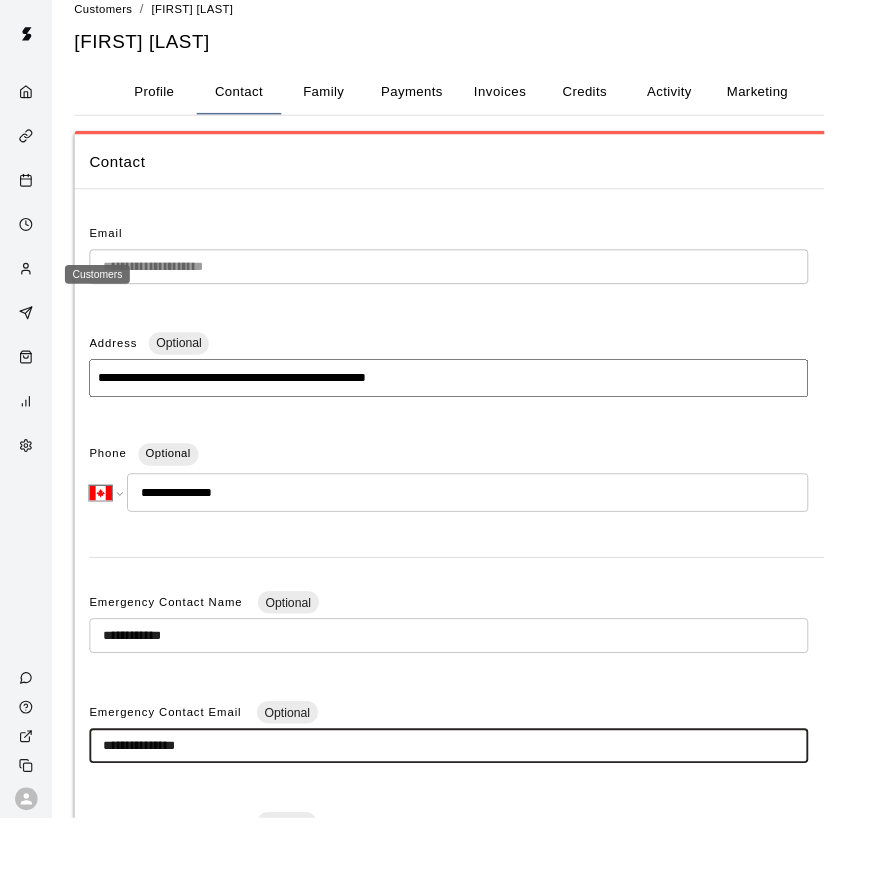 click at bounding box center [27, 287] 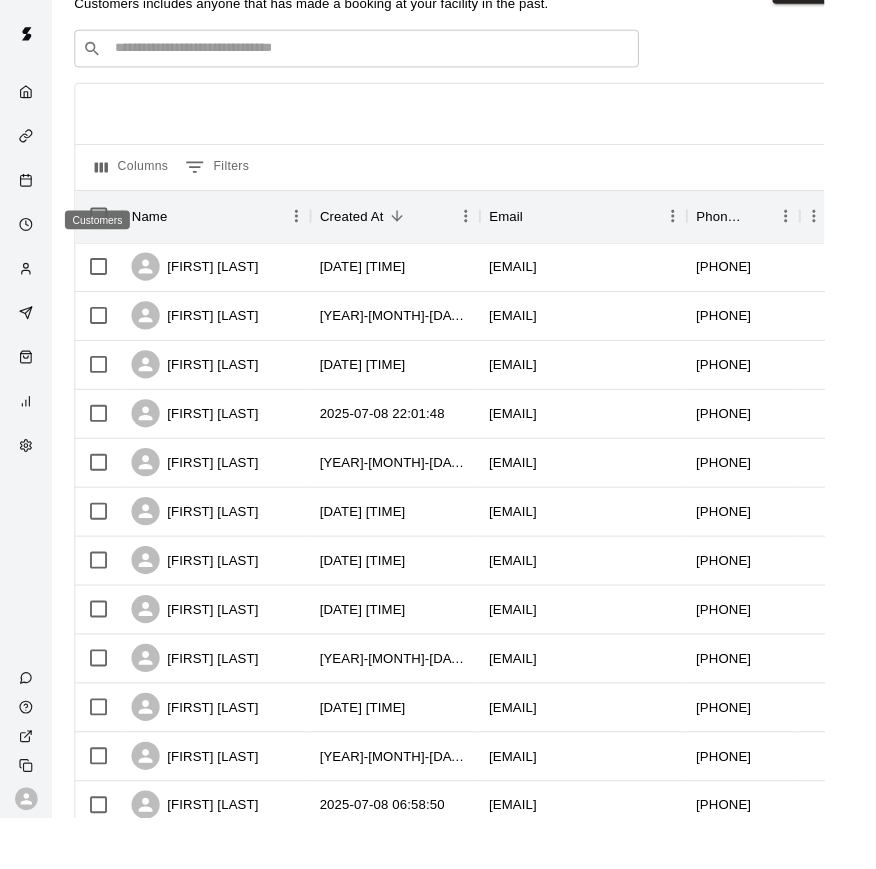 scroll, scrollTop: 0, scrollLeft: 0, axis: both 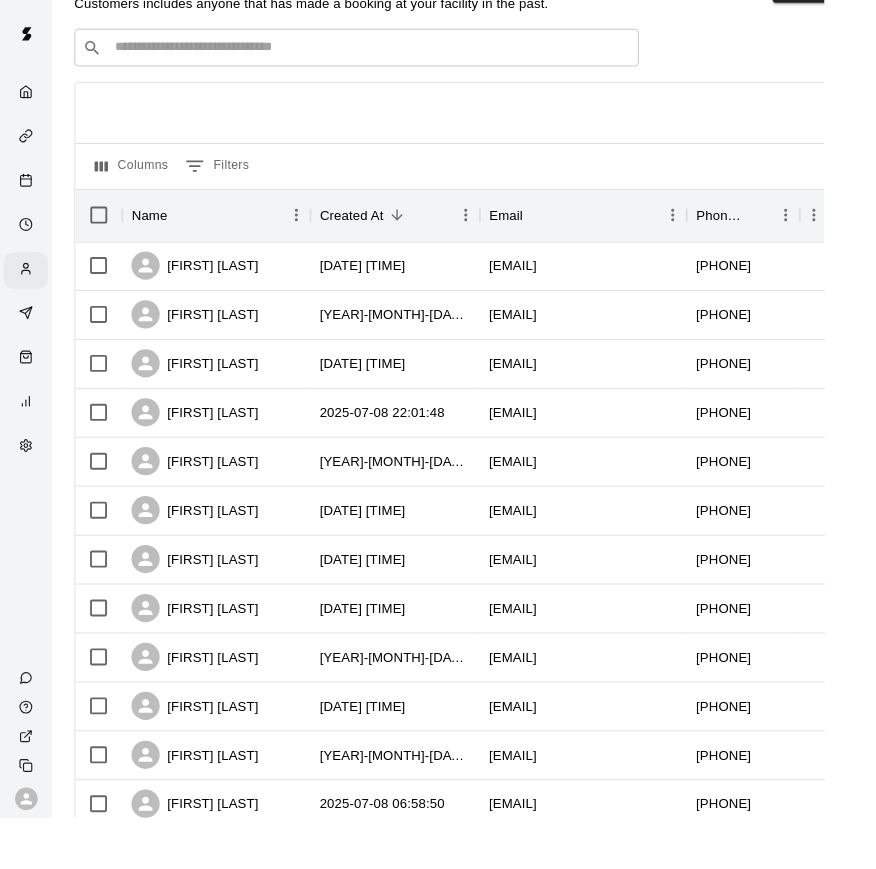 click at bounding box center (393, 51) 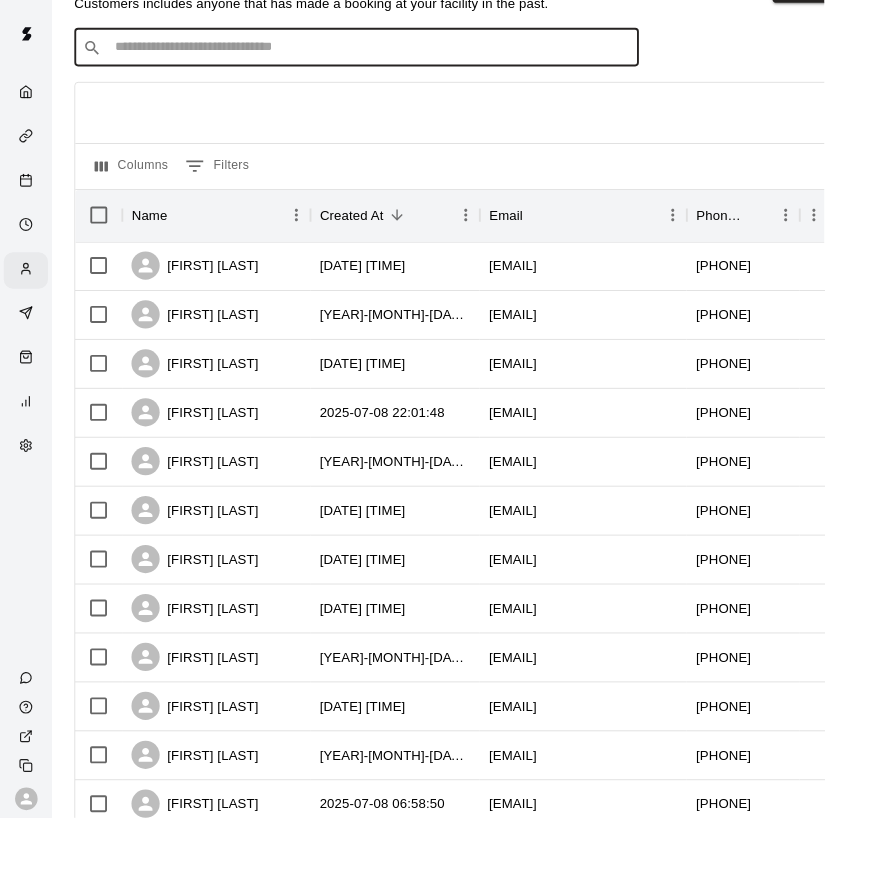 scroll, scrollTop: 57, scrollLeft: 0, axis: vertical 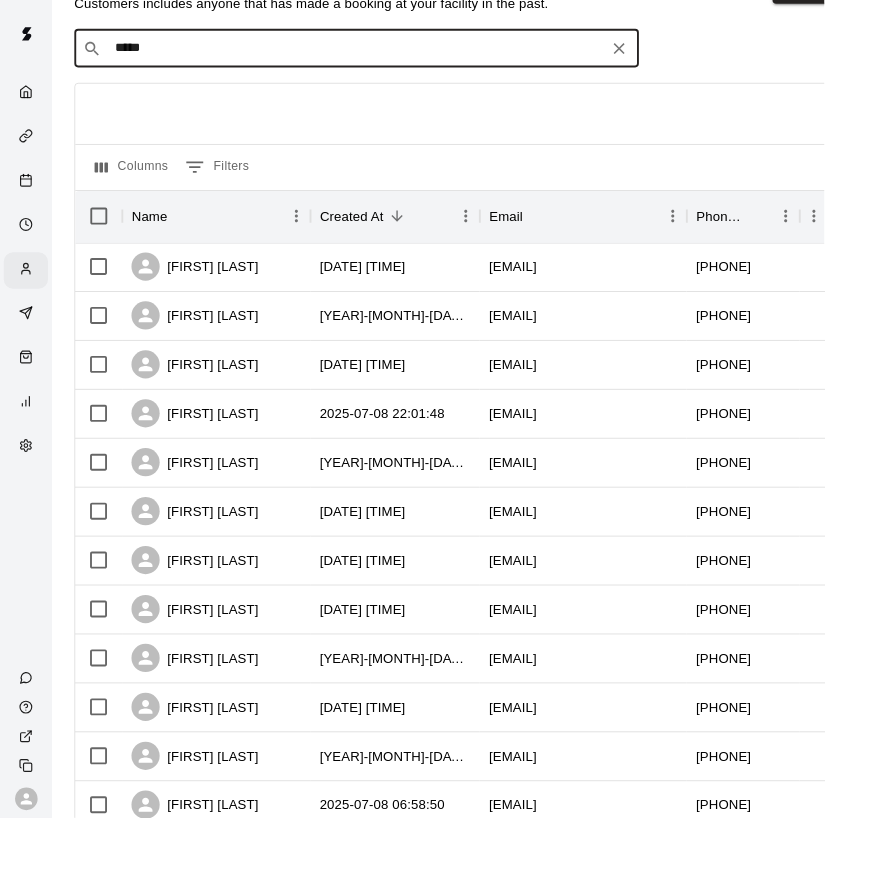 type on "****" 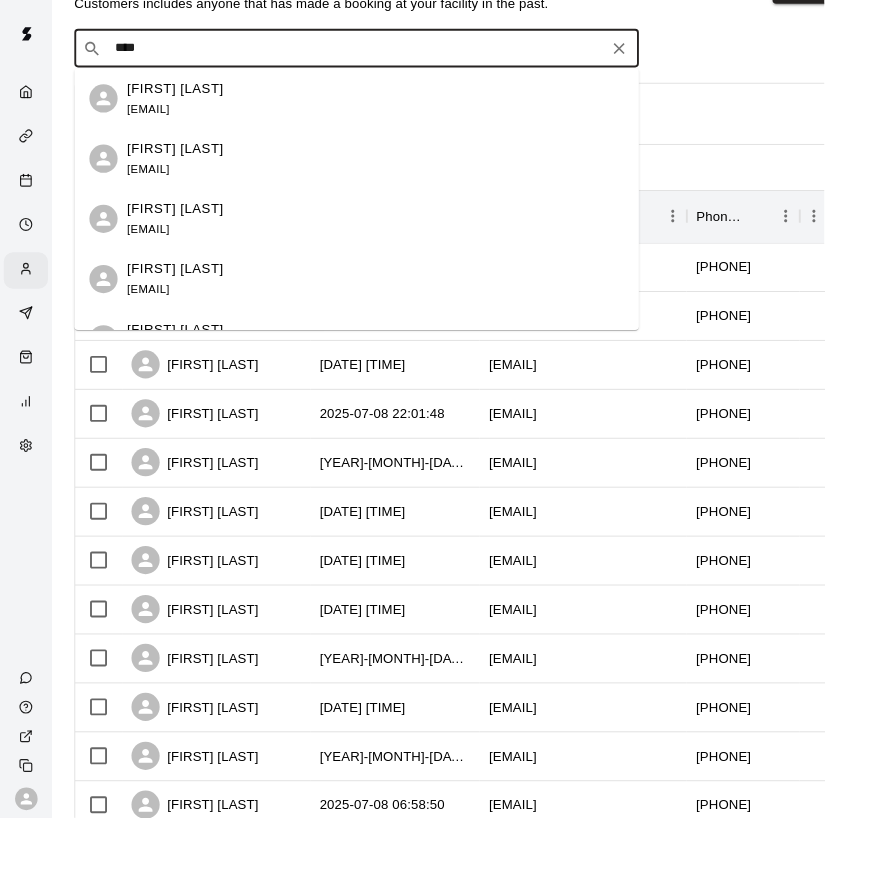 click on "Gurminder Parmar parmar.gurminder@gmail.com" at bounding box center [186, 105] 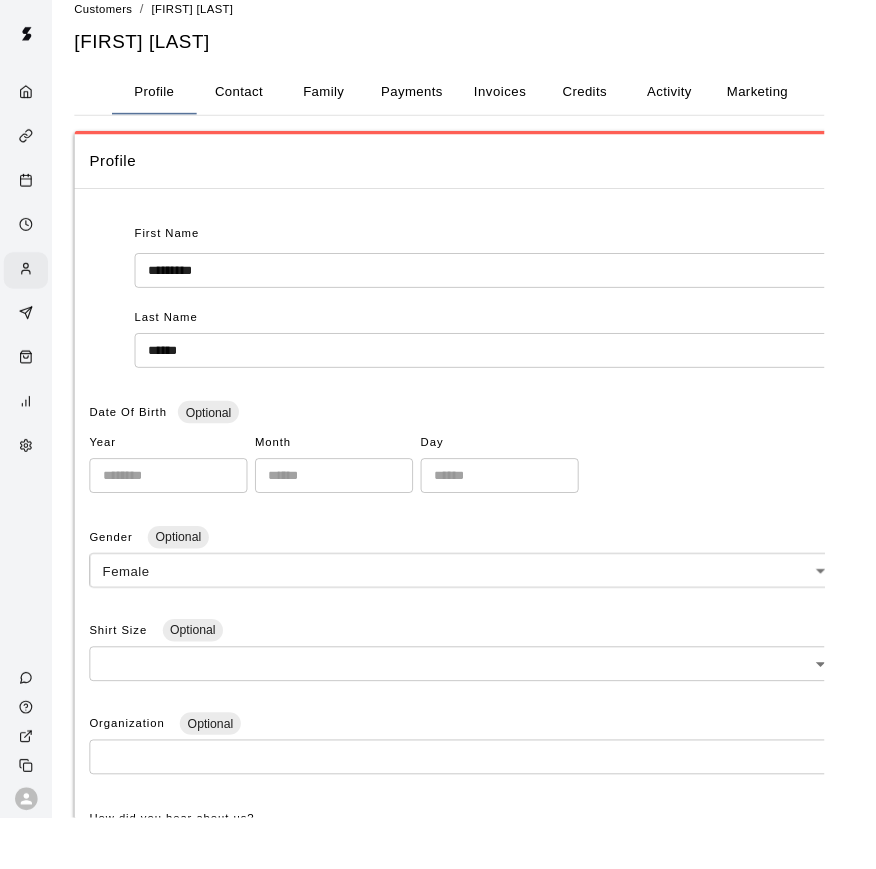 scroll, scrollTop: 58, scrollLeft: 0, axis: vertical 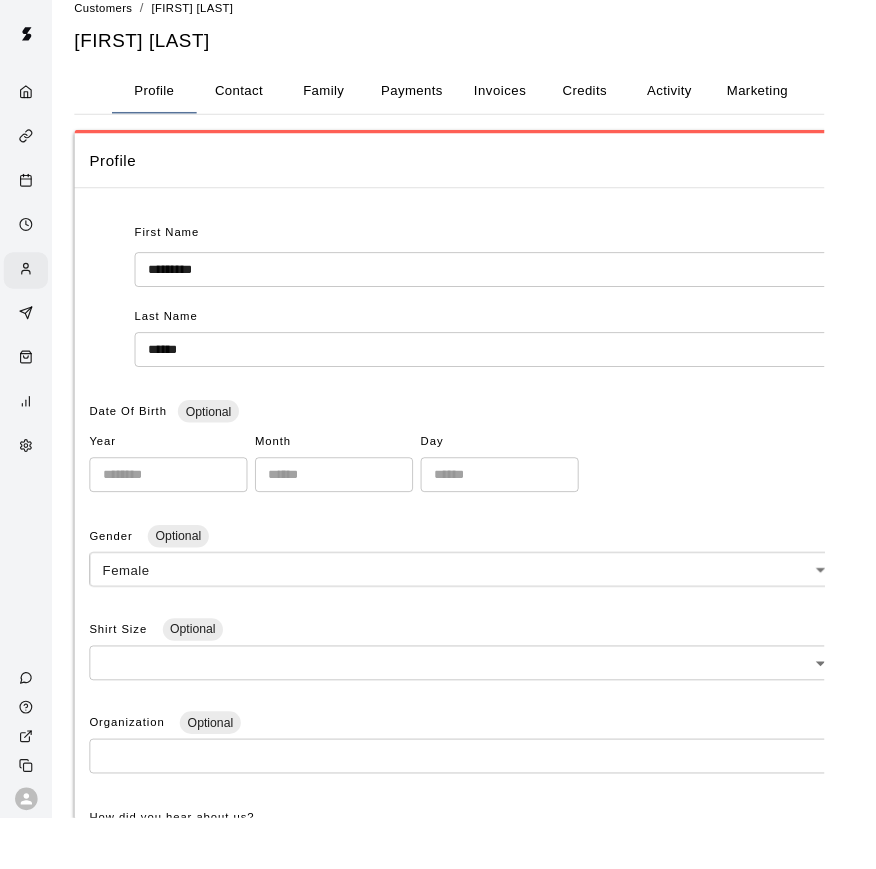click on "Contact" at bounding box center [254, 97] 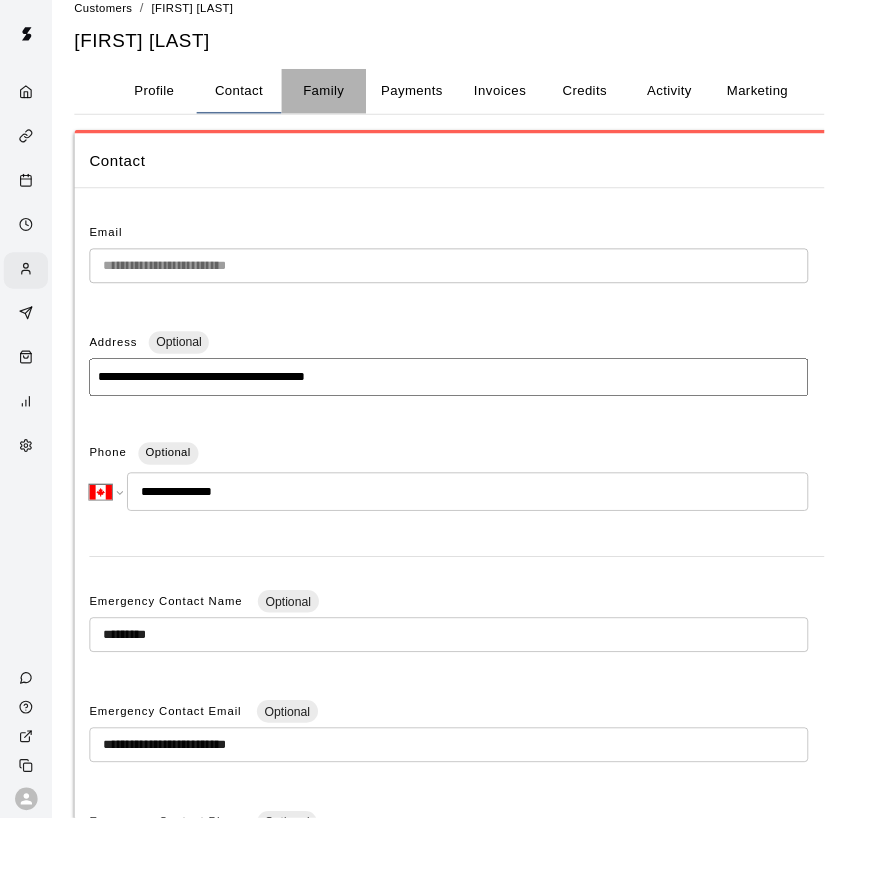 click on "Family" at bounding box center (344, 97) 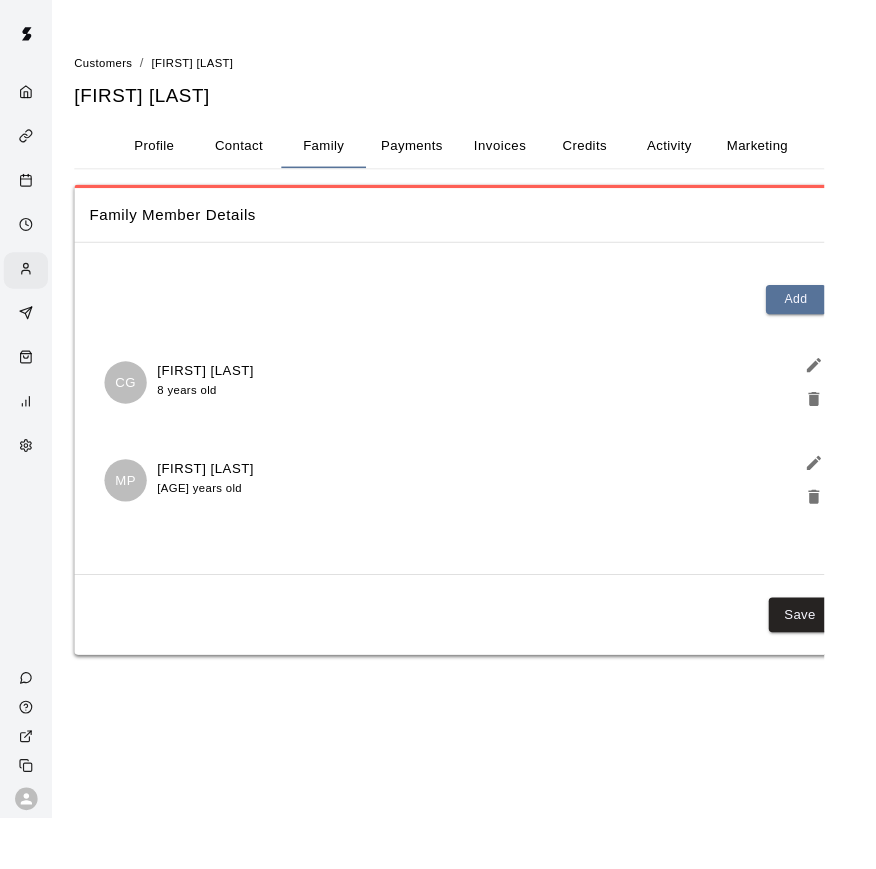 scroll, scrollTop: 0, scrollLeft: 0, axis: both 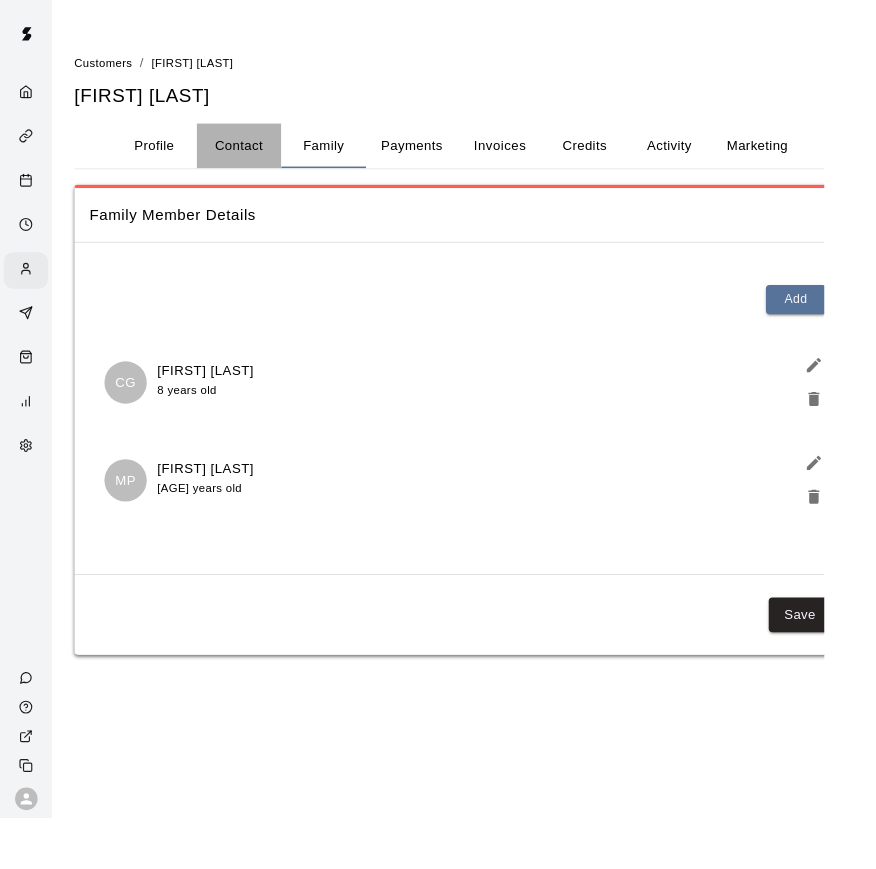 click on "Contact" at bounding box center (254, 155) 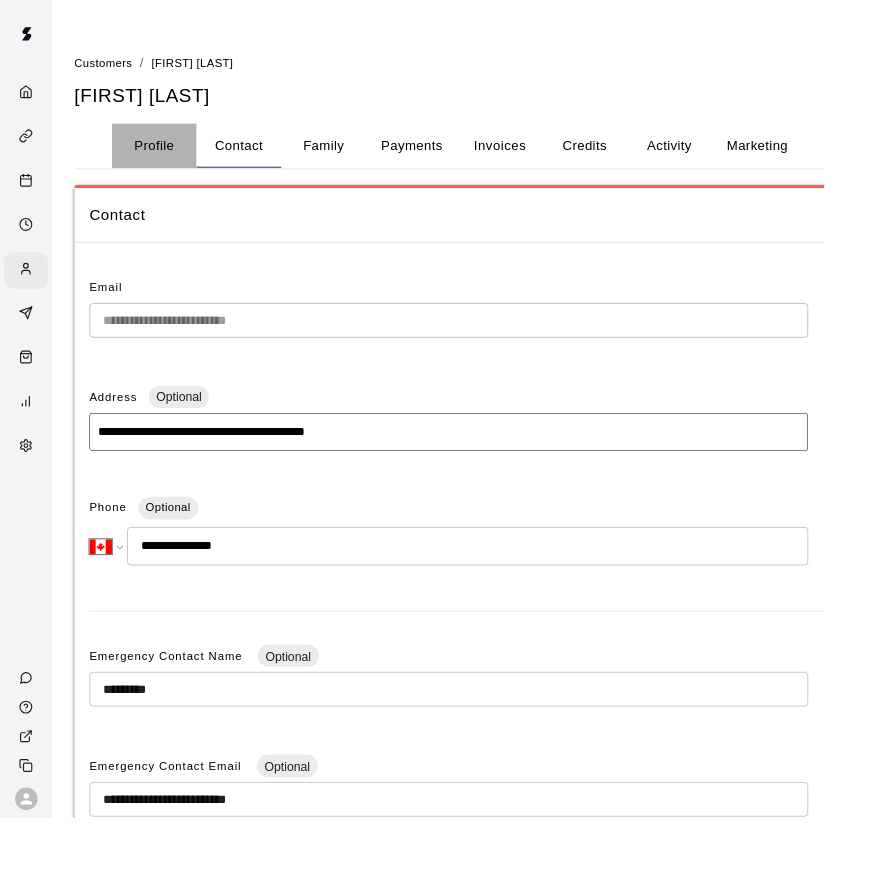 click on "Profile" at bounding box center [164, 155] 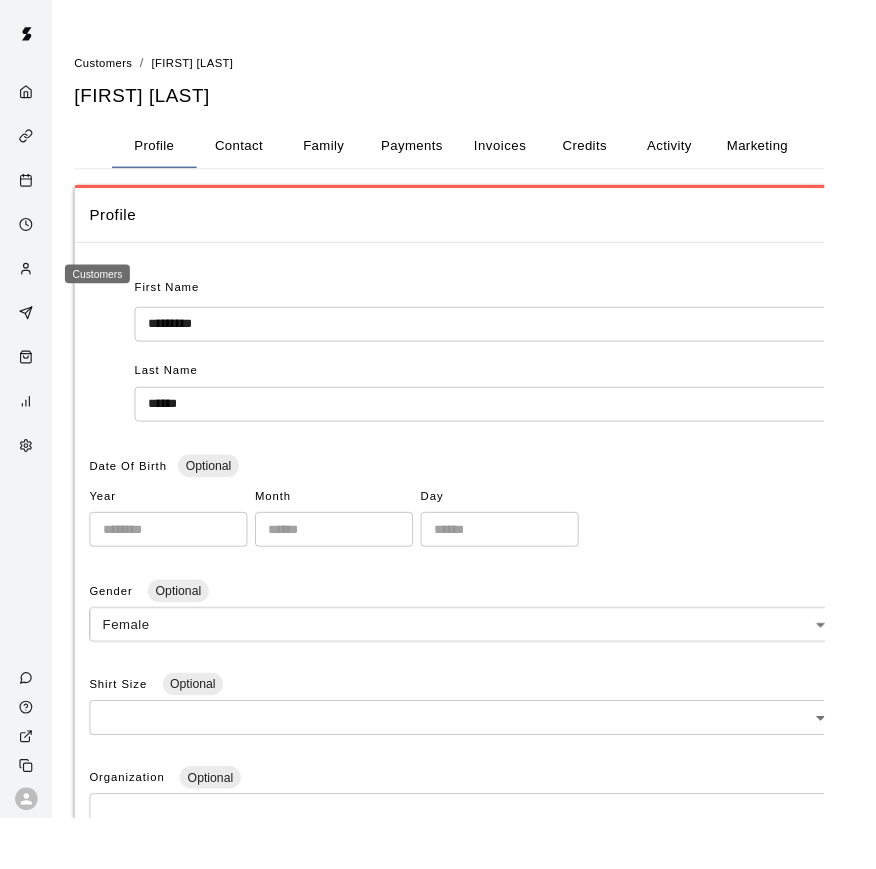 click 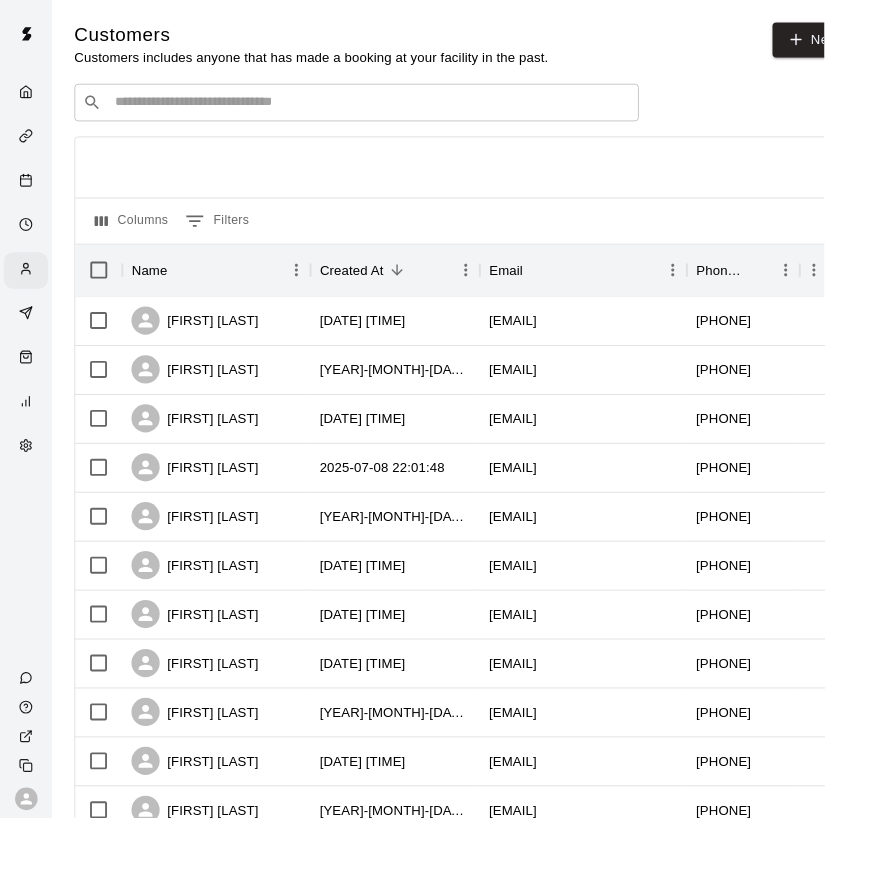 click at bounding box center [393, 109] 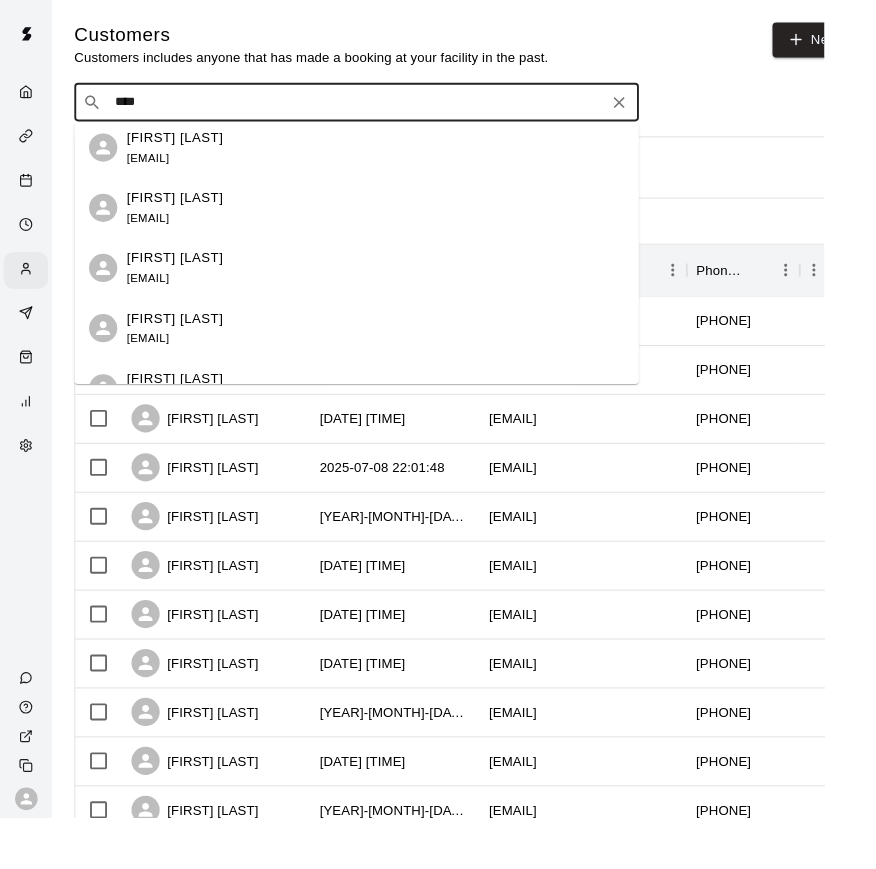 scroll, scrollTop: 0, scrollLeft: 0, axis: both 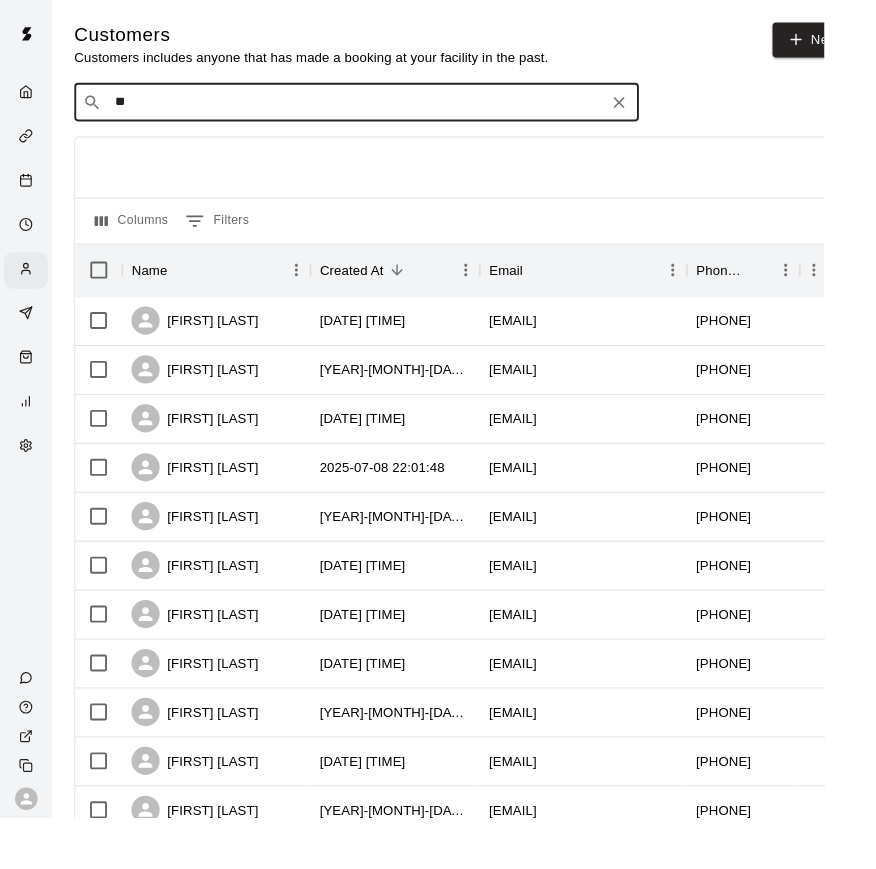 type on "*" 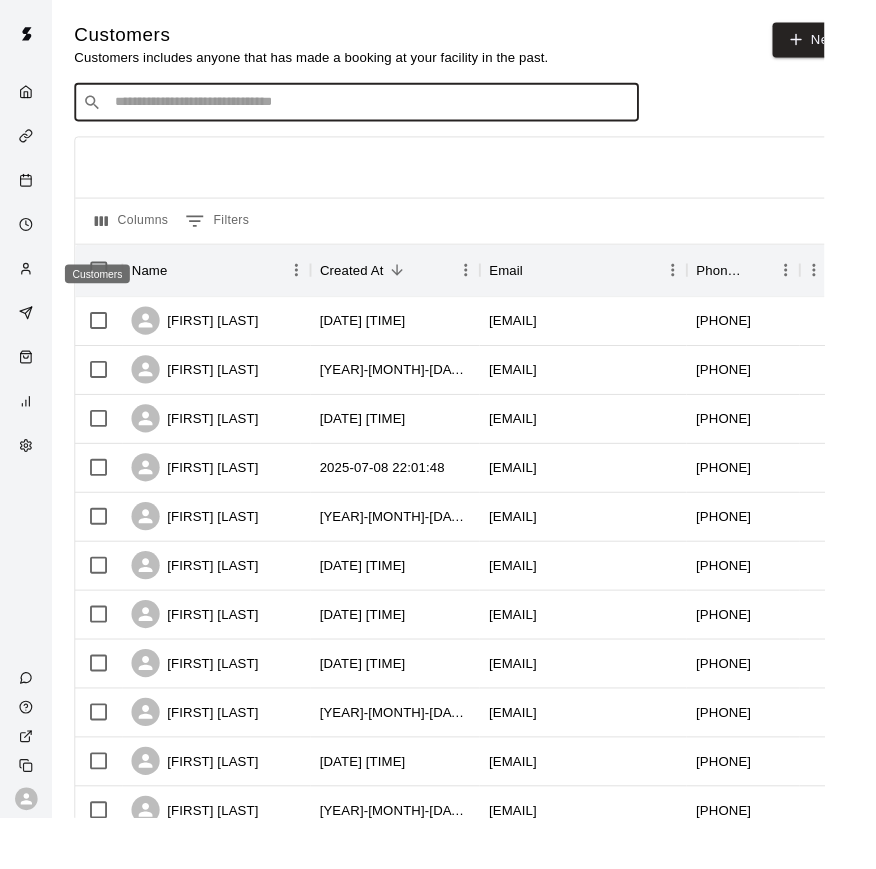 click at bounding box center (32, 287) 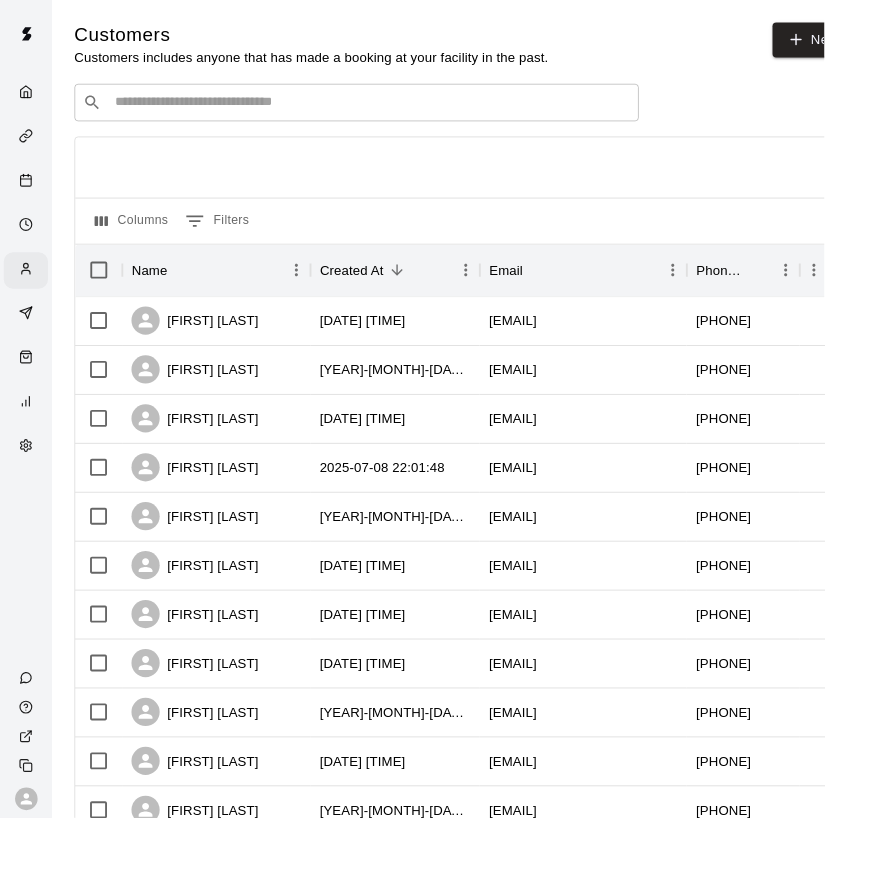 click on "​ ​" at bounding box center (379, 109) 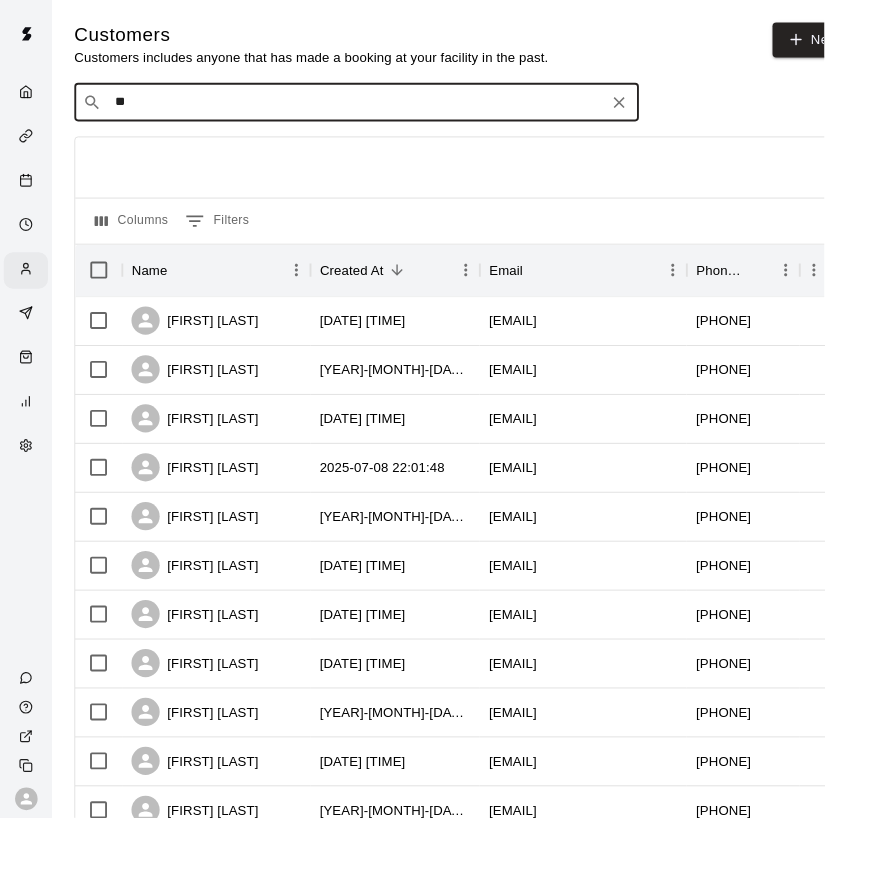 type on "***" 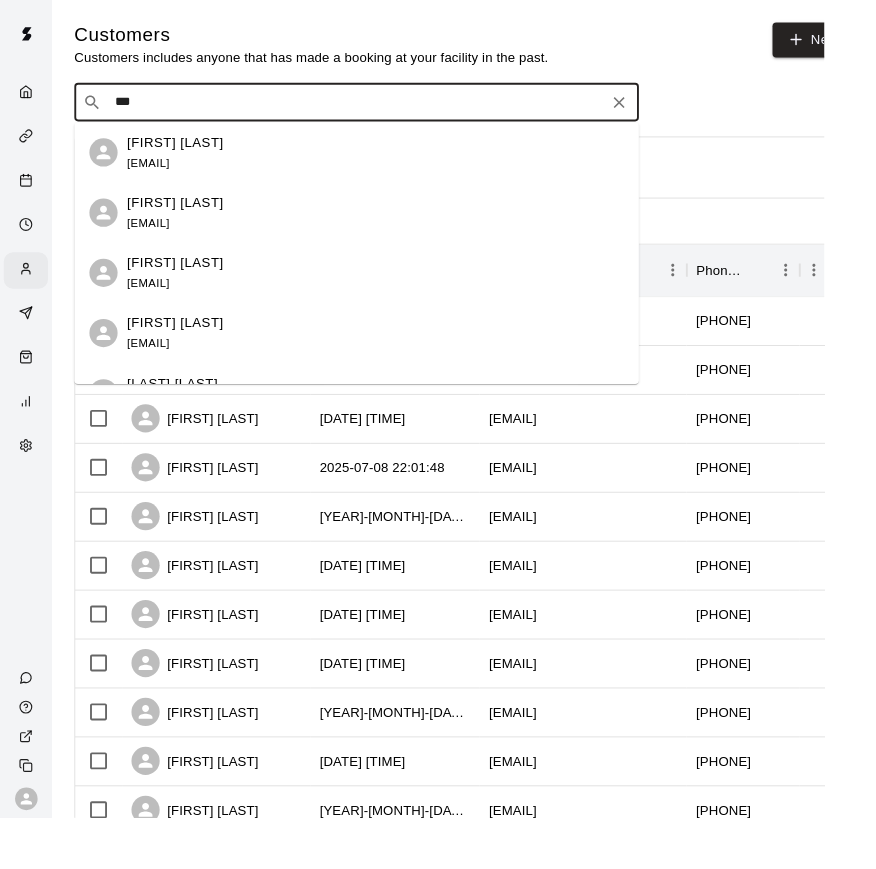 click on "wasneyl@hotmail.com" at bounding box center (157, 173) 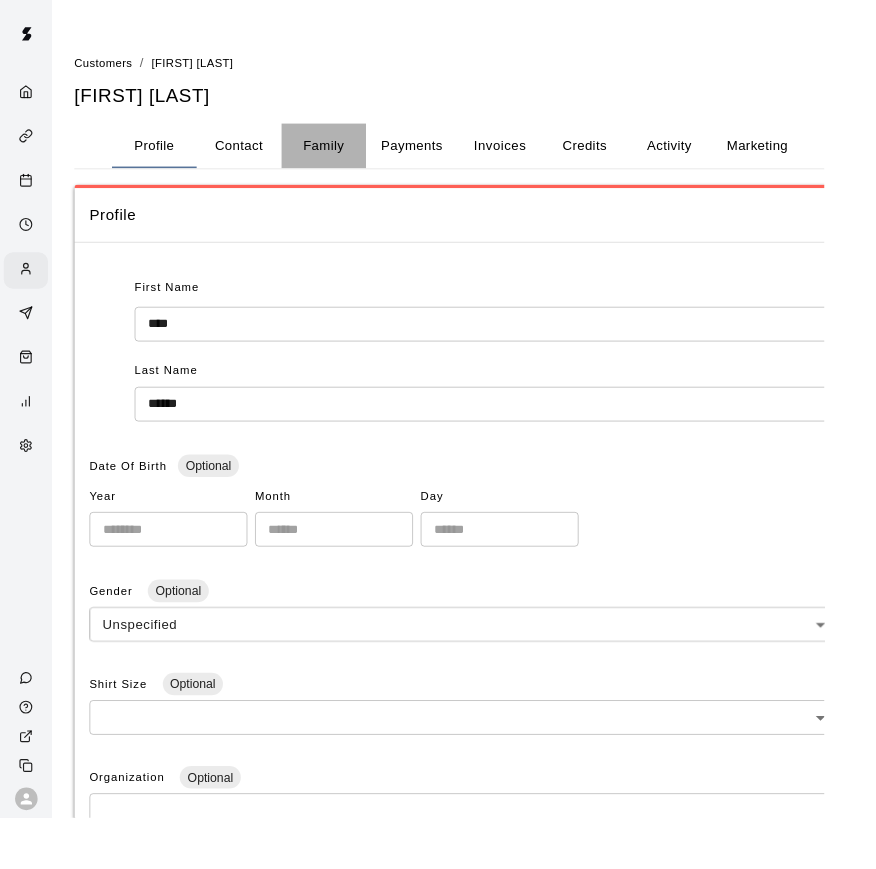 click on "Family" at bounding box center [344, 155] 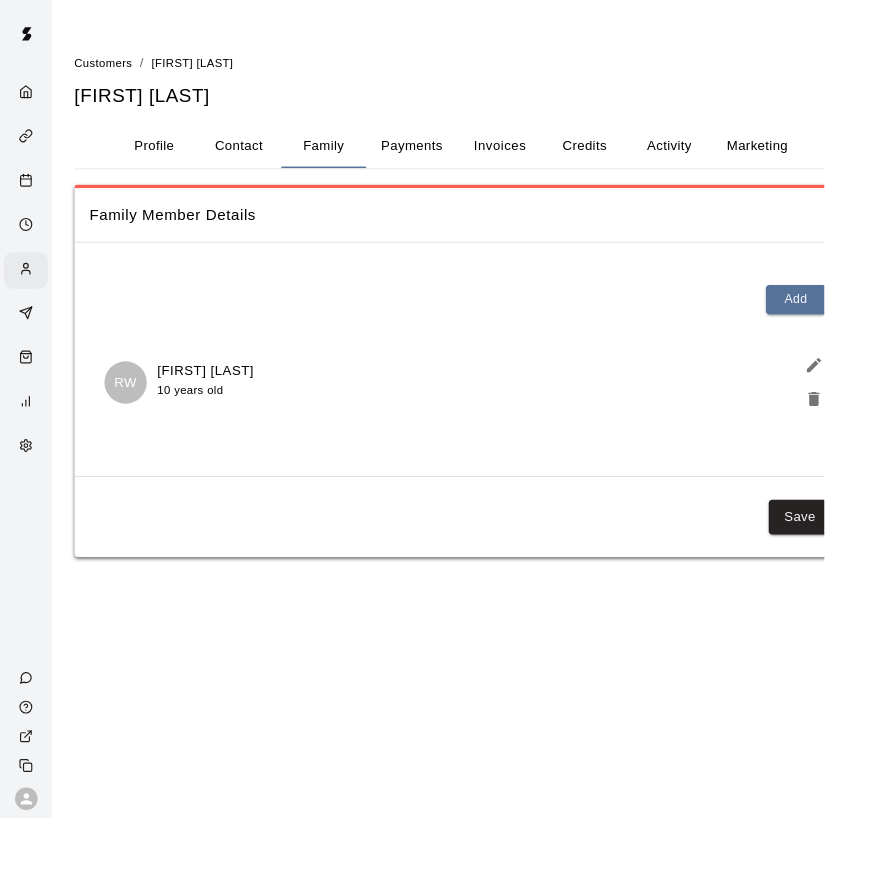 click on "Contact" at bounding box center [254, 155] 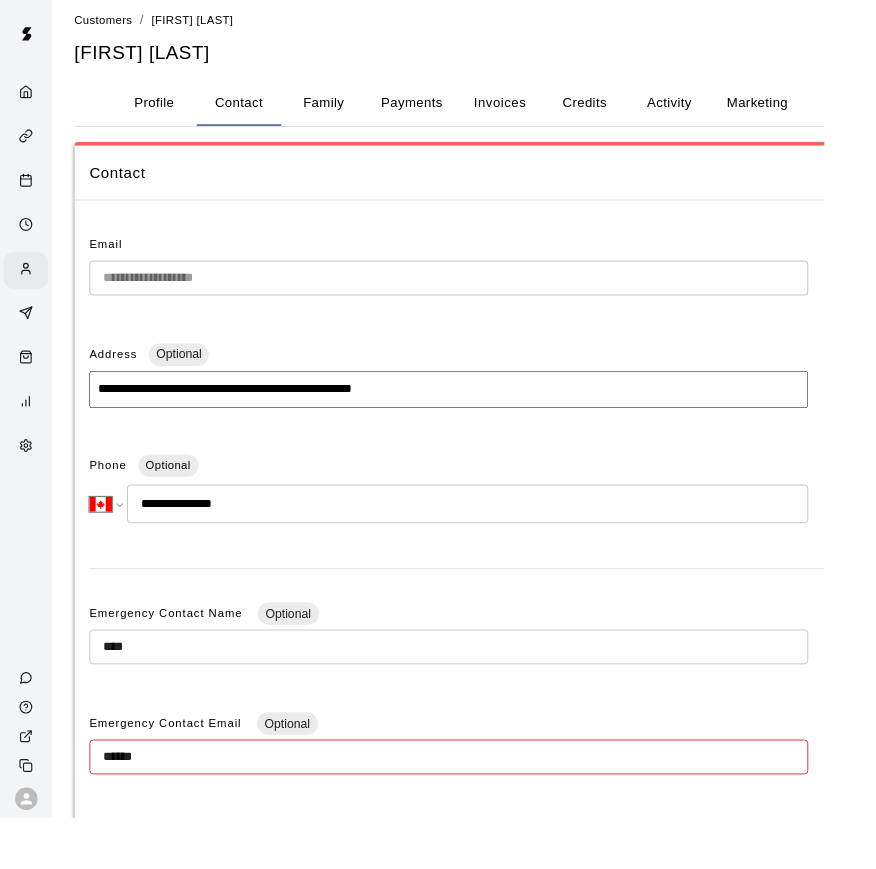 scroll, scrollTop: 0, scrollLeft: 0, axis: both 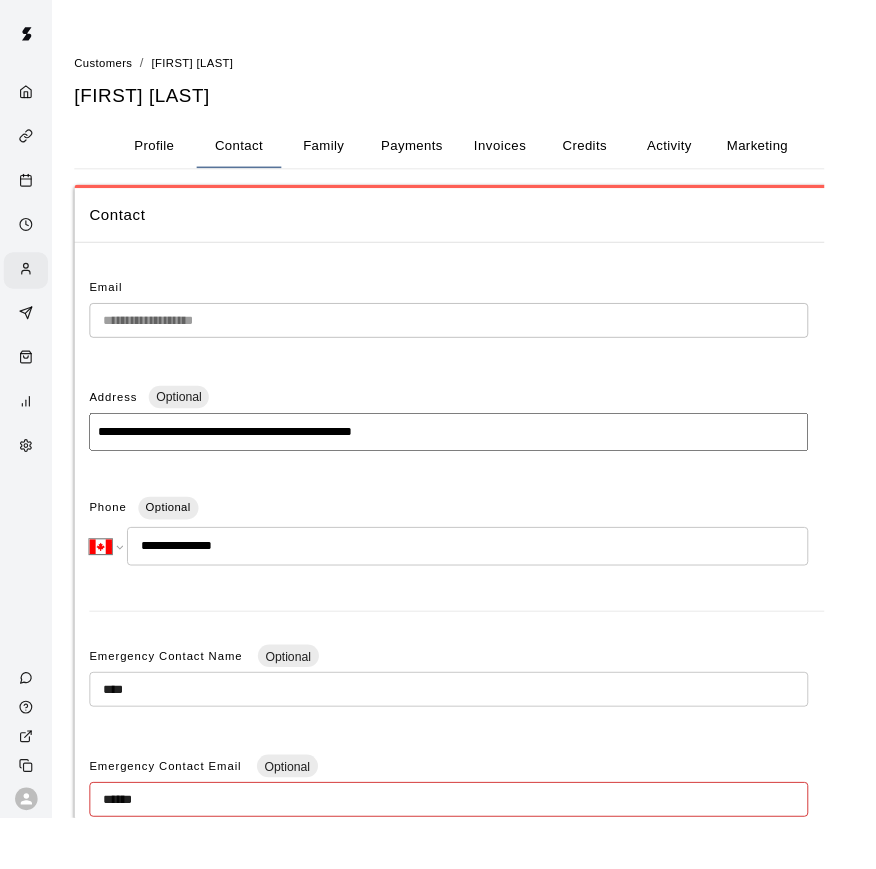 click on "Family" at bounding box center [344, 155] 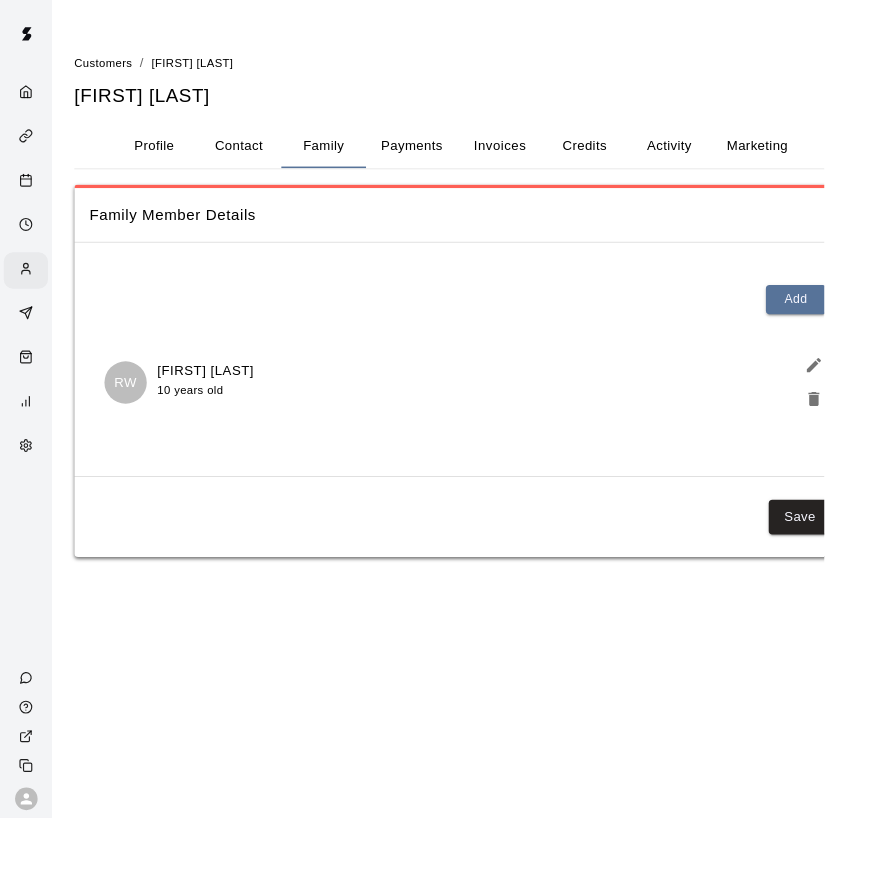 click on "Profile" at bounding box center (164, 155) 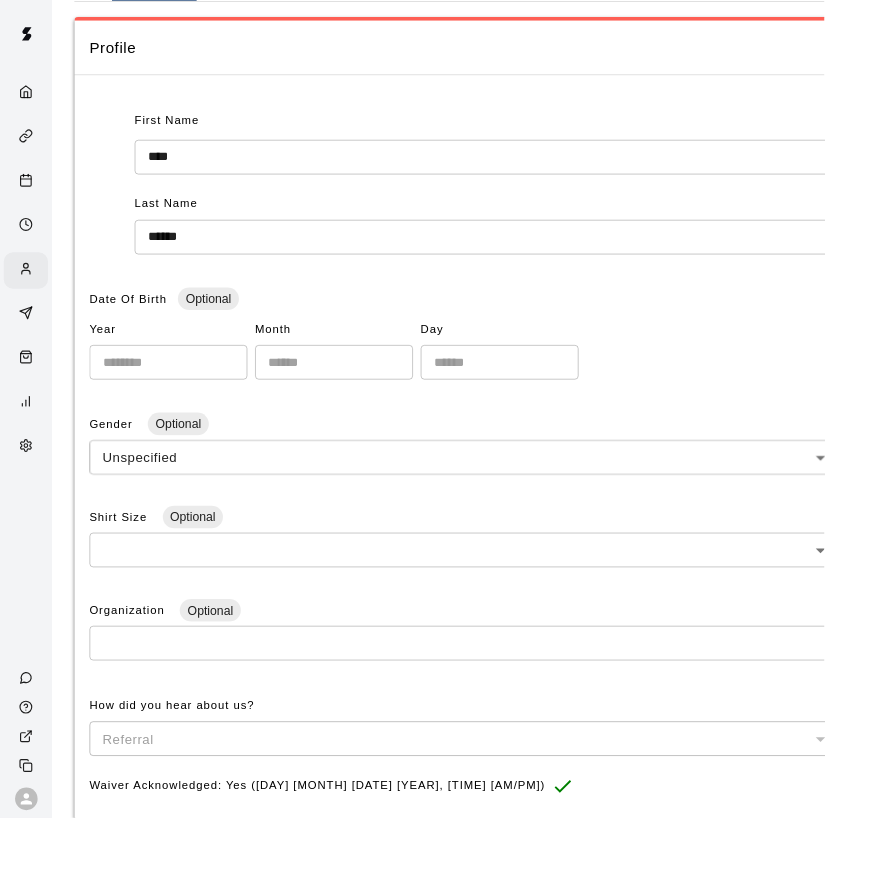 scroll, scrollTop: 0, scrollLeft: 0, axis: both 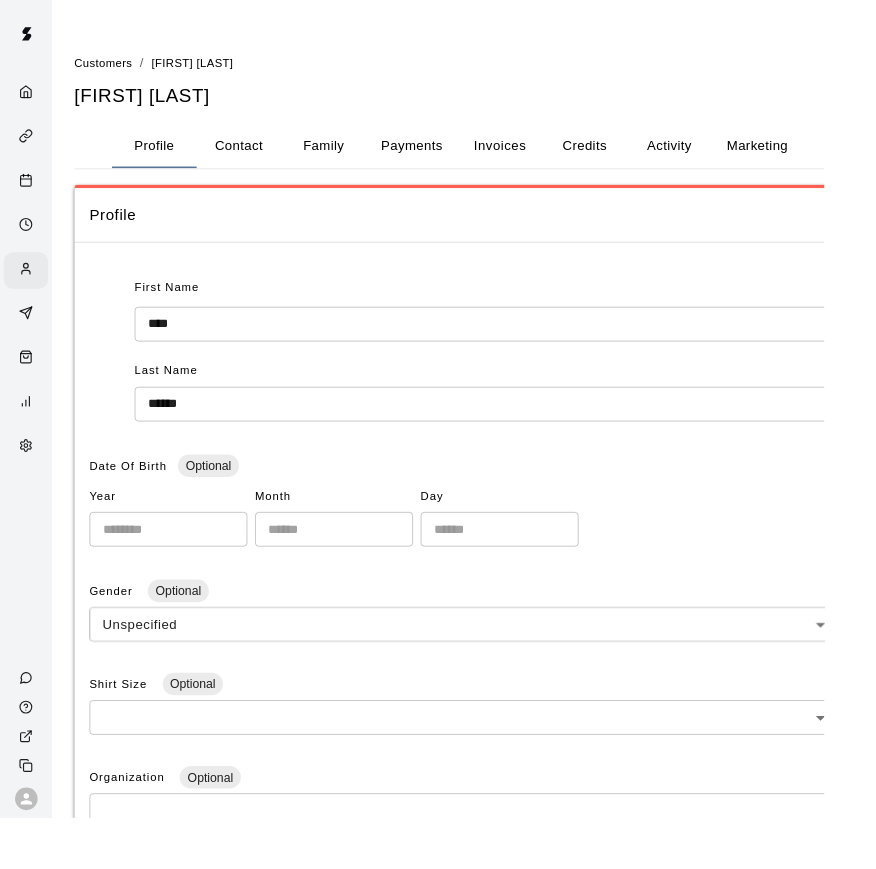click on "Contact" at bounding box center [254, 155] 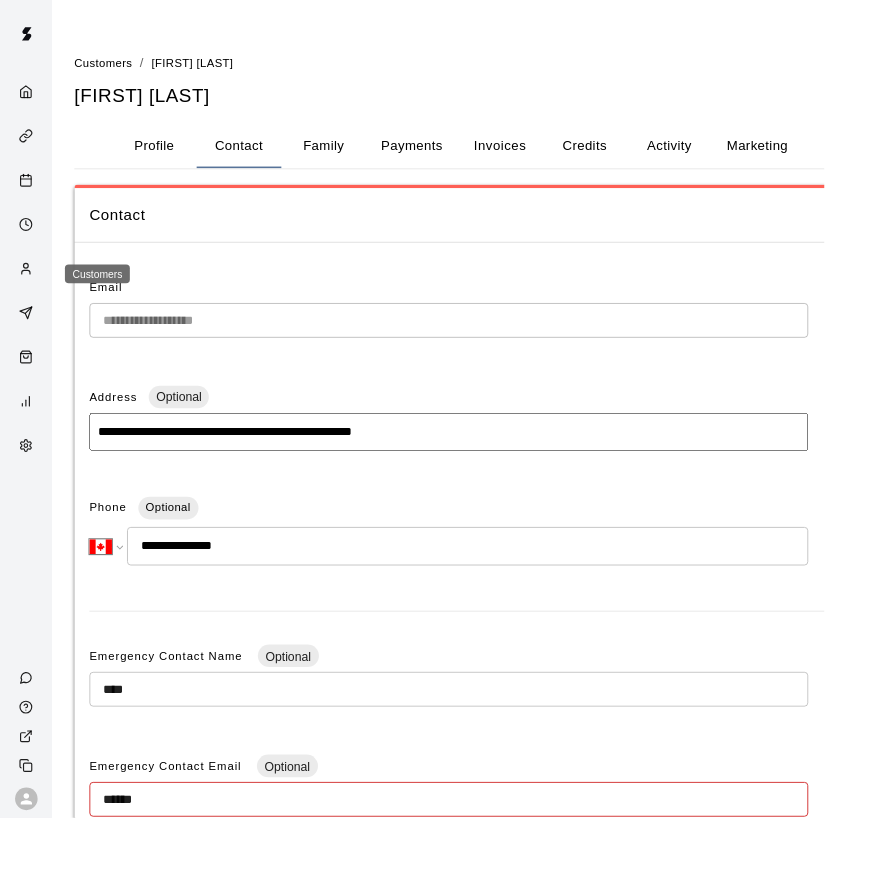 click 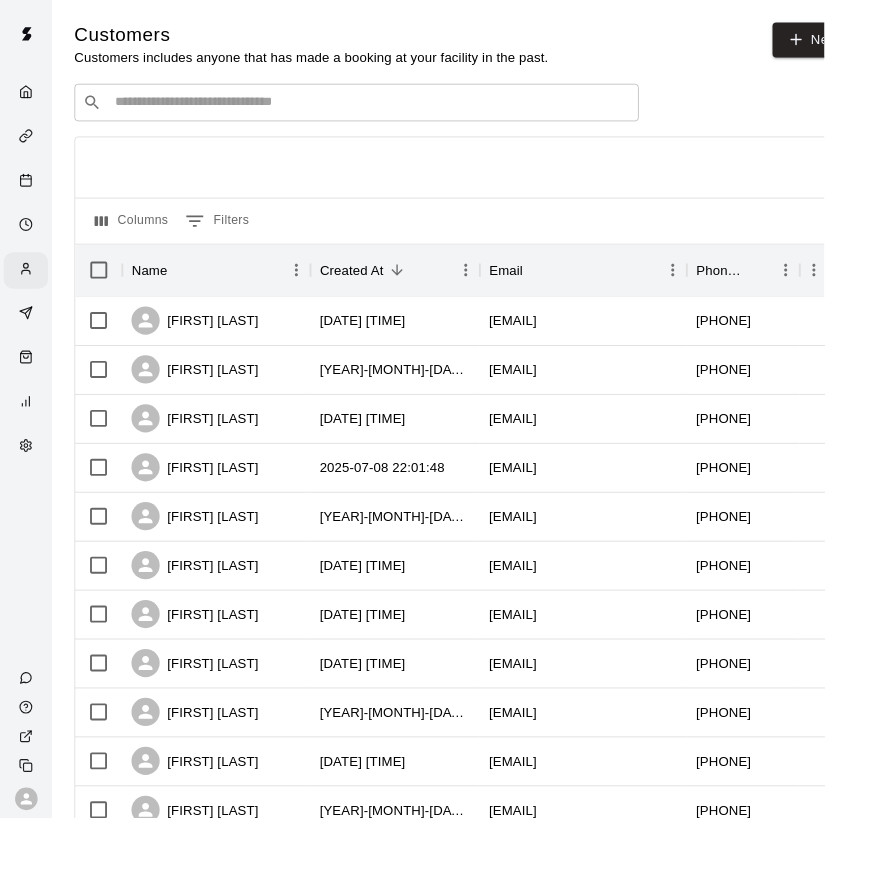 click at bounding box center [393, 109] 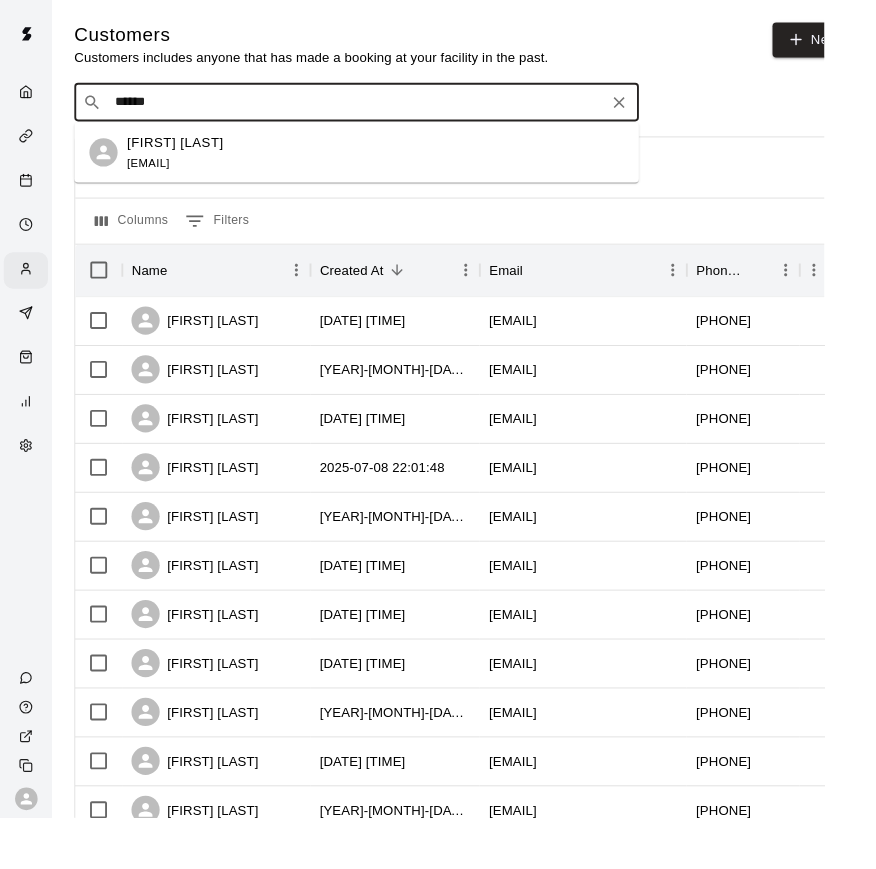 type on "******" 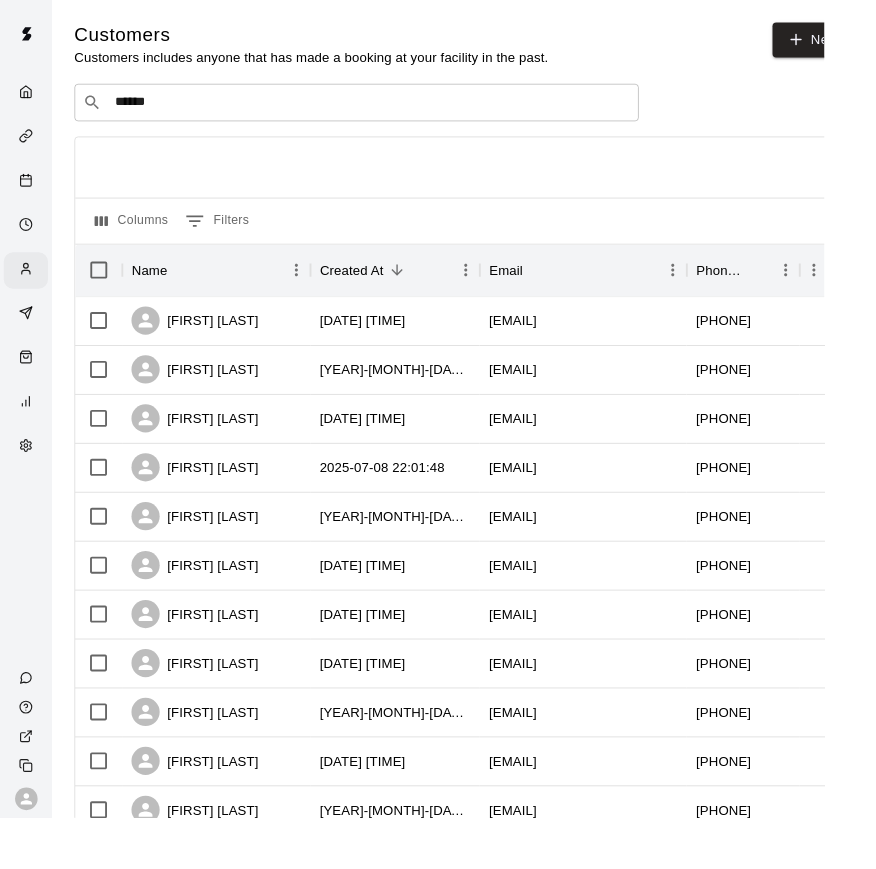 click at bounding box center [495, 178] 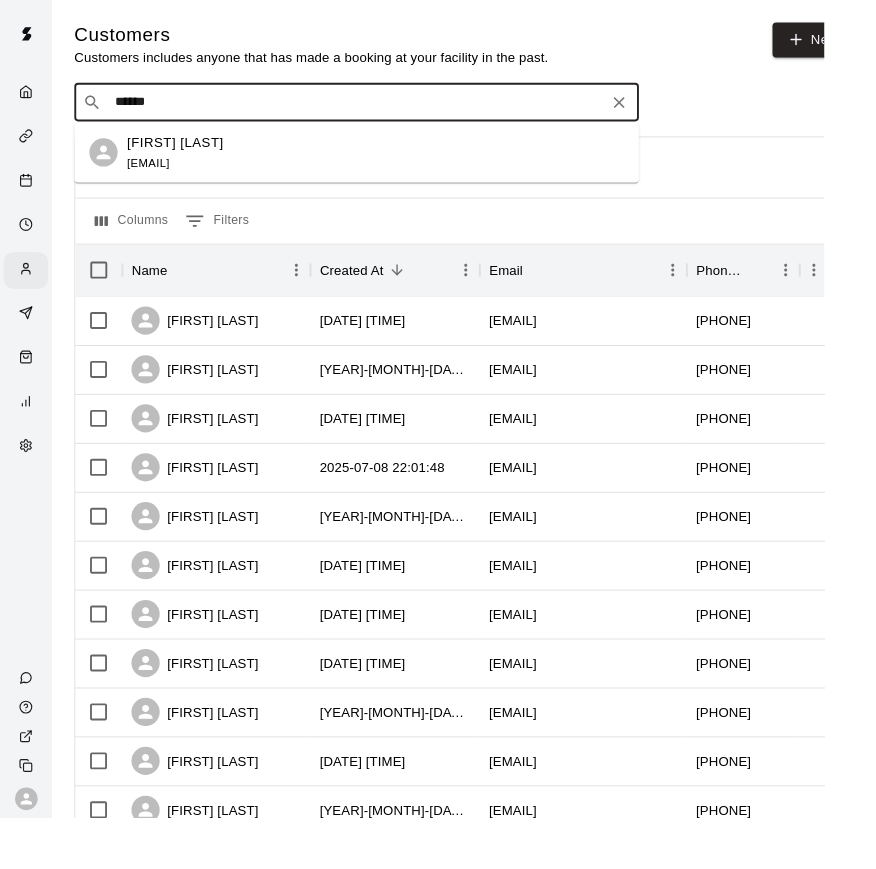 click on "******" at bounding box center (378, 109) 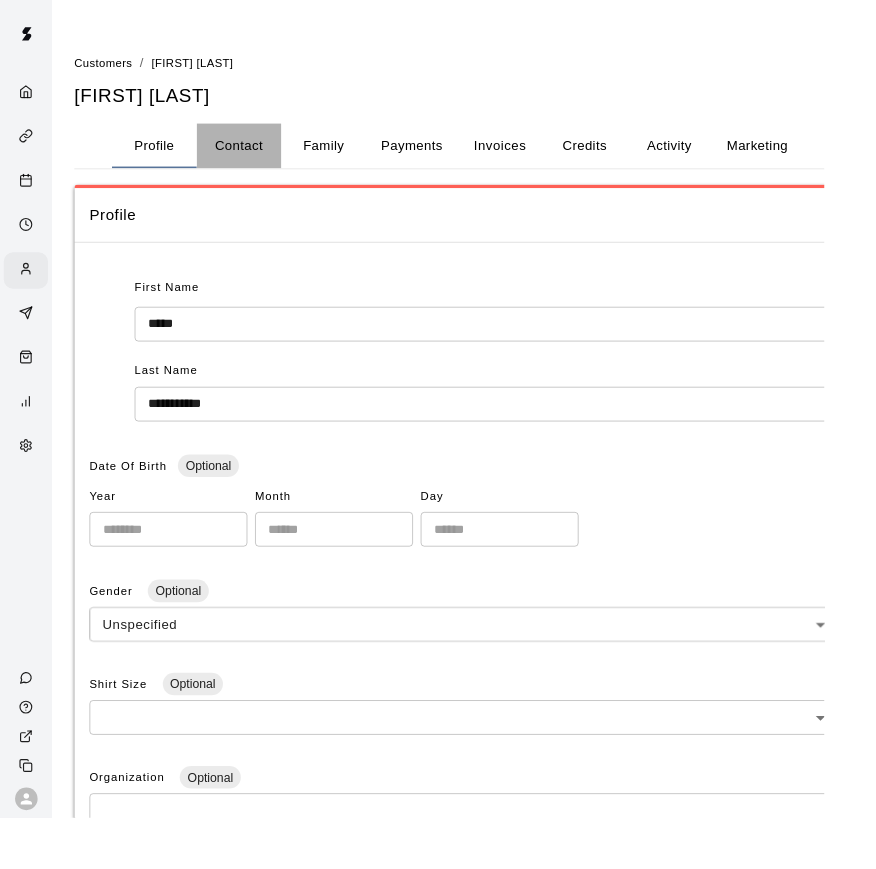 click on "Contact" at bounding box center (254, 155) 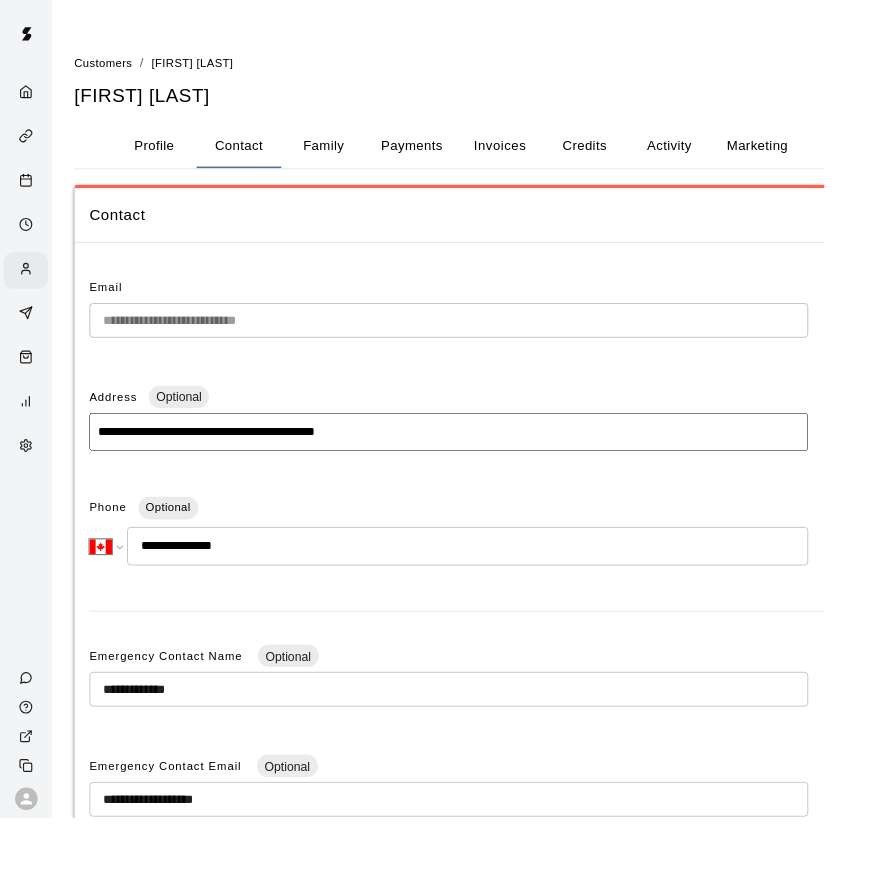 click on "Family" at bounding box center [344, 155] 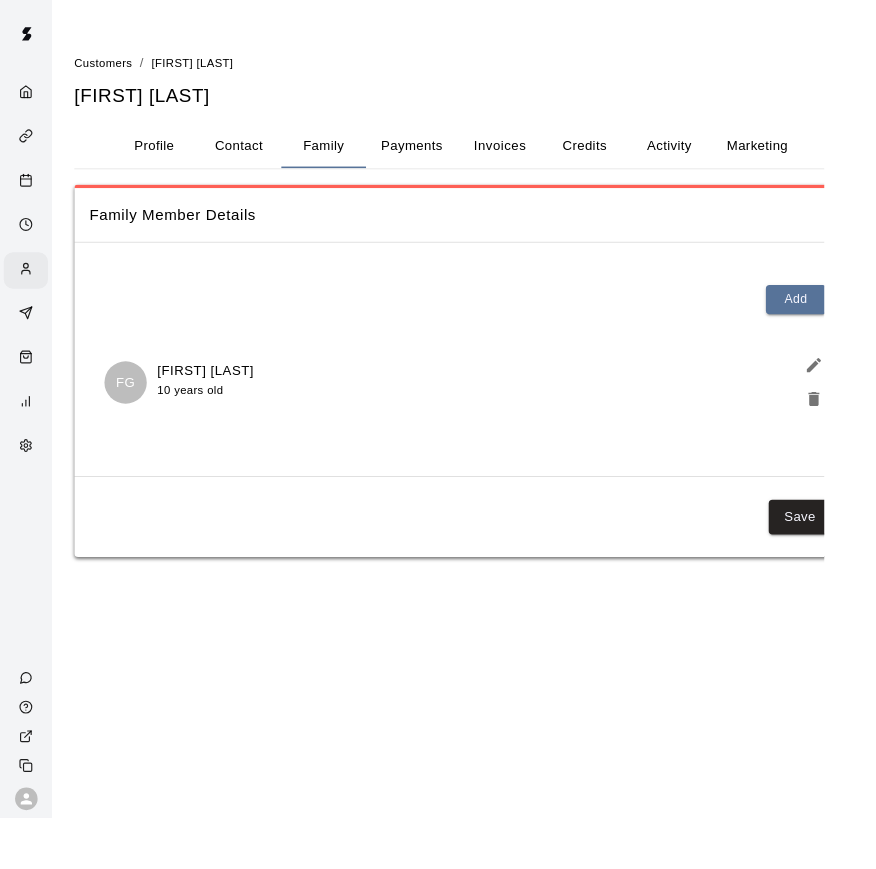 click on "Contact" at bounding box center (254, 155) 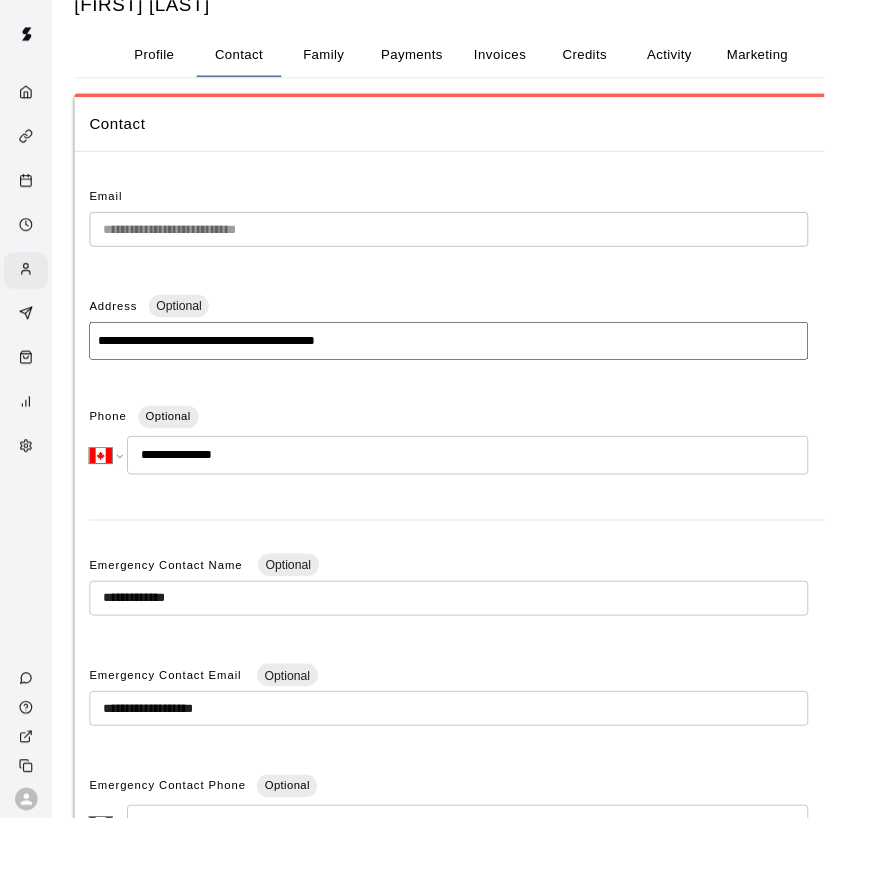 scroll, scrollTop: 123, scrollLeft: 0, axis: vertical 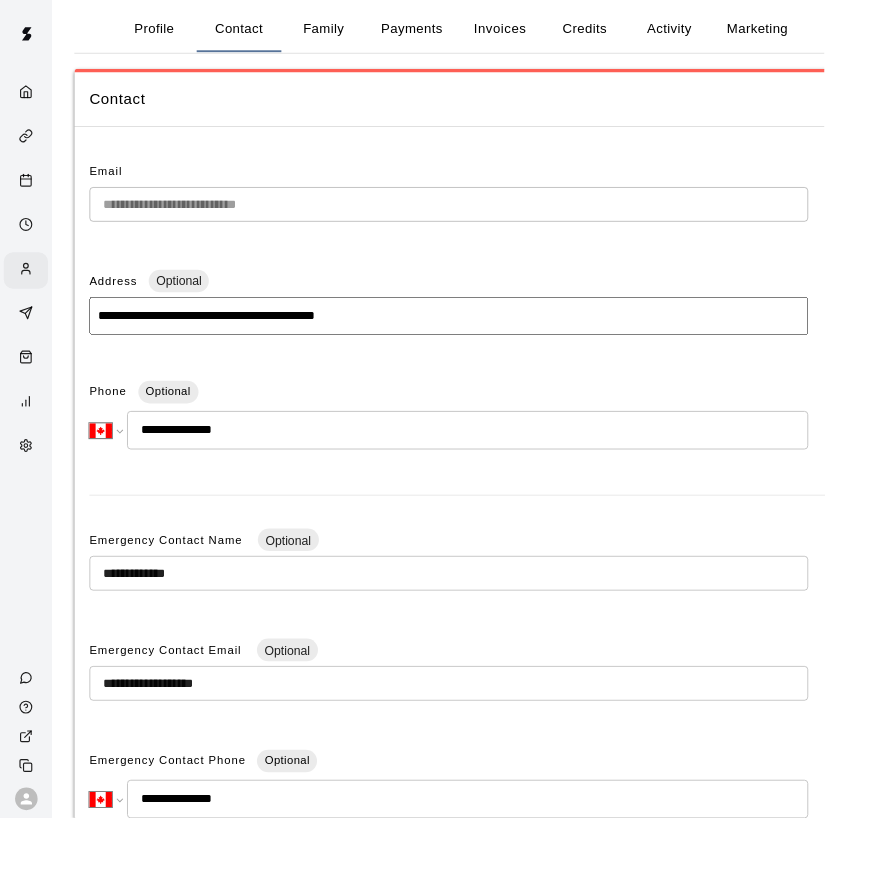 click on "Profile" at bounding box center [164, 32] 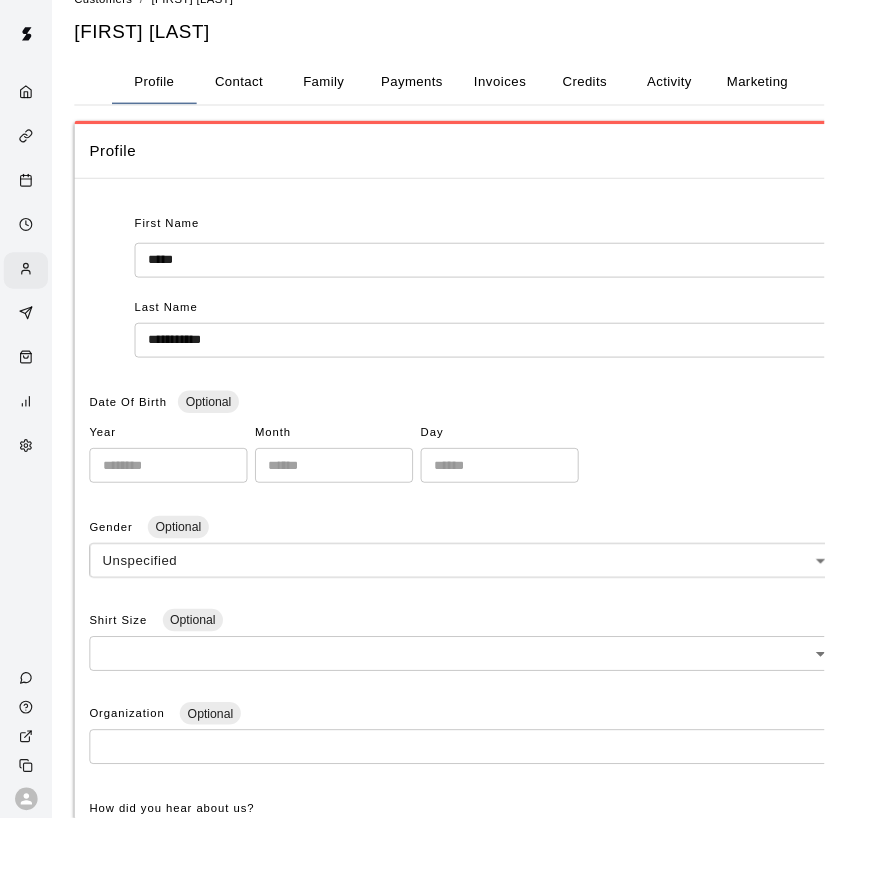scroll, scrollTop: 53, scrollLeft: 0, axis: vertical 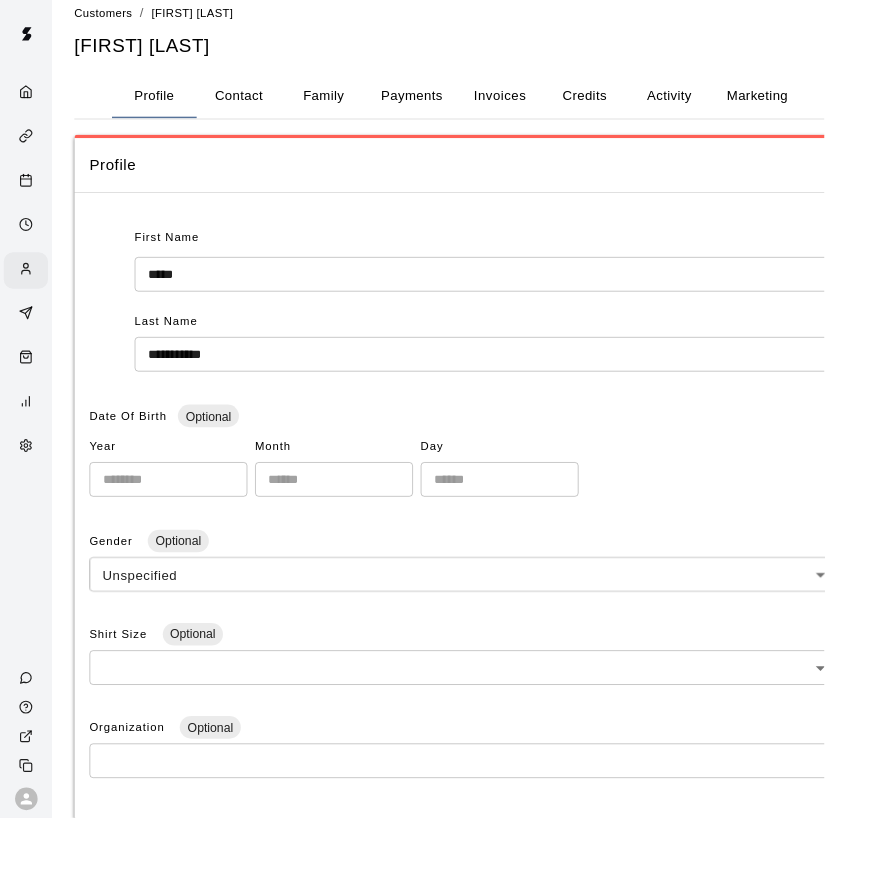click on "Contact" at bounding box center (254, 102) 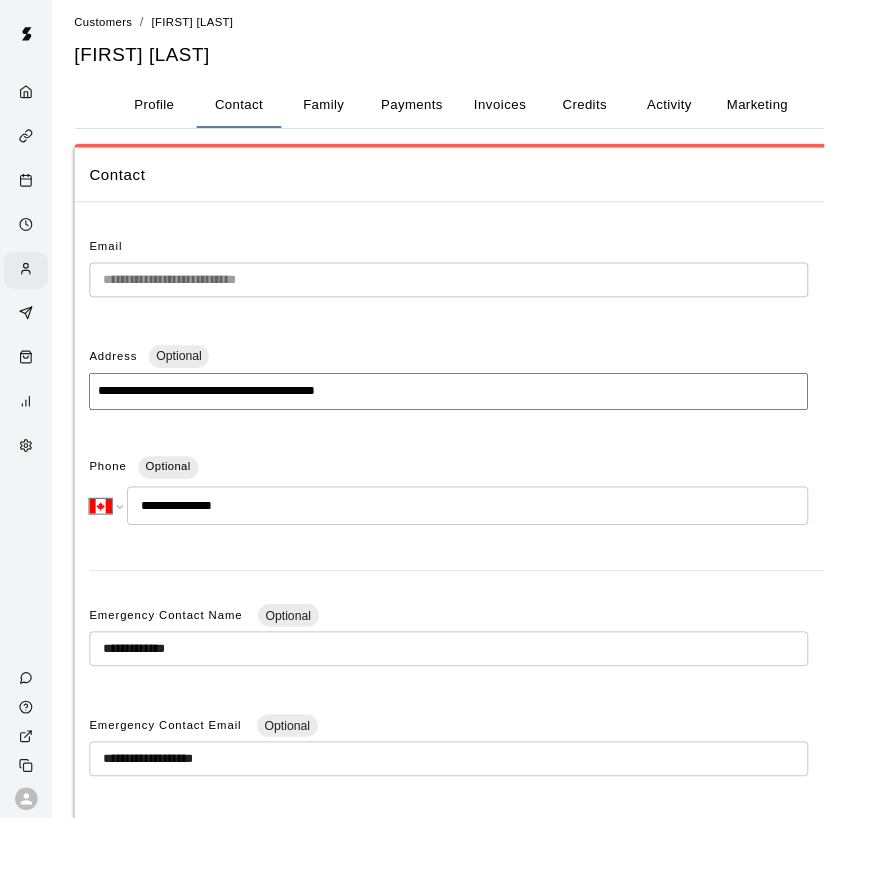 scroll, scrollTop: 70, scrollLeft: 0, axis: vertical 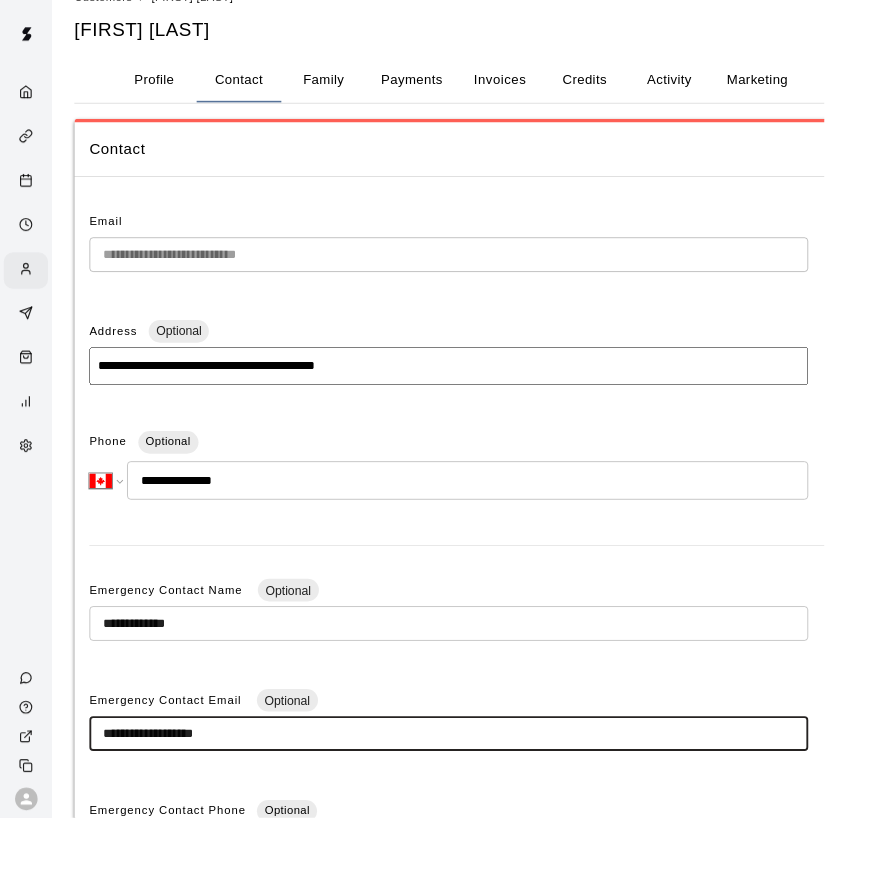 click on "**********" at bounding box center (477, 779) 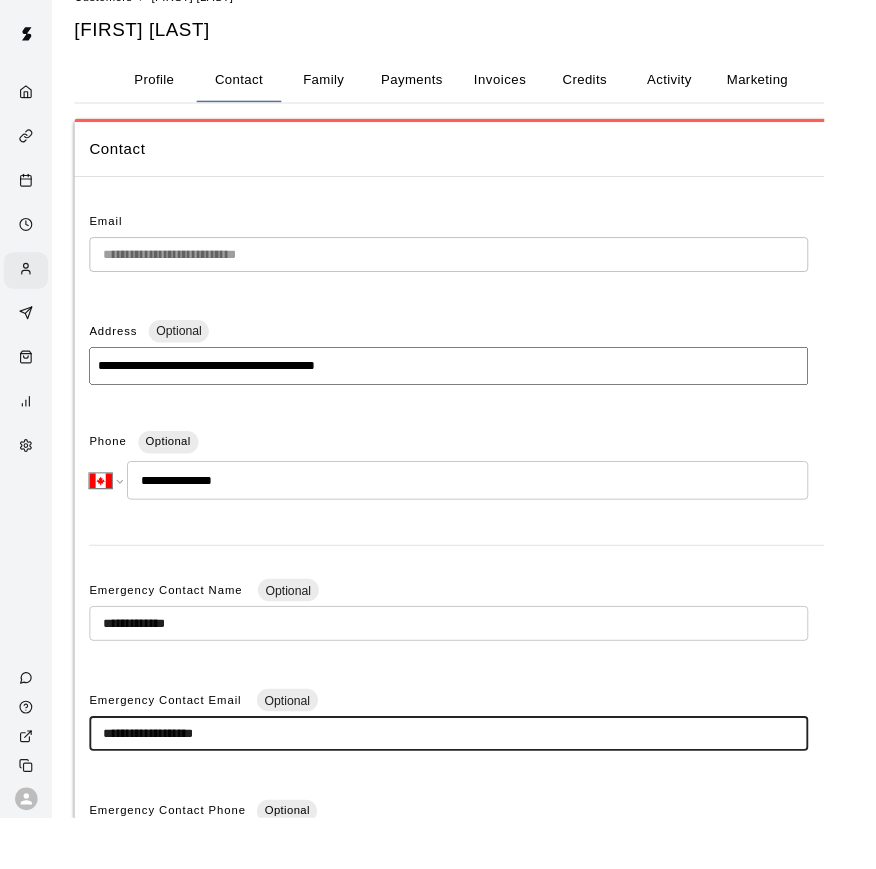 click on "**********" at bounding box center [477, 779] 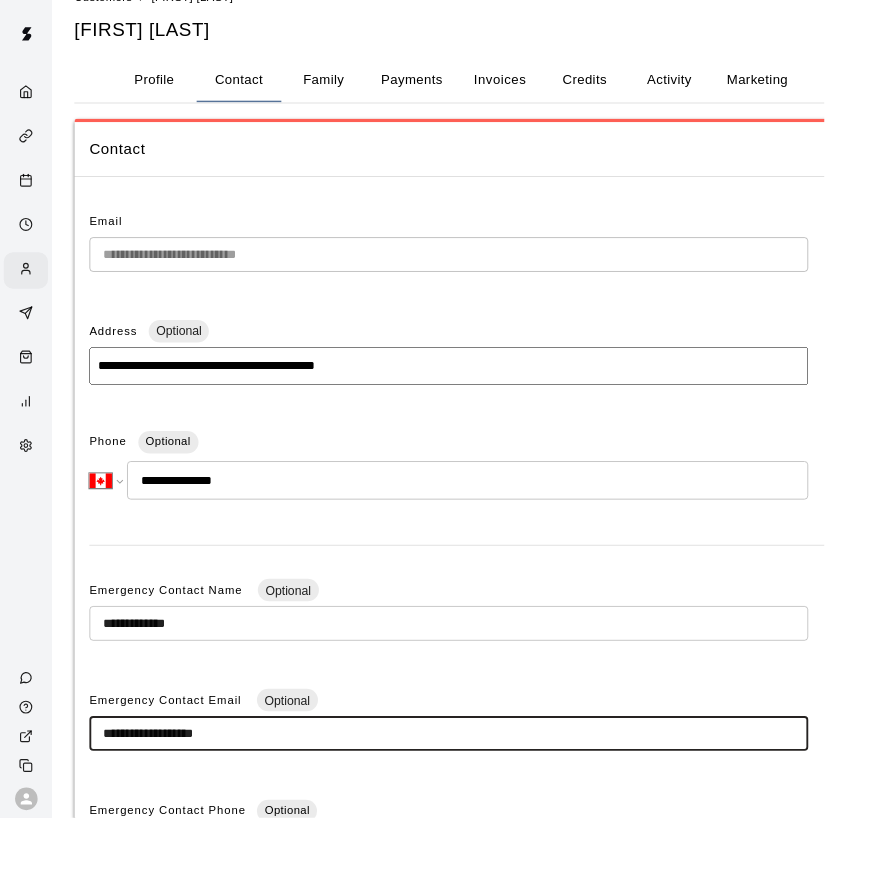 click on "**********" at bounding box center [477, 779] 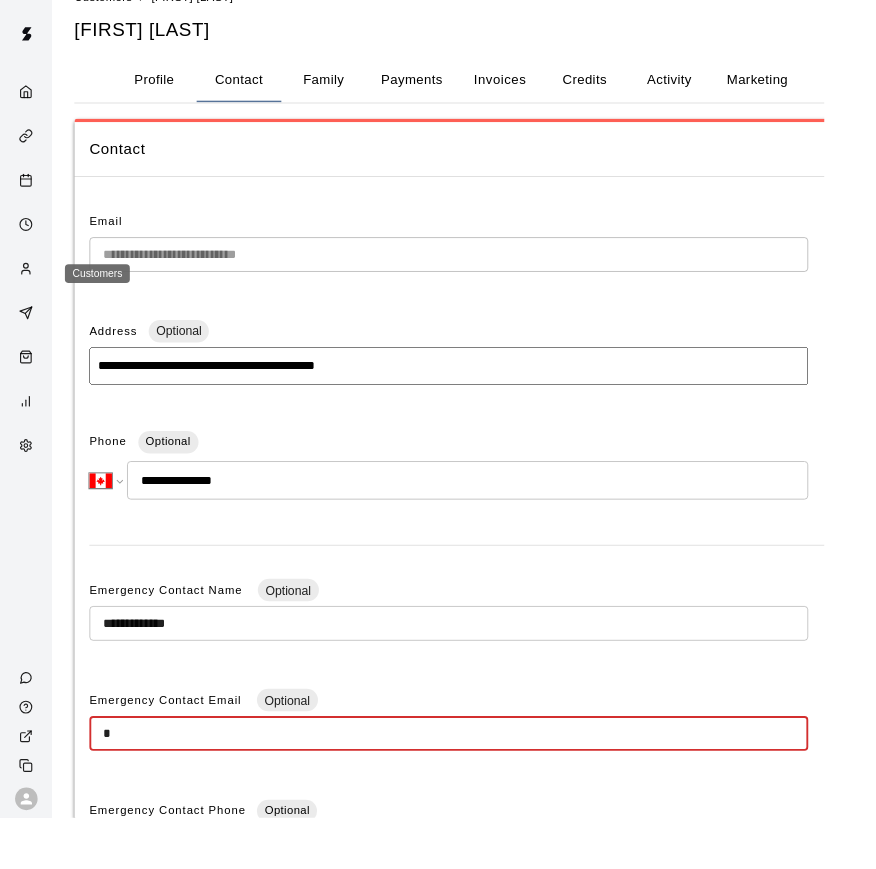 type on "*" 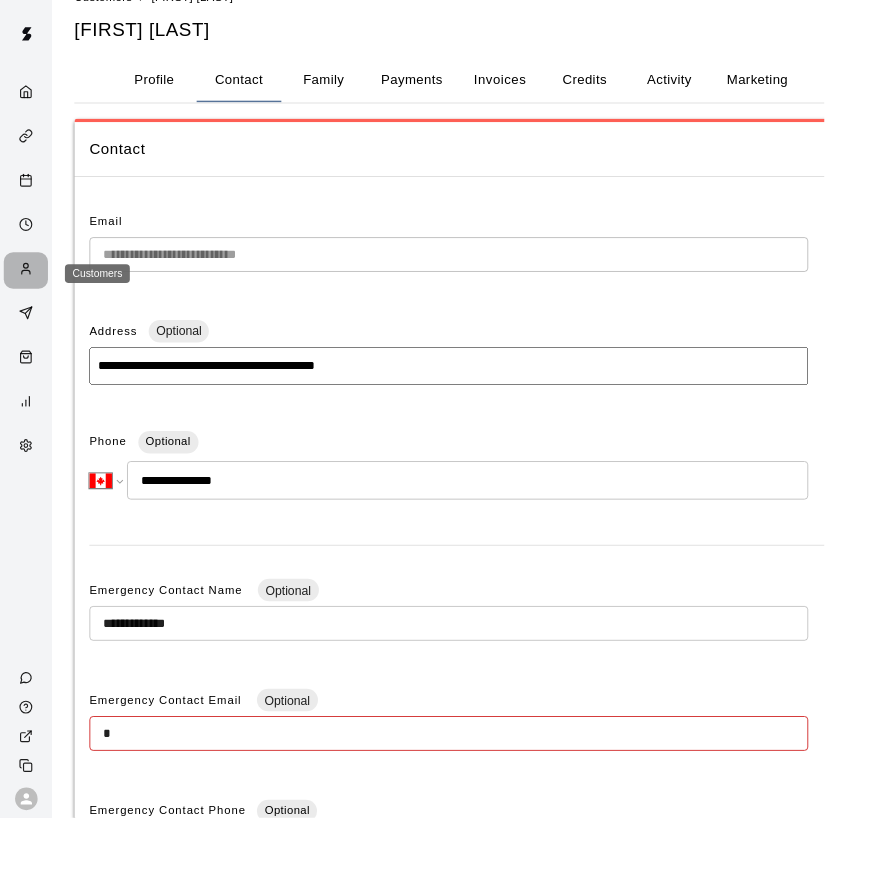click 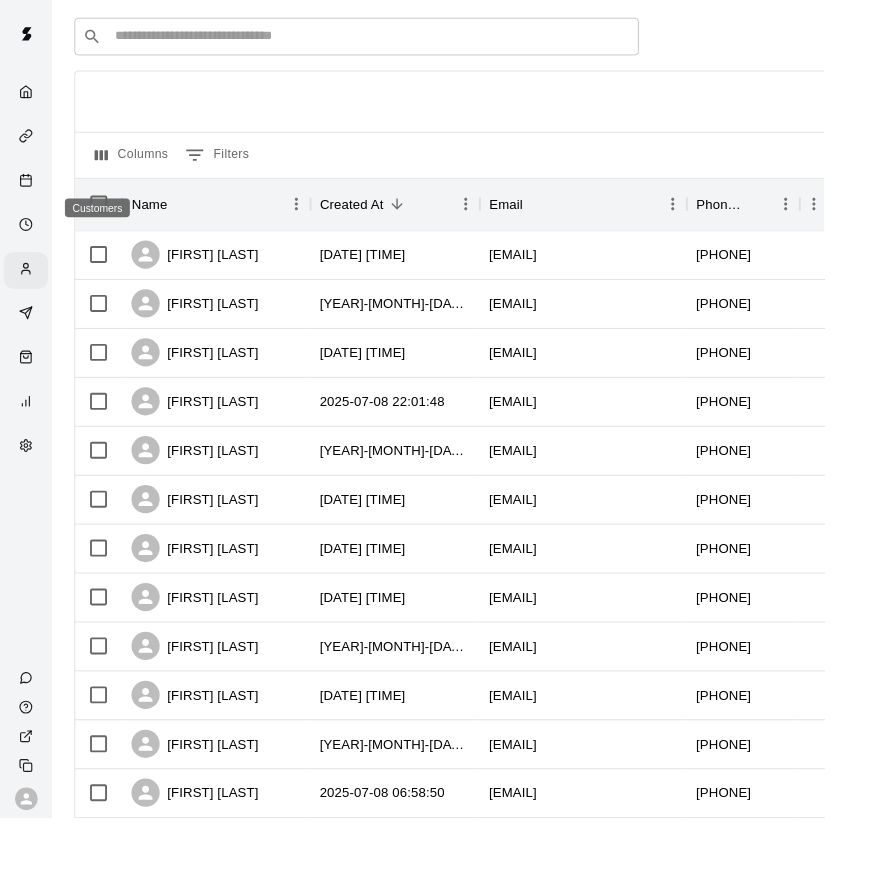 scroll, scrollTop: 0, scrollLeft: 0, axis: both 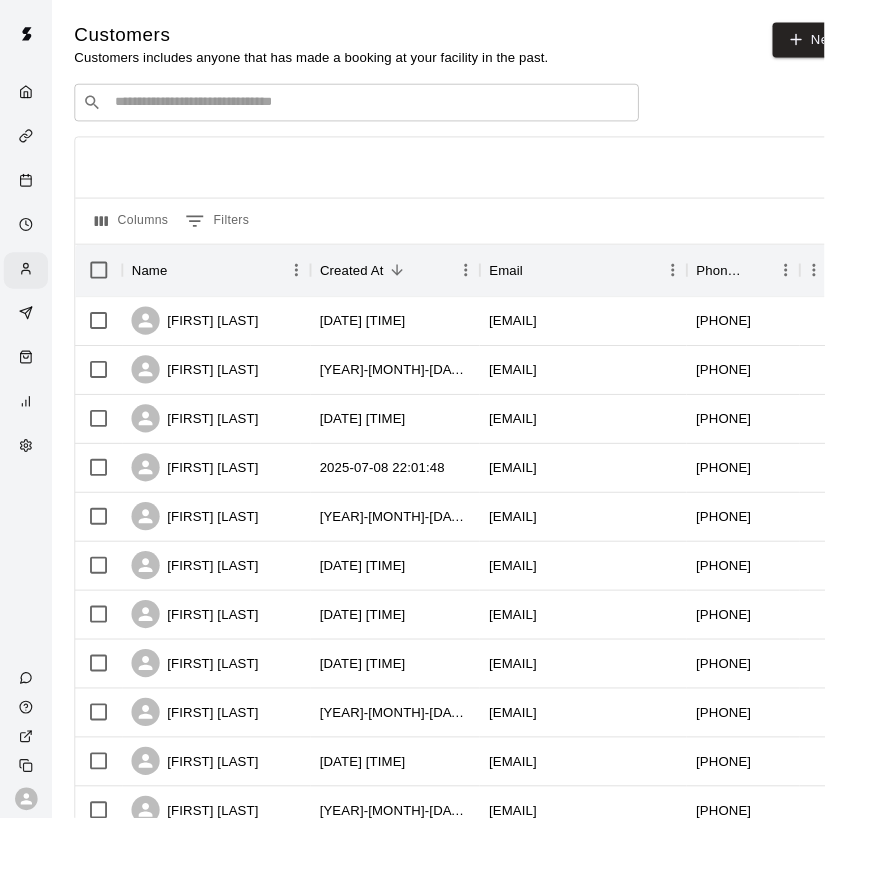 click at bounding box center [393, 109] 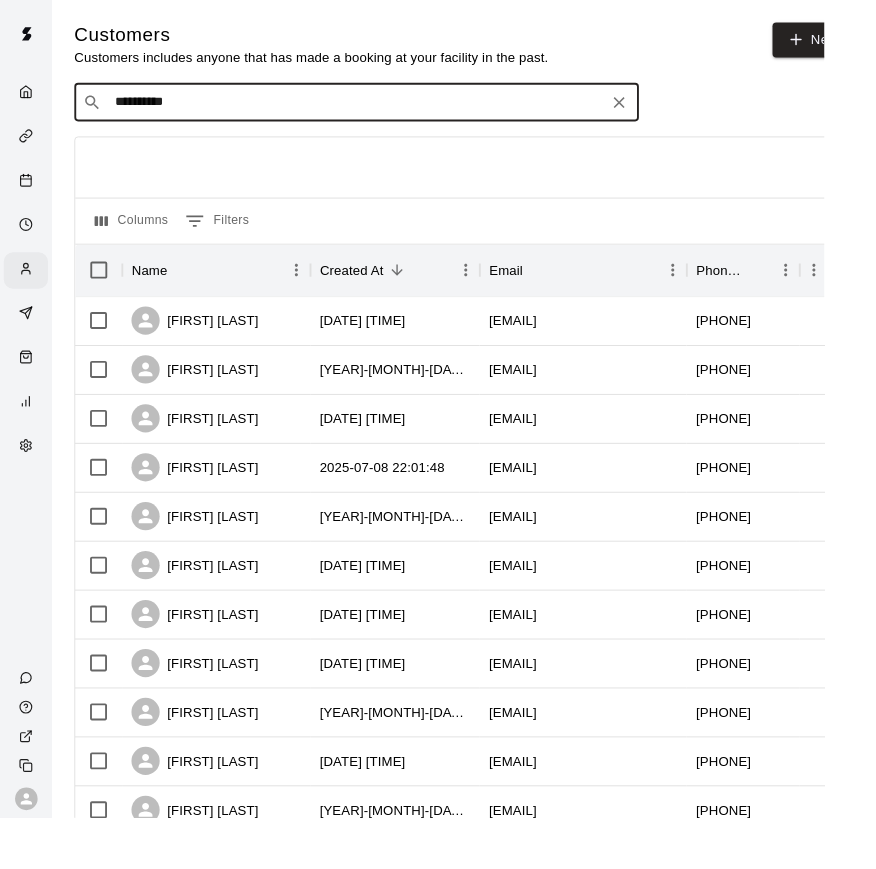 type on "**********" 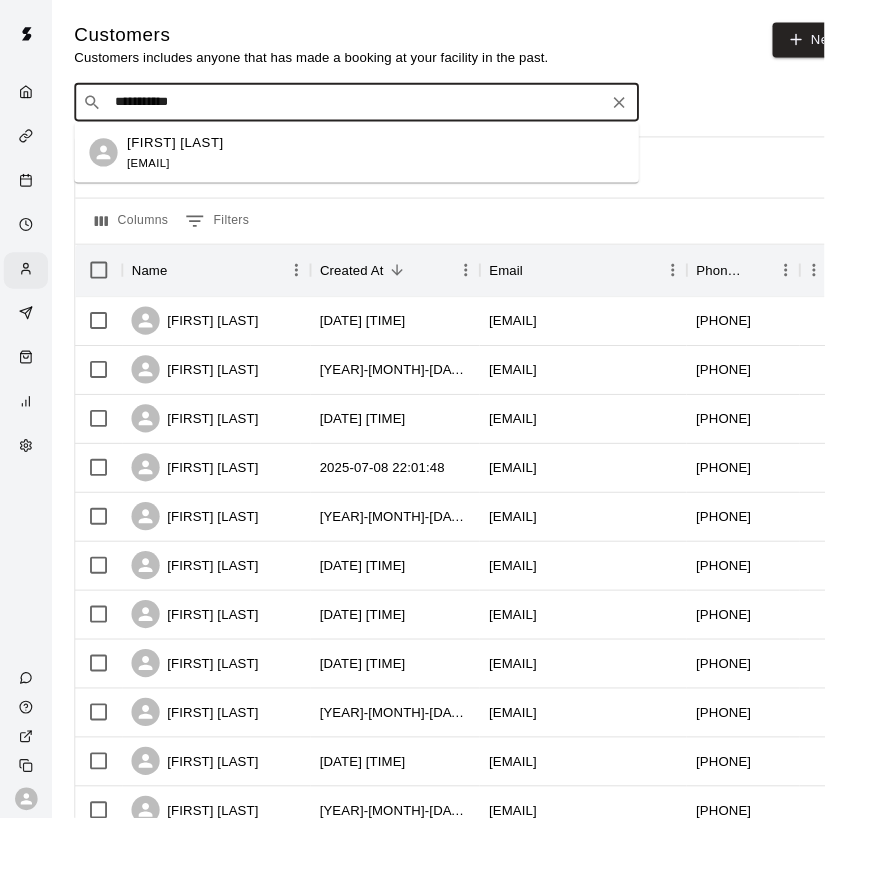 click 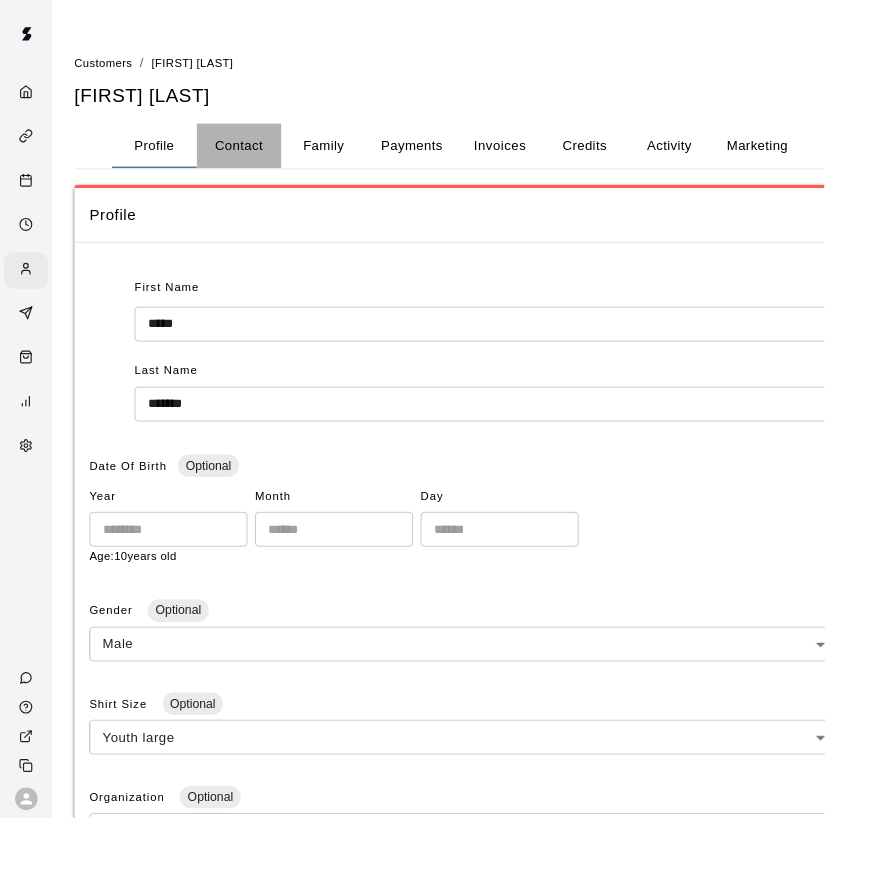 click on "Contact" at bounding box center (254, 155) 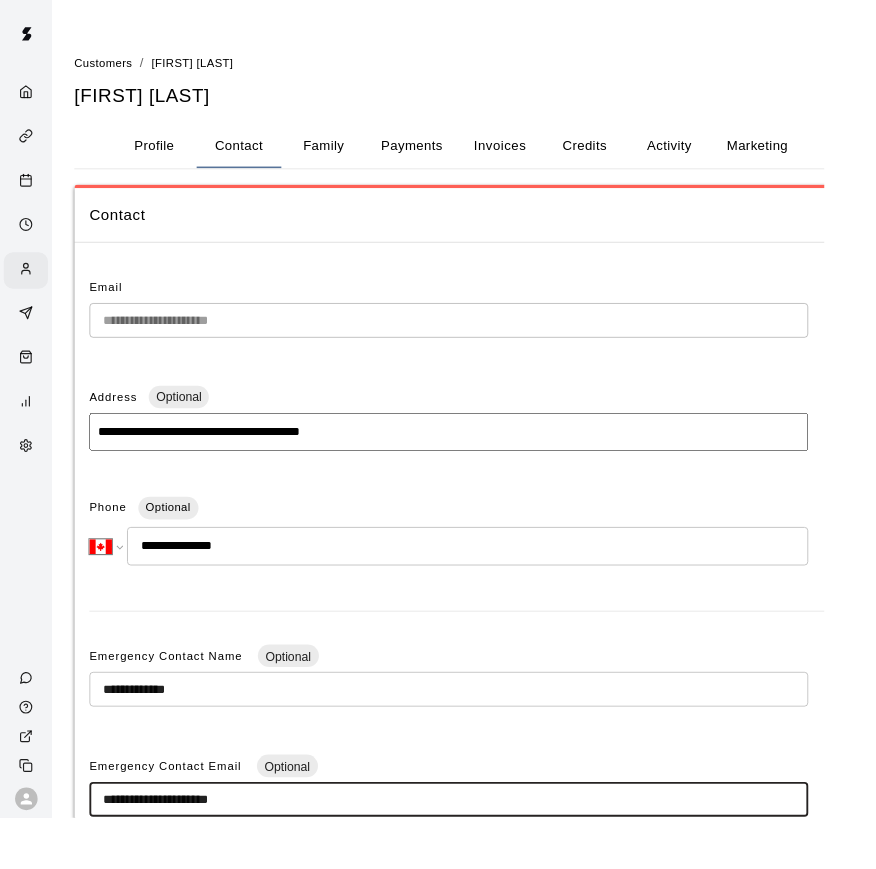 click on "**********" at bounding box center [477, 849] 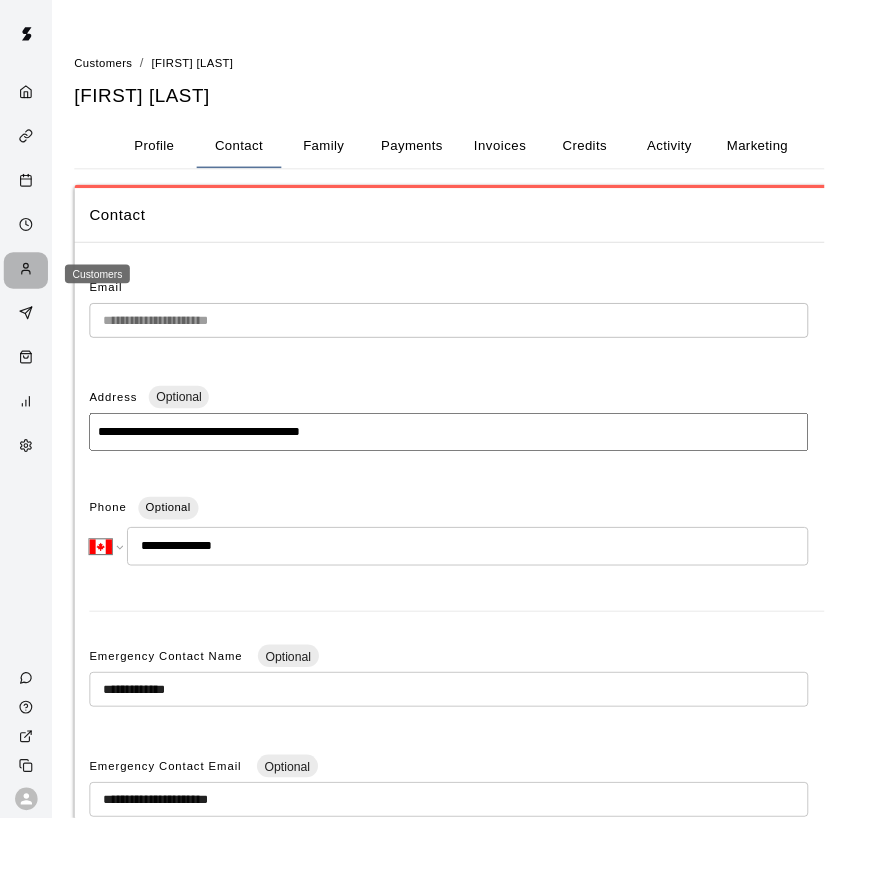 click at bounding box center (32, 287) 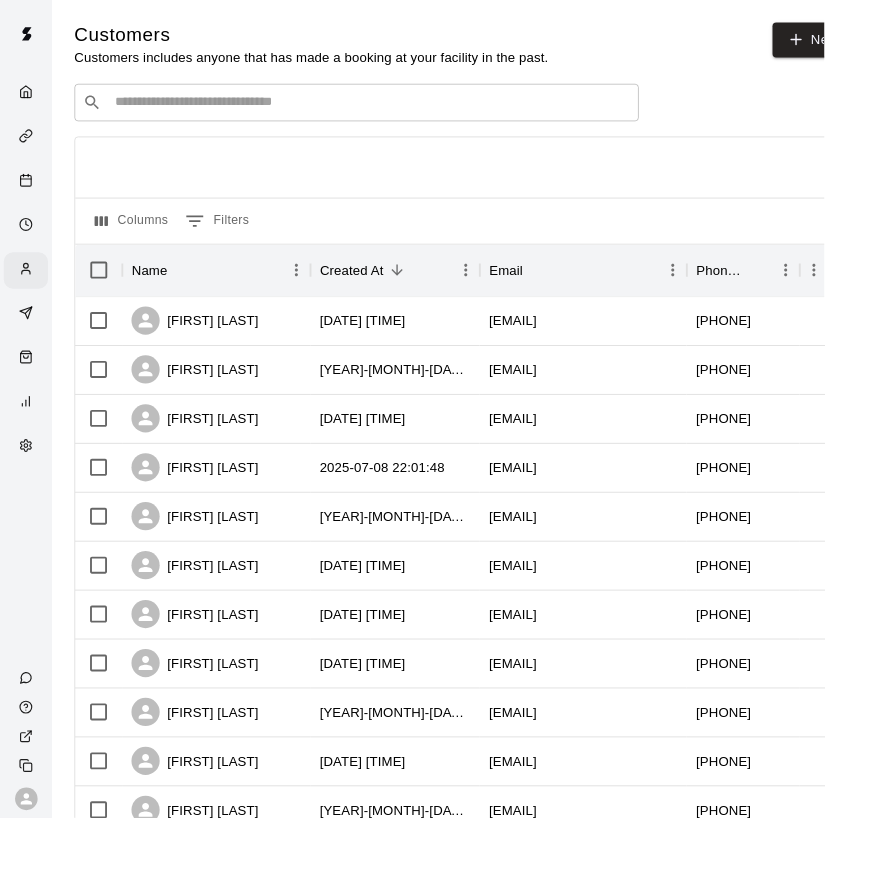 click on "​ ​" at bounding box center (379, 109) 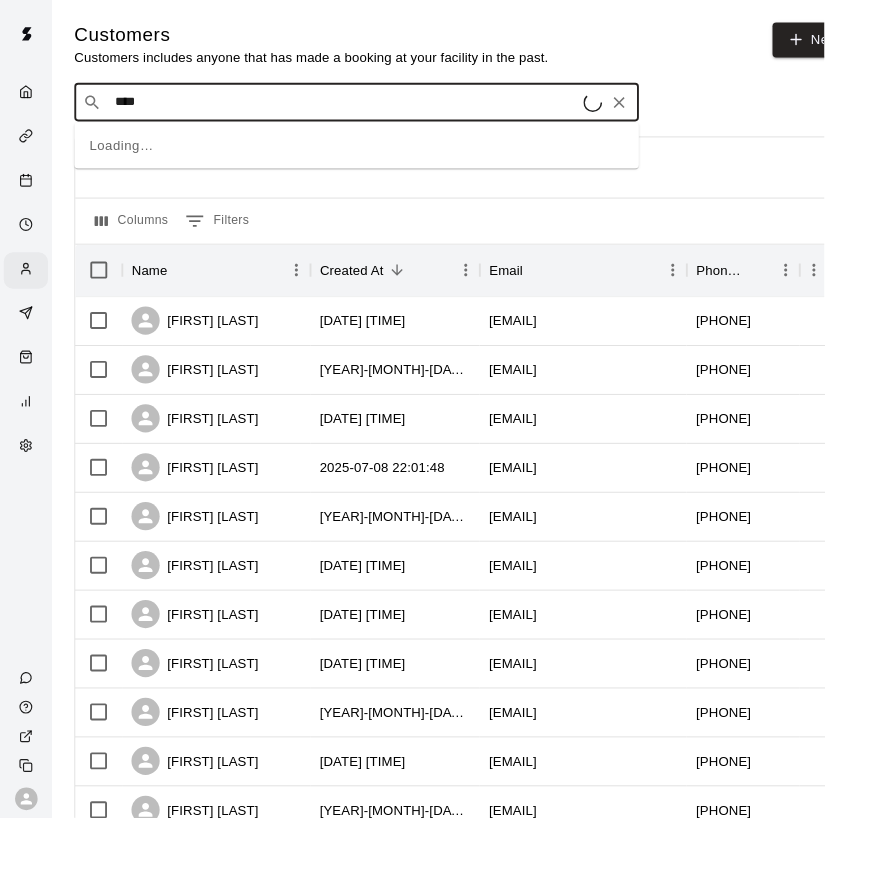 type on "*****" 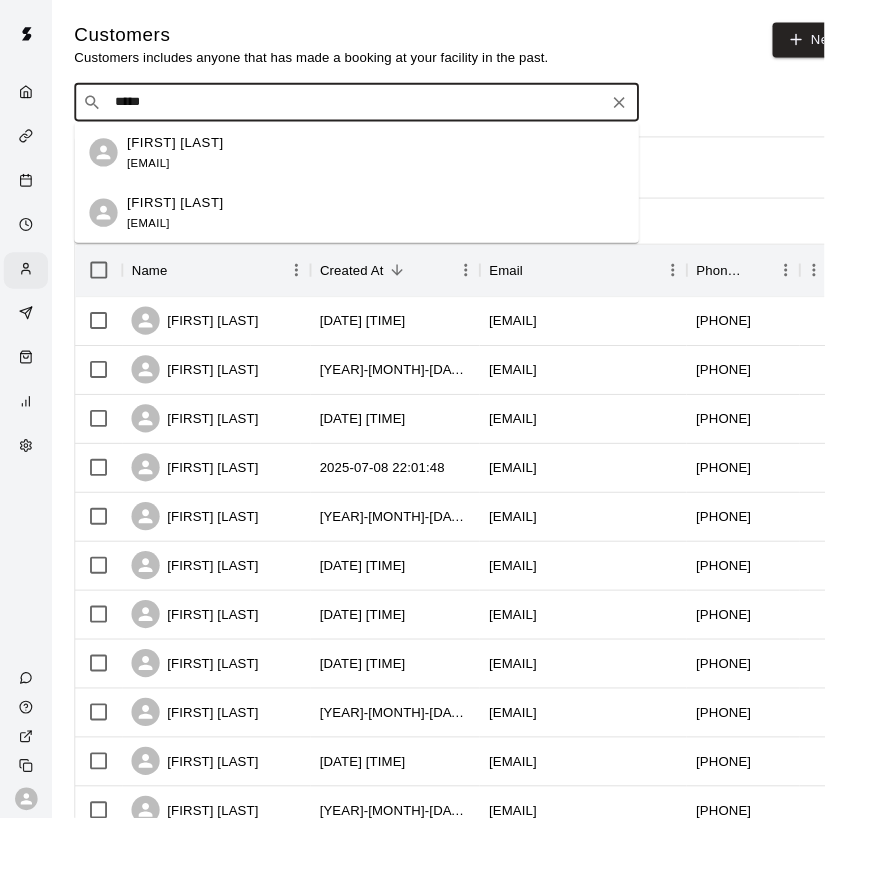 click on "Tristan Mullally melissatiiujones@gmail.com" at bounding box center (186, 226) 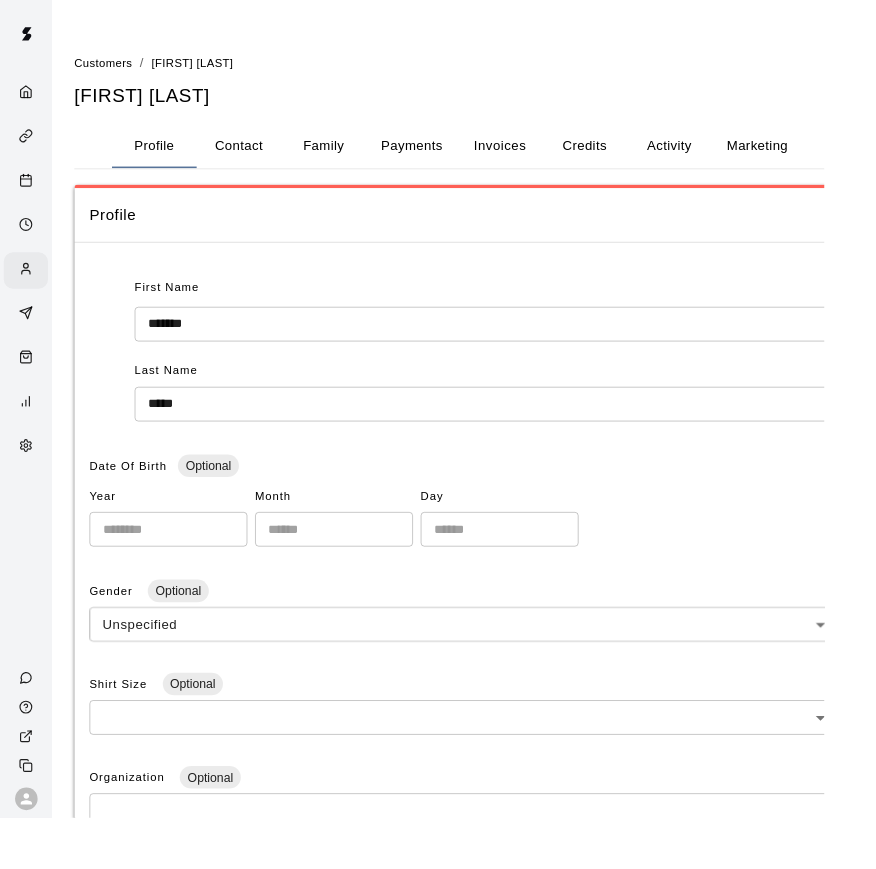 click on "Contact" at bounding box center (254, 155) 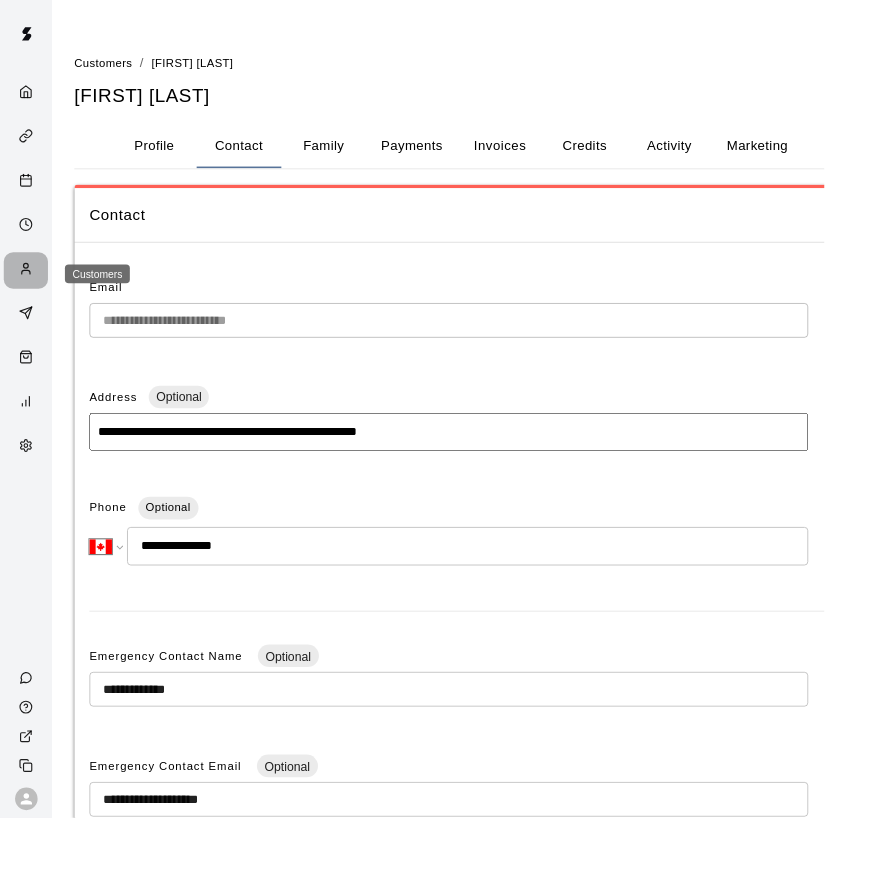 click 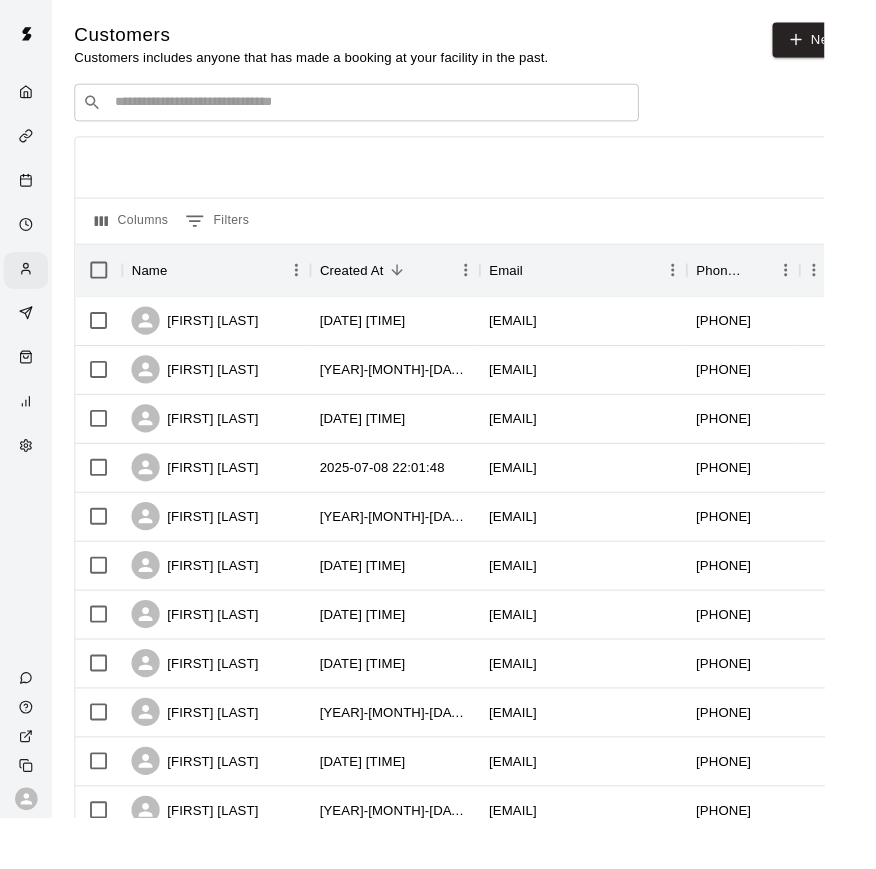 click on "​ ​" at bounding box center (379, 109) 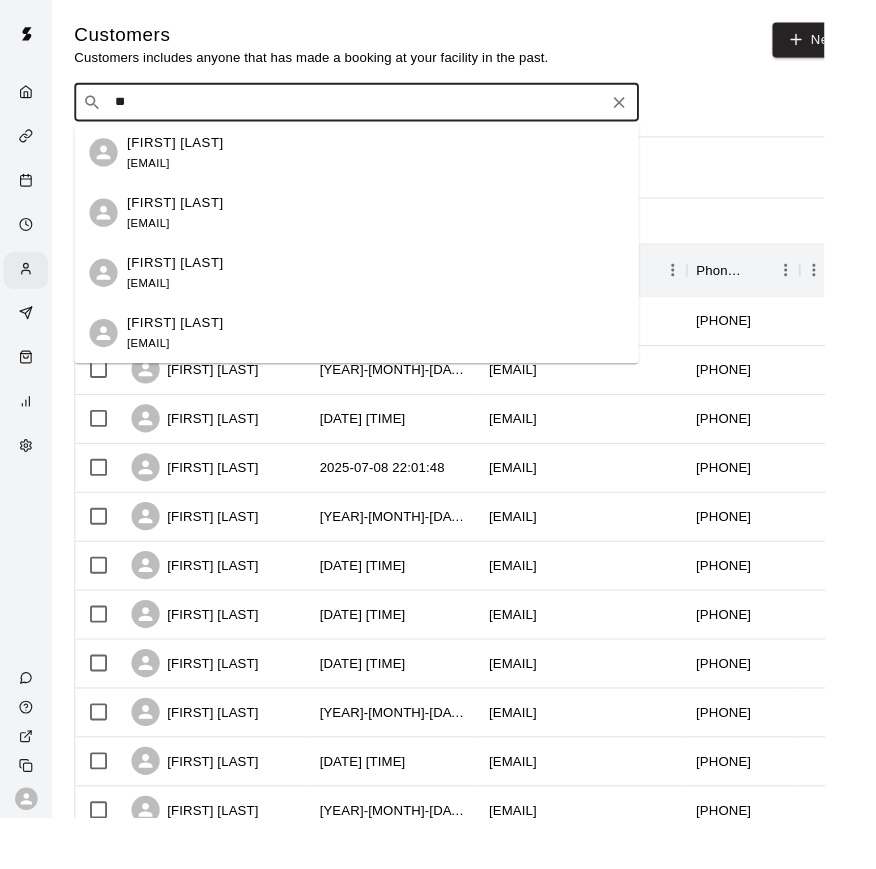 type on "*" 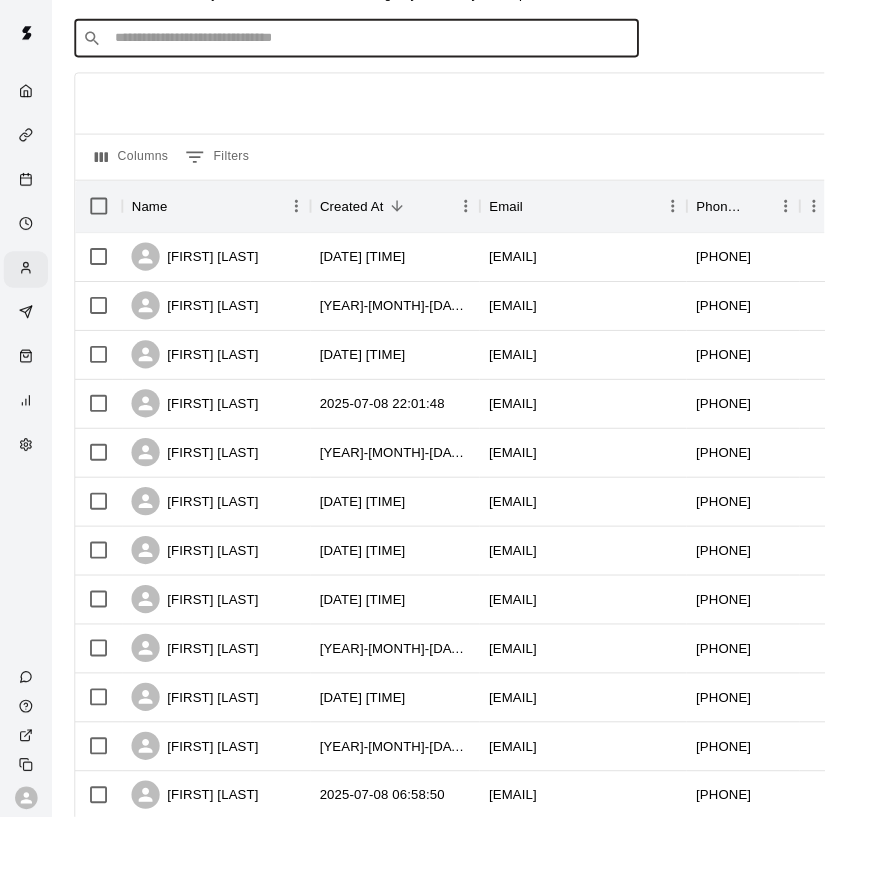 scroll, scrollTop: 68, scrollLeft: 0, axis: vertical 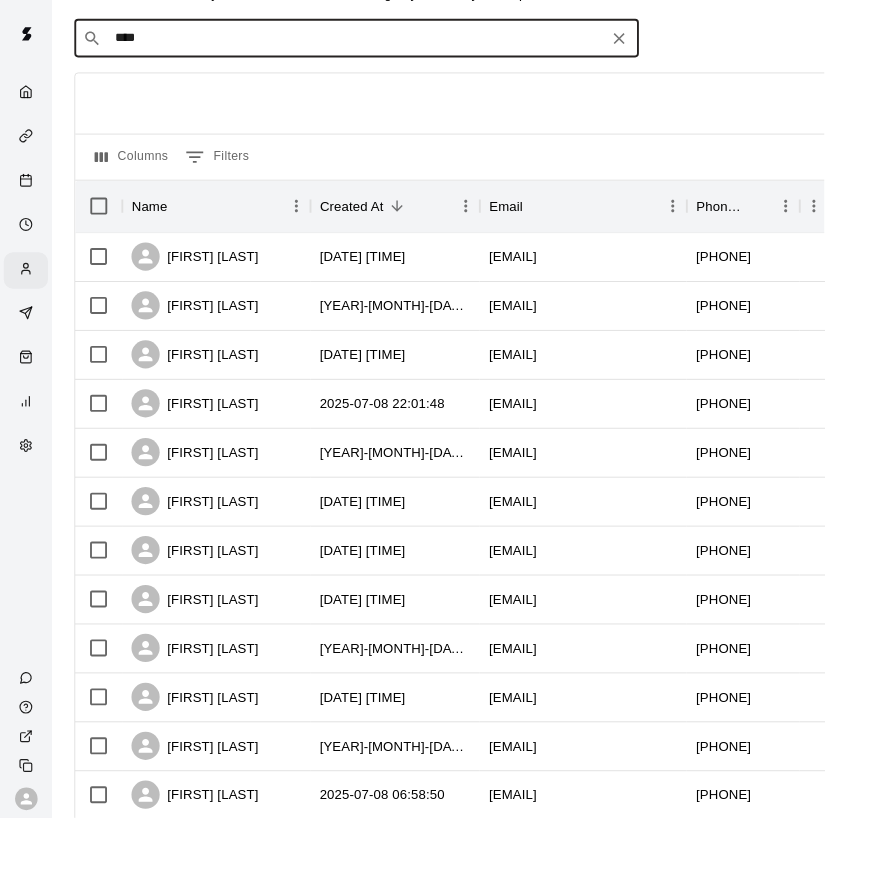 type on "*****" 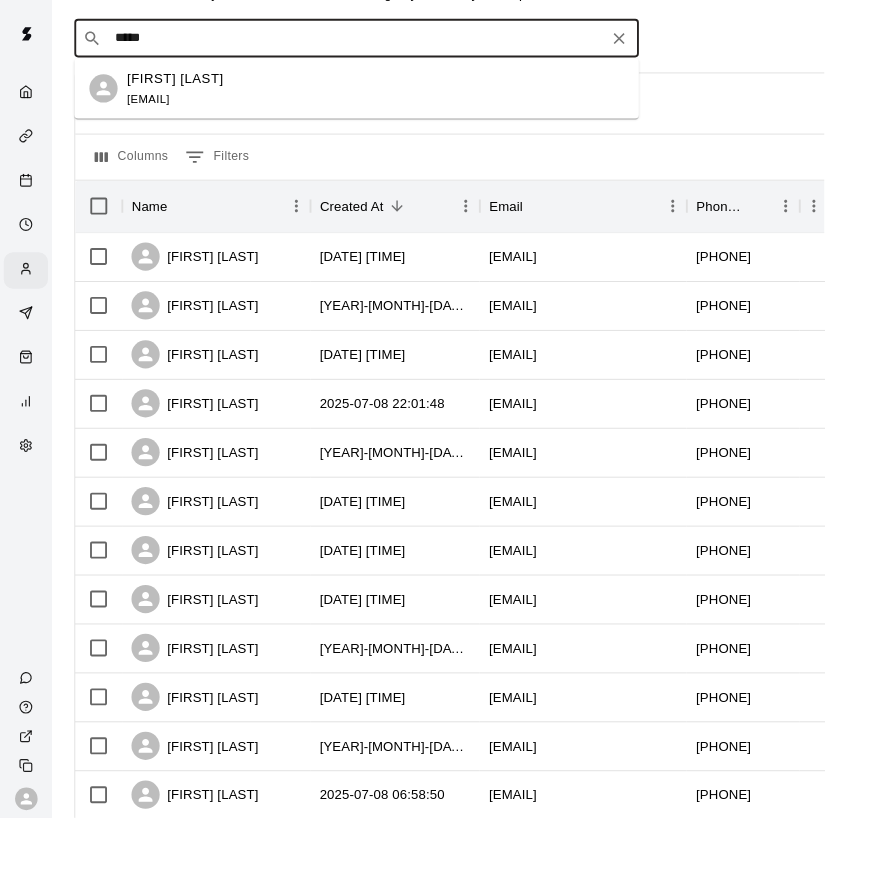click on "Eliot Emerson  courtney.r.emerson@gmail.com" at bounding box center [186, 94] 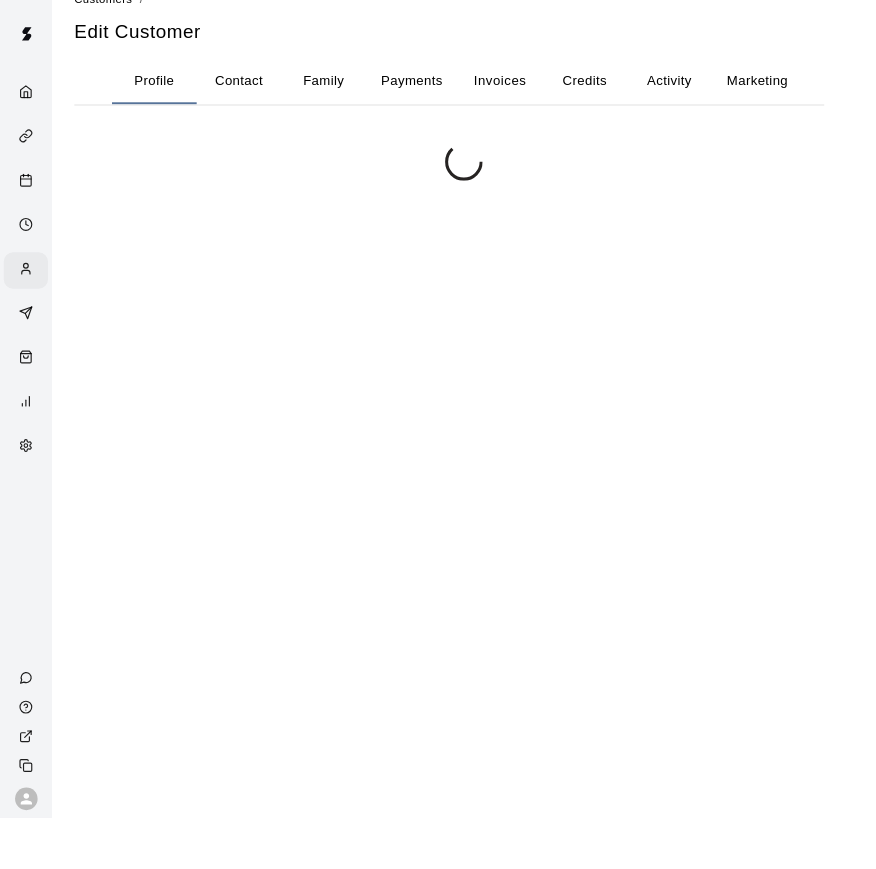 scroll, scrollTop: 0, scrollLeft: 0, axis: both 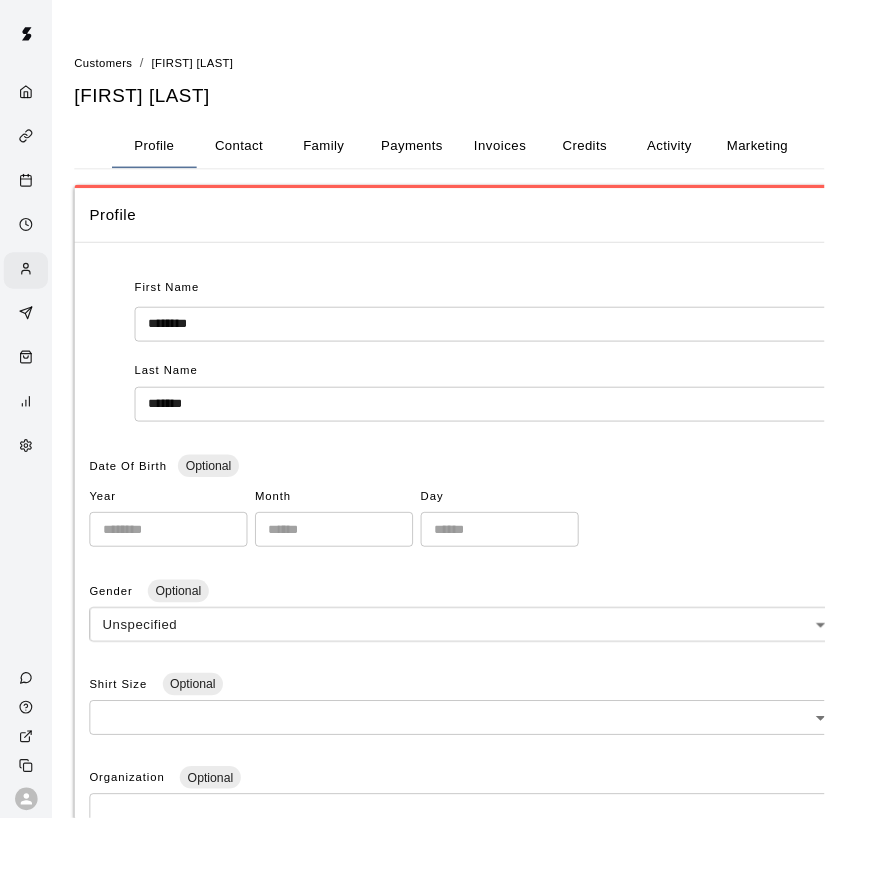 click on "Contact" at bounding box center [254, 155] 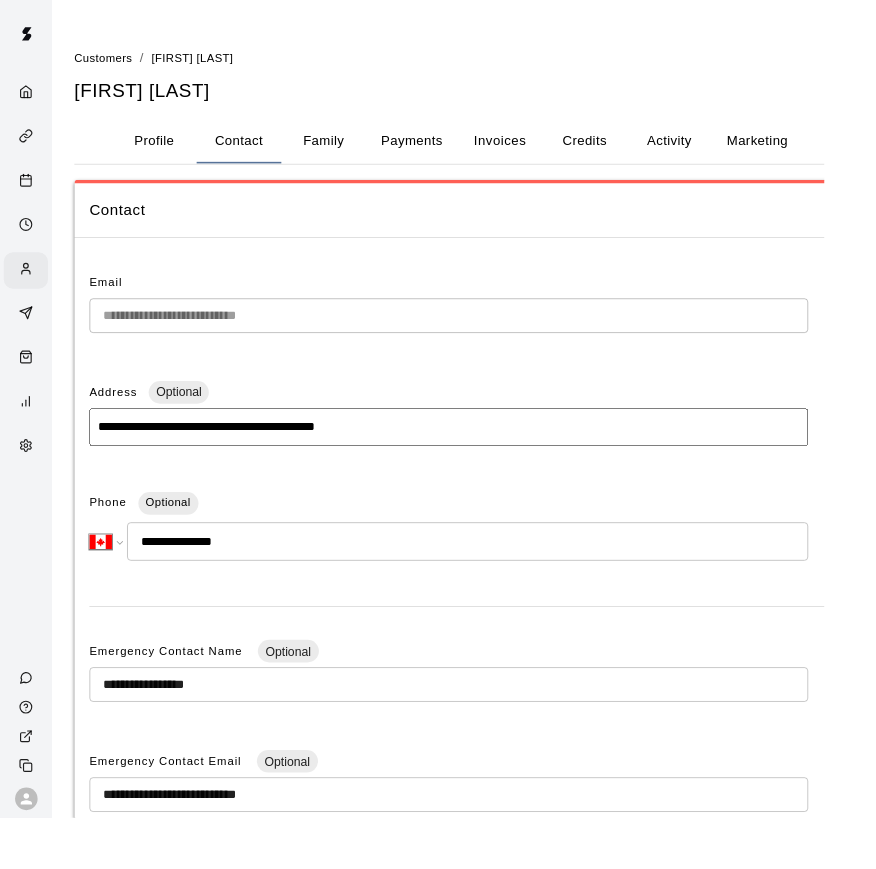scroll, scrollTop: 0, scrollLeft: 0, axis: both 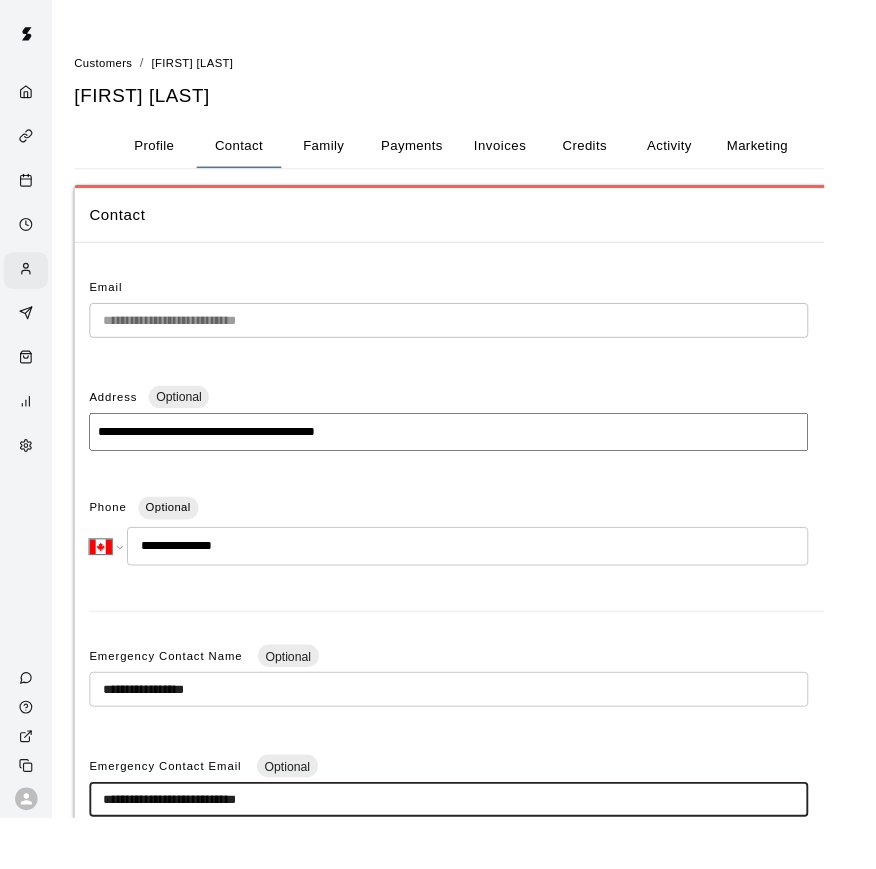 drag, startPoint x: 111, startPoint y: 844, endPoint x: 345, endPoint y: 853, distance: 234.17302 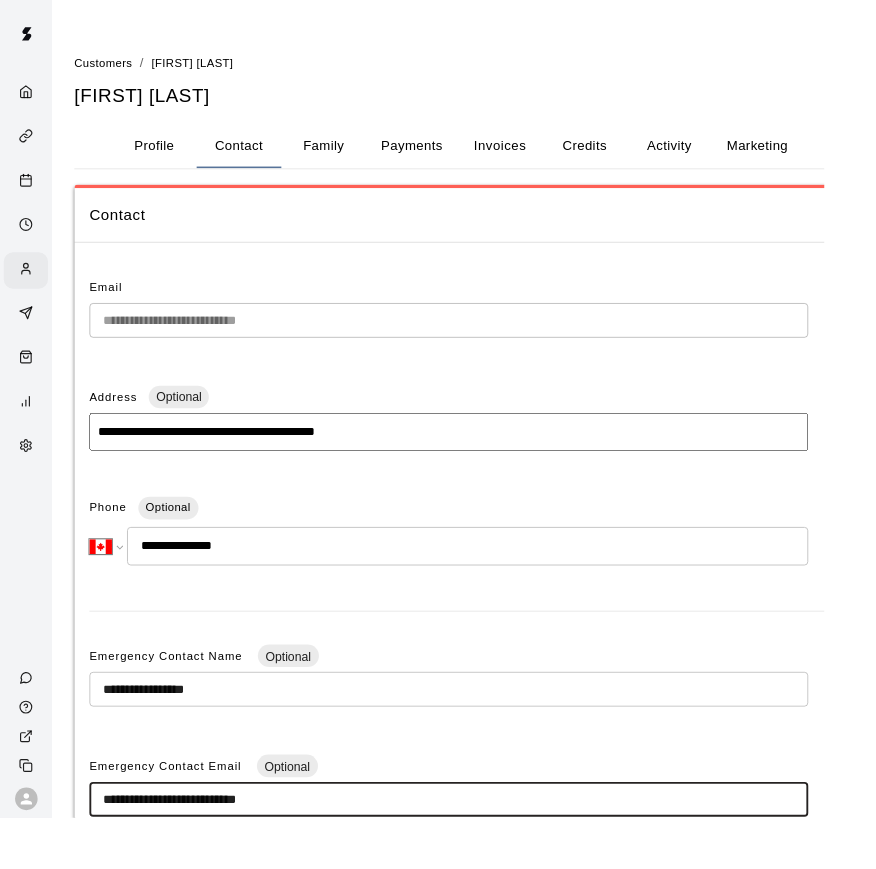 drag, startPoint x: 347, startPoint y: 843, endPoint x: 70, endPoint y: 844, distance: 277.0018 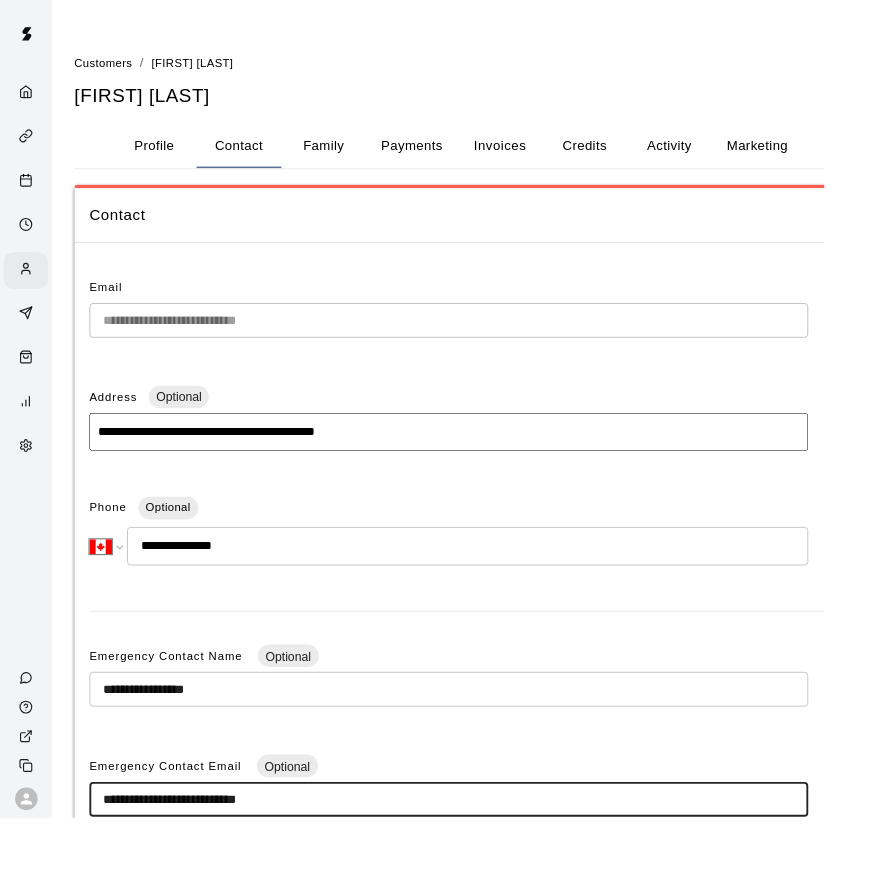 click on "**********" at bounding box center [493, 595] 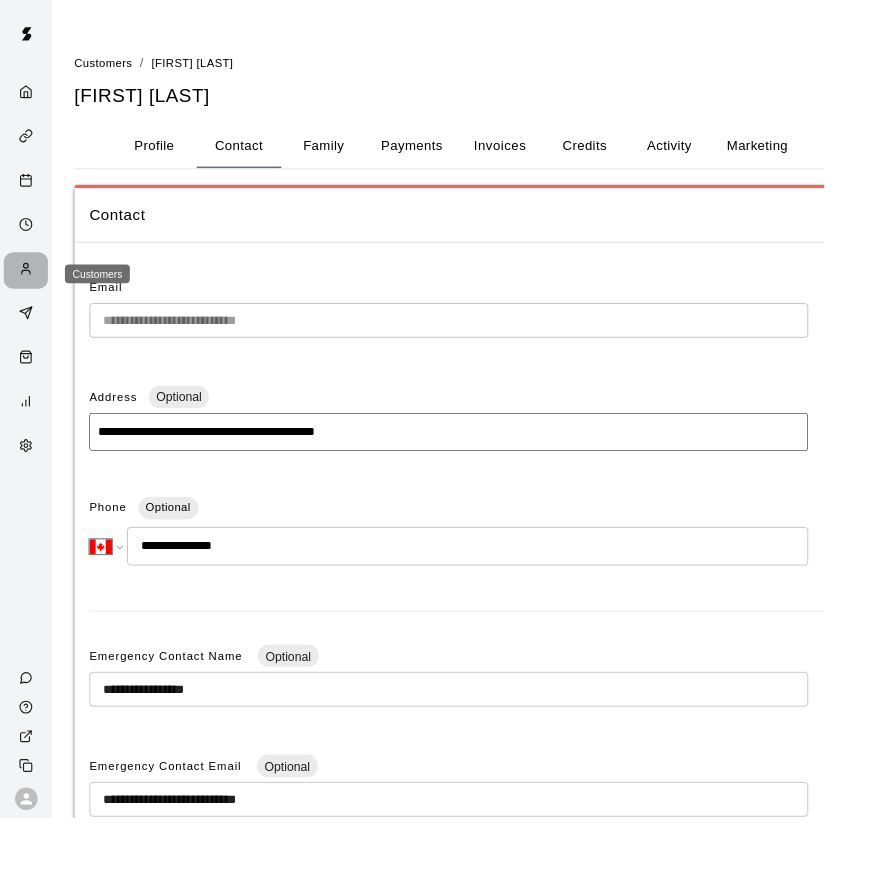 click 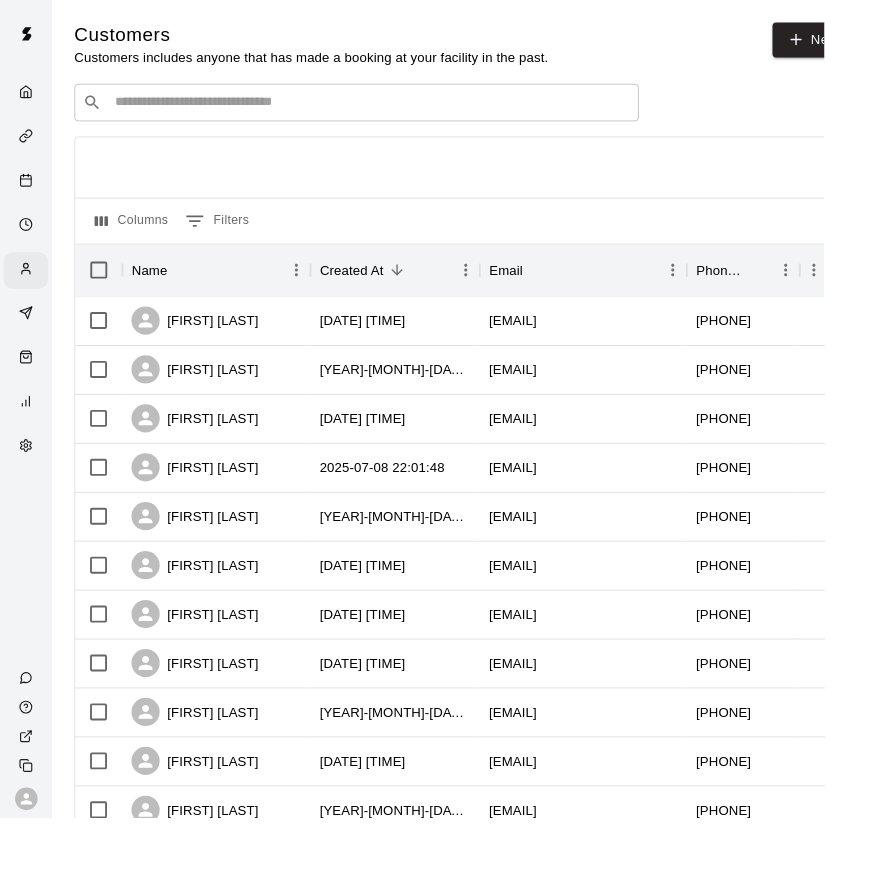 click at bounding box center (393, 109) 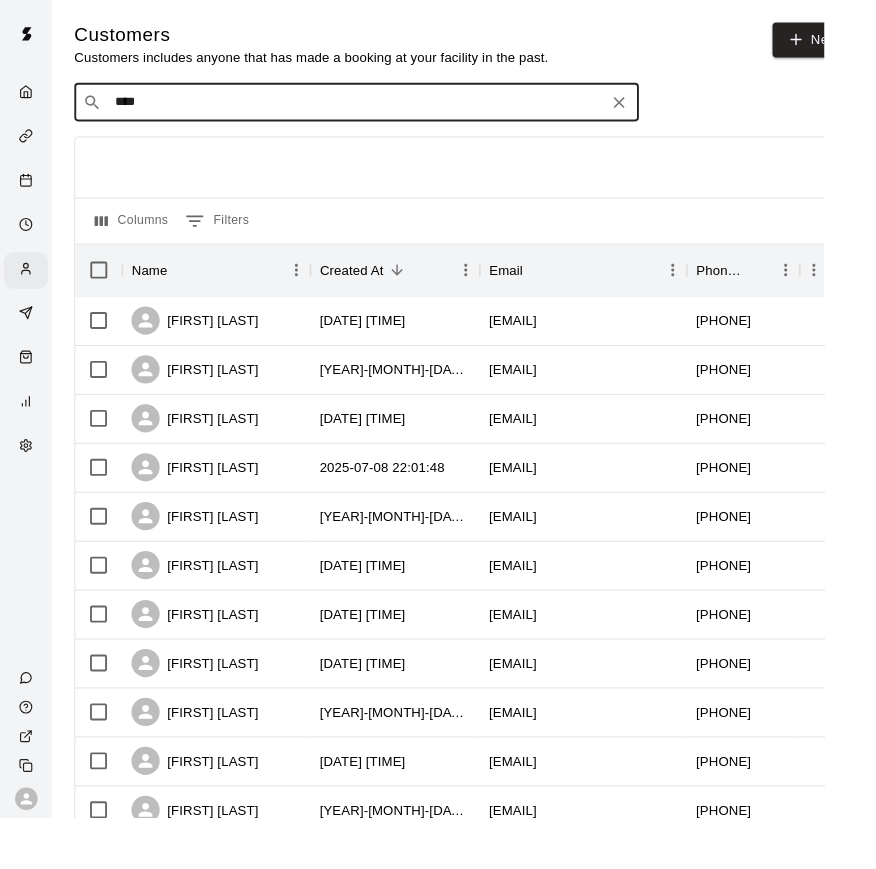 type on "***" 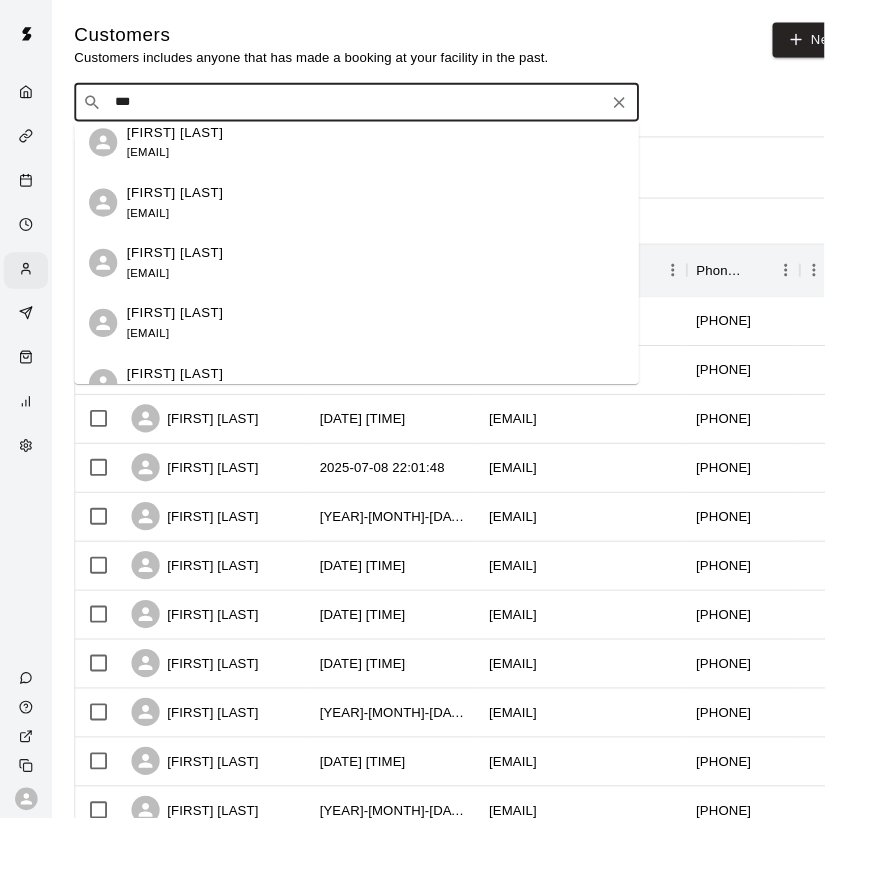 scroll, scrollTop: 94, scrollLeft: 0, axis: vertical 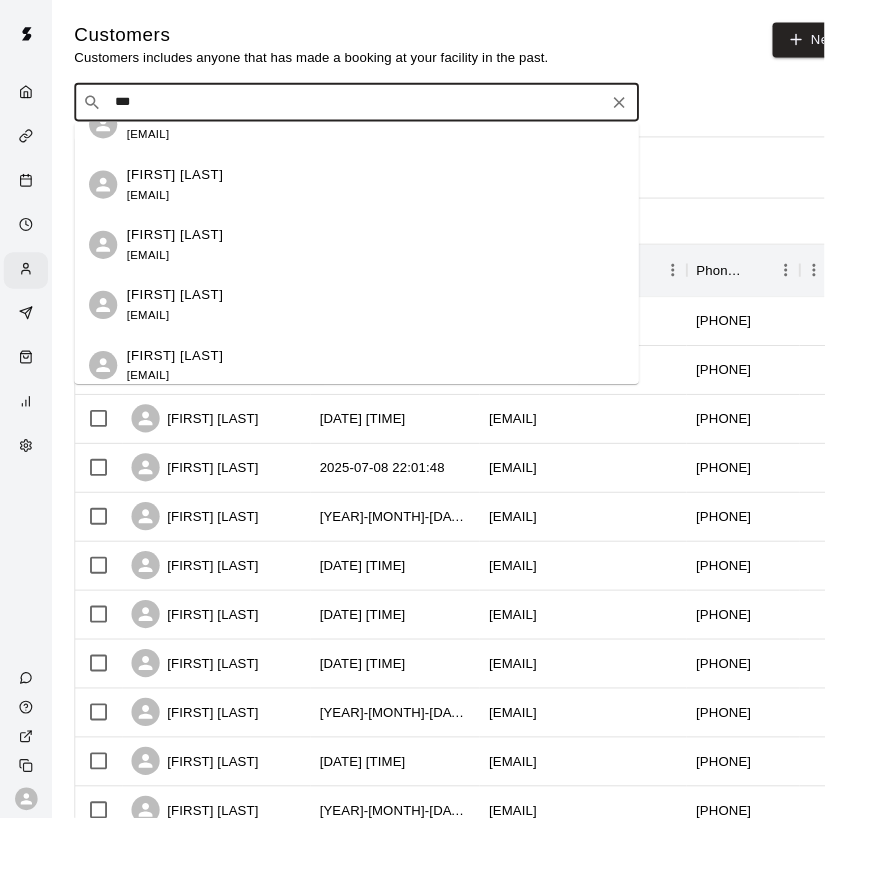 click on "[FIRST] [LAST]" at bounding box center (186, 313) 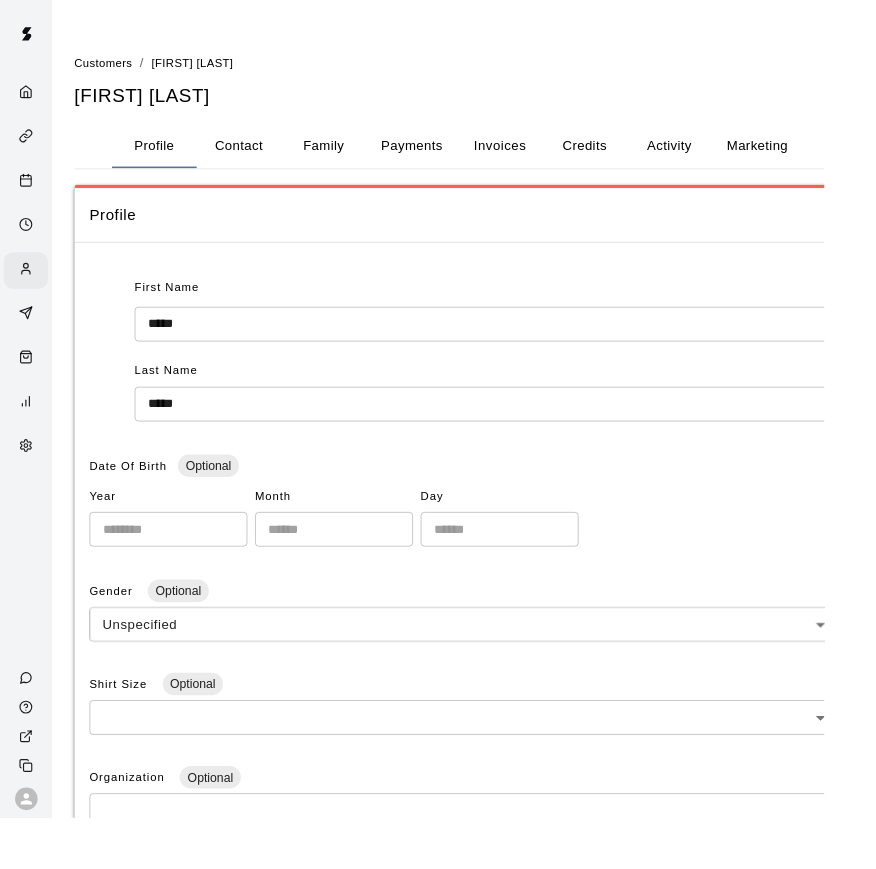click on "Contact" at bounding box center [254, 155] 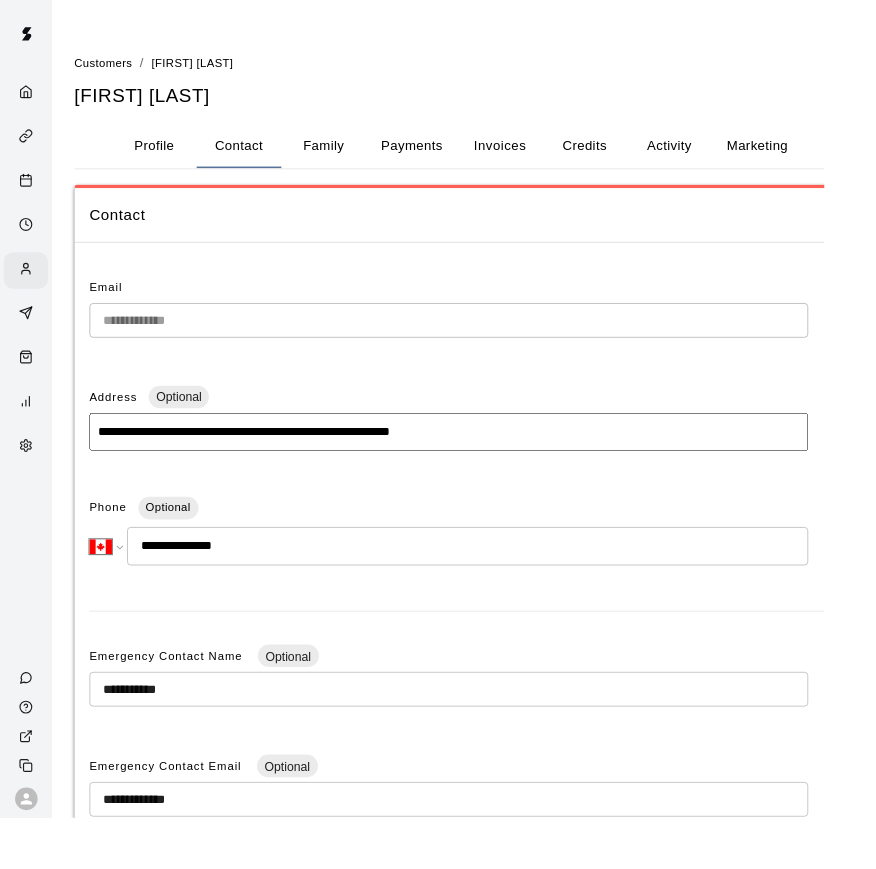click on "Family" at bounding box center [344, 155] 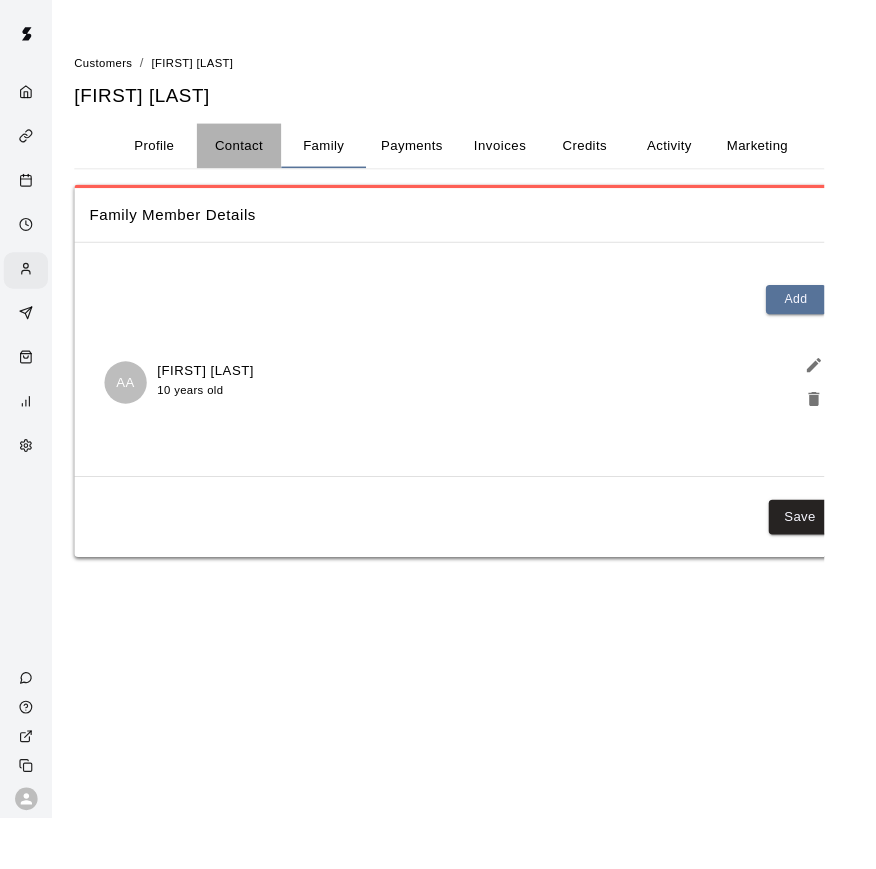 click on "Contact" at bounding box center [254, 155] 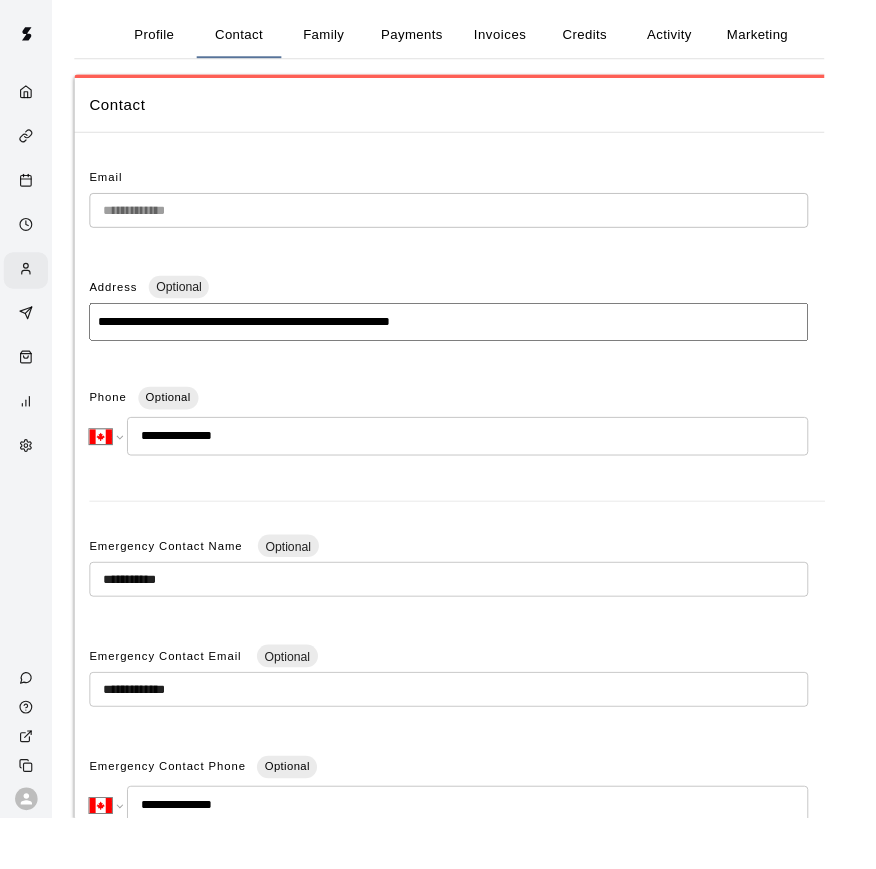 scroll, scrollTop: 103, scrollLeft: 0, axis: vertical 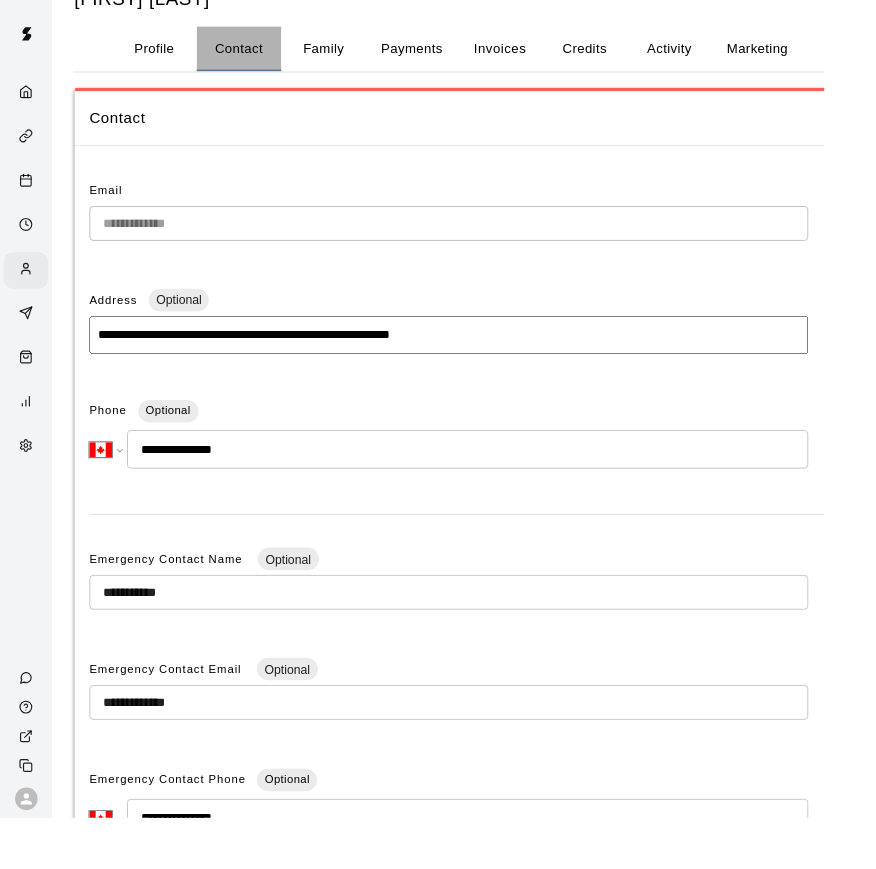 click on "Contact" at bounding box center [254, 52] 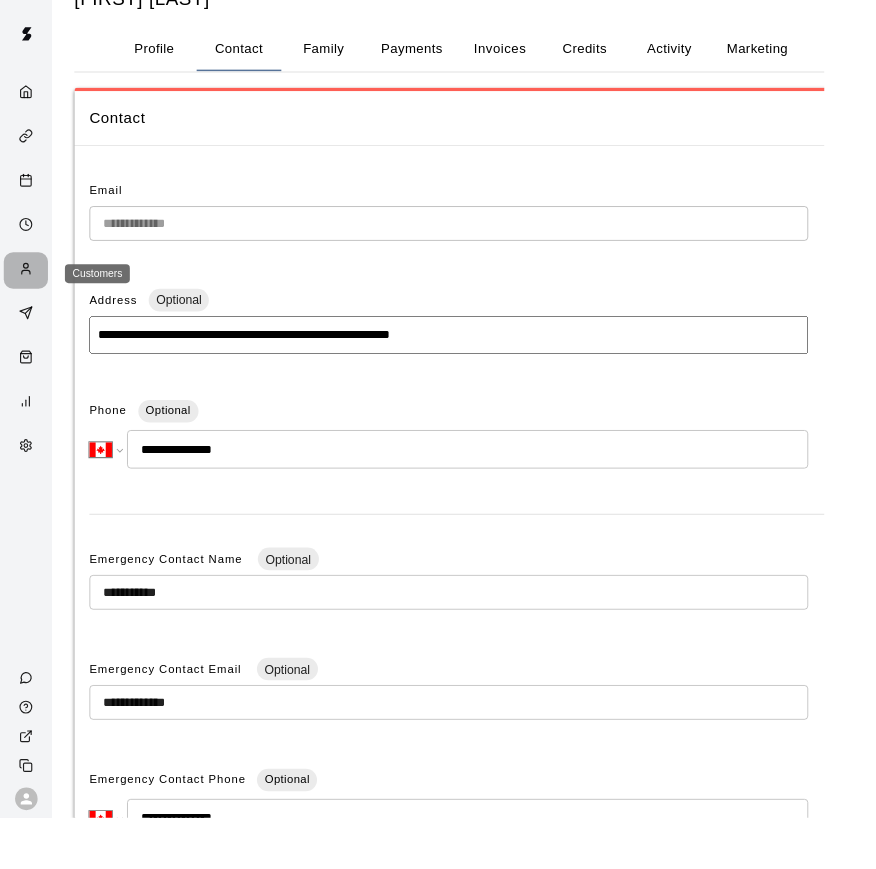 click 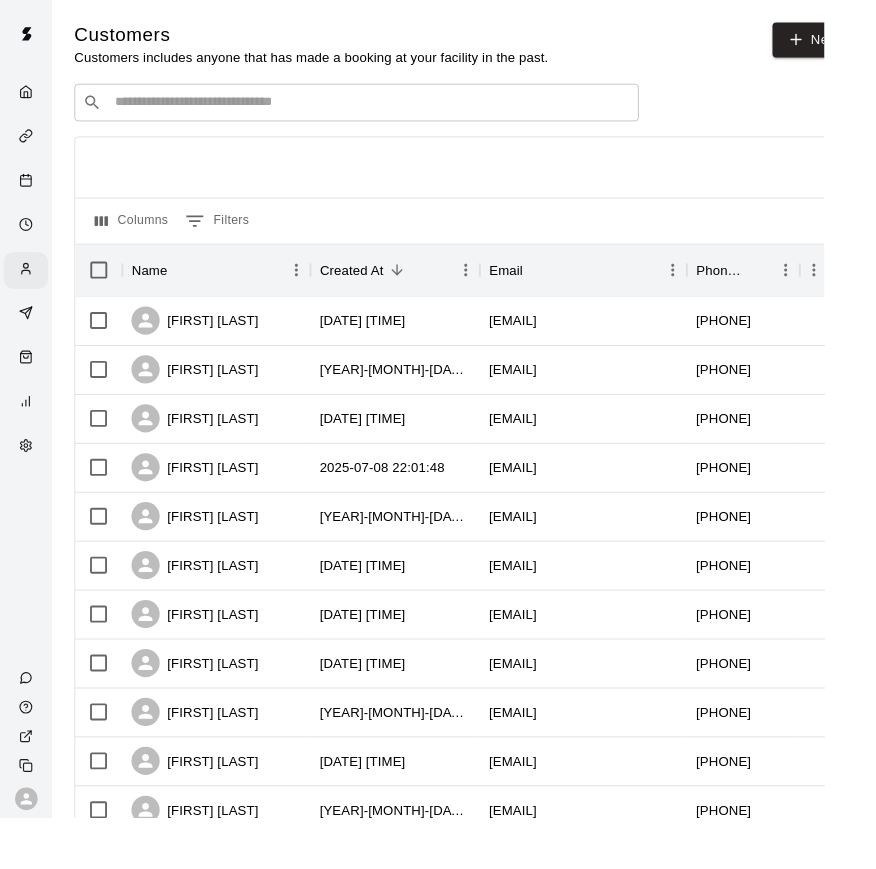 click on "​ ​" at bounding box center (379, 109) 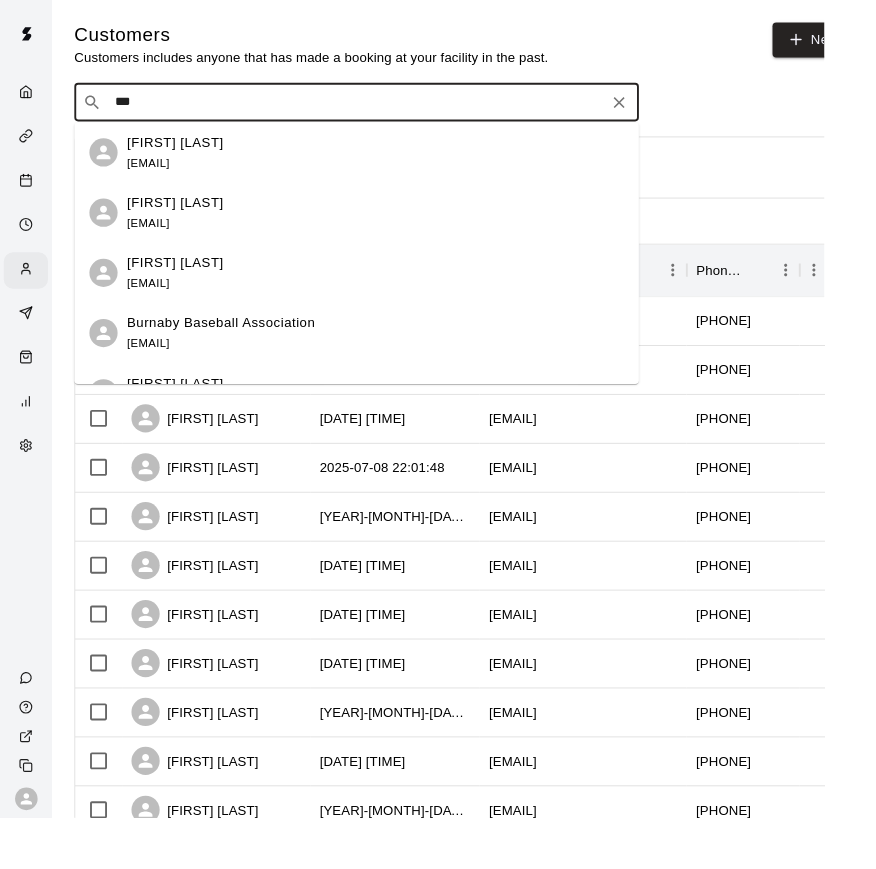 type on "****" 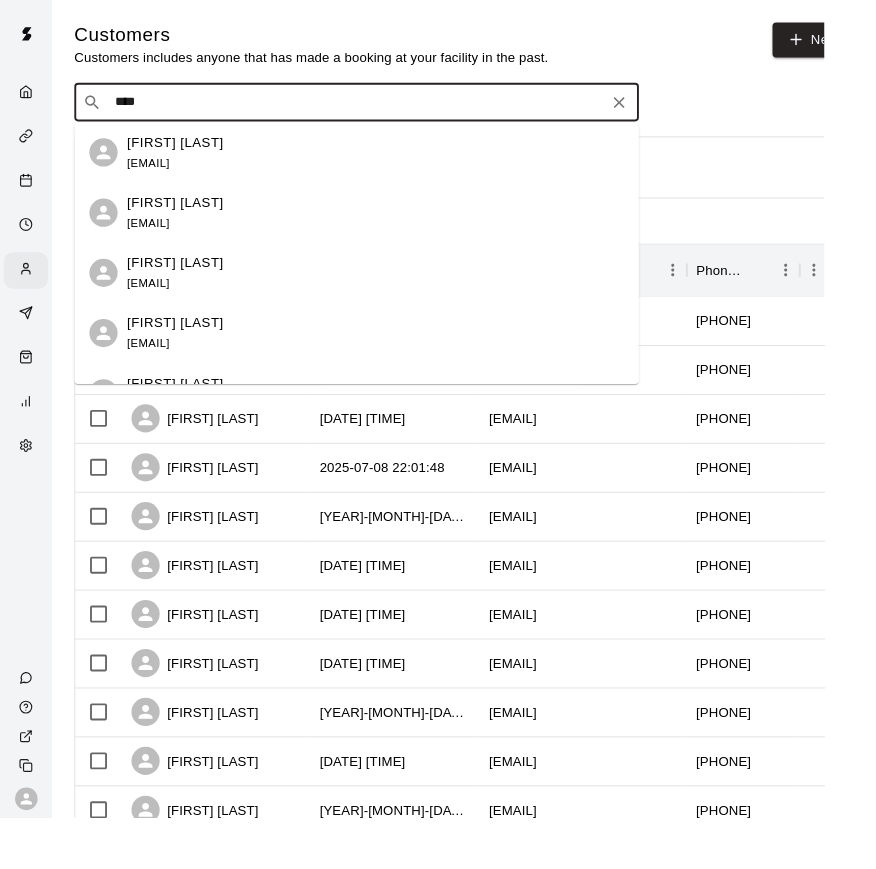click on "Jamieson  Burleigh dburleigh@me.com" at bounding box center [186, 290] 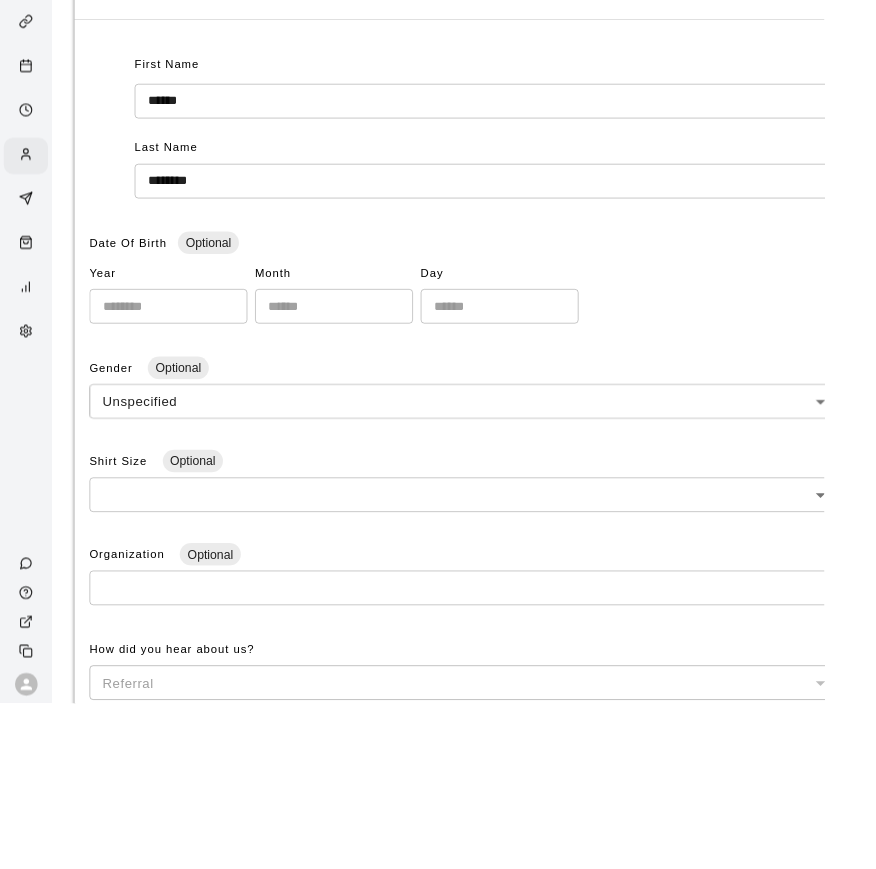 scroll, scrollTop: 0, scrollLeft: 0, axis: both 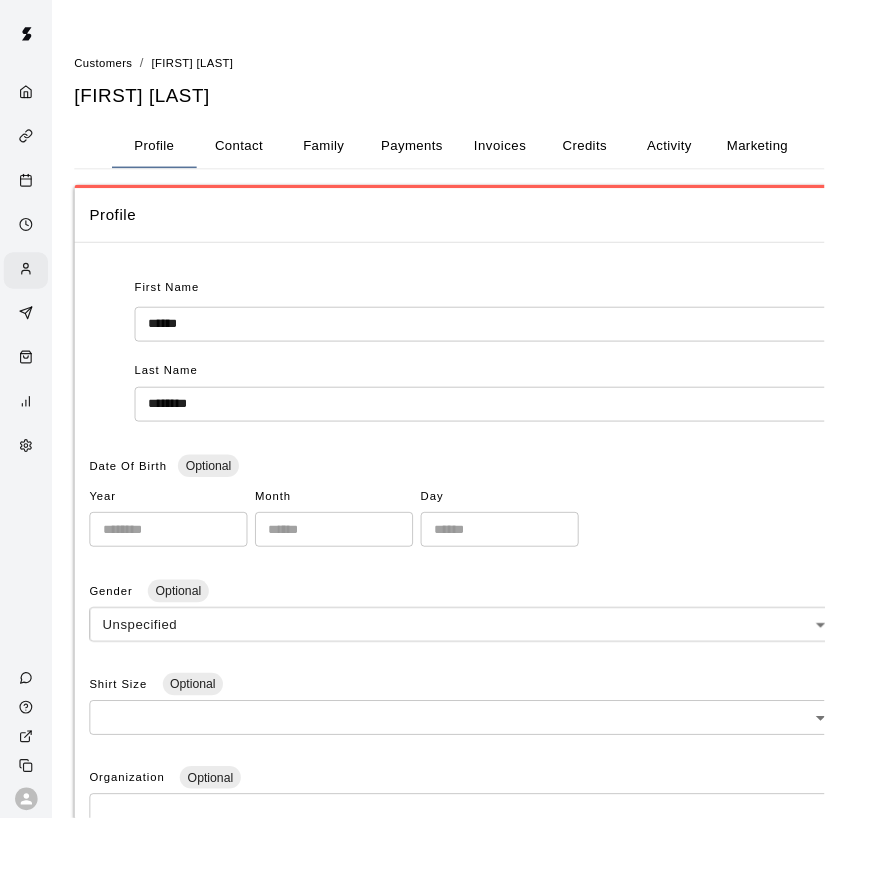 click on "Contact" at bounding box center (254, 155) 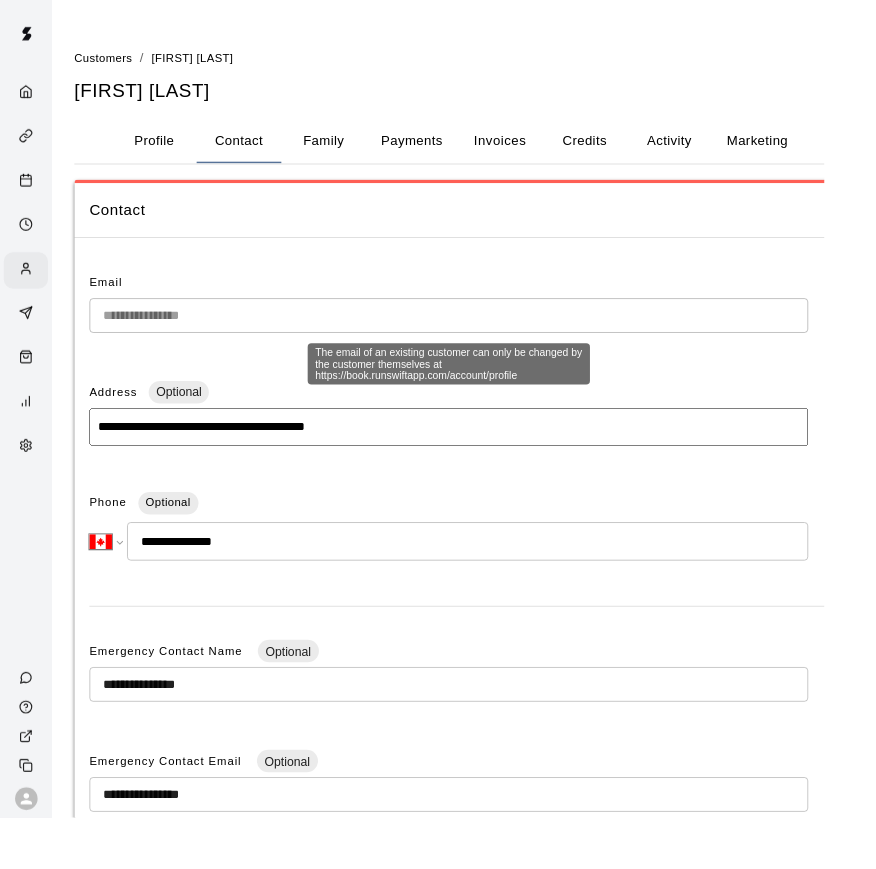 scroll, scrollTop: 6, scrollLeft: 0, axis: vertical 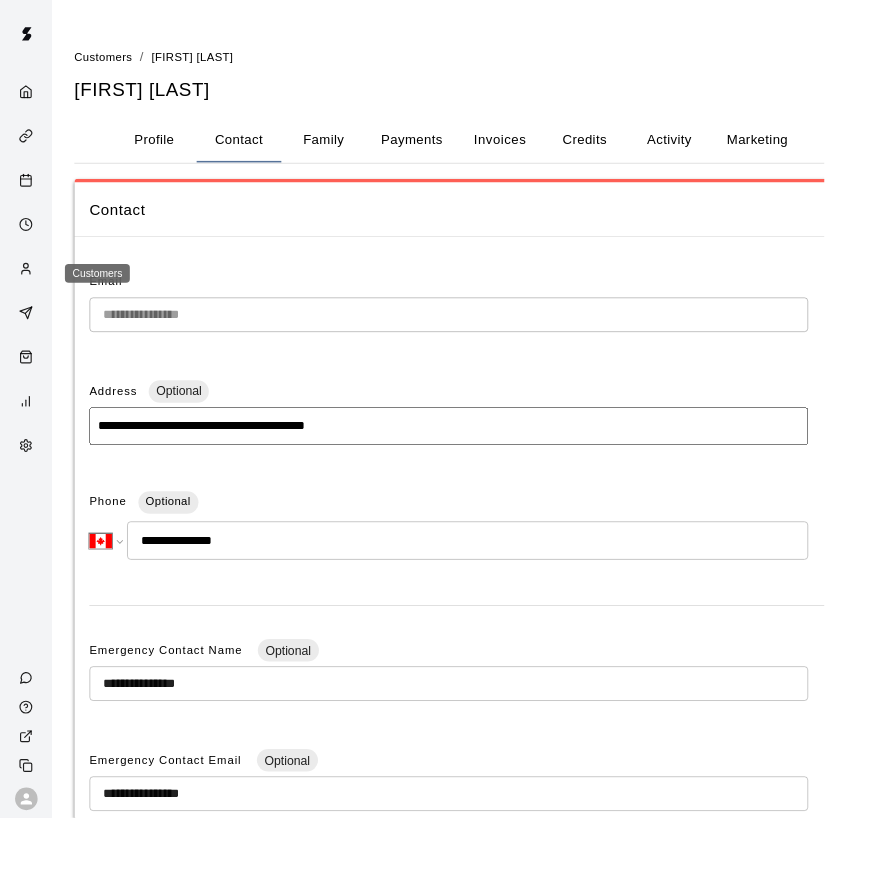 click at bounding box center (27, 287) 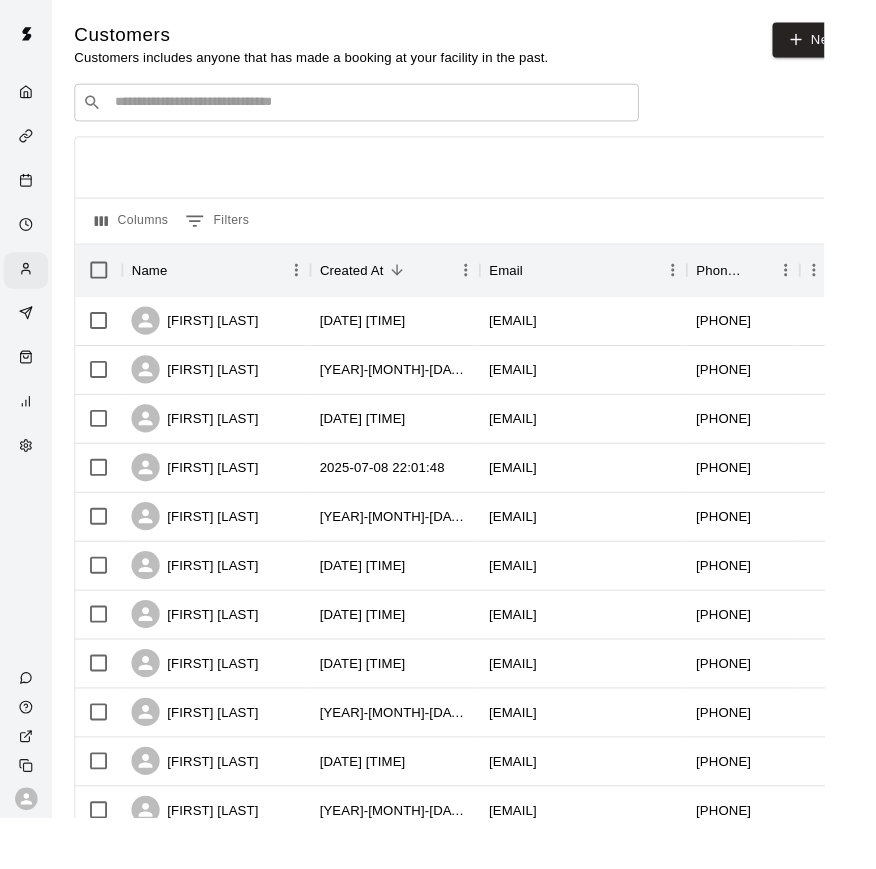 click on "​ ​" at bounding box center (379, 109) 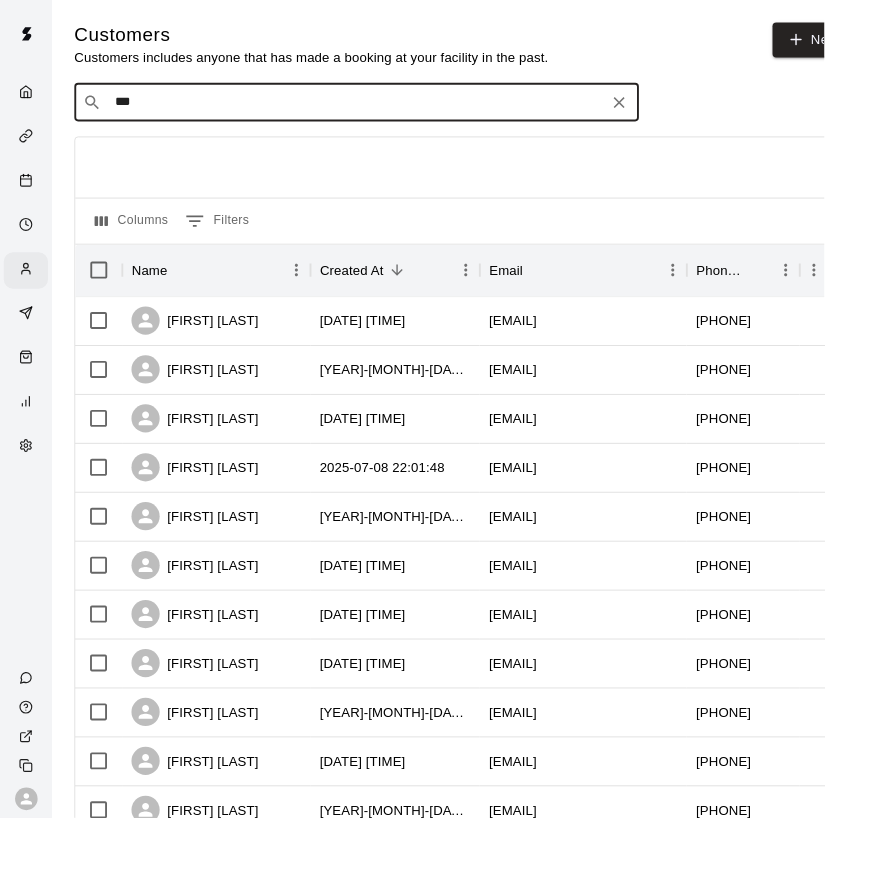 type on "****" 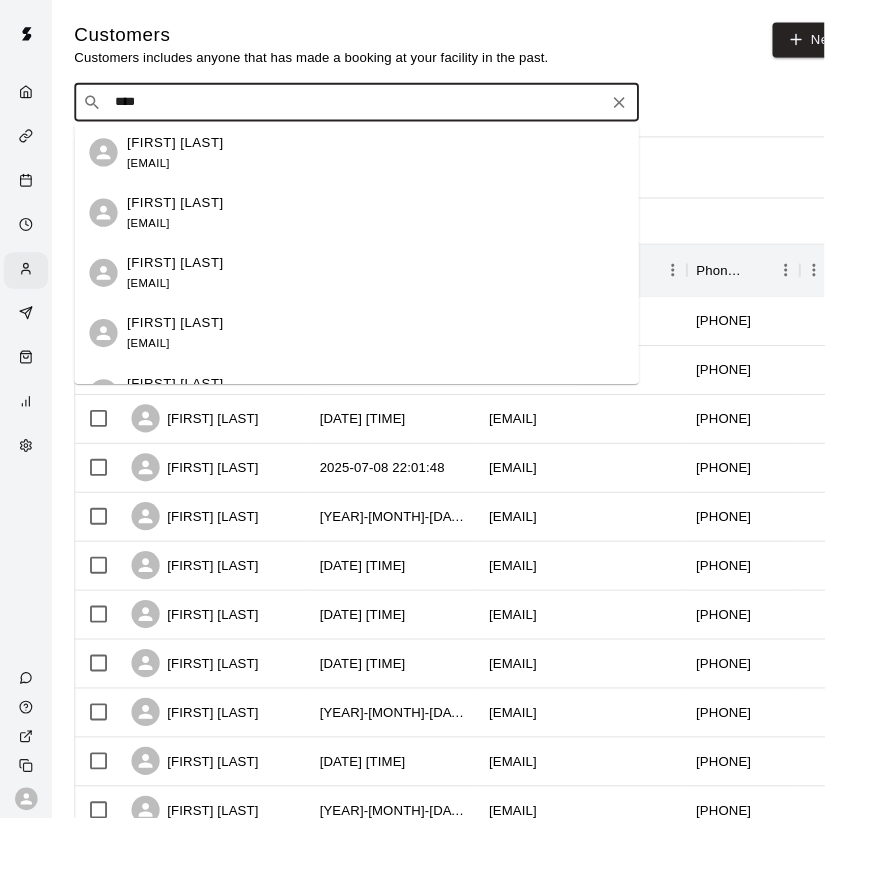 click on "Jordon Yang" at bounding box center (186, 279) 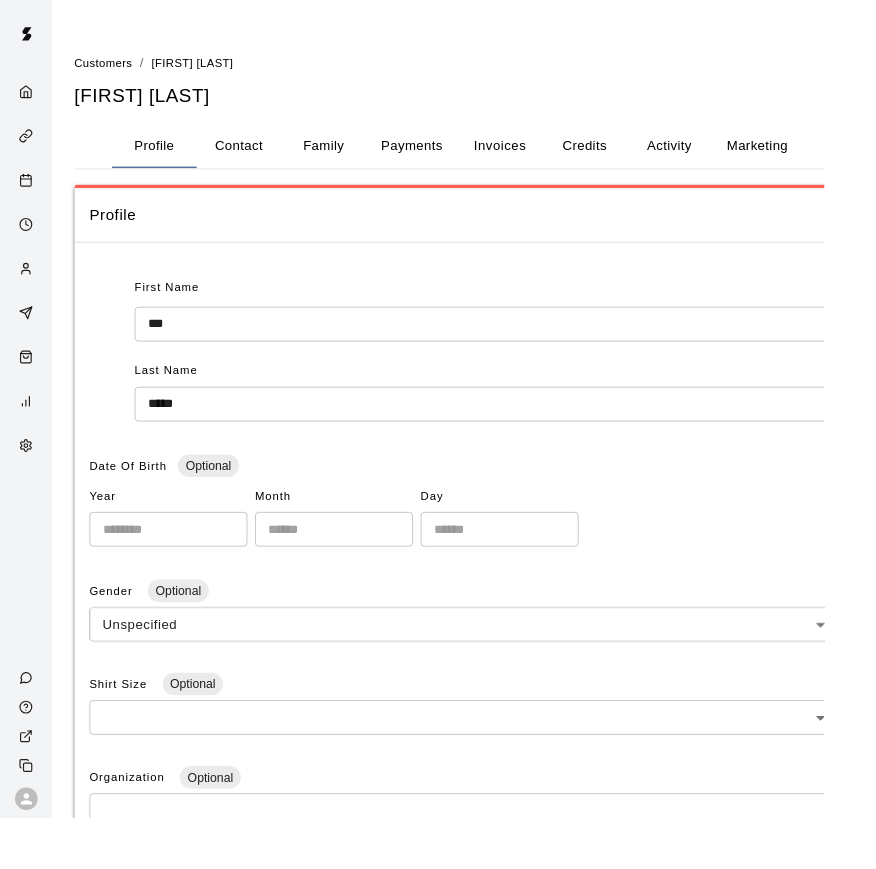 click 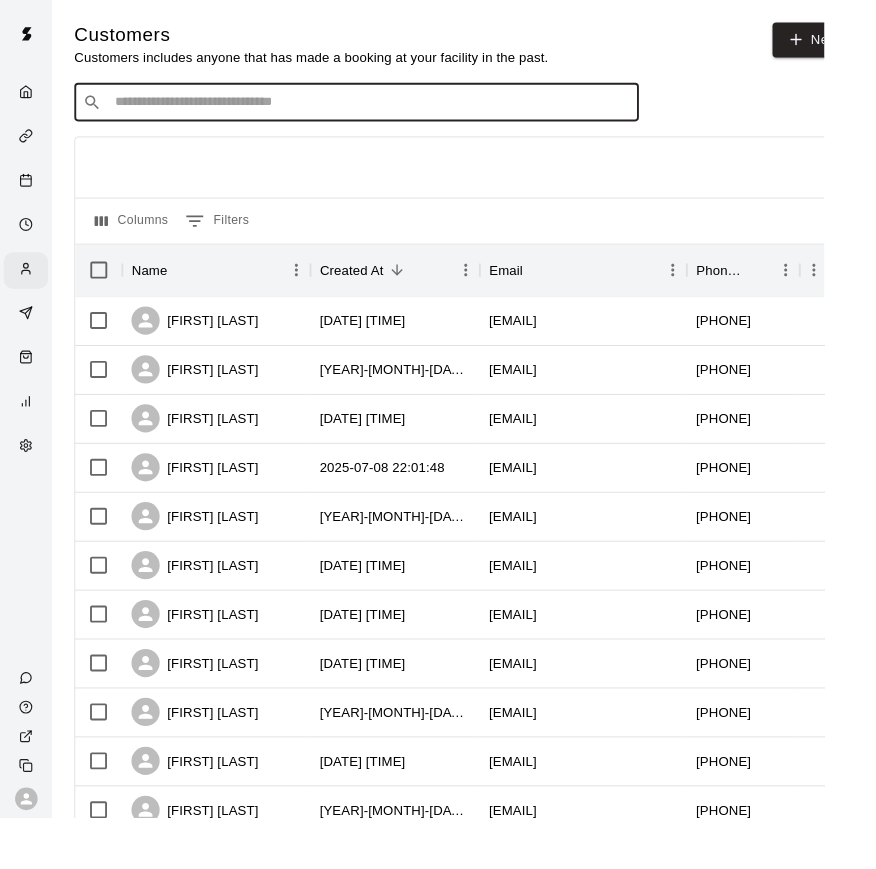 click at bounding box center [393, 109] 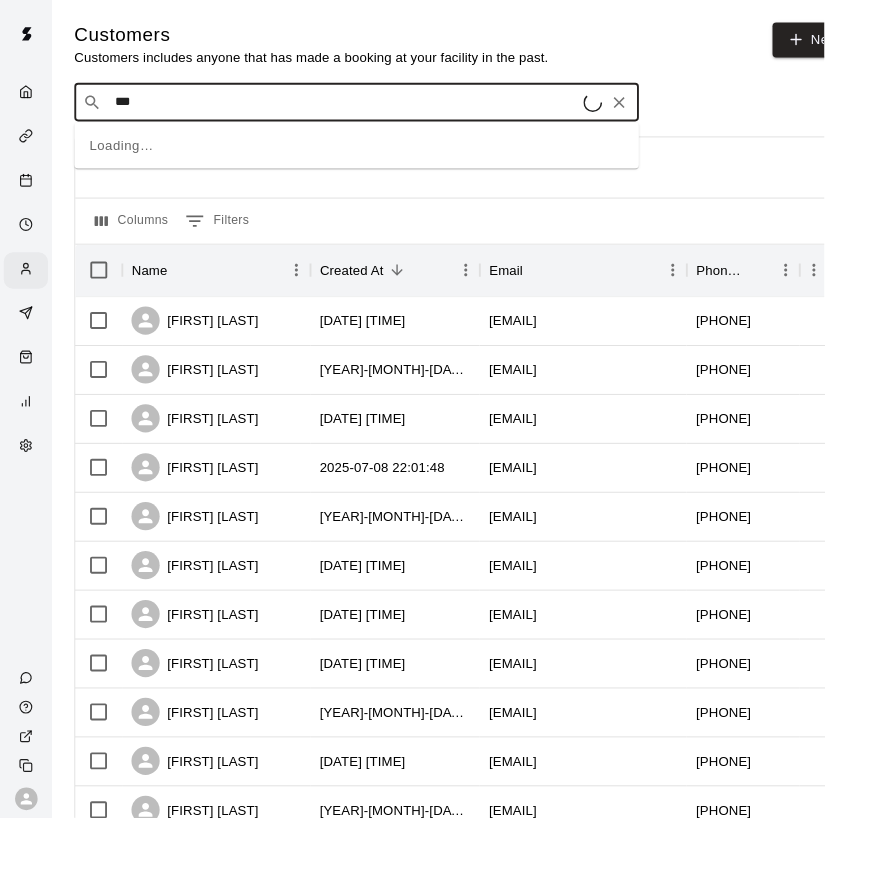type on "****" 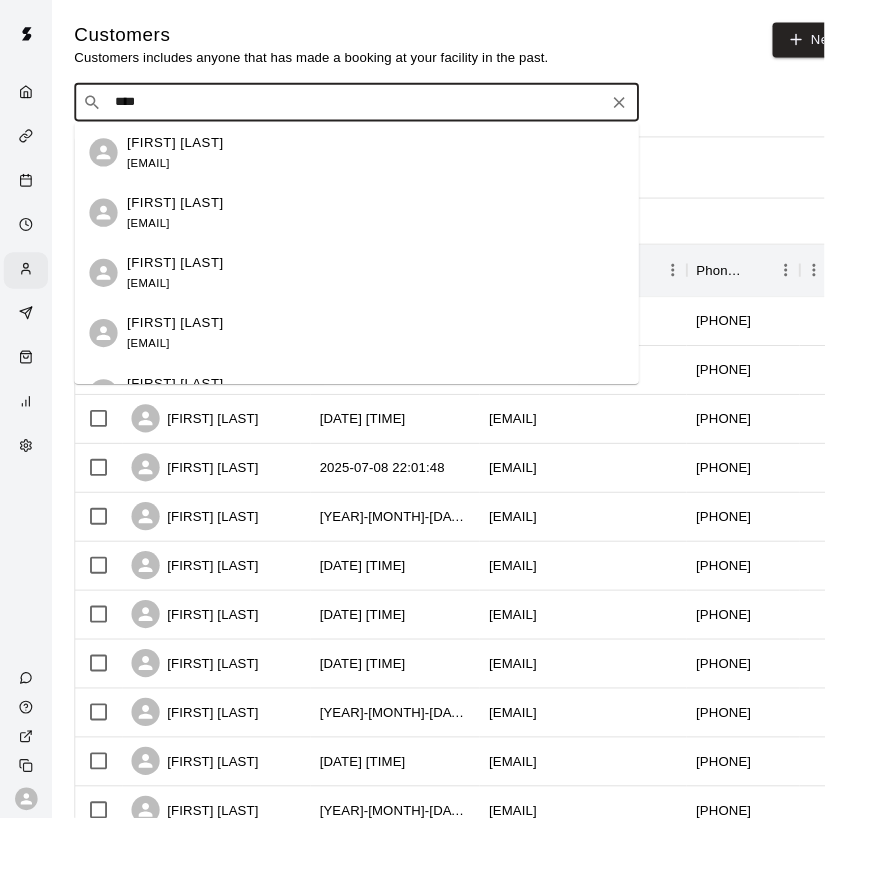 click on "kazmukai@gmail.com" at bounding box center (157, 301) 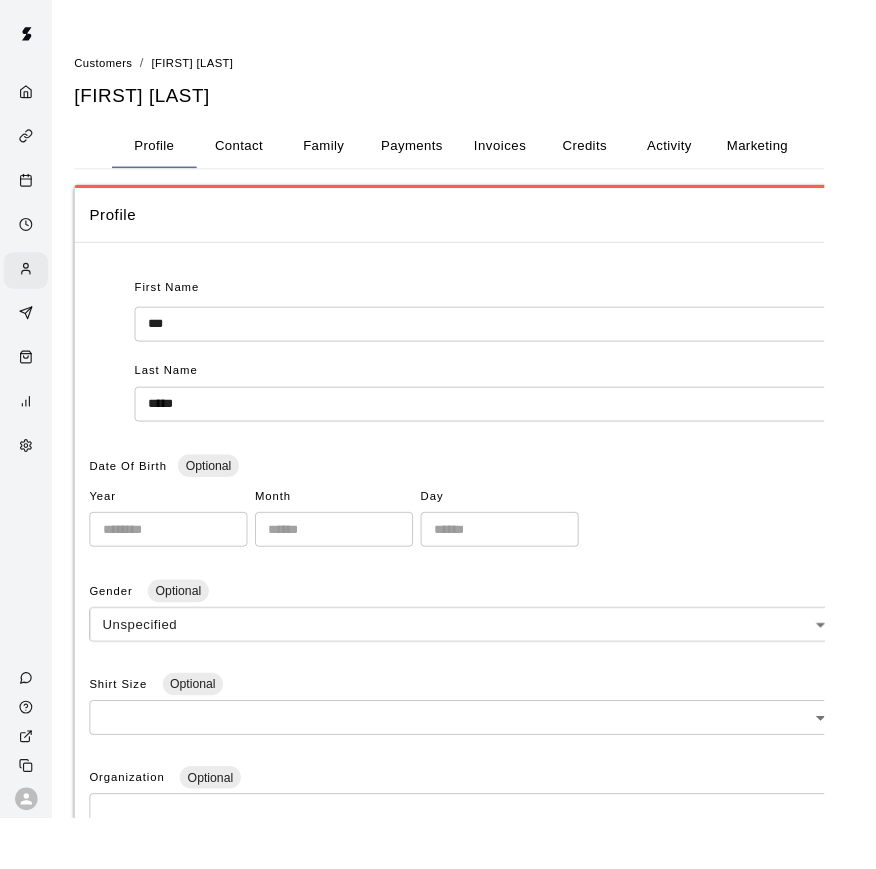 click on "Contact" at bounding box center [254, 155] 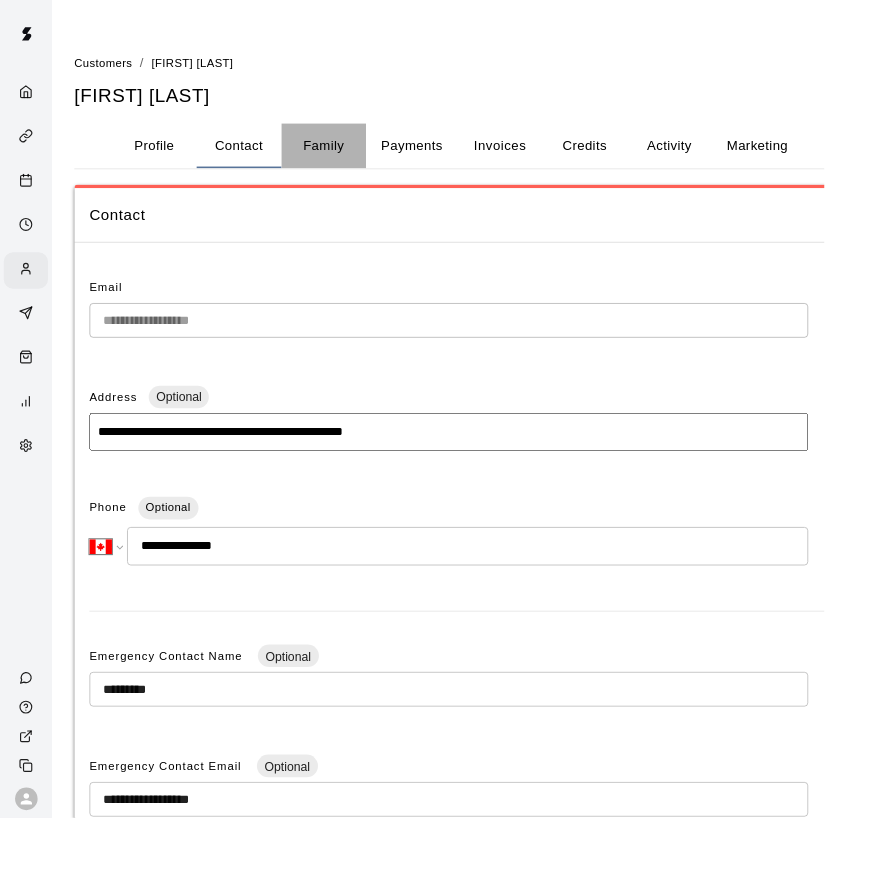 click on "Family" at bounding box center [344, 155] 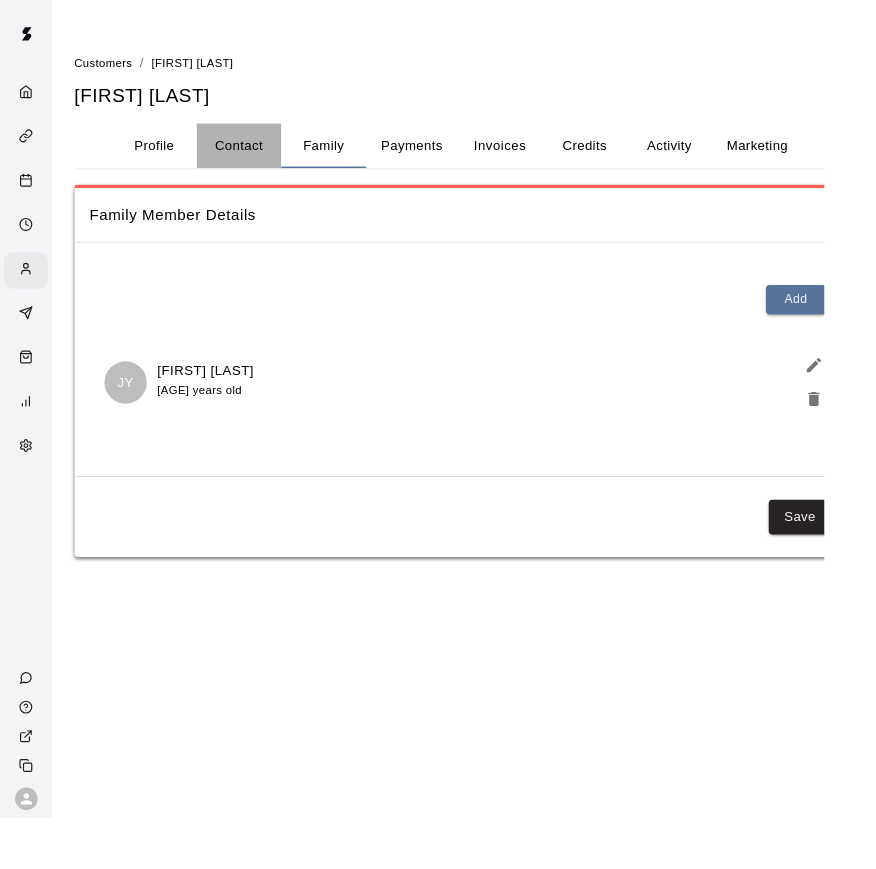 click on "Contact" at bounding box center (254, 155) 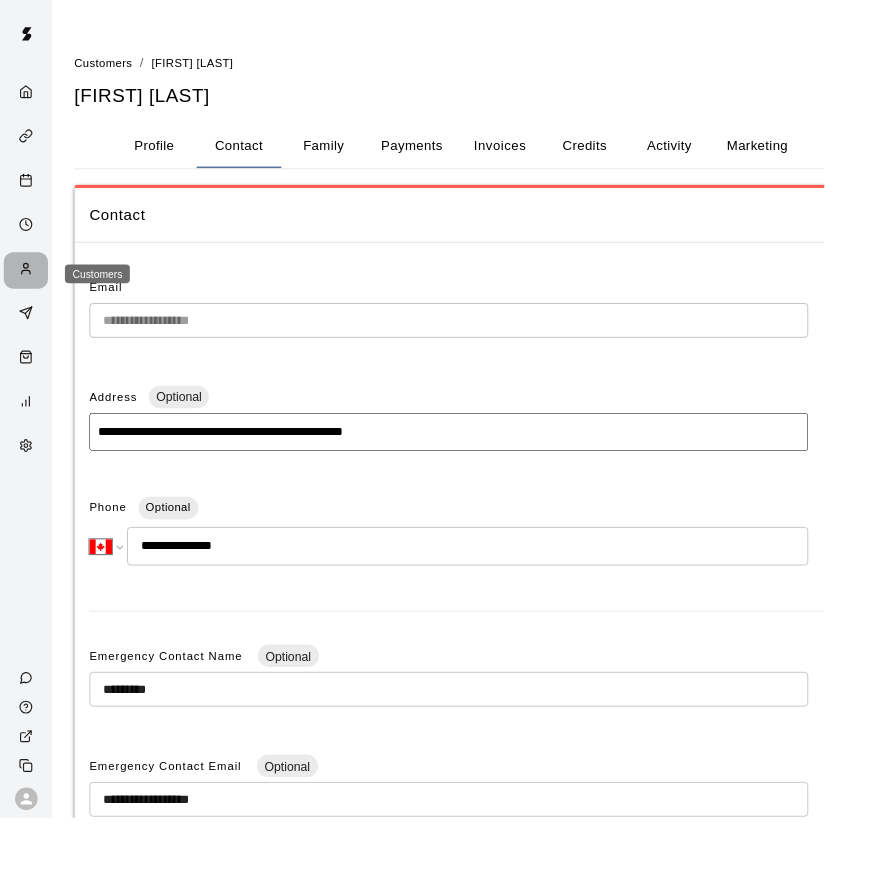 click 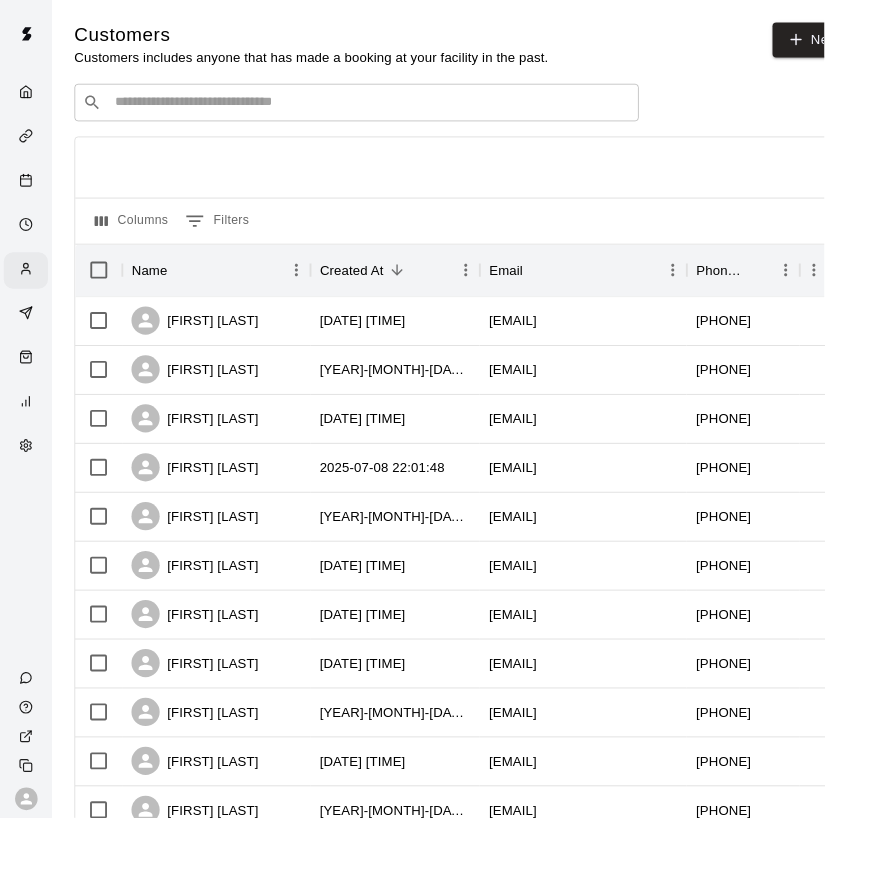 click on "​ ​" at bounding box center [379, 109] 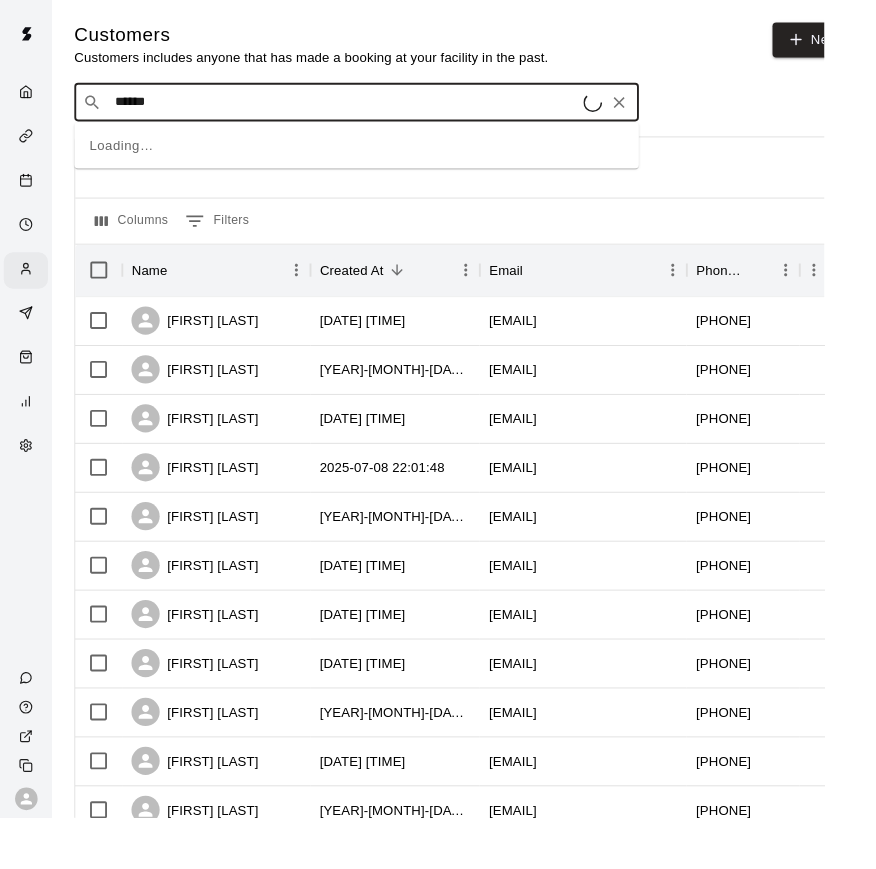 type on "*******" 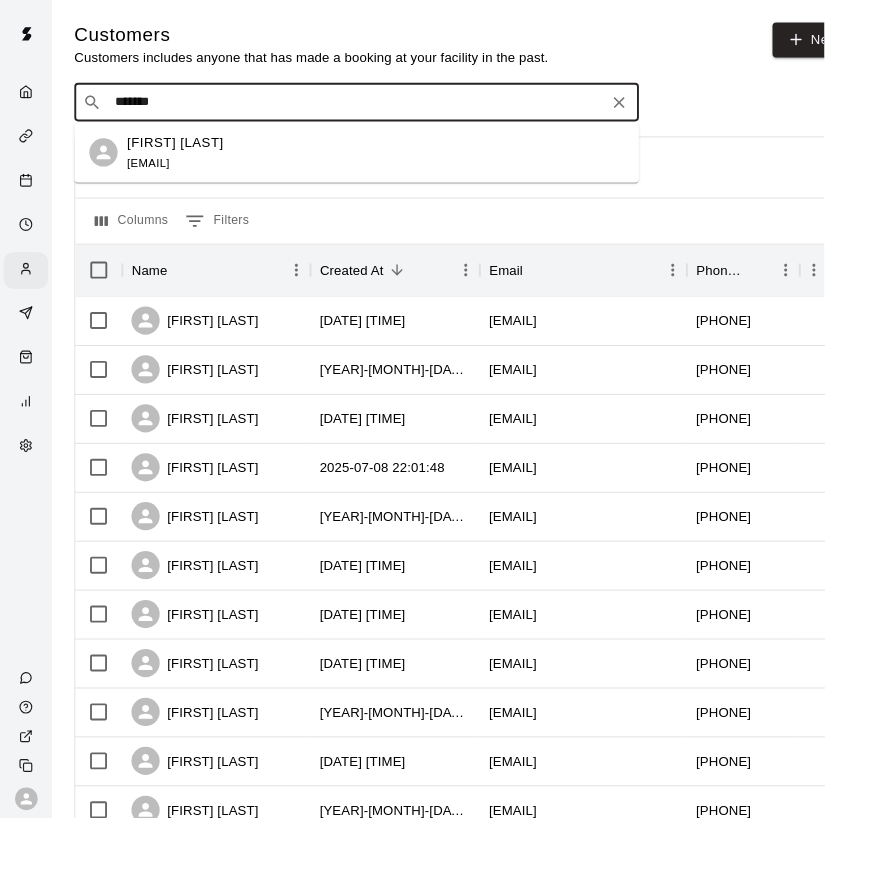 click on "Jay Youn" at bounding box center (186, 151) 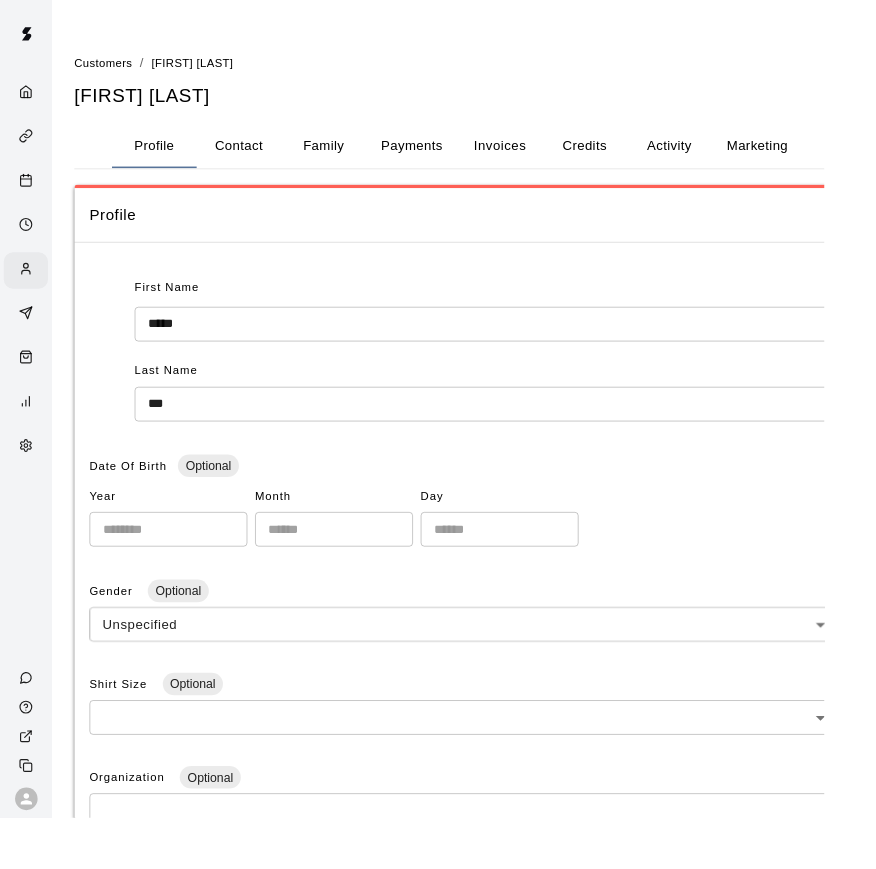 click on "Family" at bounding box center (344, 155) 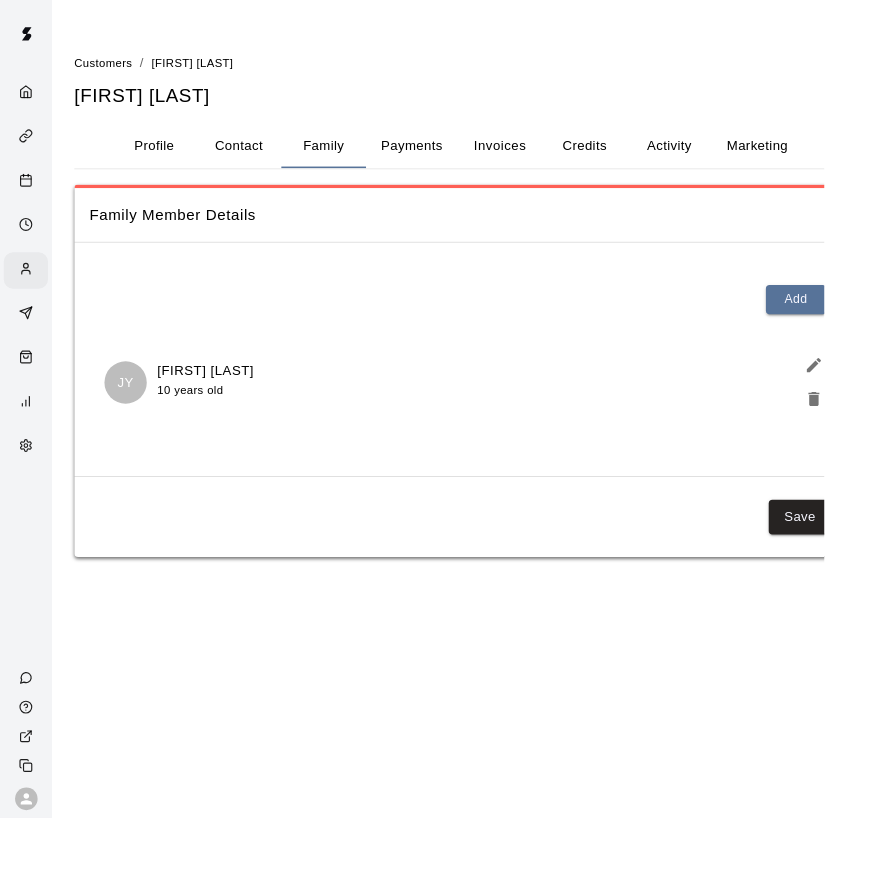 click on "Contact" at bounding box center (254, 155) 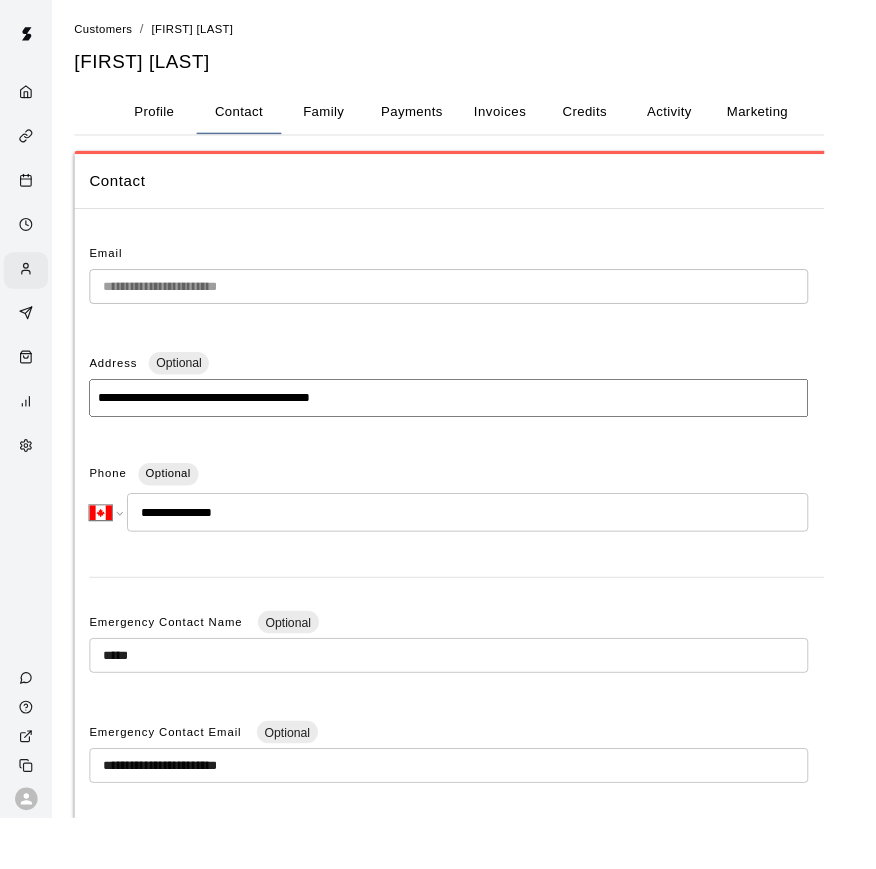 scroll, scrollTop: 0, scrollLeft: 0, axis: both 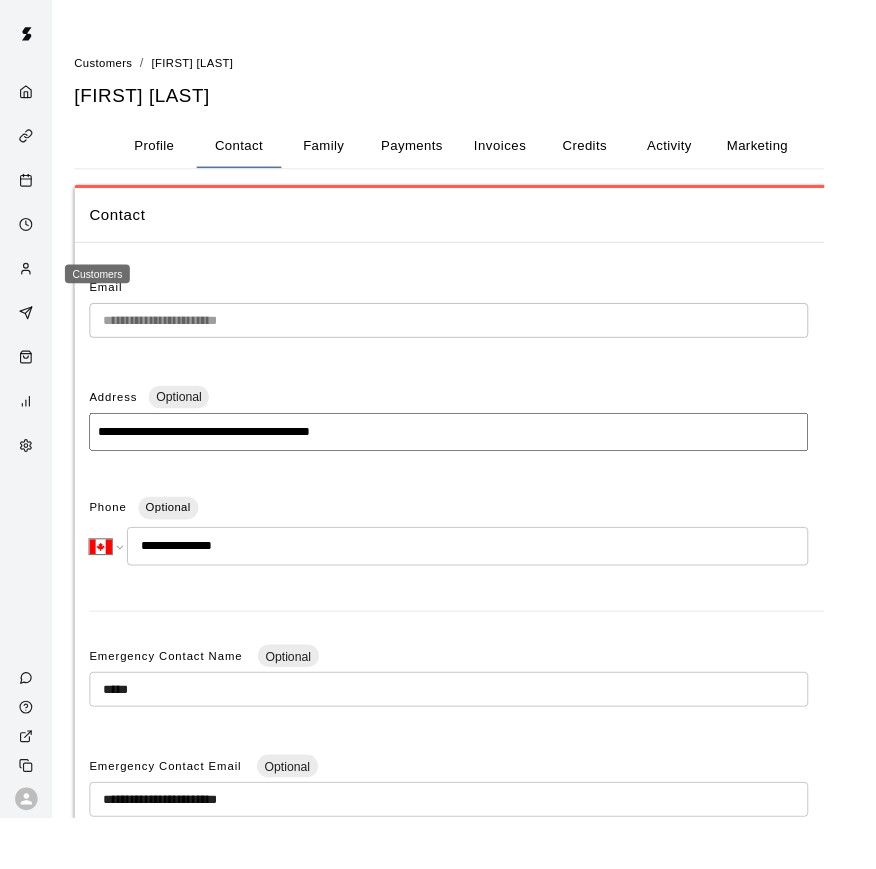 click 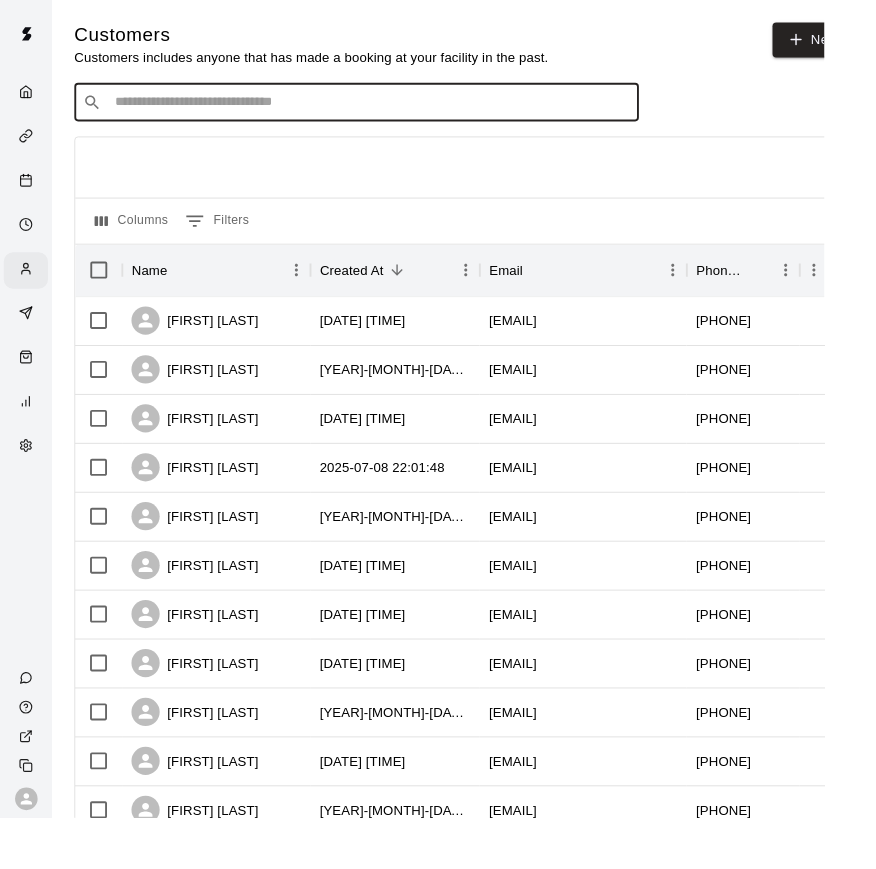 click at bounding box center [393, 109] 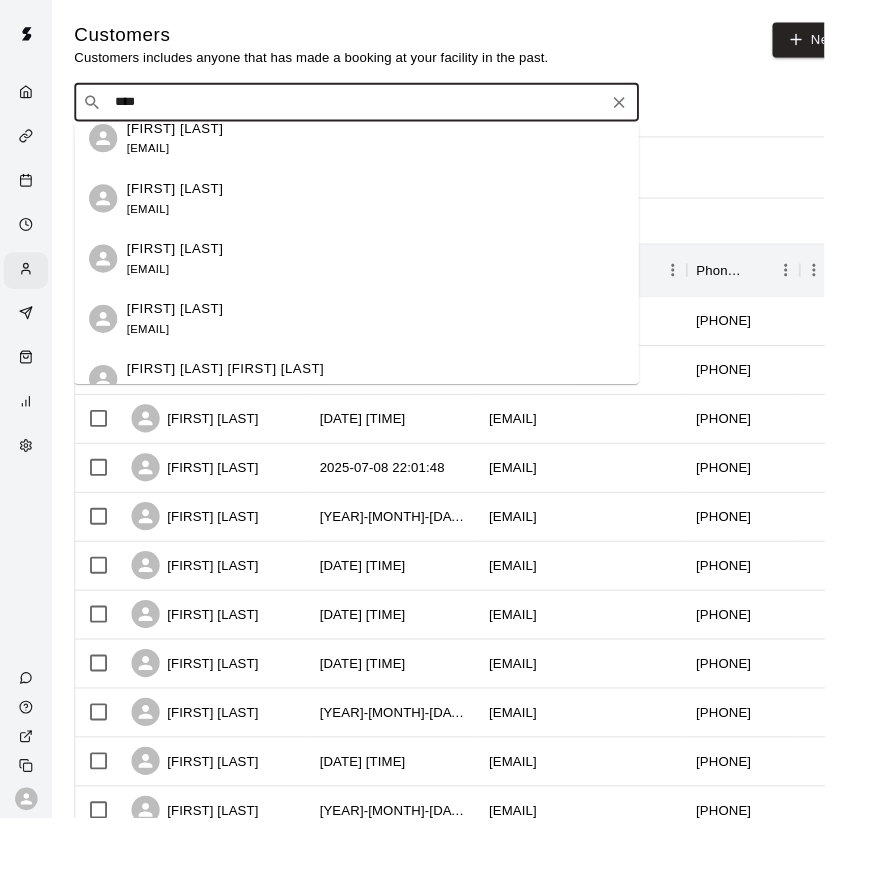 scroll, scrollTop: 339, scrollLeft: 0, axis: vertical 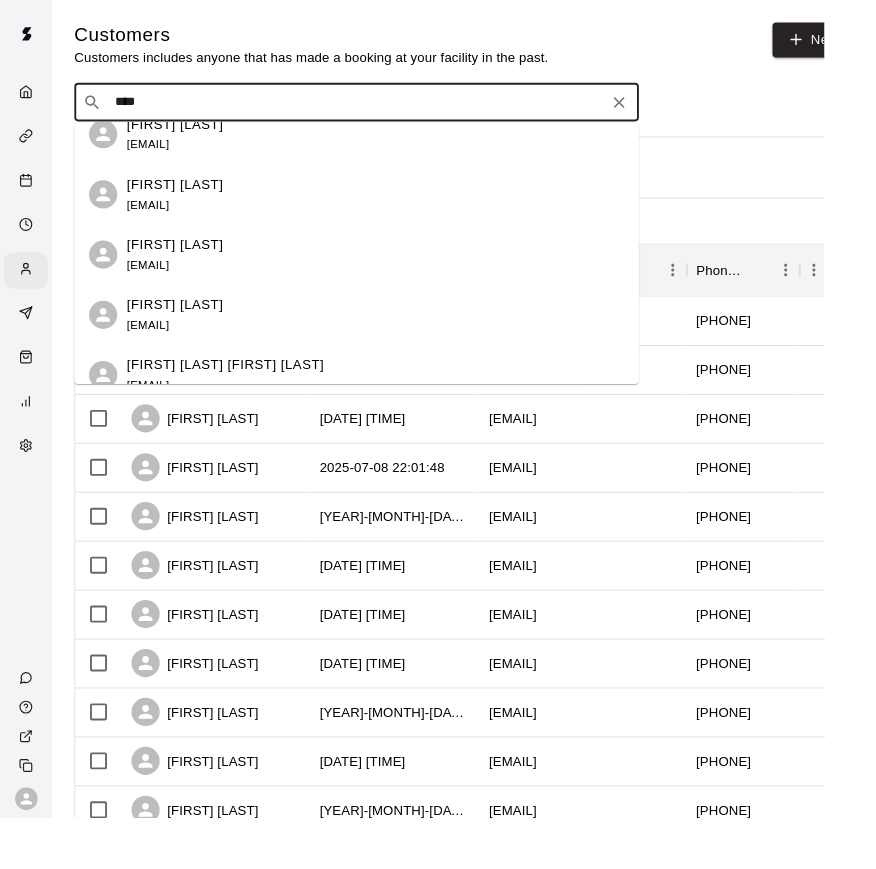 type on "****" 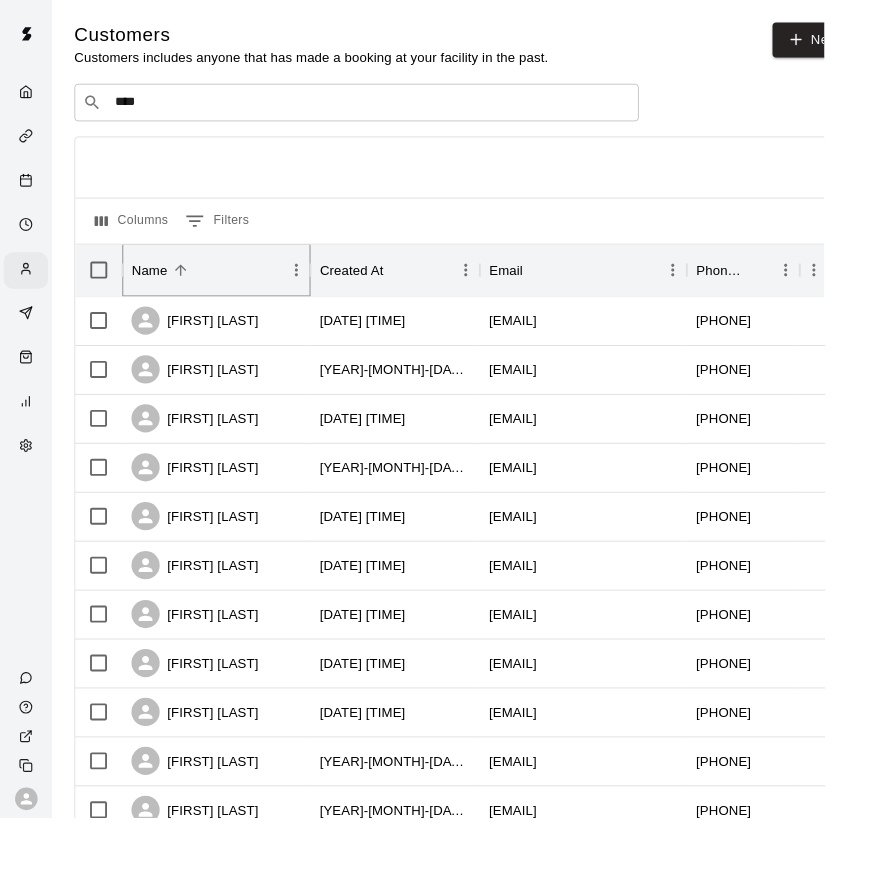 type 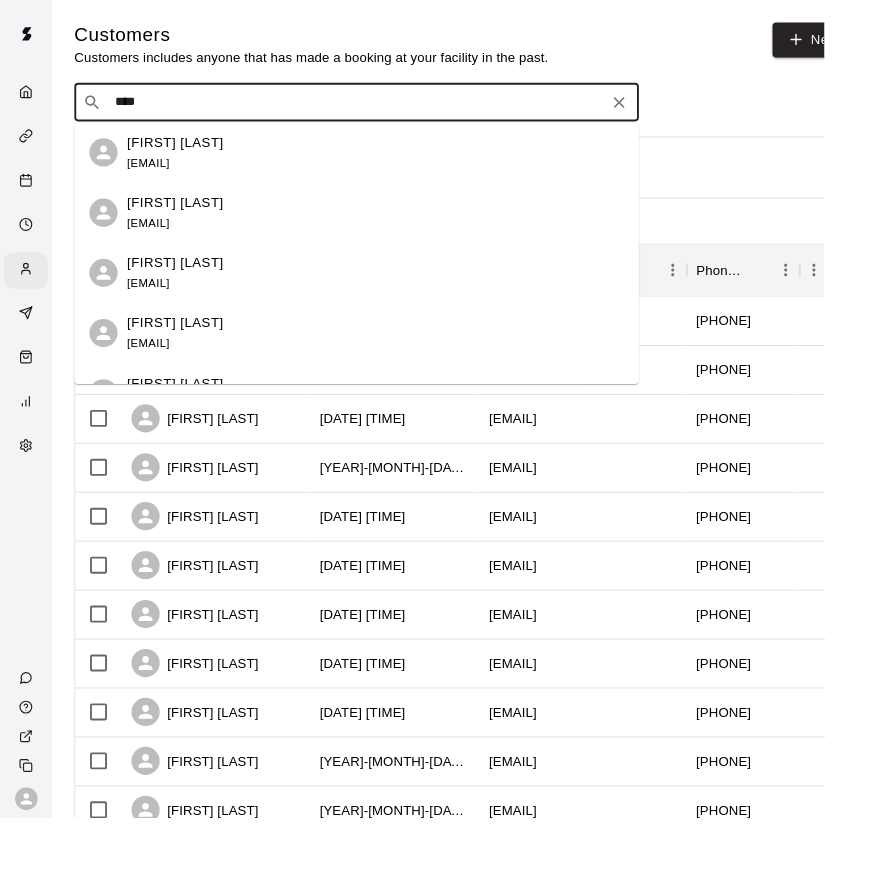 click on "****" at bounding box center [378, 109] 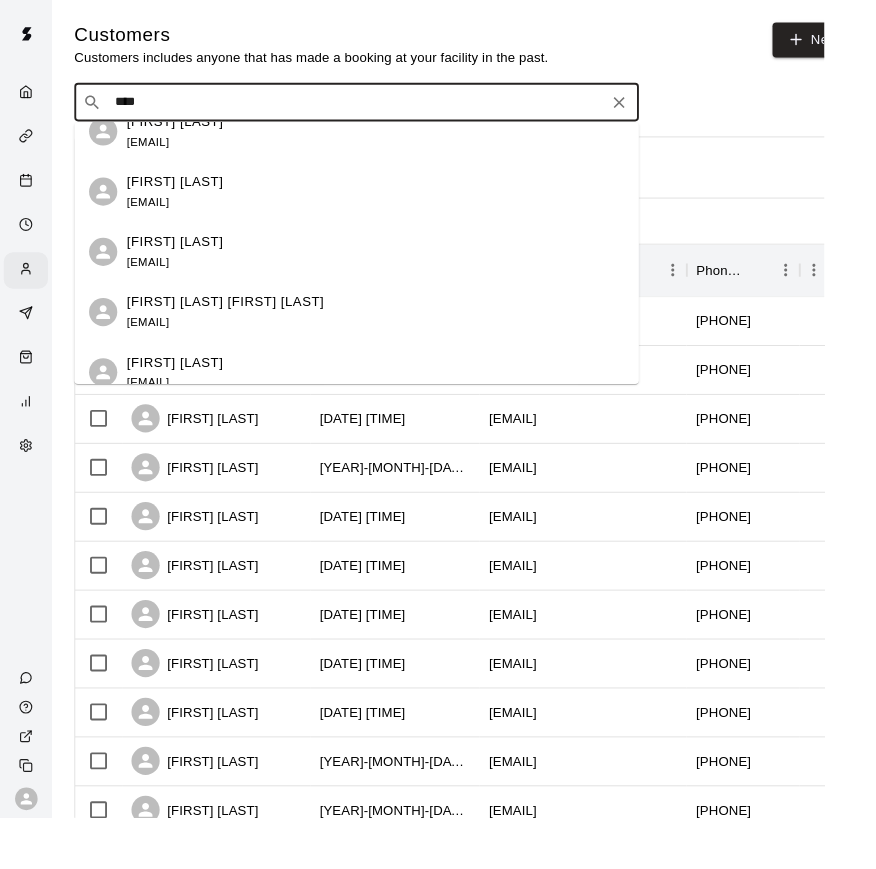 scroll, scrollTop: 405, scrollLeft: 0, axis: vertical 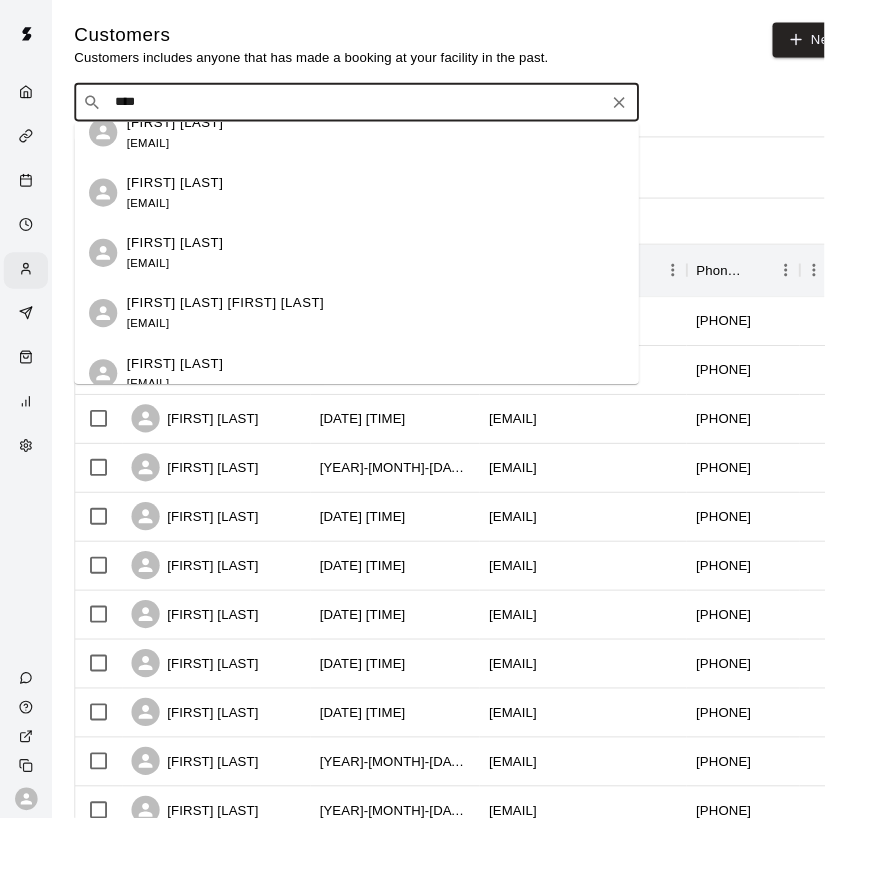 click on "[FIRST] [LAST]" at bounding box center (186, 194) 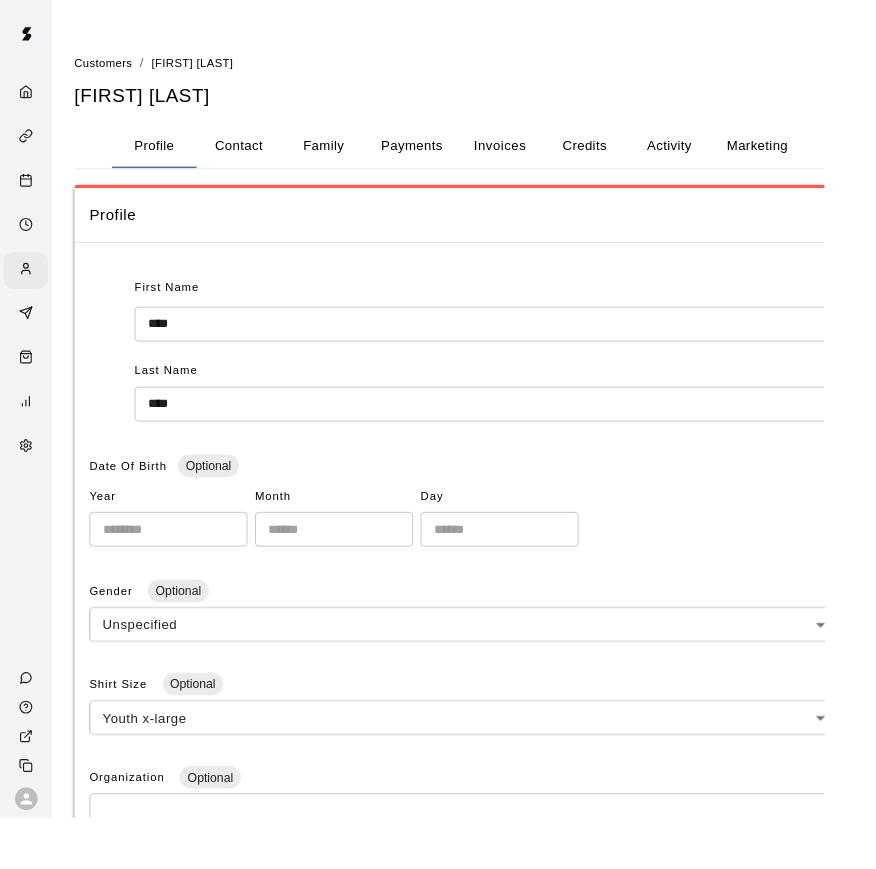 click on "Contact" at bounding box center (254, 155) 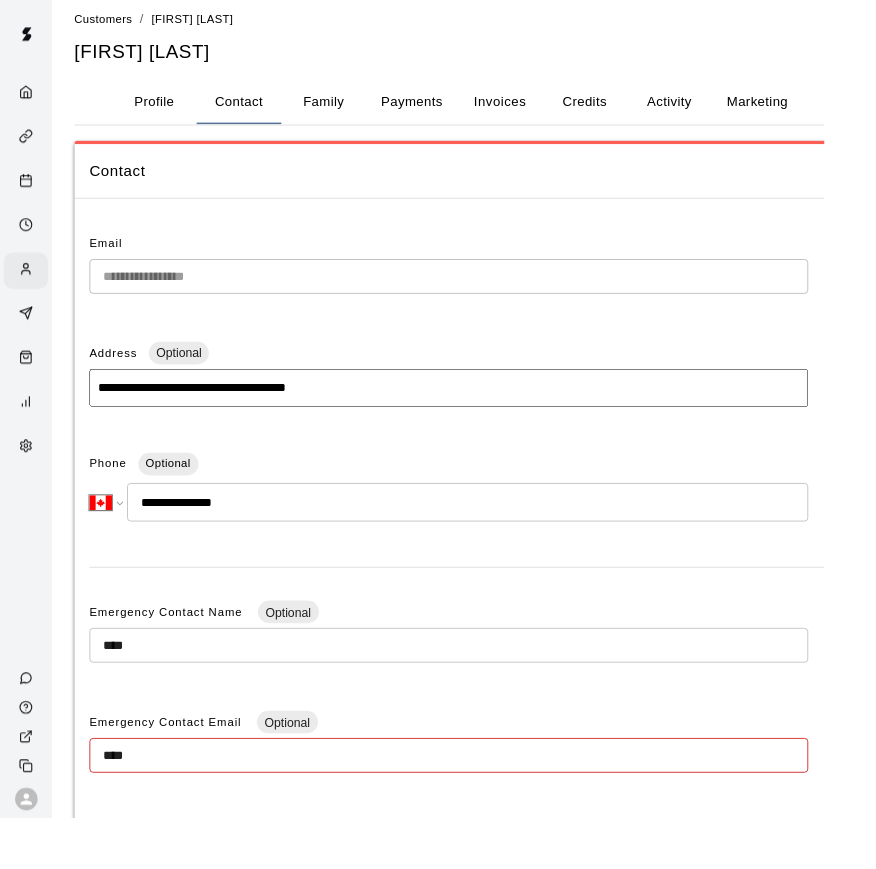 scroll, scrollTop: 47, scrollLeft: 0, axis: vertical 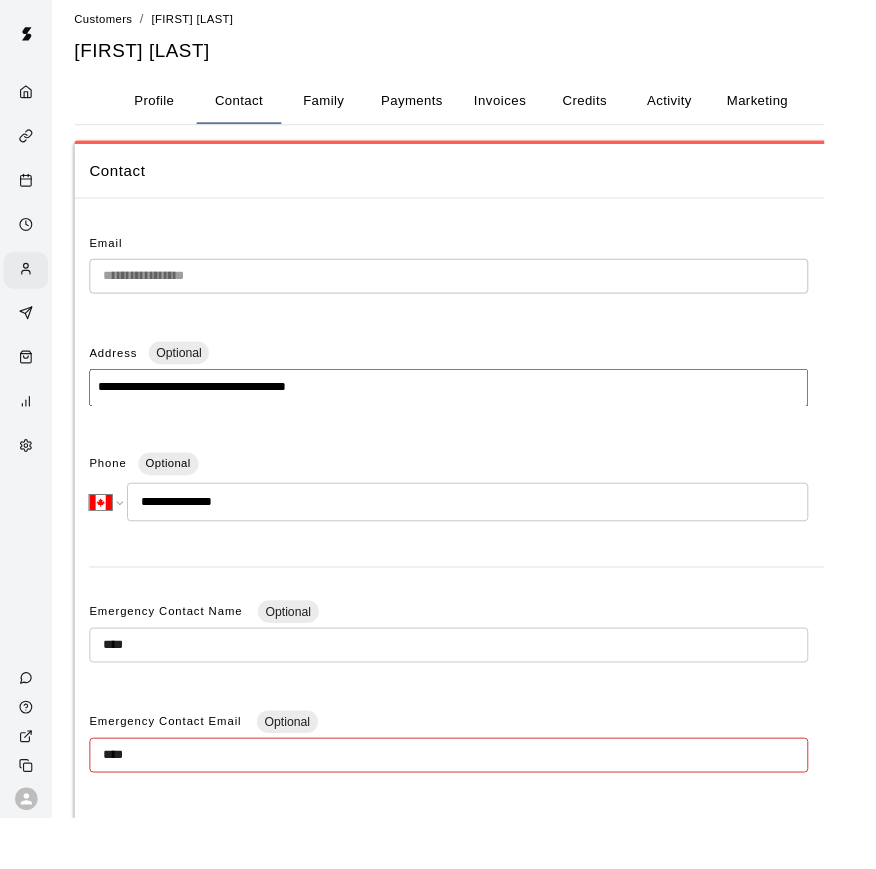 click on "**********" at bounding box center (493, 618) 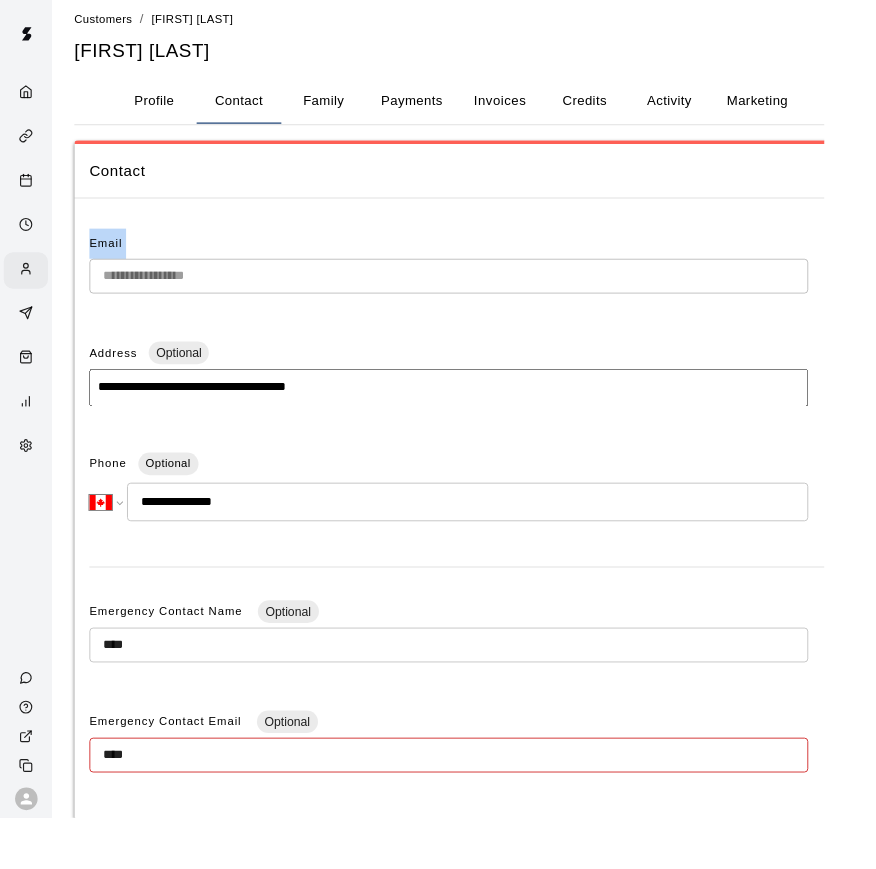 click on "**********" at bounding box center (493, 548) 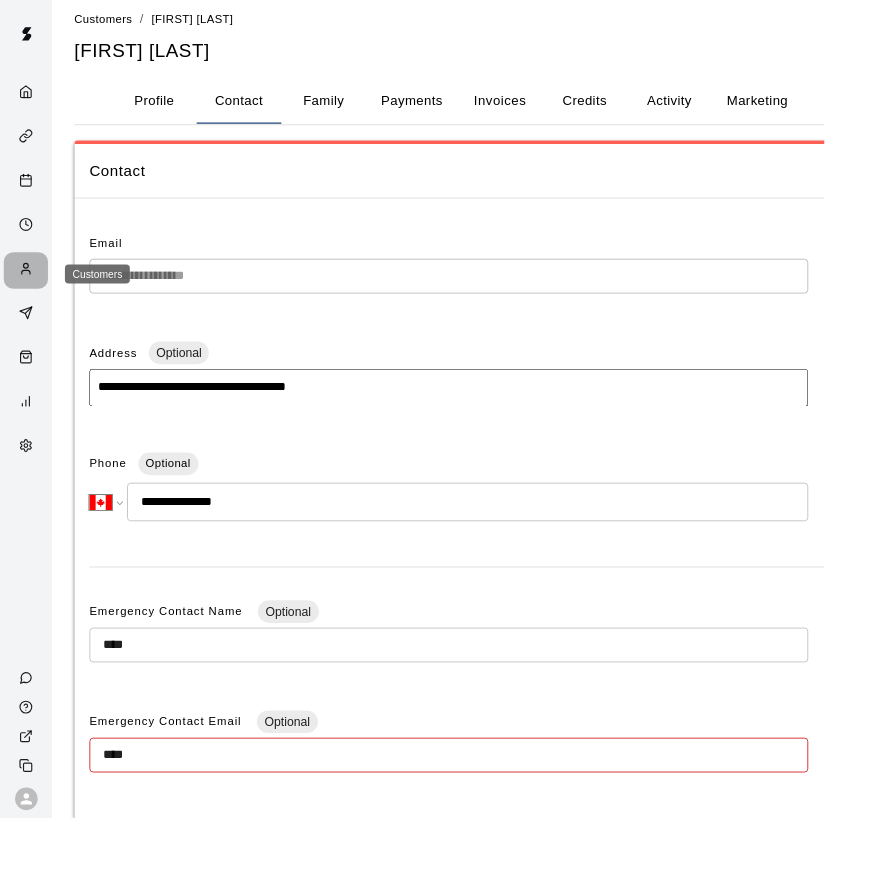 click at bounding box center (27, 287) 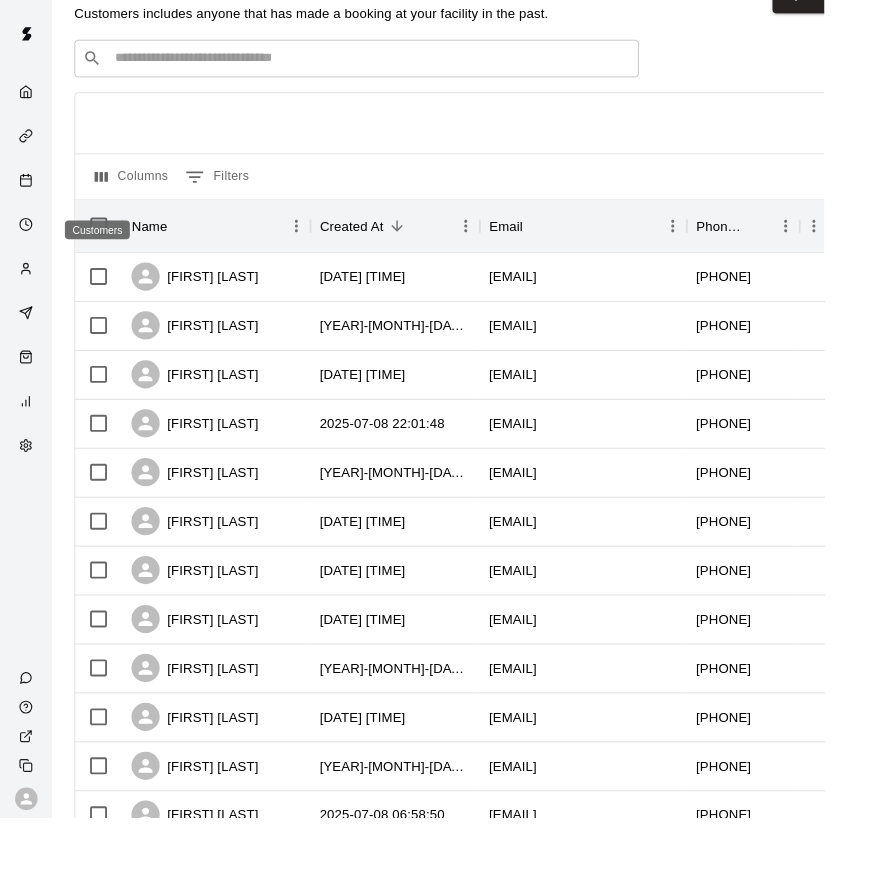 scroll, scrollTop: 0, scrollLeft: 0, axis: both 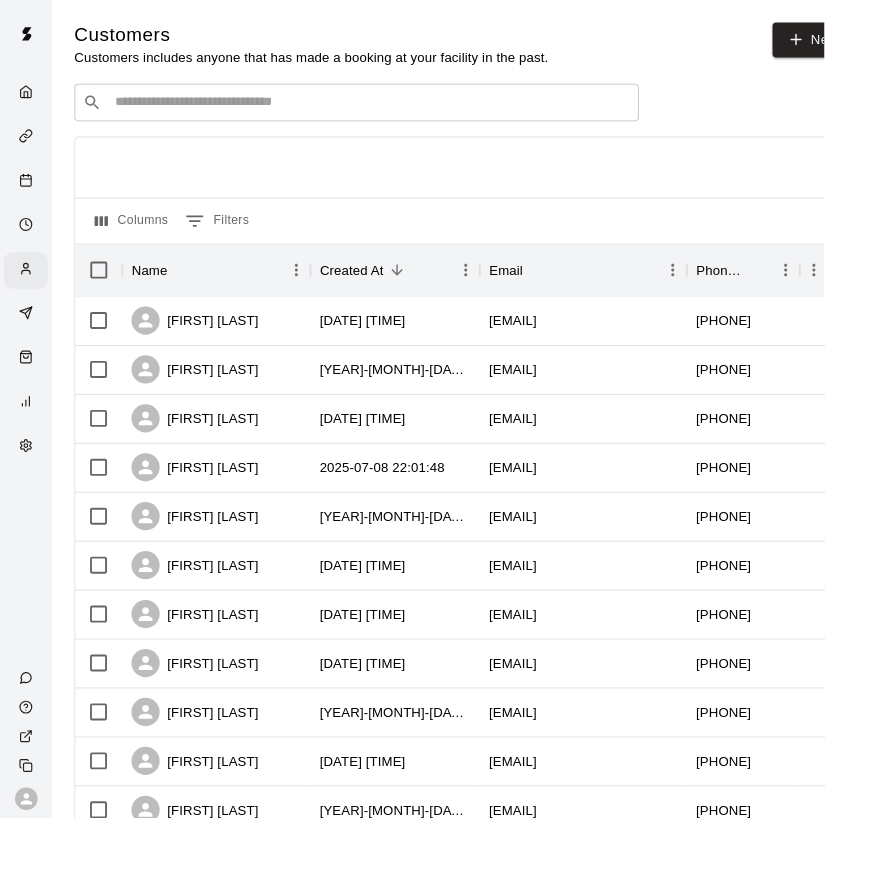 click at bounding box center (393, 109) 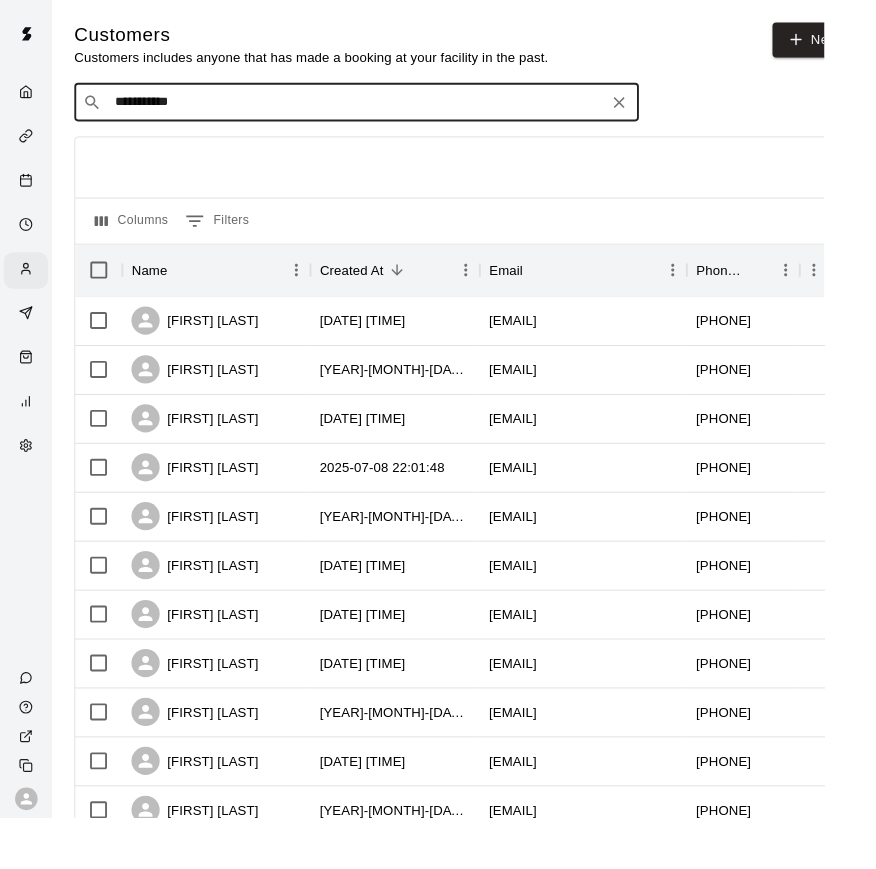 type on "**********" 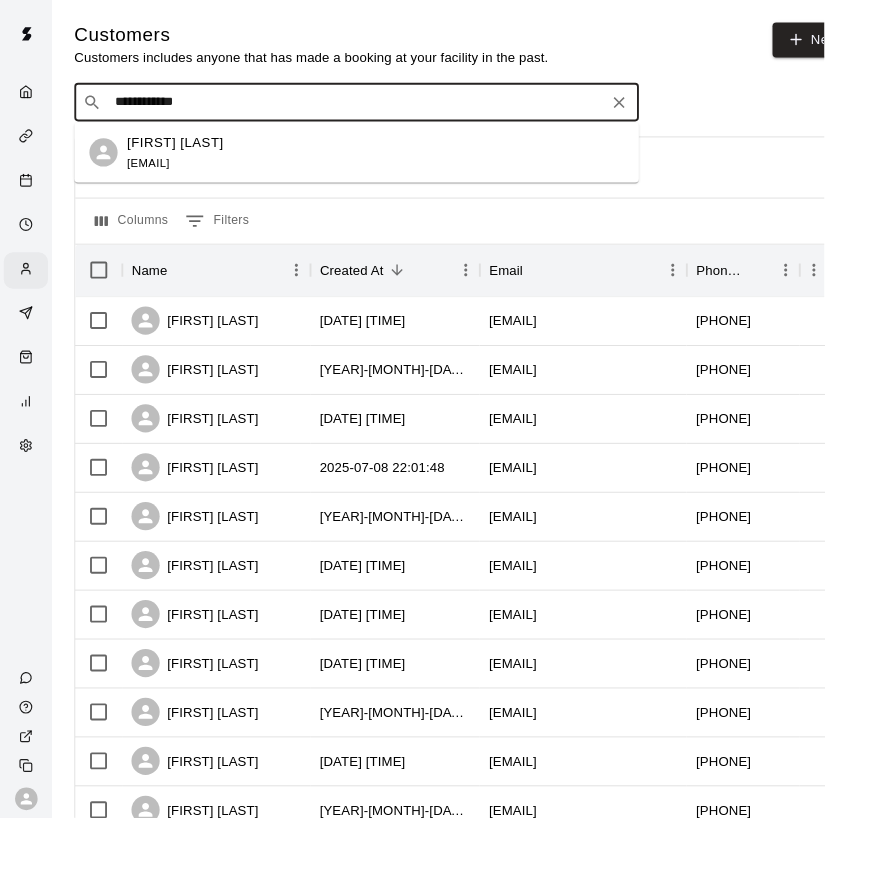 click on "Matthew Chen bill@titangolf.ca" at bounding box center (379, 162) 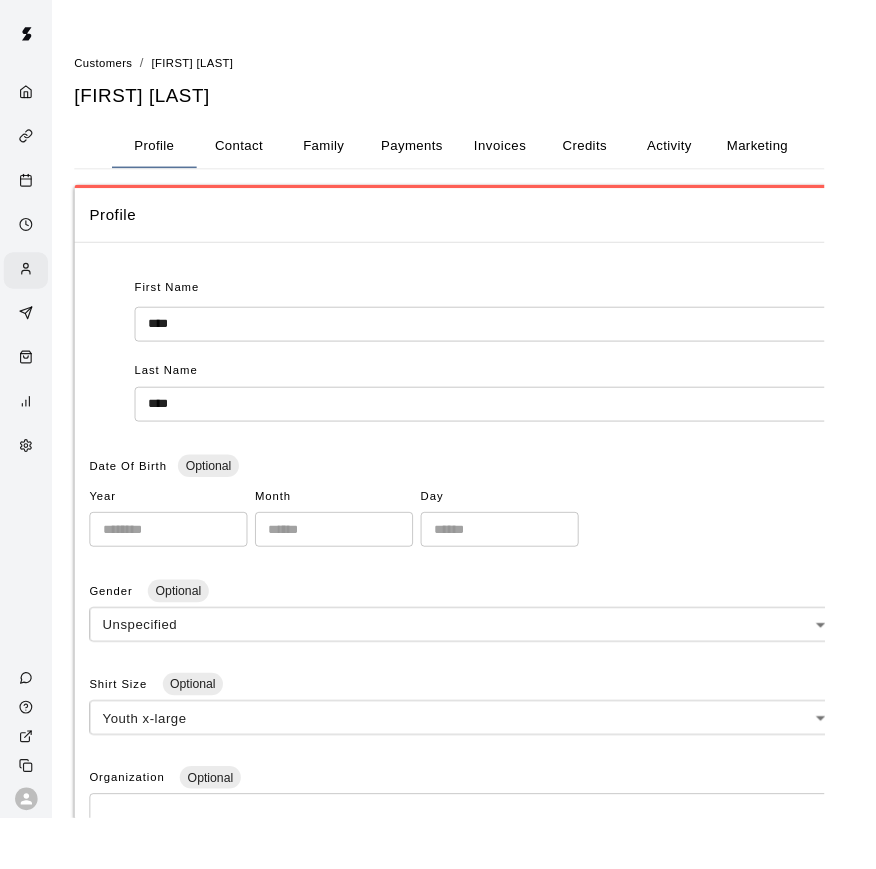 click on "Family" at bounding box center (344, 155) 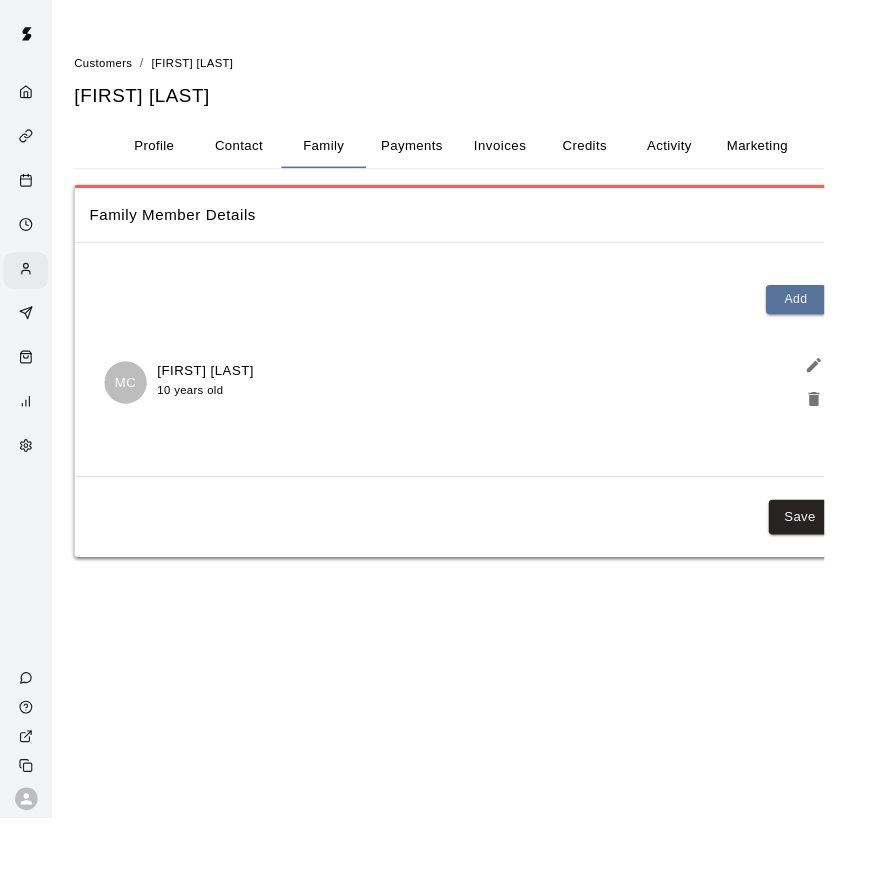 click on "Contact" at bounding box center (254, 155) 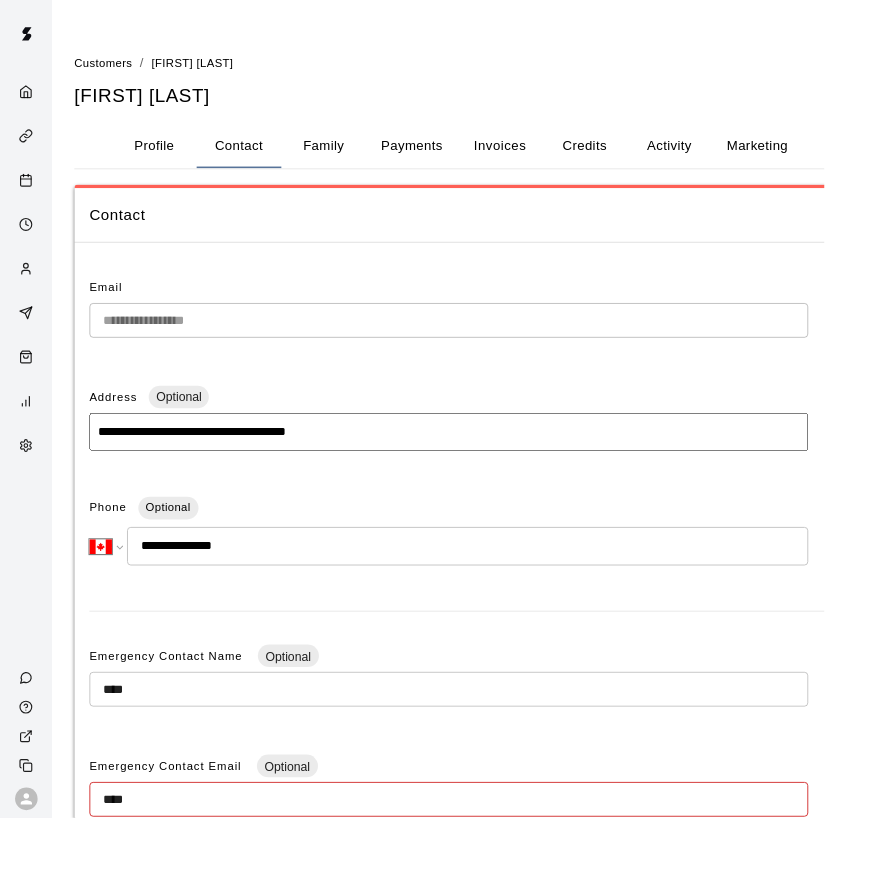 click 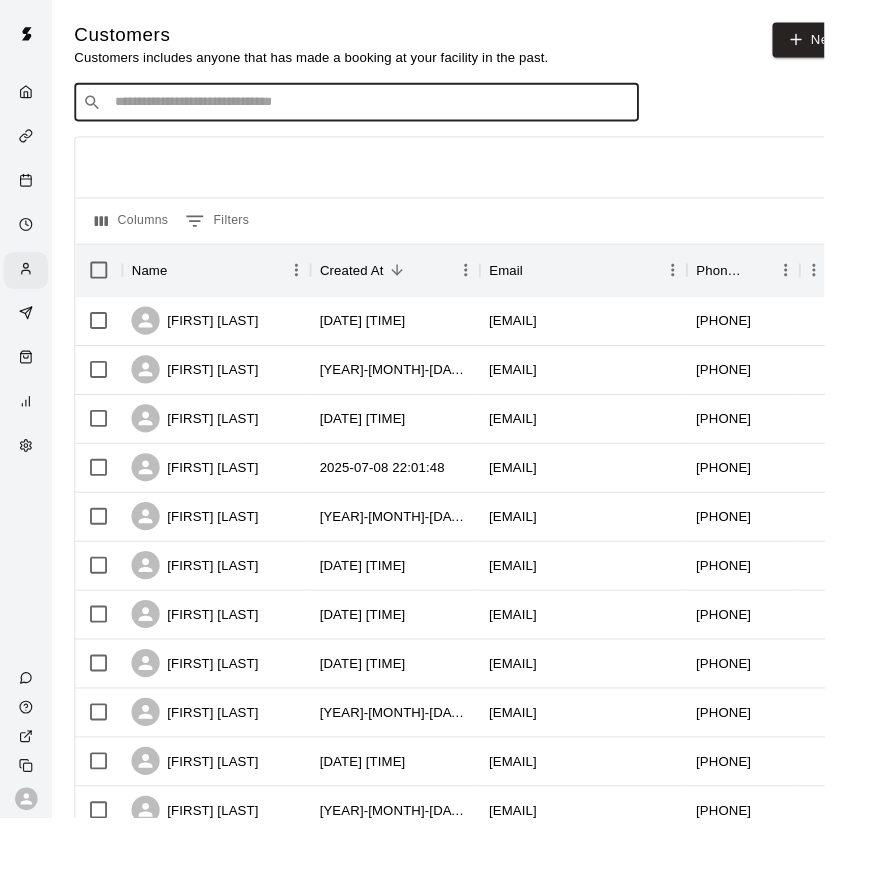 click at bounding box center [393, 109] 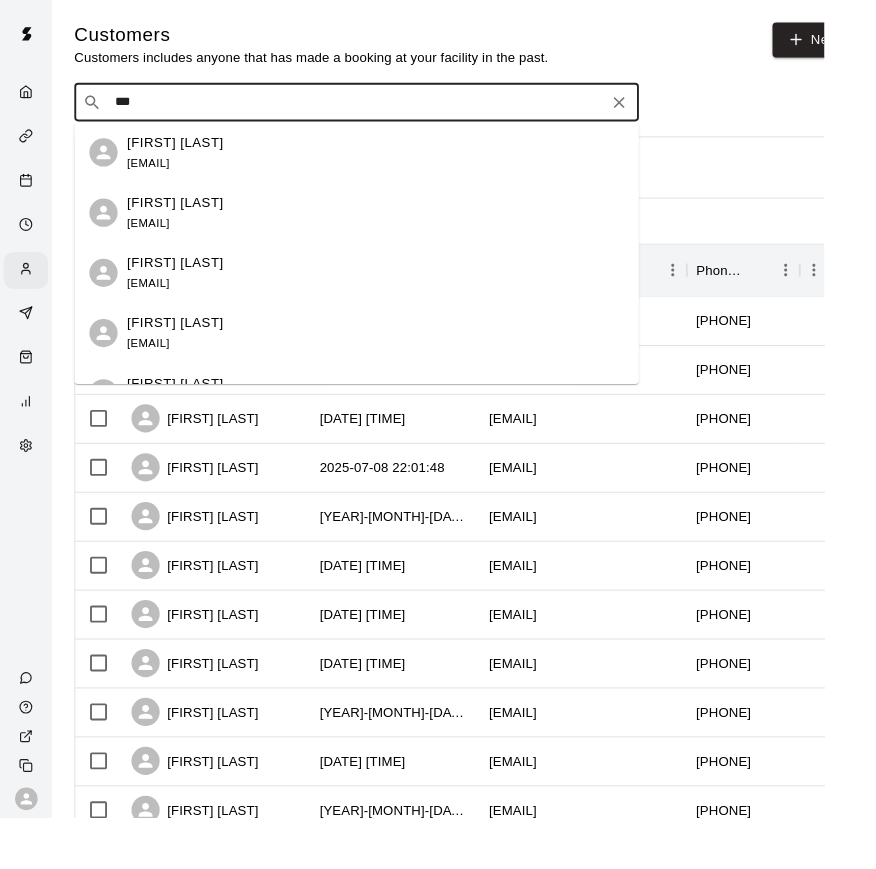 type on "***" 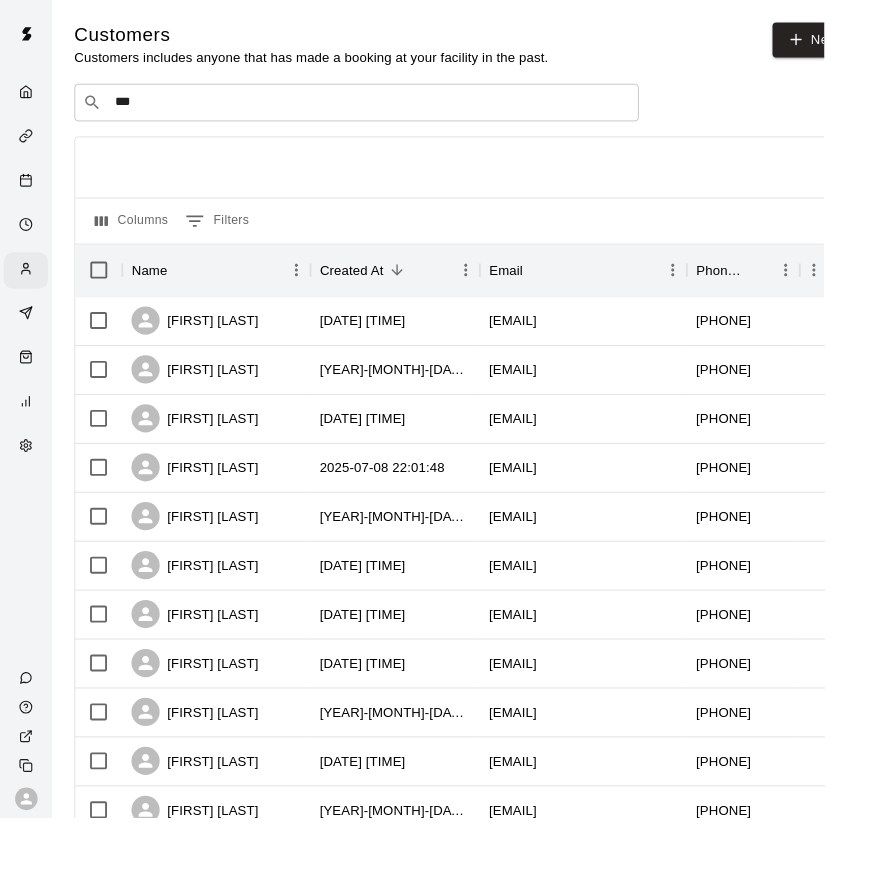 drag, startPoint x: 186, startPoint y: 109, endPoint x: 180, endPoint y: 297, distance: 188.09572 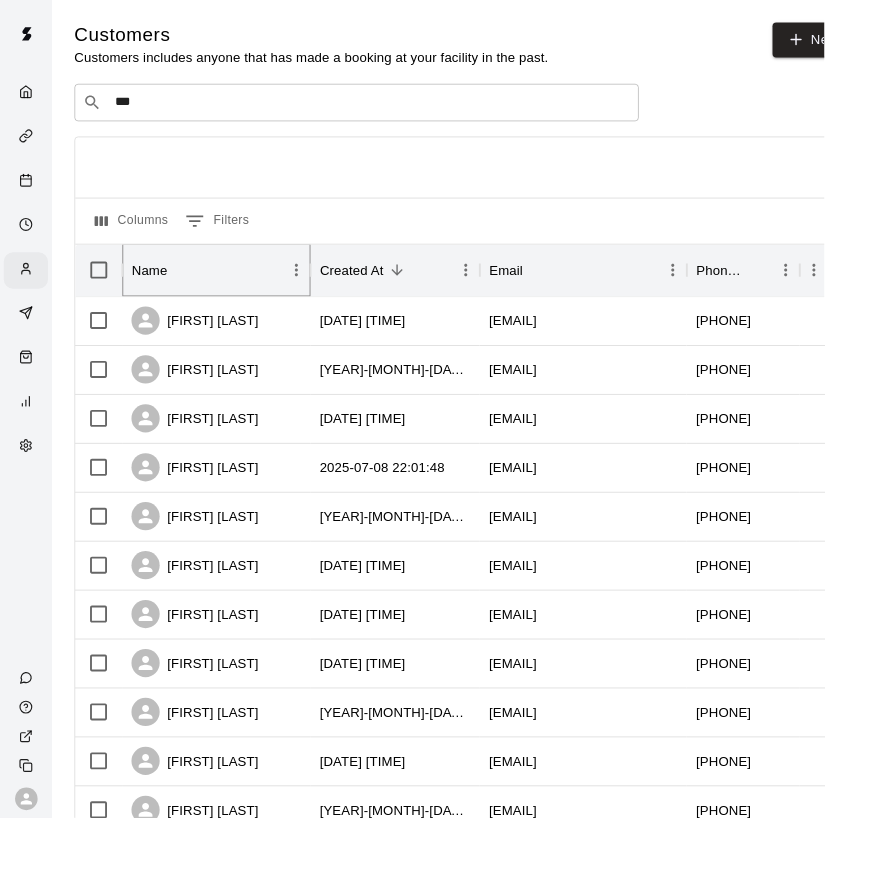 click at bounding box center [192, 287] 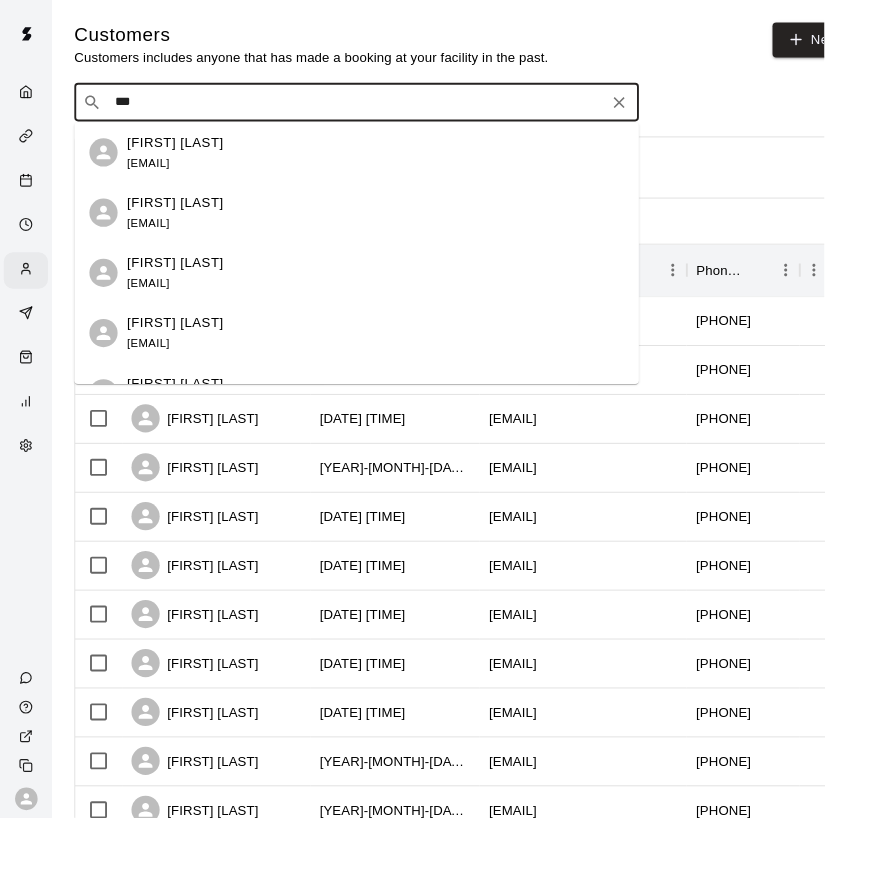 click on "***" at bounding box center [378, 109] 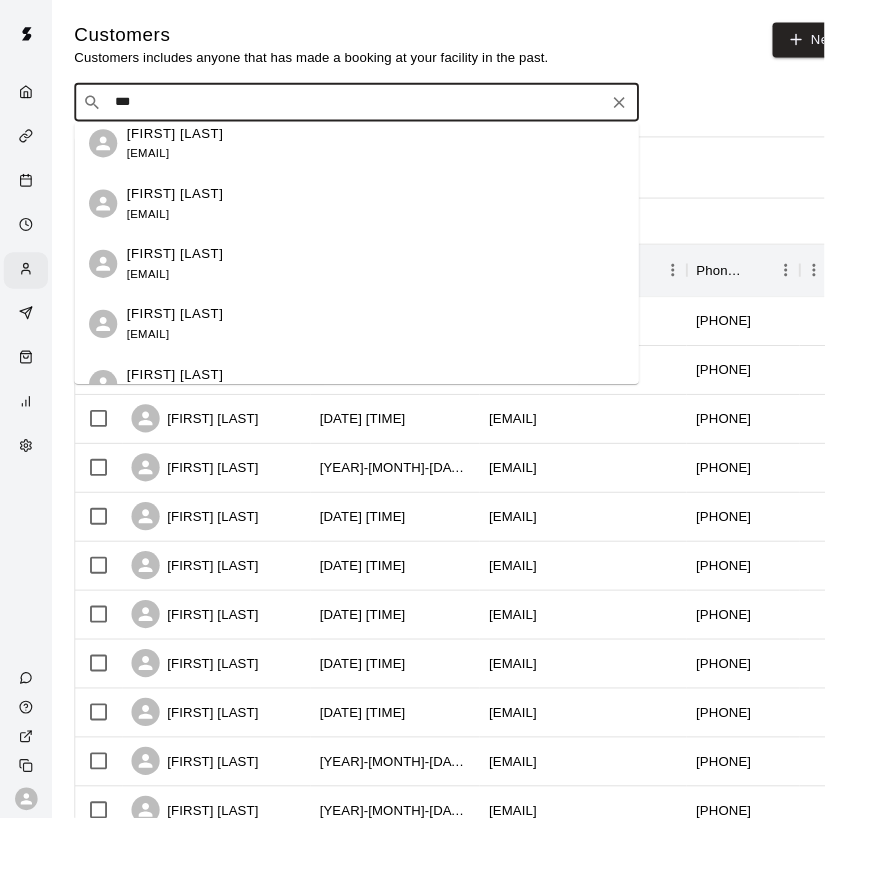 scroll, scrollTop: 76, scrollLeft: 0, axis: vertical 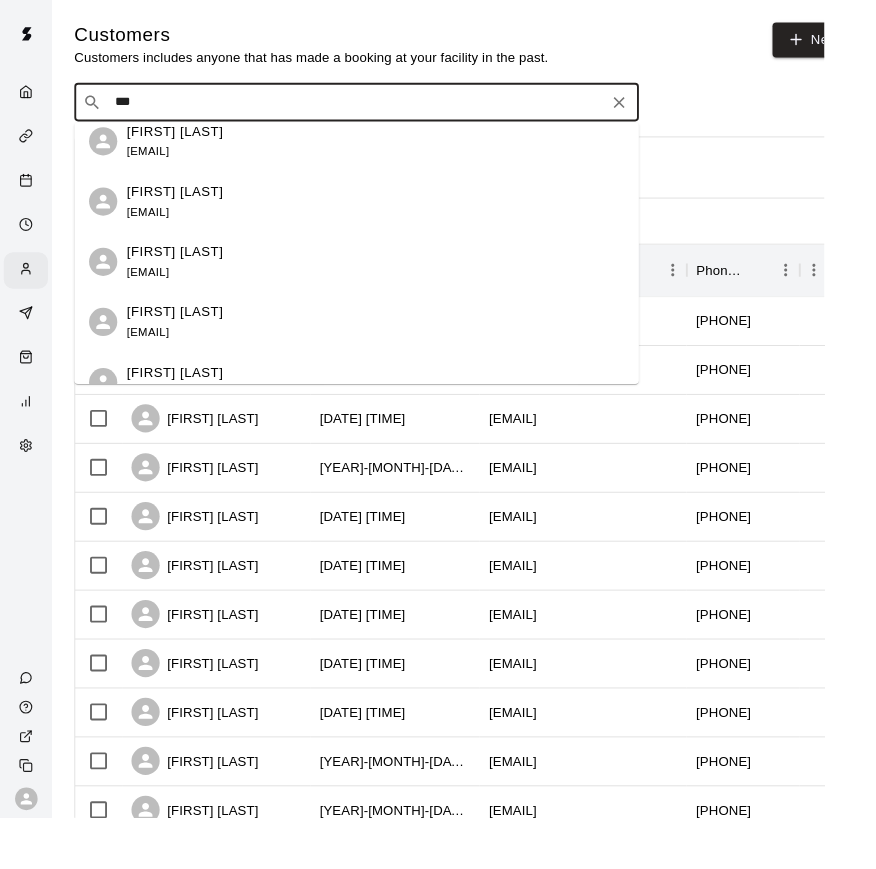 click on "mike_kaila@hotmail.com" at bounding box center (157, 225) 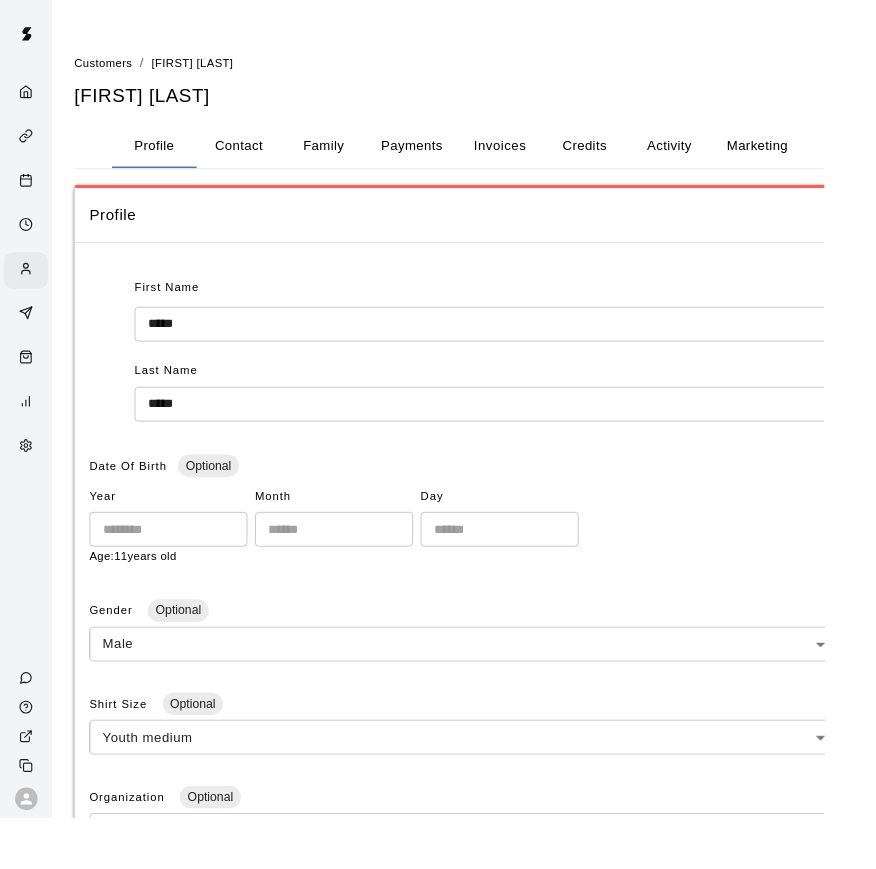 click on "Family" at bounding box center (344, 155) 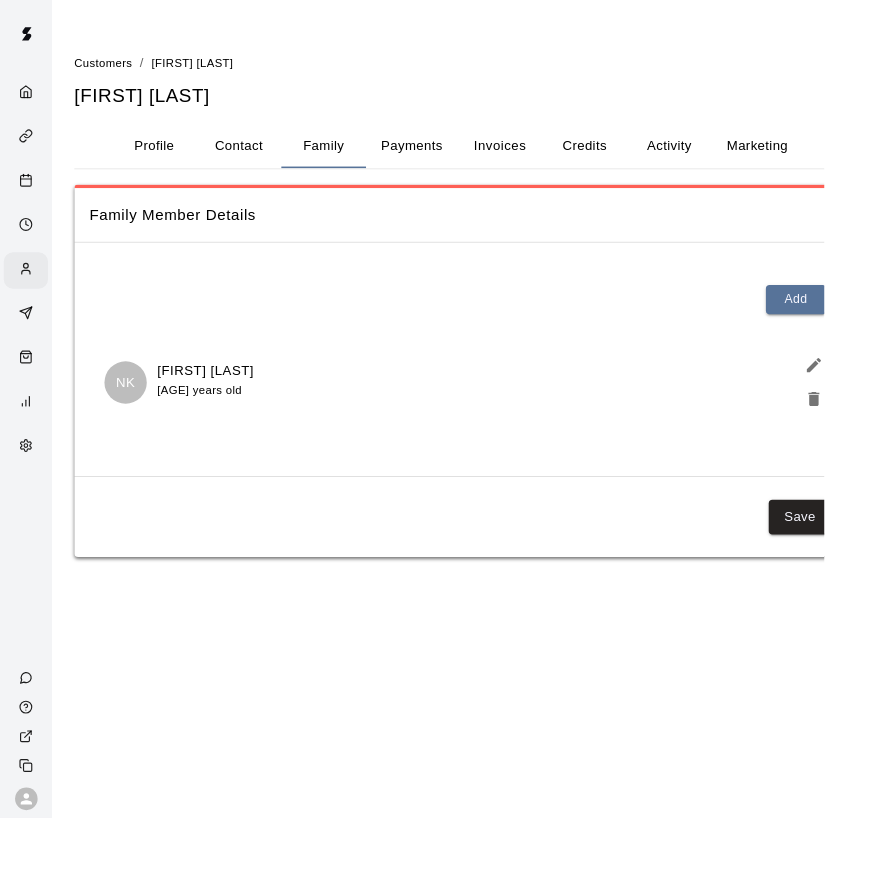 click on "Contact" at bounding box center (254, 155) 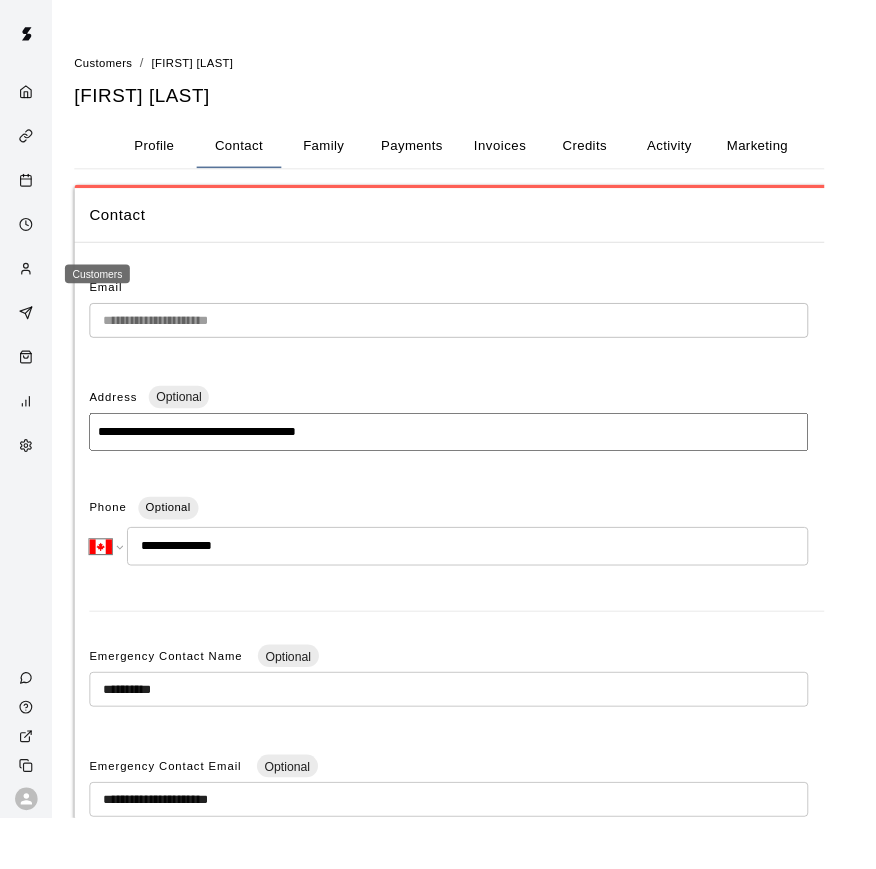 click 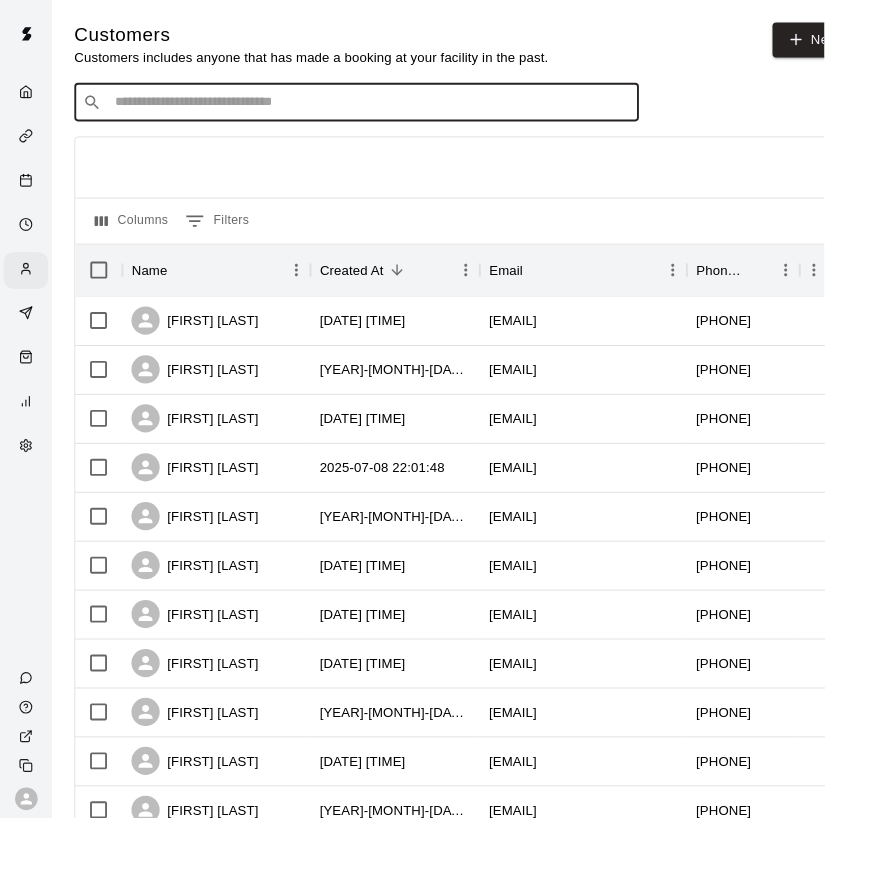 click at bounding box center [393, 109] 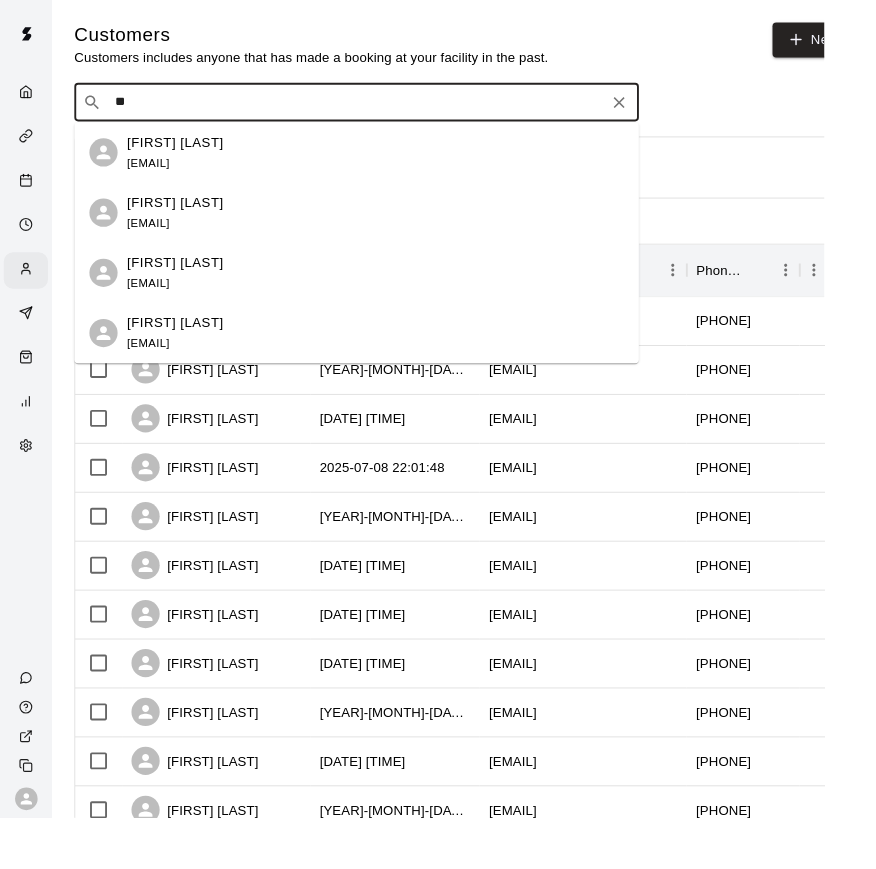 type on "*" 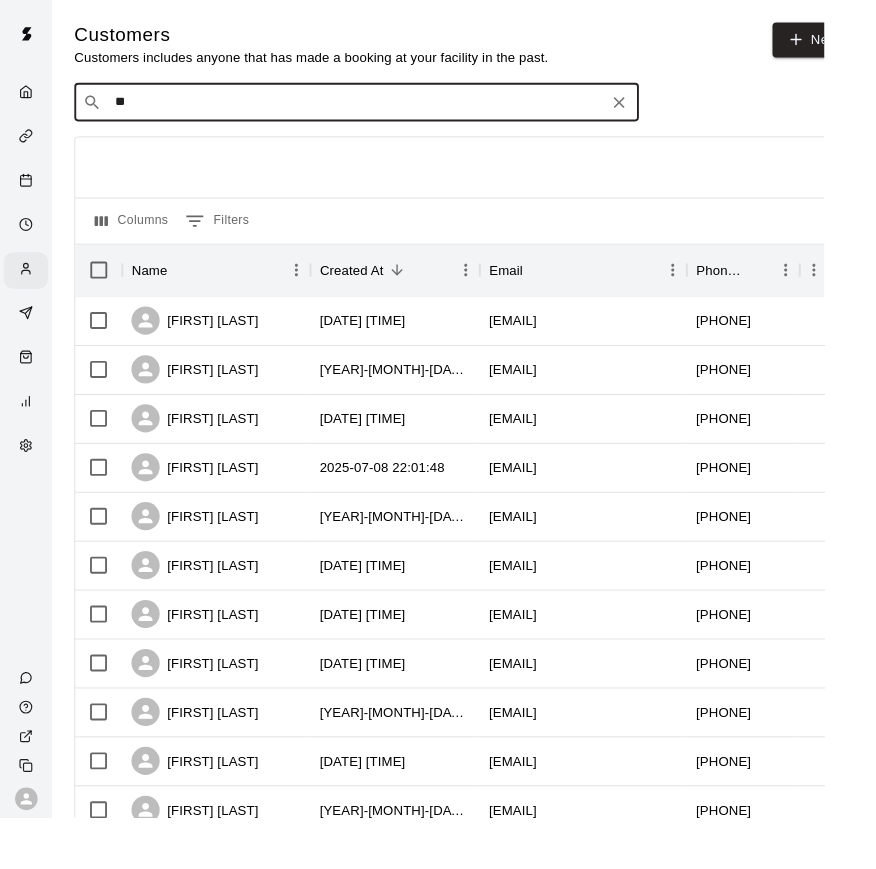 type on "*" 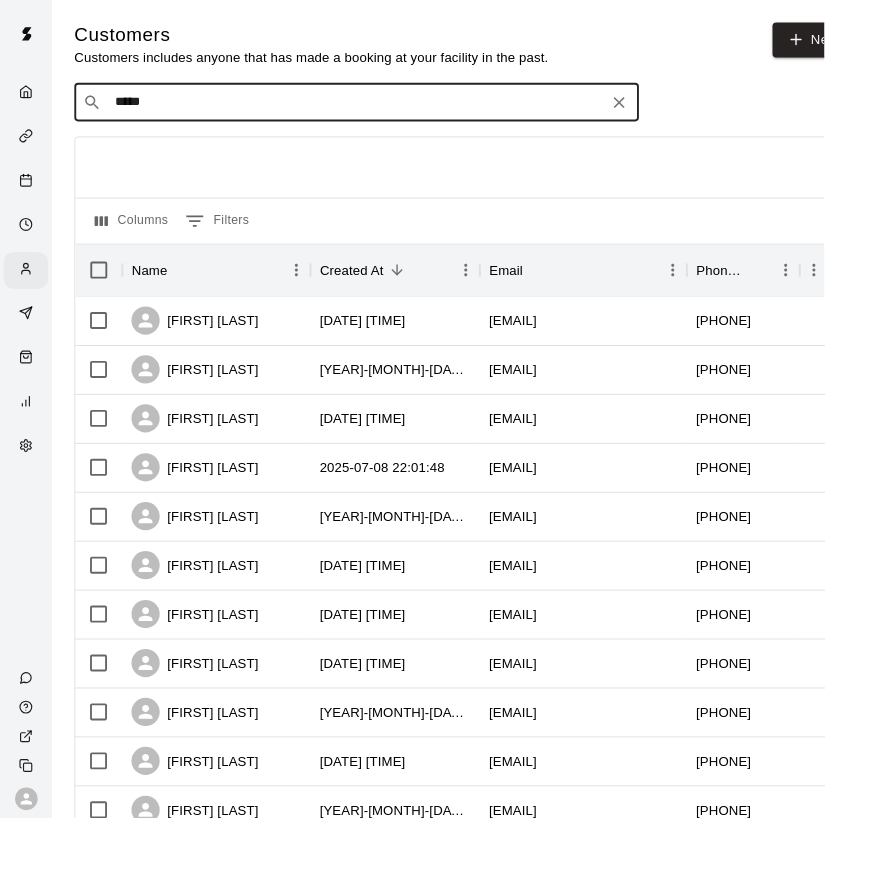 type on "******" 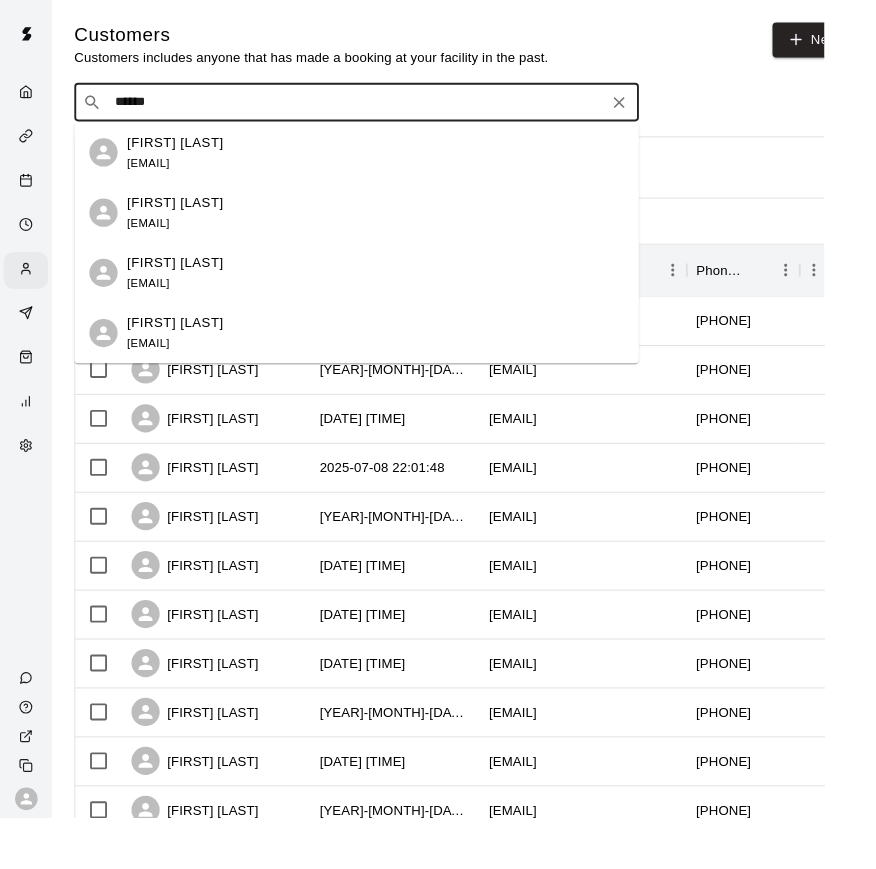 click on "[FIRST] [LAST]" at bounding box center [186, 343] 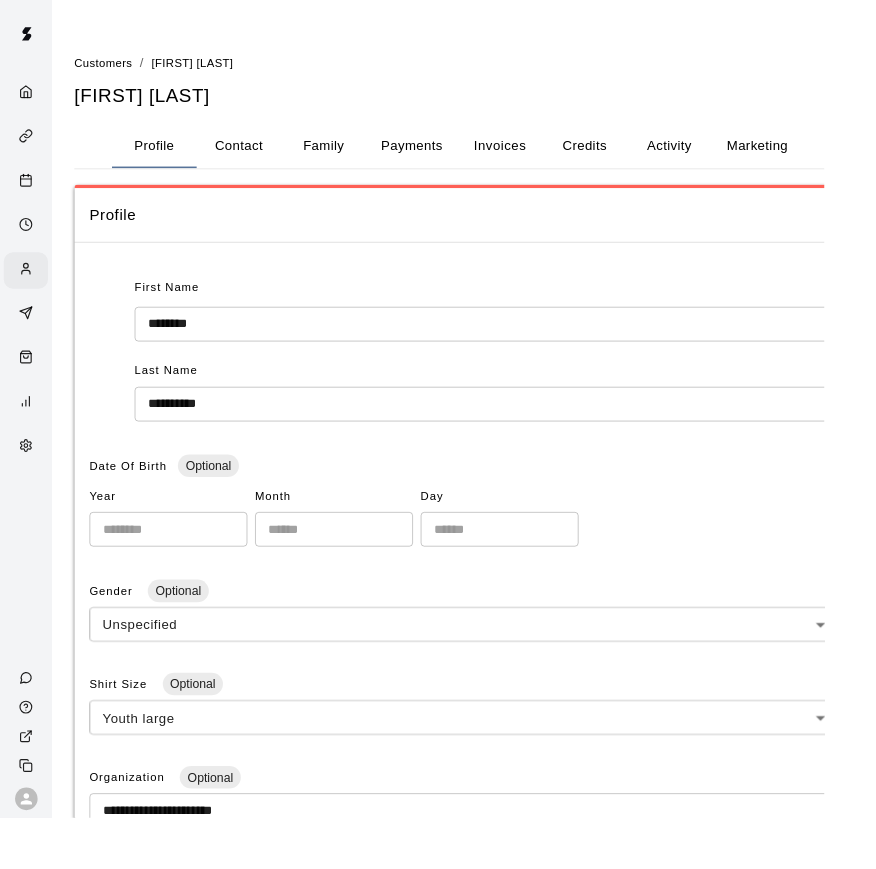click on "Contact" at bounding box center [254, 155] 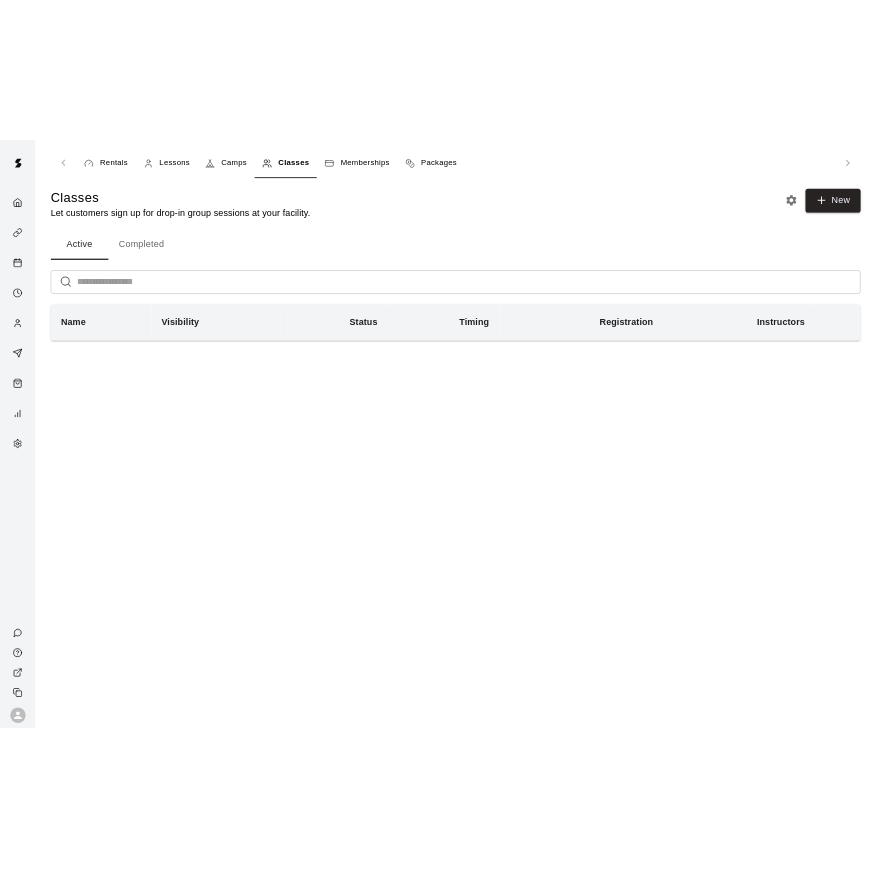 scroll, scrollTop: 0, scrollLeft: 0, axis: both 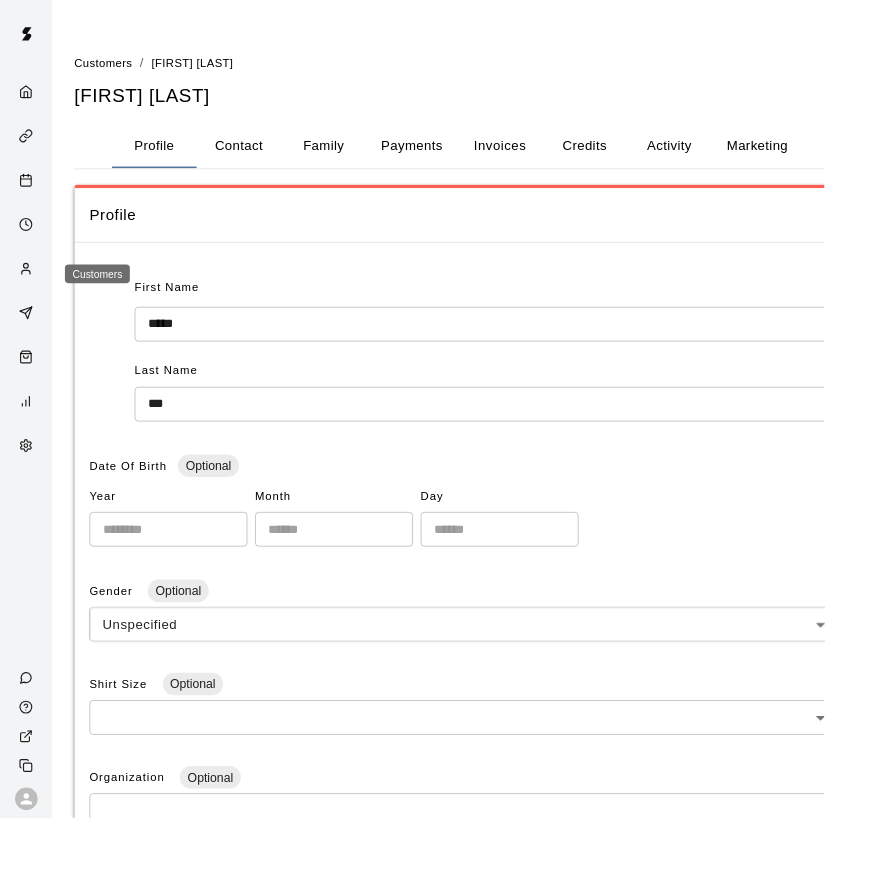 click at bounding box center [27, 287] 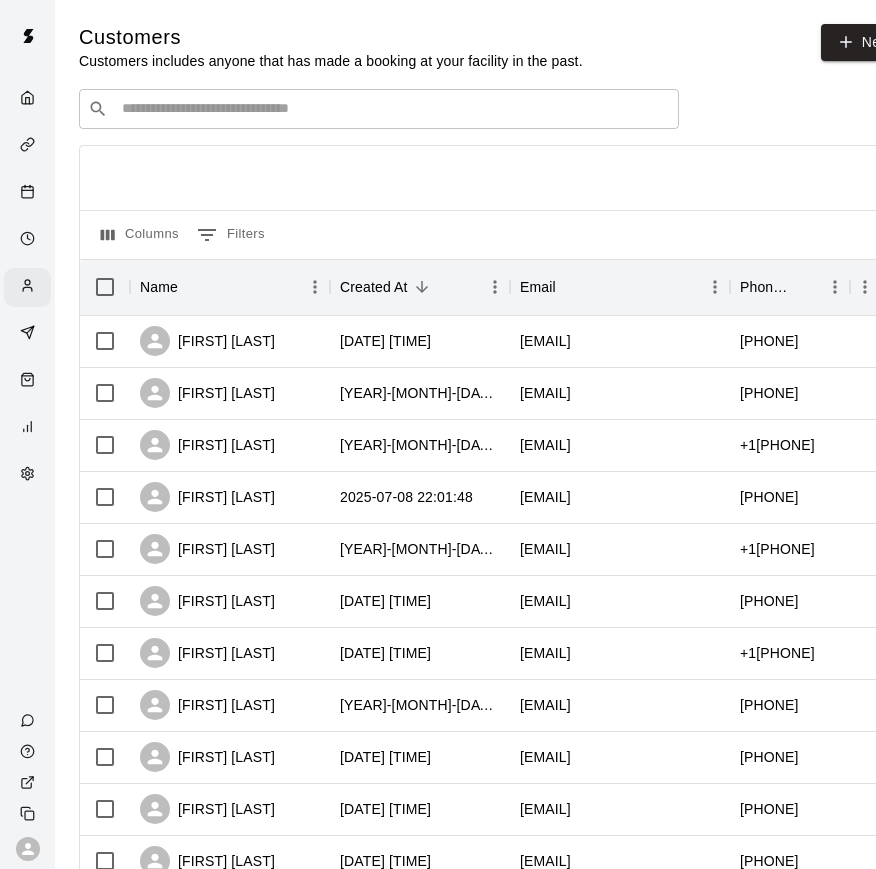 scroll, scrollTop: 7, scrollLeft: 0, axis: vertical 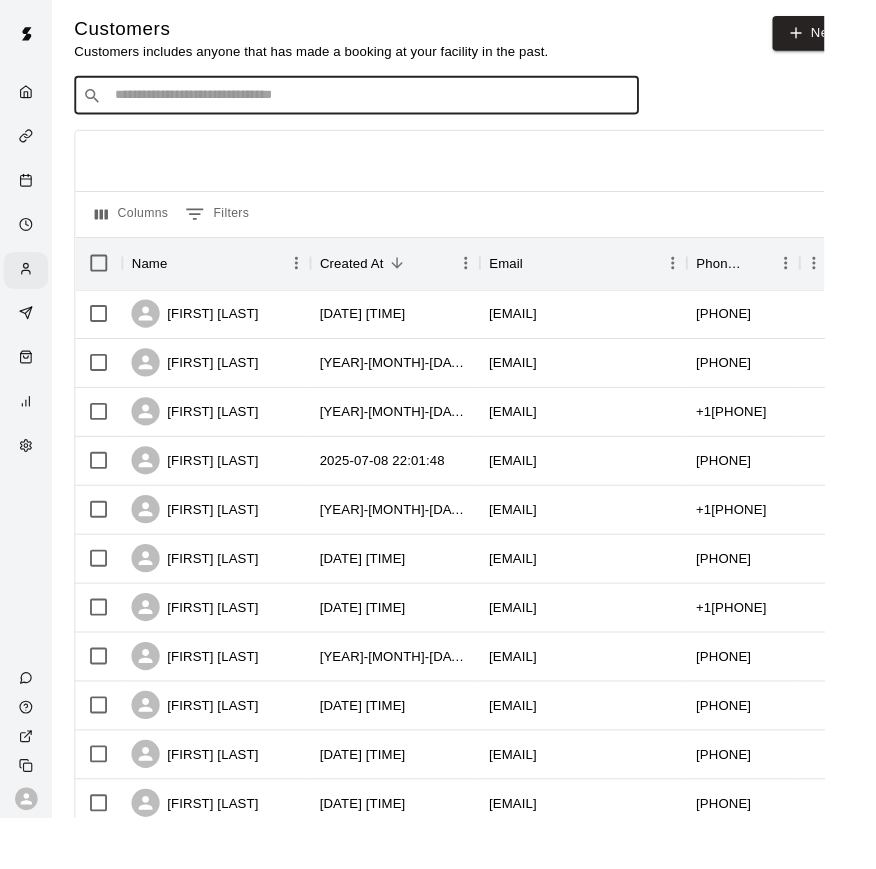 click at bounding box center [393, 102] 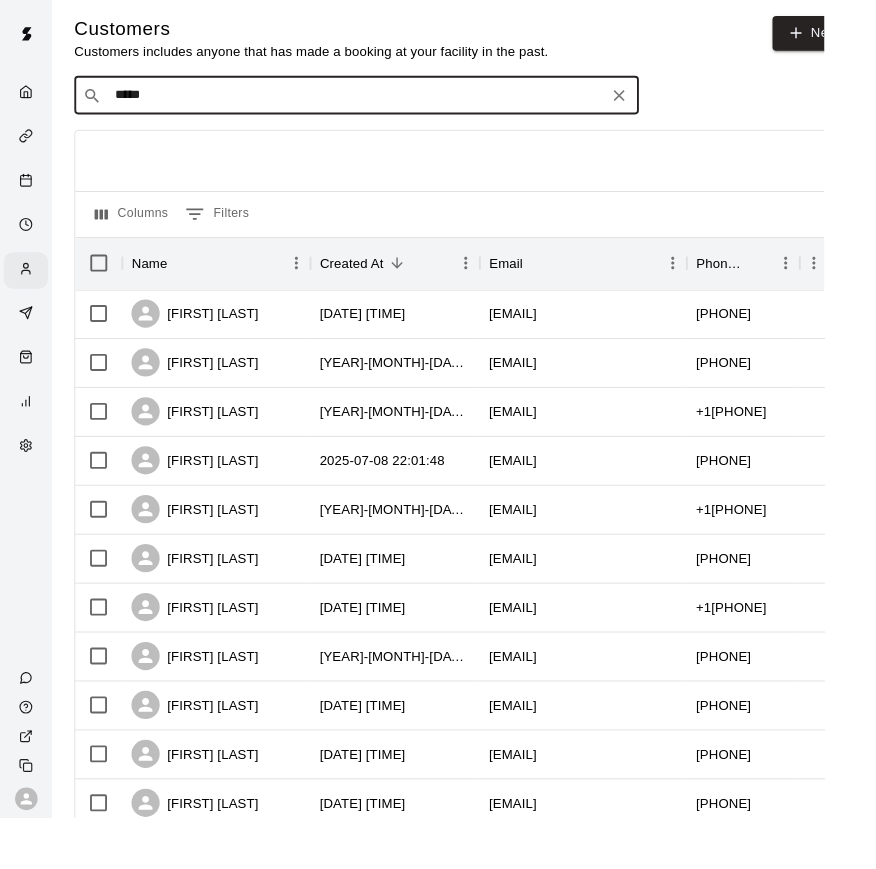 type on "******" 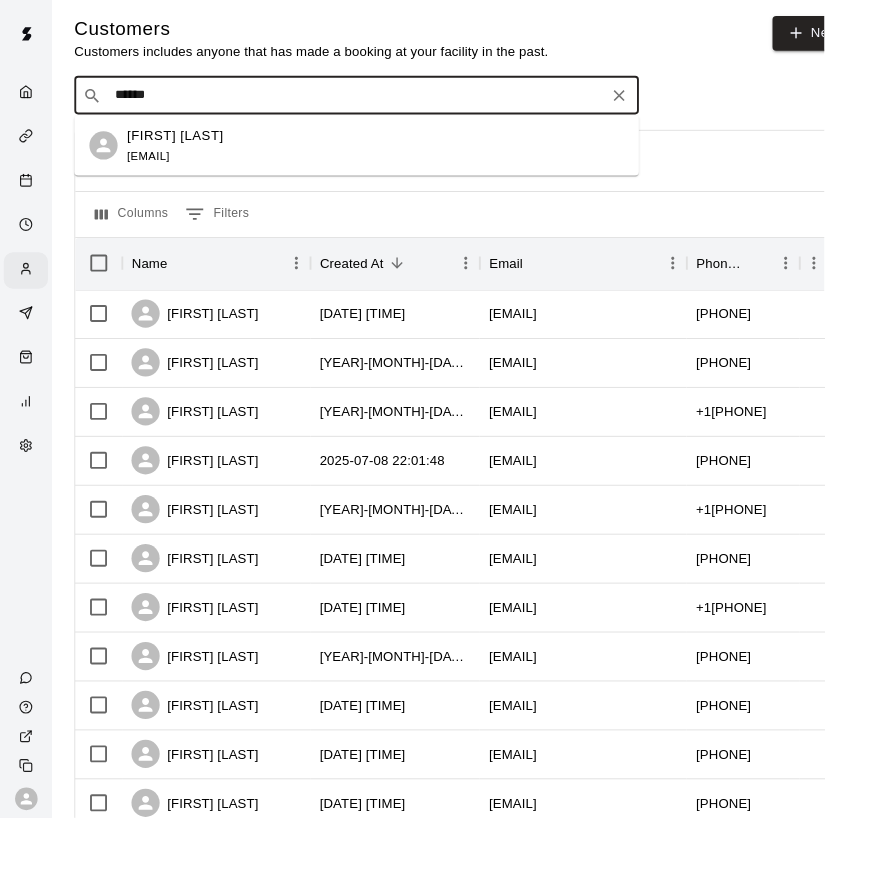 click on "[EMAIL]" at bounding box center (157, 166) 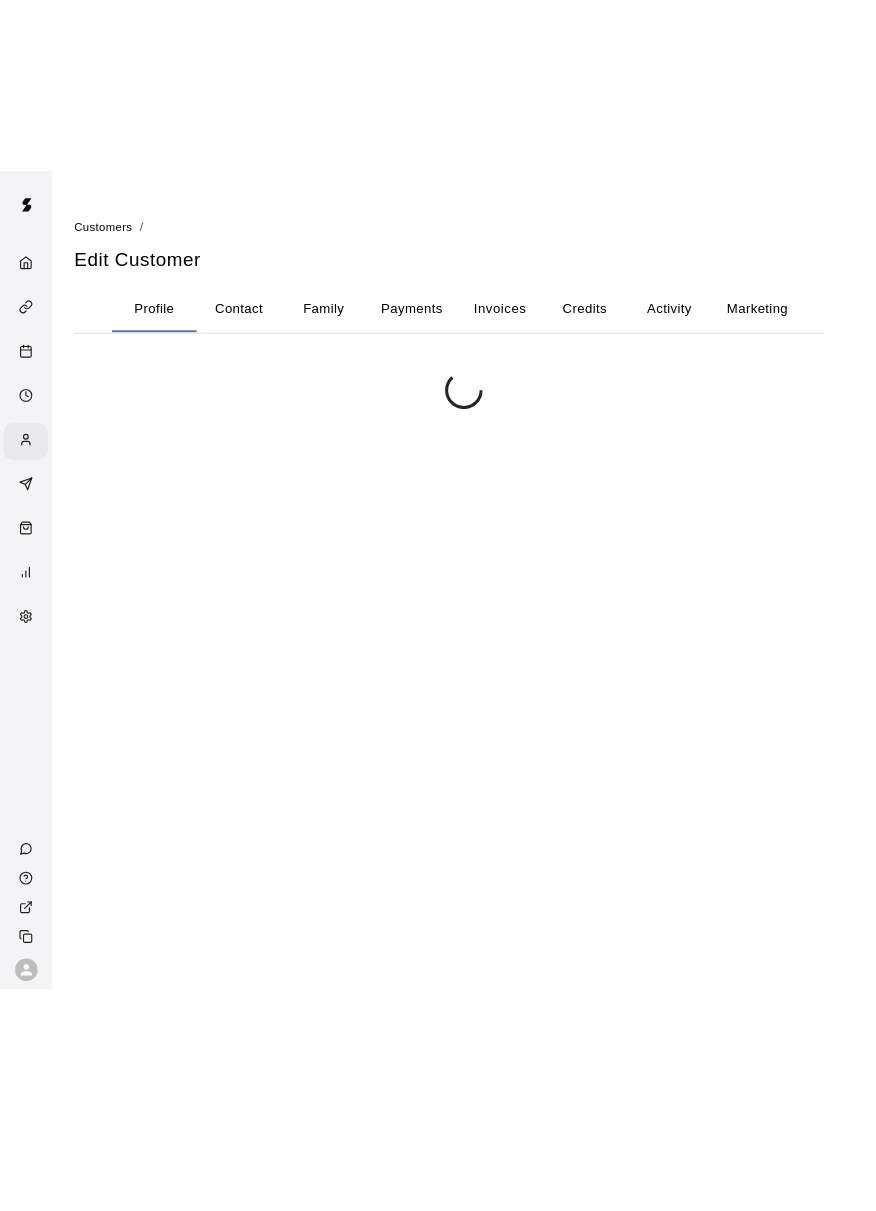 scroll, scrollTop: 0, scrollLeft: 0, axis: both 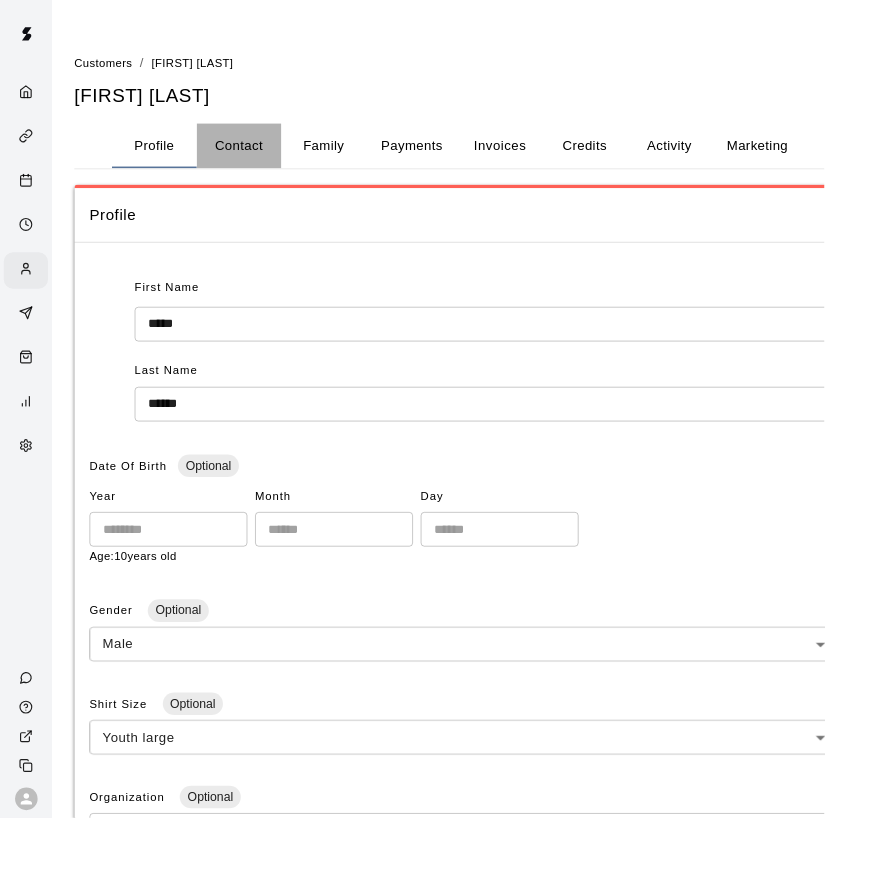 click on "Contact" at bounding box center [254, 155] 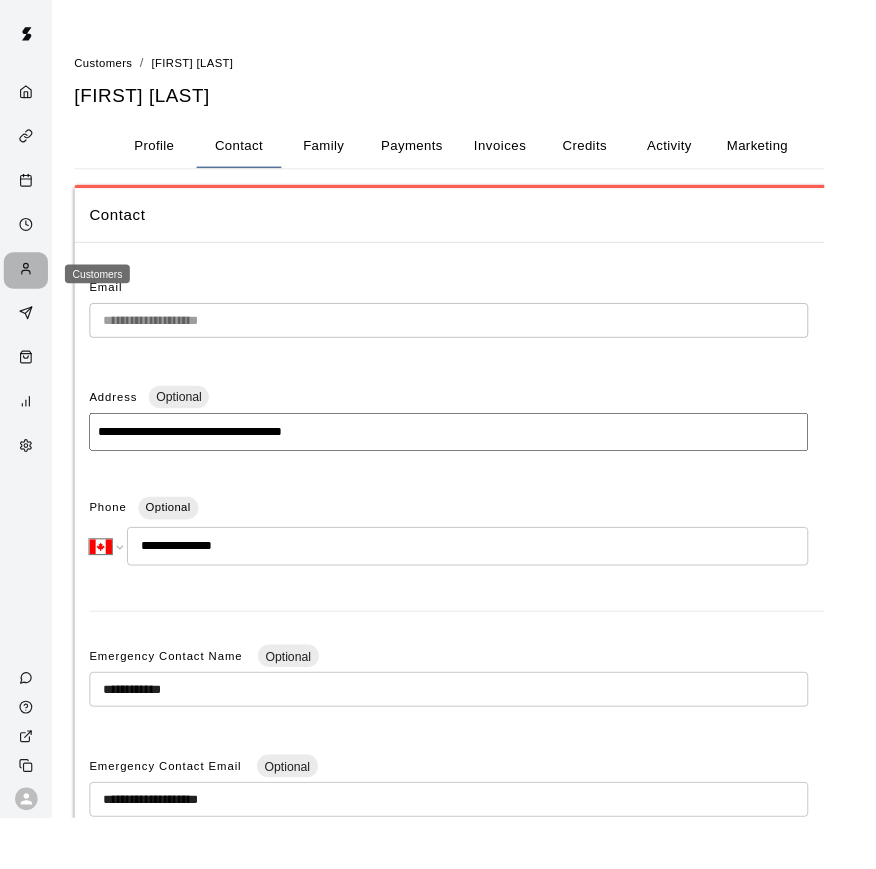 click at bounding box center [27, 287] 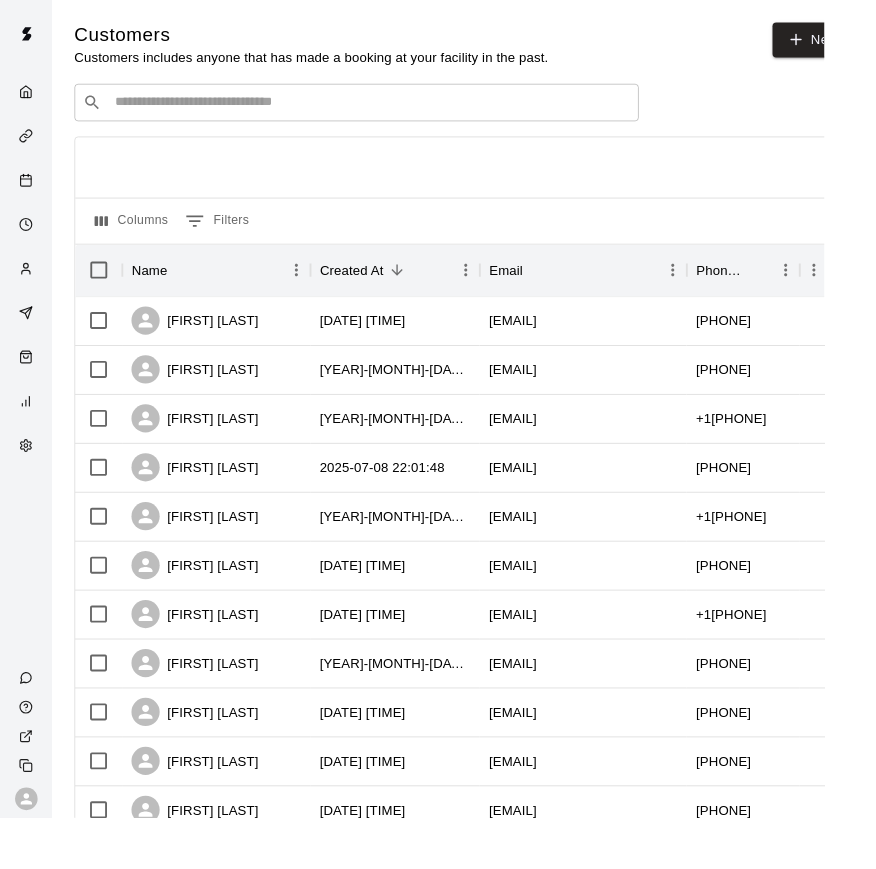click 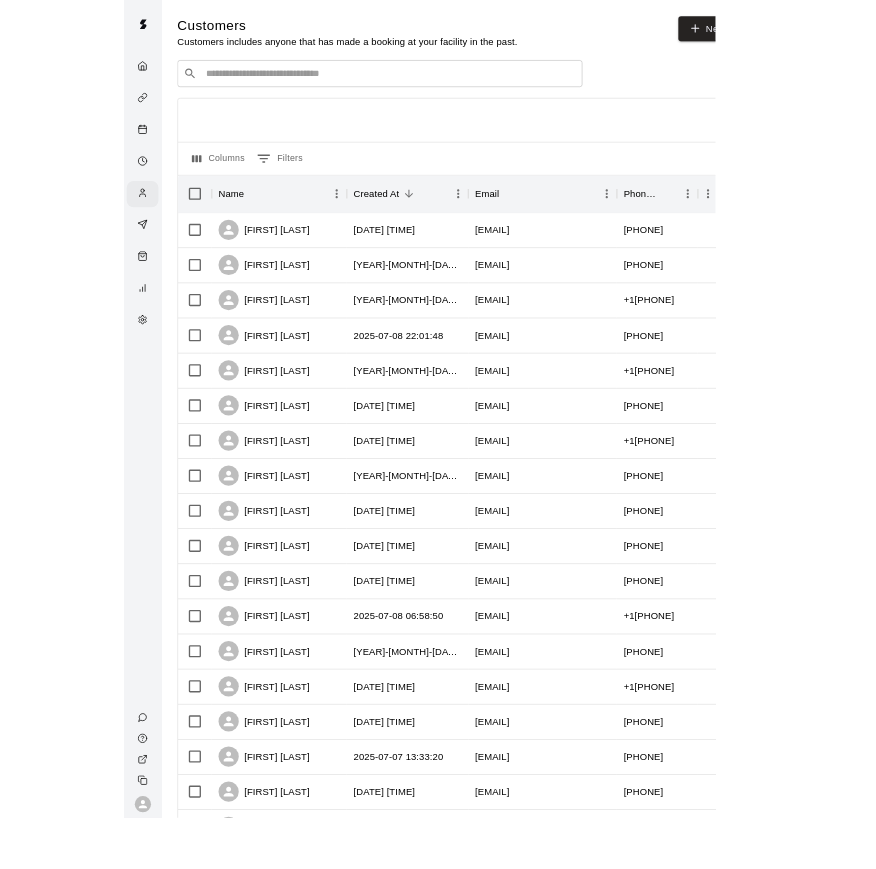 scroll, scrollTop: 7, scrollLeft: 0, axis: vertical 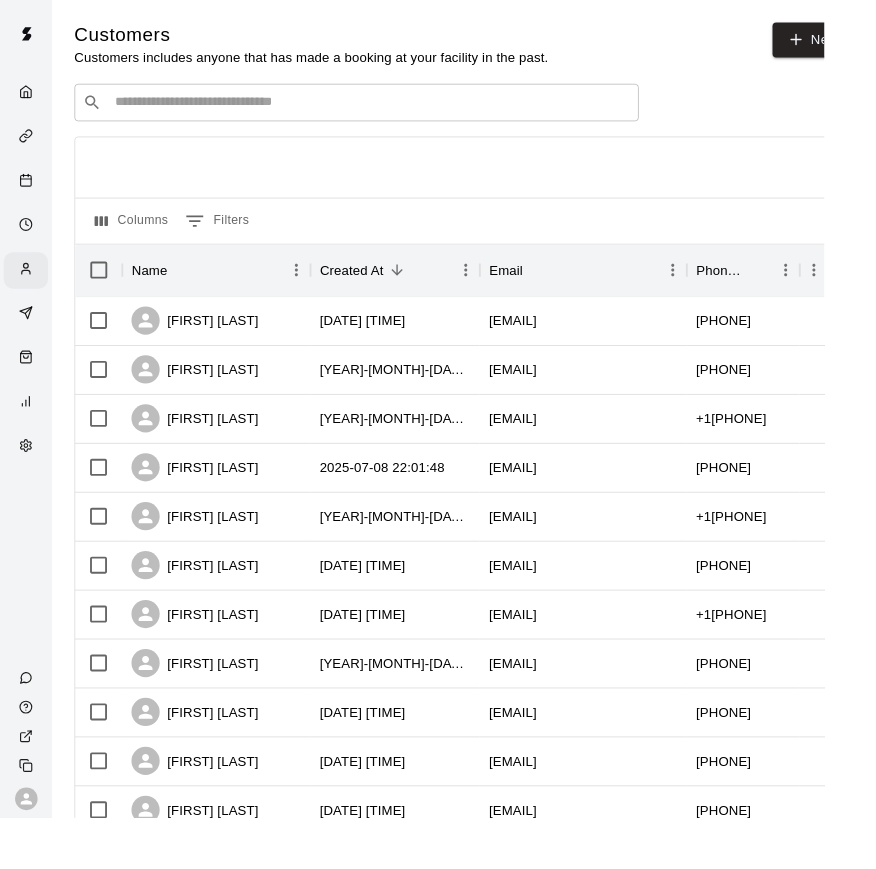 drag, startPoint x: 7, startPoint y: 689, endPoint x: 722, endPoint y: 230, distance: 849.6505 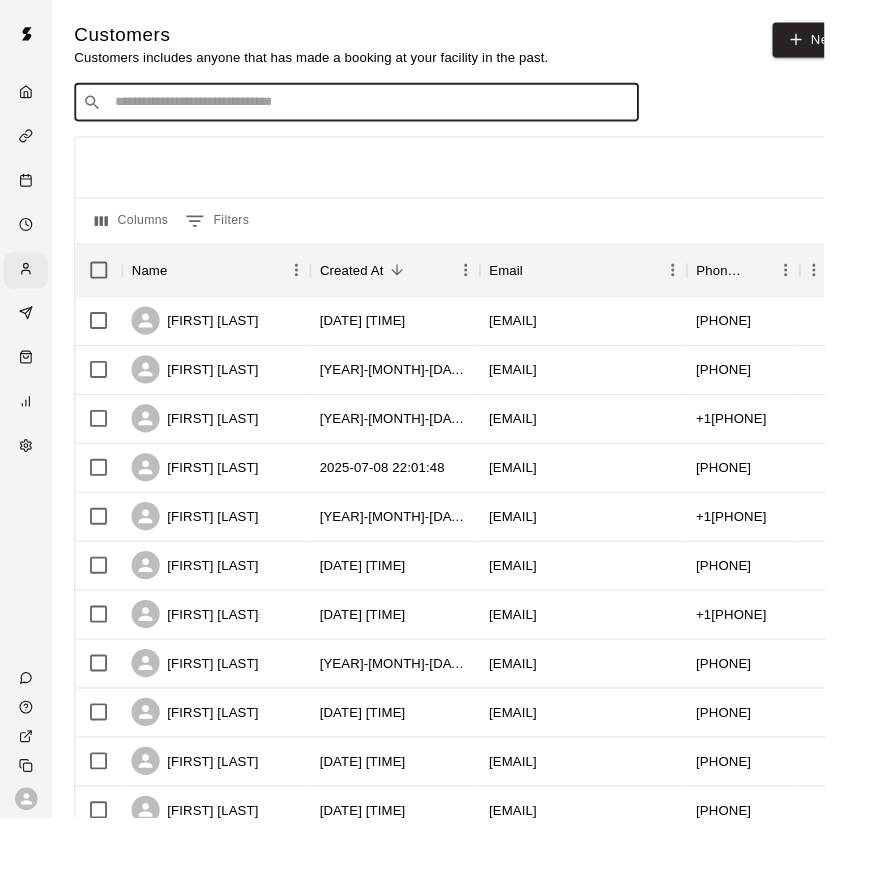 click at bounding box center [393, 109] 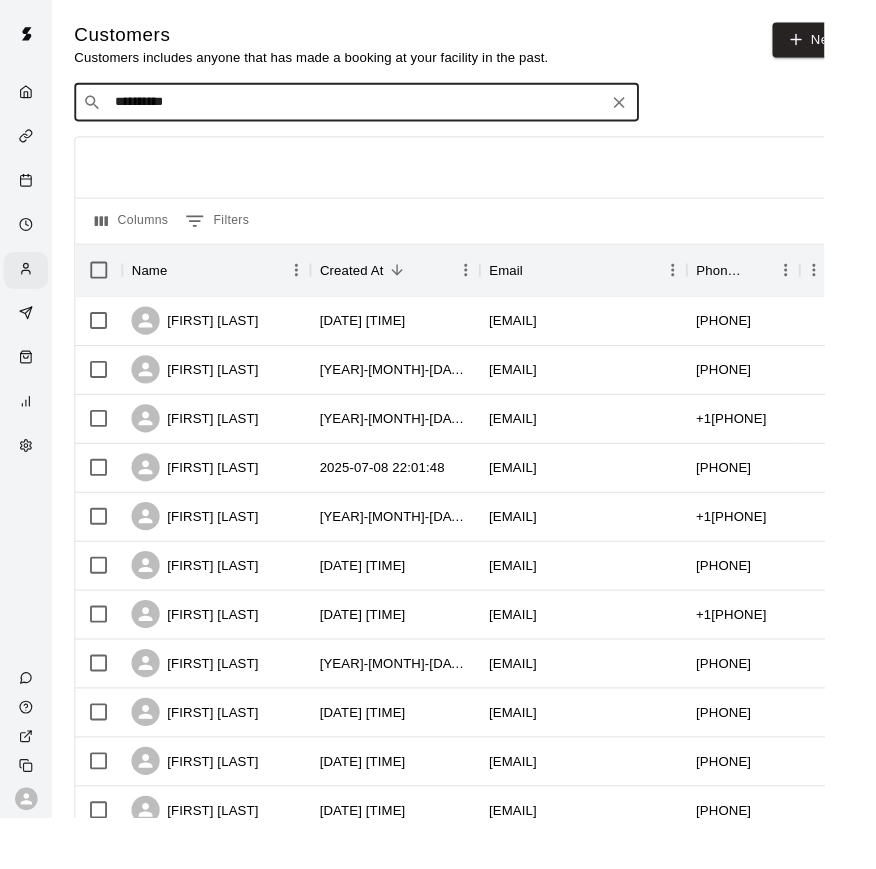 type on "**********" 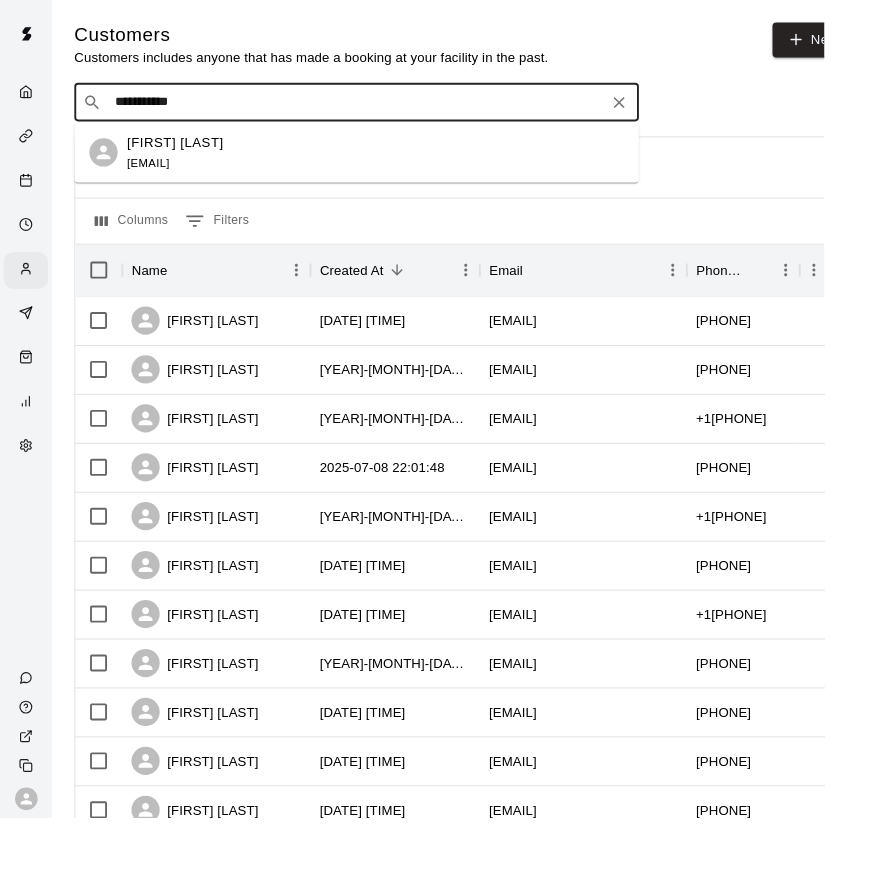 click on "[FIRST] [LAST] [EMAIL]" at bounding box center [379, 162] 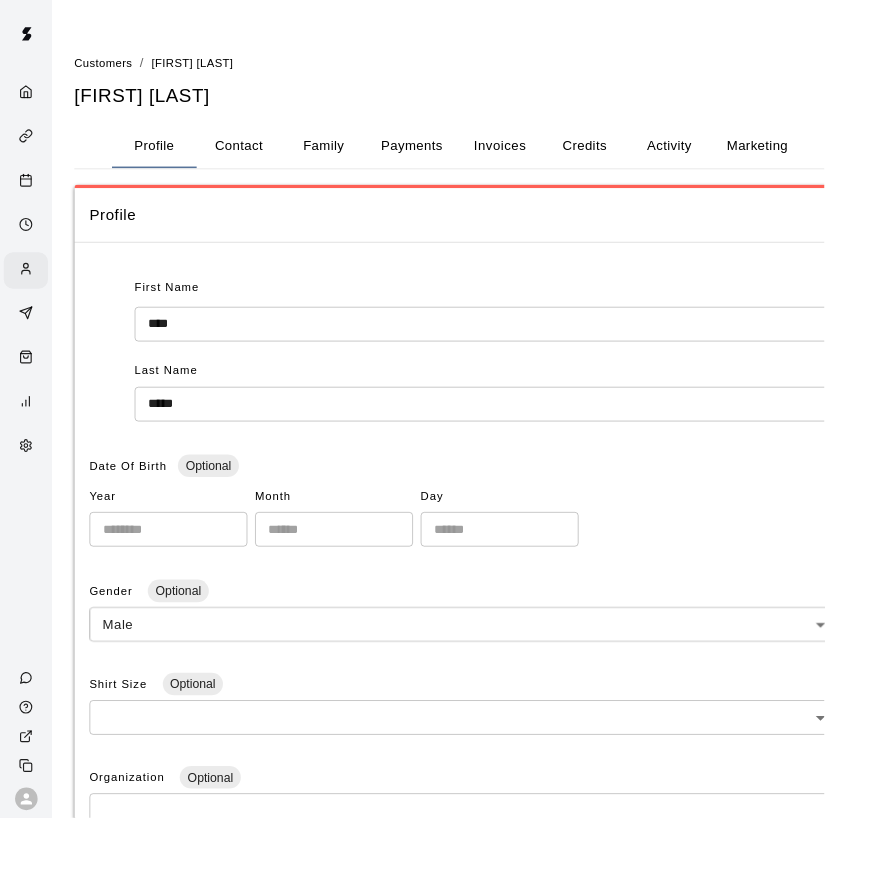 click on "Contact" at bounding box center (254, 155) 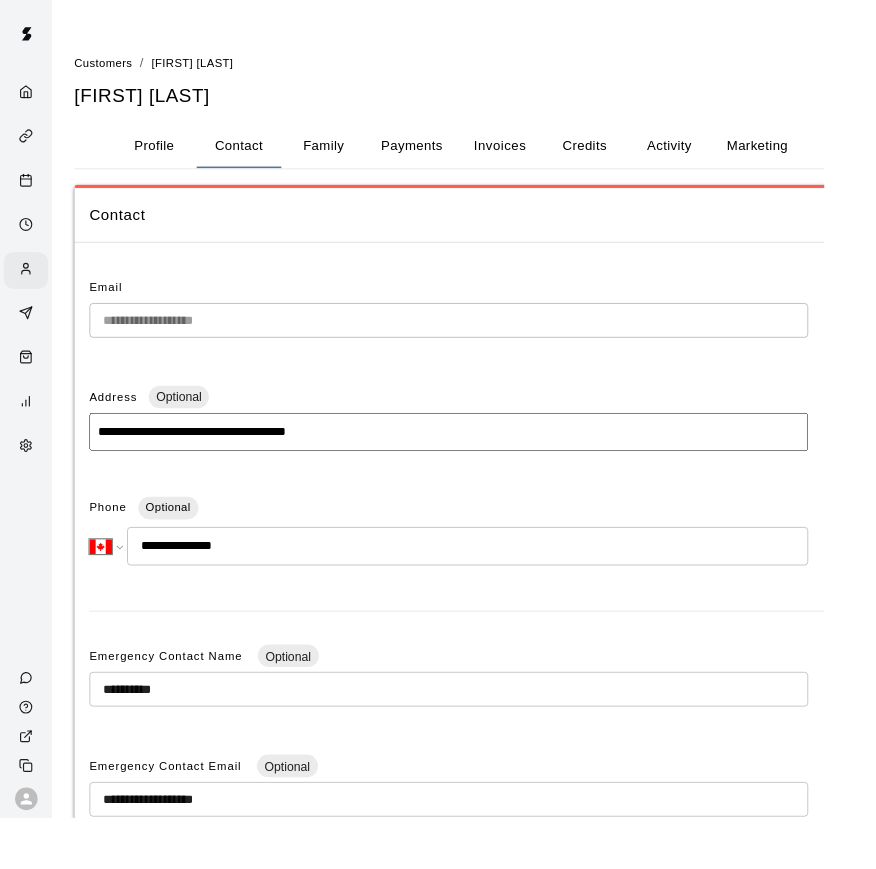 drag, startPoint x: 56, startPoint y: 386, endPoint x: -1, endPoint y: -1, distance: 391.17514 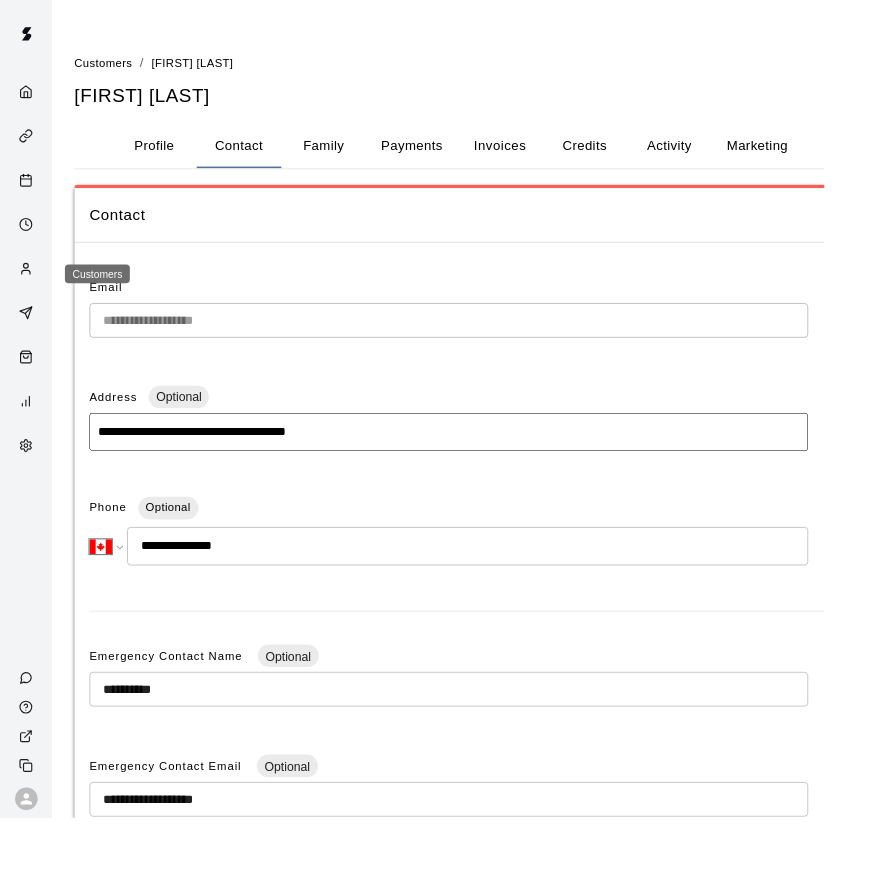 click 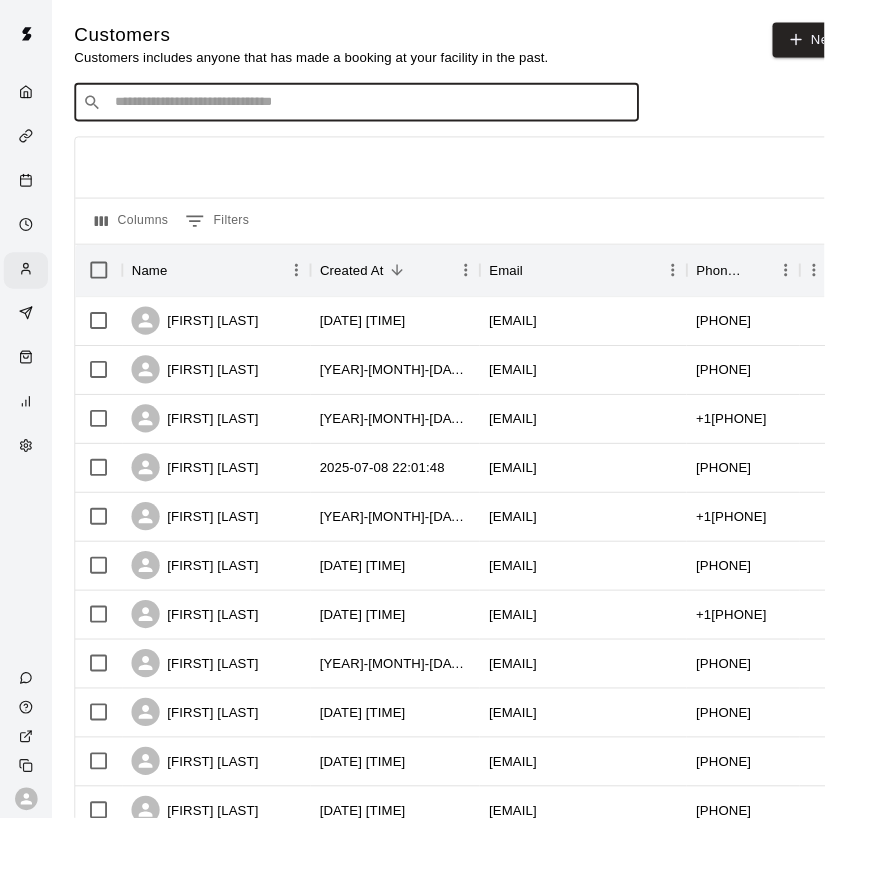 click at bounding box center [393, 109] 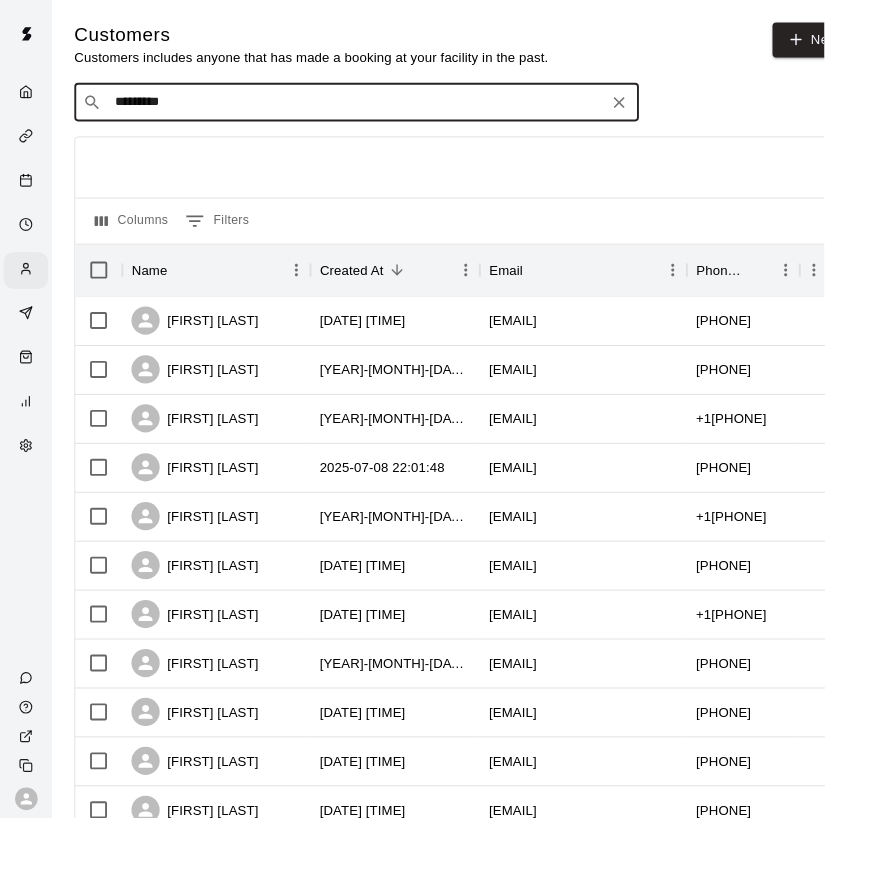 type on "**********" 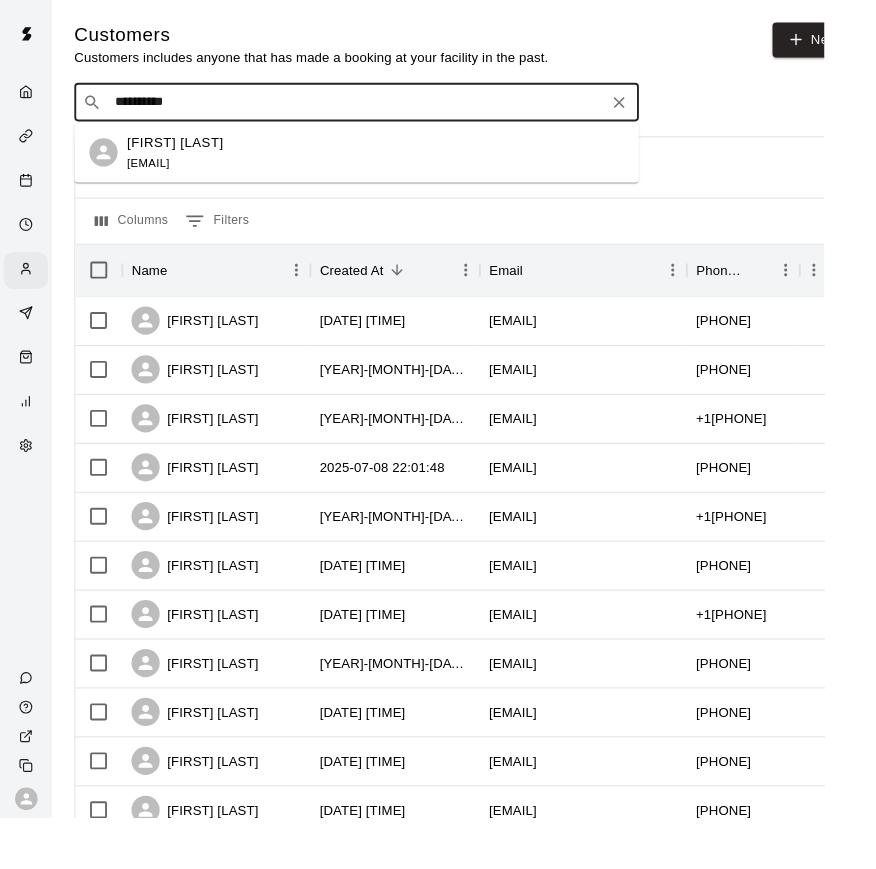 click on "[FIRST] [LAST]" at bounding box center [186, 151] 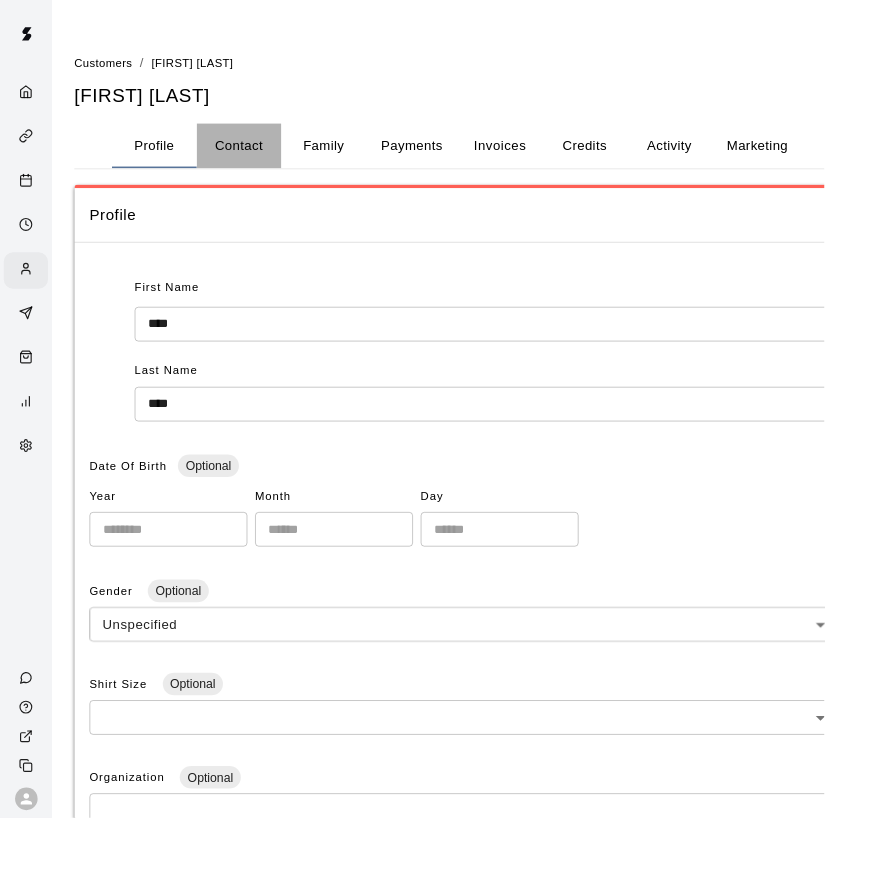 click on "Contact" at bounding box center [254, 155] 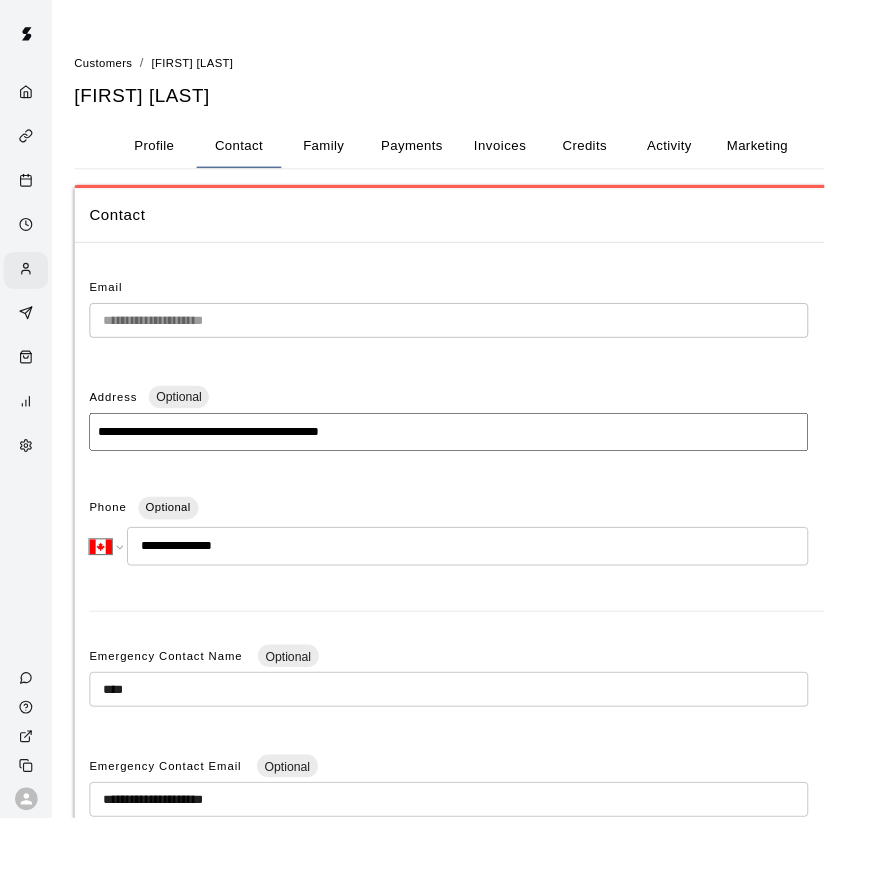 drag, startPoint x: 24, startPoint y: 354, endPoint x: 703, endPoint y: 436, distance: 683.9335 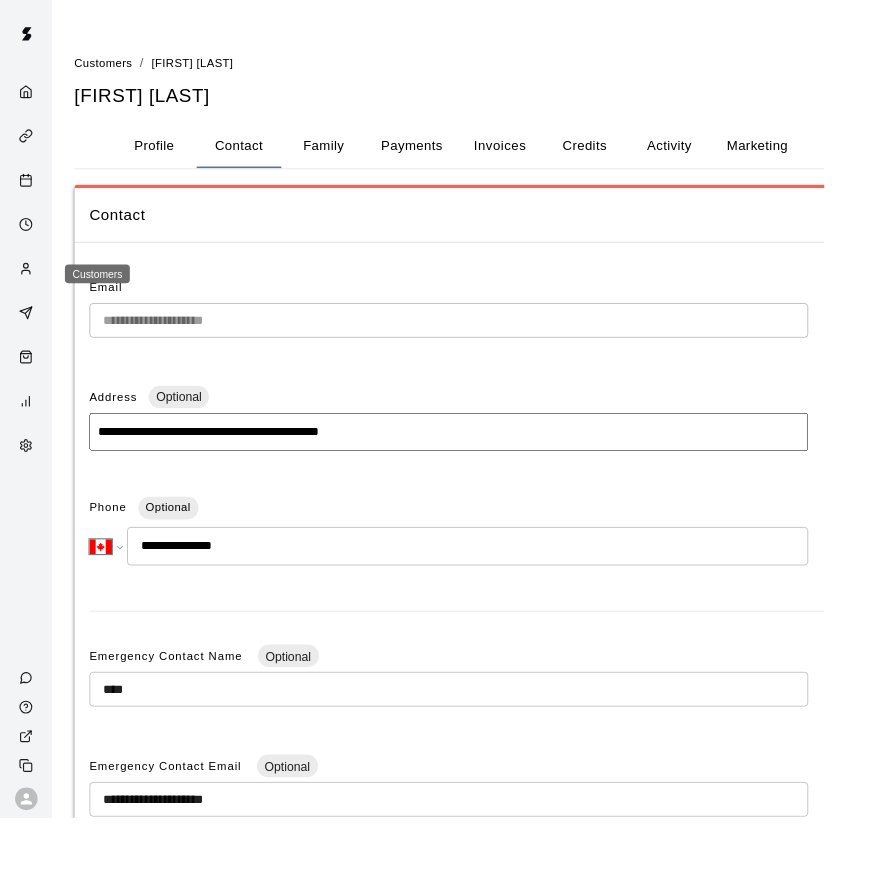 click 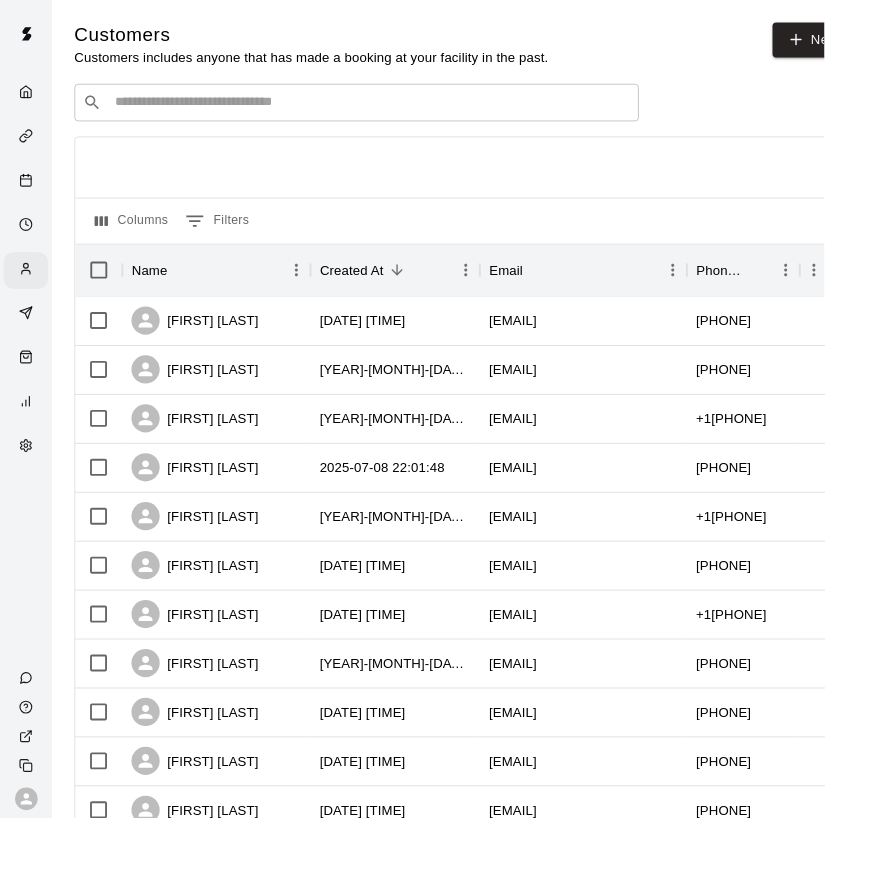 click on "​ ​" at bounding box center [379, 109] 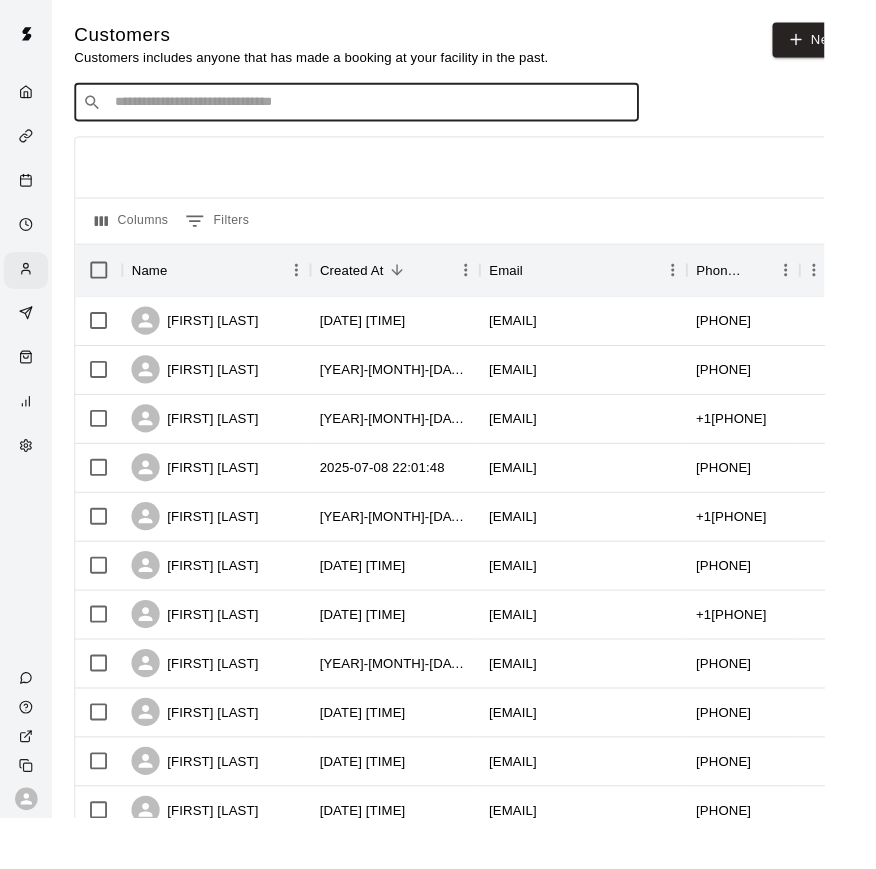 drag, startPoint x: 867, startPoint y: 296, endPoint x: 210, endPoint y: 105, distance: 684.20026 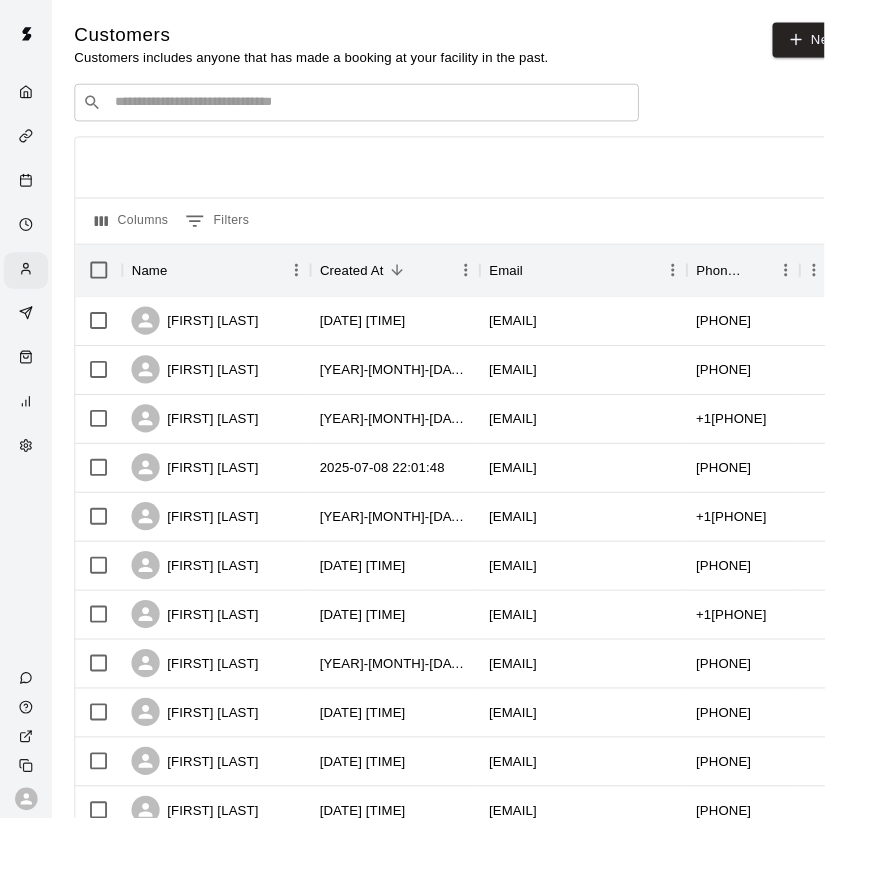 click at bounding box center [393, 109] 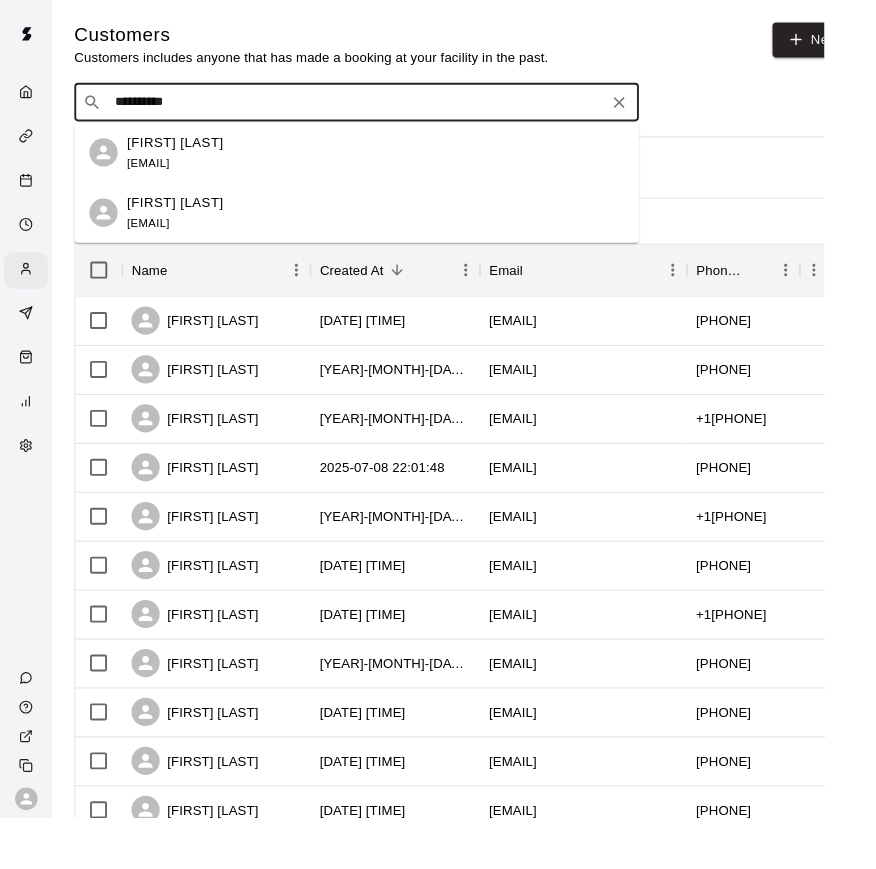 type on "**********" 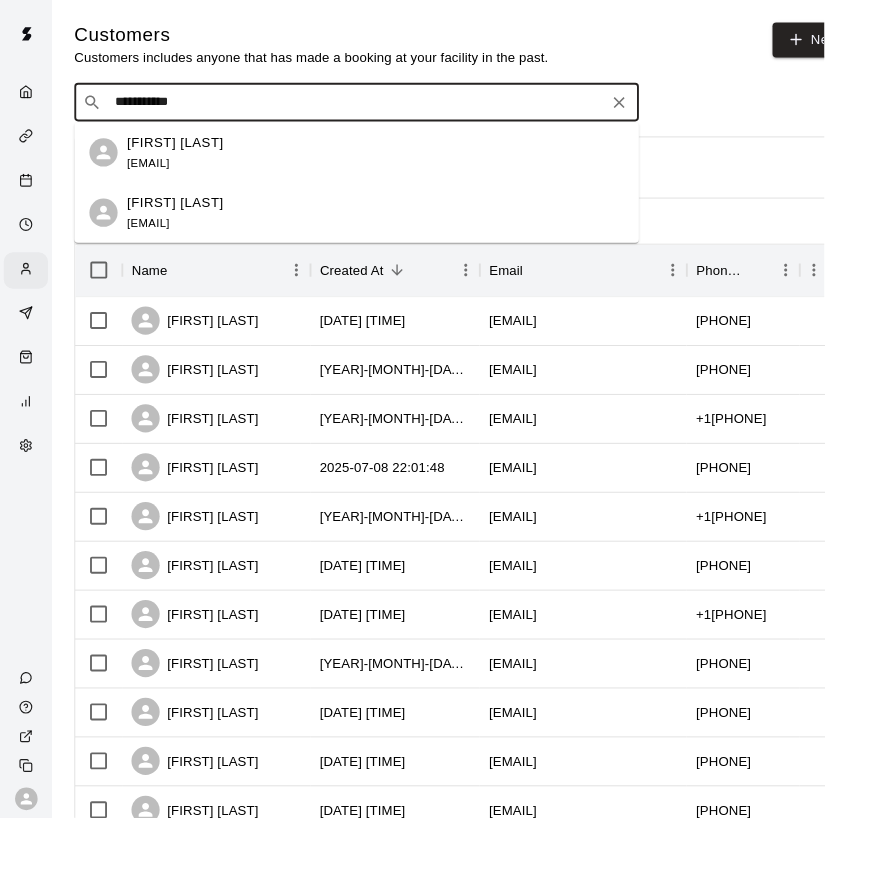 click on "[FIRST] [LAST]" at bounding box center (186, 151) 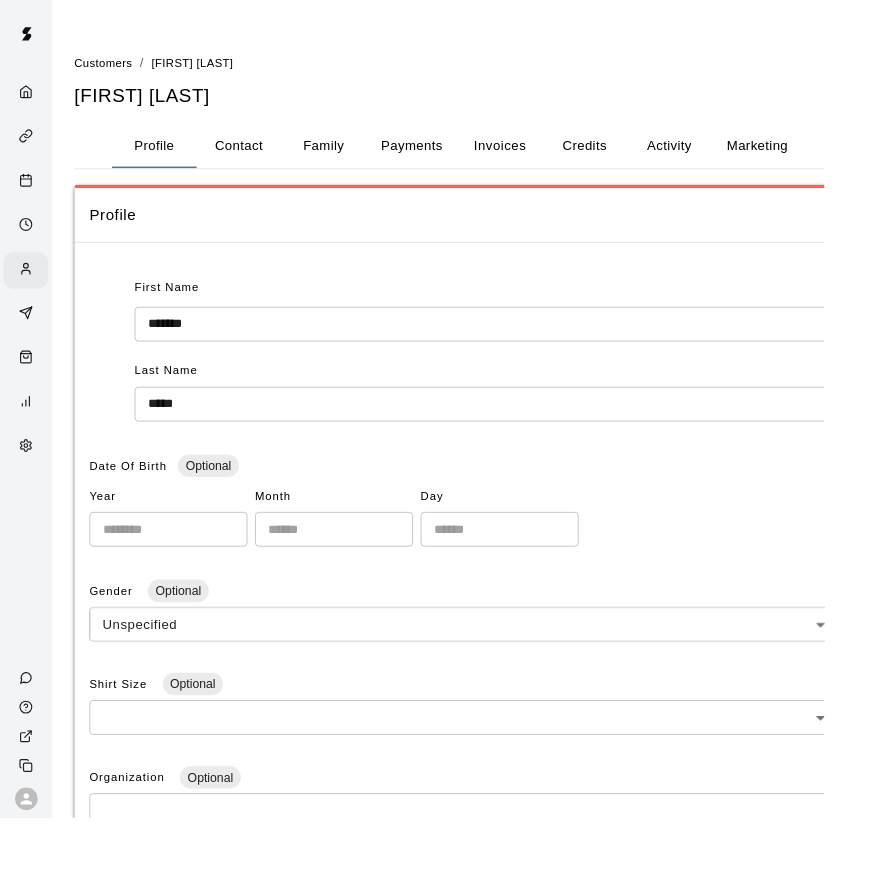 click on "Contact" at bounding box center [254, 155] 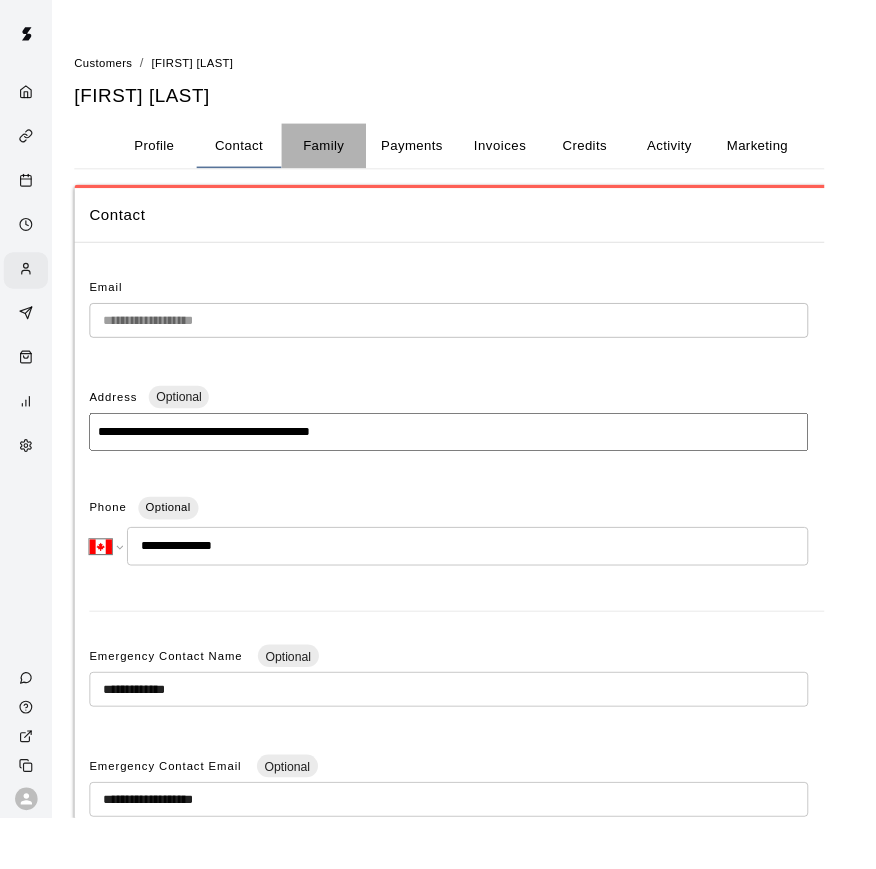 click on "Family" at bounding box center (344, 155) 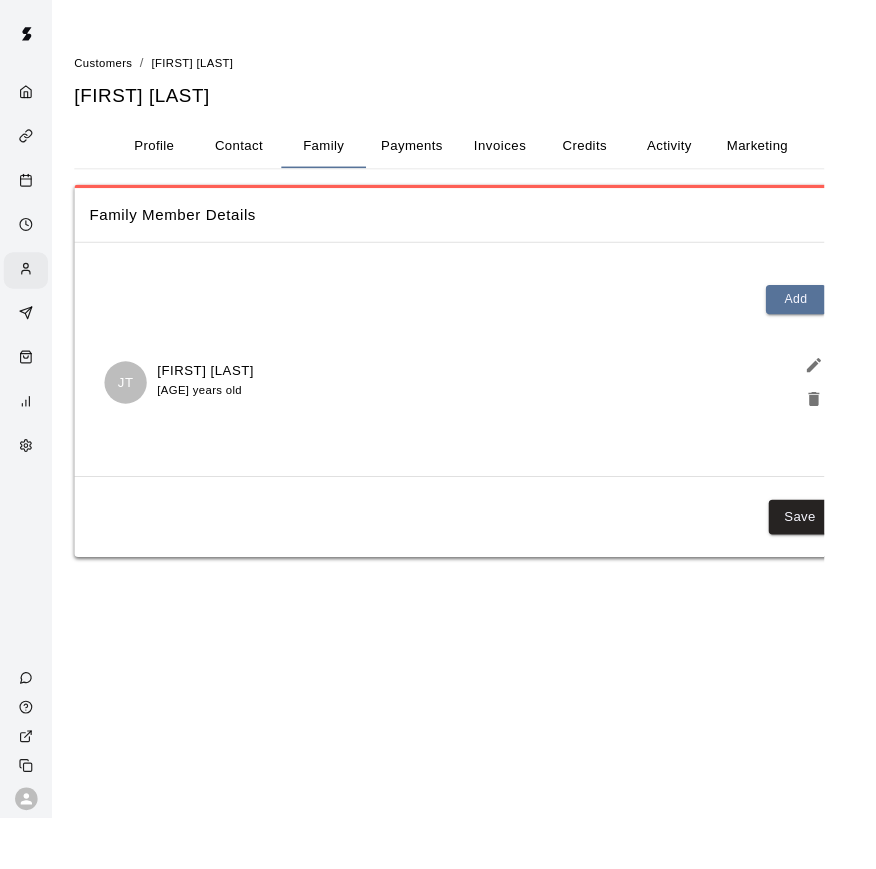 click on "Contact" at bounding box center (254, 155) 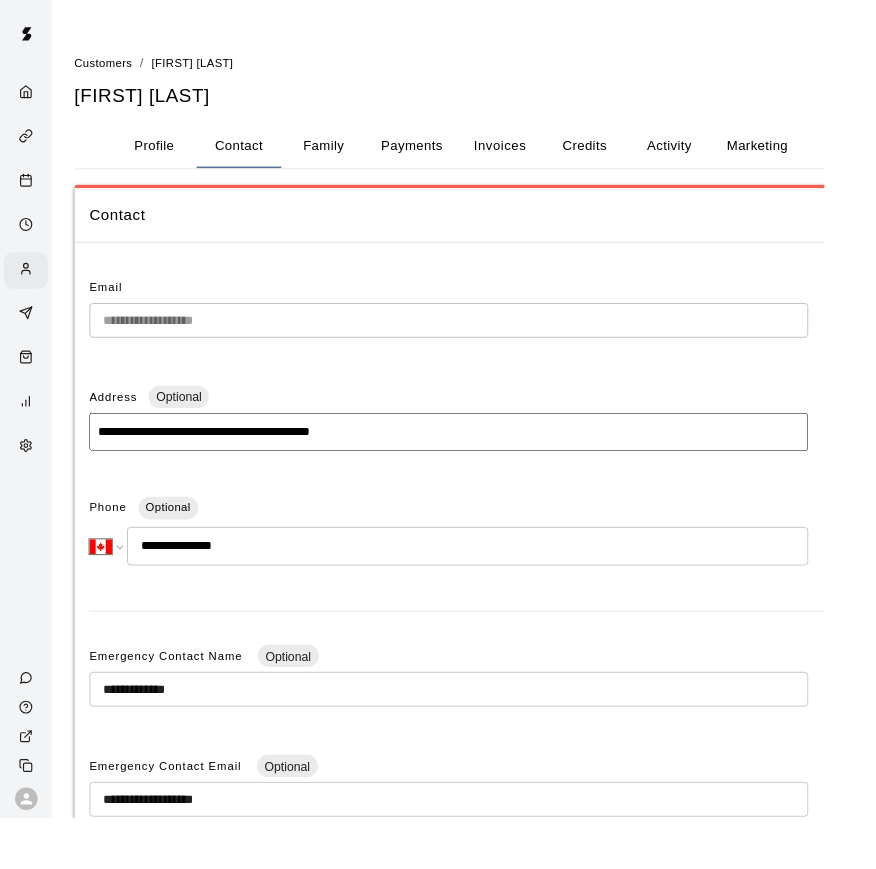 drag, startPoint x: 926, startPoint y: 472, endPoint x: 271, endPoint y: 233, distance: 697.2417 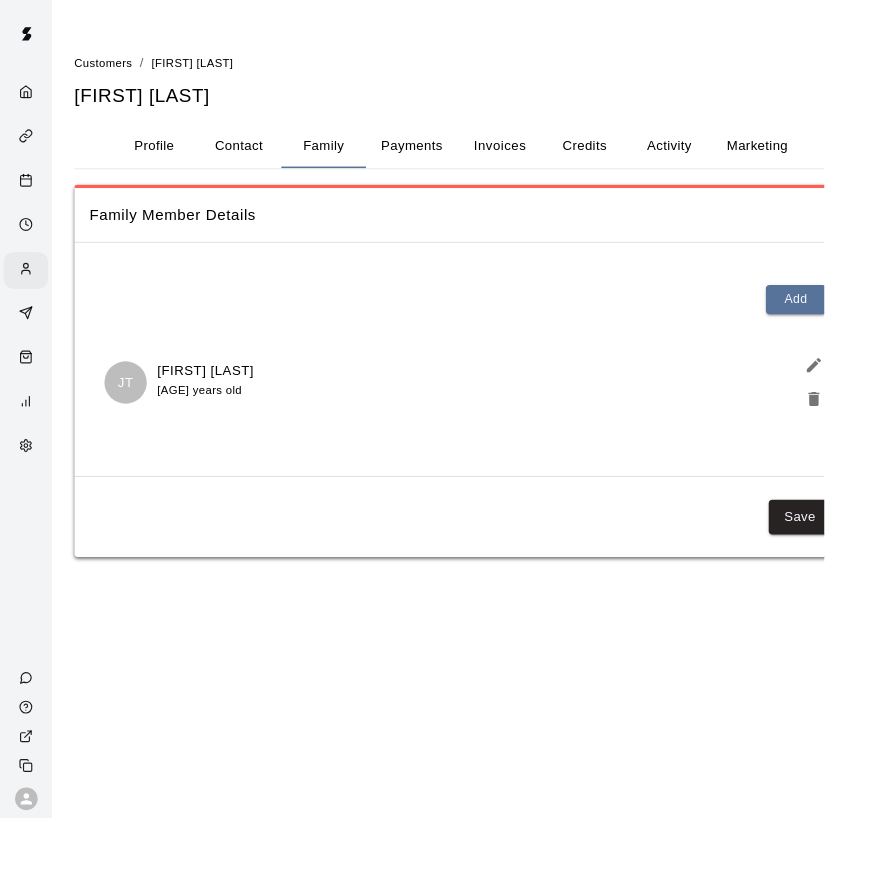 click on "Contact" at bounding box center (254, 155) 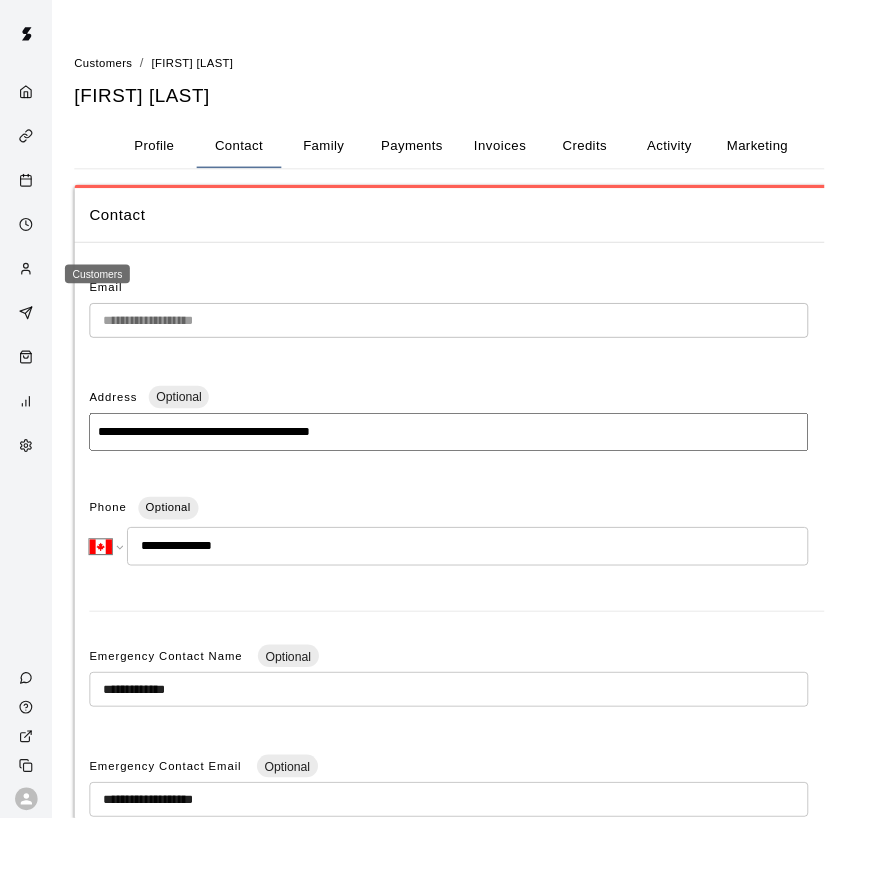 click 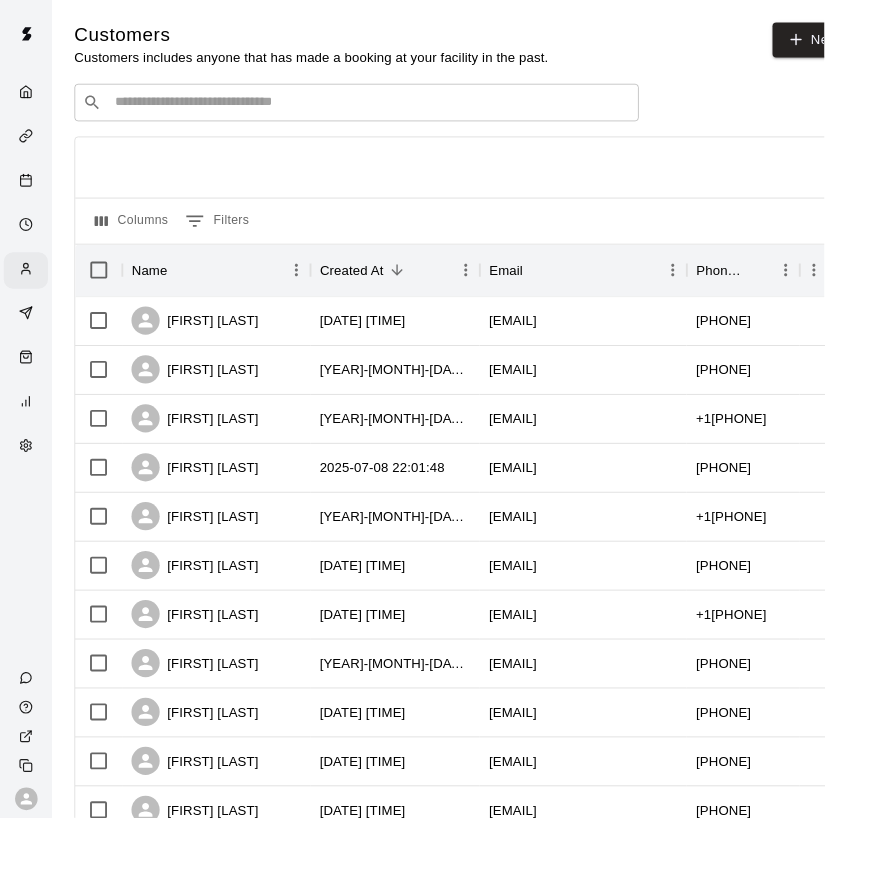 click at bounding box center [393, 109] 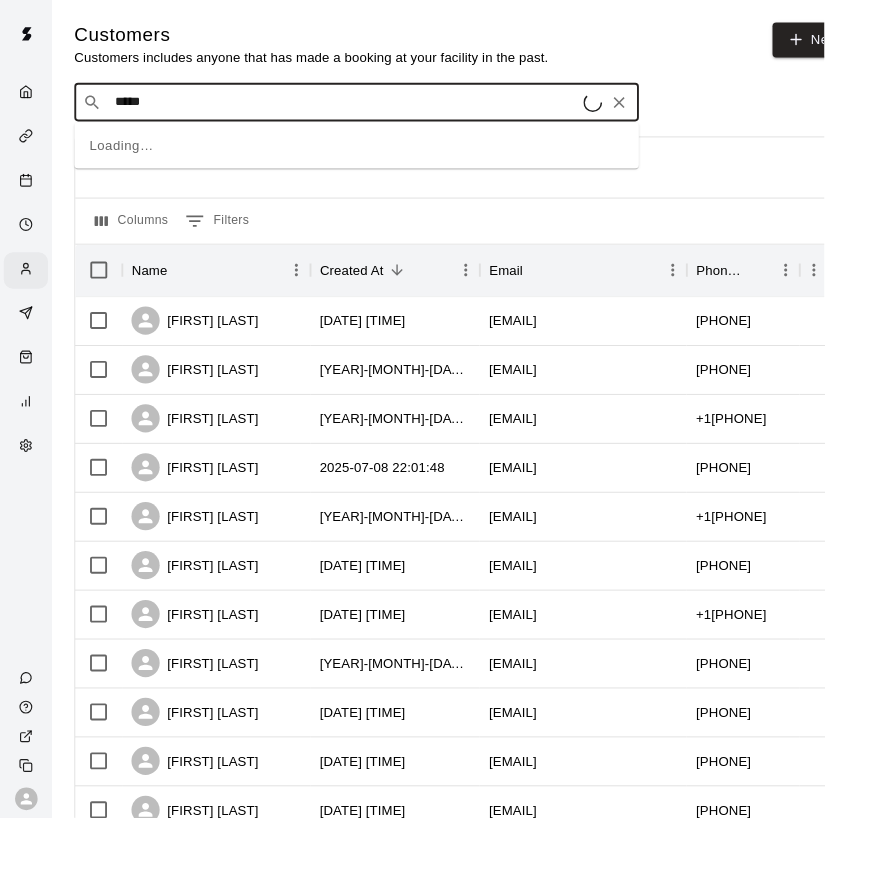 type on "******" 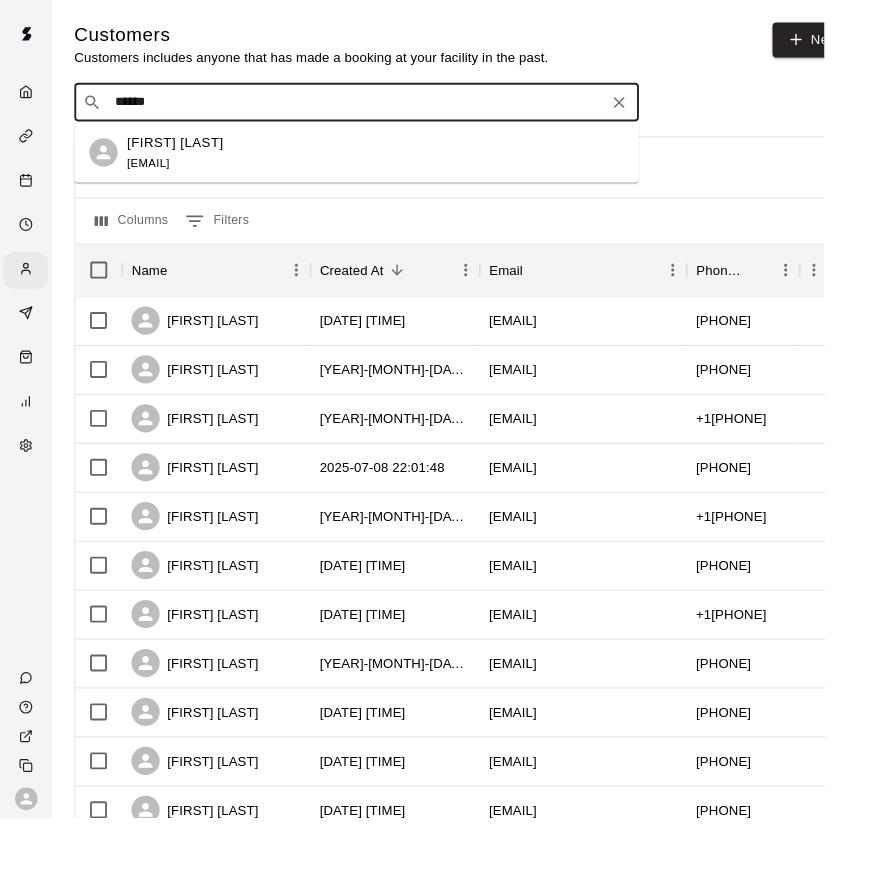 click on "[EMAIL]" at bounding box center [157, 173] 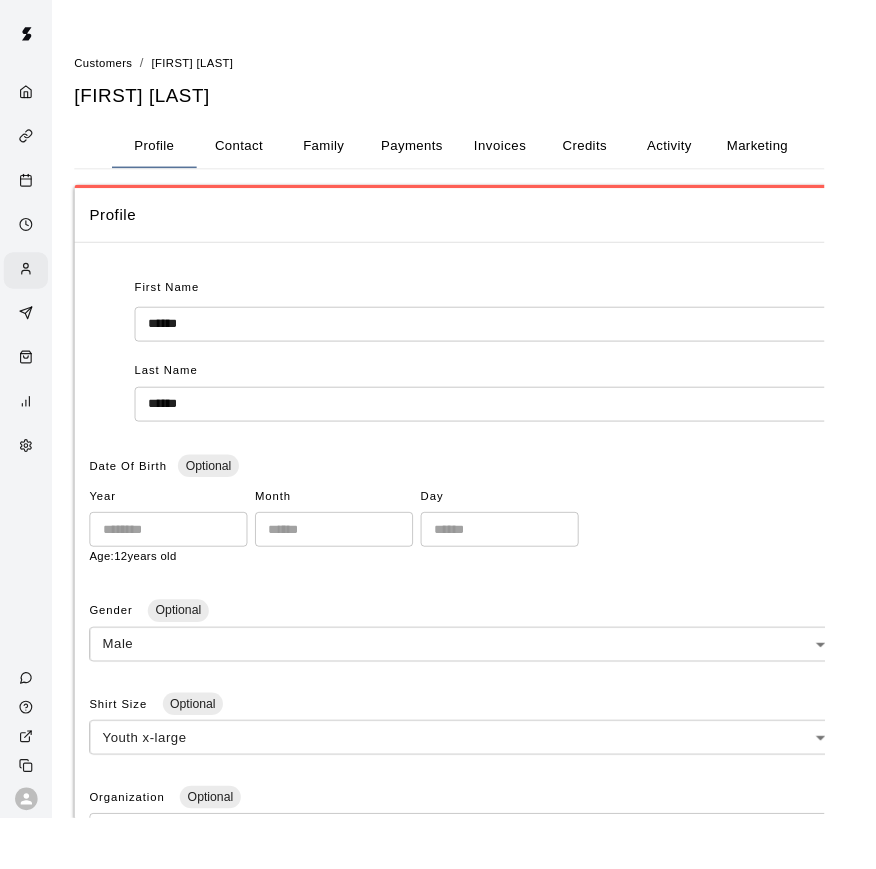 click on "Contact" at bounding box center (254, 155) 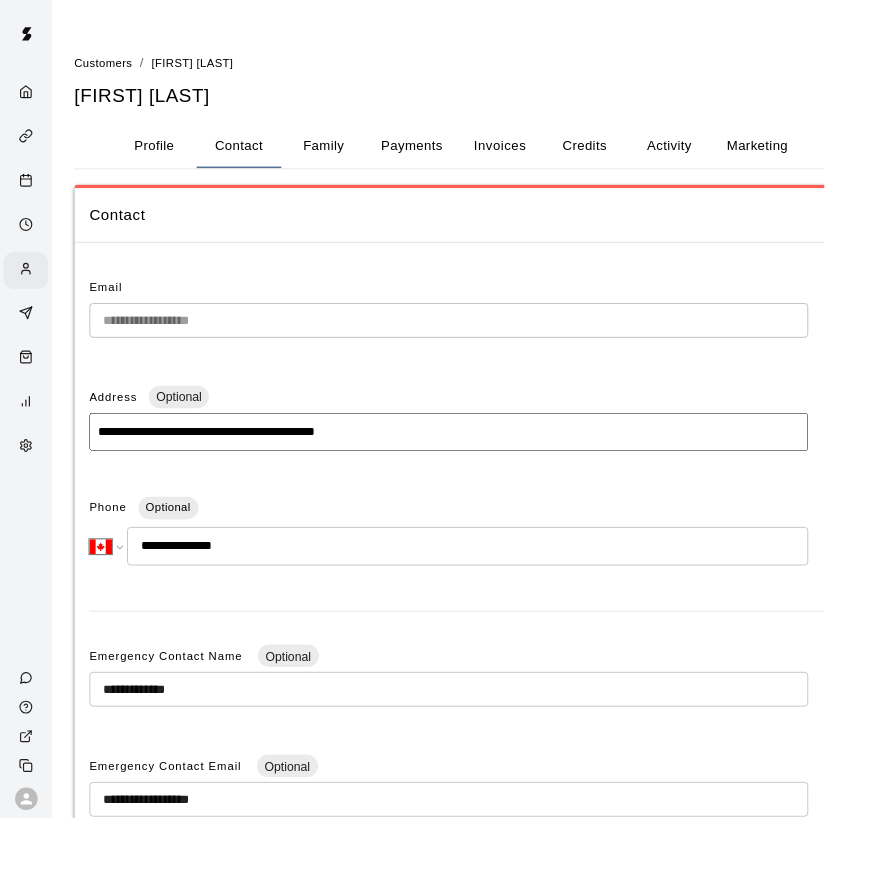 drag, startPoint x: 923, startPoint y: 150, endPoint x: 356, endPoint y: 85, distance: 570.71356 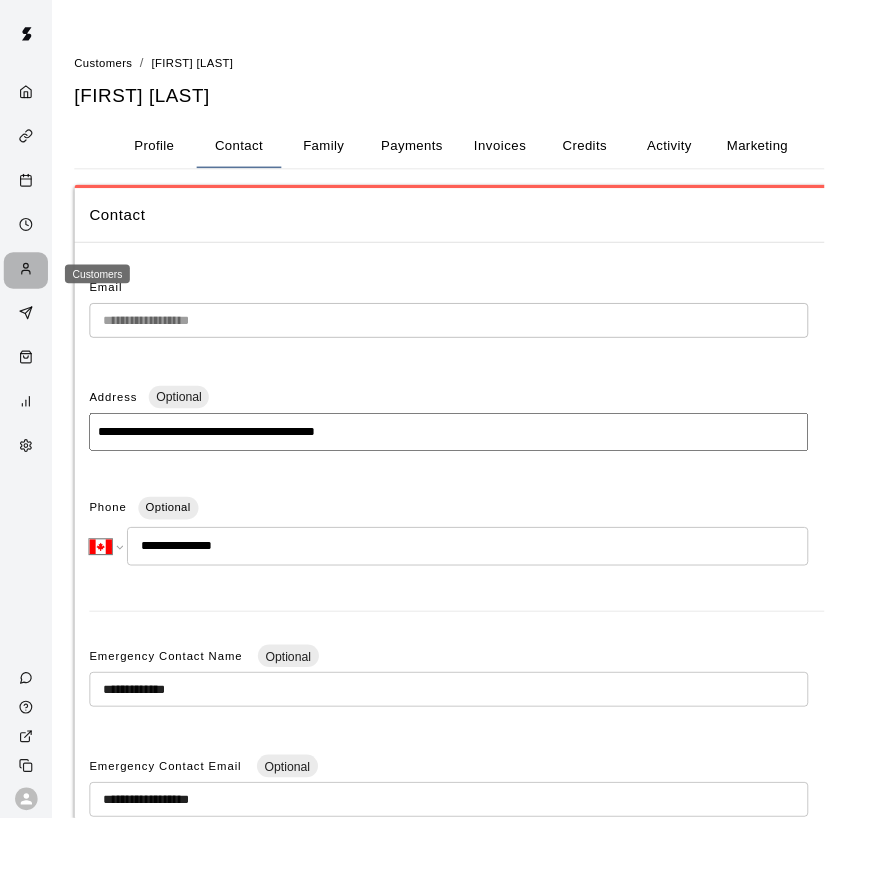 click 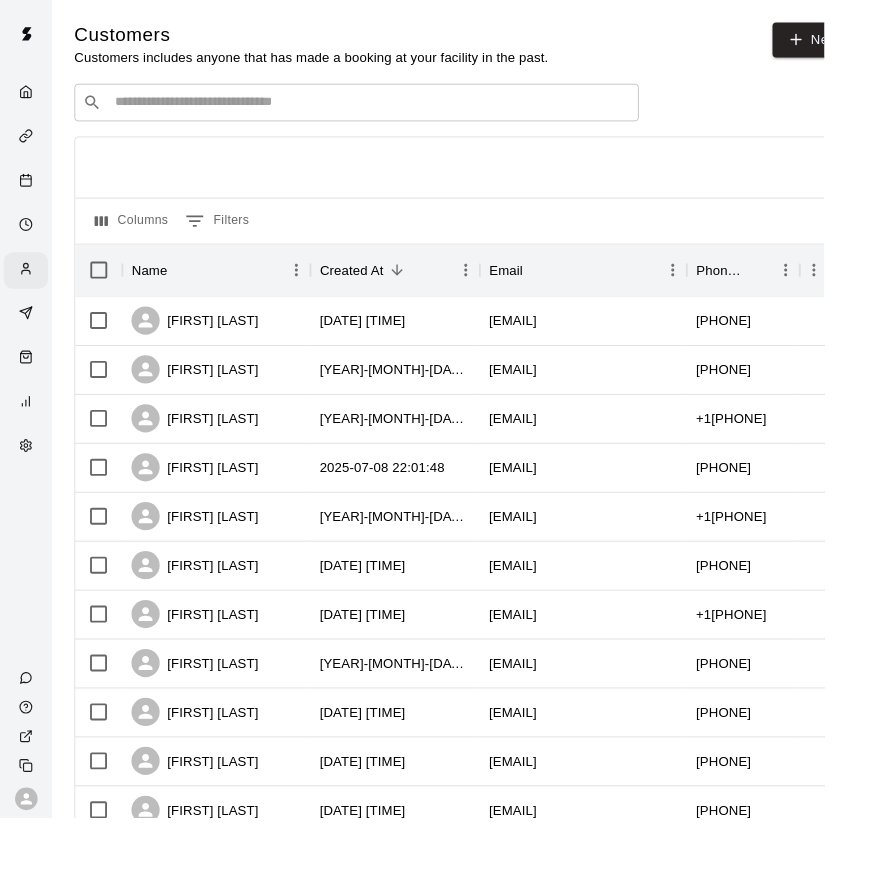 click at bounding box center (393, 109) 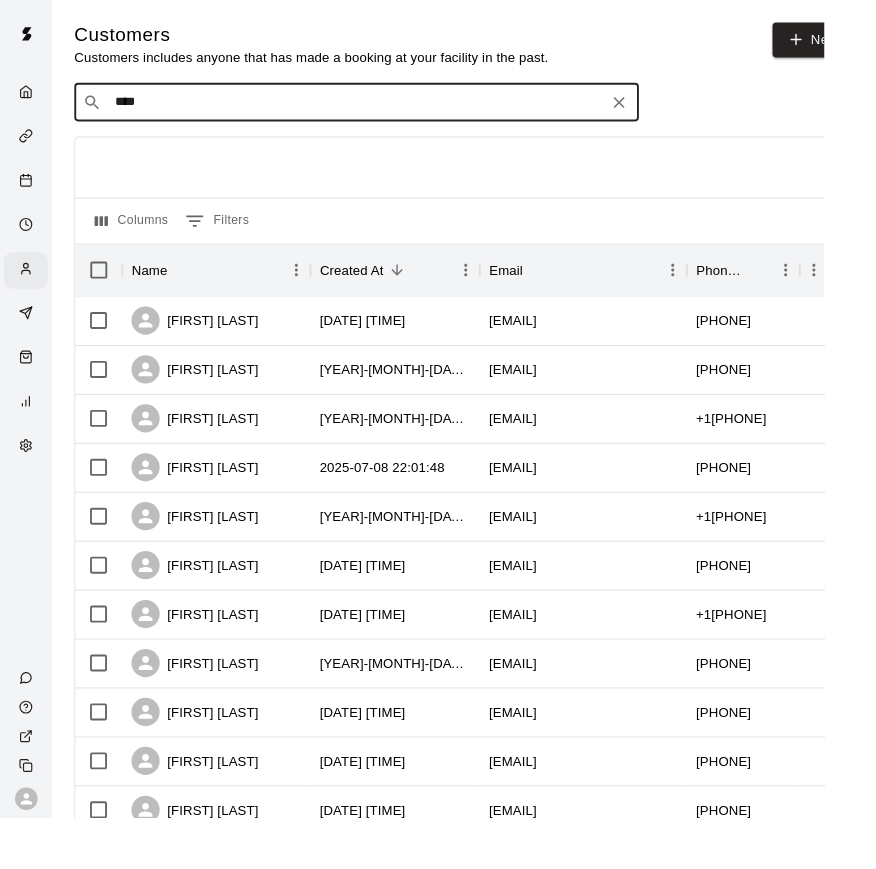 type on "*****" 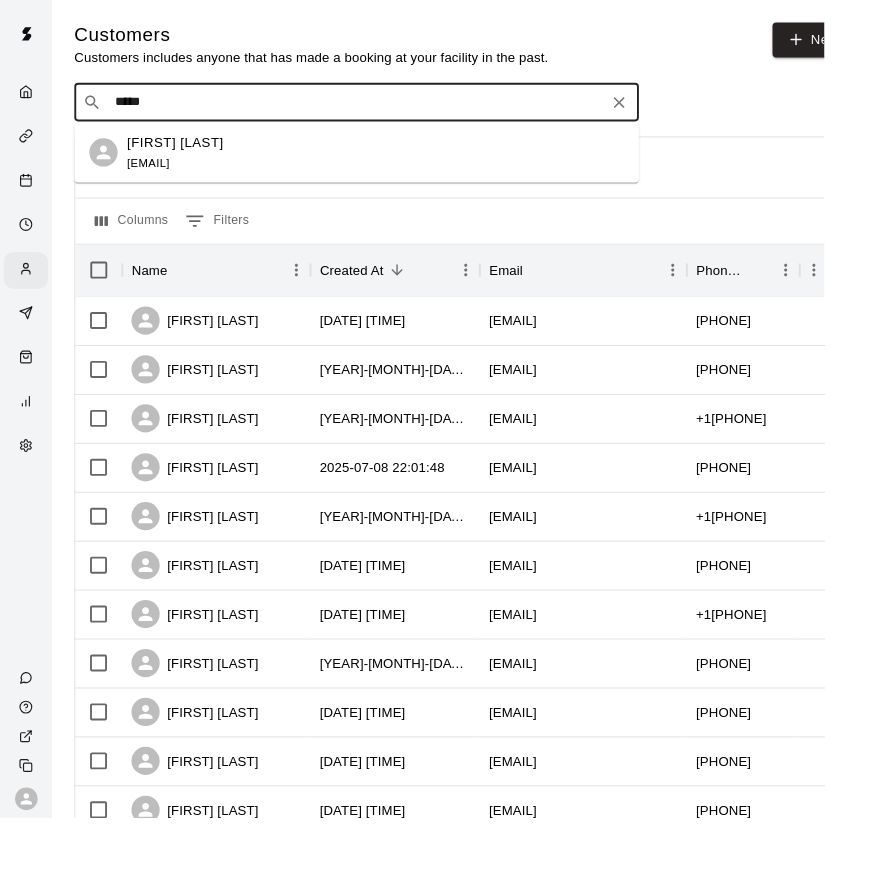 click on "[FIRST] [LAST] [EMAIL]" at bounding box center (186, 162) 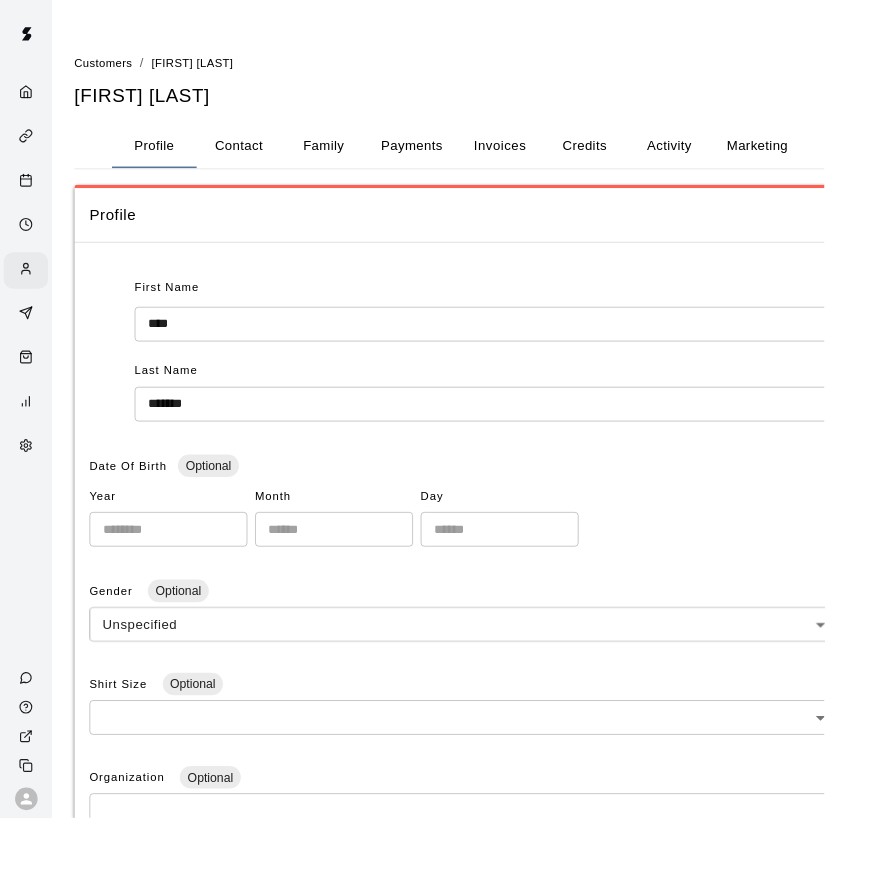 click on "Contact" at bounding box center (254, 155) 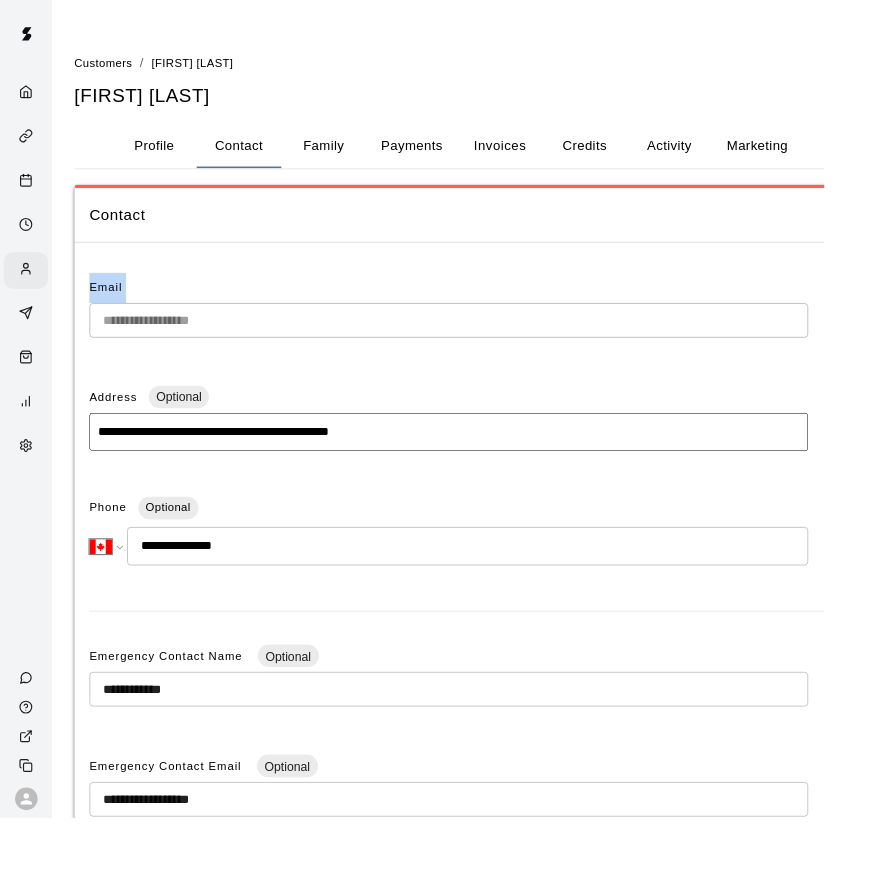 click on "**********" at bounding box center [493, 665] 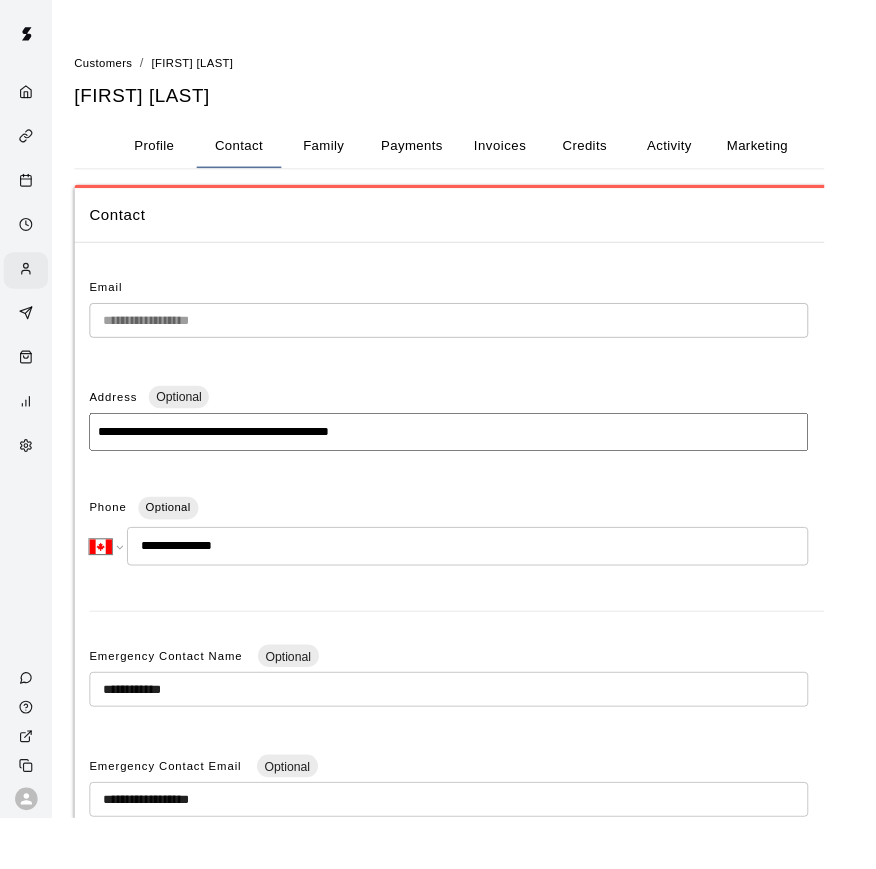 drag, startPoint x: 891, startPoint y: 295, endPoint x: 214, endPoint y: 576, distance: 733.0007 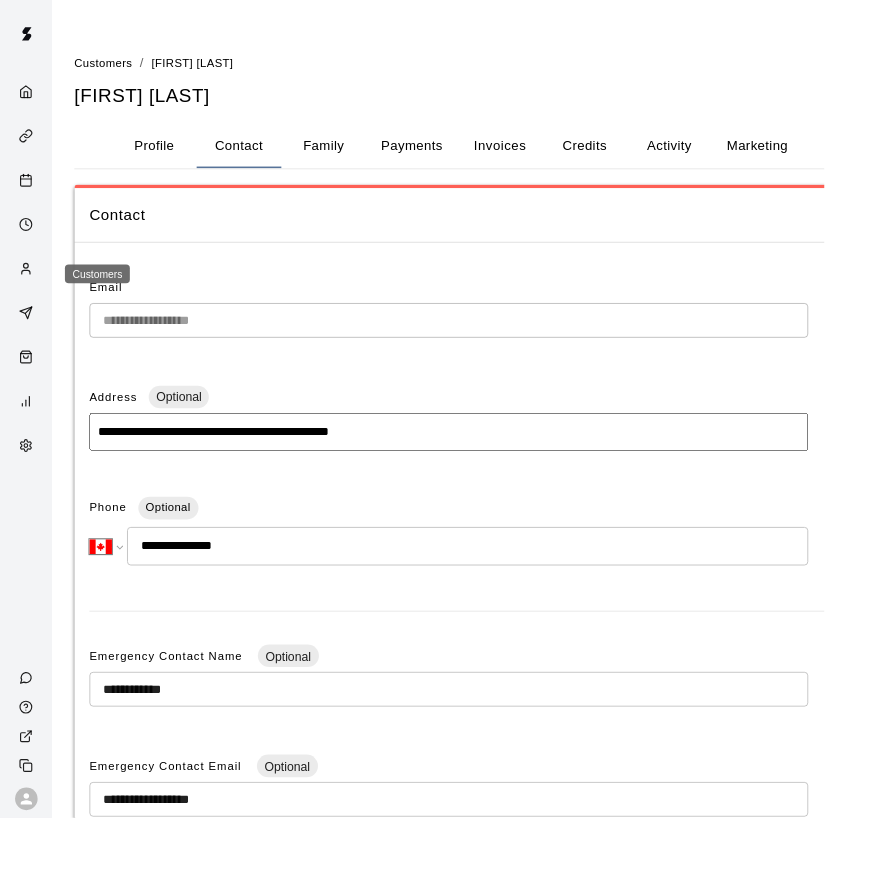 click 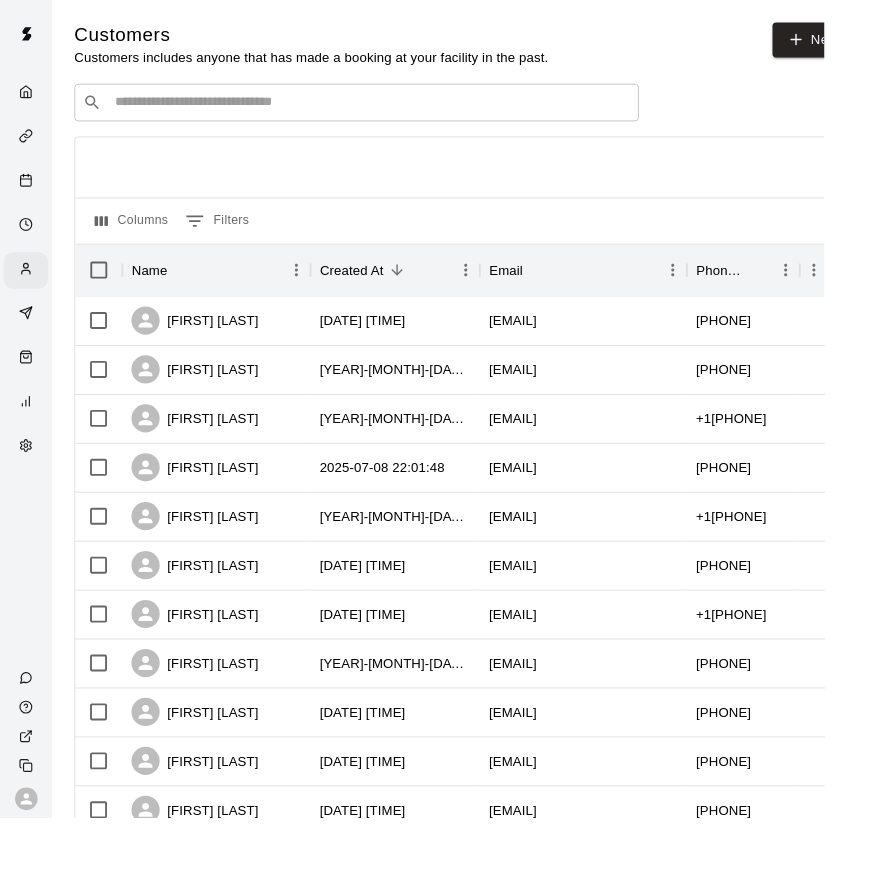 drag, startPoint x: 920, startPoint y: 438, endPoint x: -1, endPoint y: -1, distance: 1020.27545 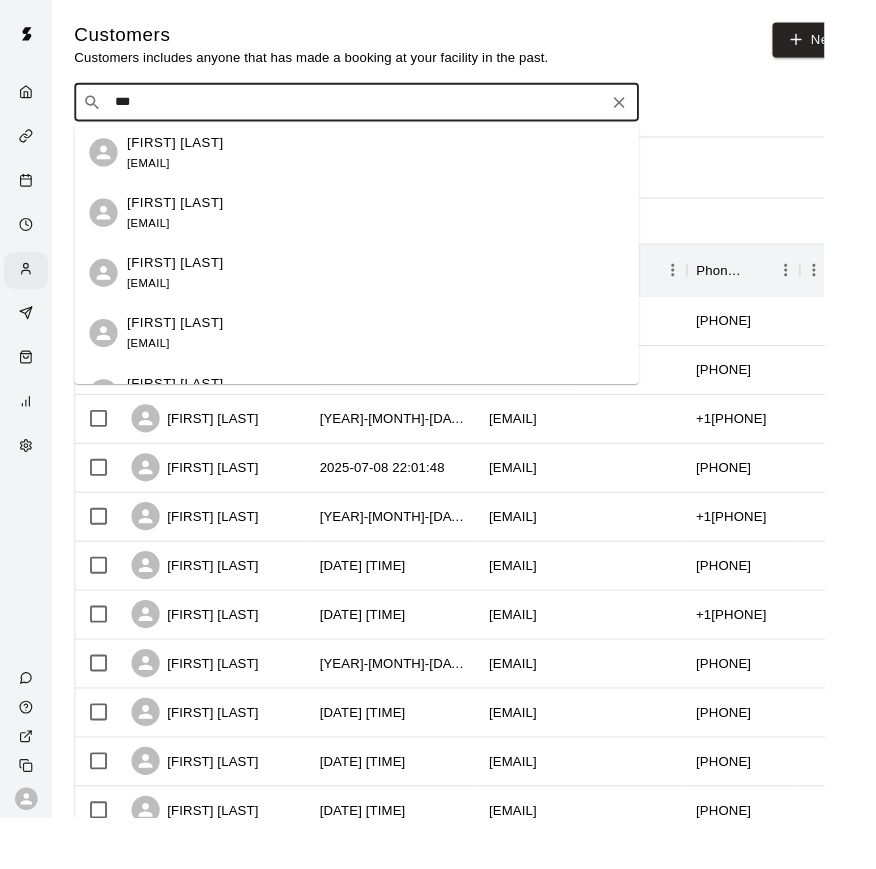 type on "****" 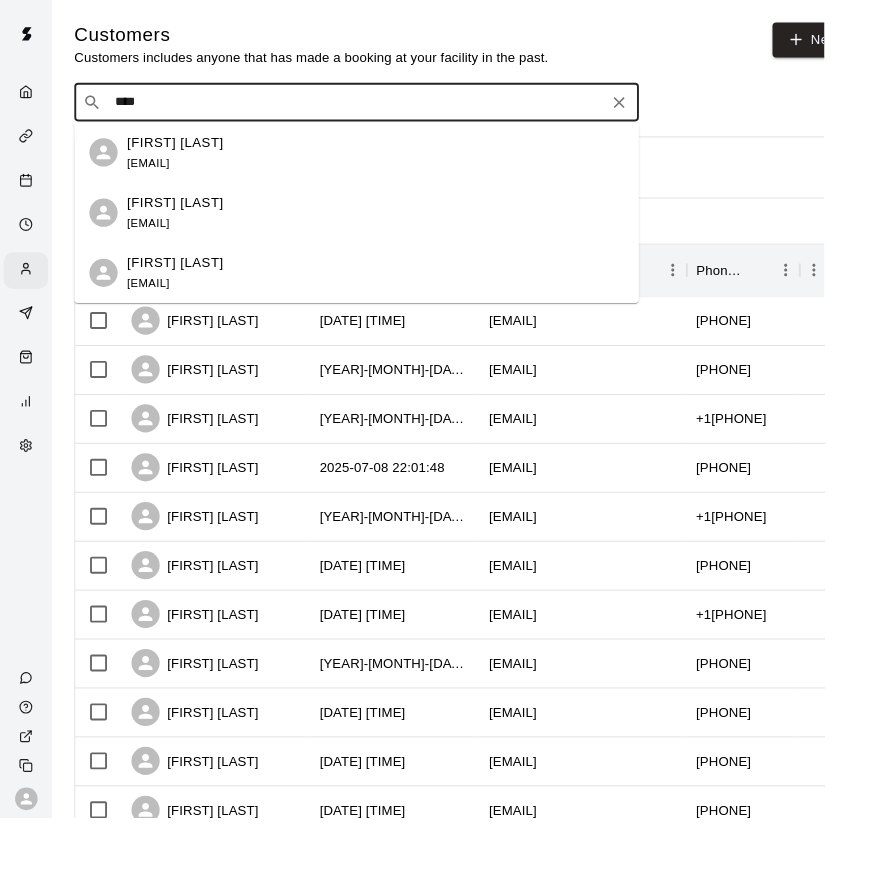 click on "[FIRST] [LAST]" at bounding box center (186, 215) 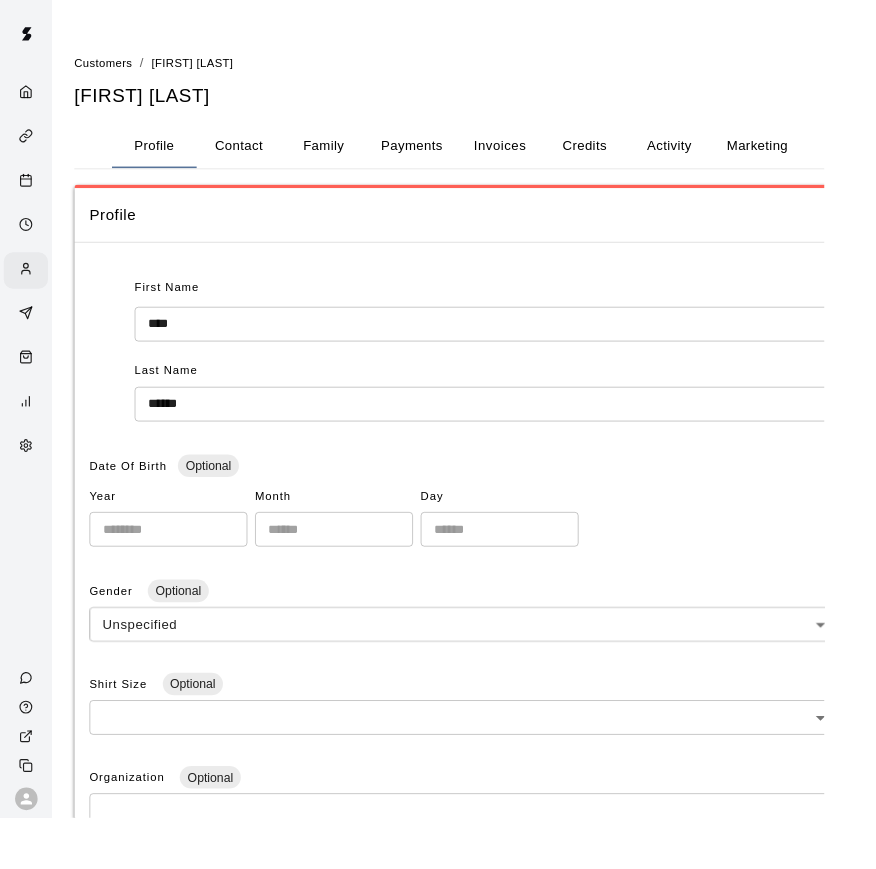 click on "Contact" at bounding box center (254, 155) 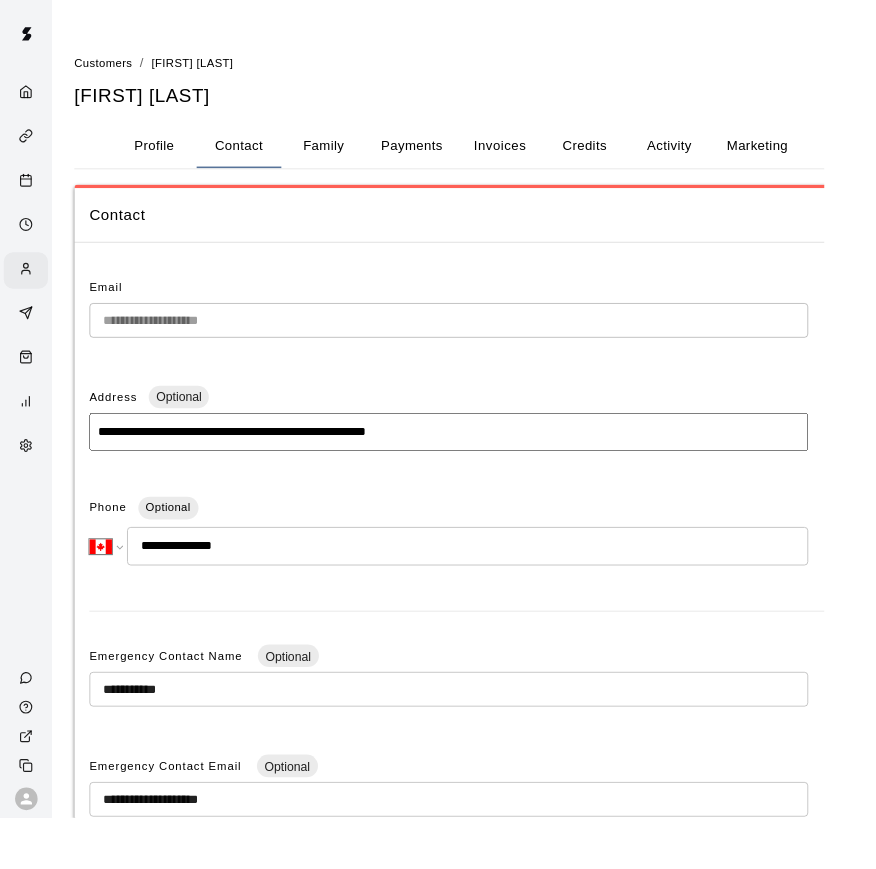 click on "Profile" at bounding box center [164, 155] 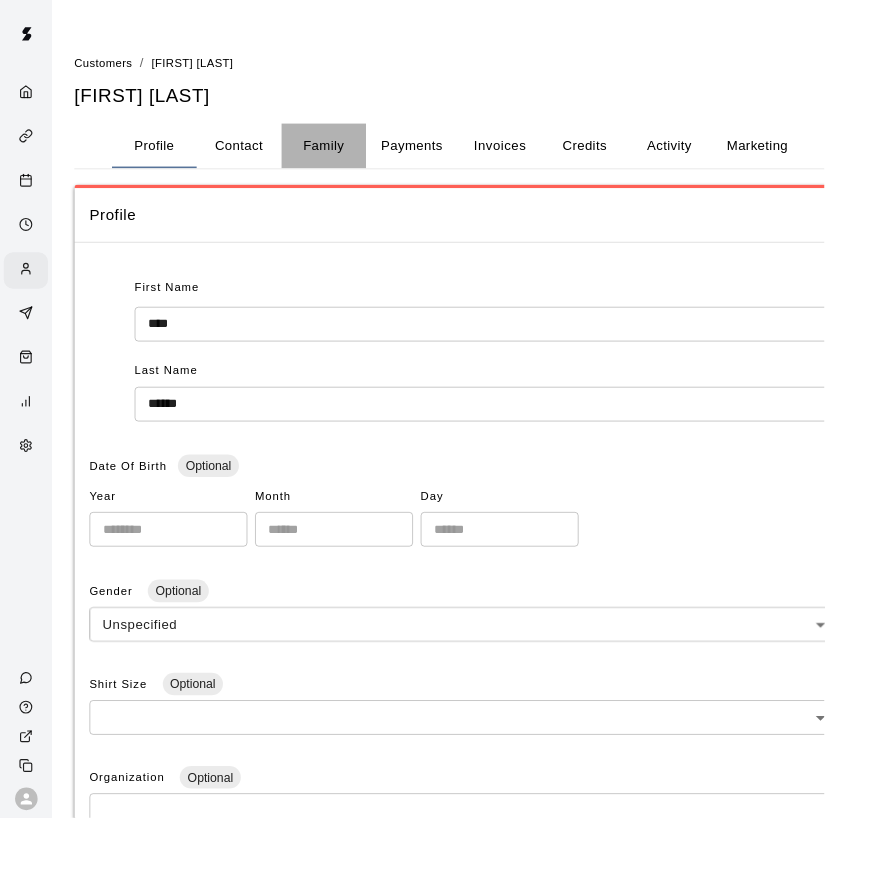 click on "Family" at bounding box center [344, 155] 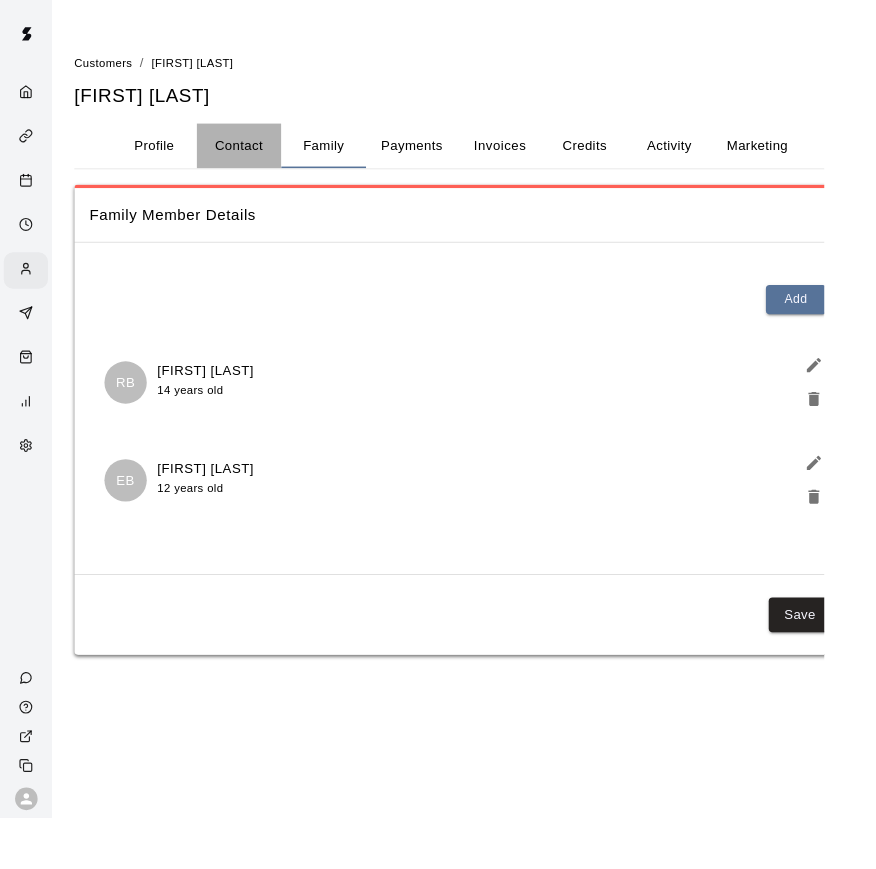 click on "Contact" at bounding box center (254, 155) 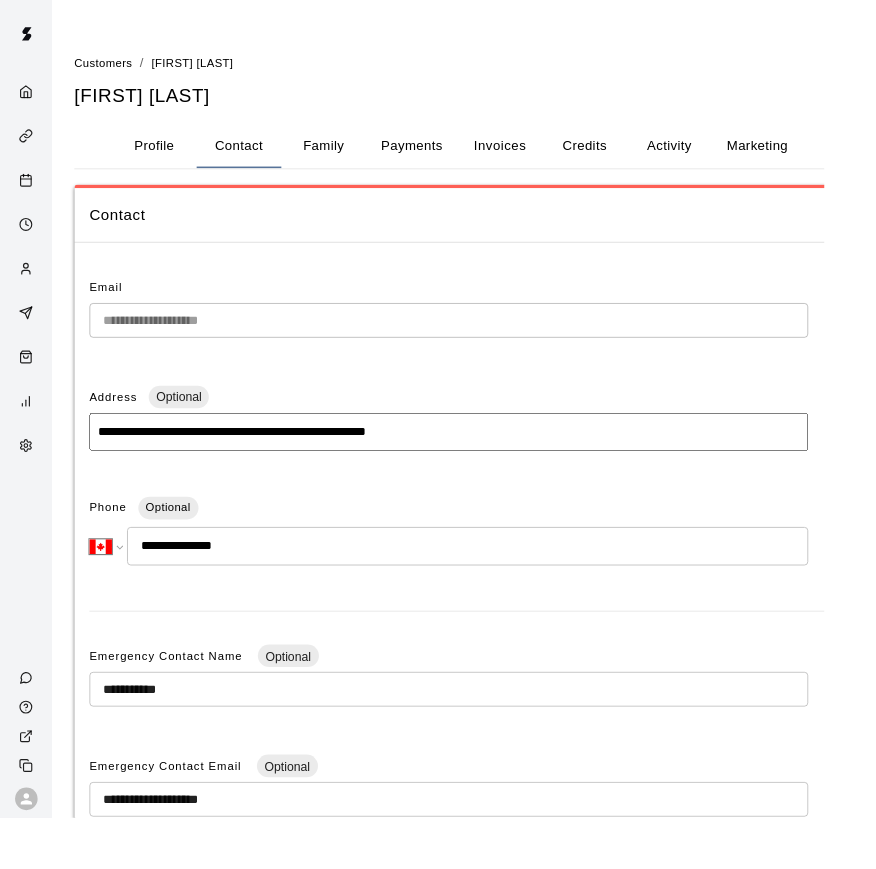 drag, startPoint x: 902, startPoint y: 449, endPoint x: 32, endPoint y: 294, distance: 883.6996 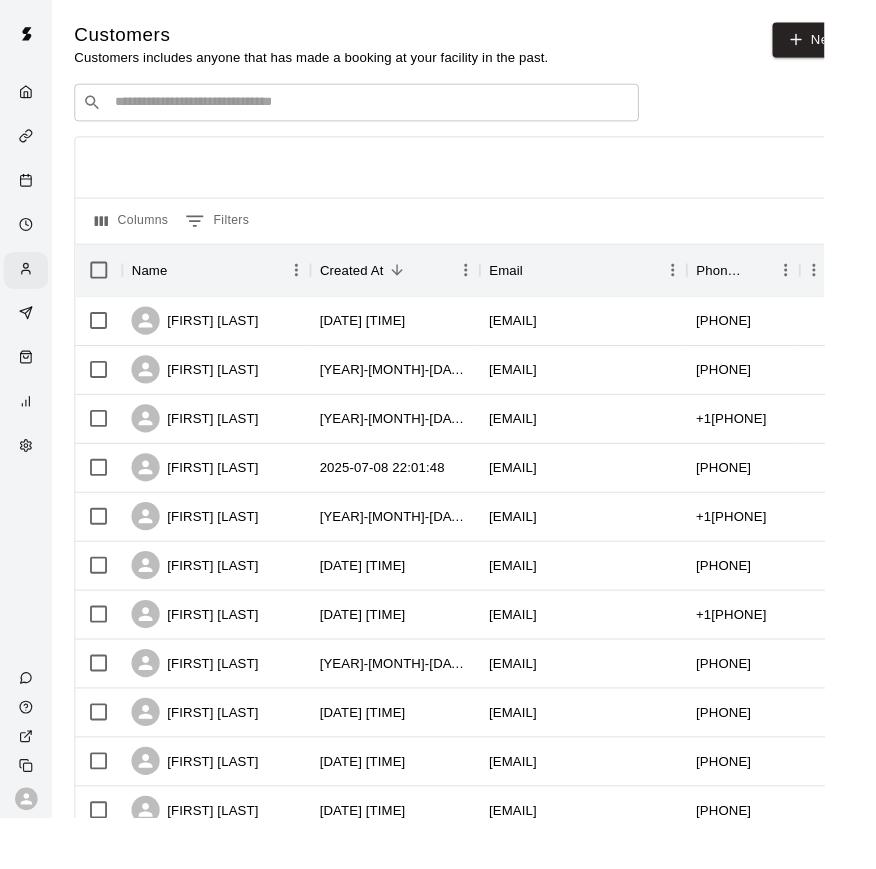 click at bounding box center [393, 109] 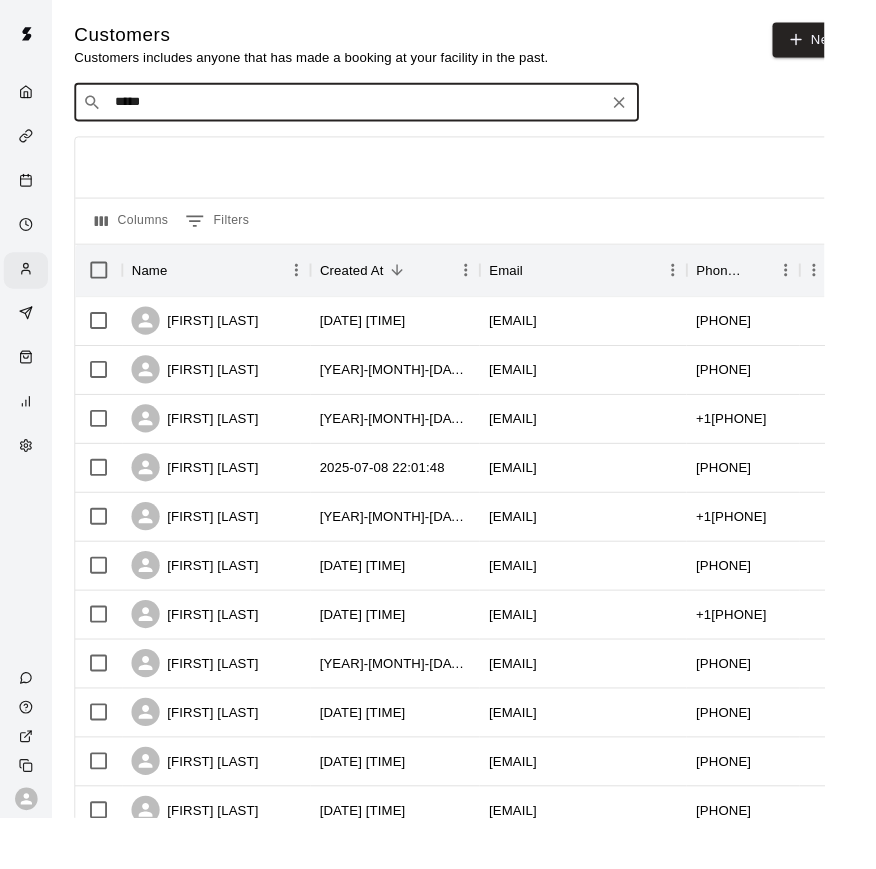 type on "******" 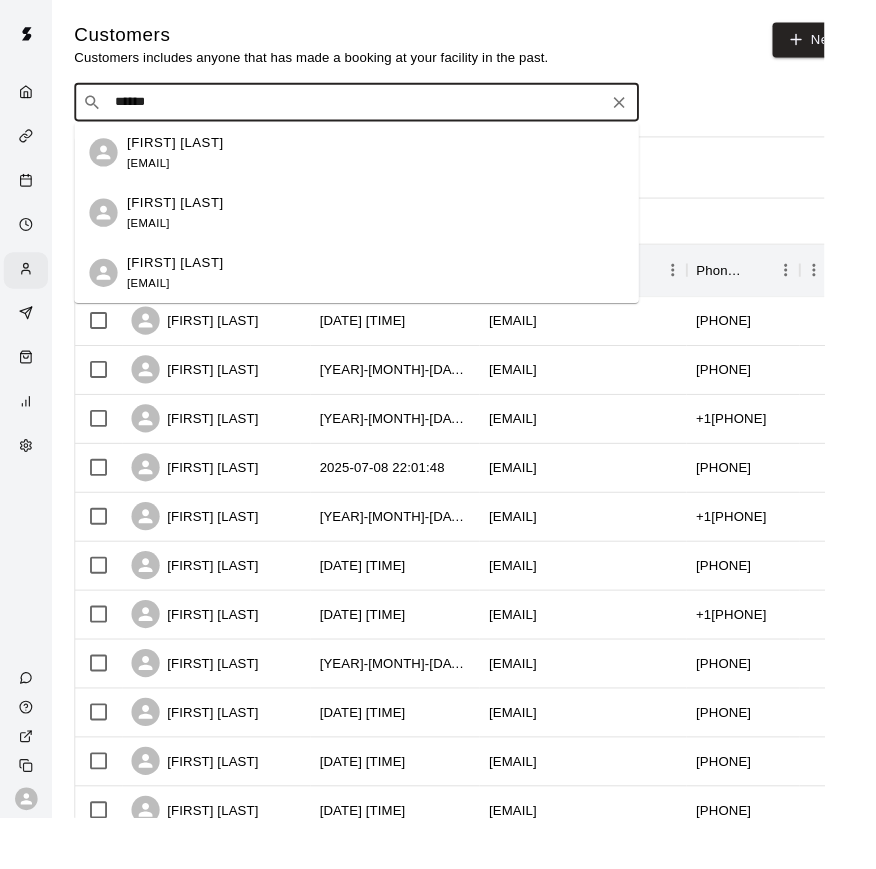 click on "[FIRST] [LAST]" at bounding box center (186, 279) 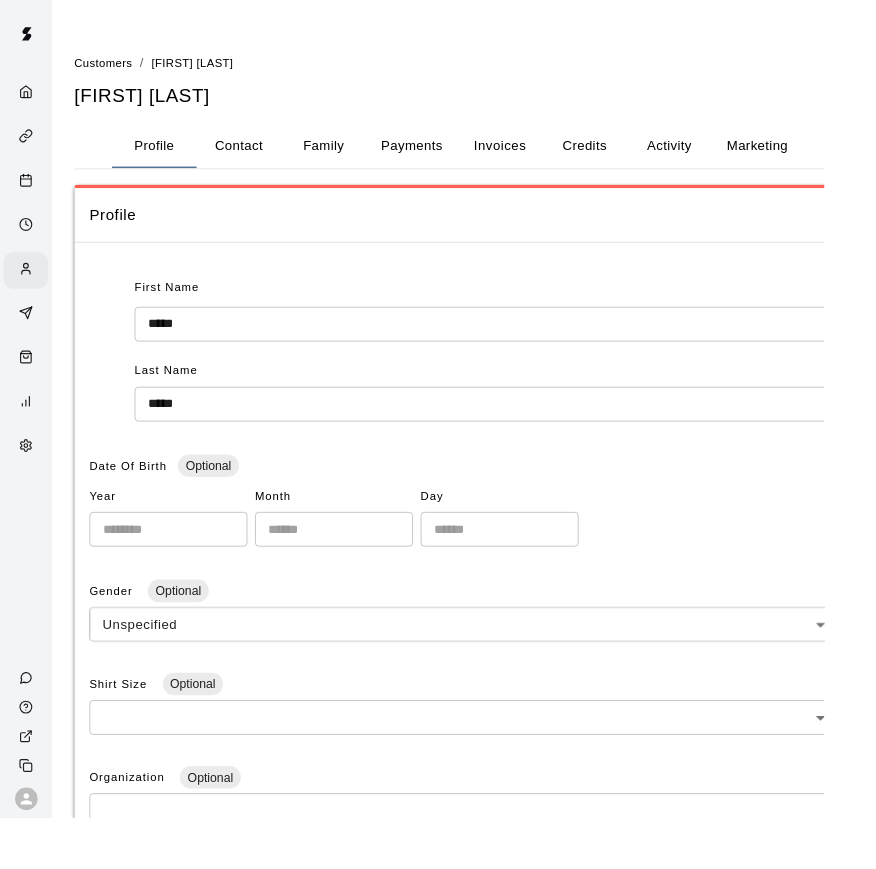click on "Contact" at bounding box center [254, 155] 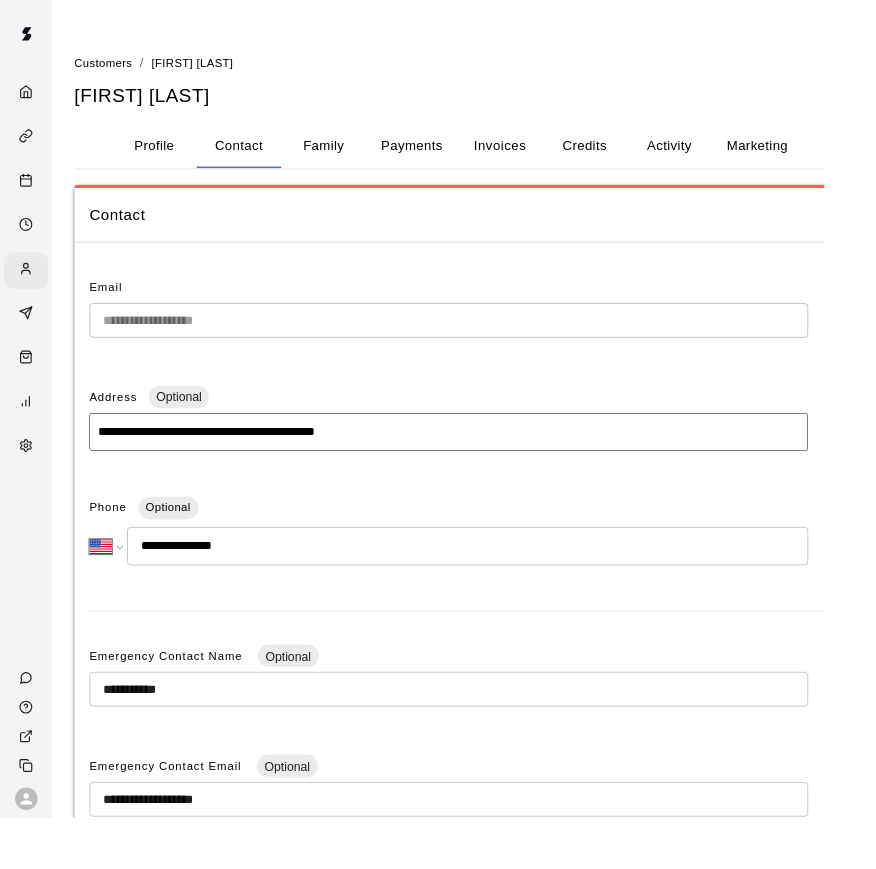 drag, startPoint x: 926, startPoint y: 190, endPoint x: 335, endPoint y: 517, distance: 675.43317 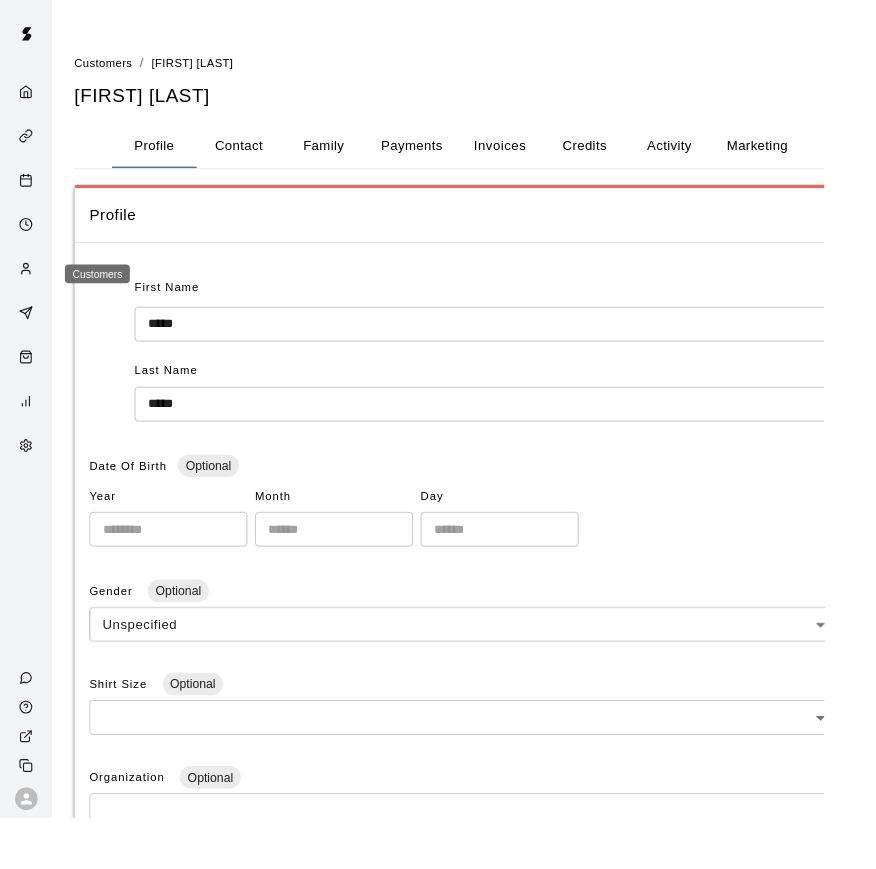 click 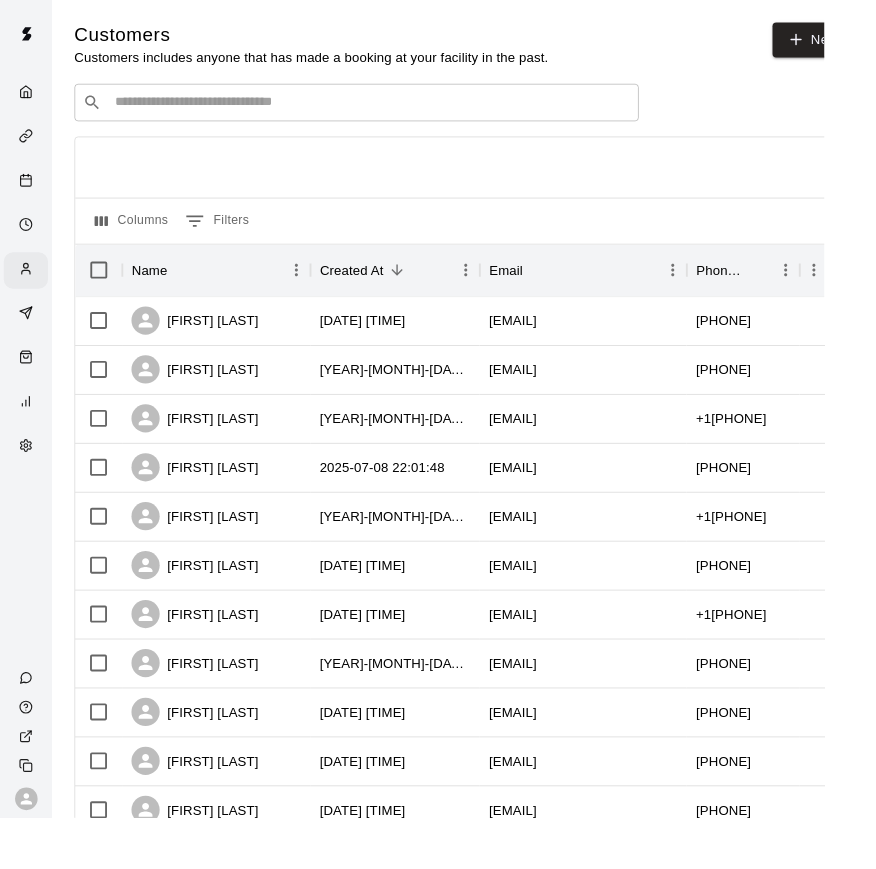 click at bounding box center (393, 109) 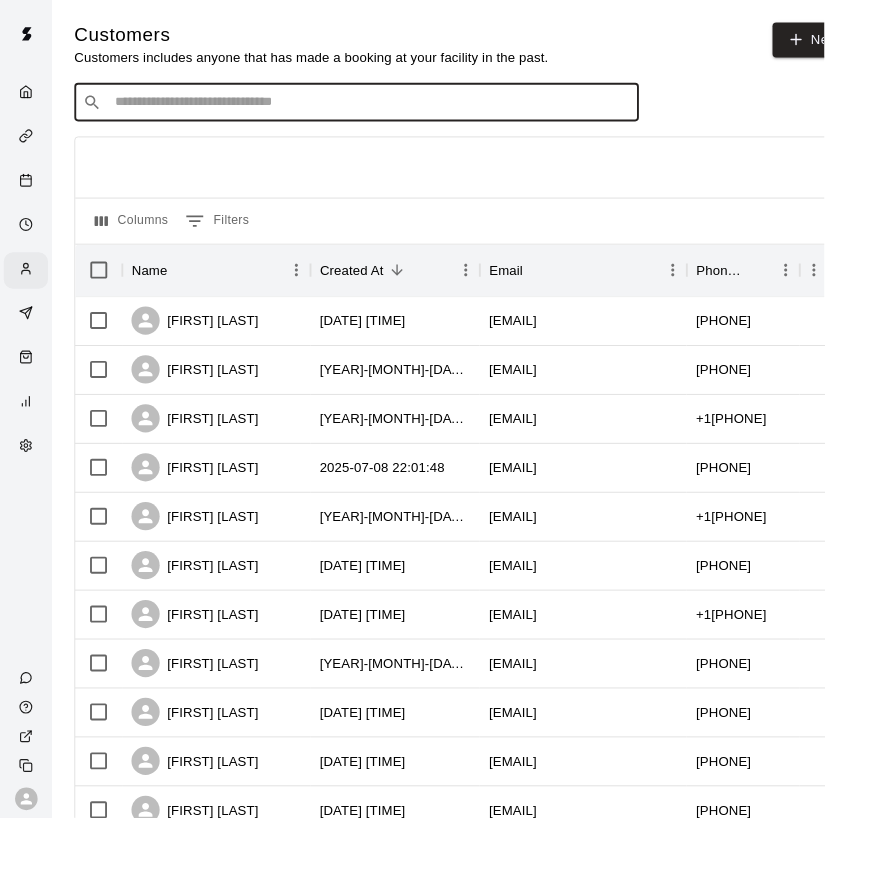 drag, startPoint x: 919, startPoint y: 494, endPoint x: 225, endPoint y: 106, distance: 795.0975 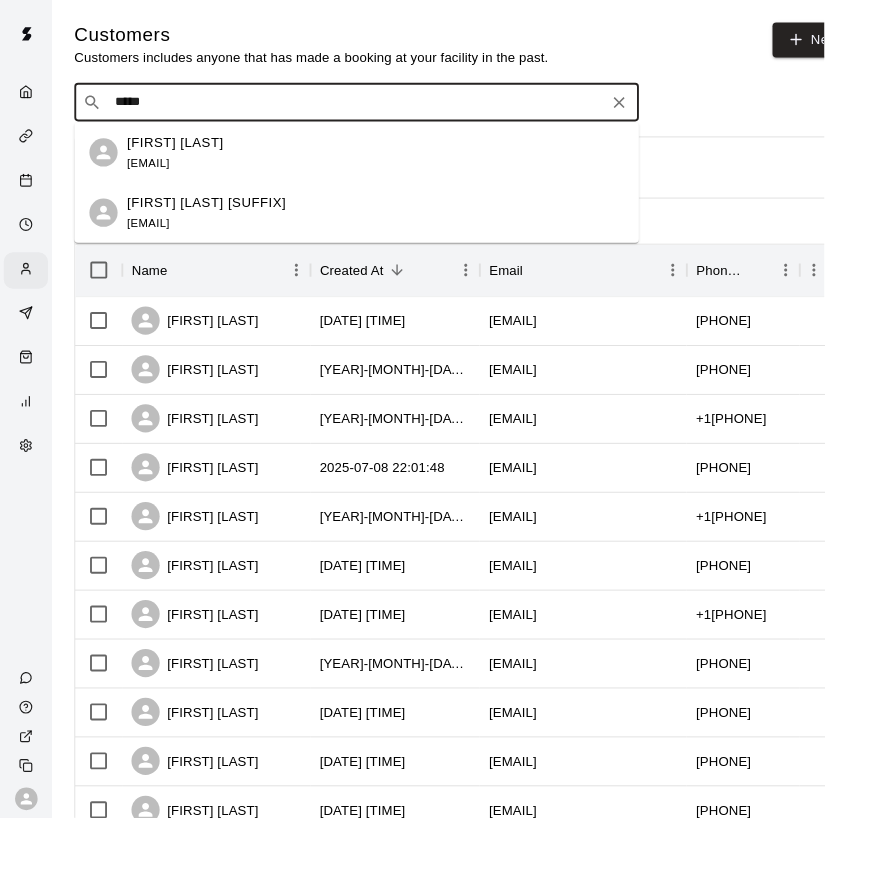 type on "******" 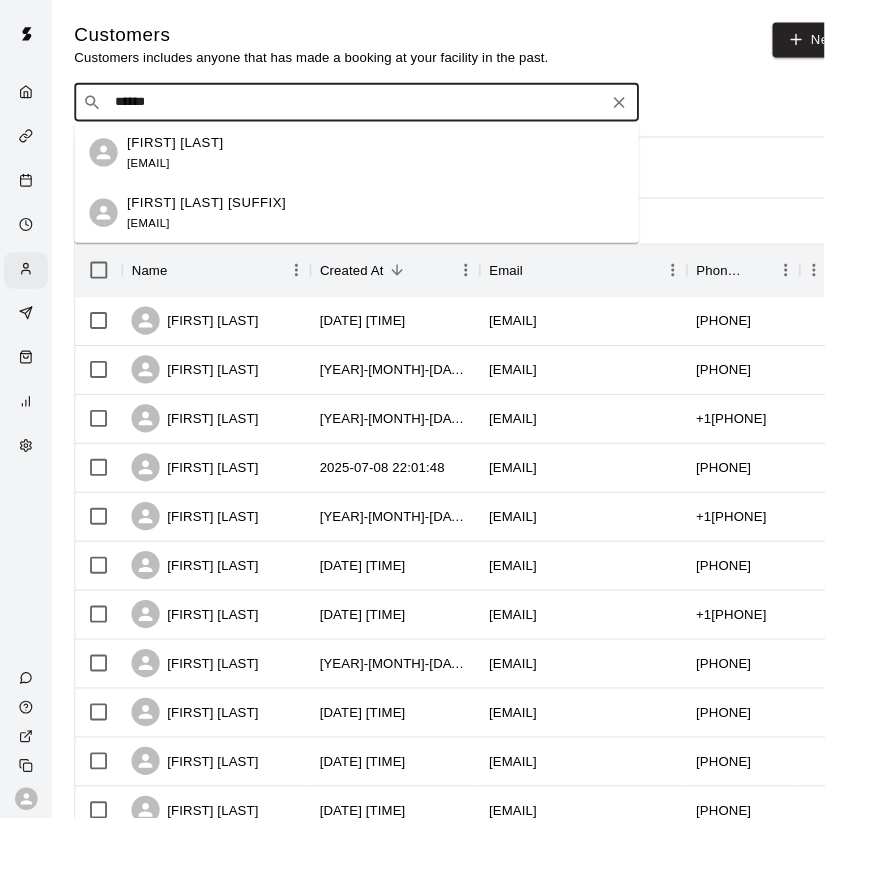 click on "[FIRST] [LAST] [EMAIL]" at bounding box center [399, 162] 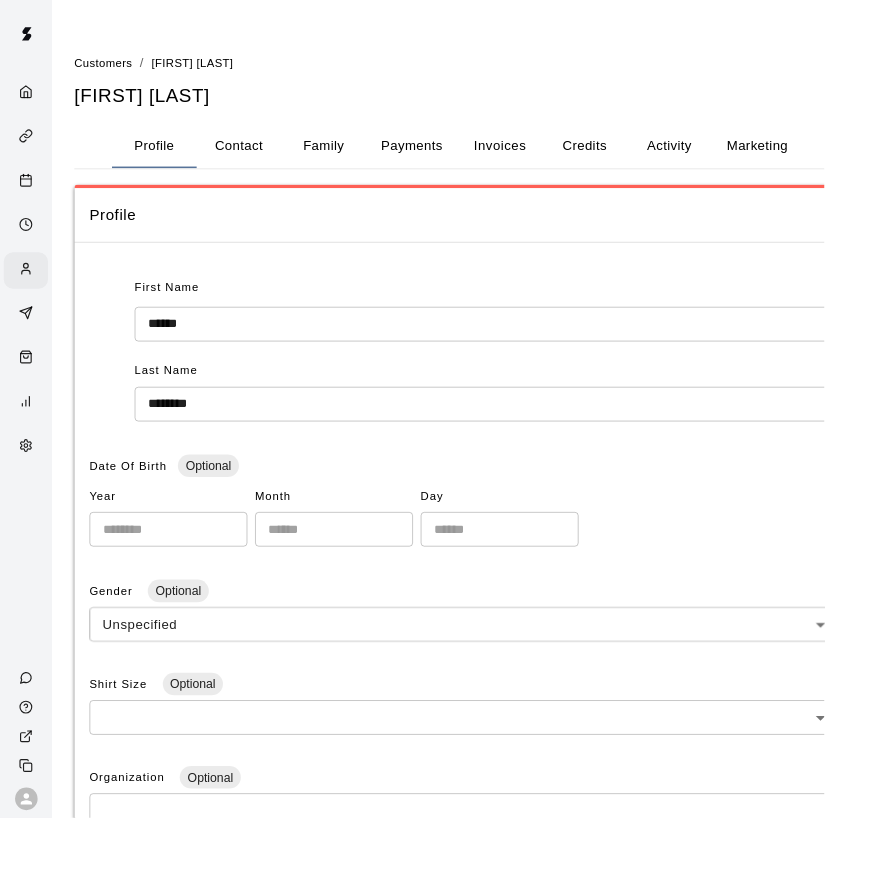 click on "Contact" at bounding box center [254, 155] 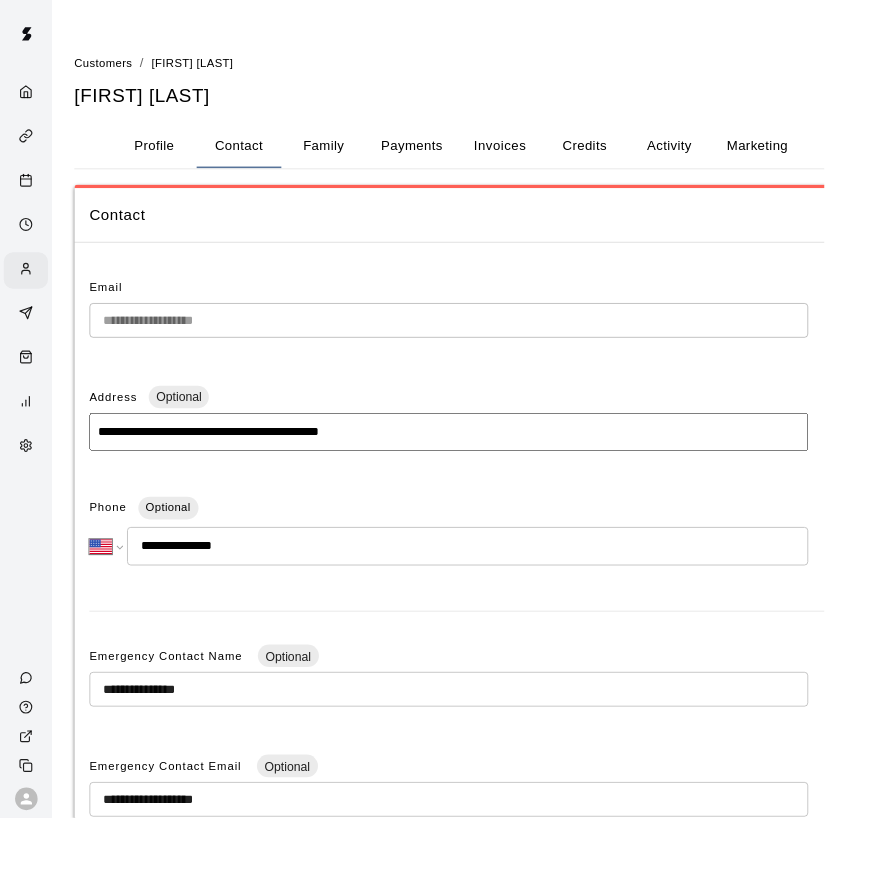 drag, startPoint x: 854, startPoint y: 292, endPoint x: 163, endPoint y: 266, distance: 691.48895 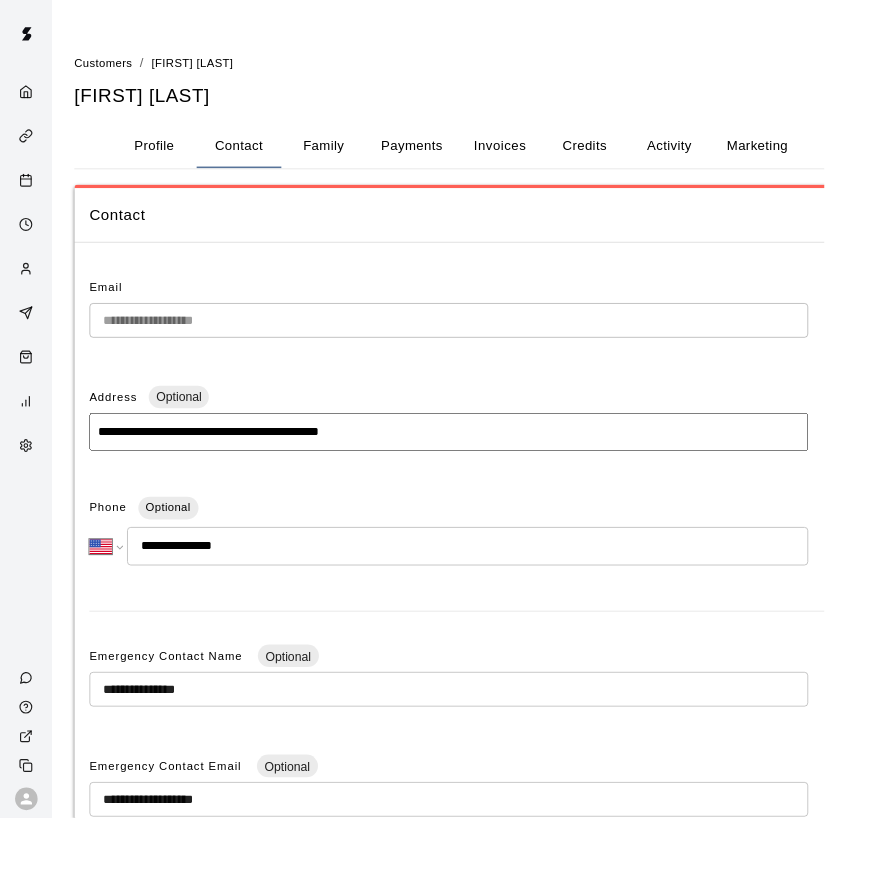 click 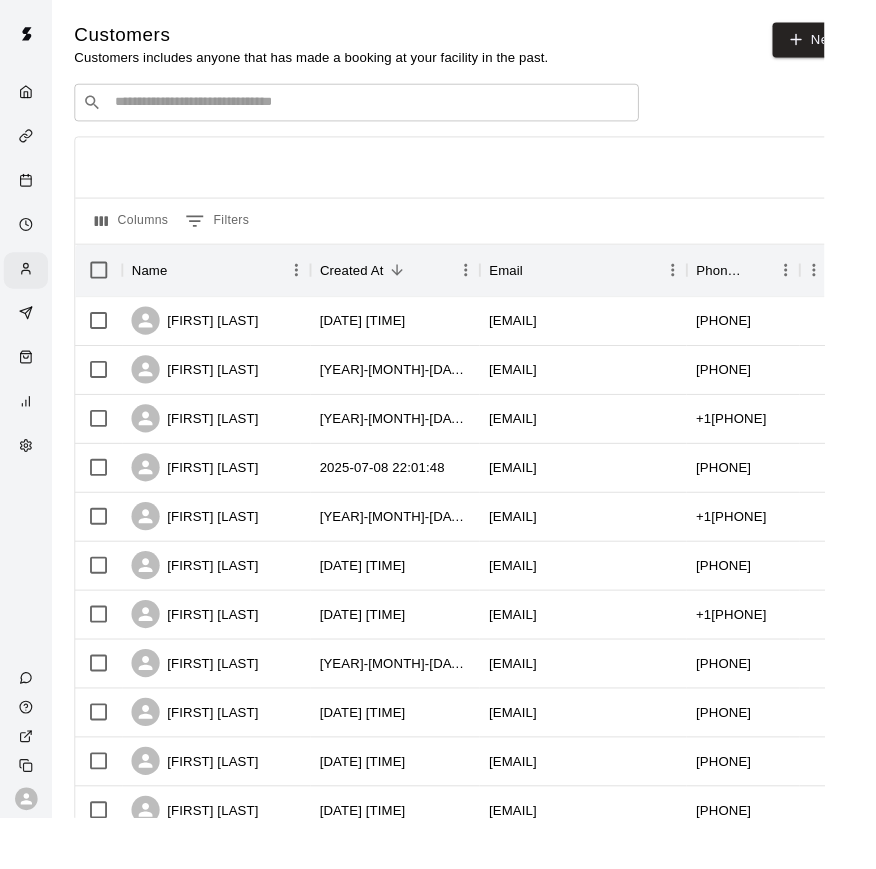 click at bounding box center [393, 109] 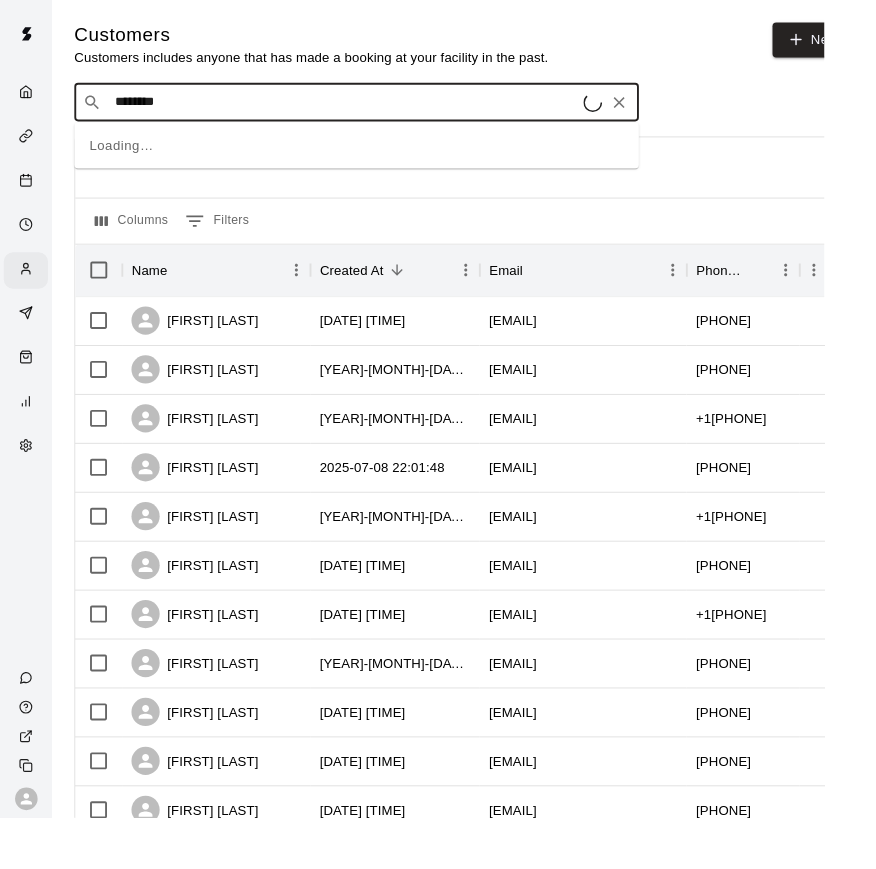 type on "*********" 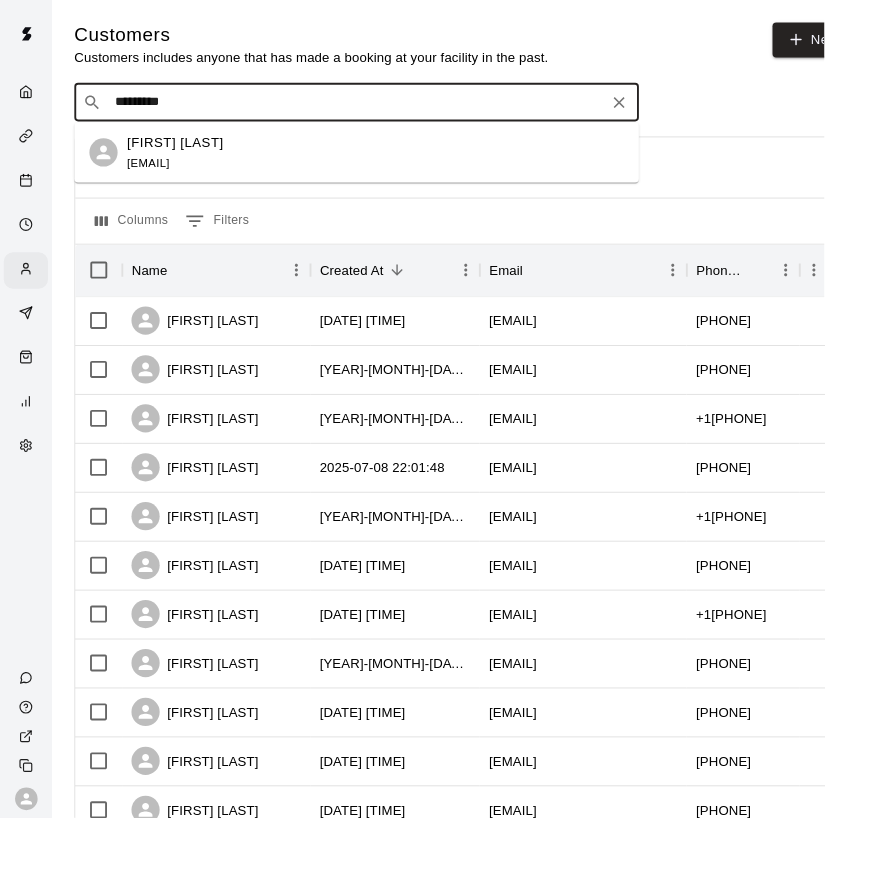 click on "[FIRST] [LAST] [EMAIL]" at bounding box center [186, 162] 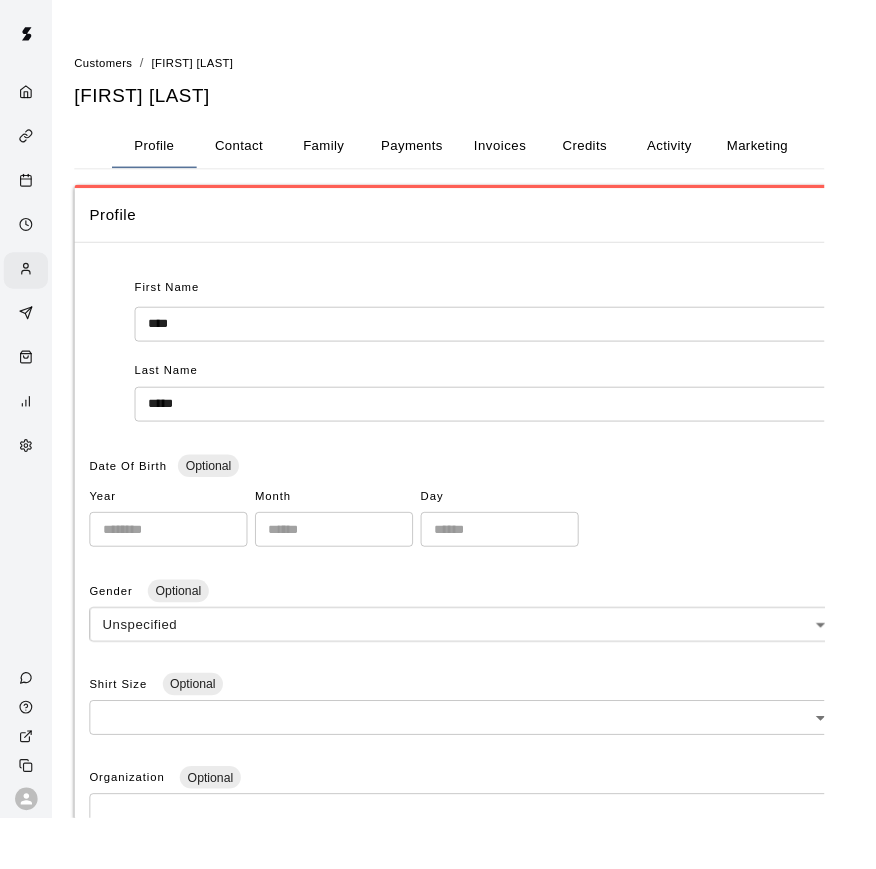click on "Contact" at bounding box center [254, 155] 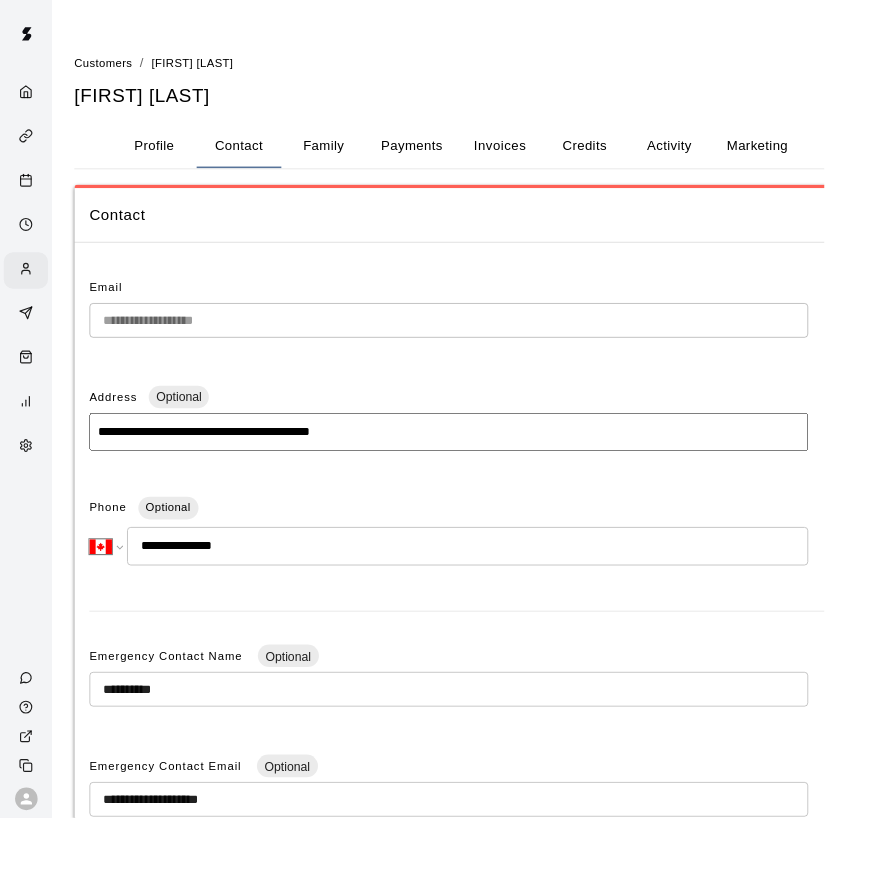 type 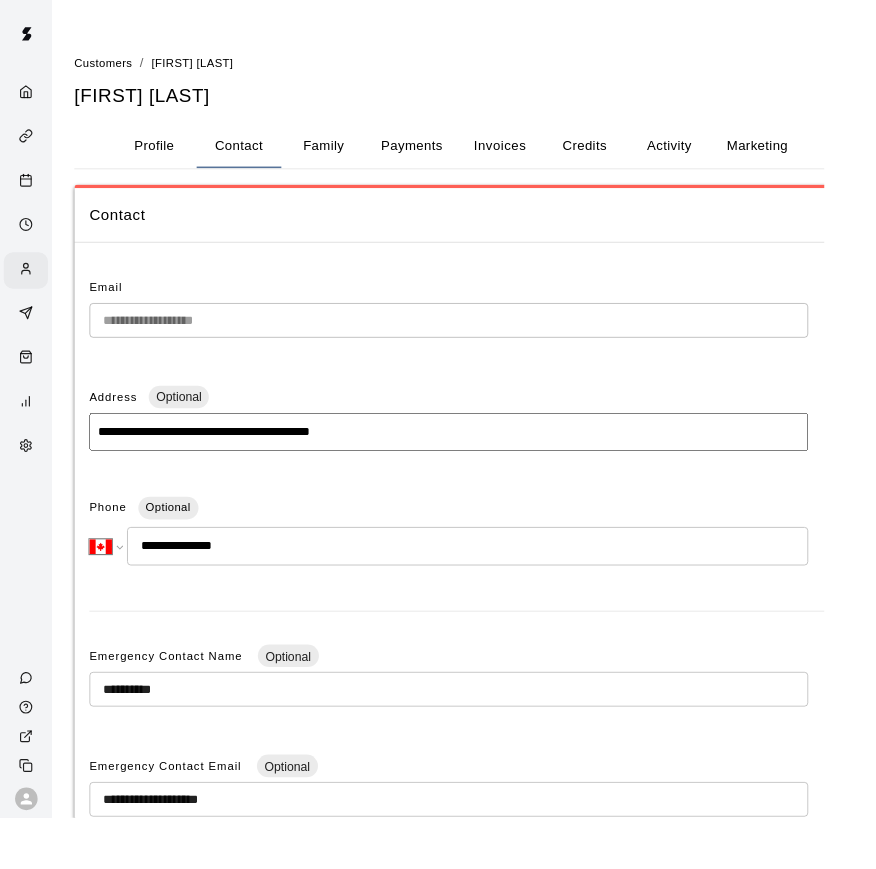 drag, startPoint x: 898, startPoint y: 318, endPoint x: 397, endPoint y: 520, distance: 540.18976 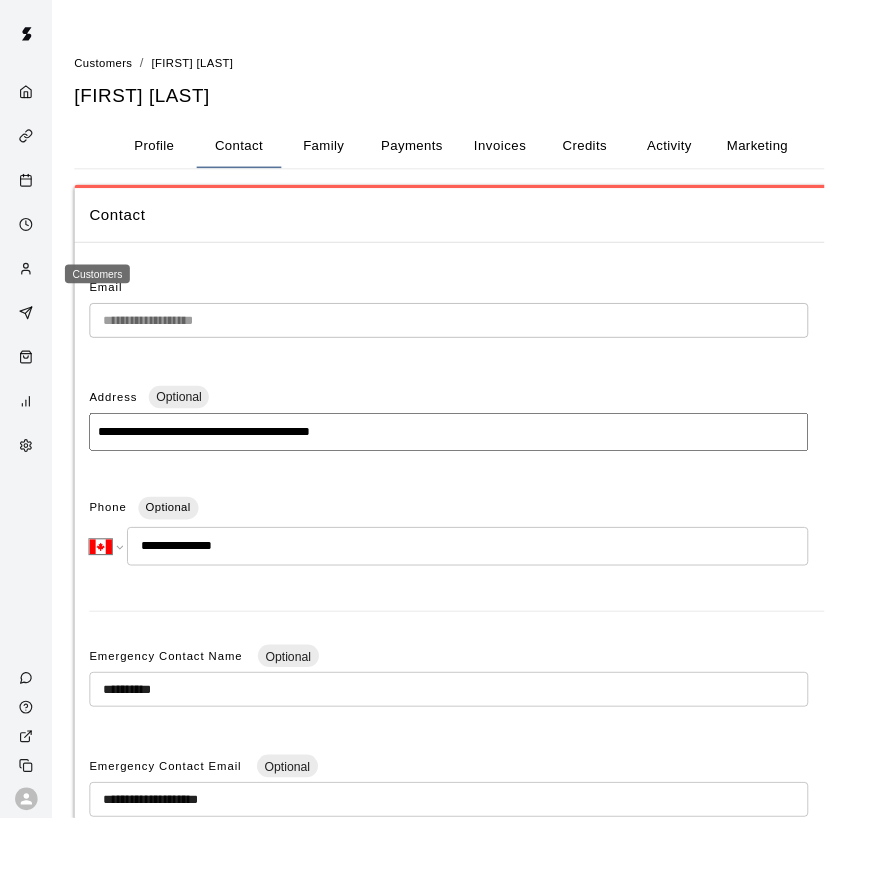 click at bounding box center (32, 287) 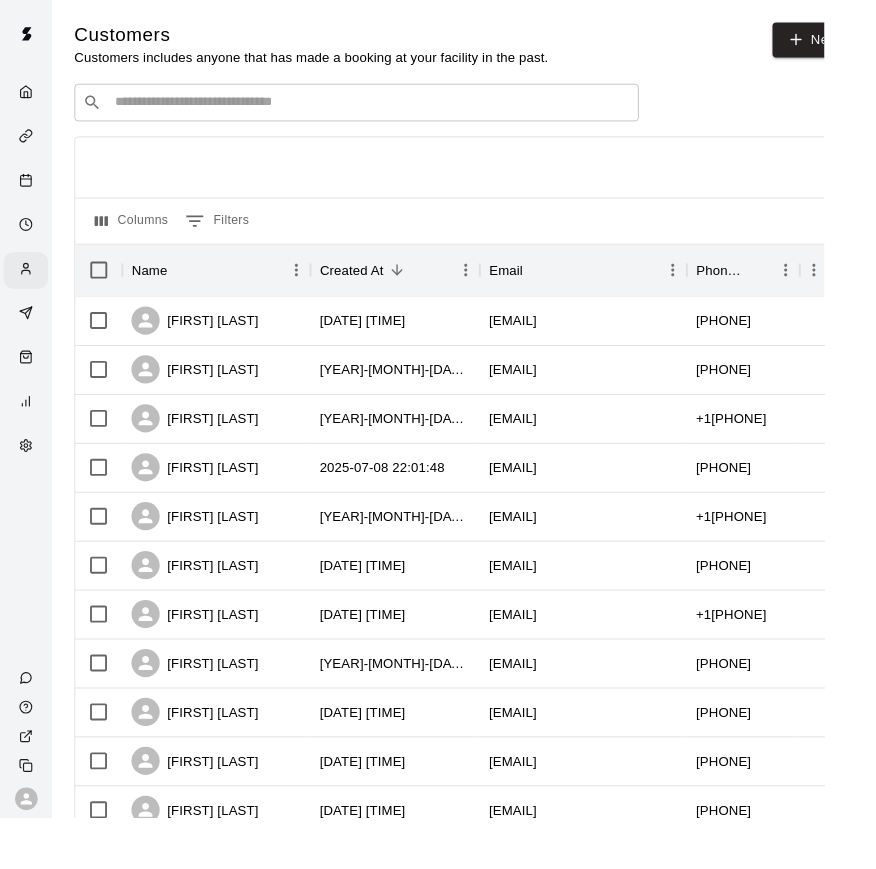 click at bounding box center (393, 109) 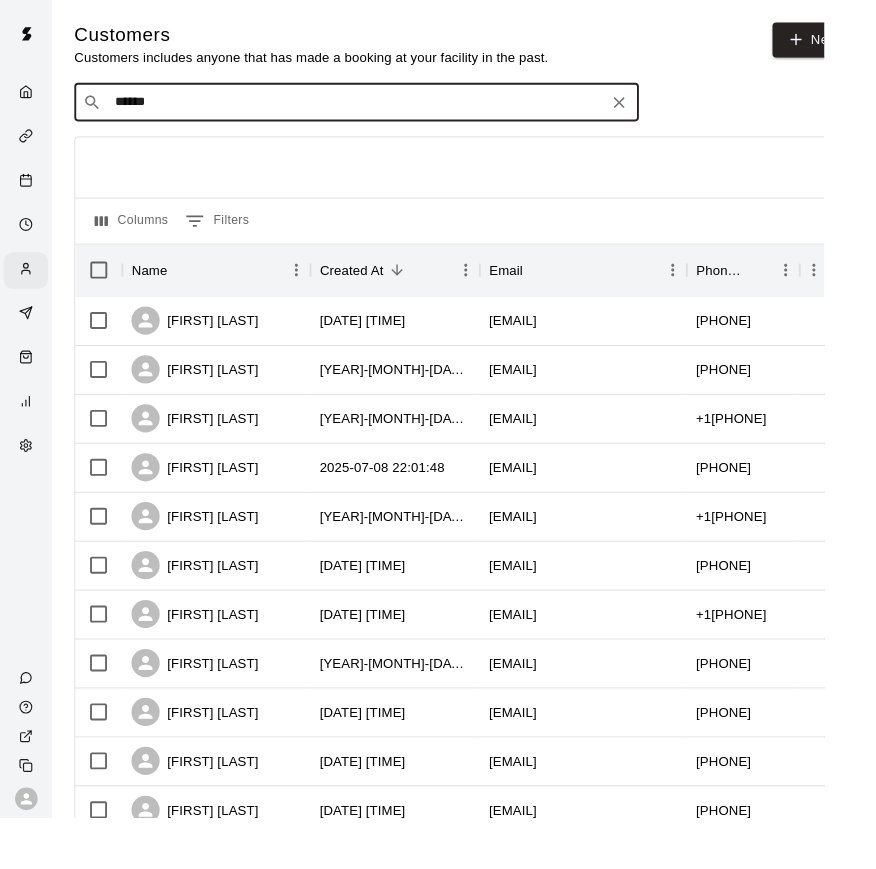 type on "*******" 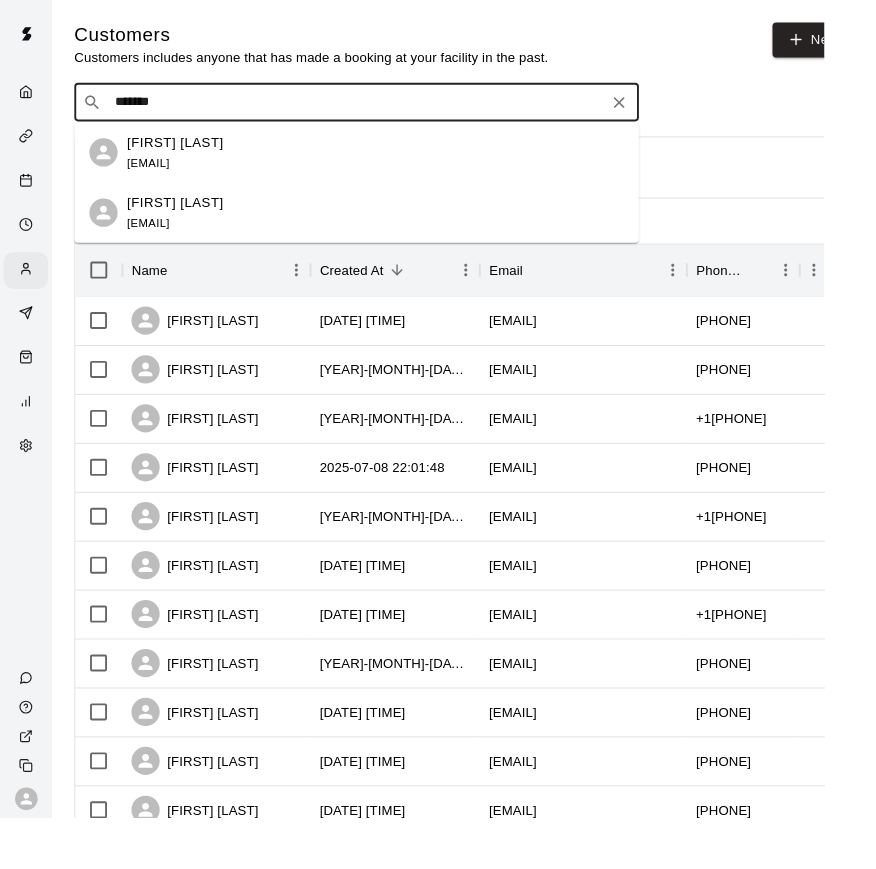 click on "[FIRST] [LAST]" at bounding box center (186, 215) 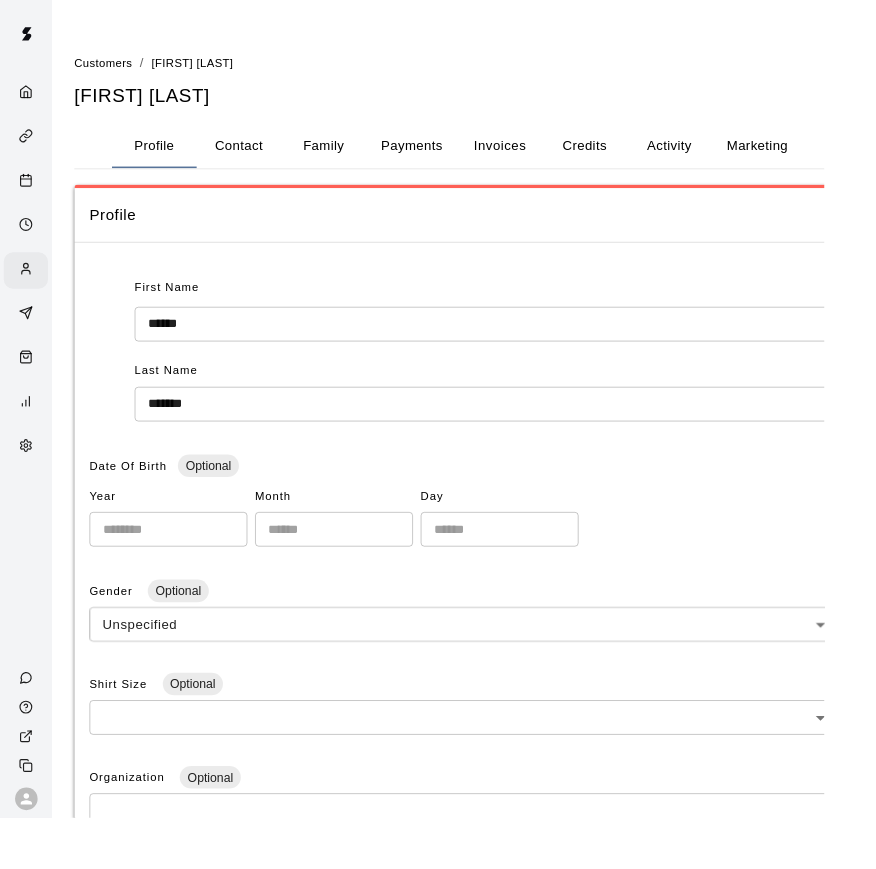 click on "Contact" at bounding box center [254, 155] 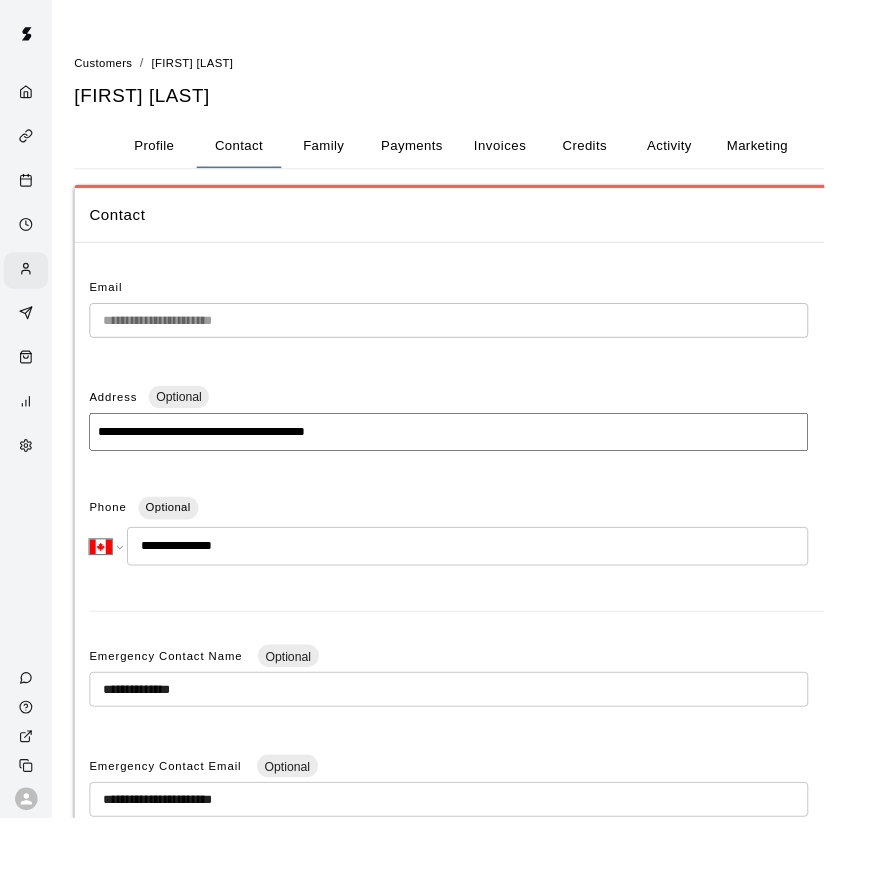 type 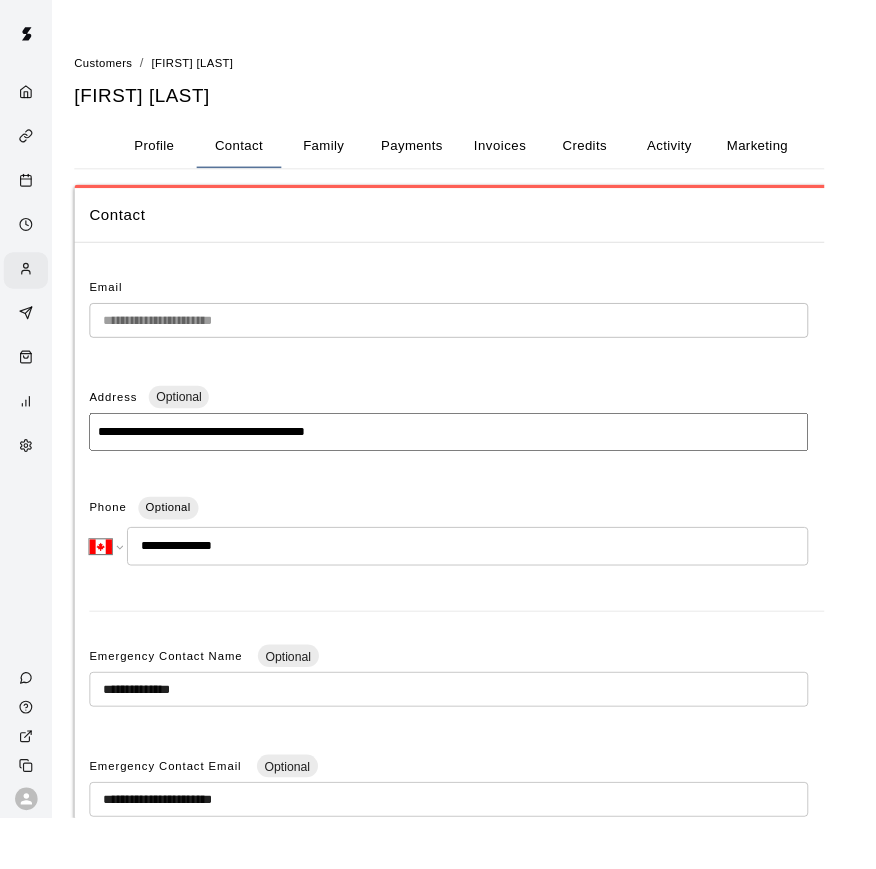 drag, startPoint x: 901, startPoint y: 490, endPoint x: 332, endPoint y: 516, distance: 569.5937 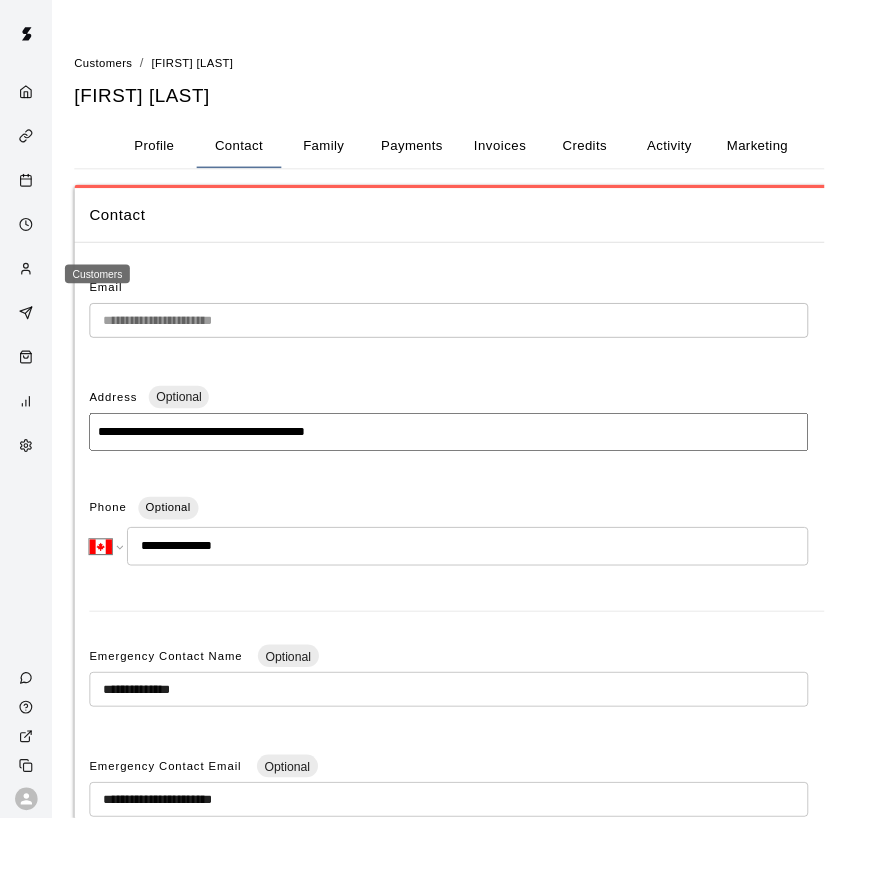 click 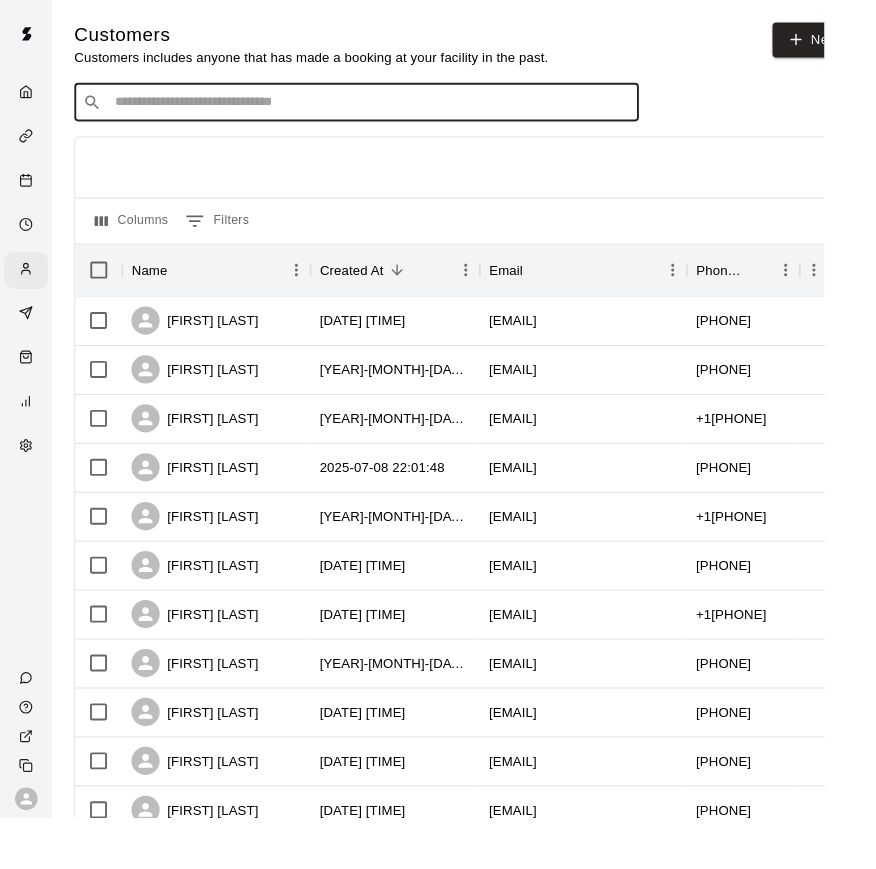 click at bounding box center (393, 109) 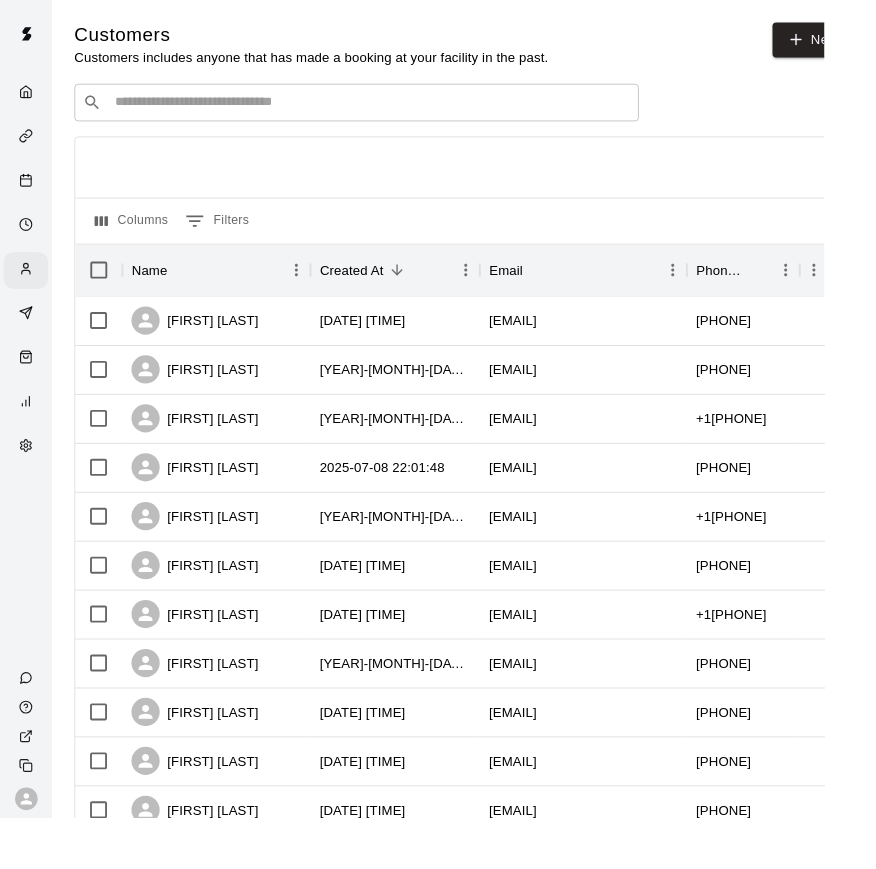 click on "​ ​" at bounding box center [379, 109] 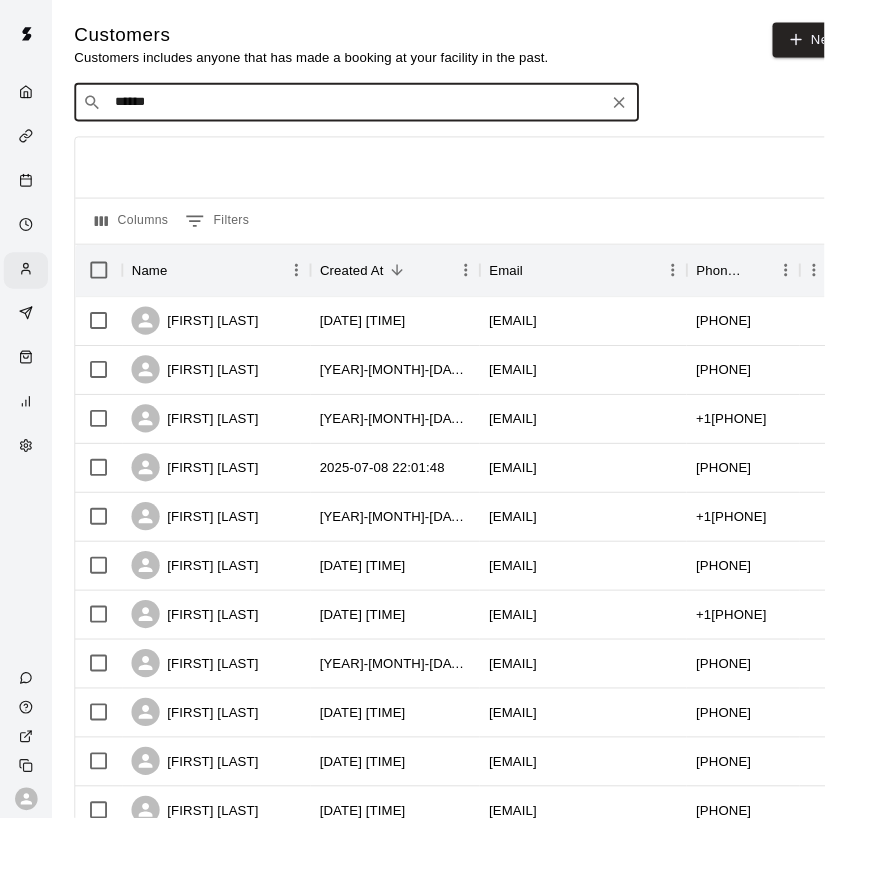 type on "*******" 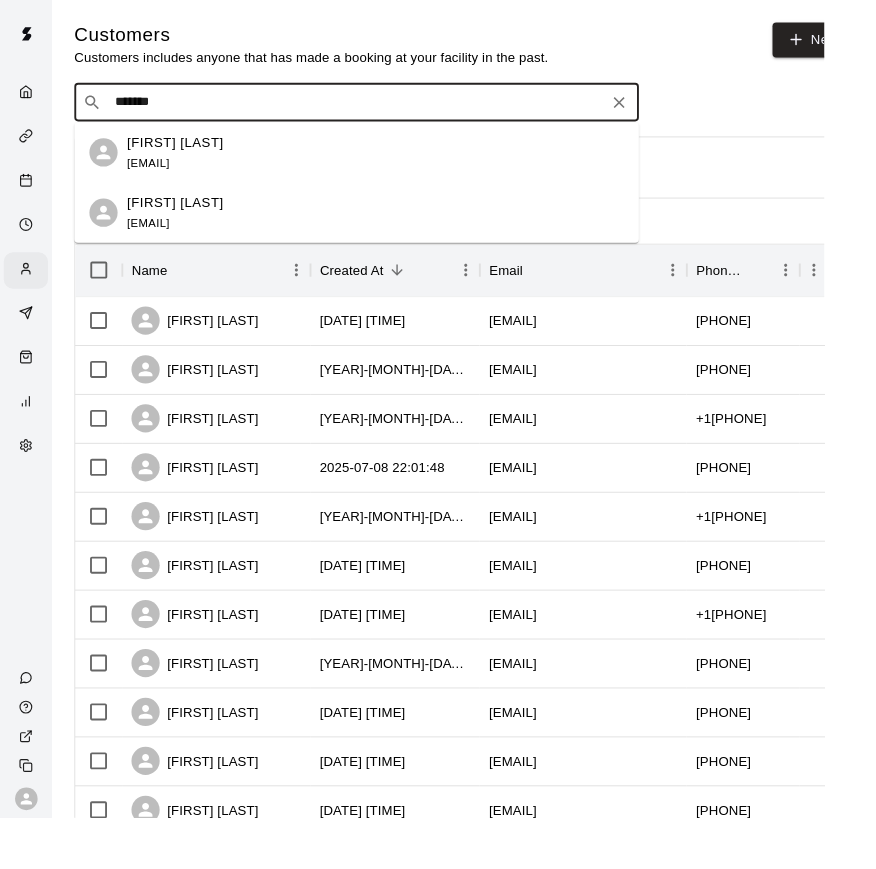click on "[EMAIL]" at bounding box center (157, 173) 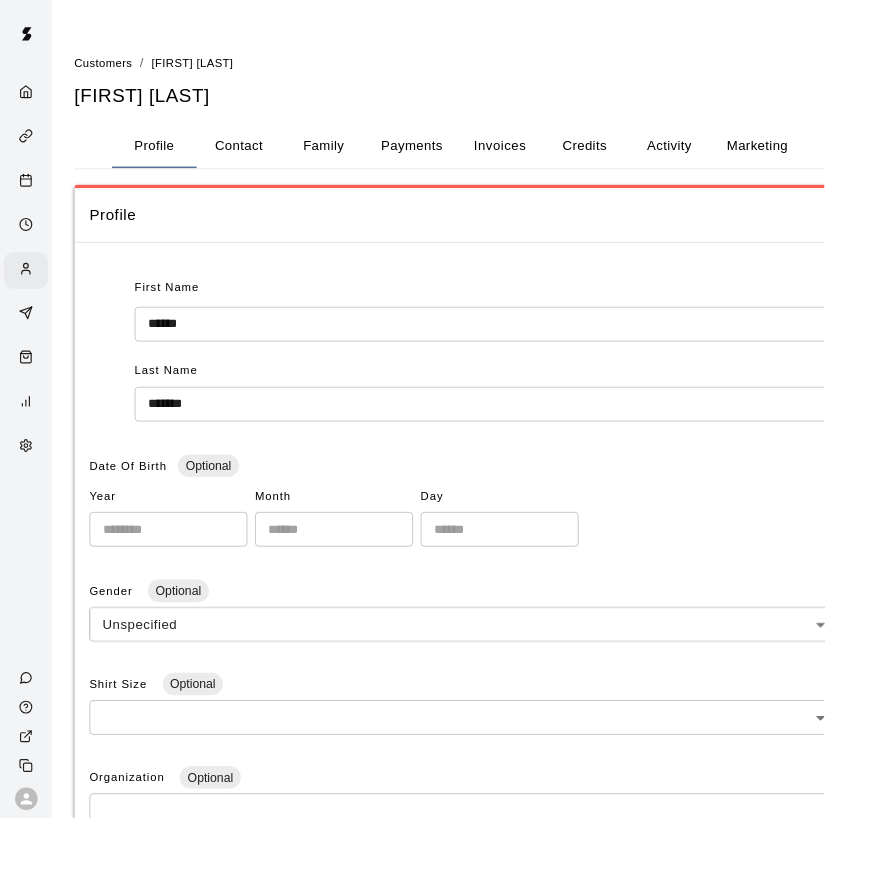 click on "Contact" at bounding box center [254, 155] 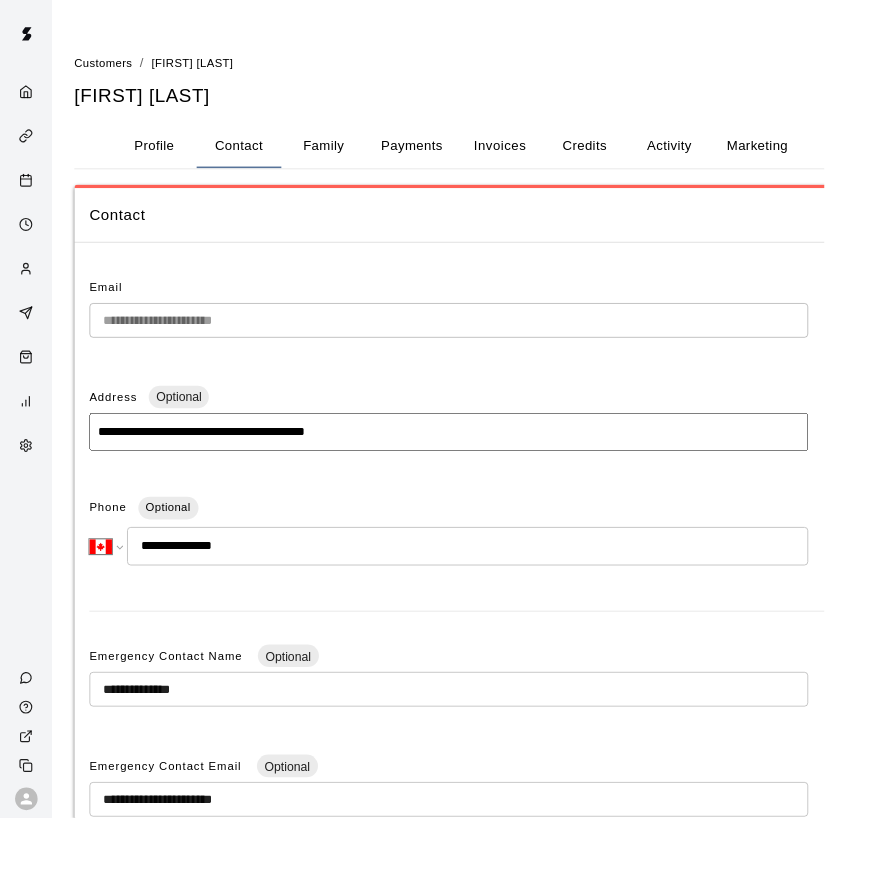 drag, startPoint x: 773, startPoint y: 549, endPoint x: 35, endPoint y: 291, distance: 781.7979 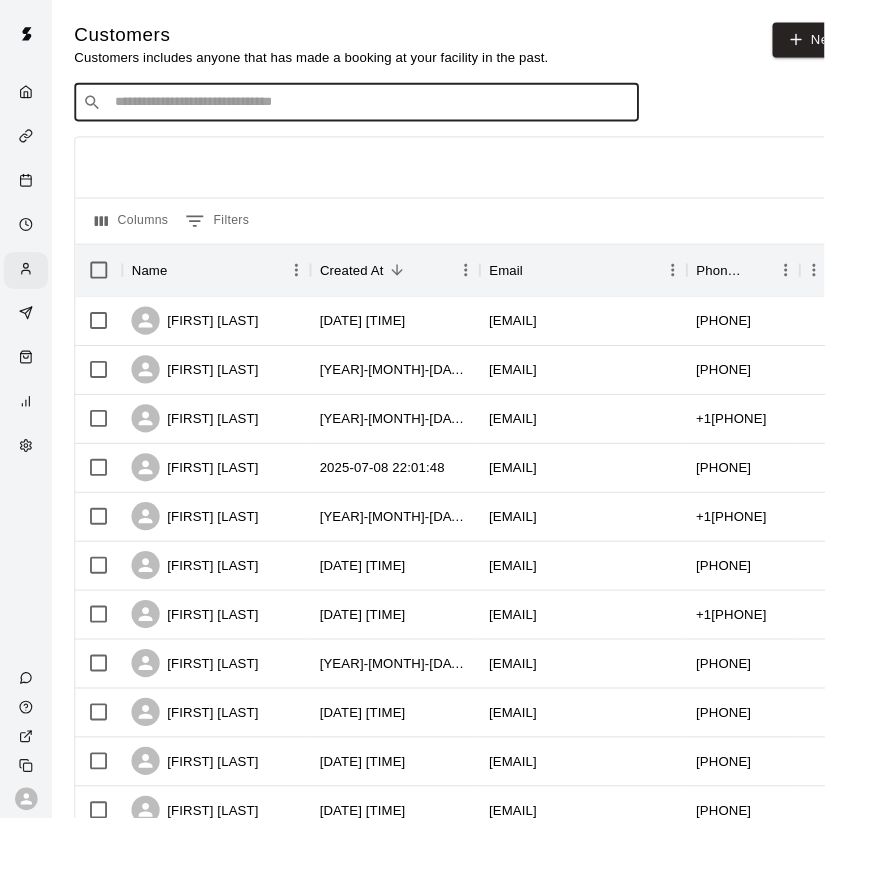 click at bounding box center [393, 109] 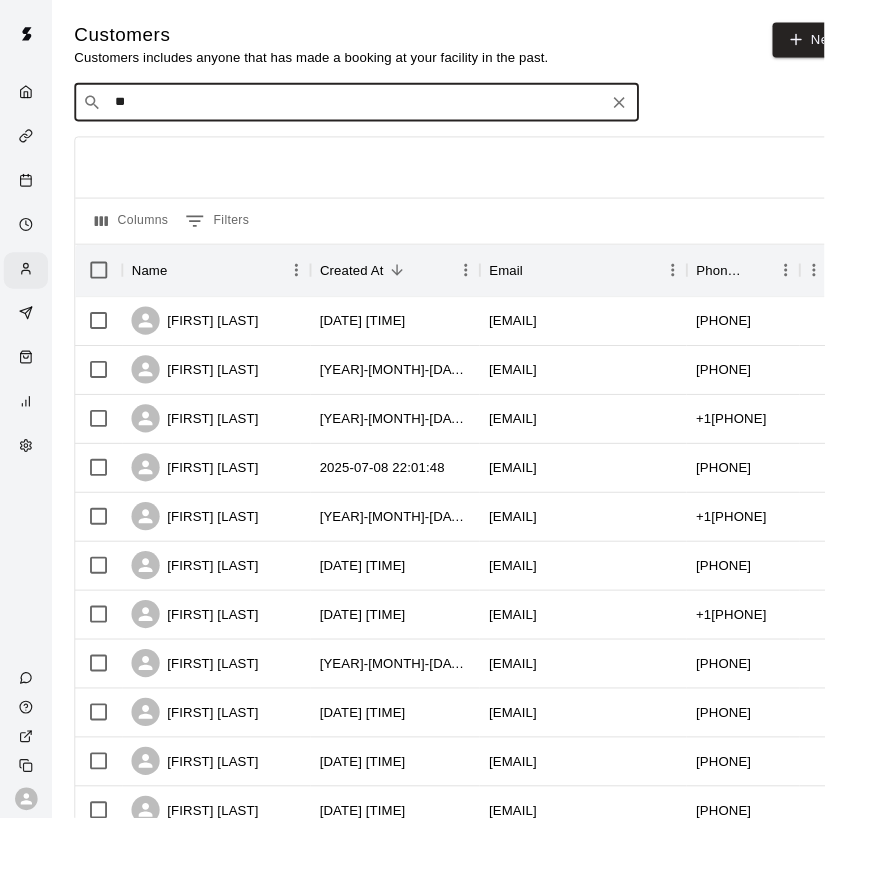type on "*" 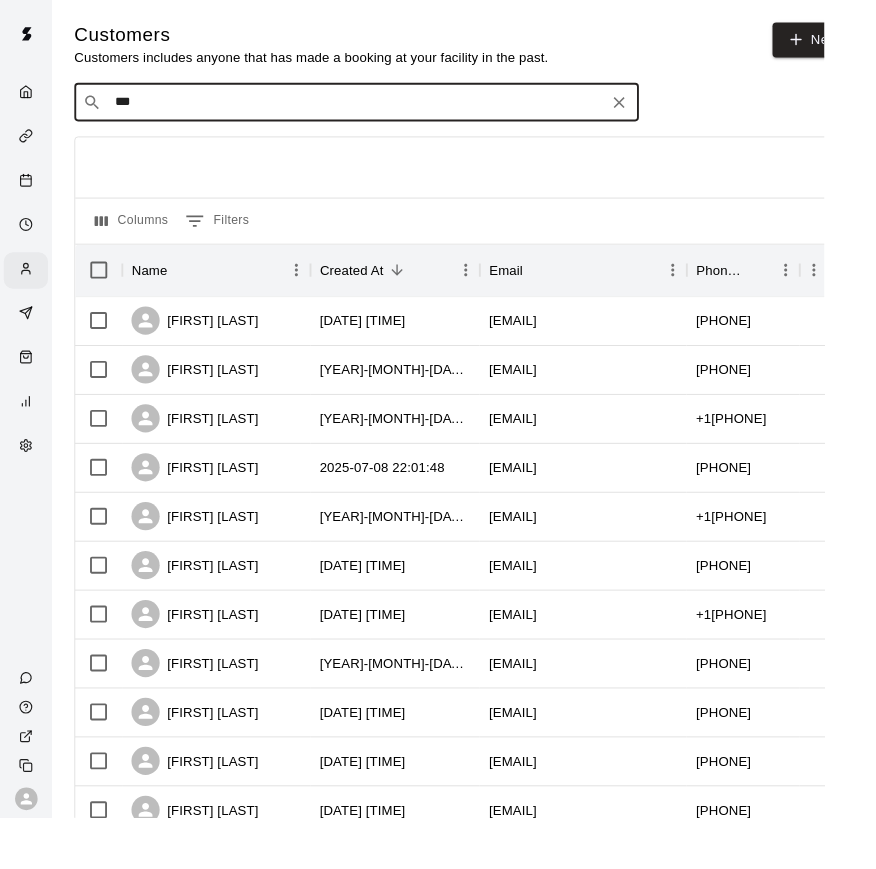 type on "****" 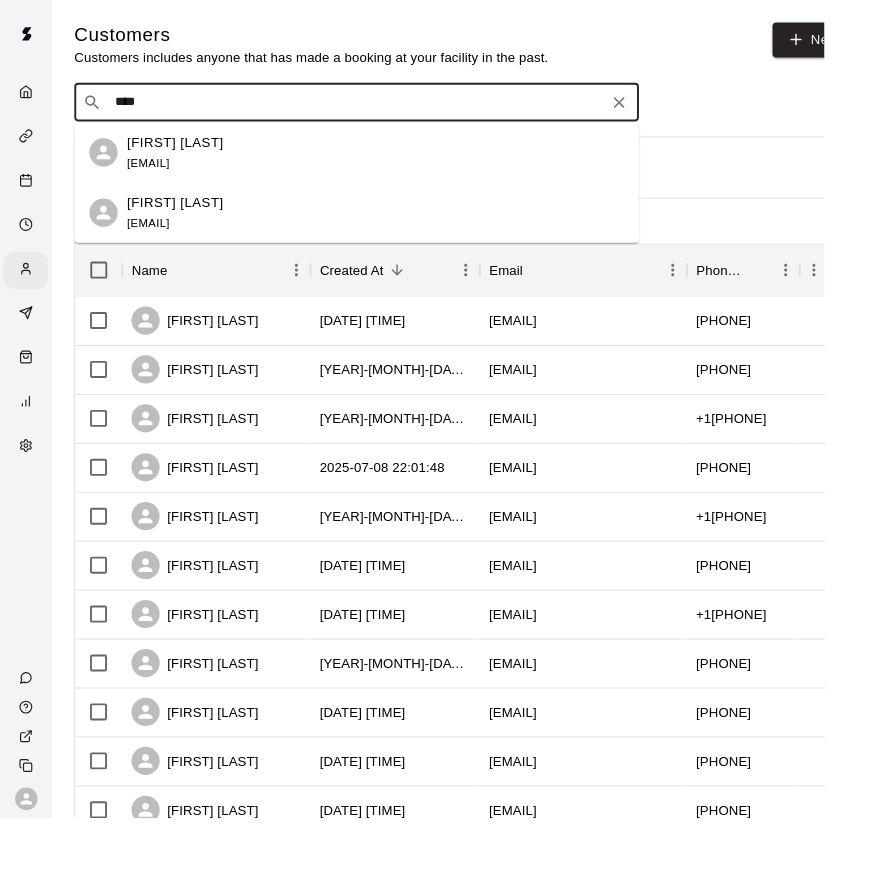 click on "[EMAIL]" at bounding box center [157, 173] 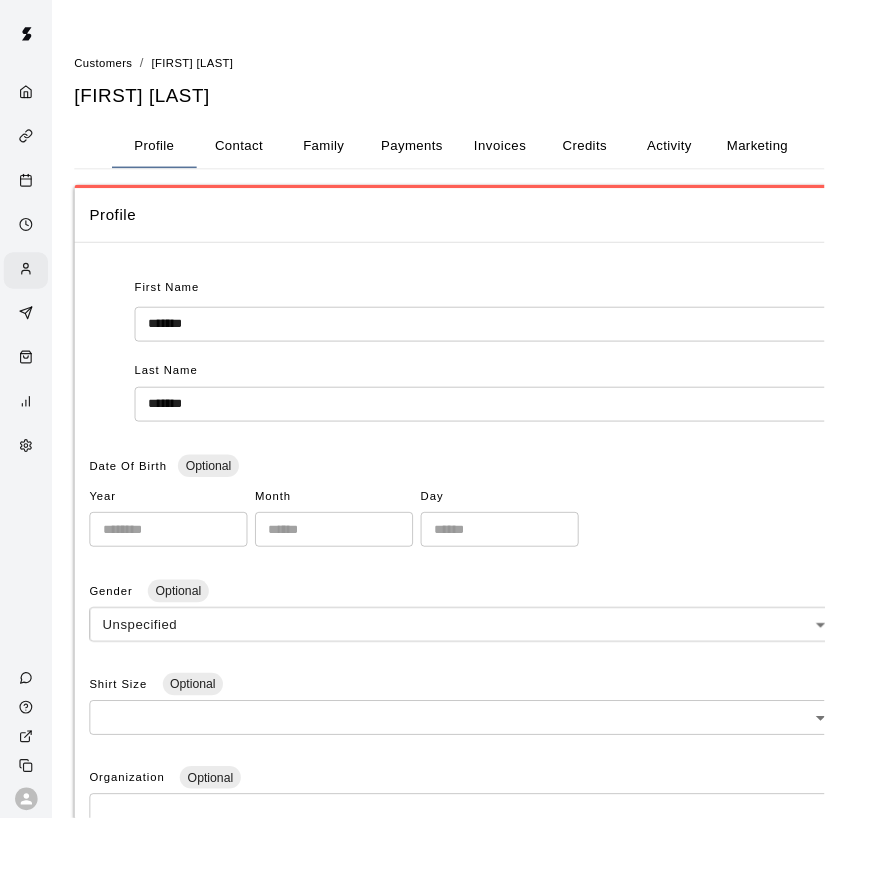 click on "Contact" at bounding box center (254, 155) 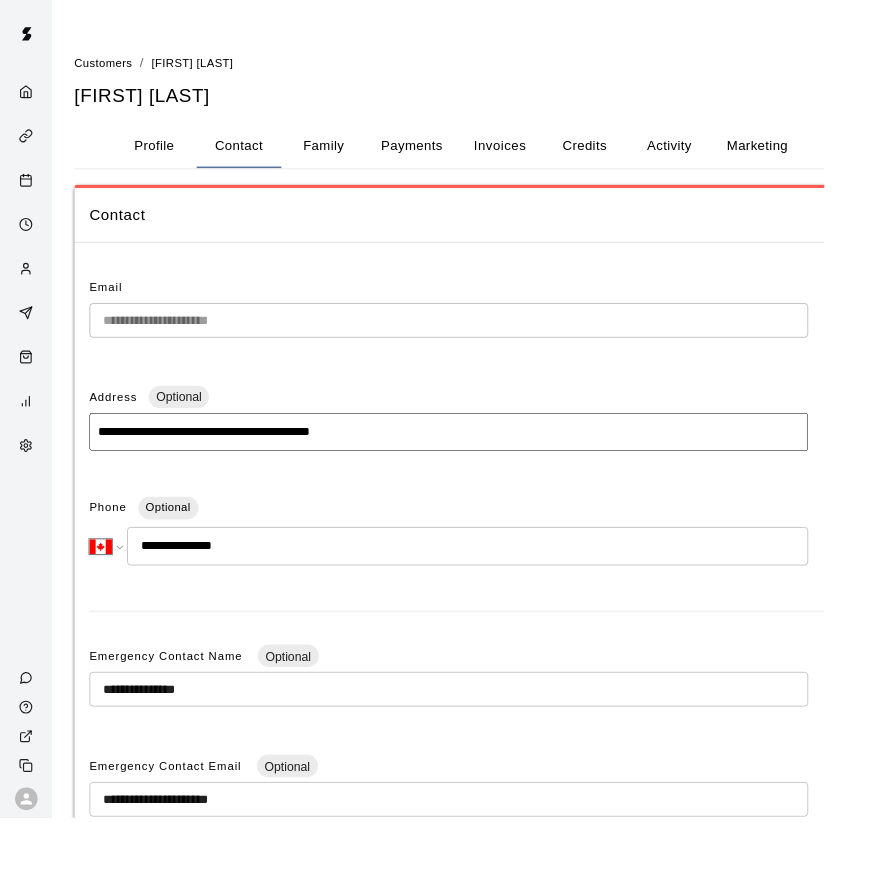 drag, startPoint x: 919, startPoint y: 484, endPoint x: 29, endPoint y: 289, distance: 911.11194 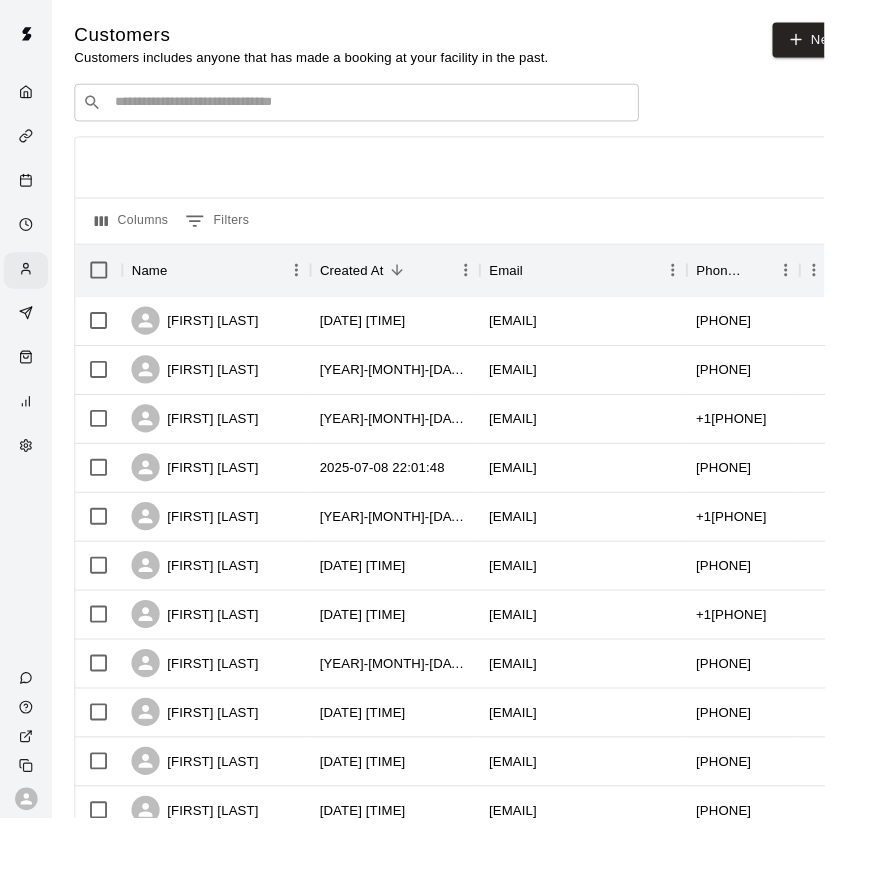 click at bounding box center (393, 109) 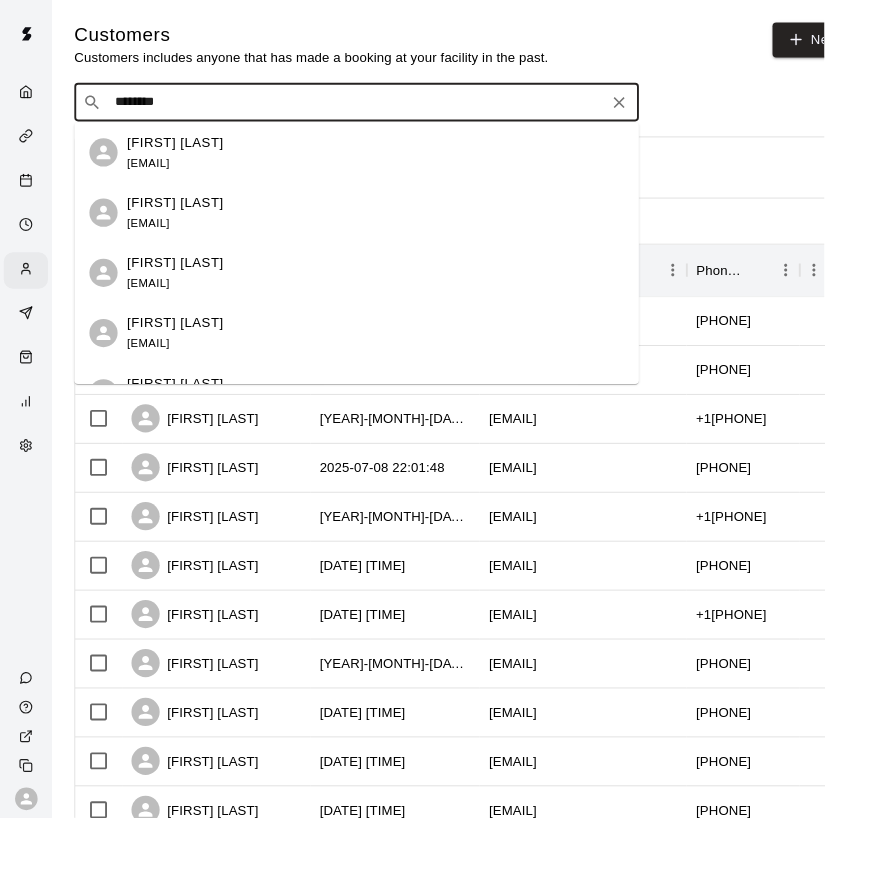 type on "*********" 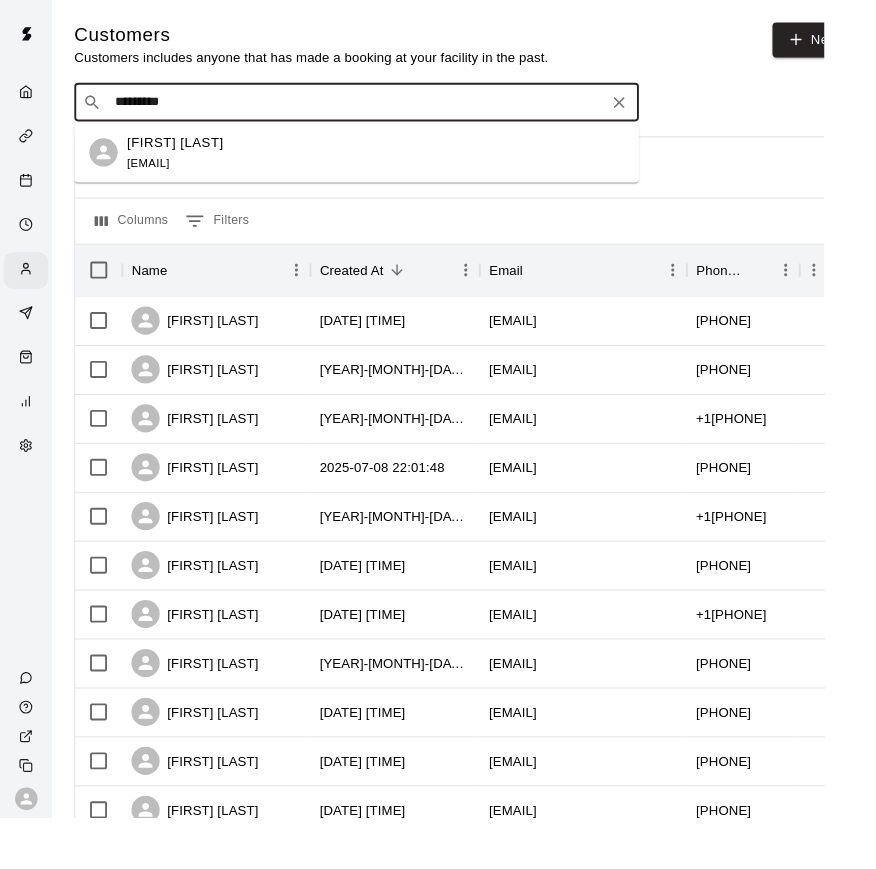 click on "[FIRST] [LAST]" at bounding box center [186, 151] 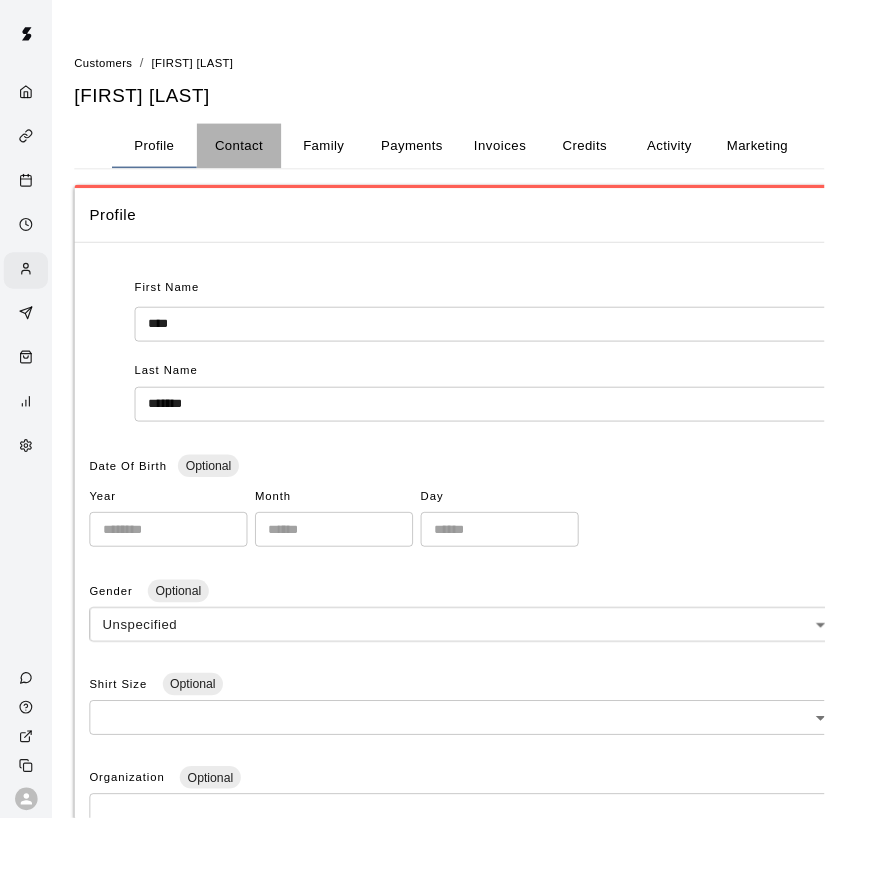 click on "Contact" at bounding box center (254, 155) 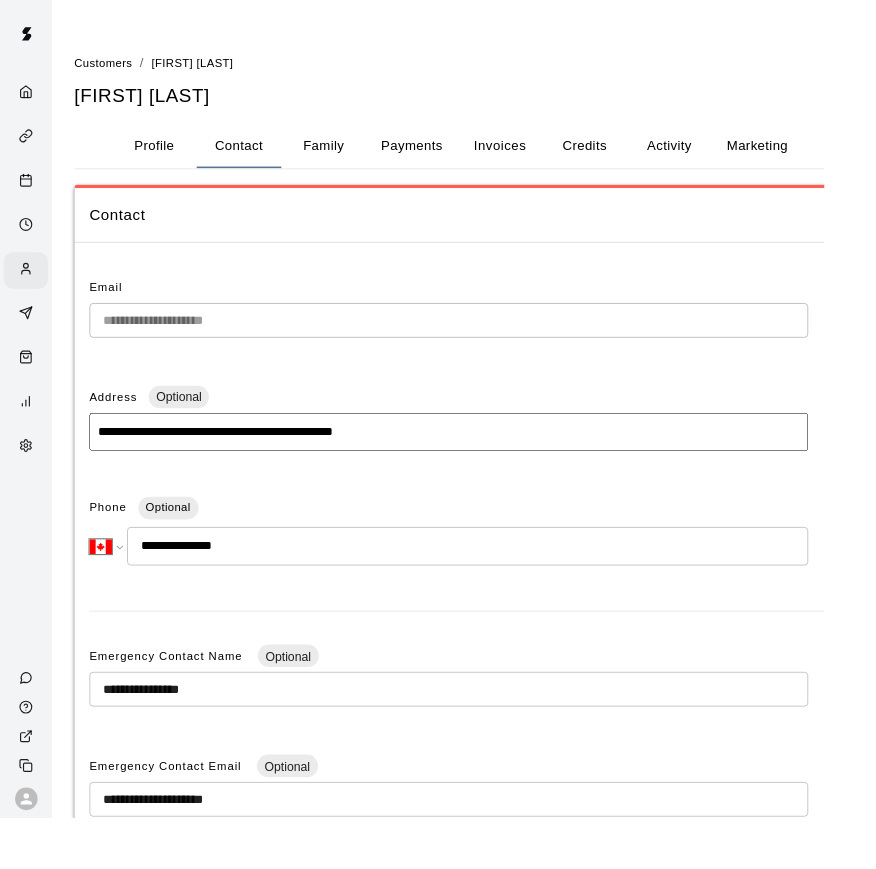 click on "**********" at bounding box center (438, 587) 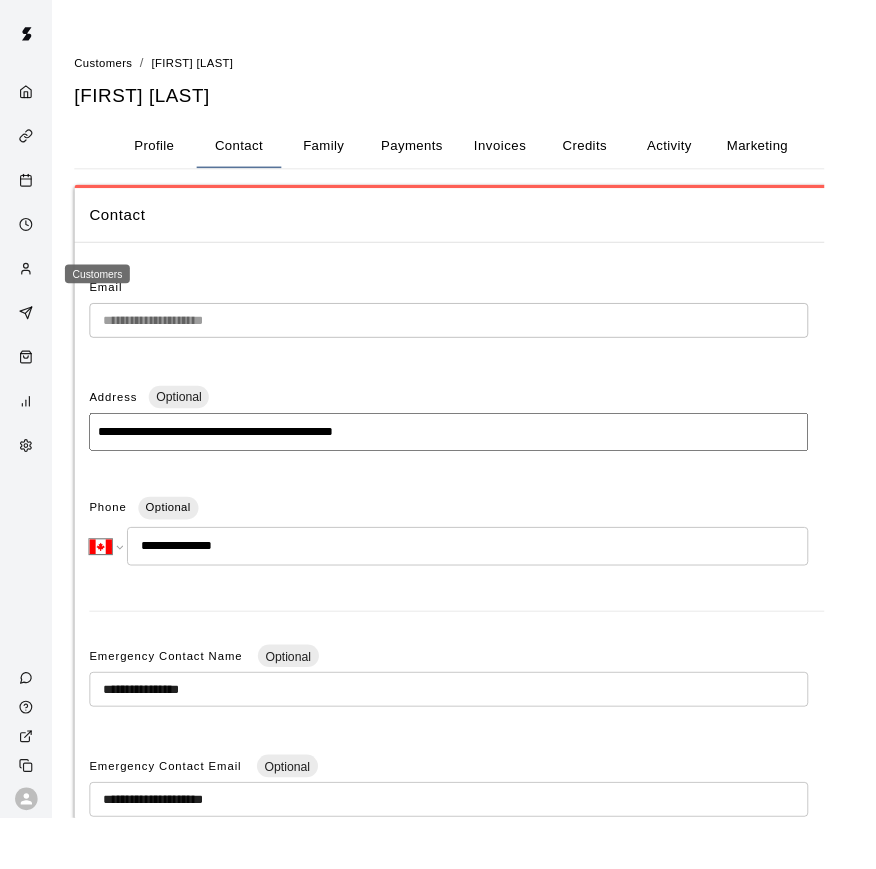 click 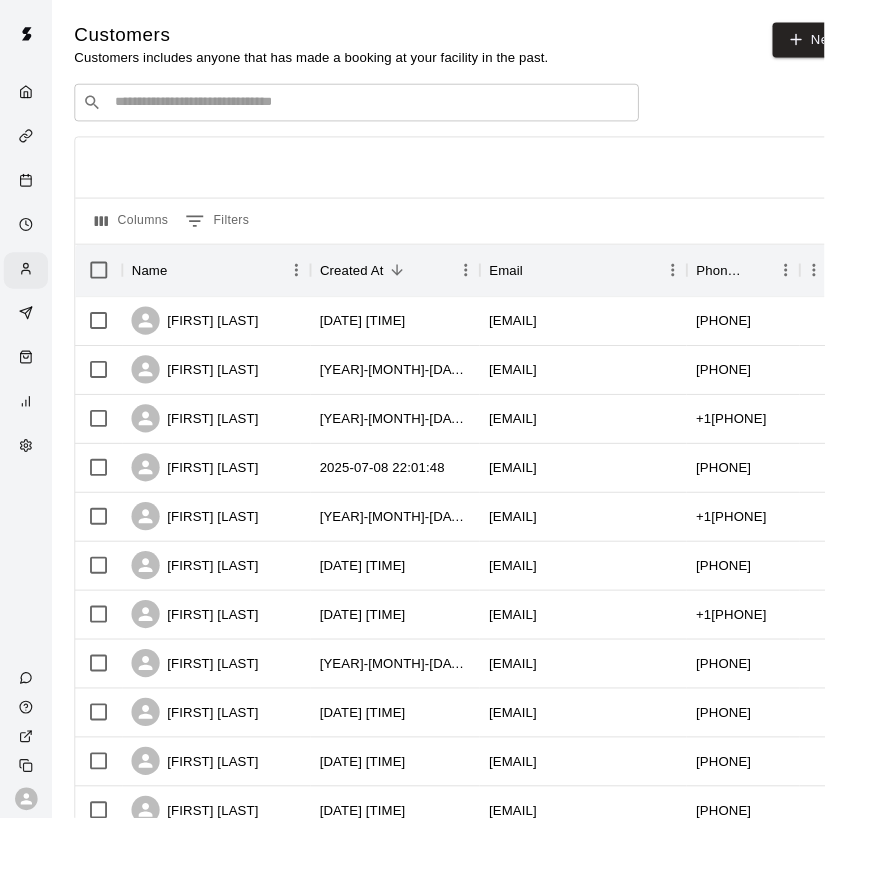 click at bounding box center [393, 109] 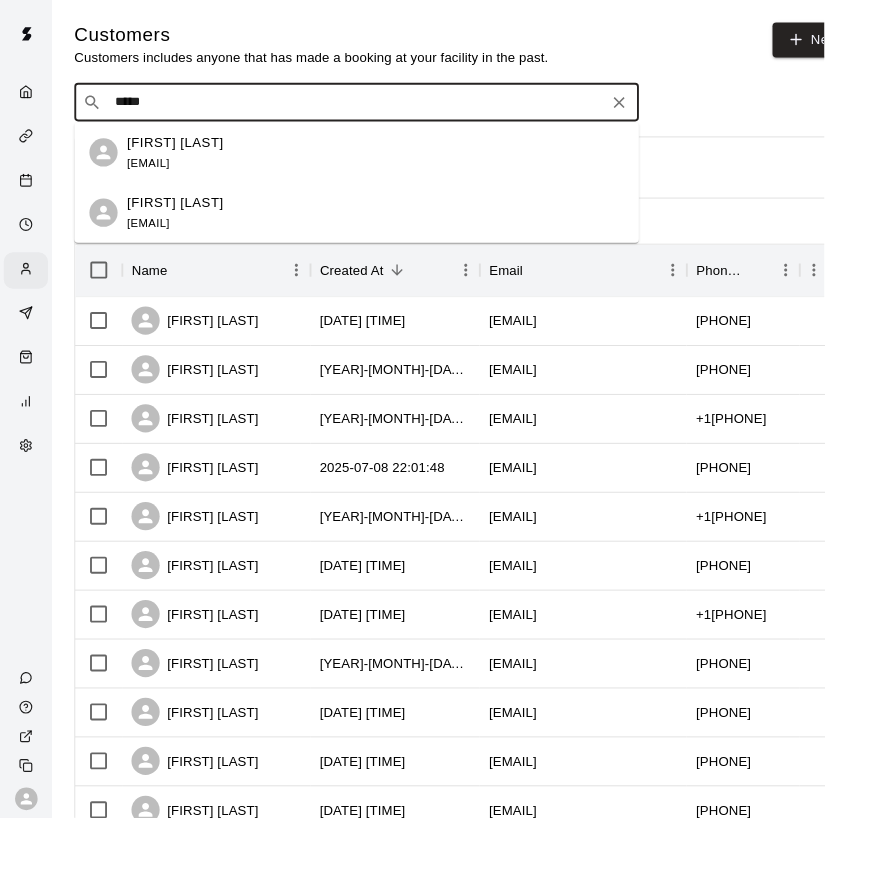 type on "******" 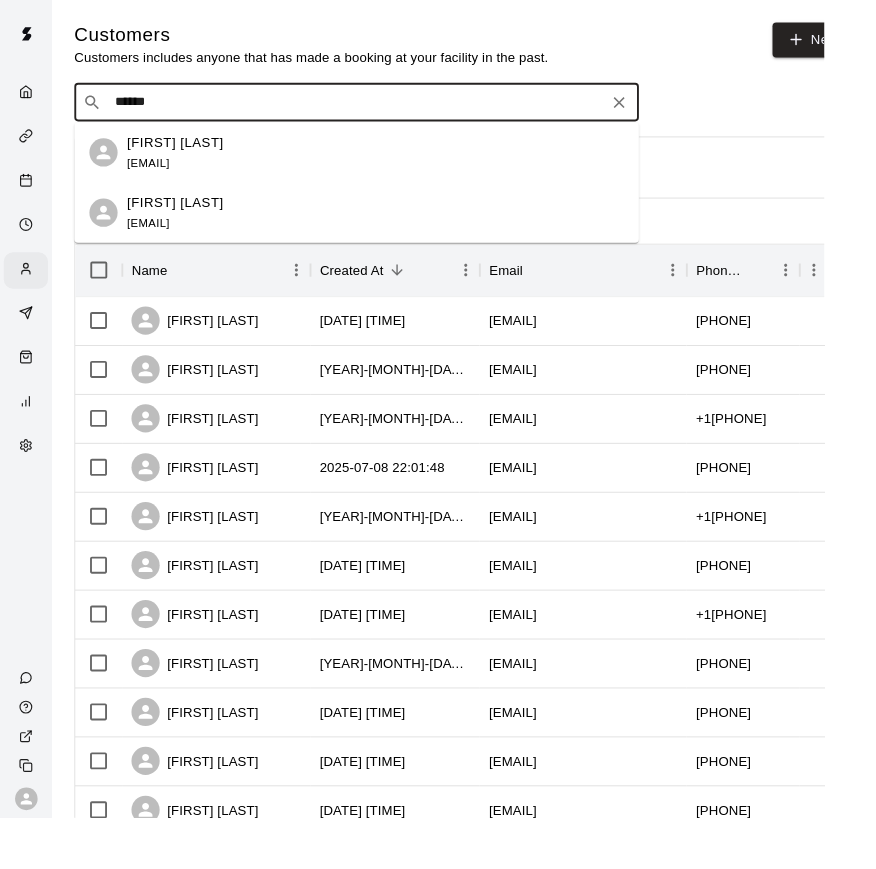 click on "[FIRST] [LAST]" at bounding box center [186, 151] 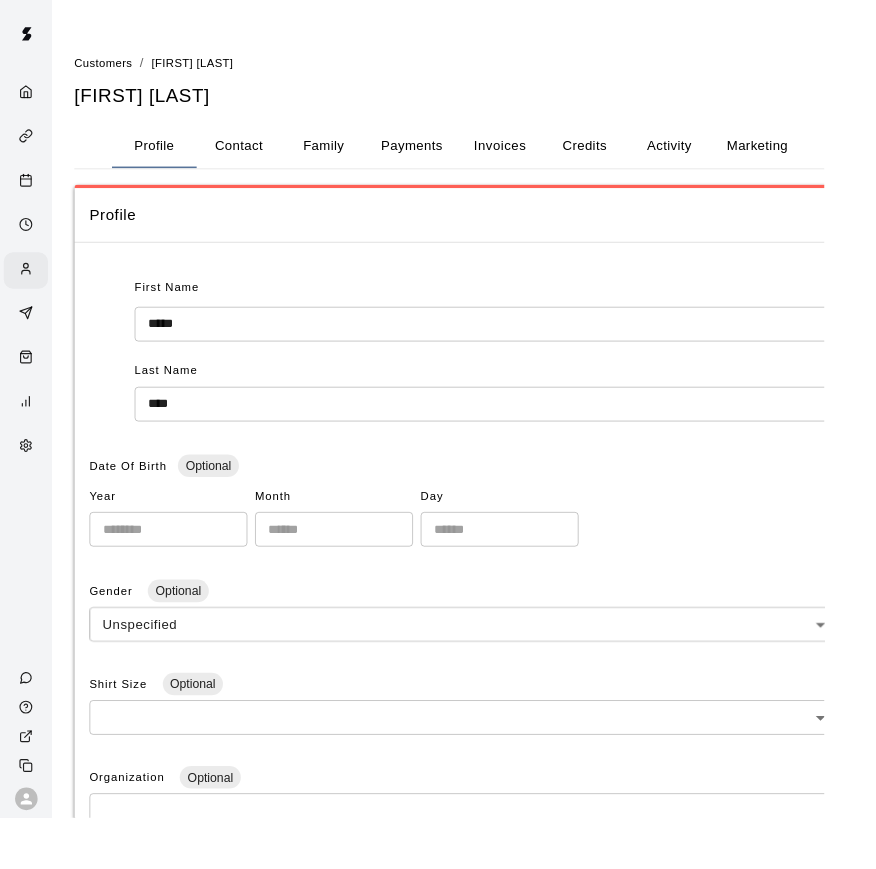 click on "Contact" at bounding box center (254, 155) 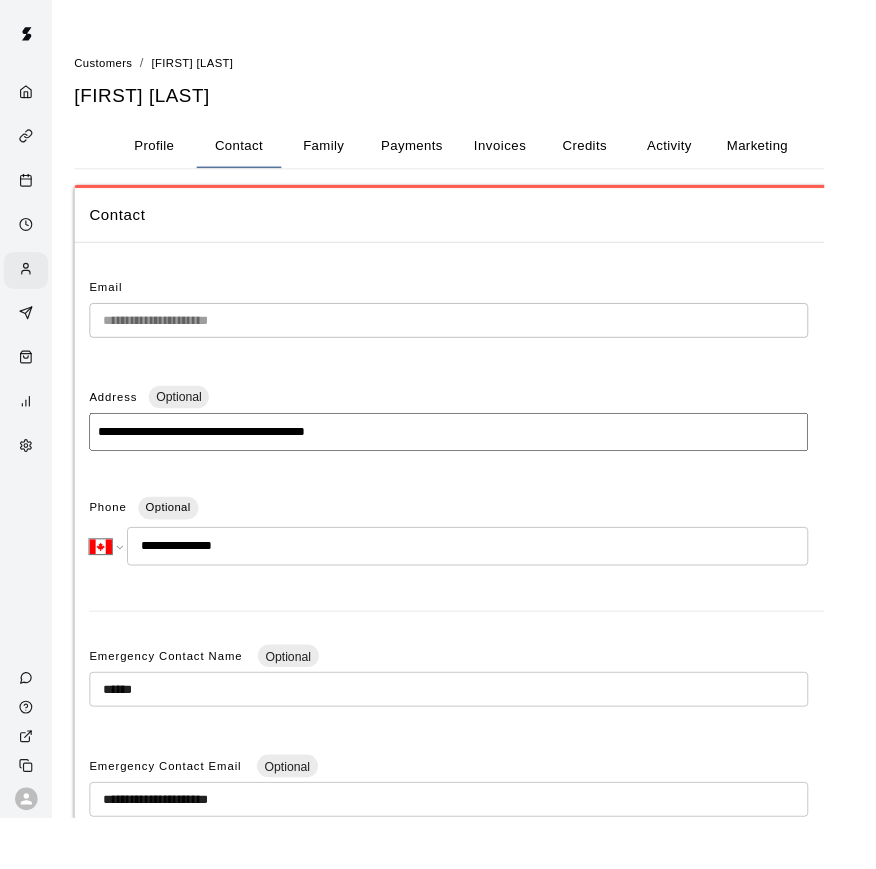 click on "Family" at bounding box center (344, 155) 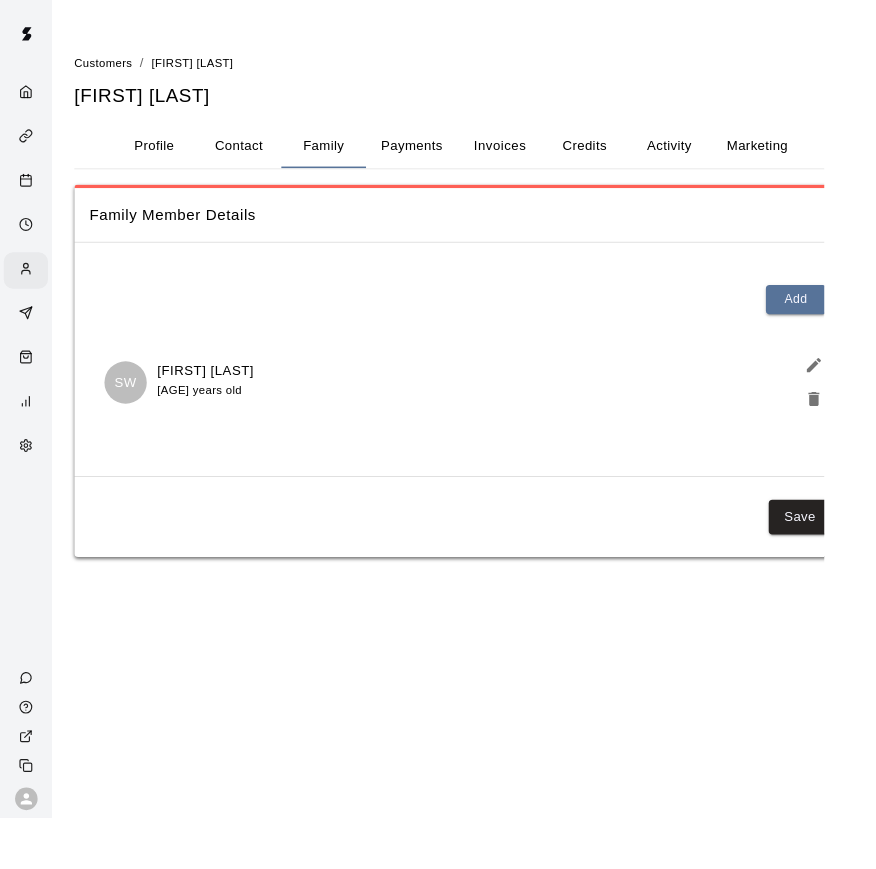 click on "Contact" at bounding box center (254, 155) 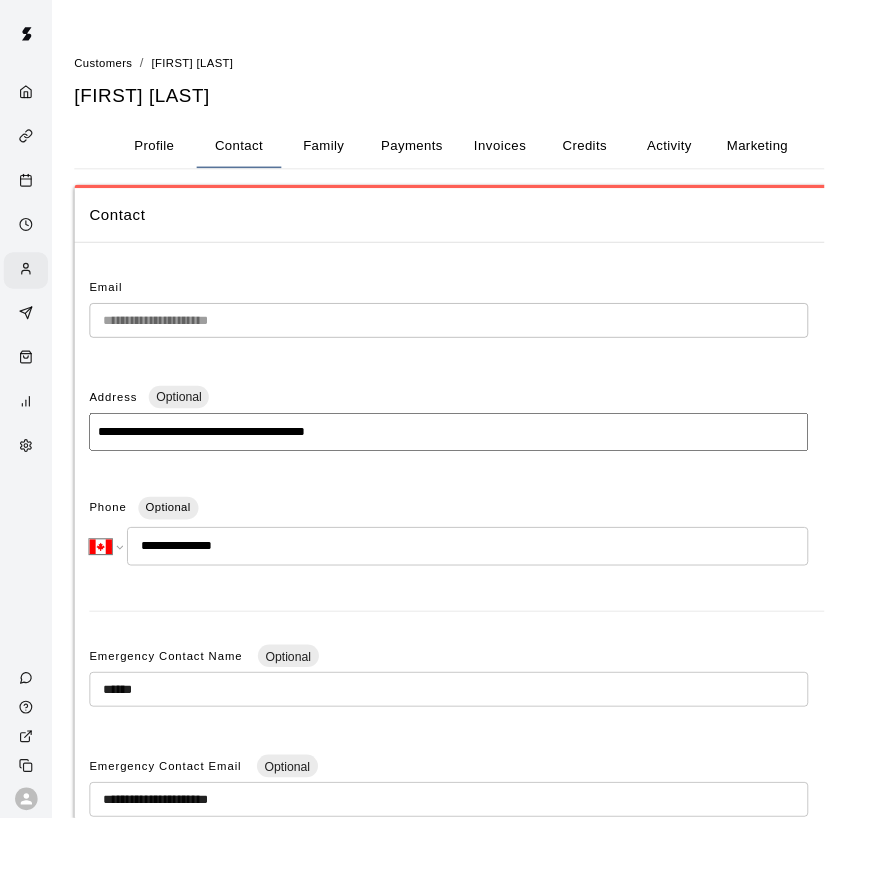 click on "Profile" at bounding box center [164, 155] 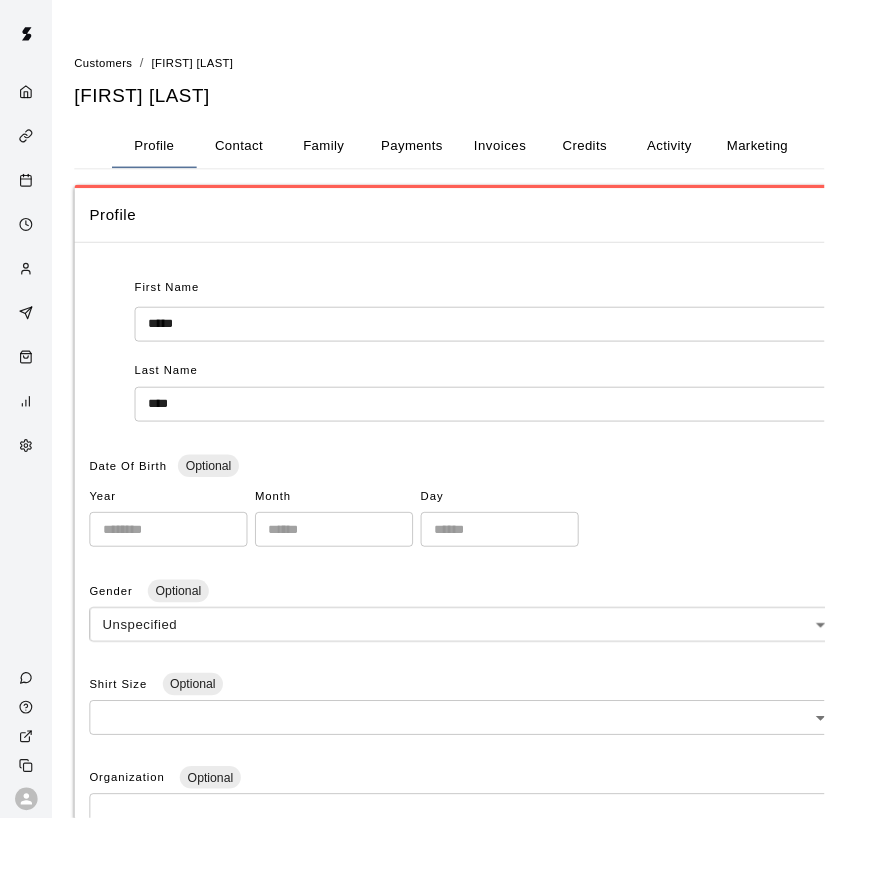click 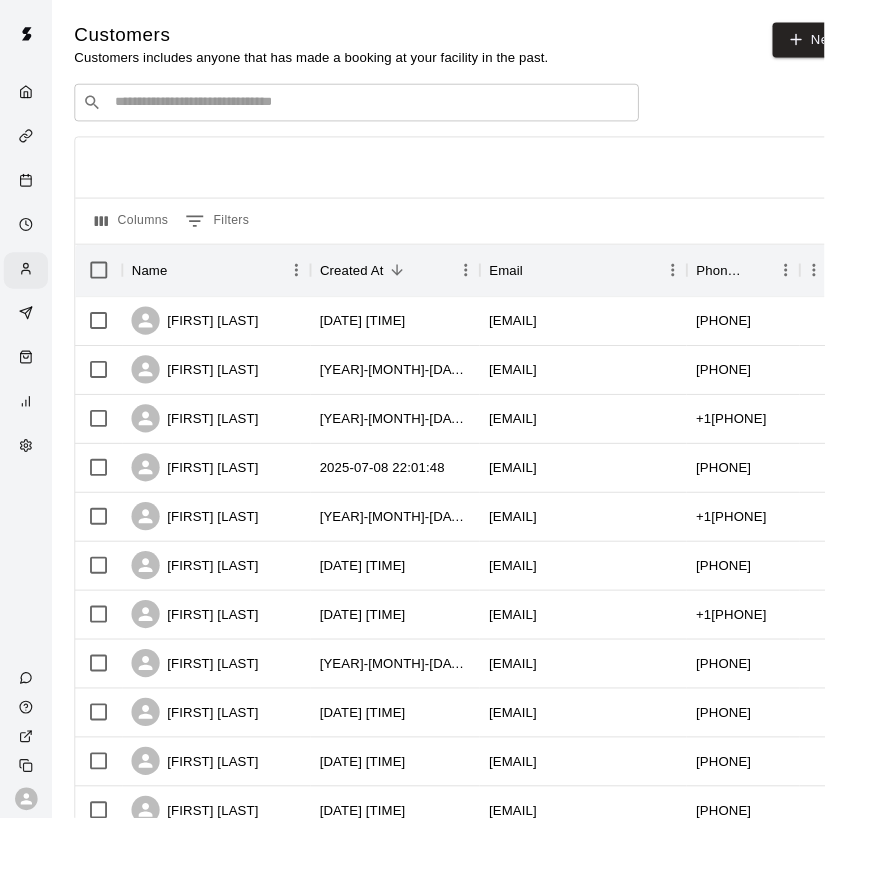drag, startPoint x: 897, startPoint y: 221, endPoint x: 253, endPoint y: 111, distance: 653.32684 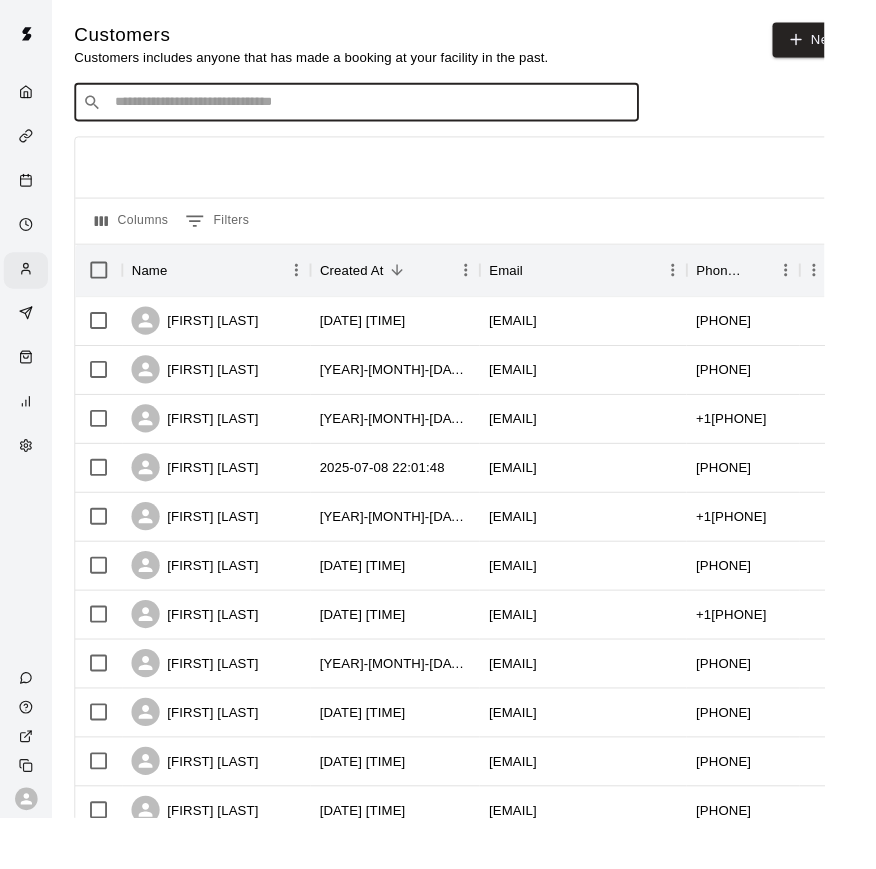 click at bounding box center [393, 109] 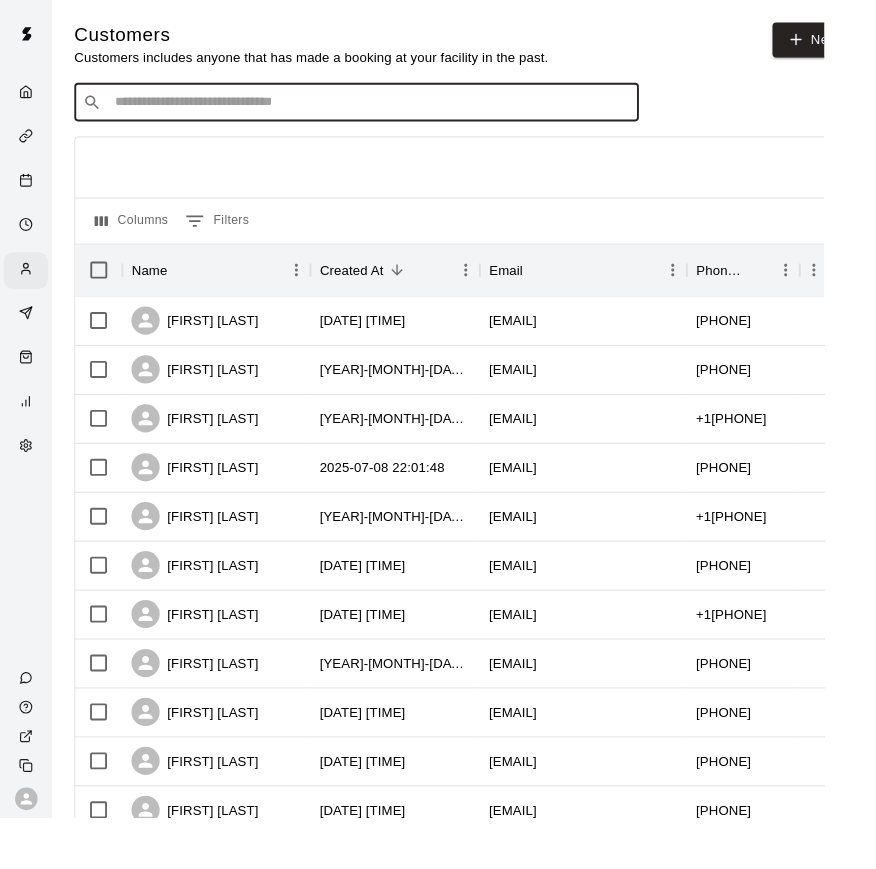 click at bounding box center (393, 109) 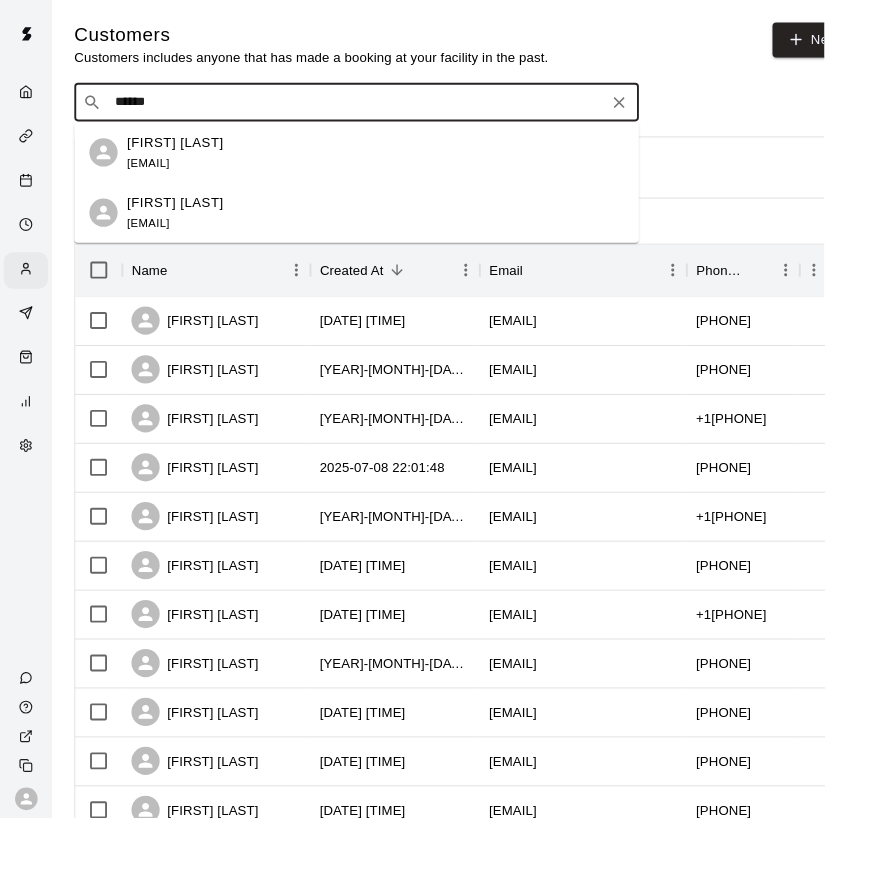 type on "******" 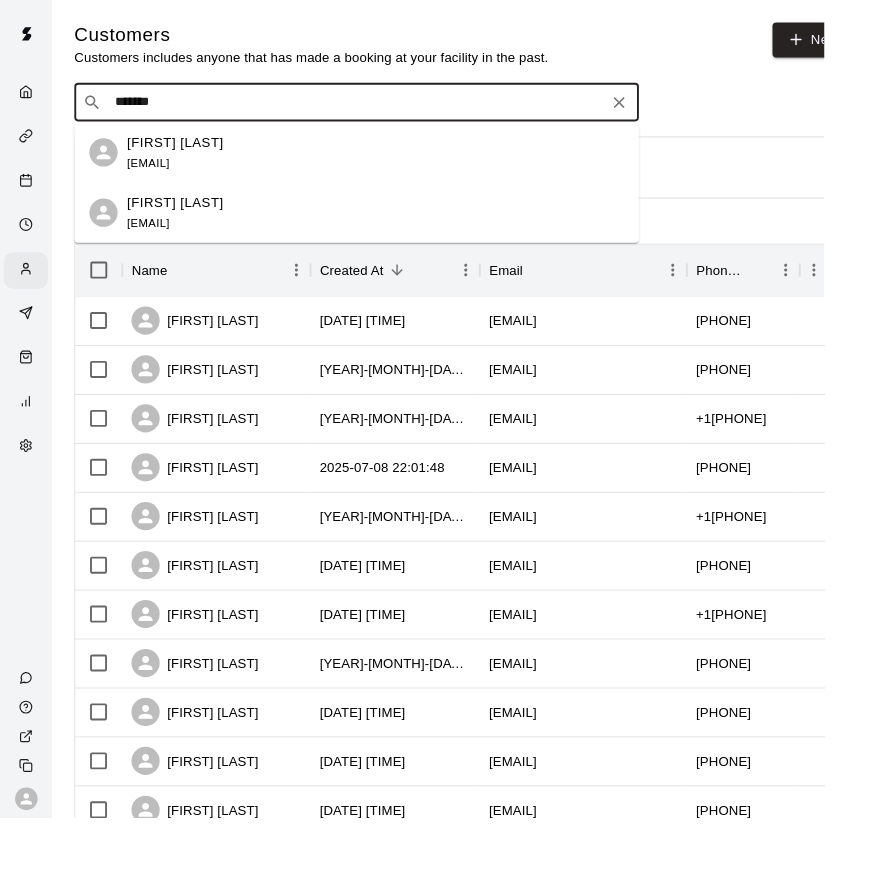 click on "[FIRST] [LAST]" at bounding box center (186, 215) 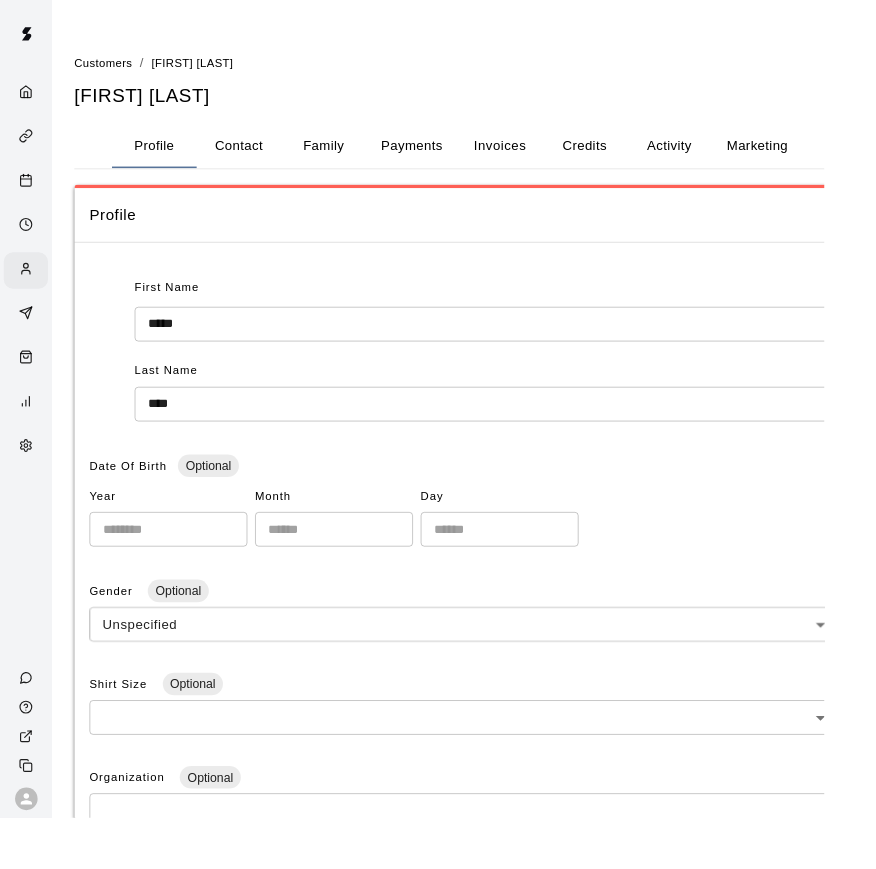 click on "Contact" at bounding box center [254, 155] 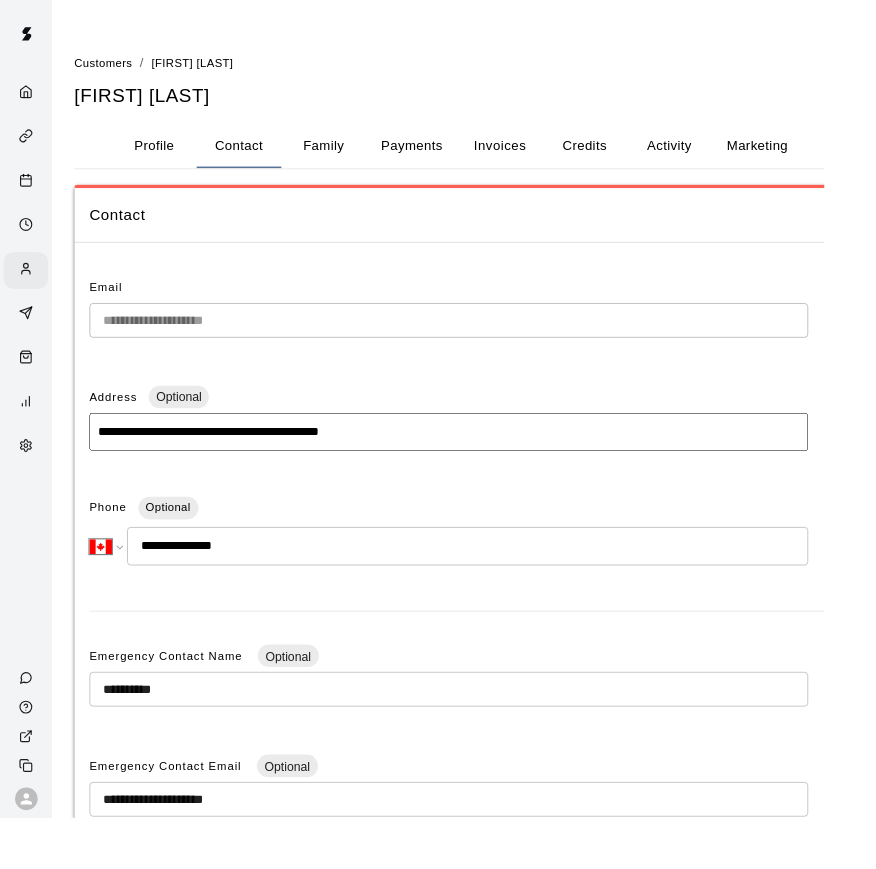 click on "Family" at bounding box center [344, 155] 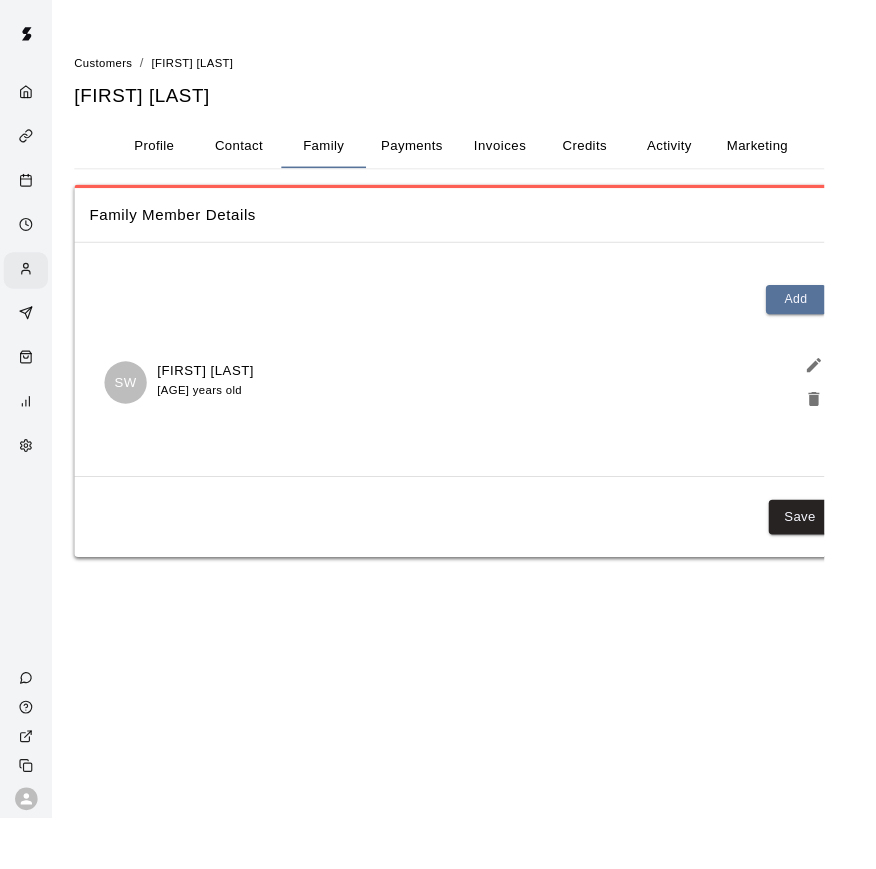 click on "Profile" at bounding box center [164, 155] 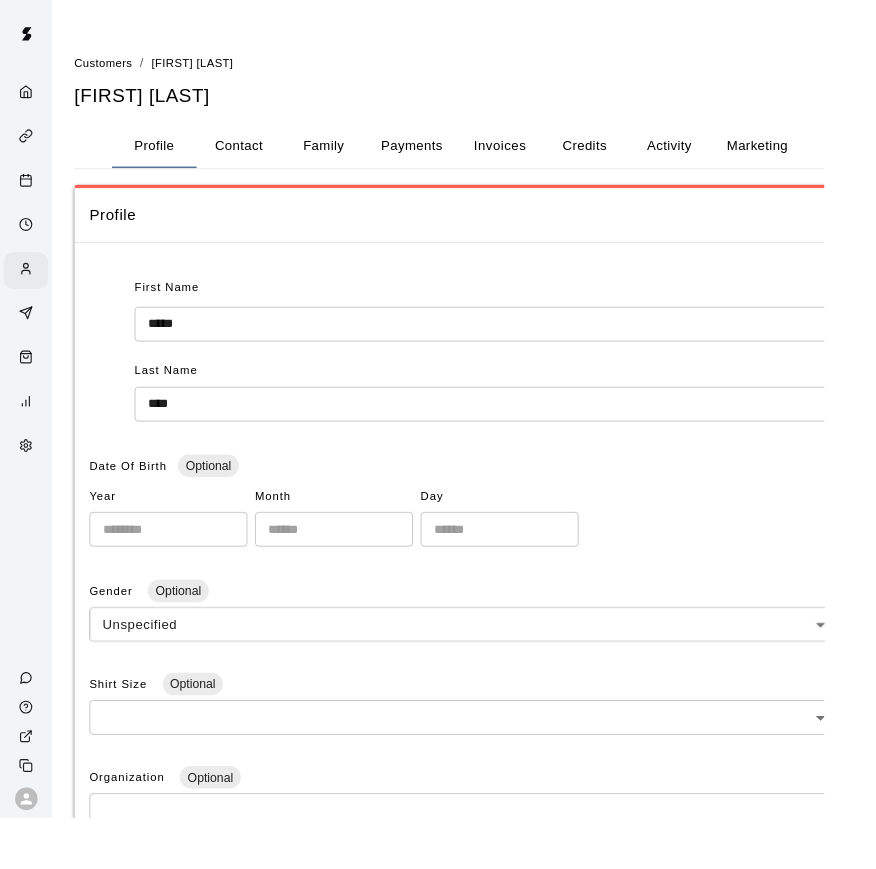 click on "Contact" at bounding box center [254, 155] 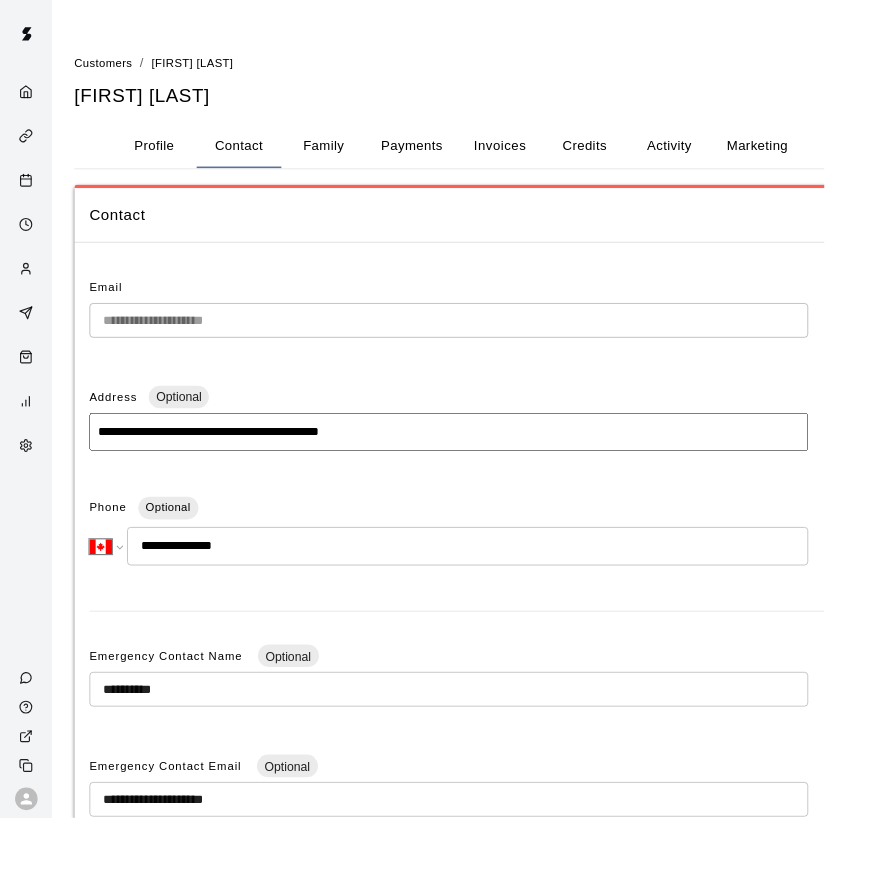drag, startPoint x: 920, startPoint y: 403, endPoint x: 30, endPoint y: 292, distance: 896.8952 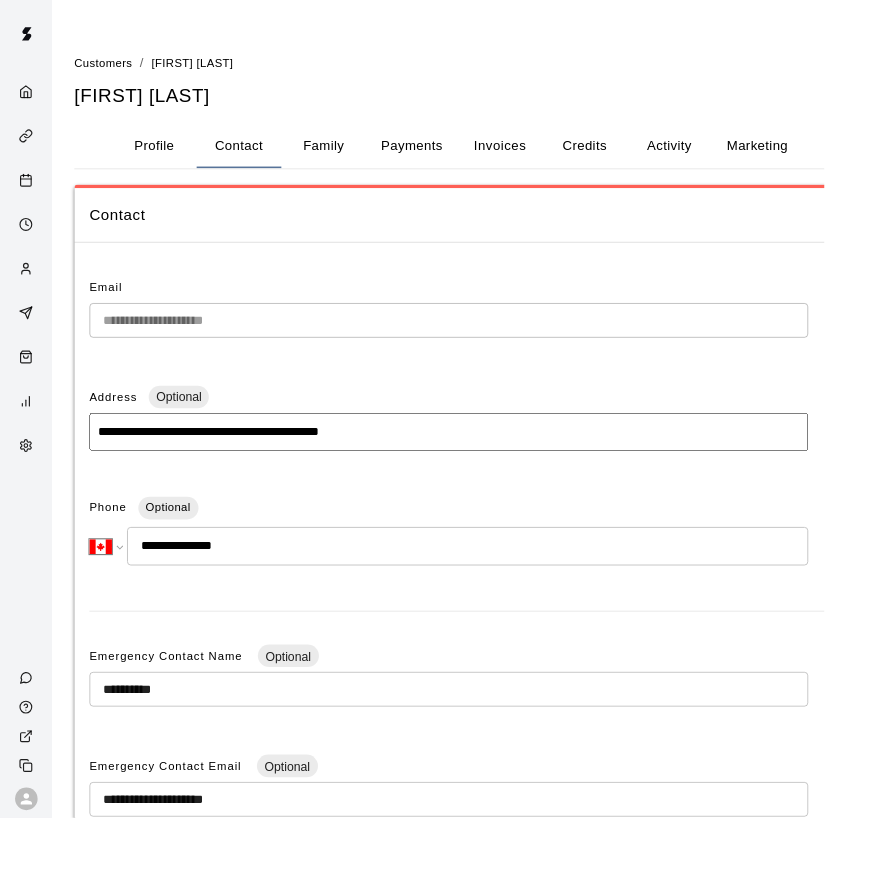 click on "**********" at bounding box center (438, 587) 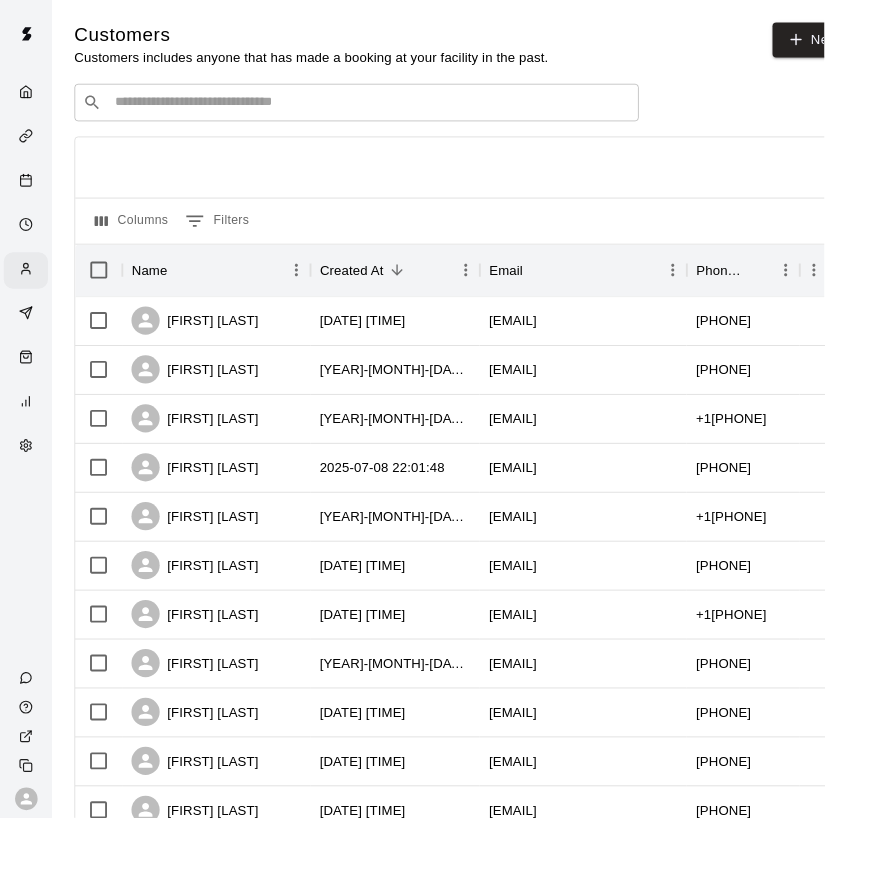 click at bounding box center [393, 109] 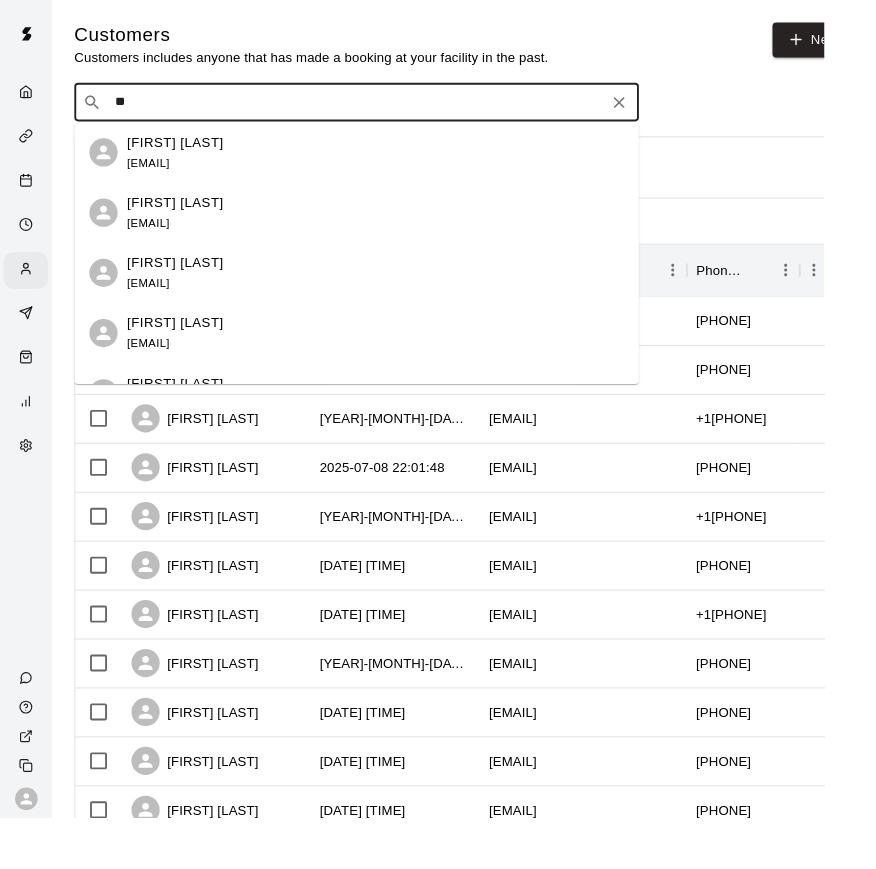 type on "*" 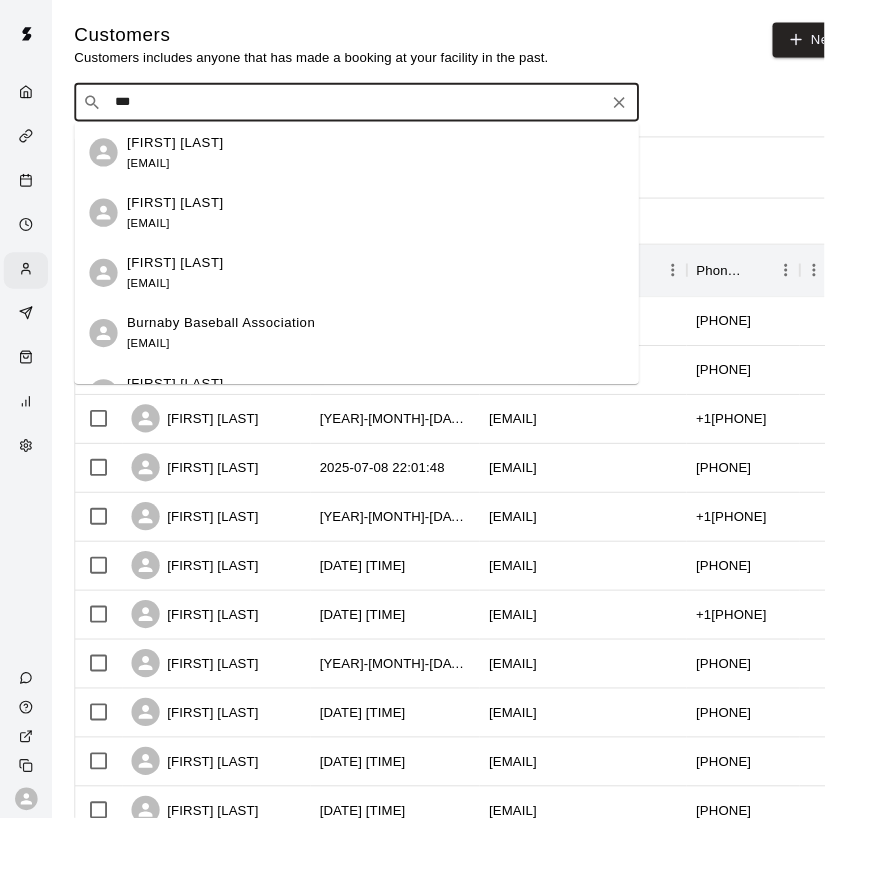 type on "****" 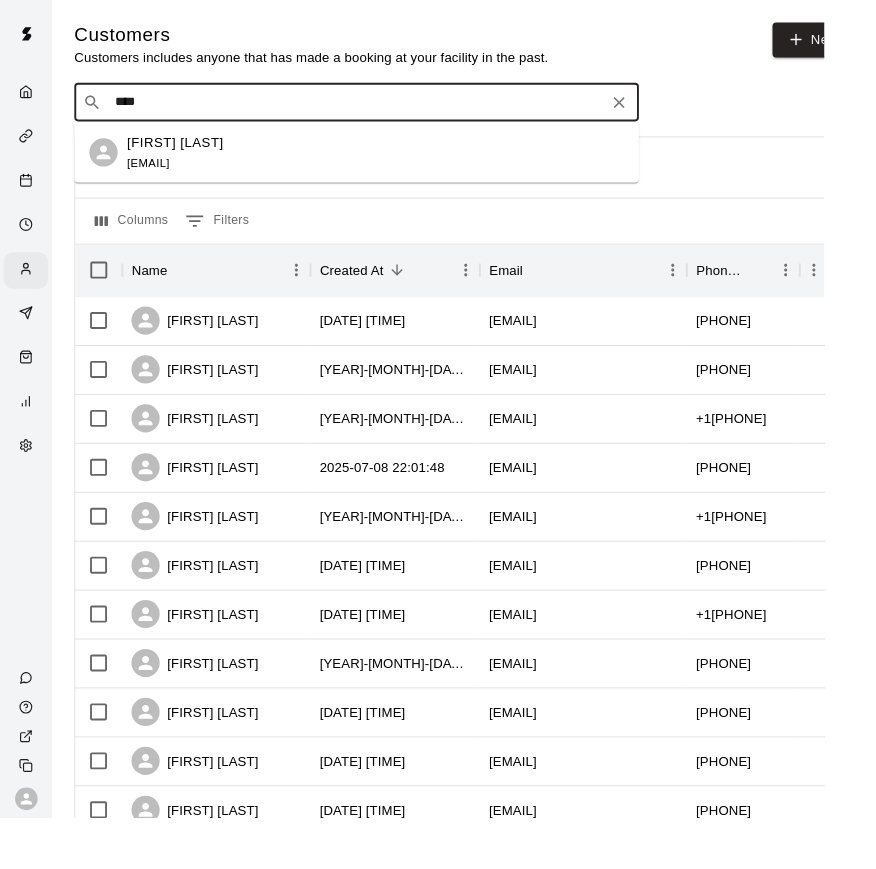 click on "[FIRST] [LAST] [EMAIL]" at bounding box center [399, 162] 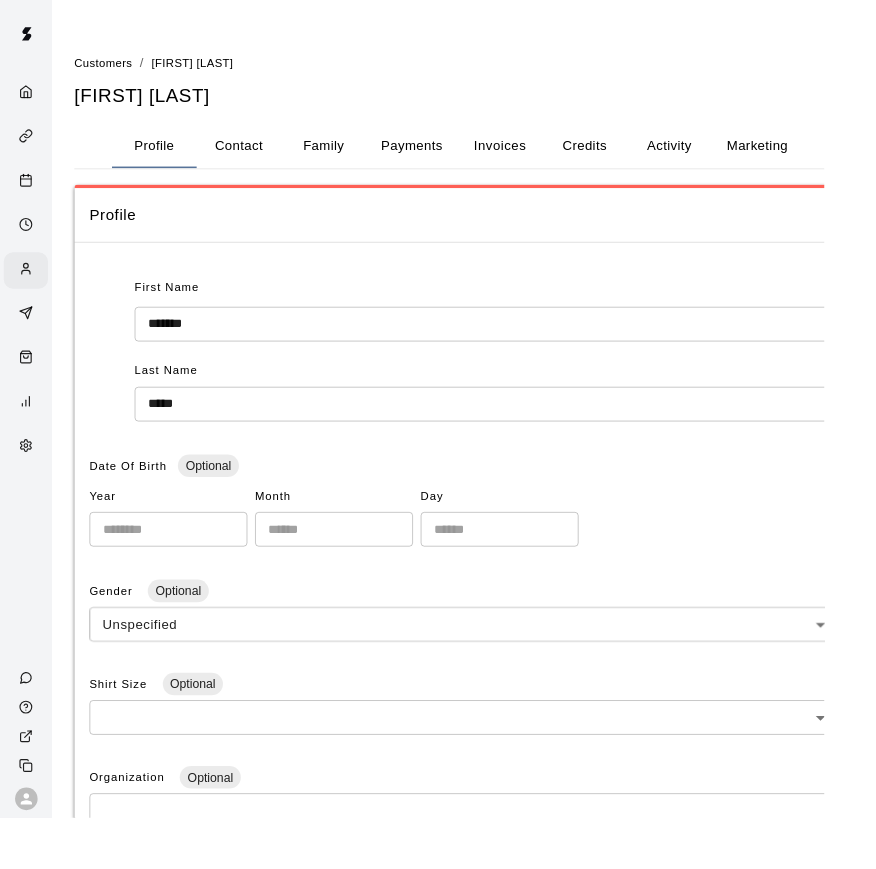 click on "Contact" at bounding box center (254, 155) 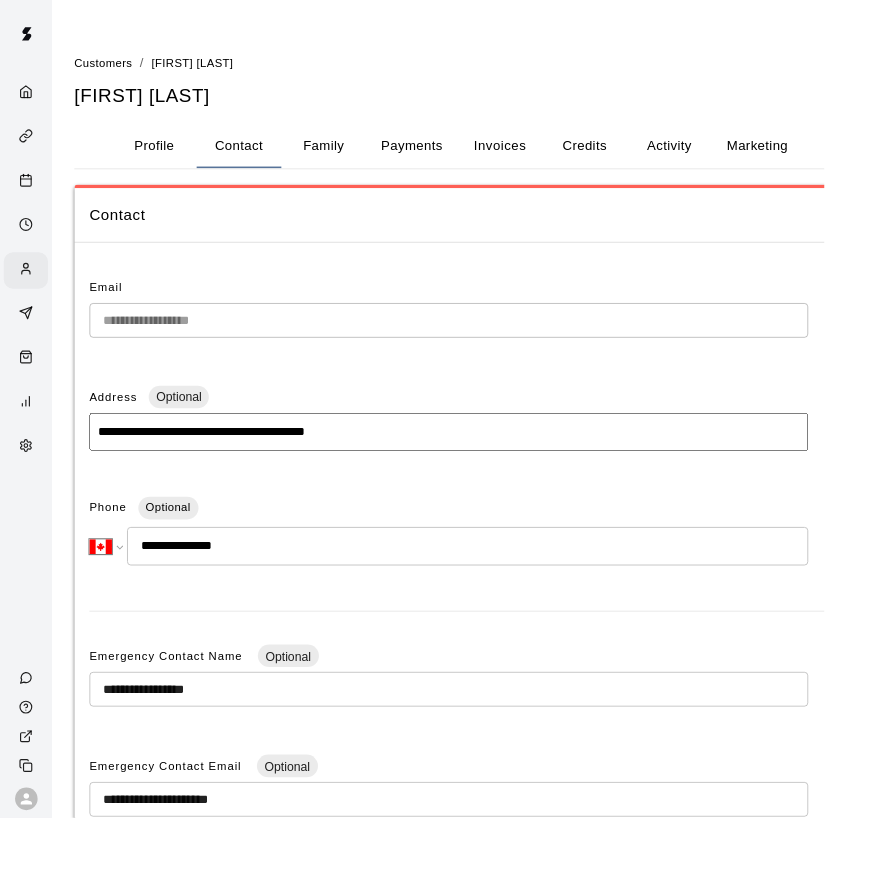 click on "Family" at bounding box center [344, 155] 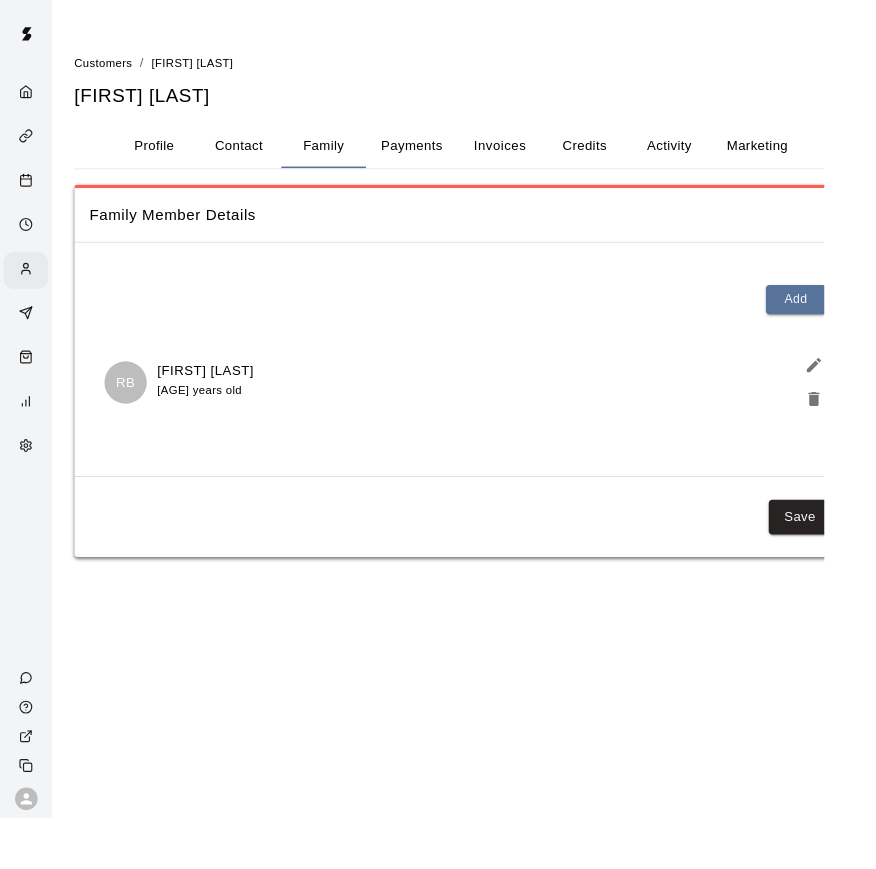 click on "Contact" at bounding box center (254, 155) 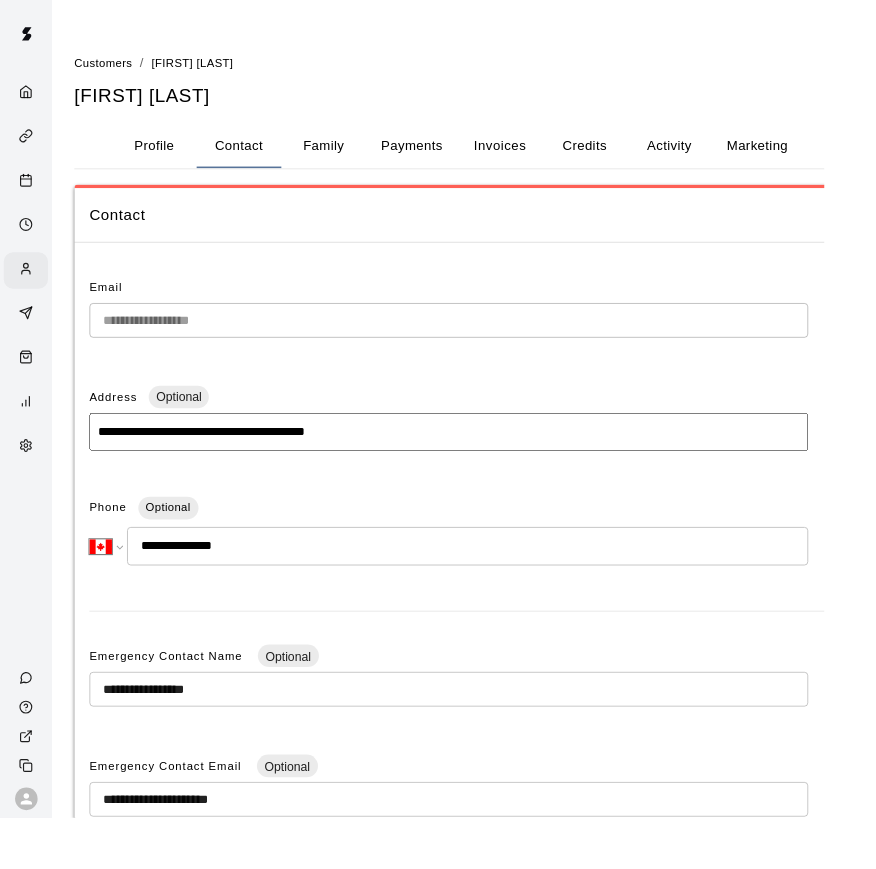 type 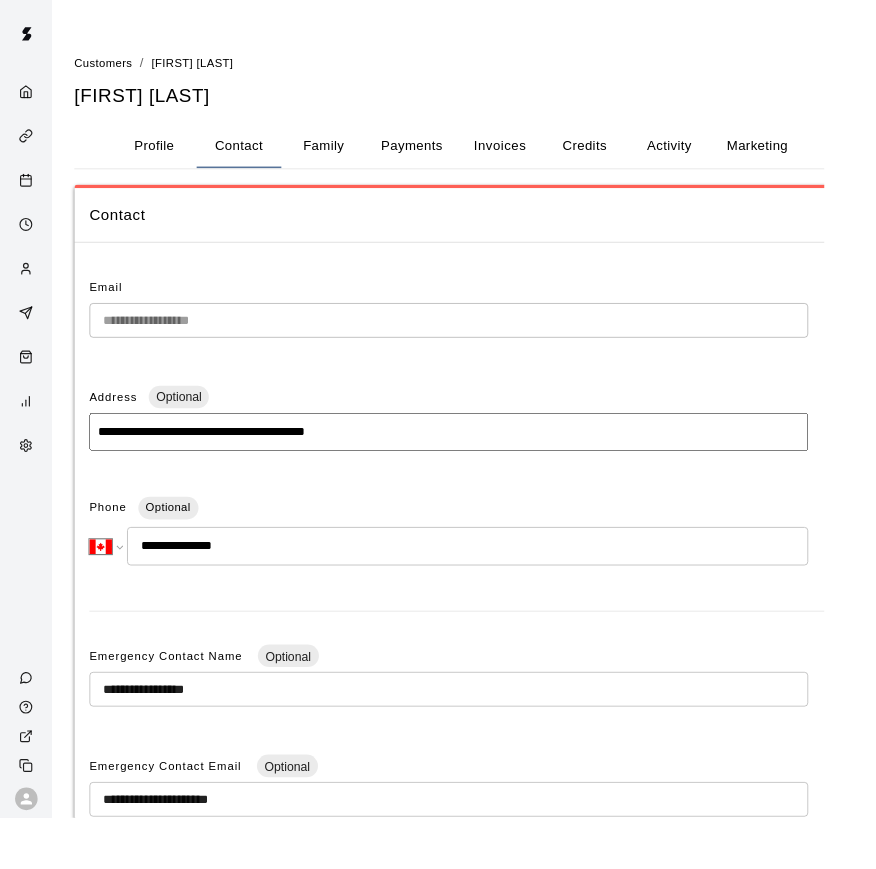 drag, startPoint x: 904, startPoint y: 272, endPoint x: 19, endPoint y: 282, distance: 885.0565 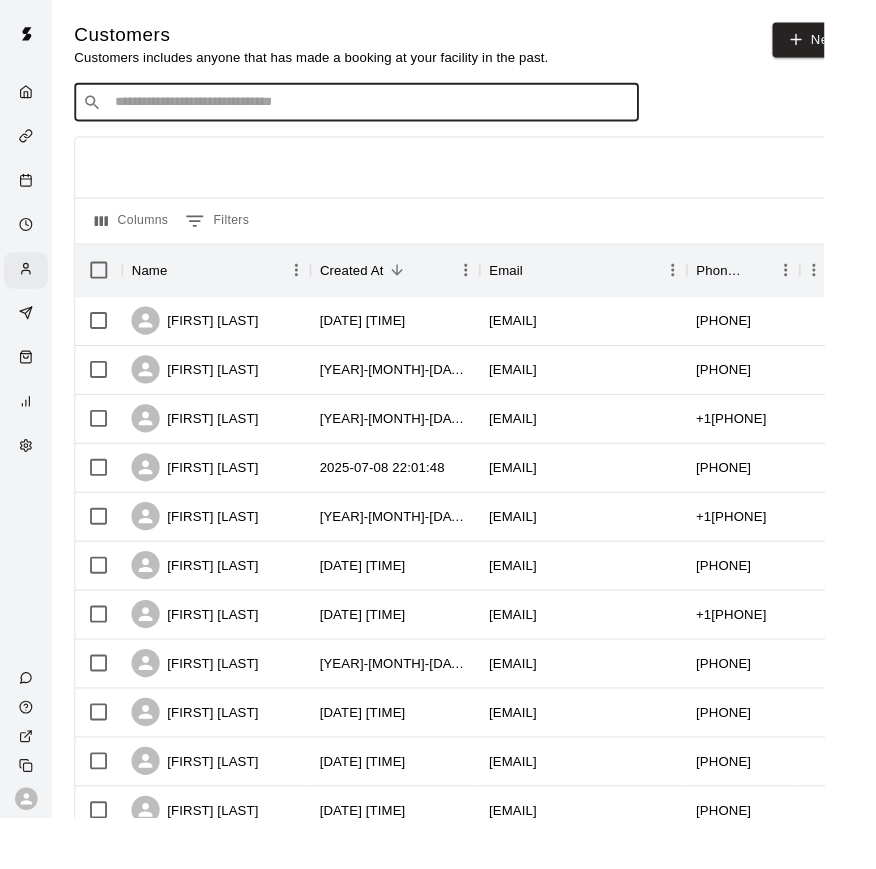 click at bounding box center (393, 109) 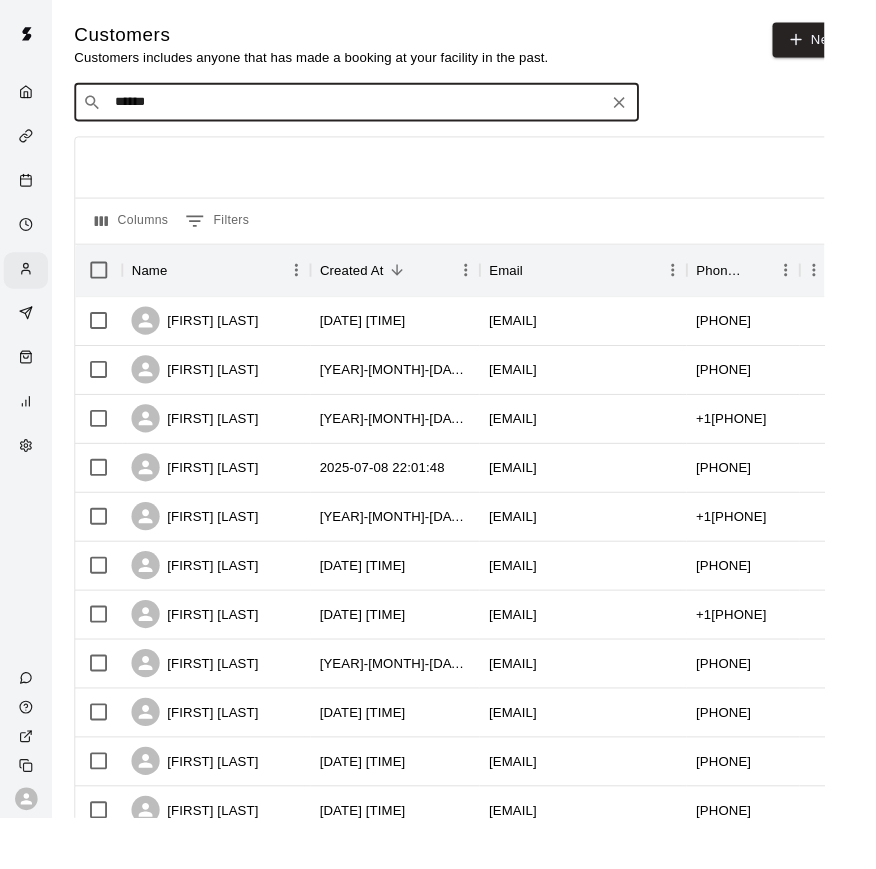 type on "*******" 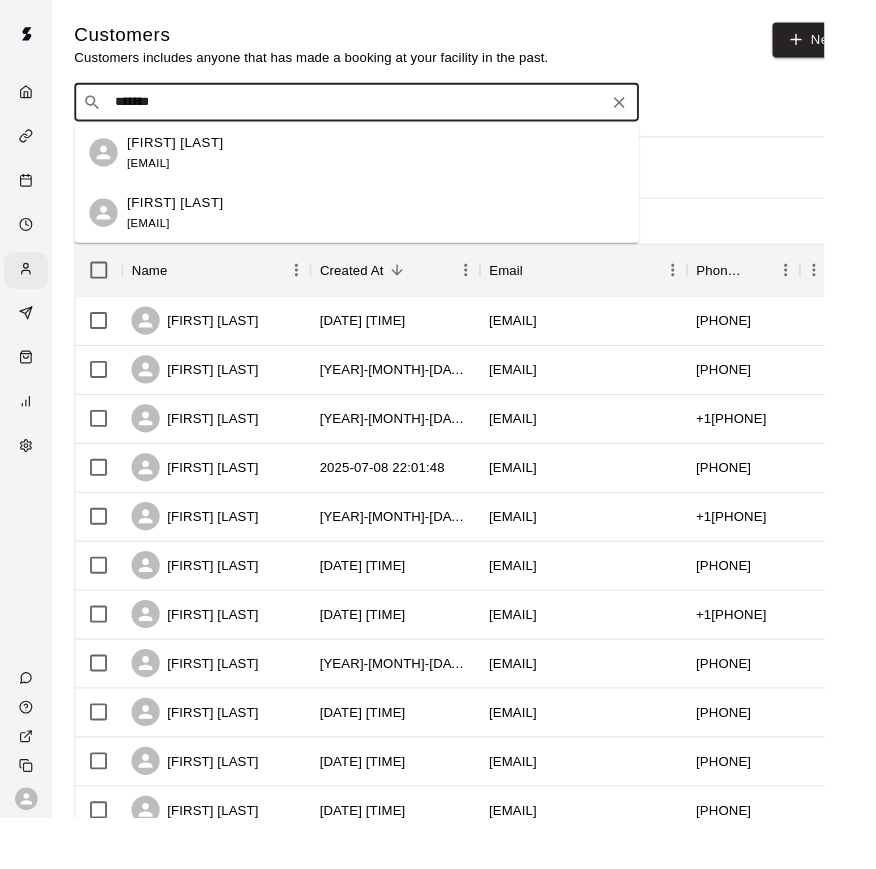 click on "[FIRST] [LAST] [EMAIL]" at bounding box center [186, 162] 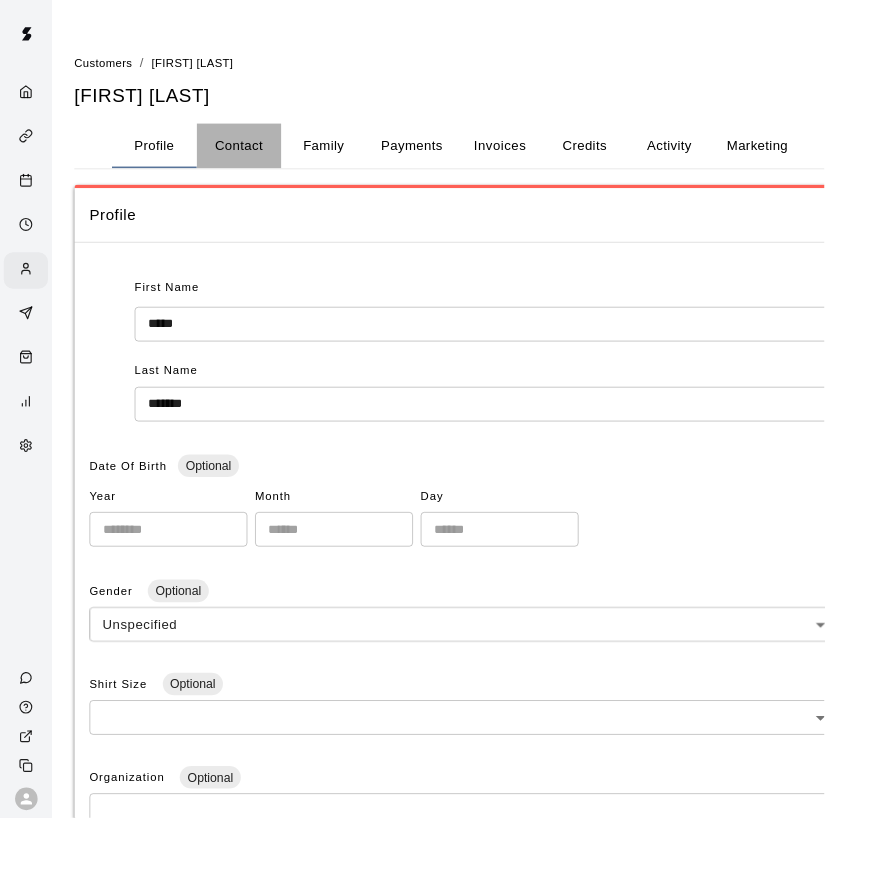 click on "Contact" at bounding box center [254, 155] 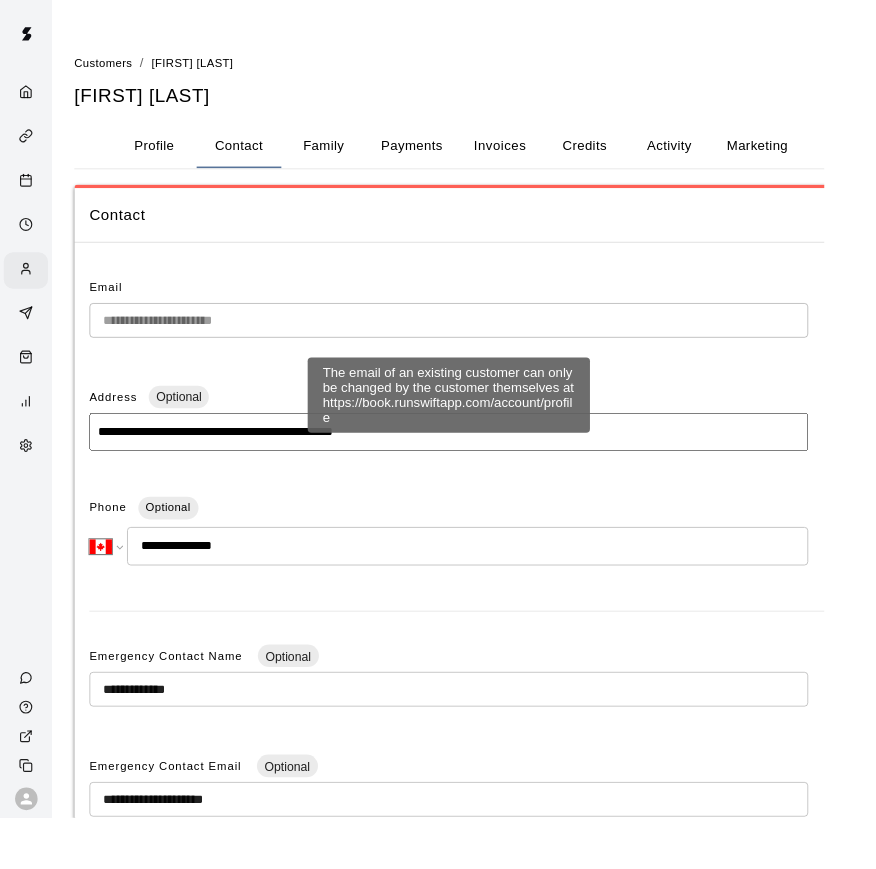 type 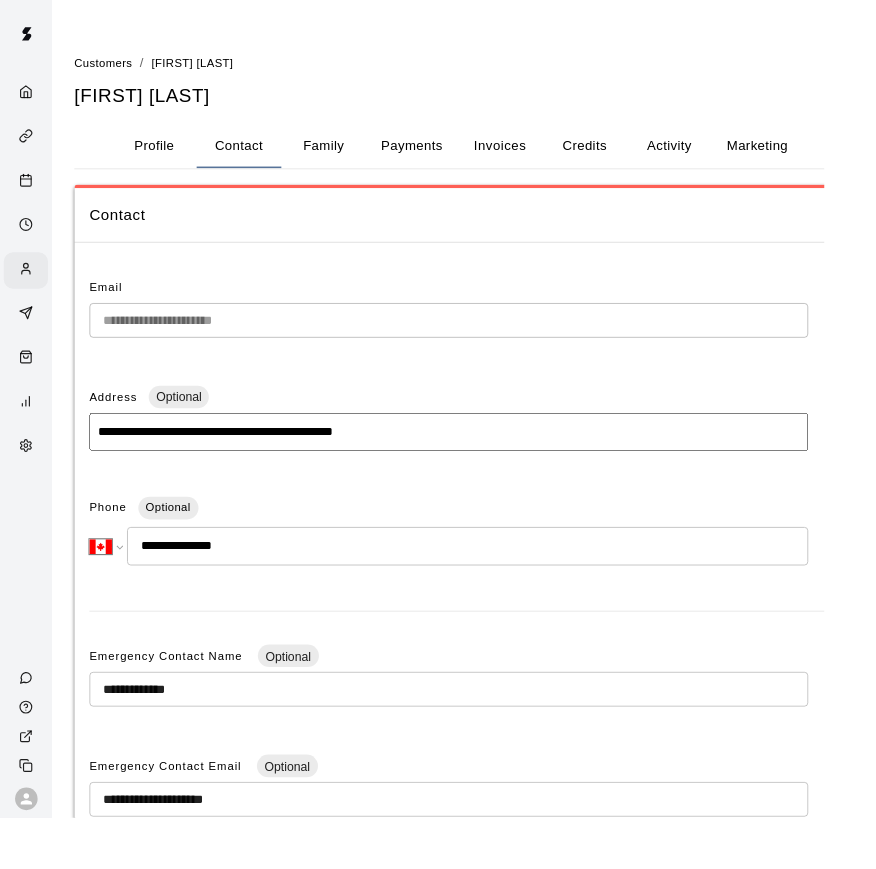 drag, startPoint x: 928, startPoint y: 264, endPoint x: 137, endPoint y: 213, distance: 792.6424 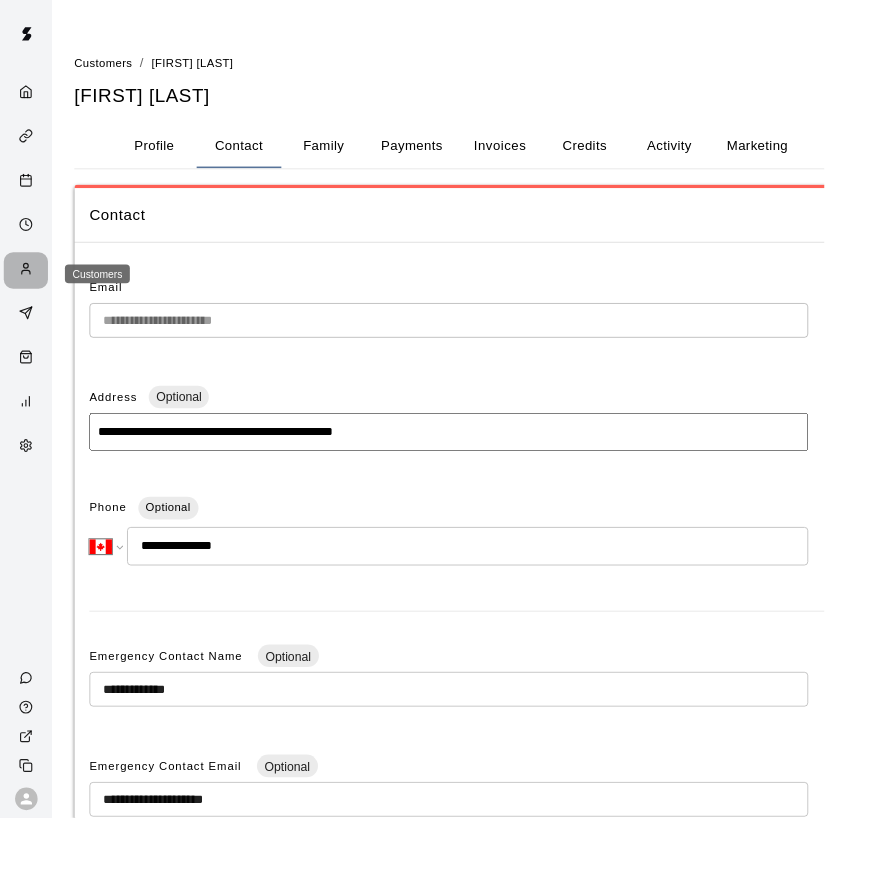 click 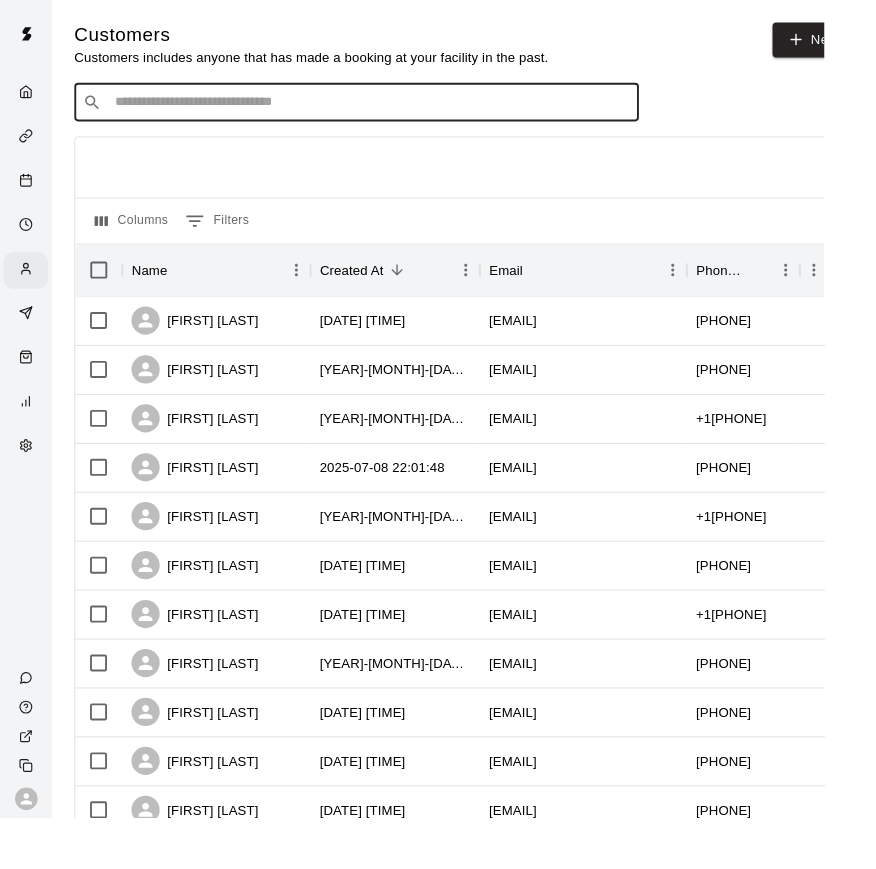 click at bounding box center (393, 109) 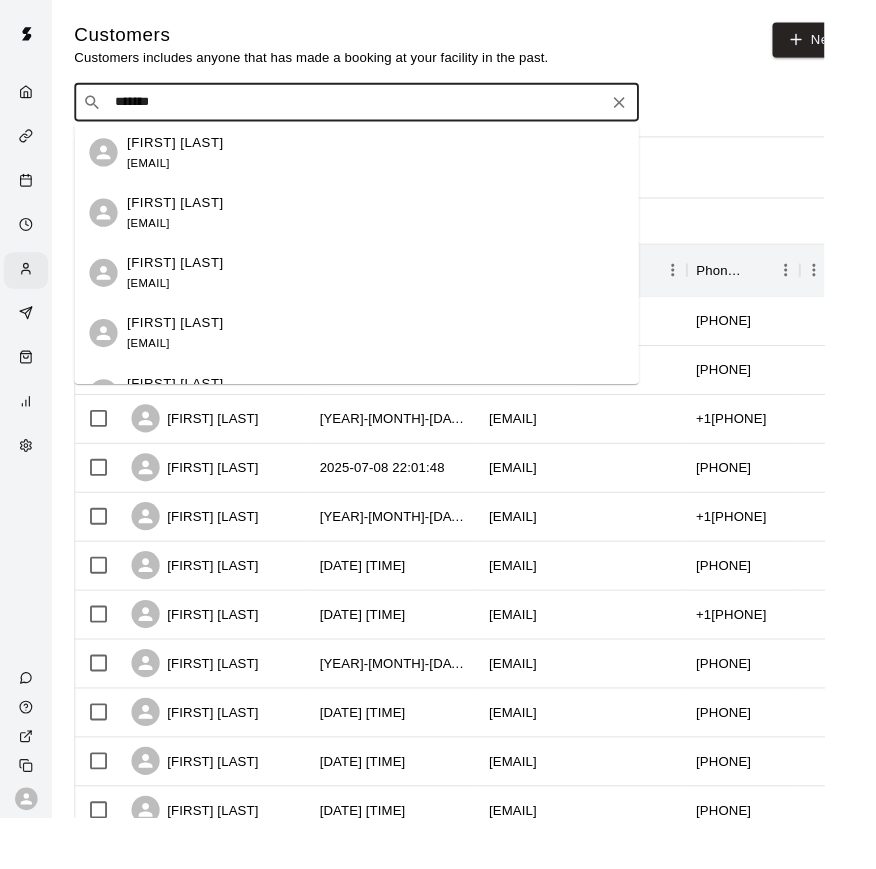 type on "********" 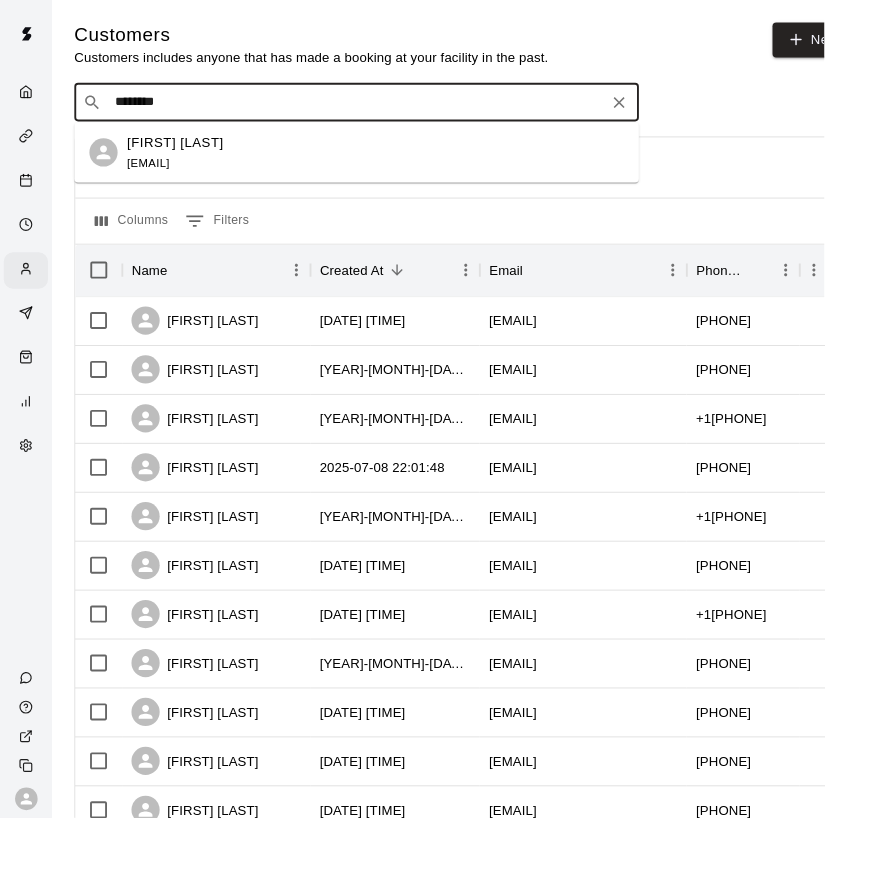 click on "[FIRST] [LAST]" at bounding box center [186, 151] 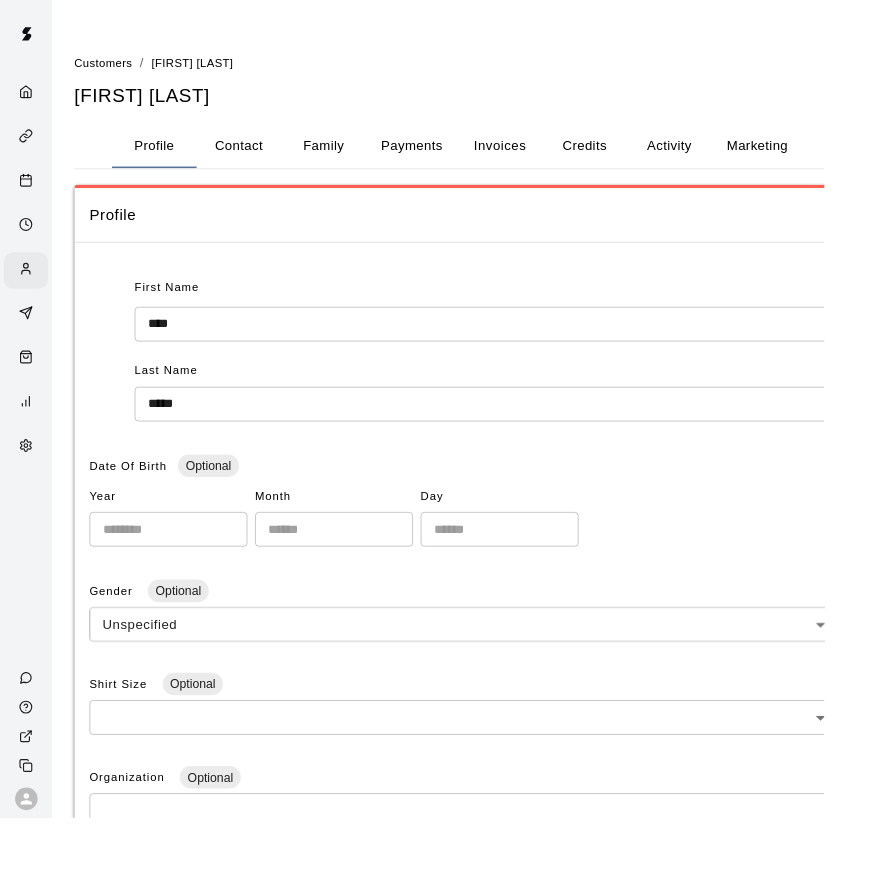 click on "Contact" at bounding box center (254, 155) 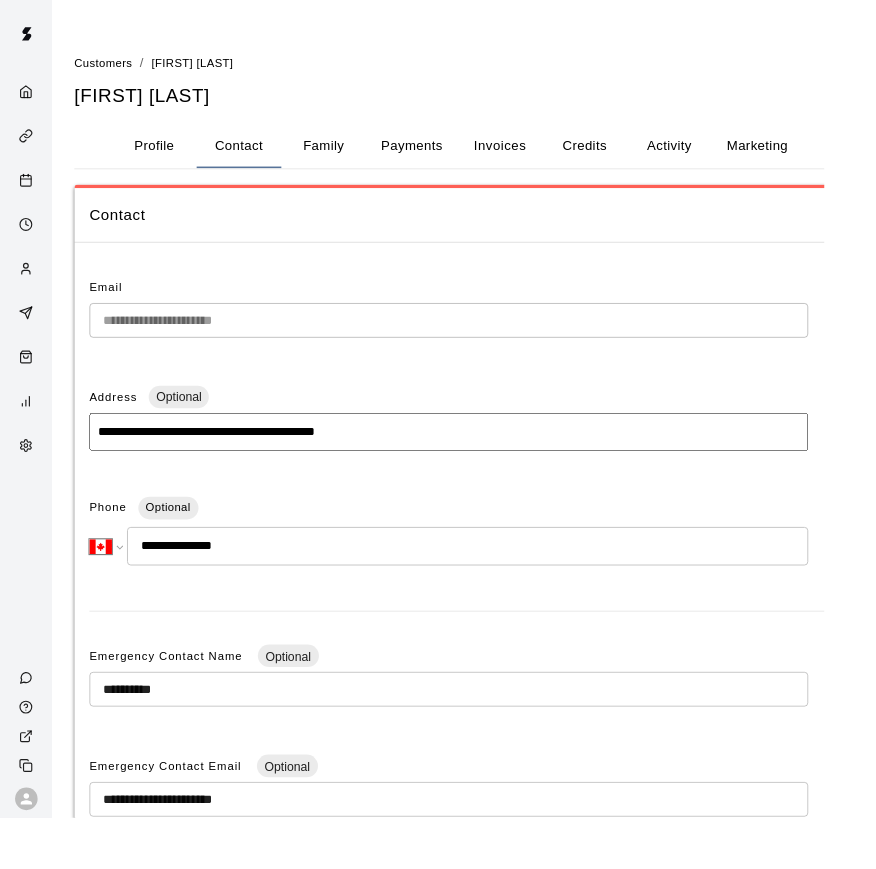 drag, startPoint x: 913, startPoint y: 356, endPoint x: 24, endPoint y: 292, distance: 891.3007 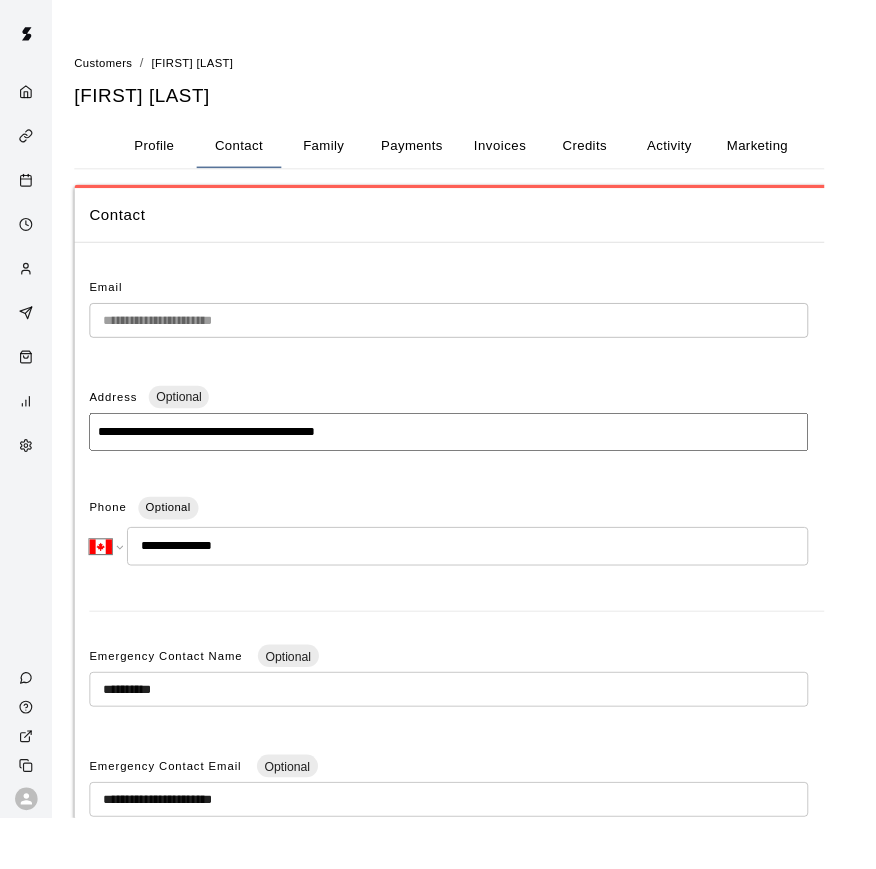 click on "**********" at bounding box center [438, 587] 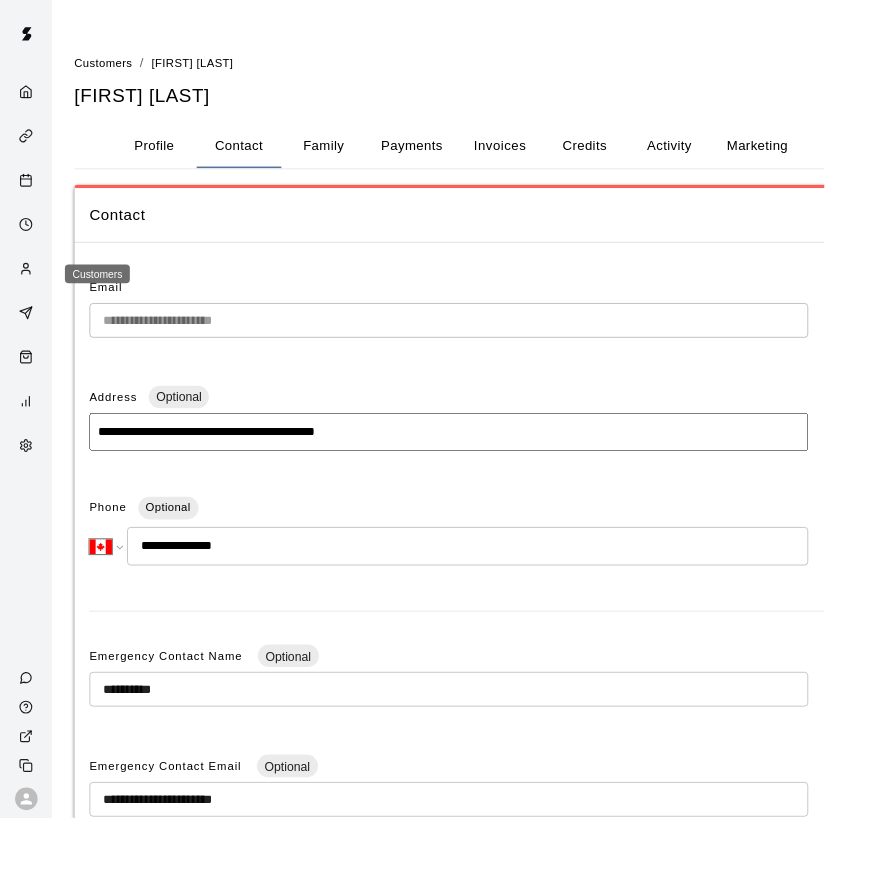 click at bounding box center [32, 287] 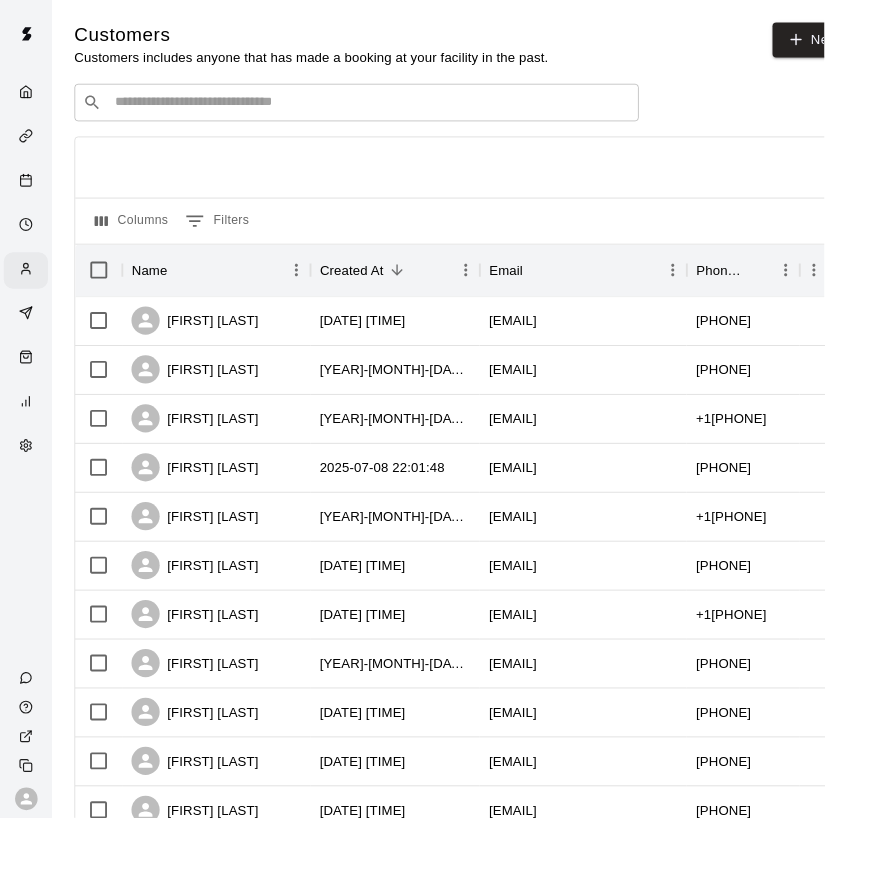 click at bounding box center [393, 109] 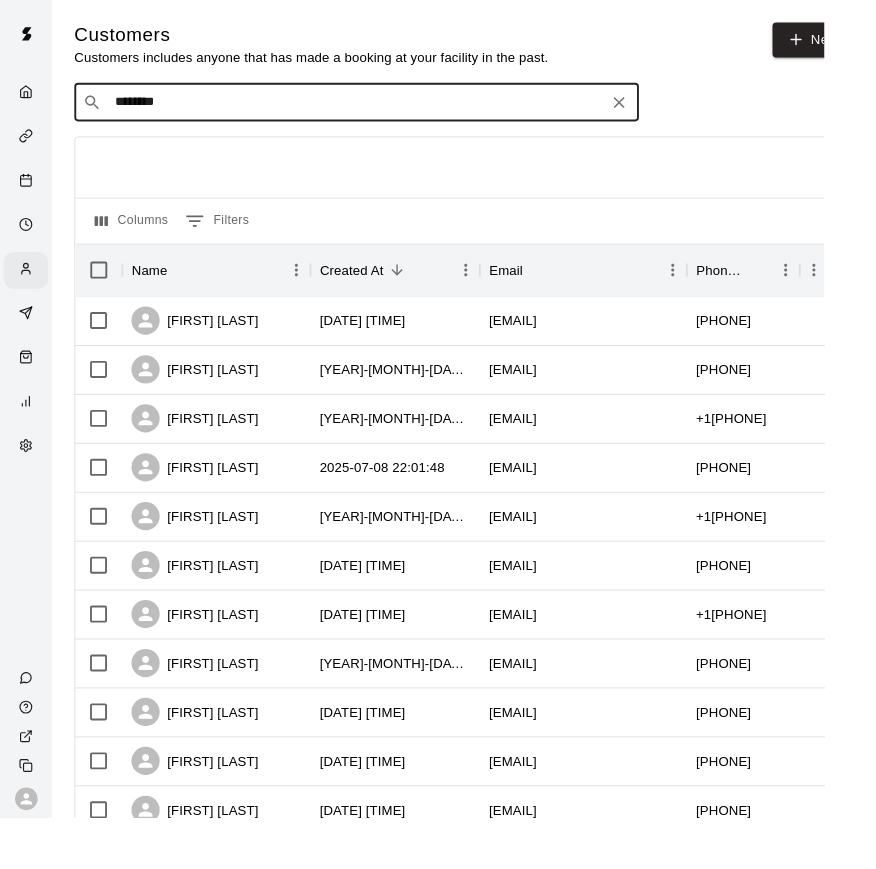 type on "*********" 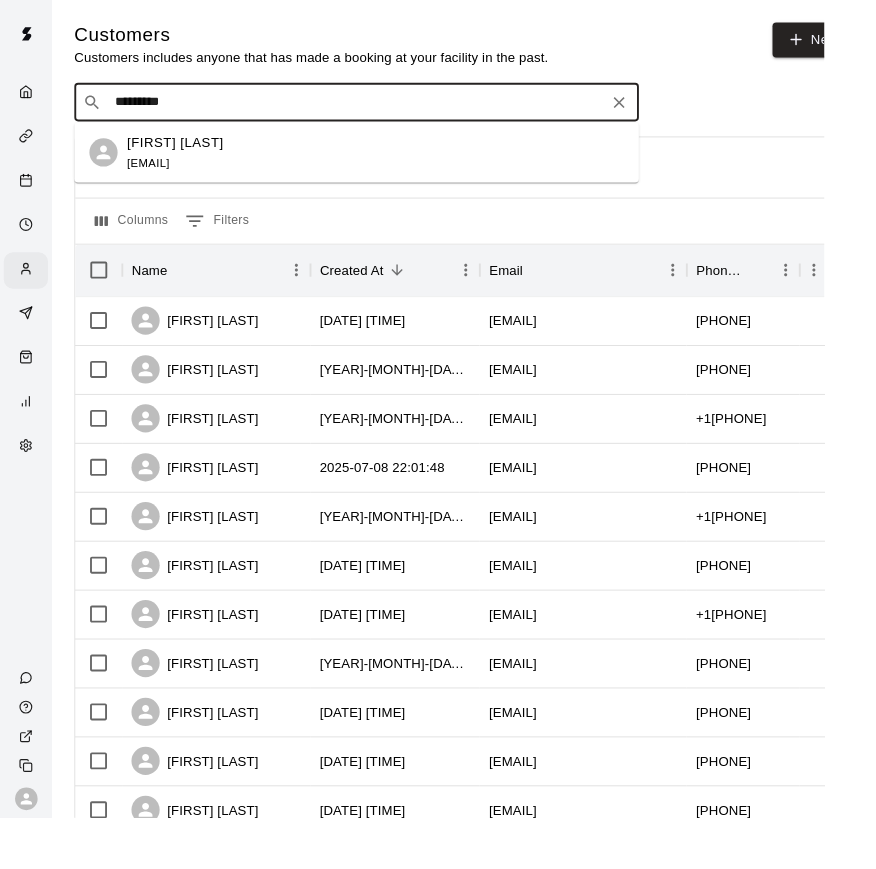 click on "[EMAIL]" at bounding box center [157, 173] 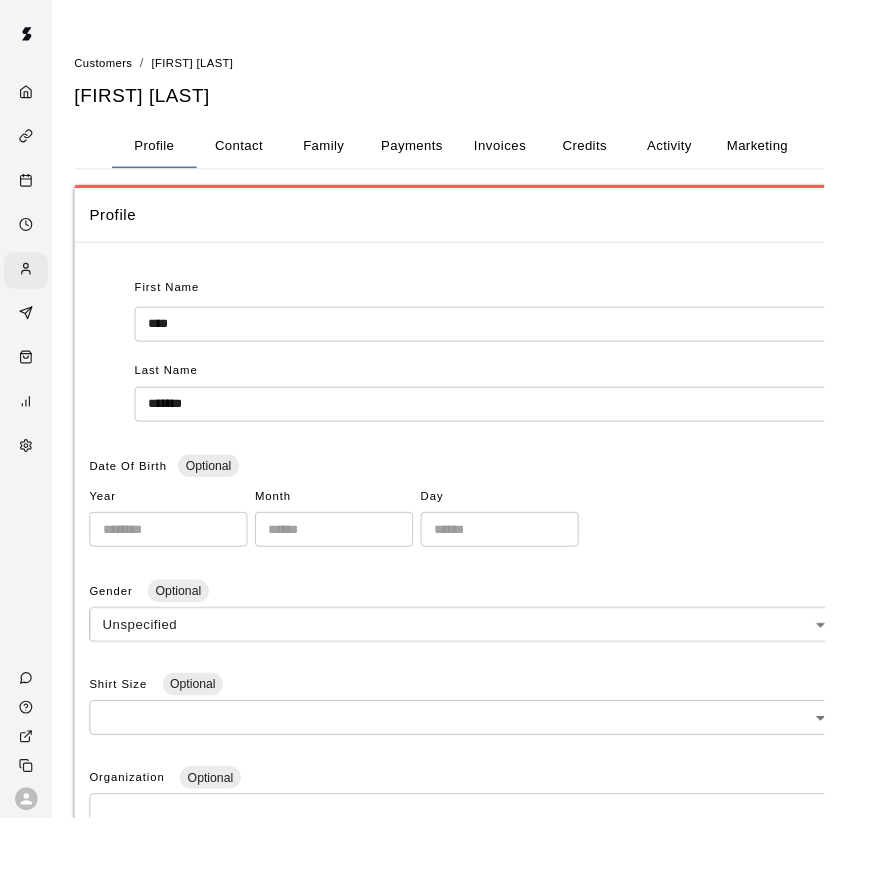 click on "Contact" at bounding box center (254, 155) 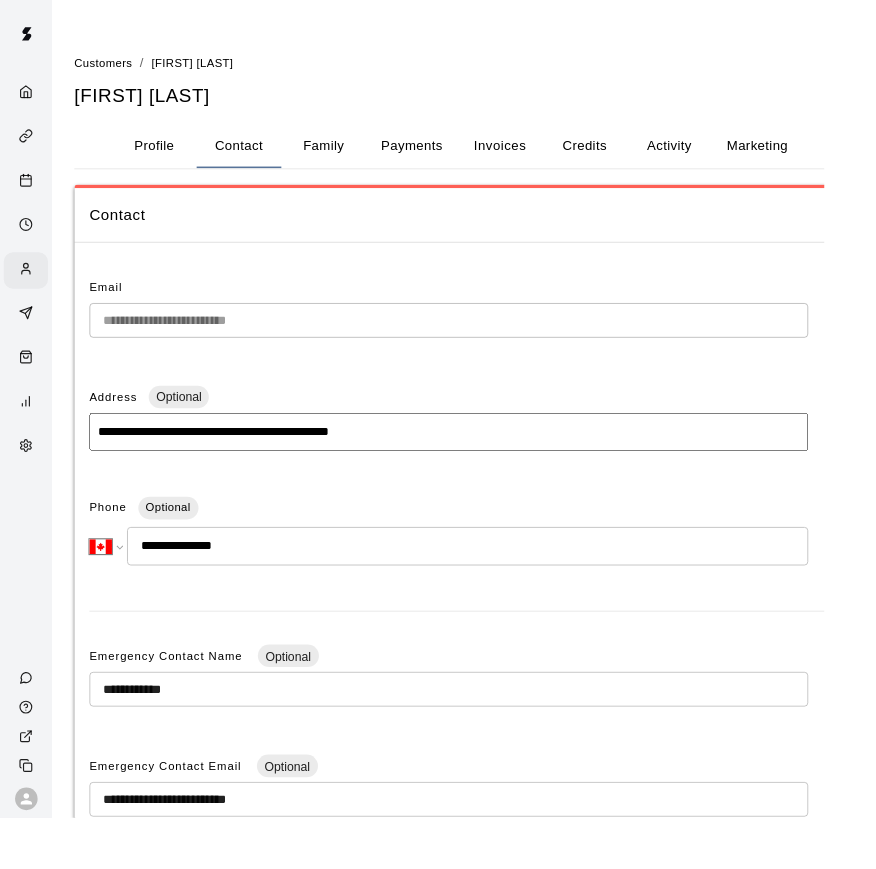 type 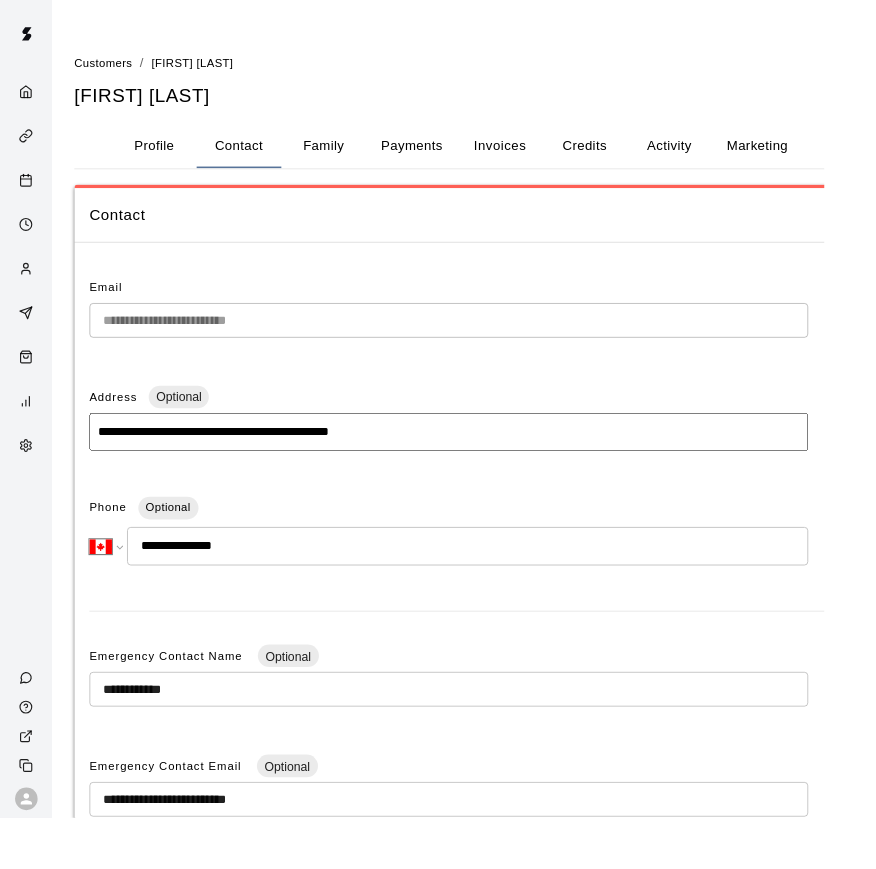 drag, startPoint x: 913, startPoint y: 192, endPoint x: 29, endPoint y: 284, distance: 888.7744 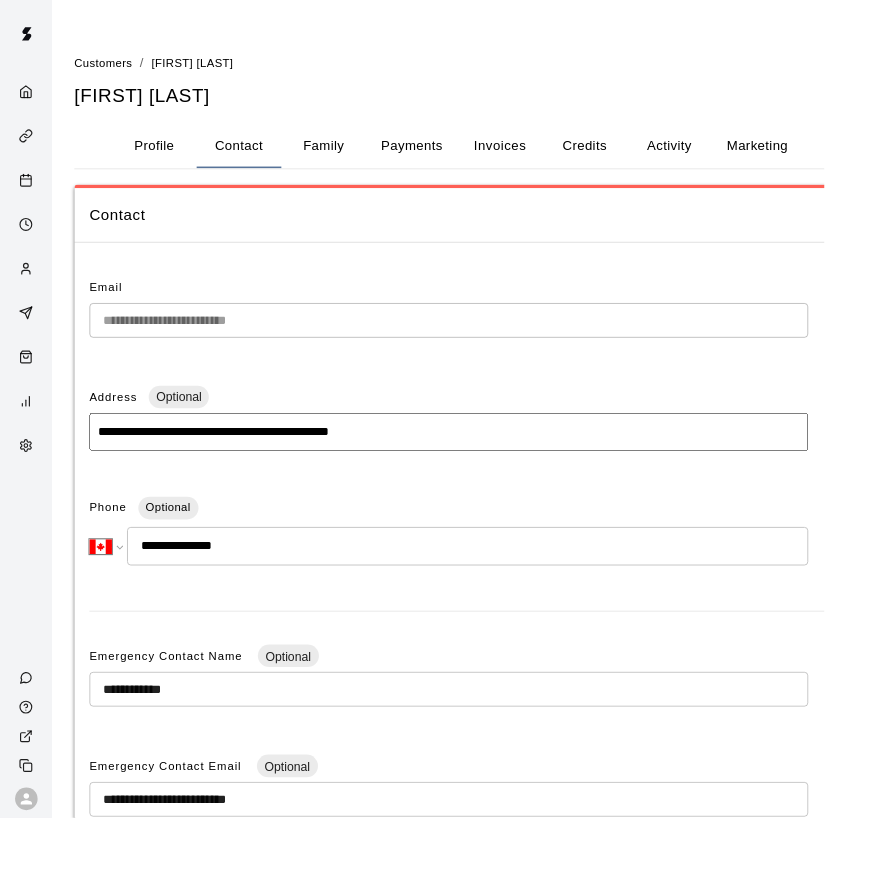 click on "**********" at bounding box center [438, 587] 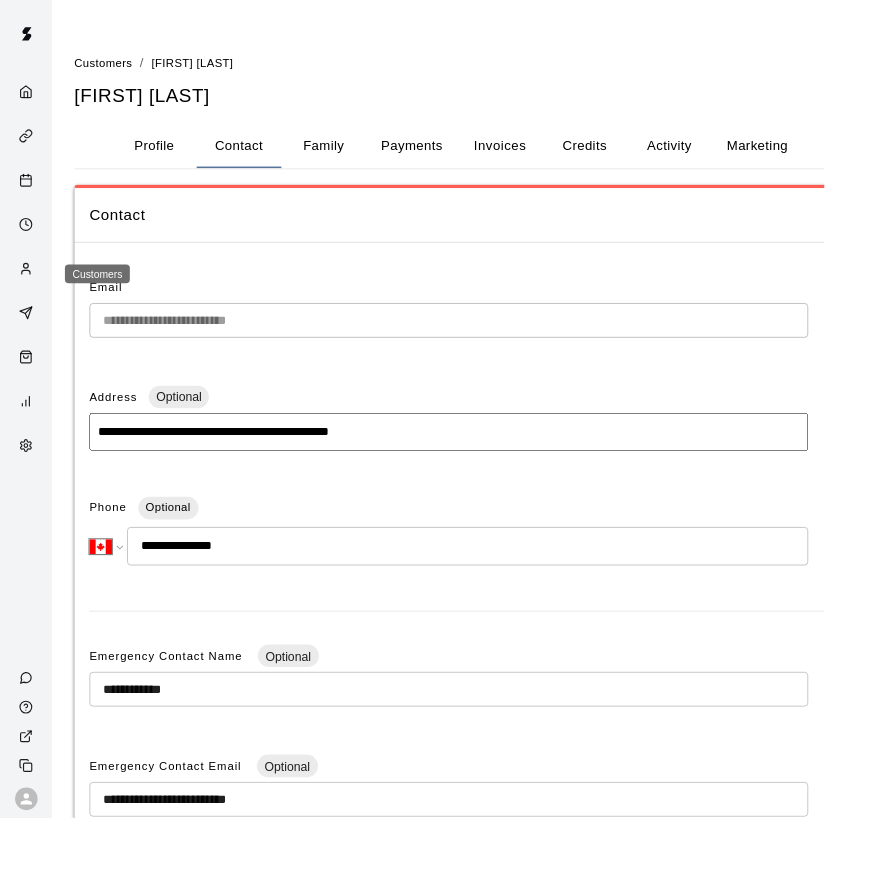 click at bounding box center (32, 287) 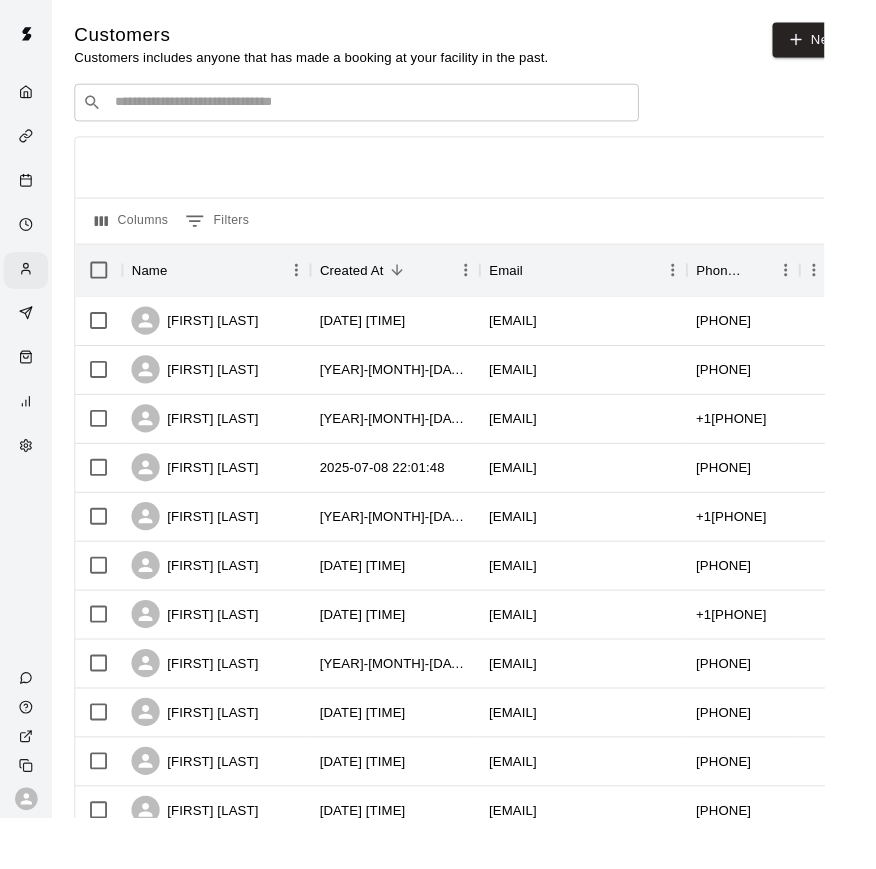 click at bounding box center (393, 109) 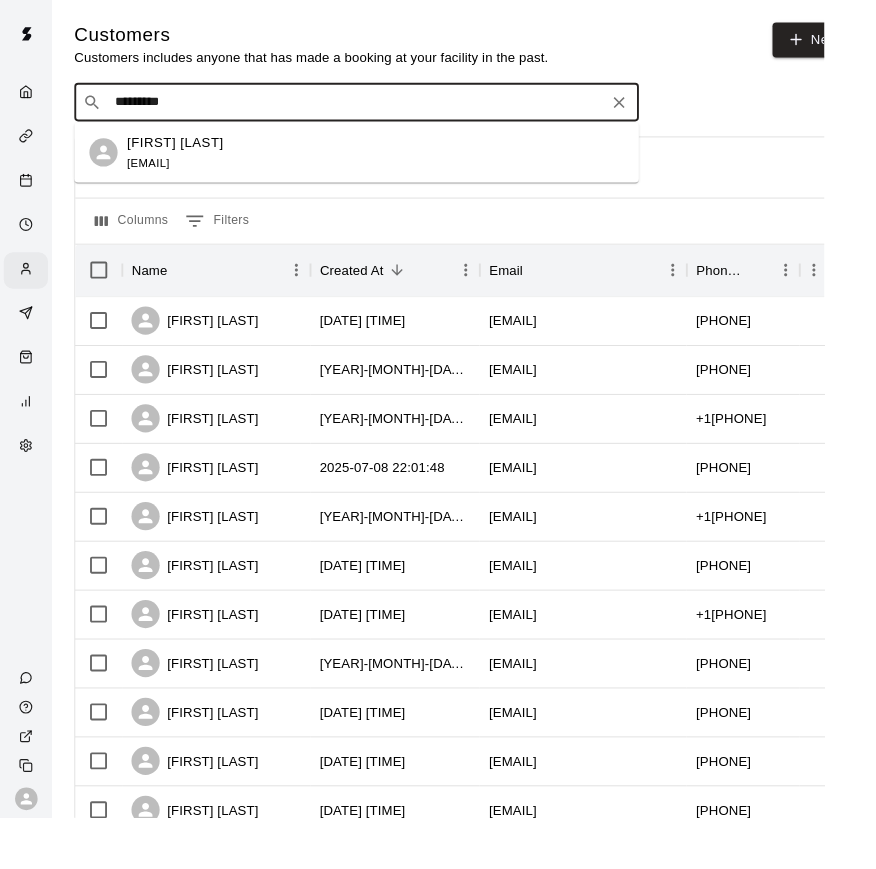 type on "**********" 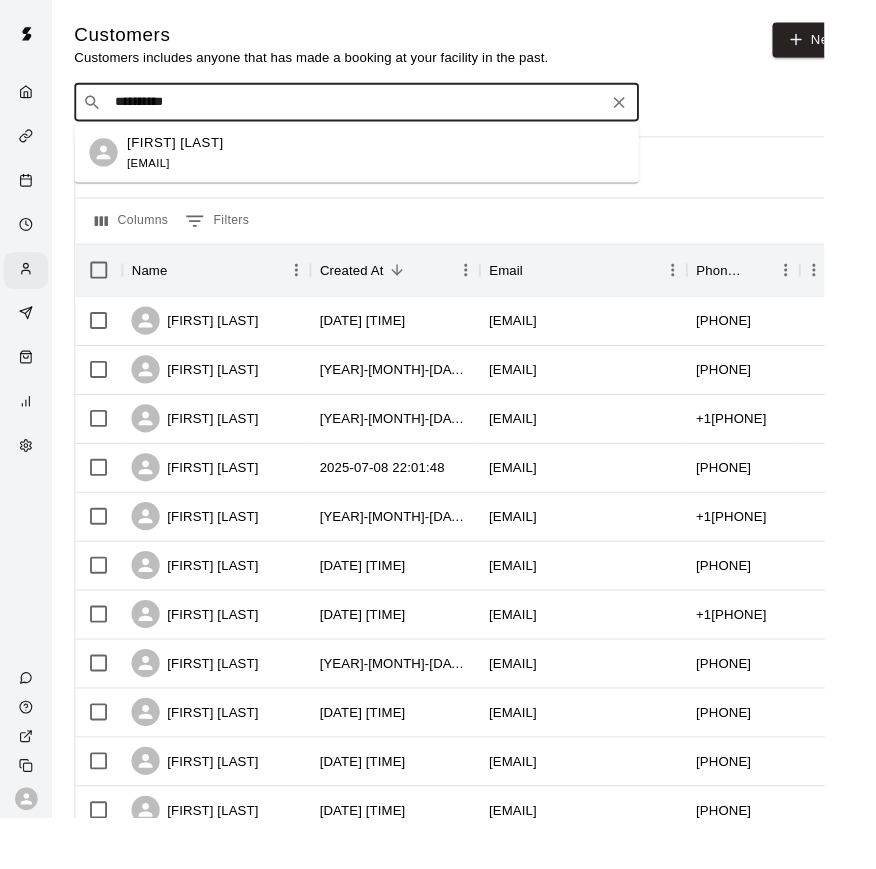 click on "[FIRST] [LAST] [EMAIL]" at bounding box center [399, 162] 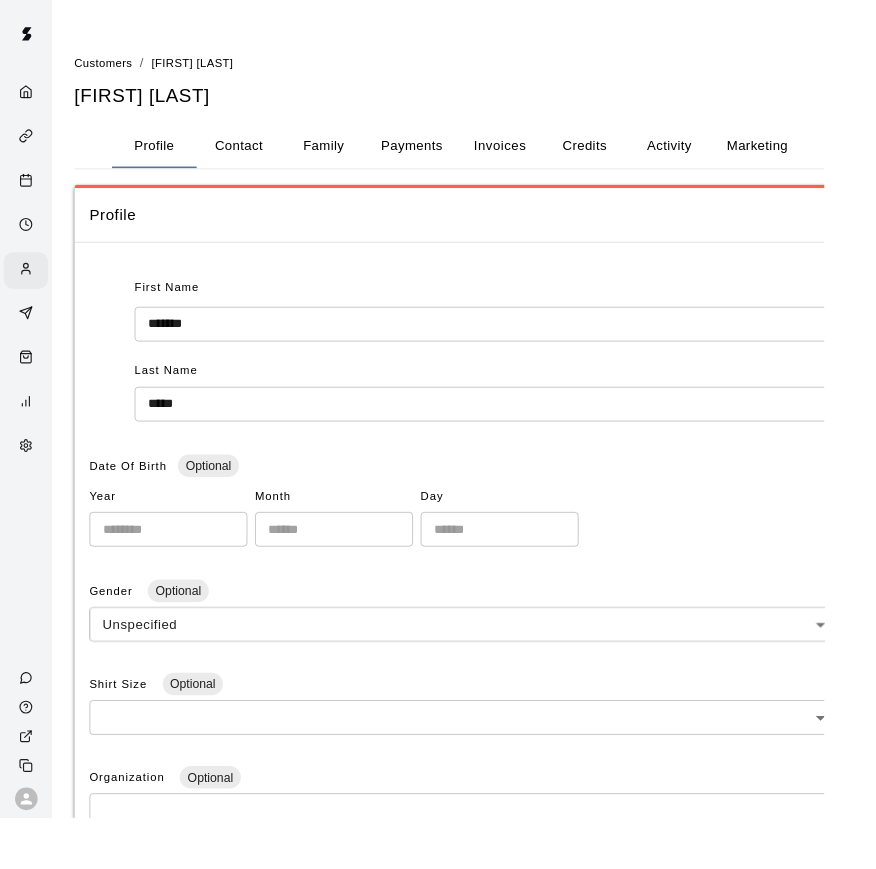 click on "Contact" at bounding box center (254, 155) 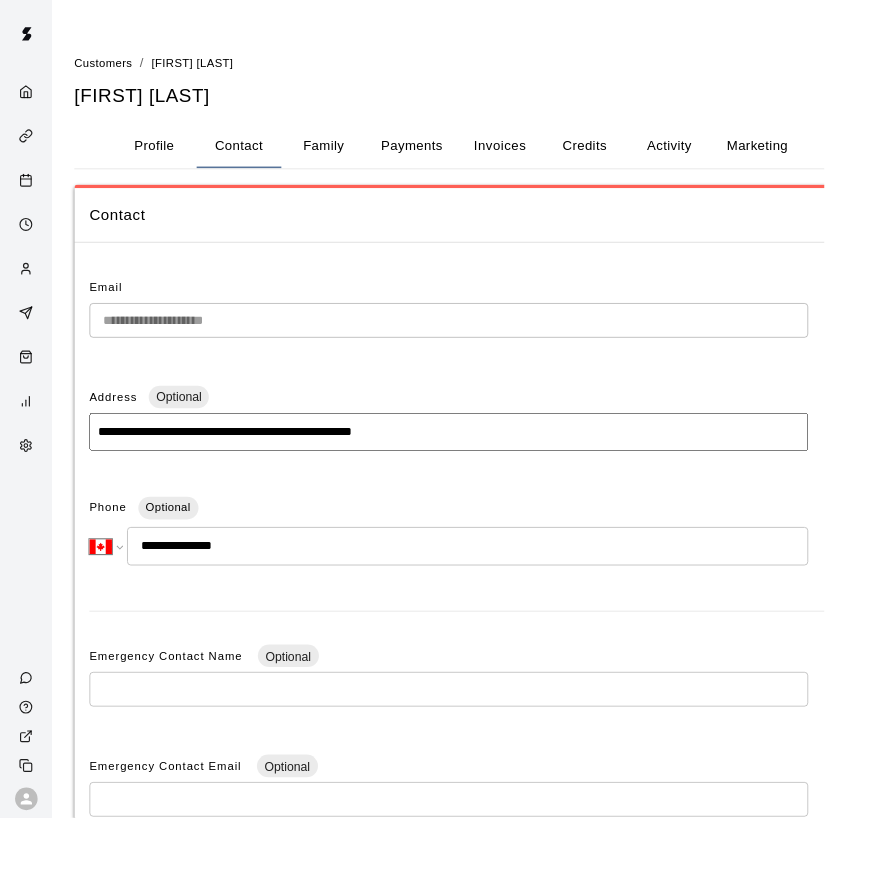 drag, startPoint x: 876, startPoint y: 455, endPoint x: 28, endPoint y: 286, distance: 864.6763 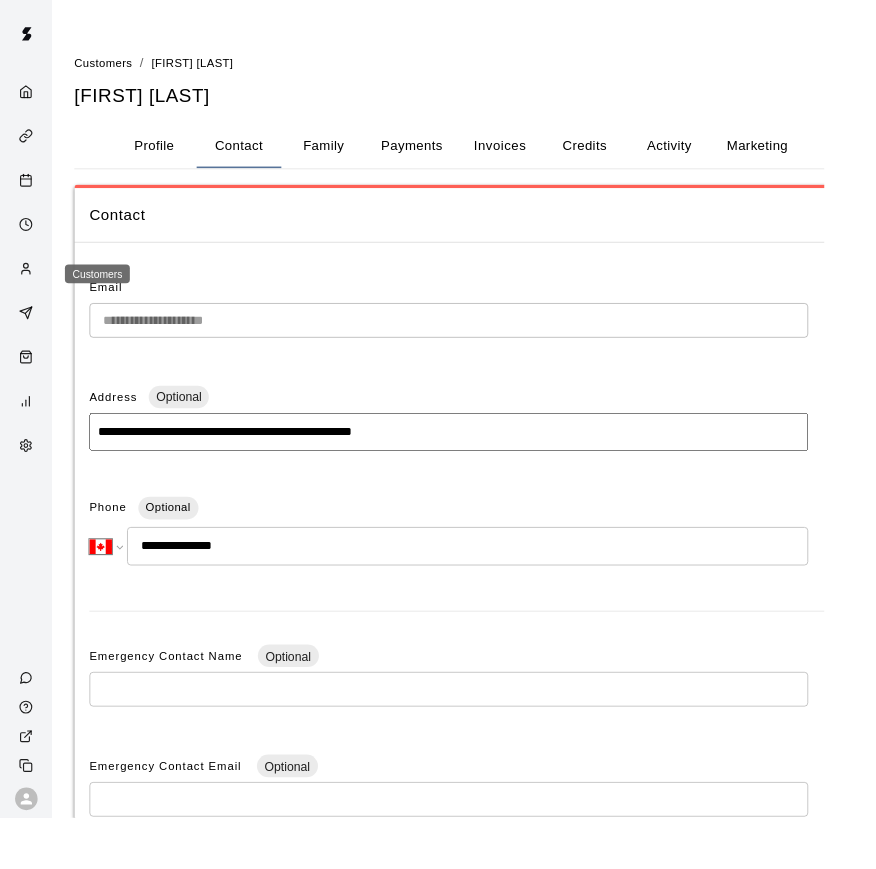 click at bounding box center [32, 287] 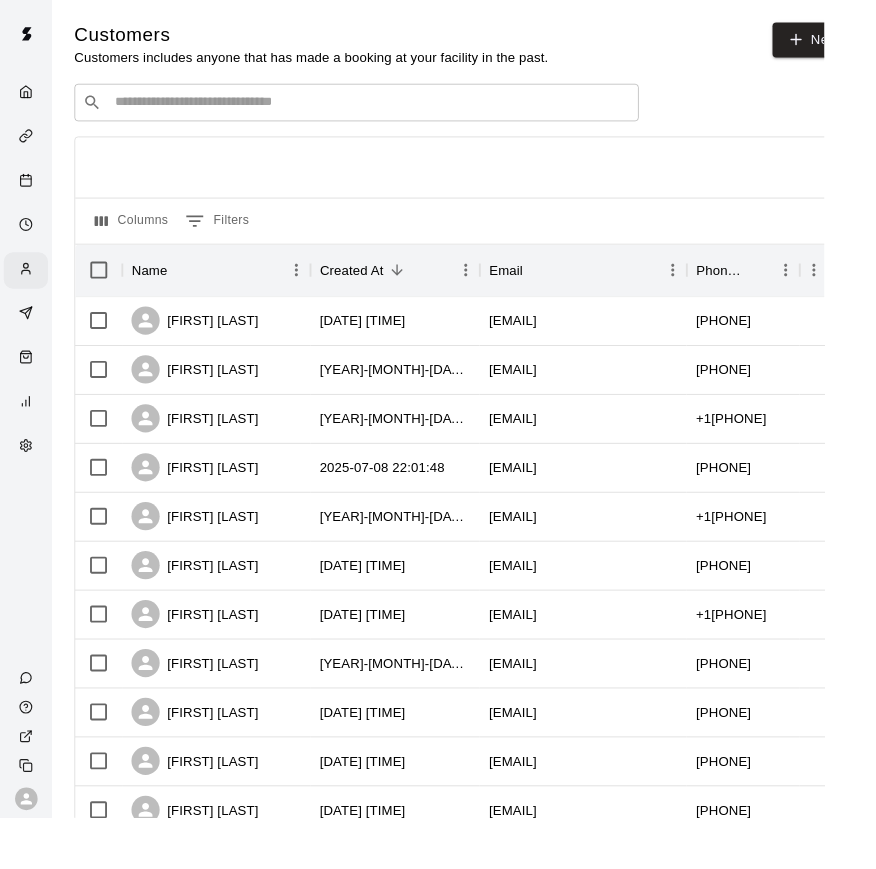 click at bounding box center [393, 109] 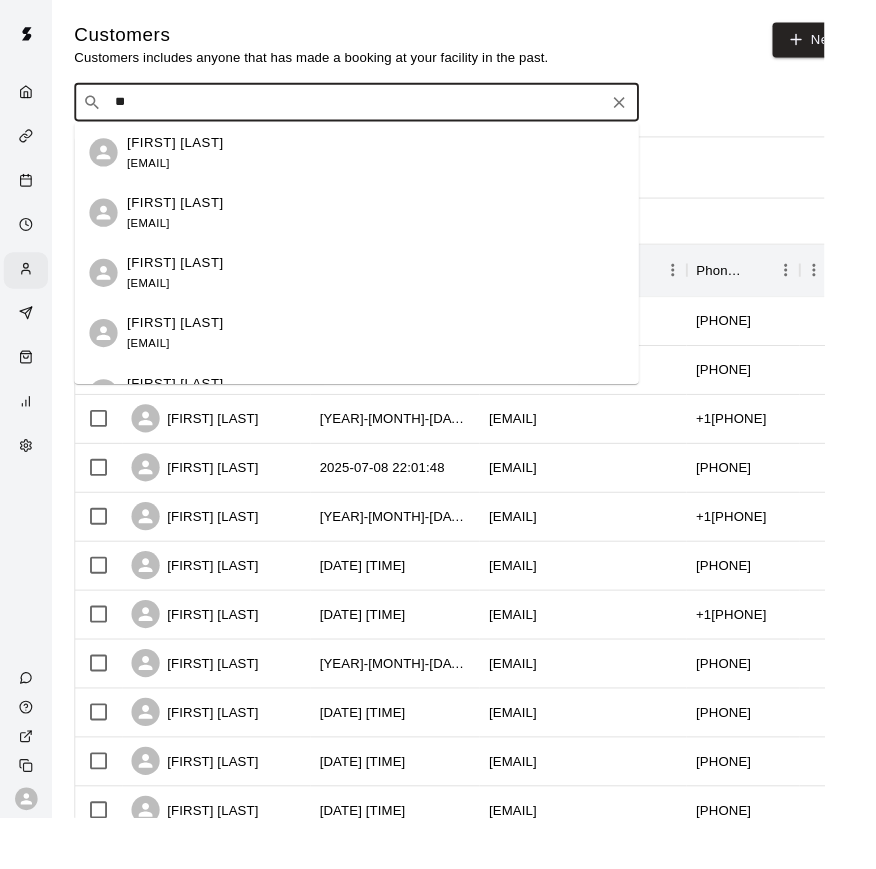 type on "*" 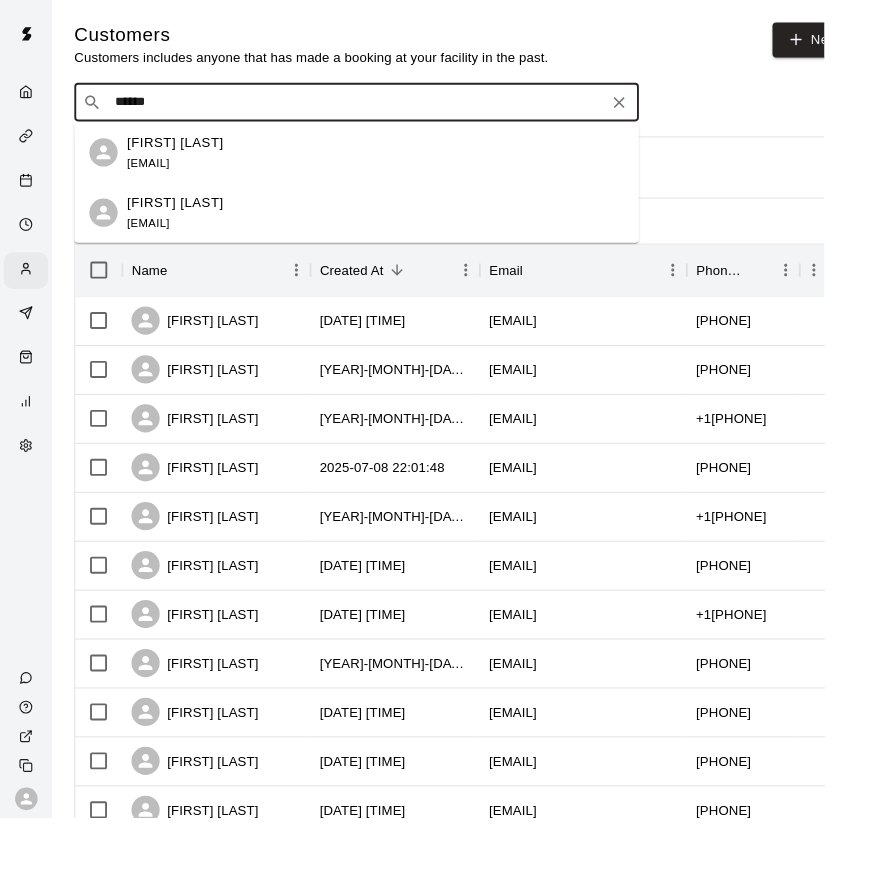 type on "******" 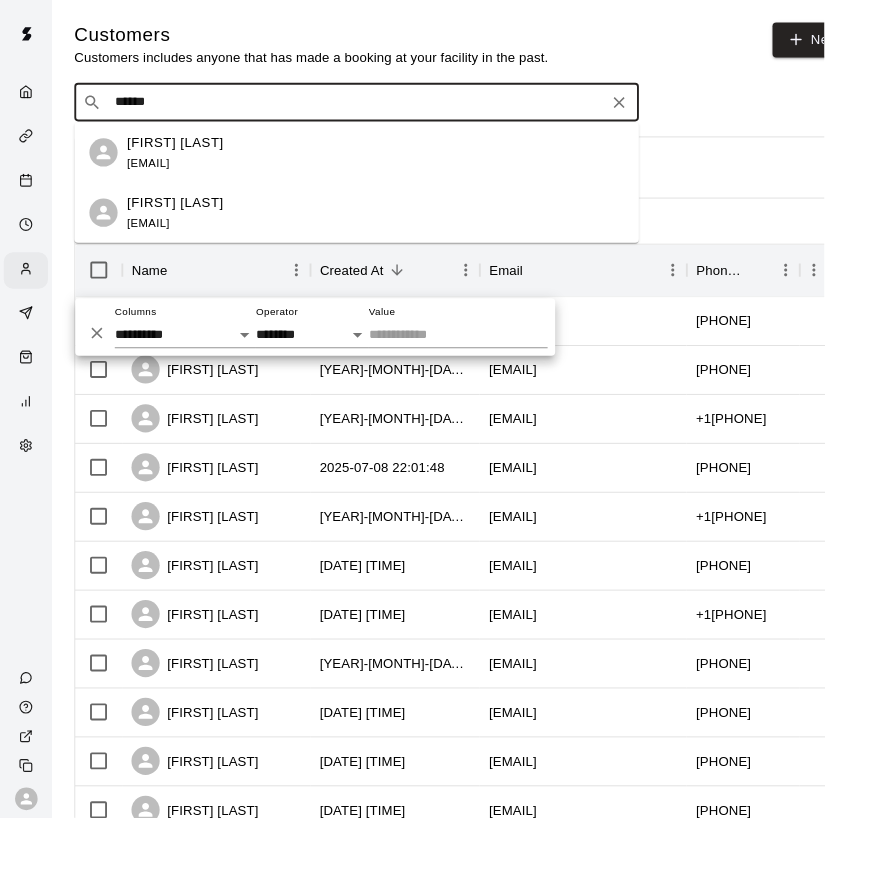 click on "******" at bounding box center [378, 109] 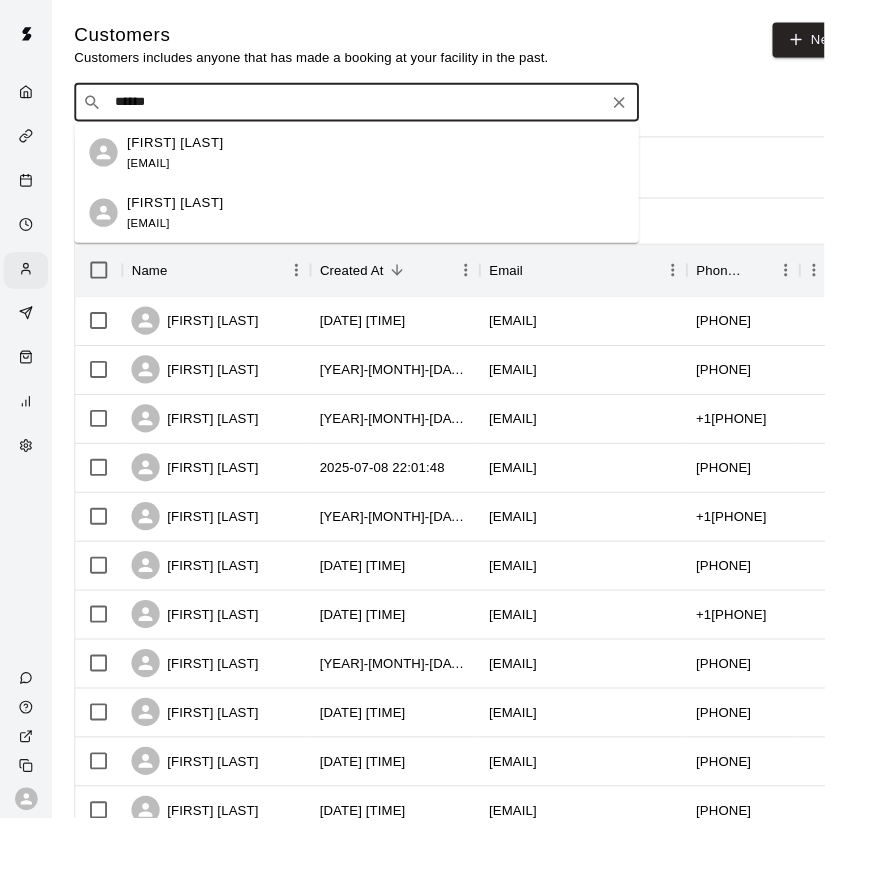 click on "******" at bounding box center (378, 109) 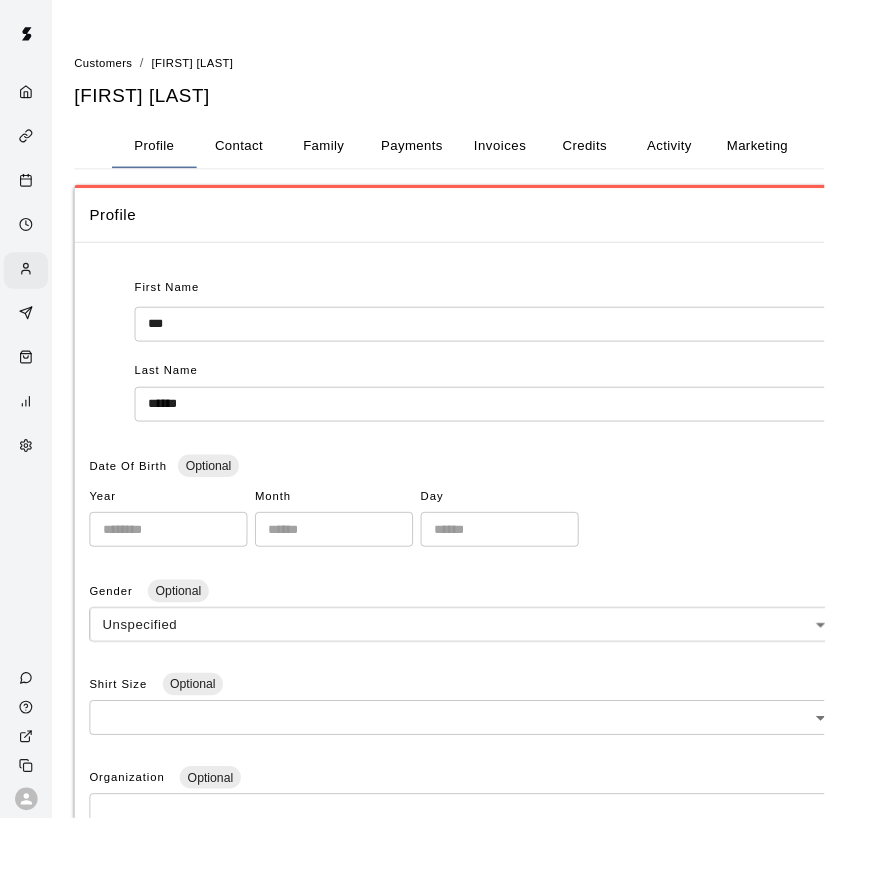 click on "Contact" at bounding box center [254, 155] 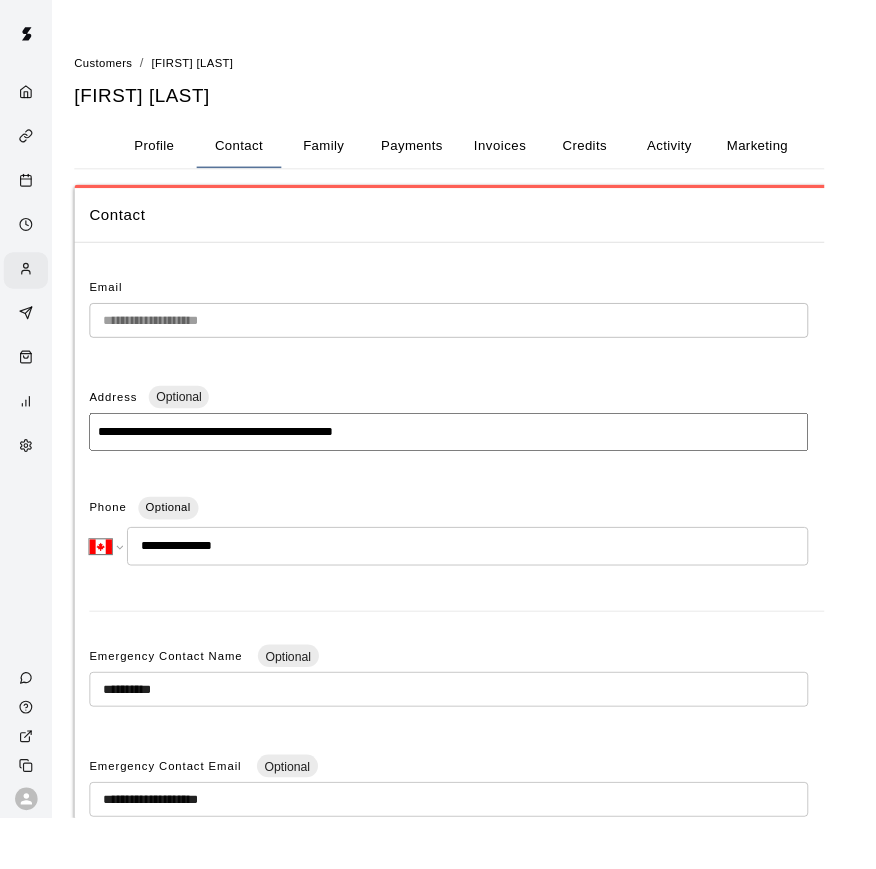 drag, startPoint x: 924, startPoint y: 526, endPoint x: -1, endPoint y: -1, distance: 1064.591 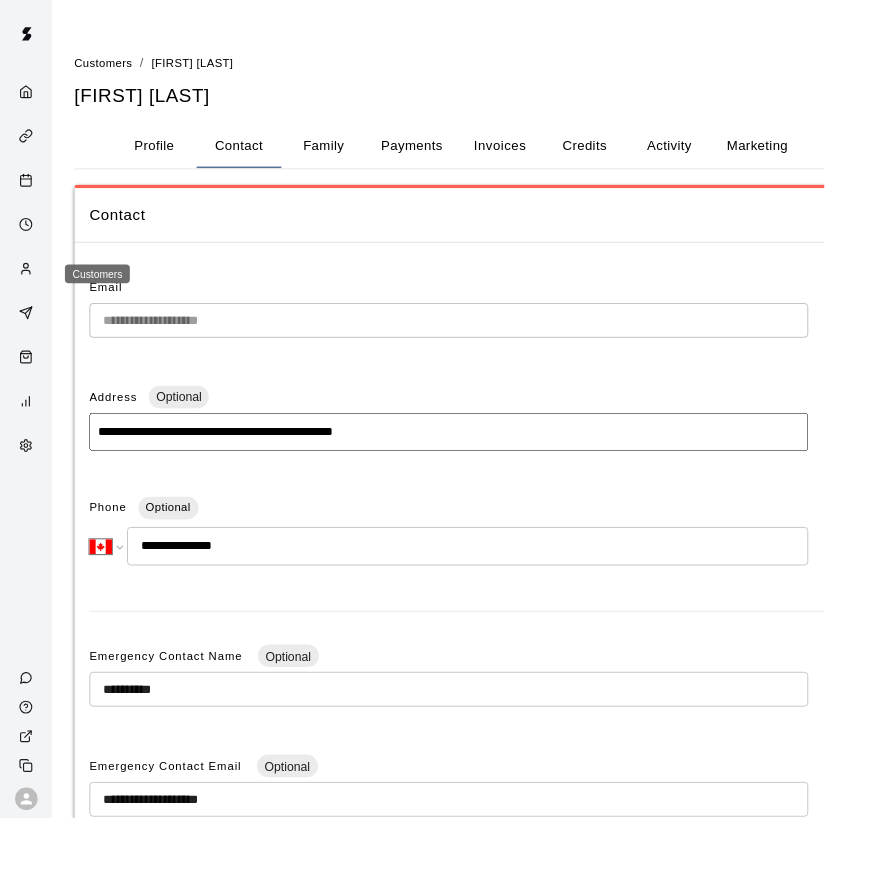 click 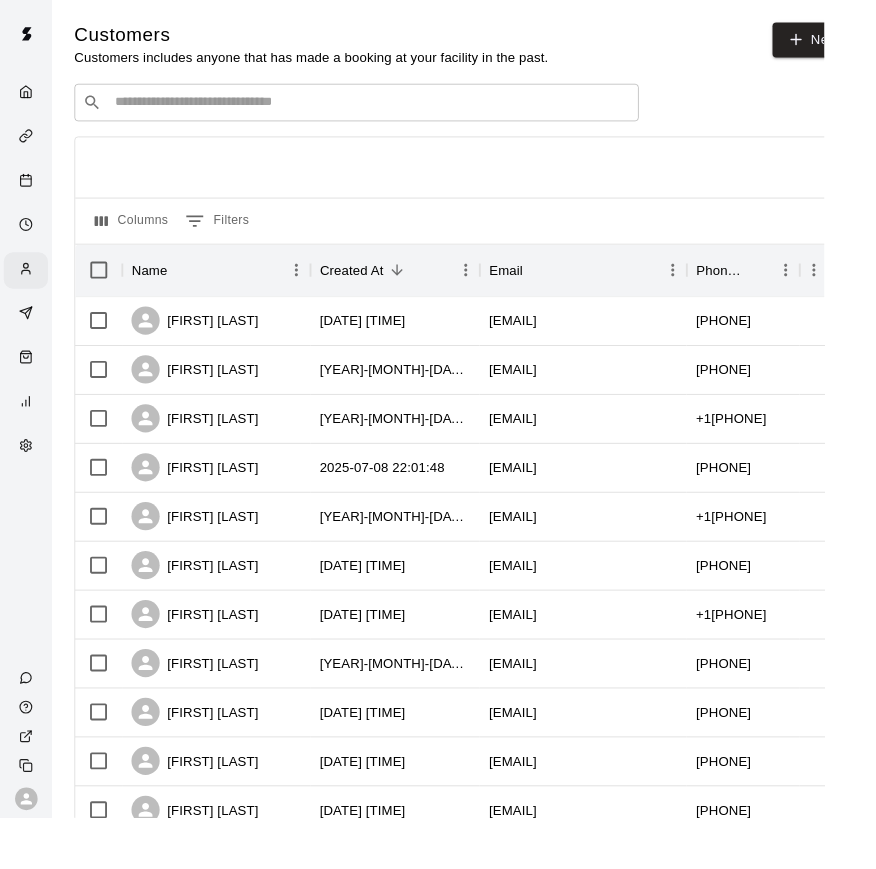 click at bounding box center [393, 109] 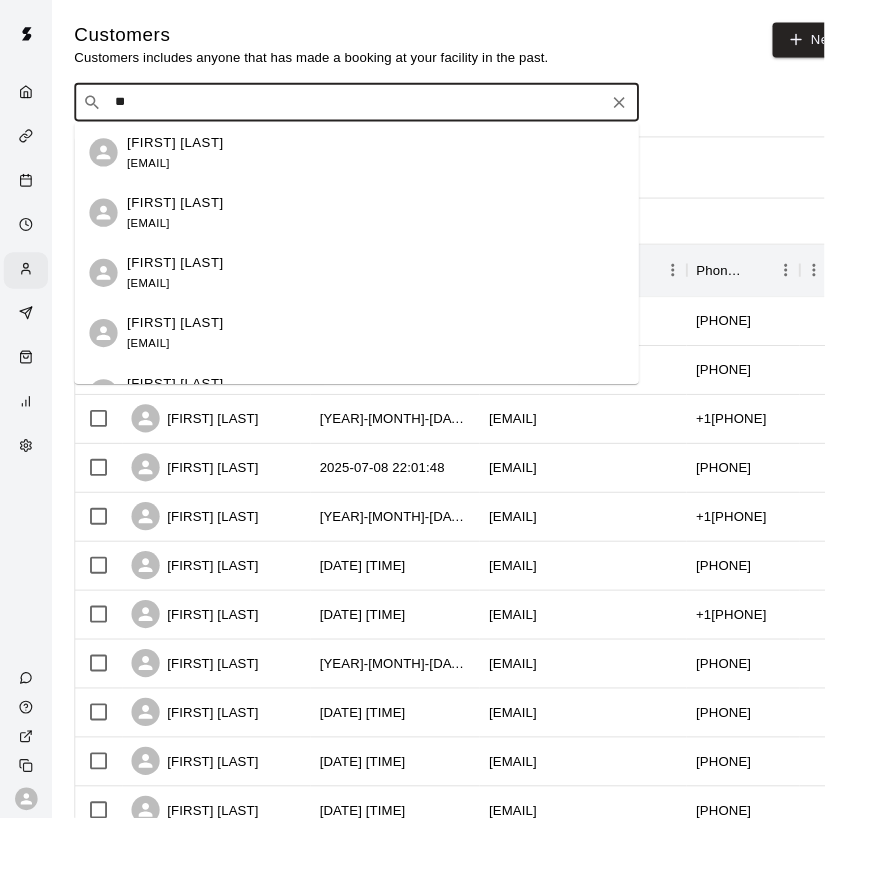 type on "*" 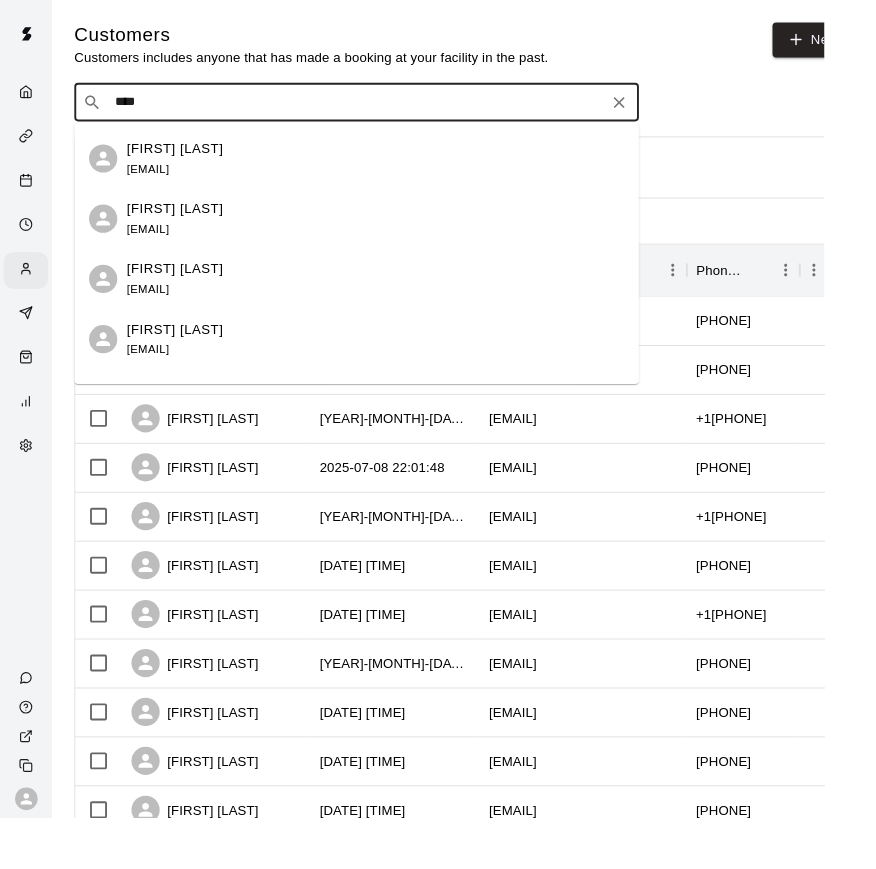 scroll, scrollTop: 1321, scrollLeft: 0, axis: vertical 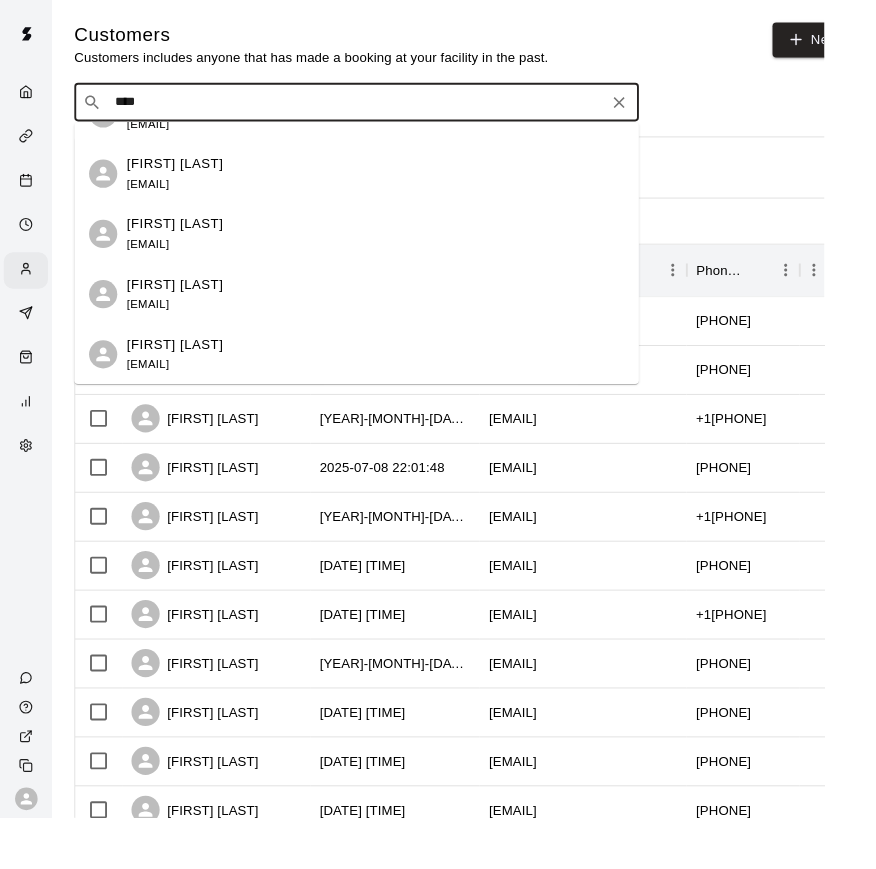 type on "****" 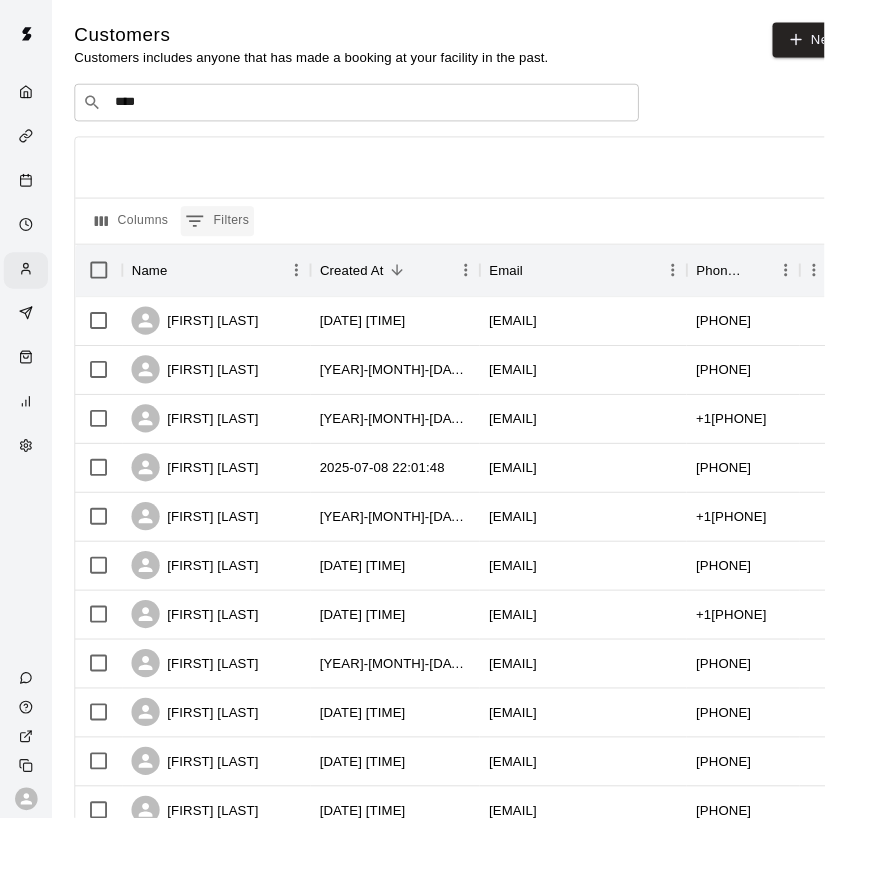drag, startPoint x: 231, startPoint y: 110, endPoint x: 197, endPoint y: 250, distance: 144.06943 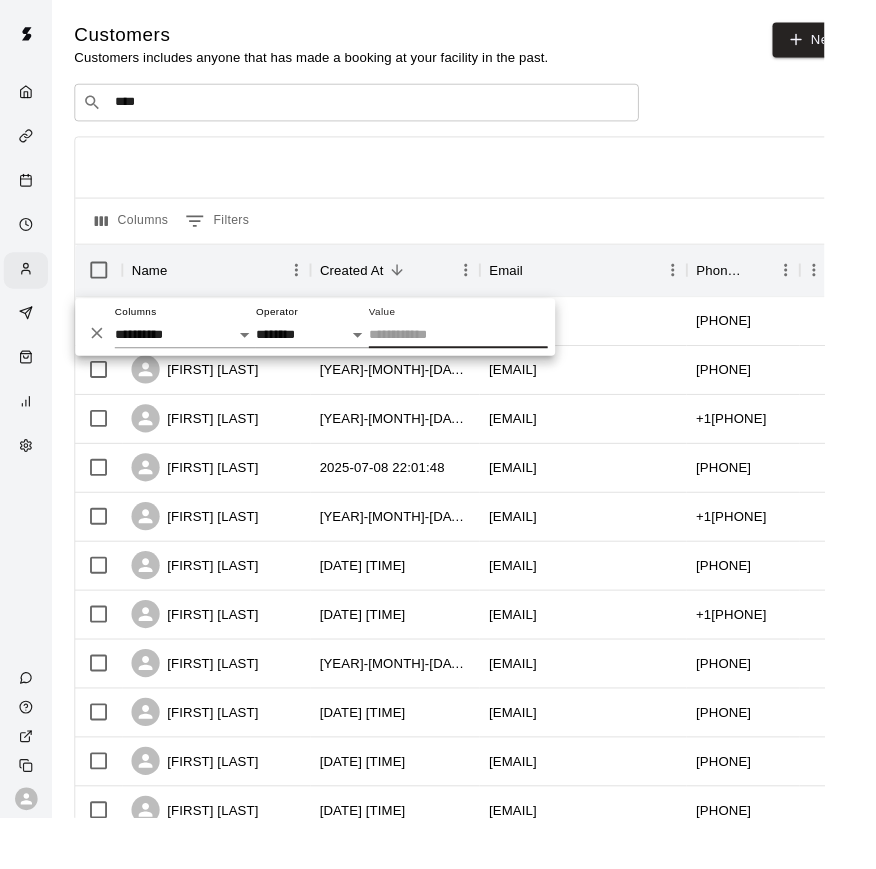 click on "****" at bounding box center [378, 109] 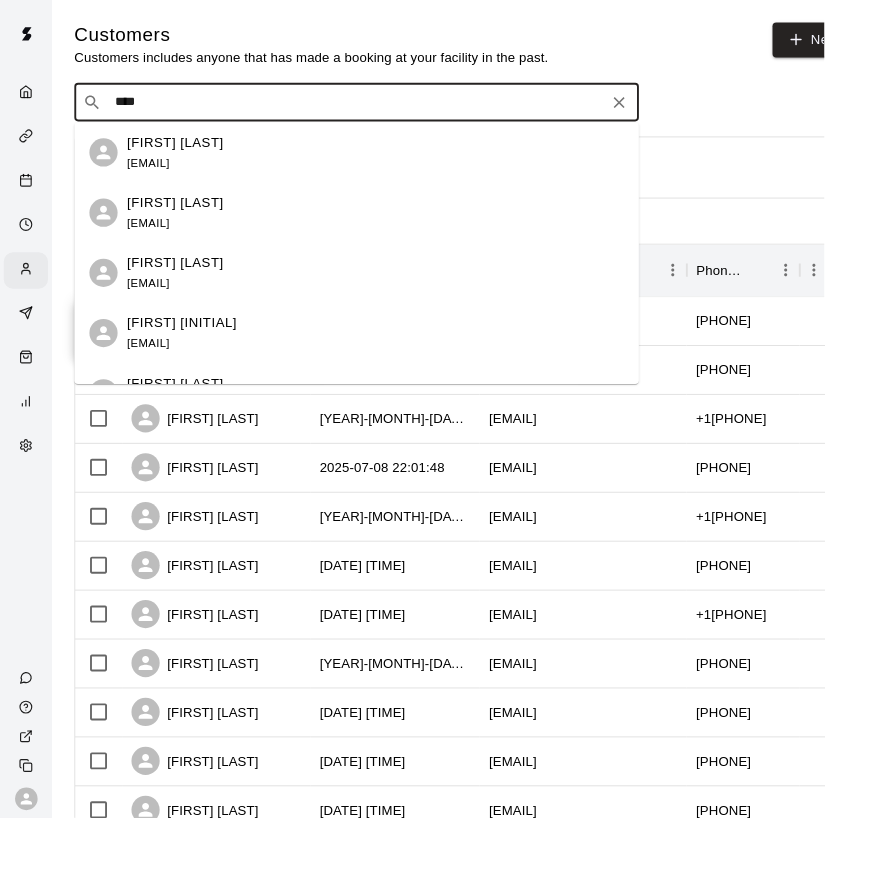type 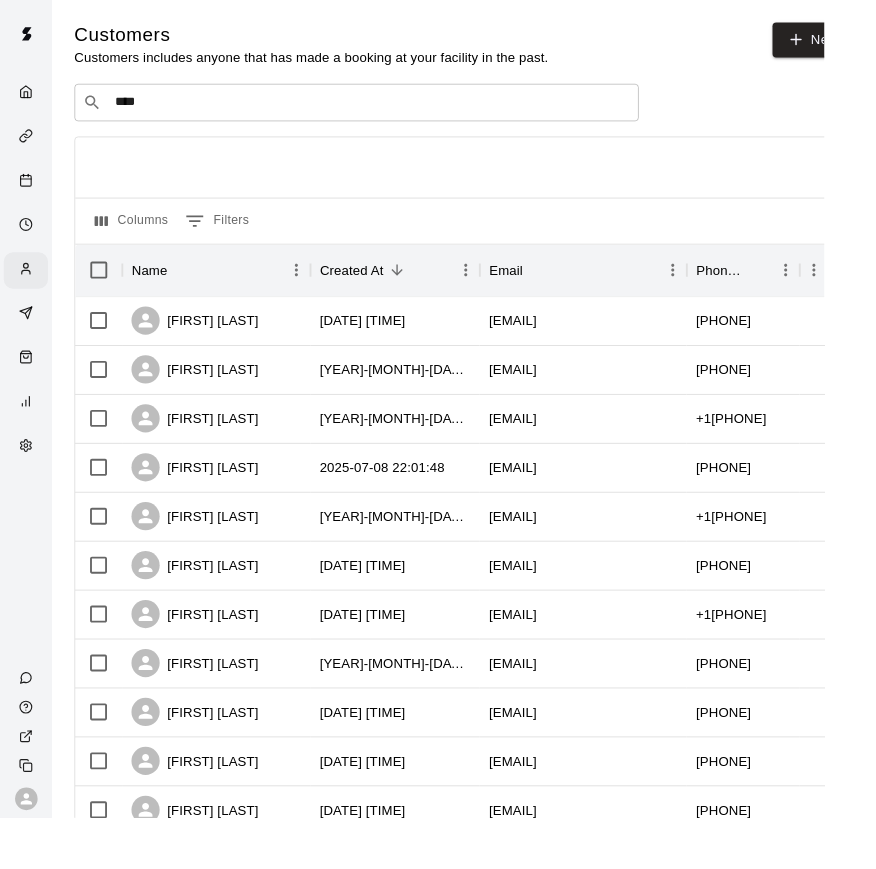 click on "****" at bounding box center (378, 109) 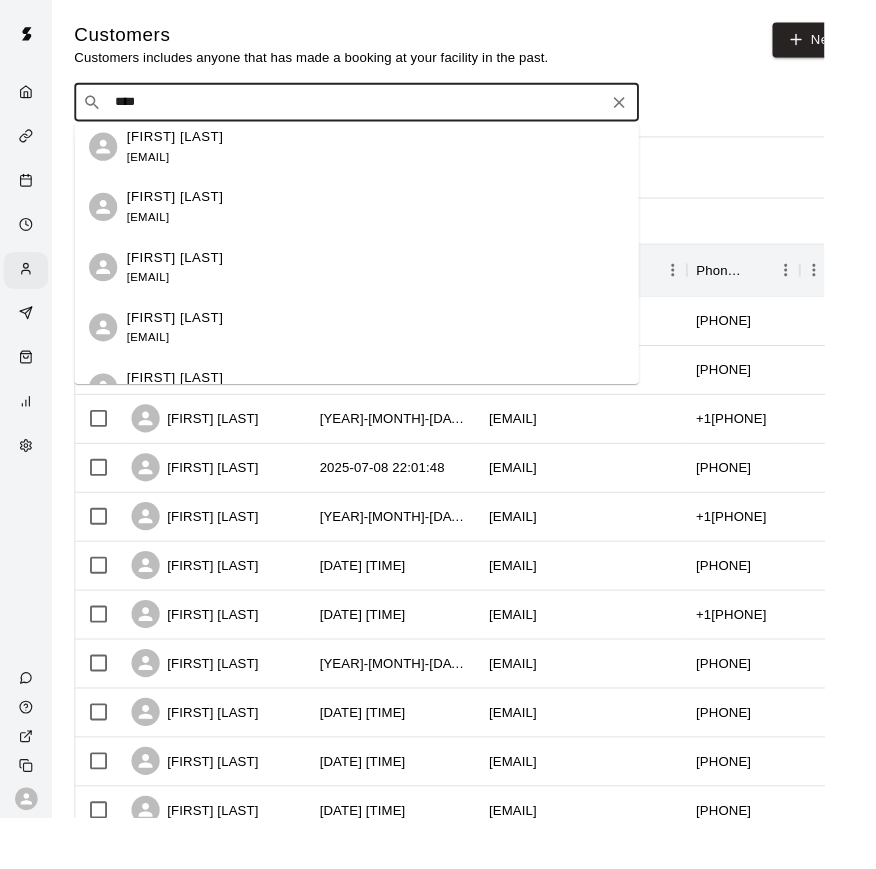 scroll, scrollTop: 1347, scrollLeft: 0, axis: vertical 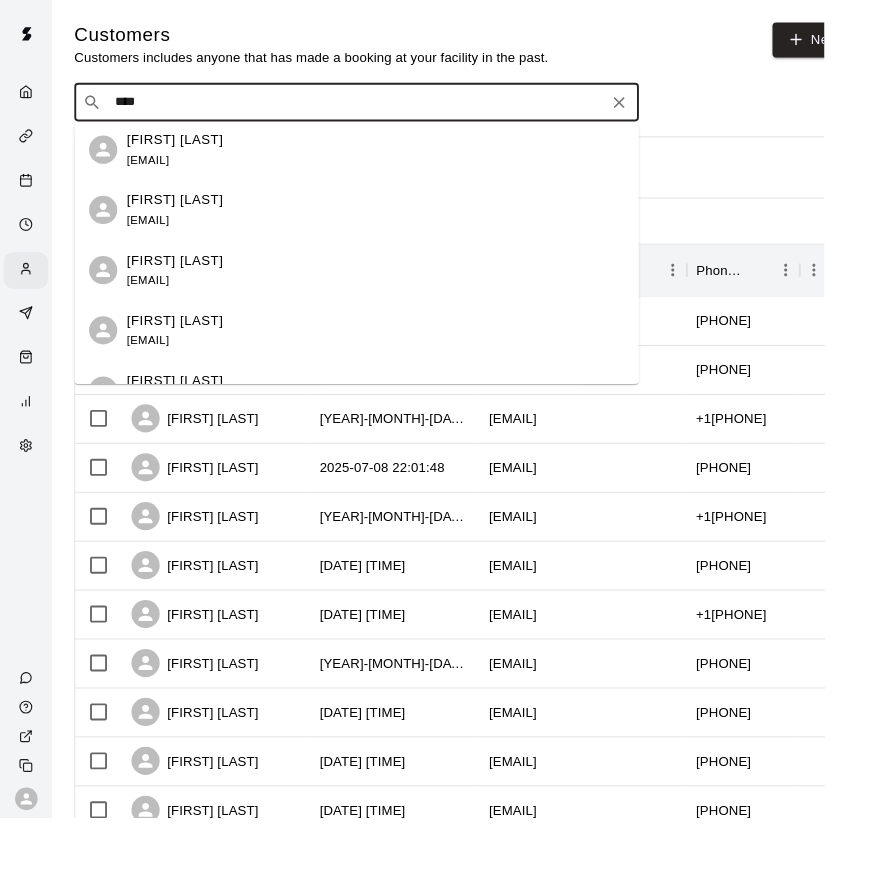 click on "[FIRST] [LAST] [EMAIL]" at bounding box center [186, 223] 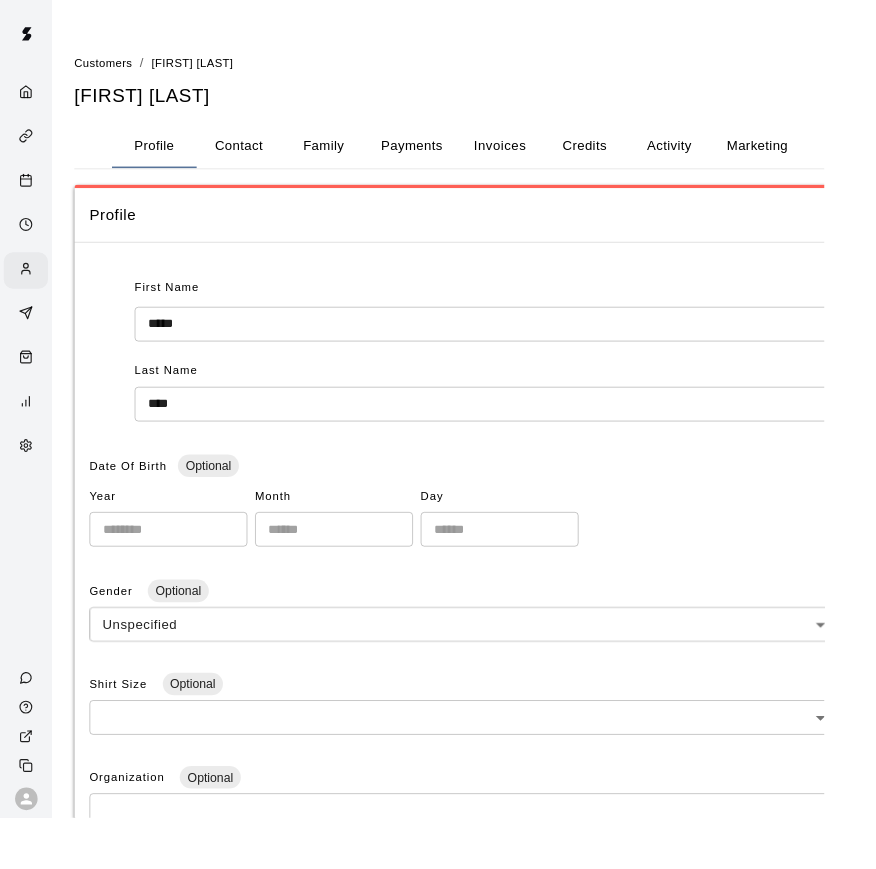 click on "Contact" at bounding box center [254, 155] 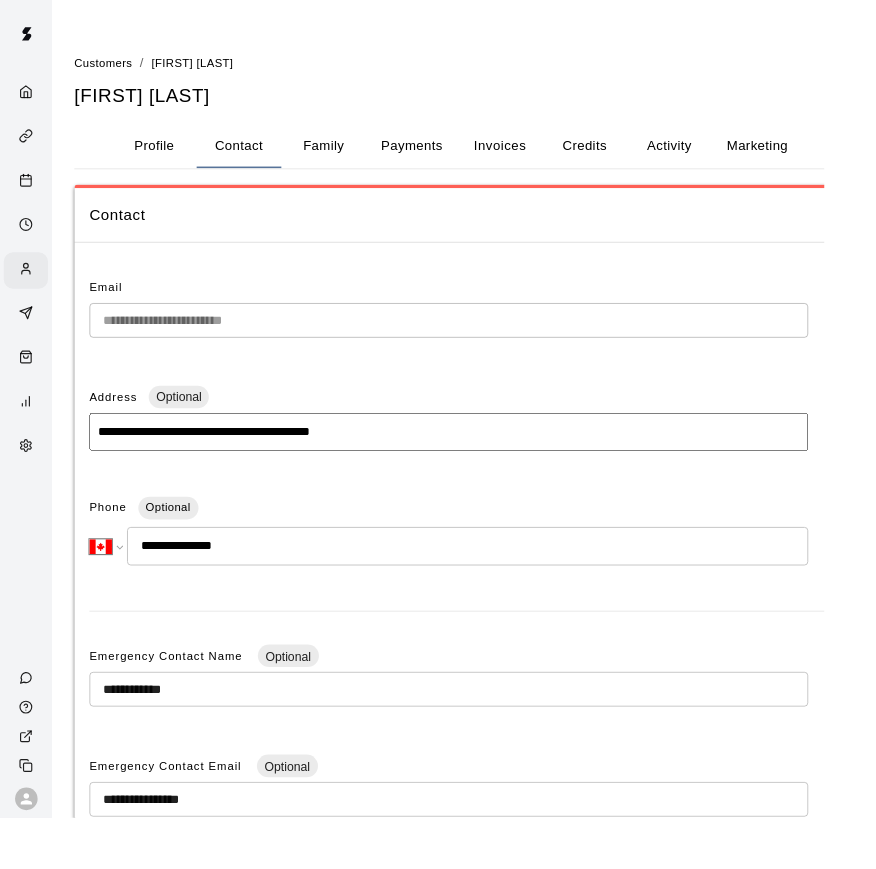 click on "Family" at bounding box center (344, 155) 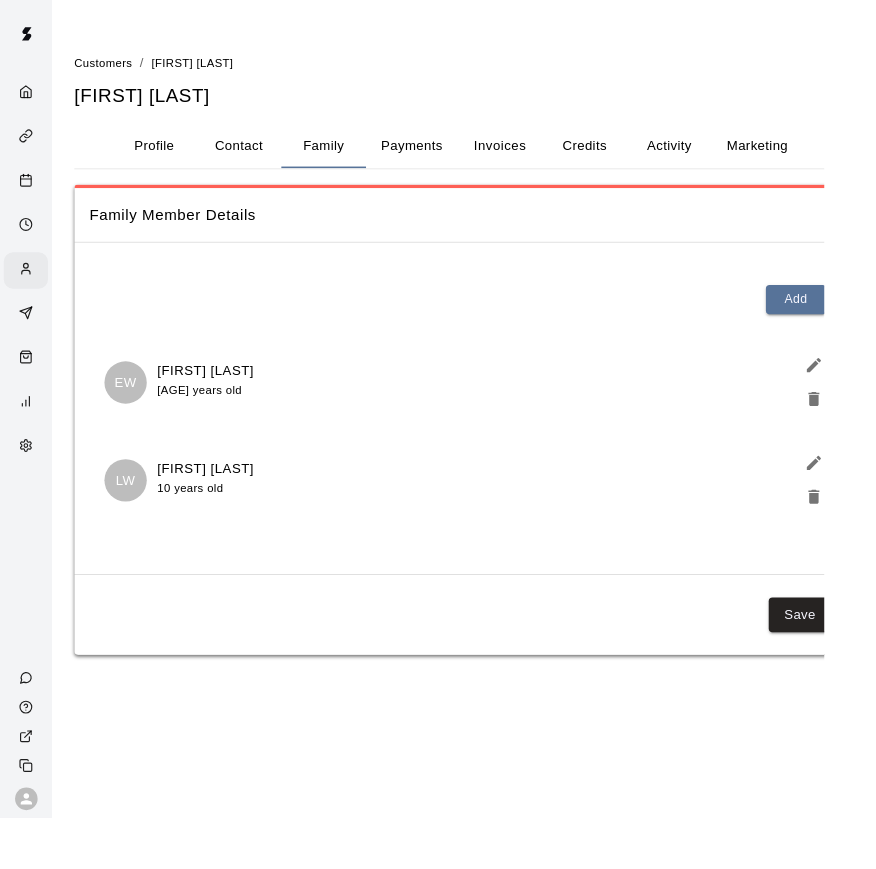 click on "Contact" at bounding box center (254, 155) 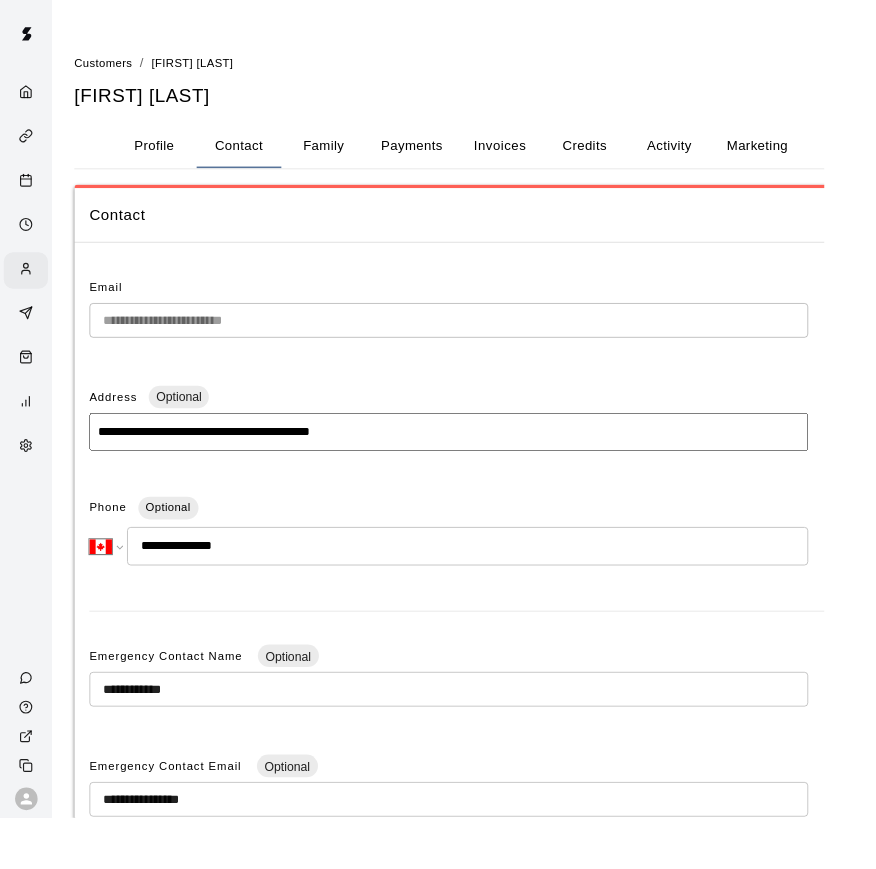 drag, startPoint x: 893, startPoint y: 506, endPoint x: -1, endPoint y: -1, distance: 1027.7573 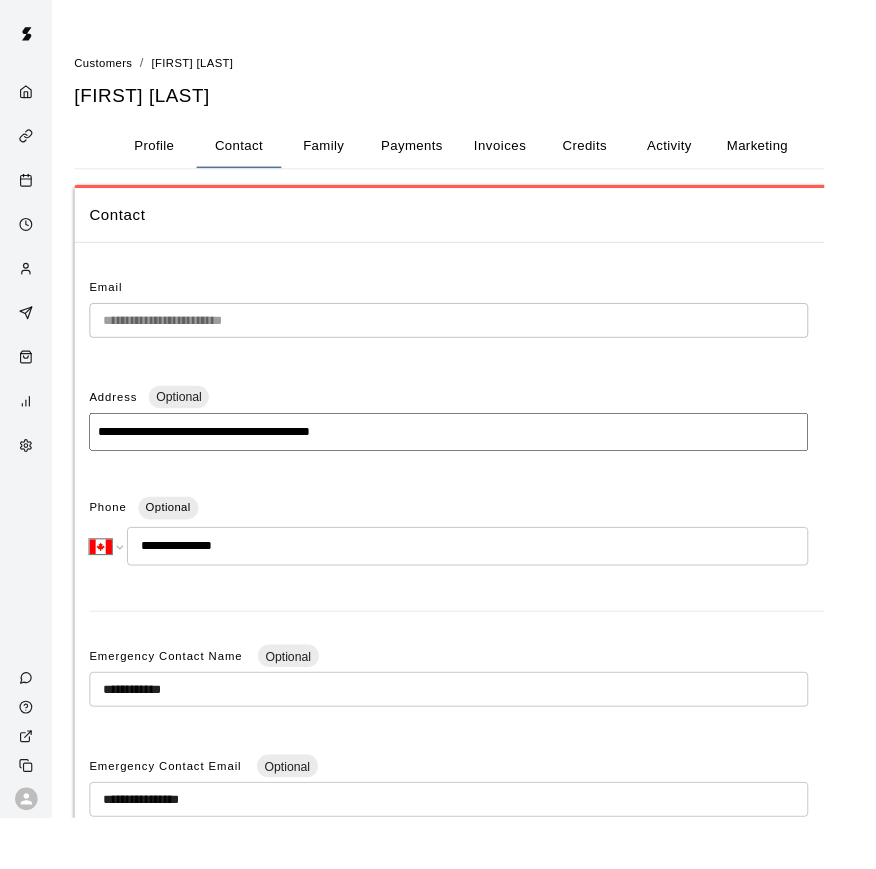 click 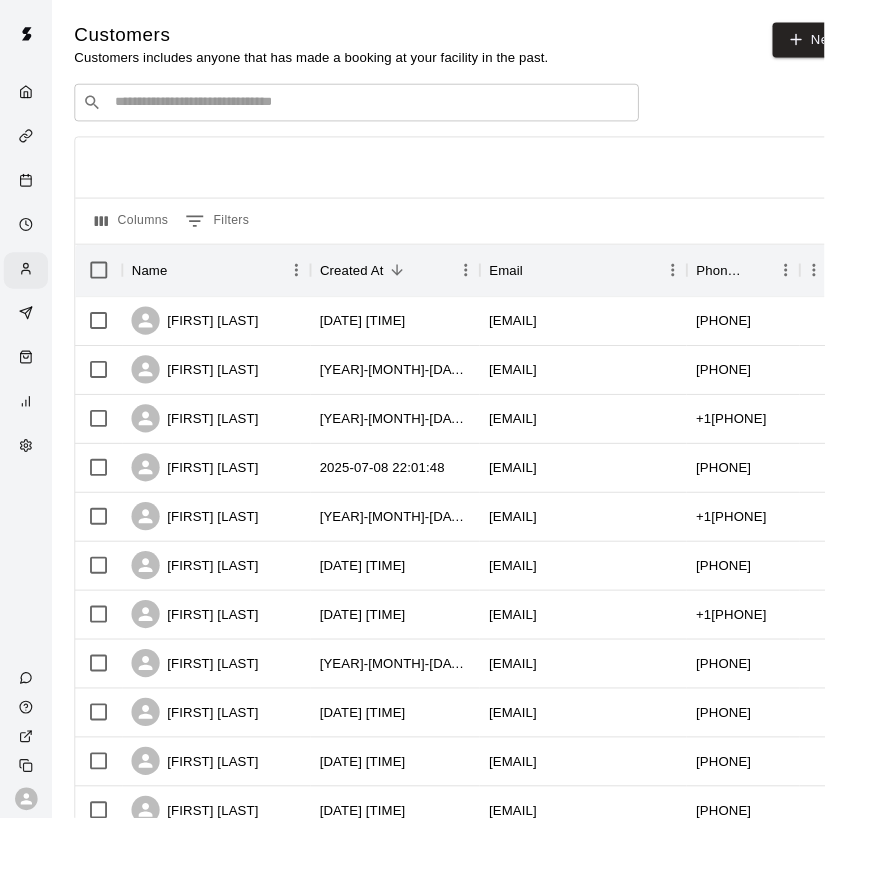 click at bounding box center [393, 109] 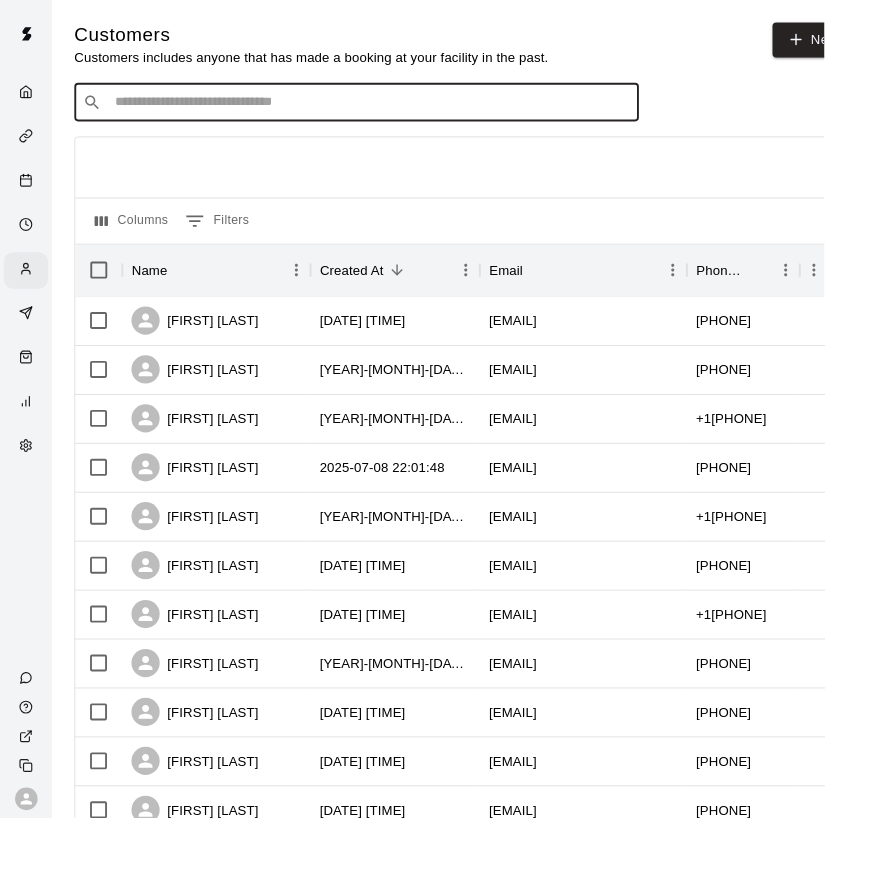 drag, startPoint x: 925, startPoint y: 353, endPoint x: 296, endPoint y: 114, distance: 672.8759 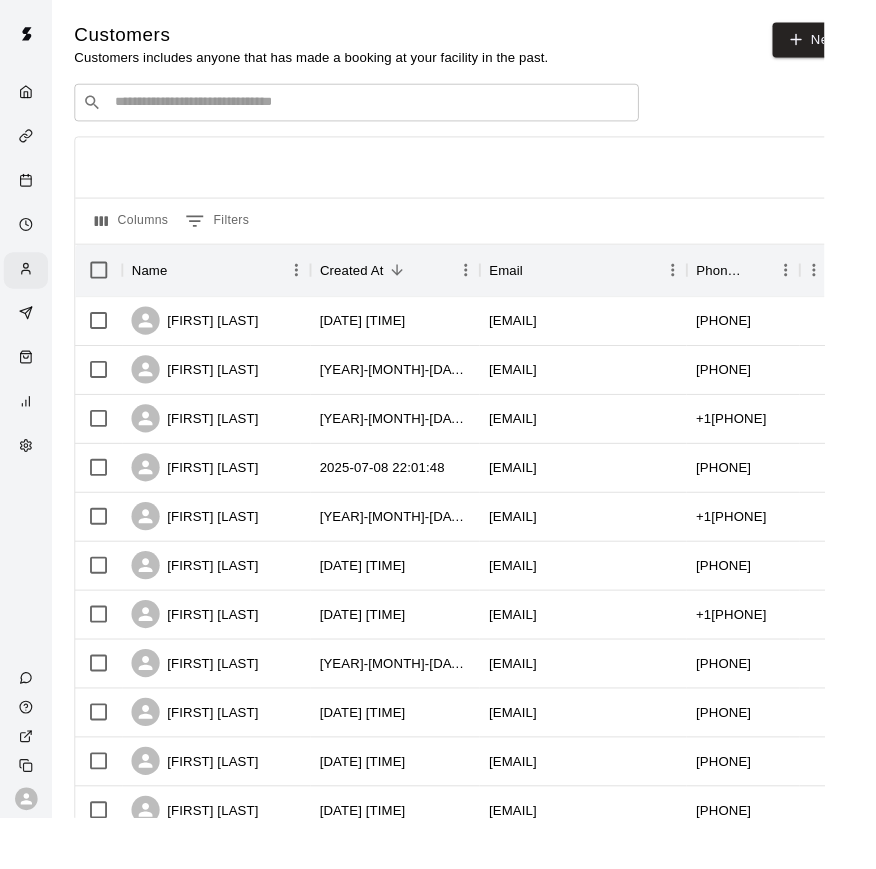 click at bounding box center (393, 109) 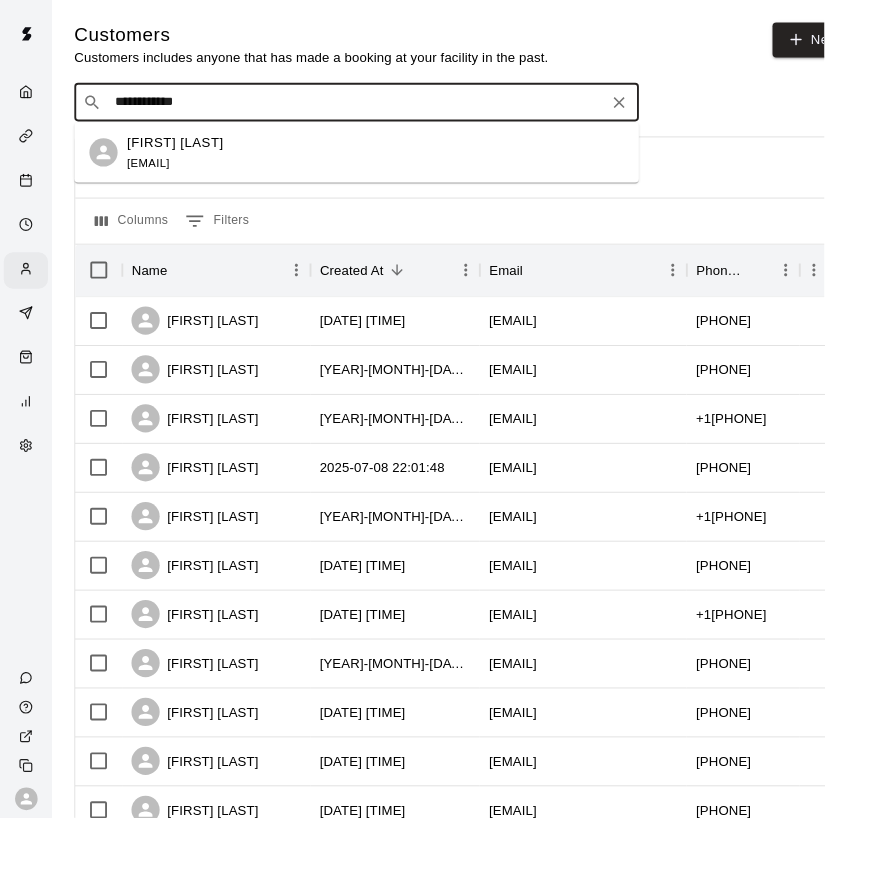 type on "**********" 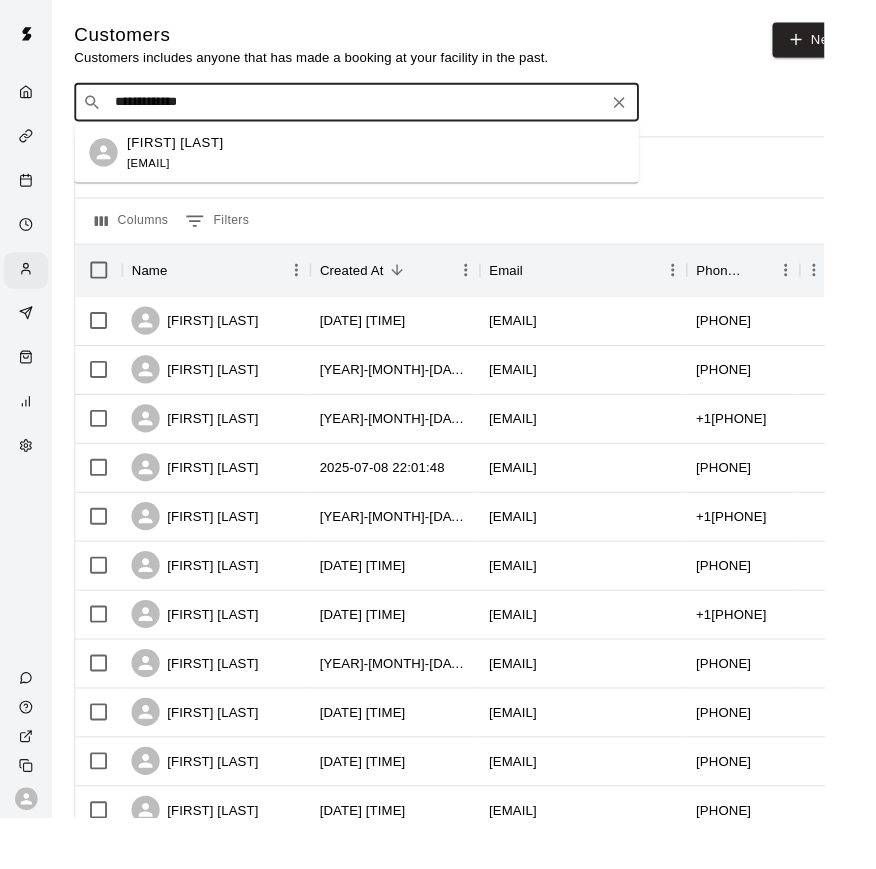 click on "[FIRST] [LAST]" at bounding box center (186, 151) 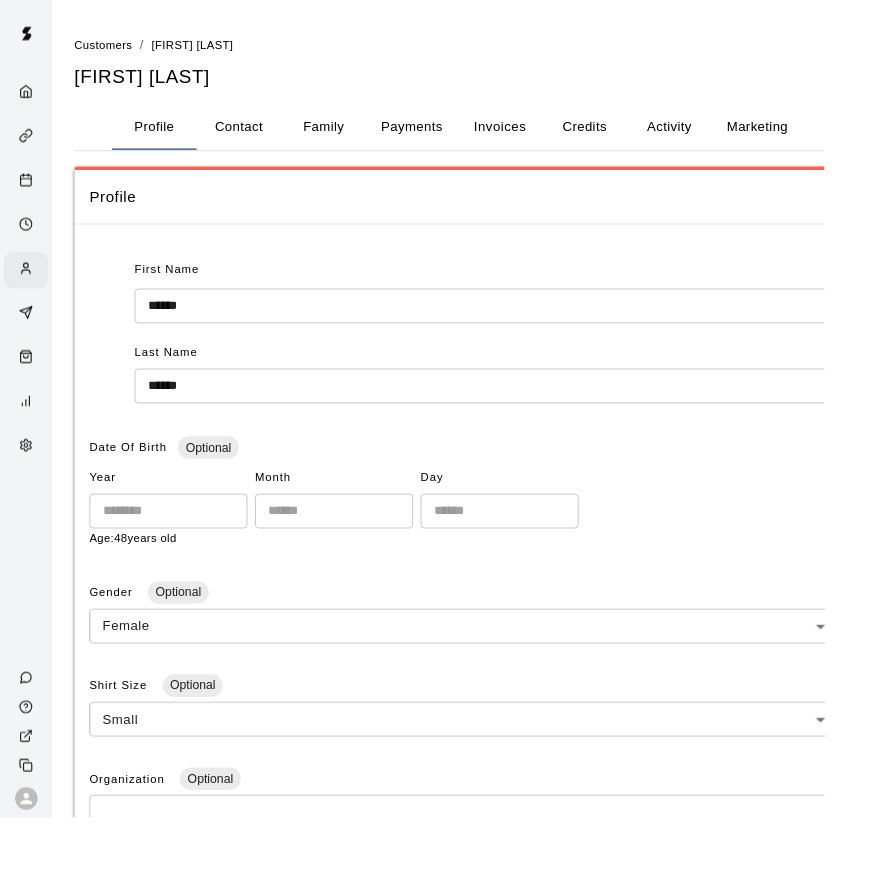 scroll, scrollTop: 0, scrollLeft: 0, axis: both 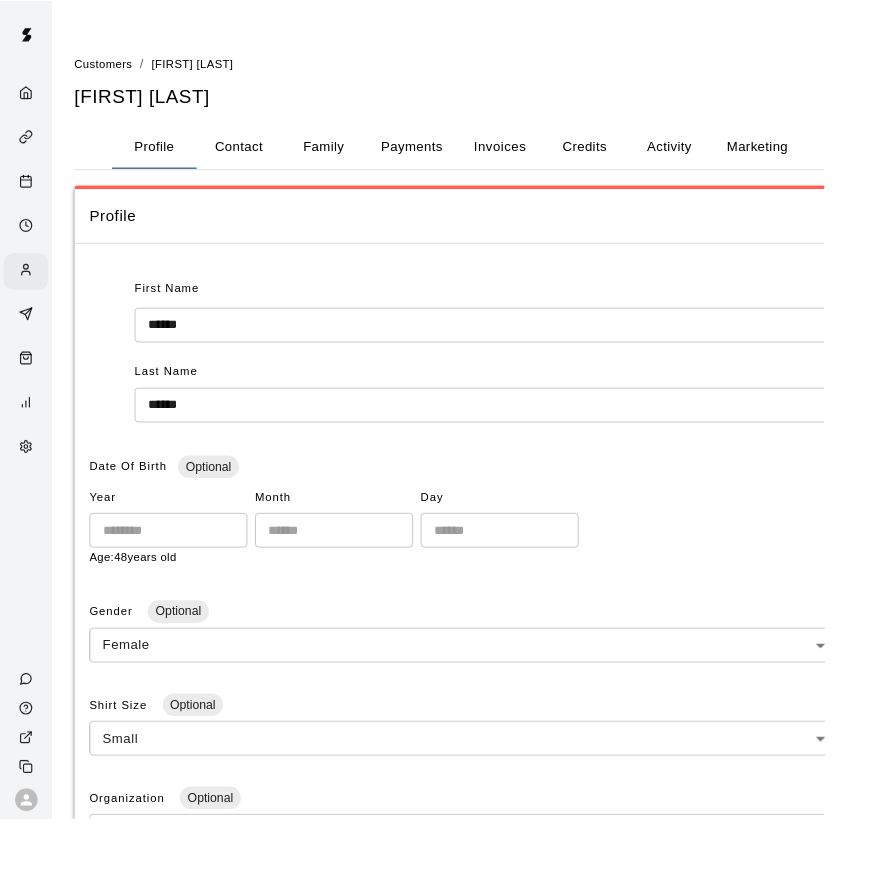 click on "Contact" at bounding box center (254, 155) 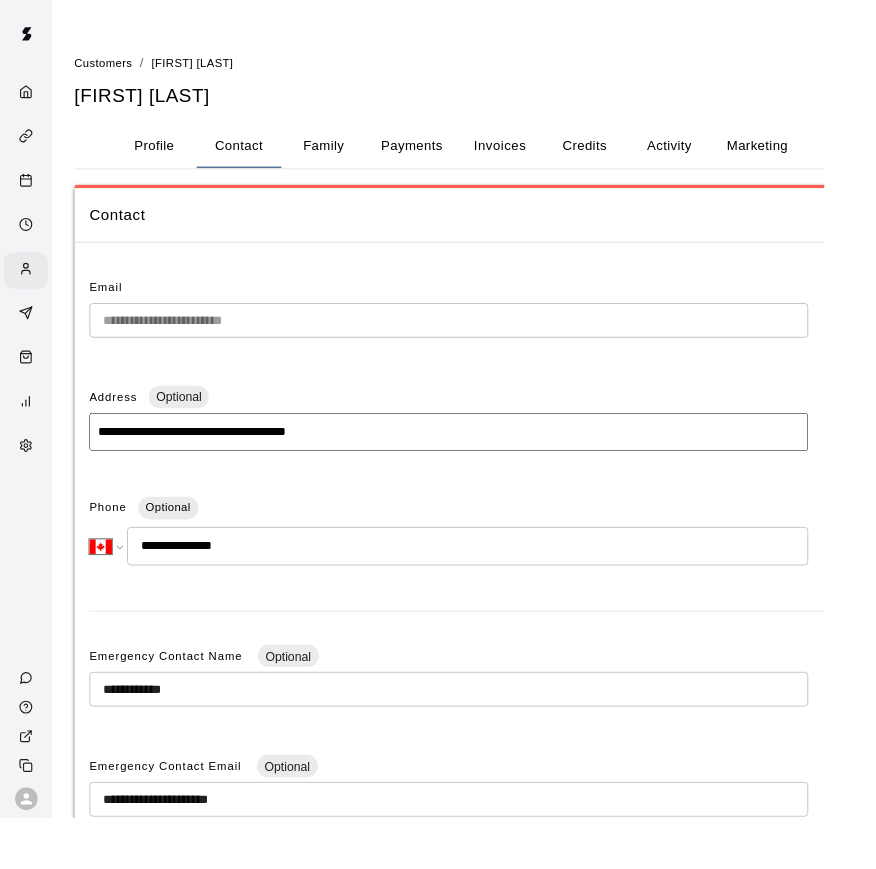 drag, startPoint x: 905, startPoint y: 527, endPoint x: 278, endPoint y: 516, distance: 627.0965 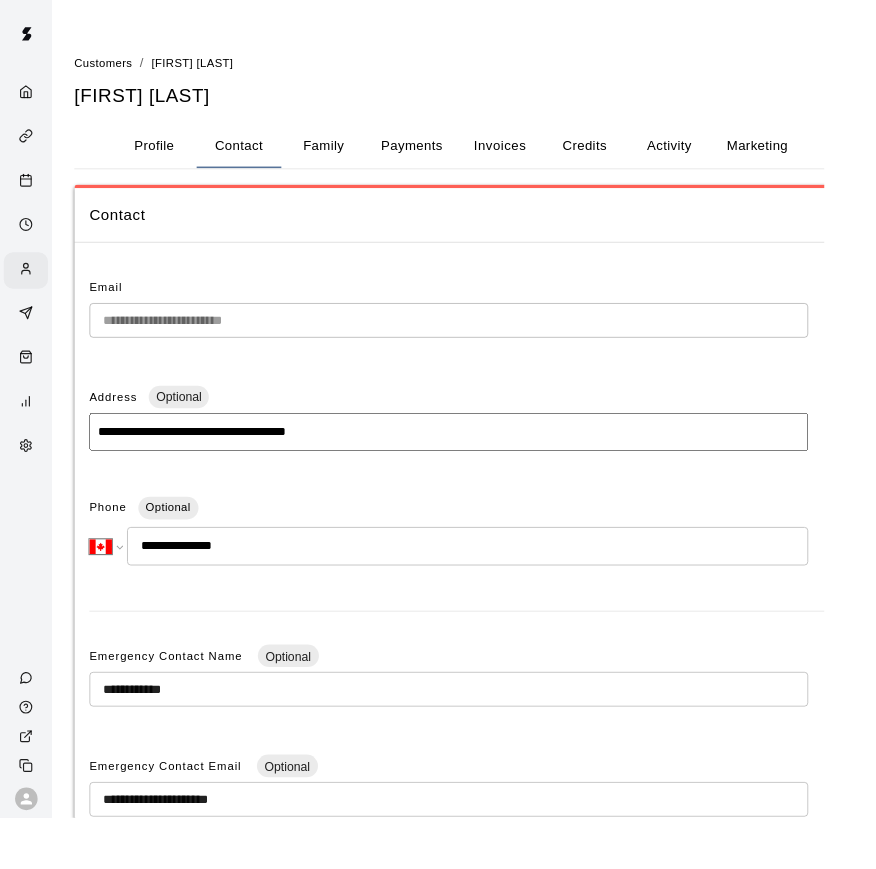 click on "**********" at bounding box center [438, 587] 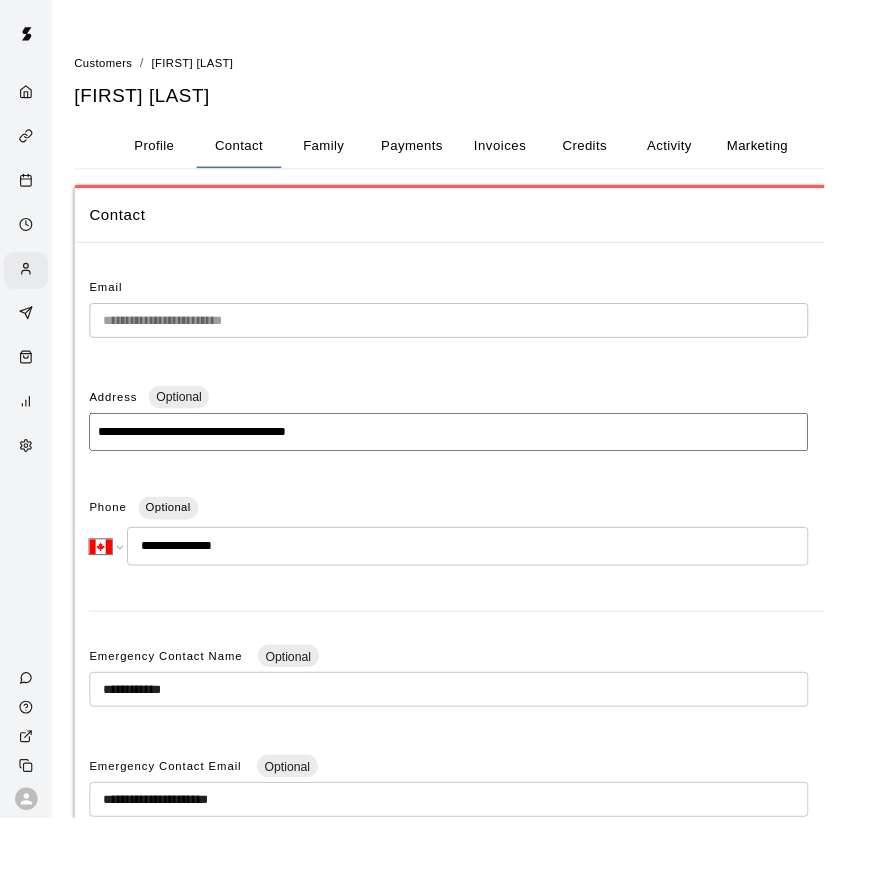 drag, startPoint x: 904, startPoint y: 704, endPoint x: -1, endPoint y: -1, distance: 1147.1923 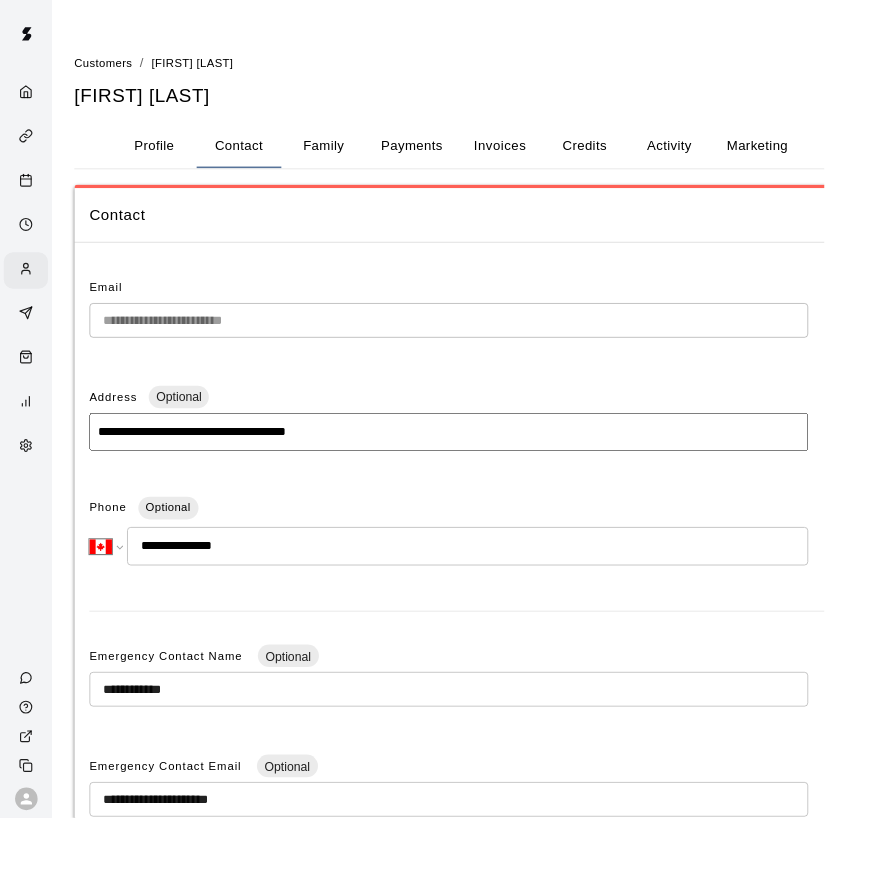 click on "**********" at bounding box center (438, 587) 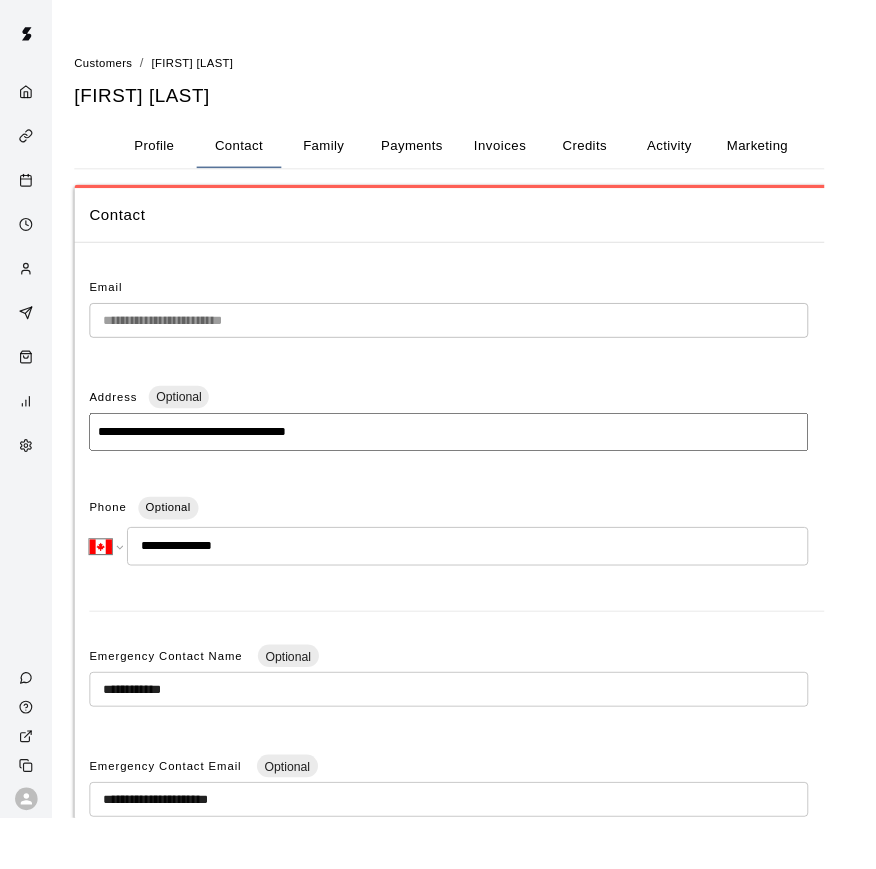 click 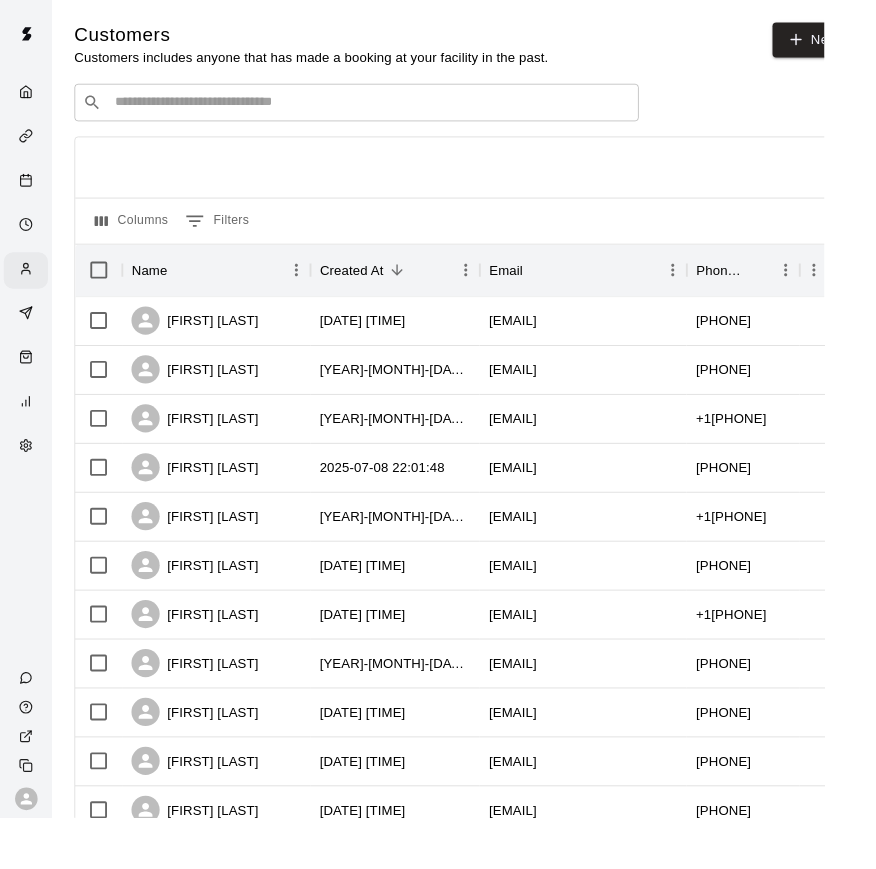 click at bounding box center [393, 109] 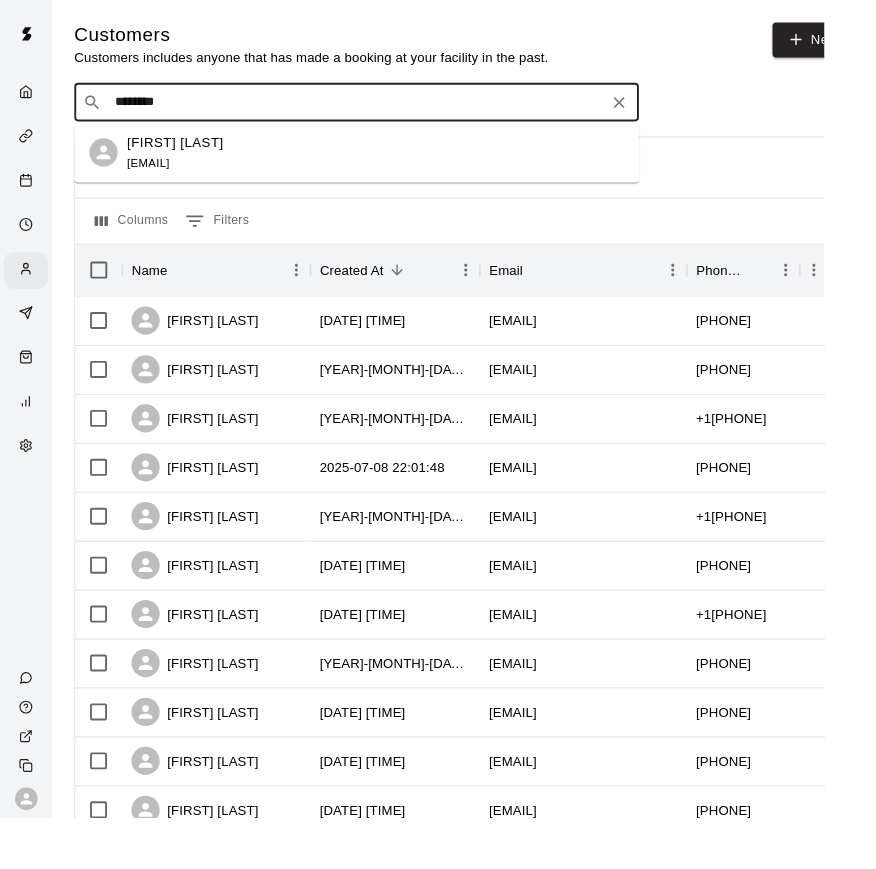 type on "*********" 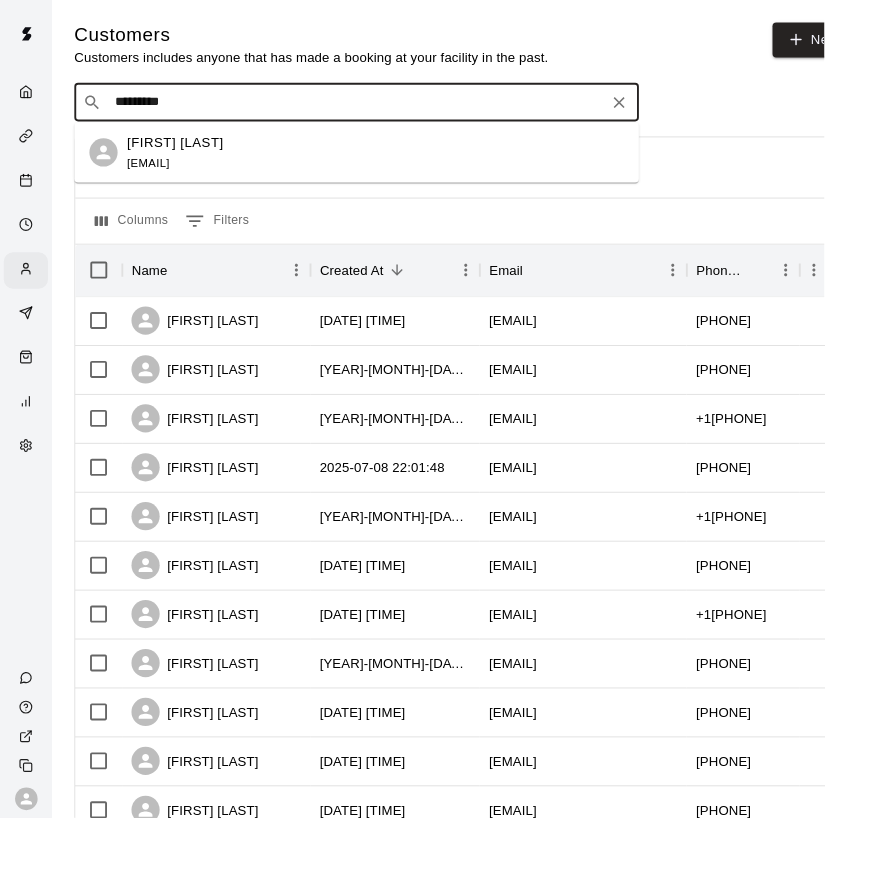 click on "[FIRST] [LAST] [EMAIL]" at bounding box center [186, 162] 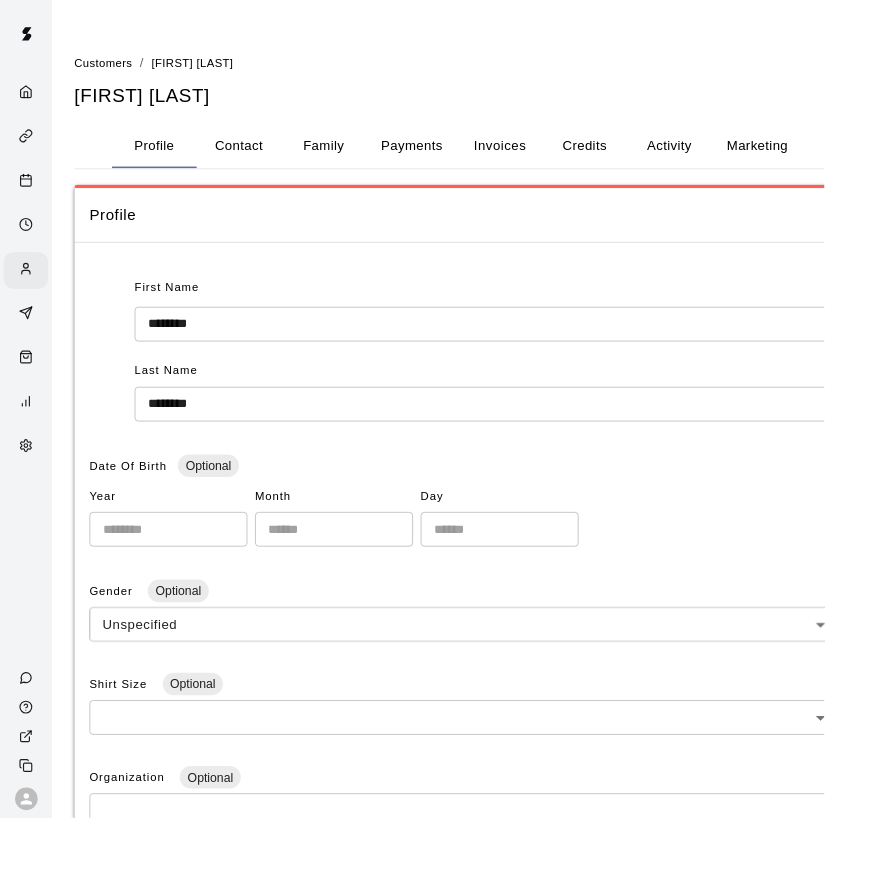 click on "Contact" at bounding box center [254, 155] 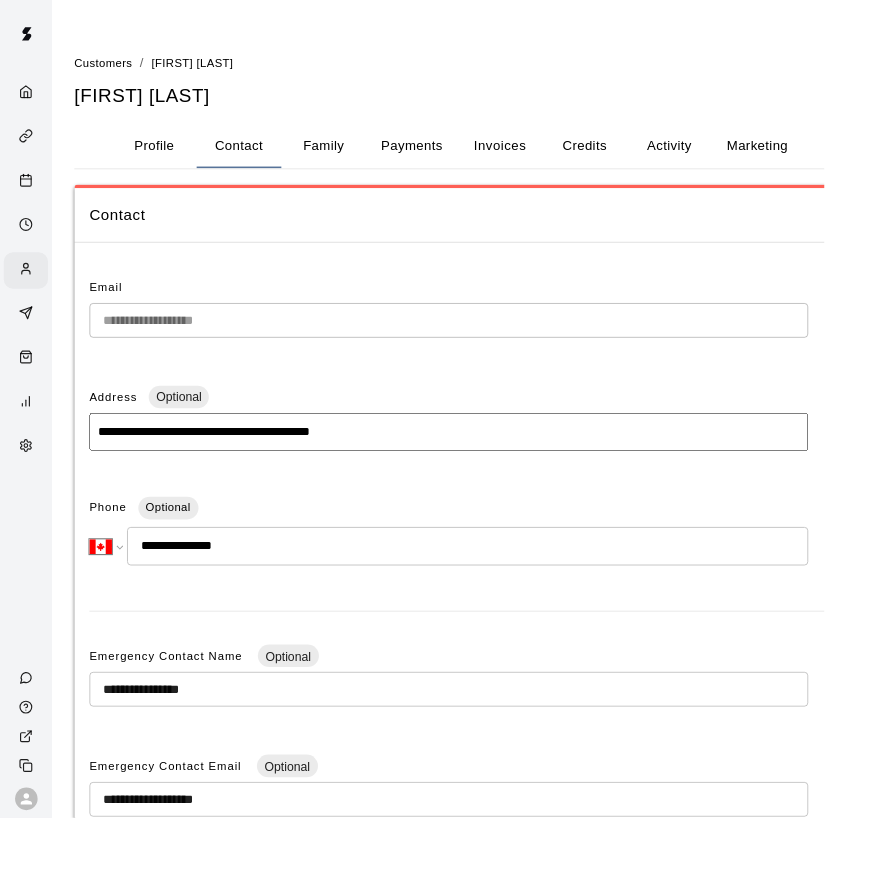 click on "Family" at bounding box center (344, 155) 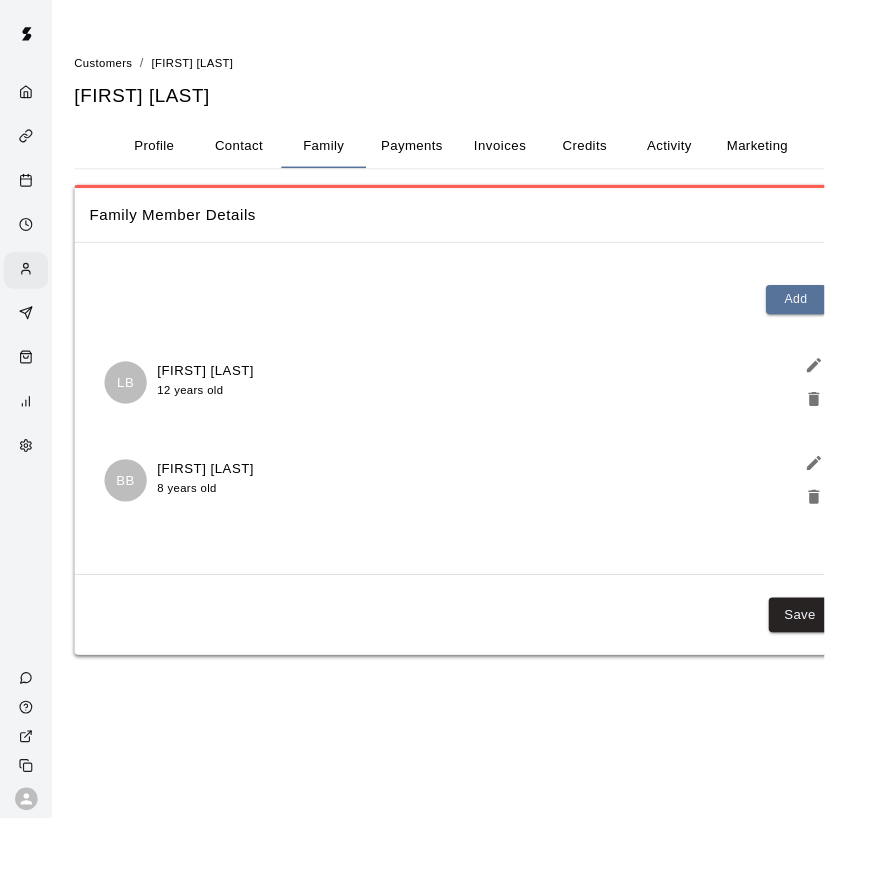 click 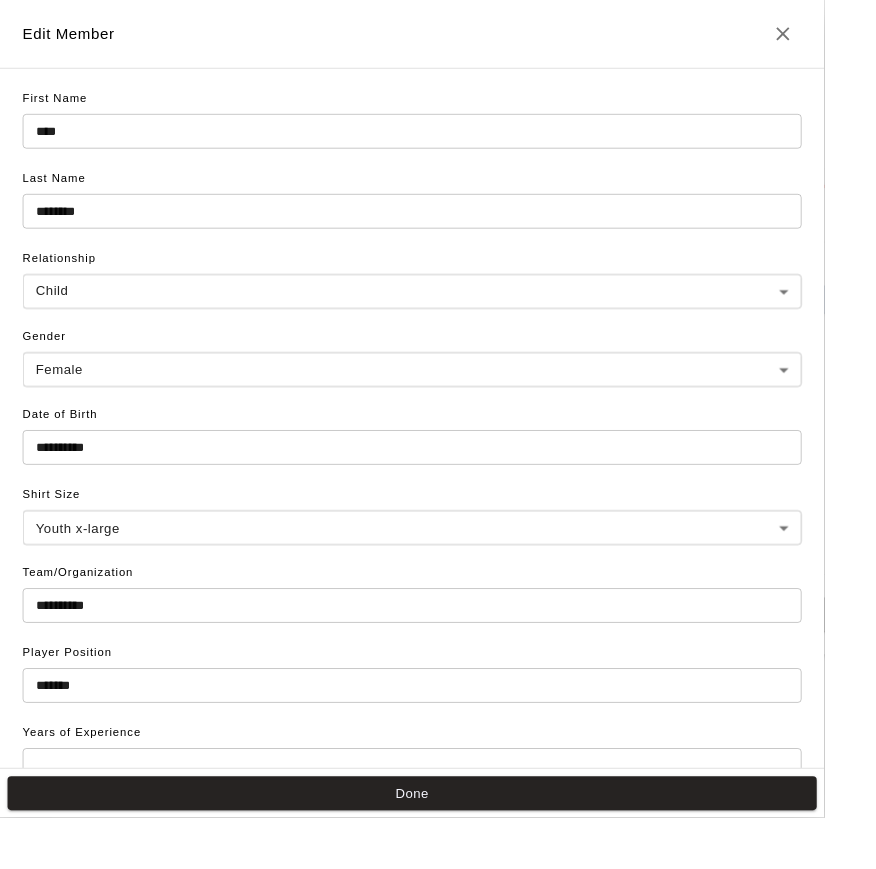 scroll, scrollTop: 0, scrollLeft: 0, axis: both 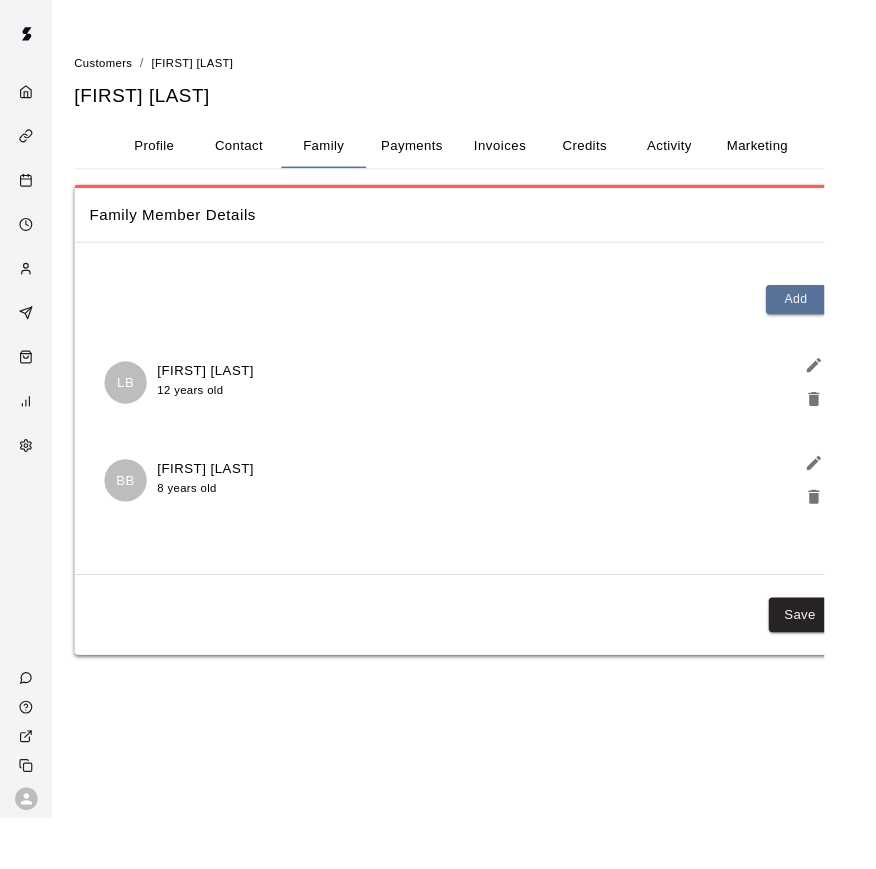 drag, startPoint x: 886, startPoint y: 53, endPoint x: 22, endPoint y: 292, distance: 896.4469 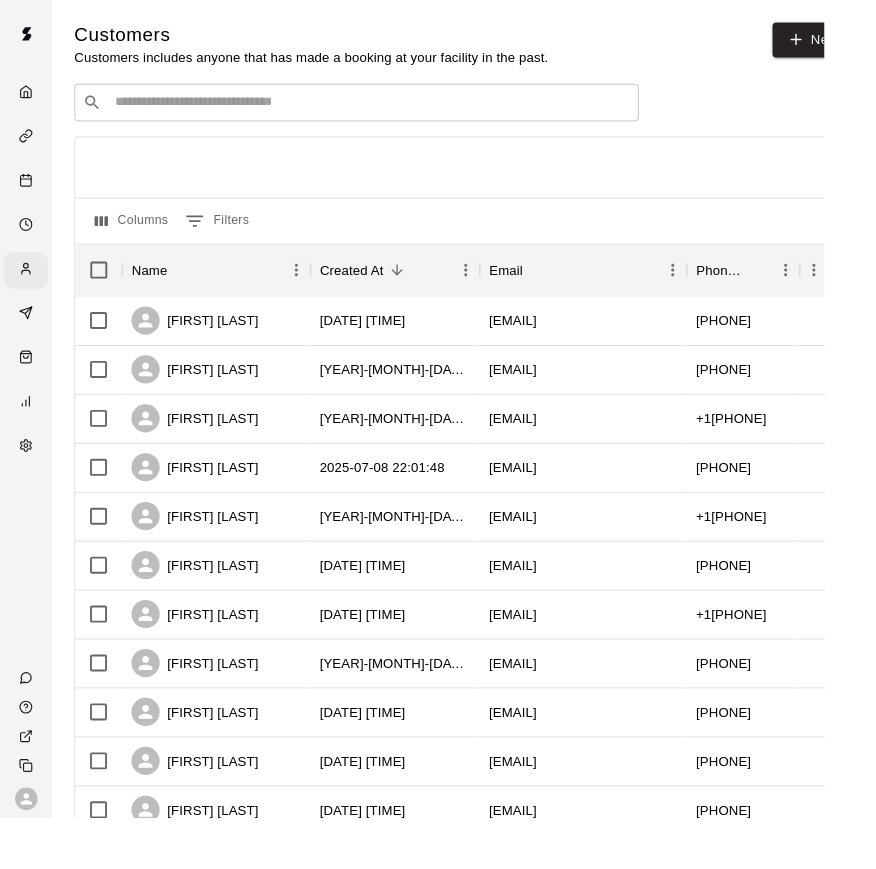 click at bounding box center [393, 109] 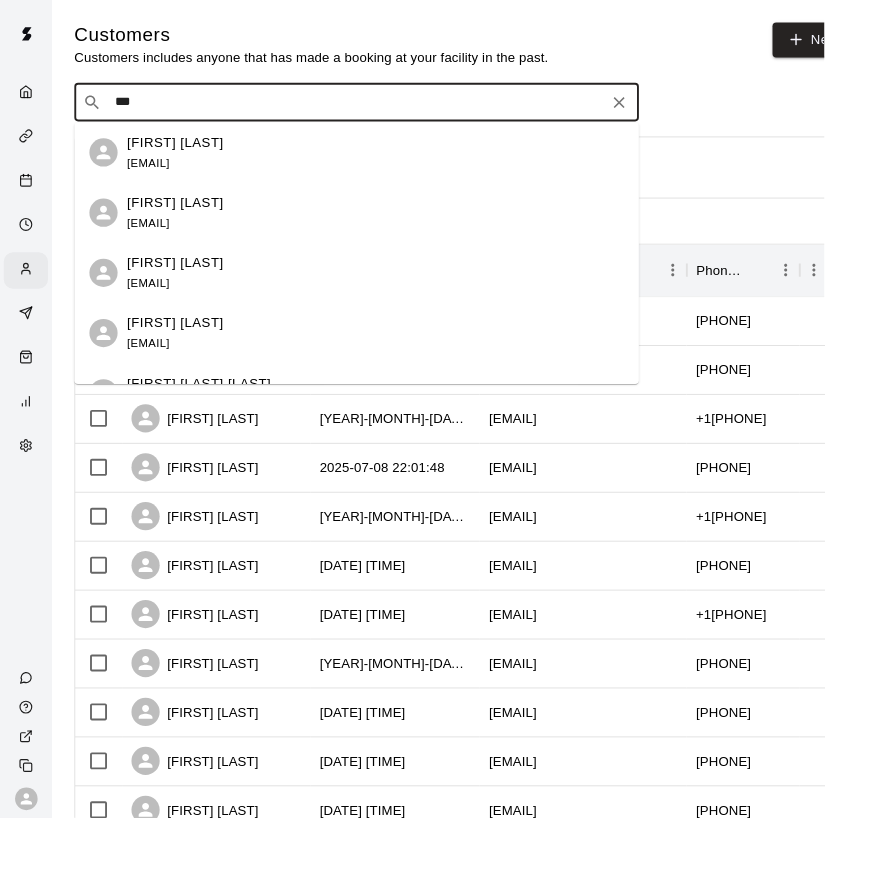 type on "****" 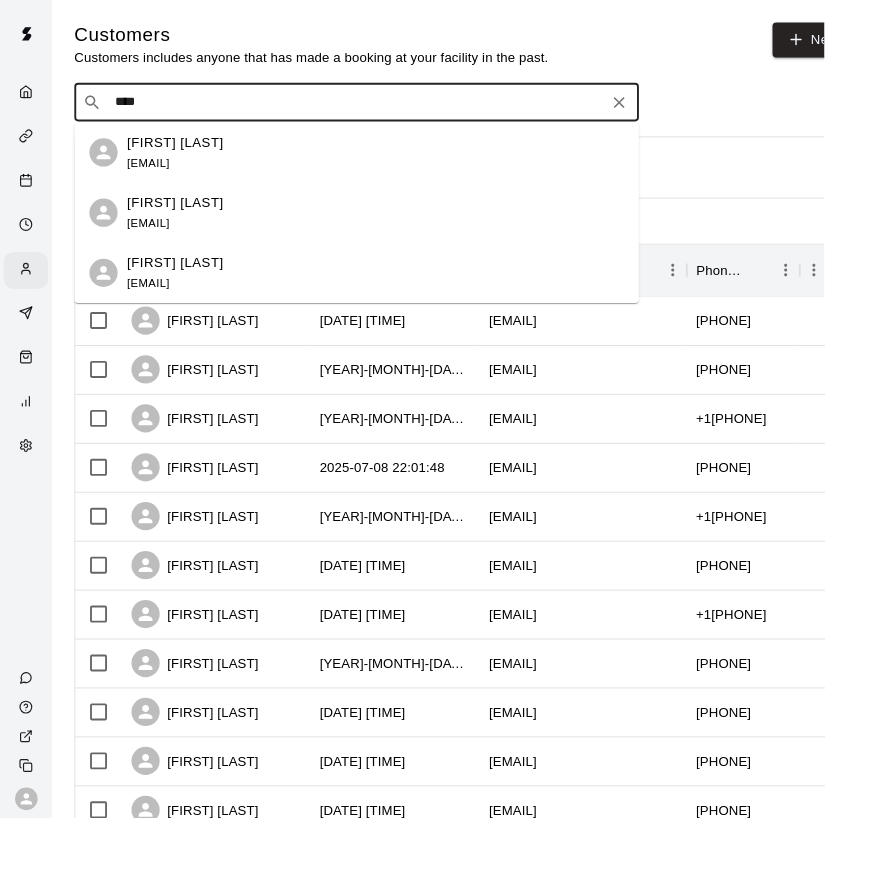 click on "[FIRST] [LAST]" at bounding box center [186, 215] 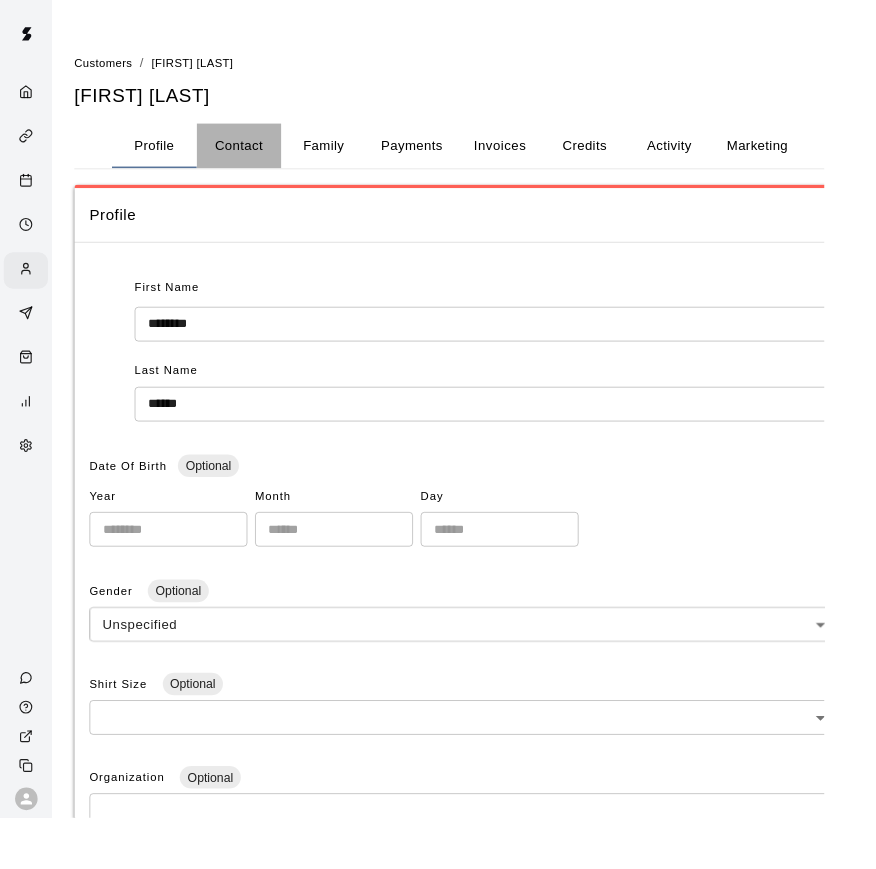 click on "Contact" at bounding box center [254, 155] 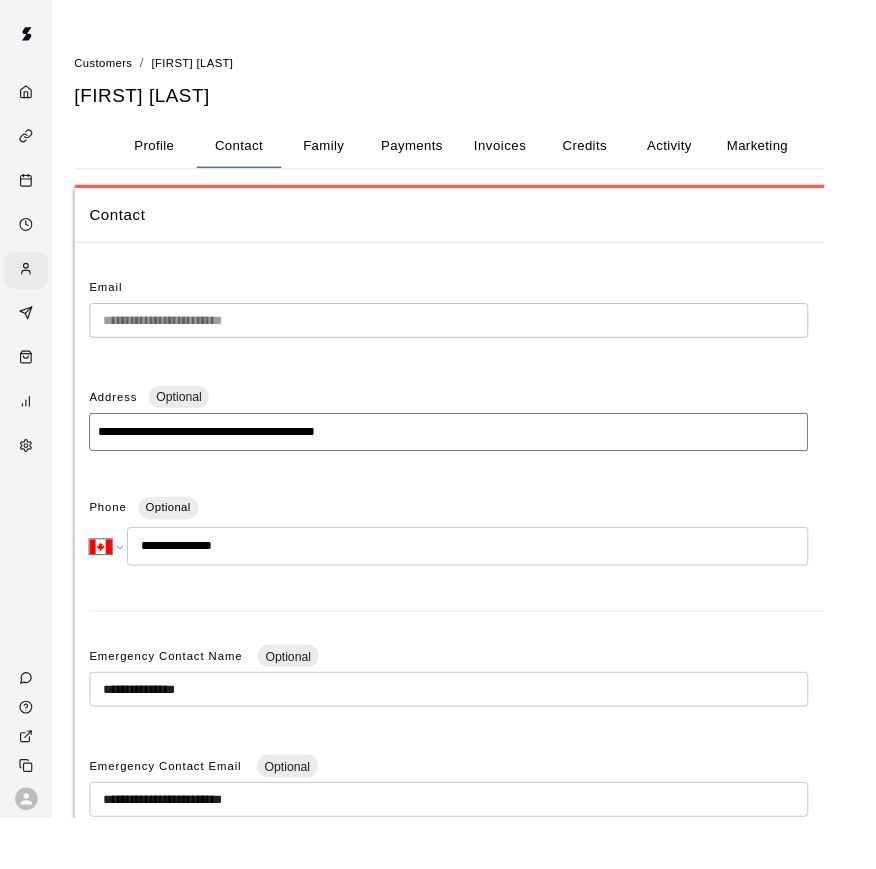click on "Family" at bounding box center [344, 155] 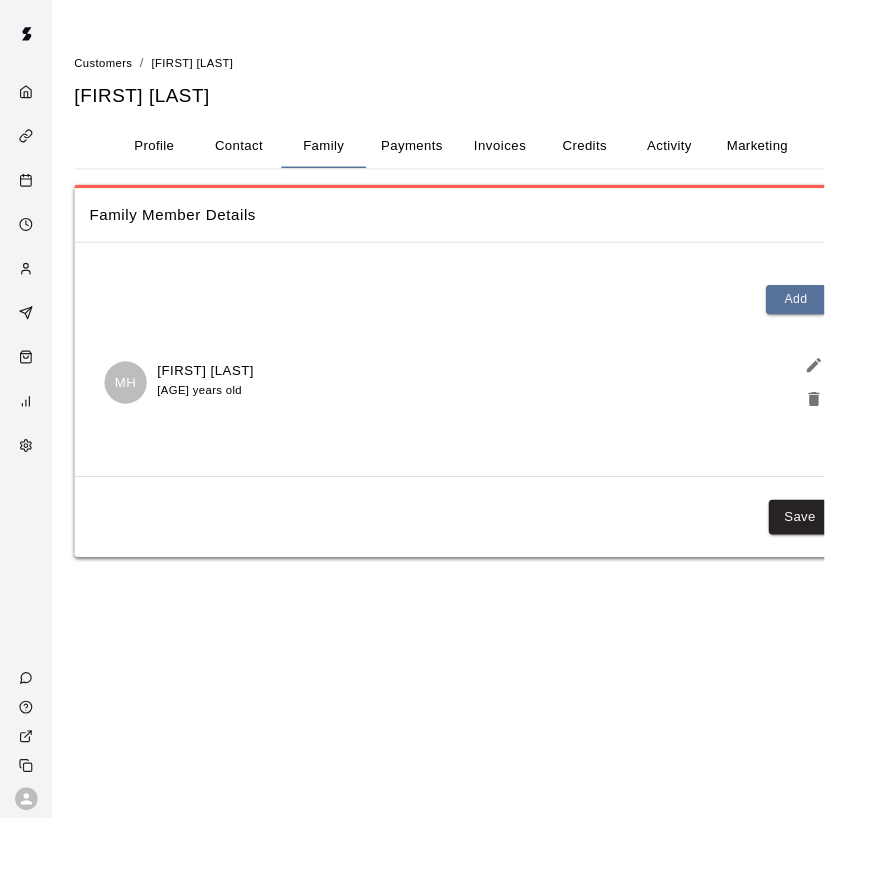 click at bounding box center [32, 287] 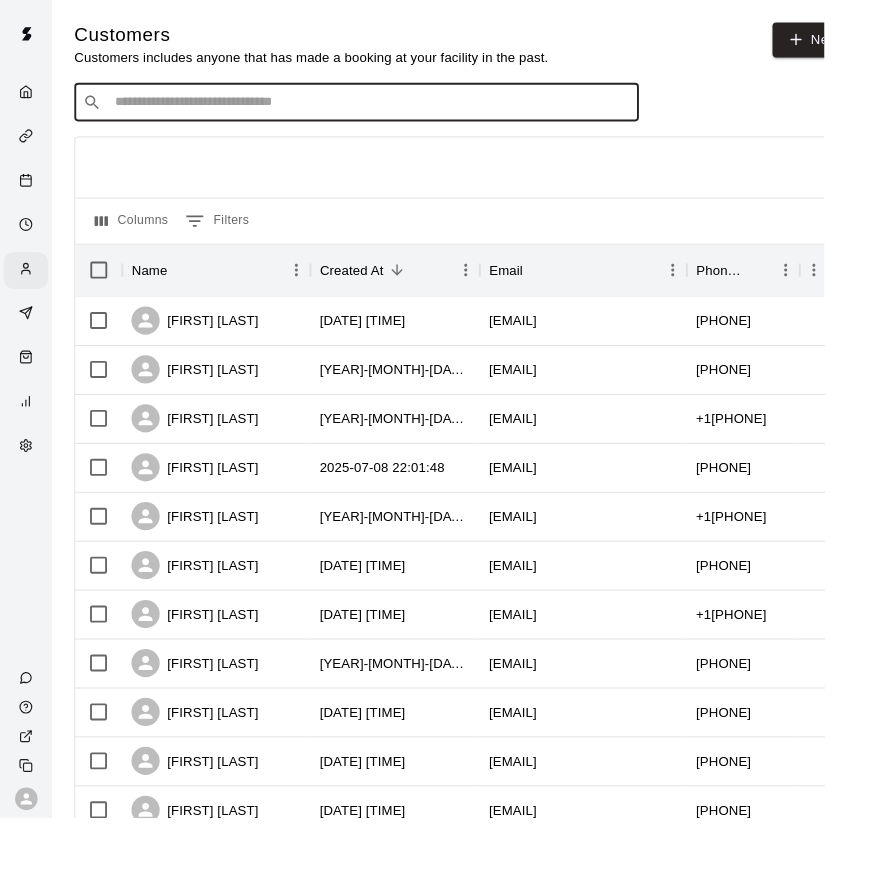 click at bounding box center [393, 109] 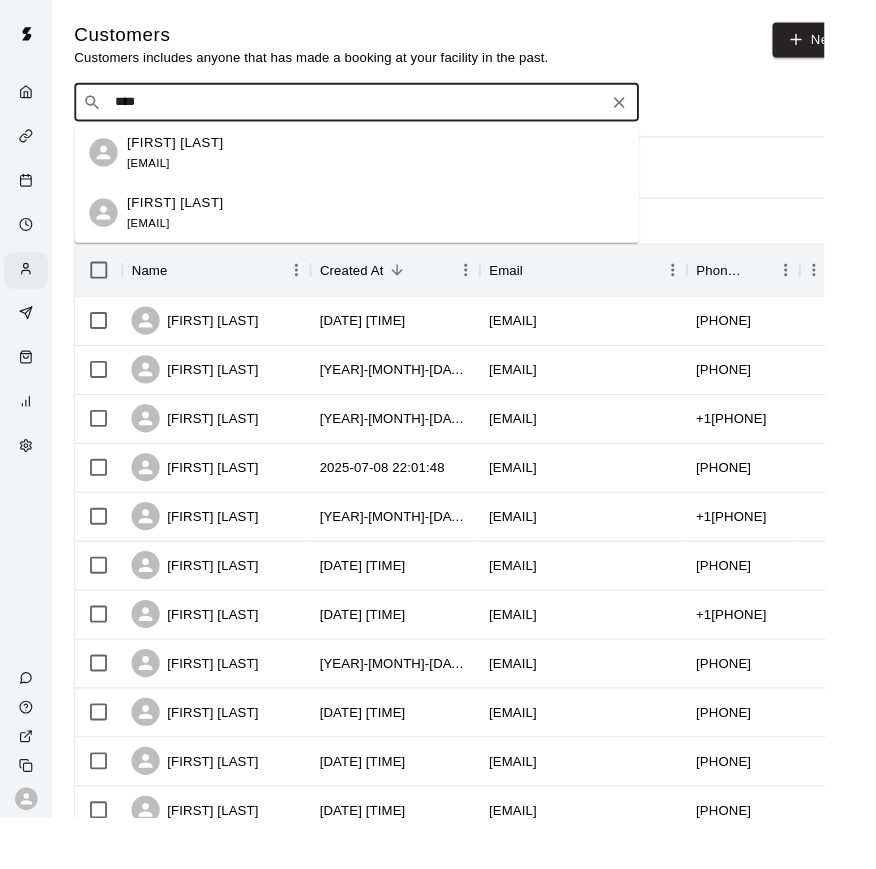 type on "*****" 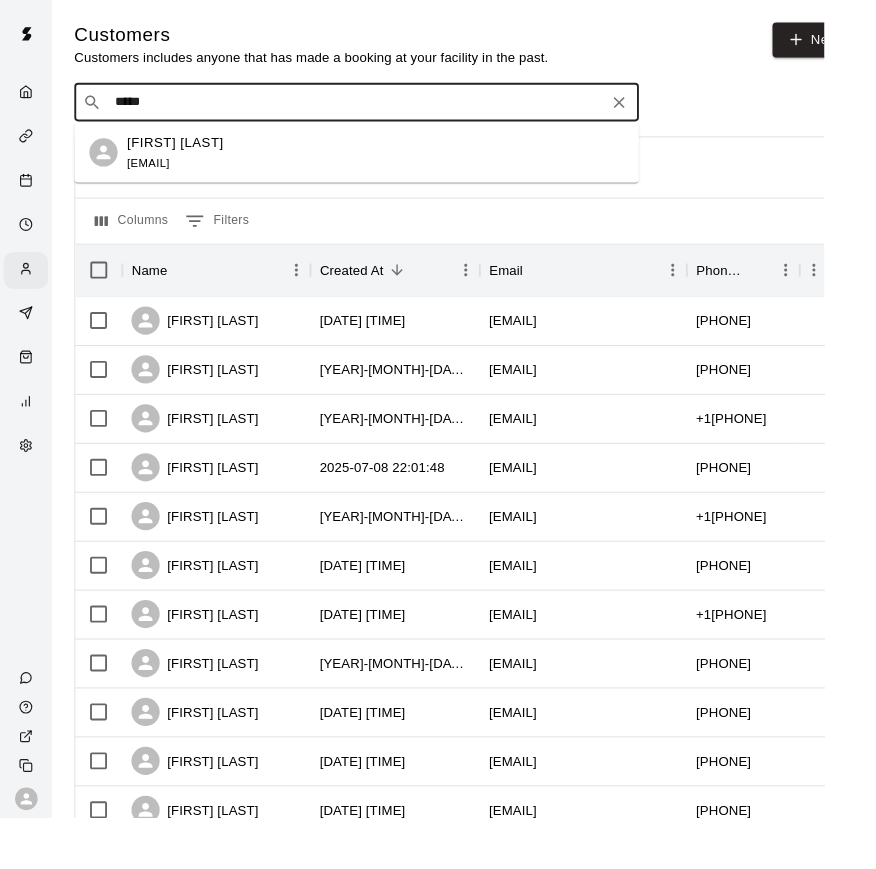 click on "[FIRST] [LAST] [EMAIL]" at bounding box center (186, 162) 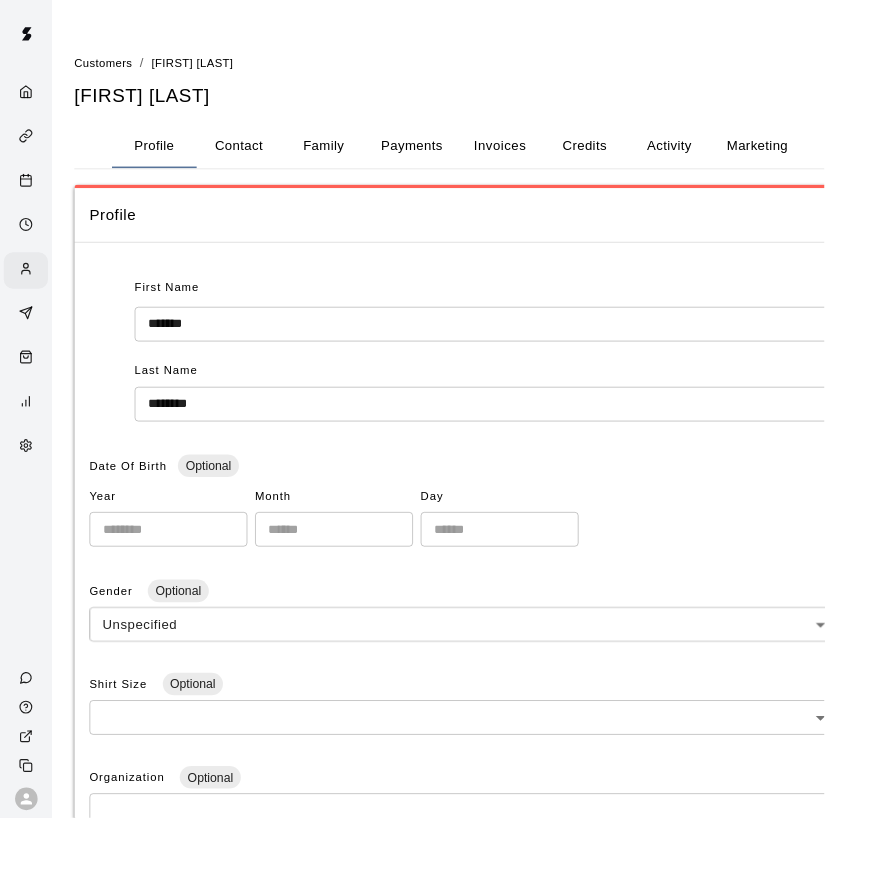 click on "Contact" at bounding box center [254, 155] 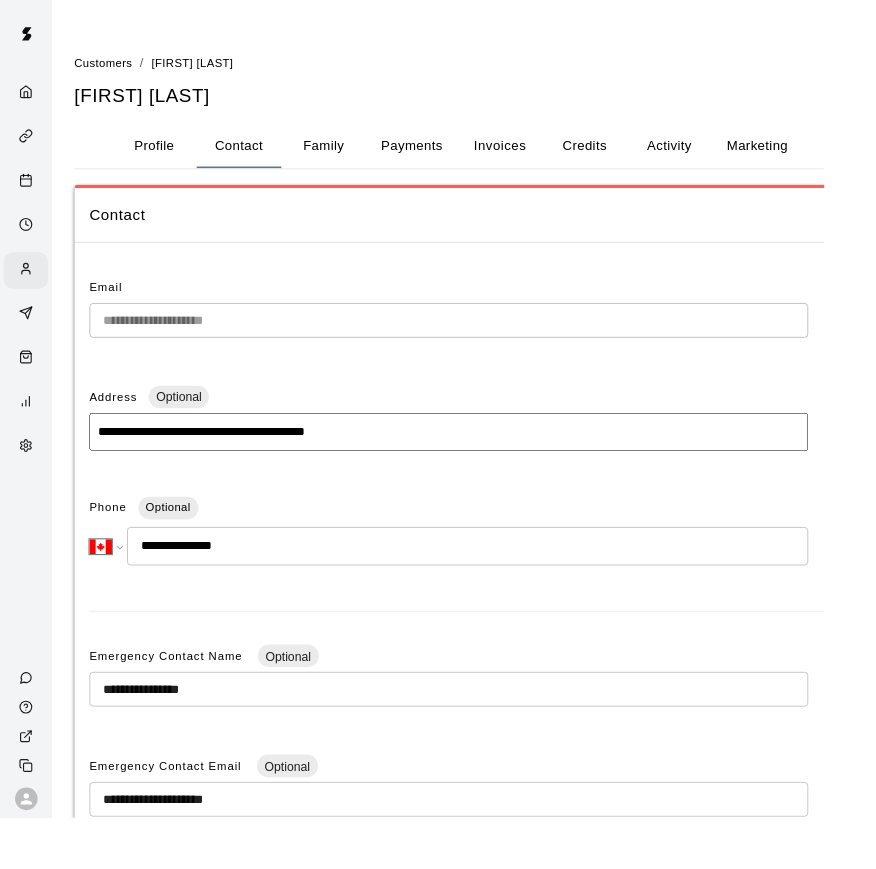 click on "Family" at bounding box center [344, 155] 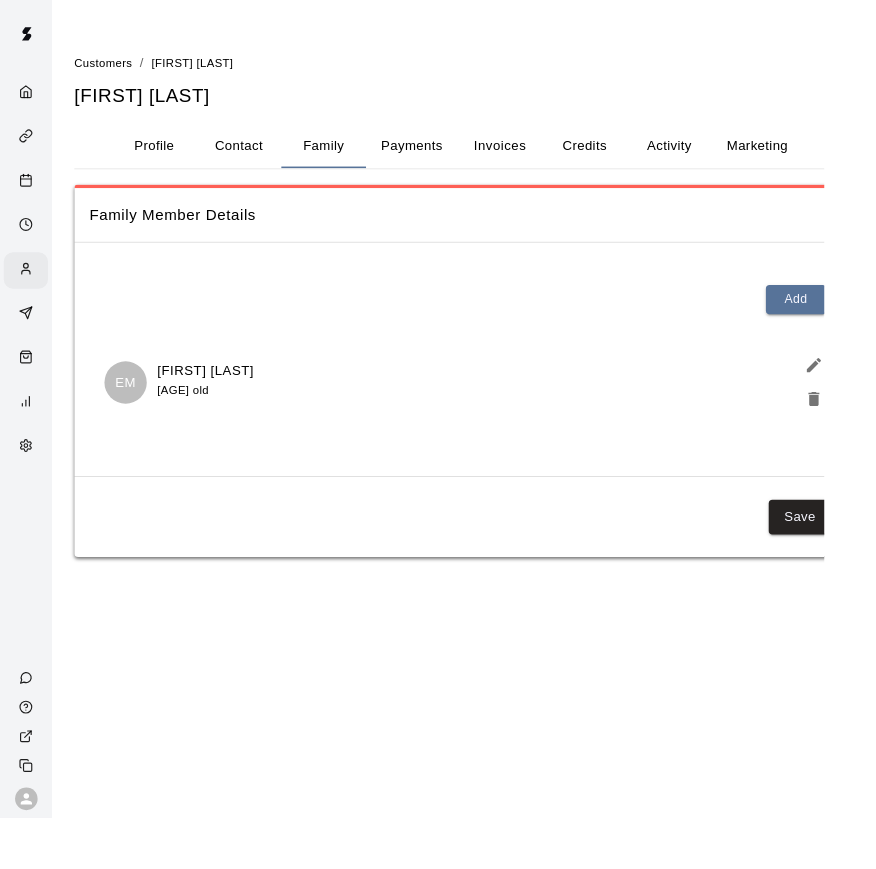 click on "[FIRST] [LAST]" at bounding box center [218, 394] 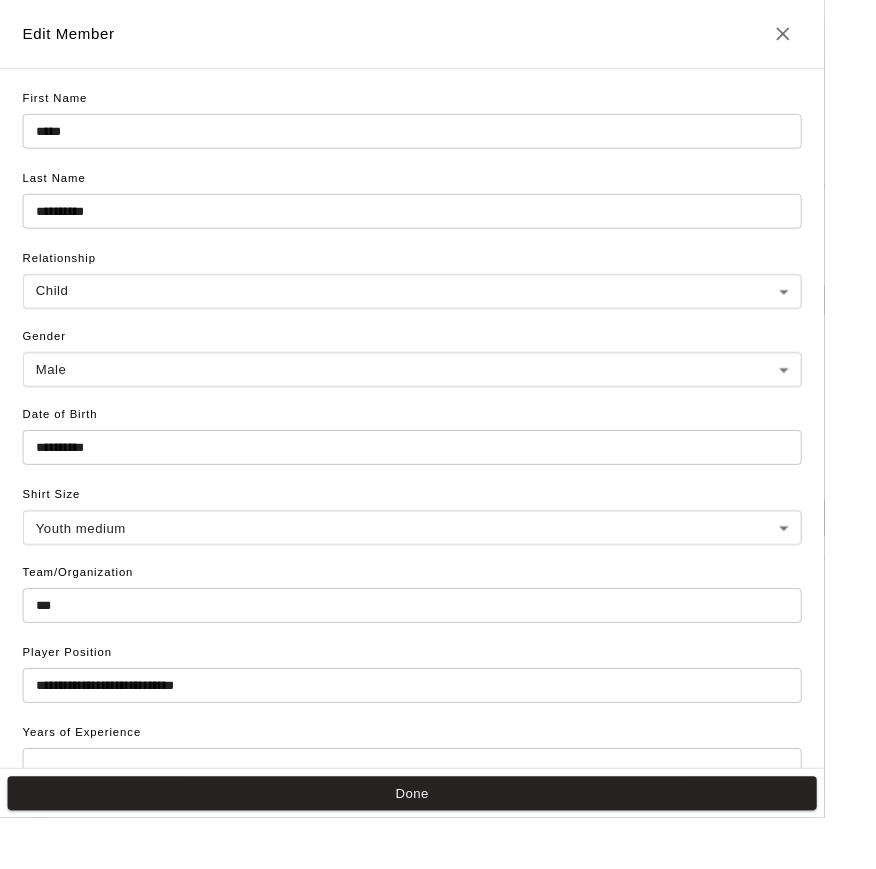 scroll, scrollTop: 0, scrollLeft: 0, axis: both 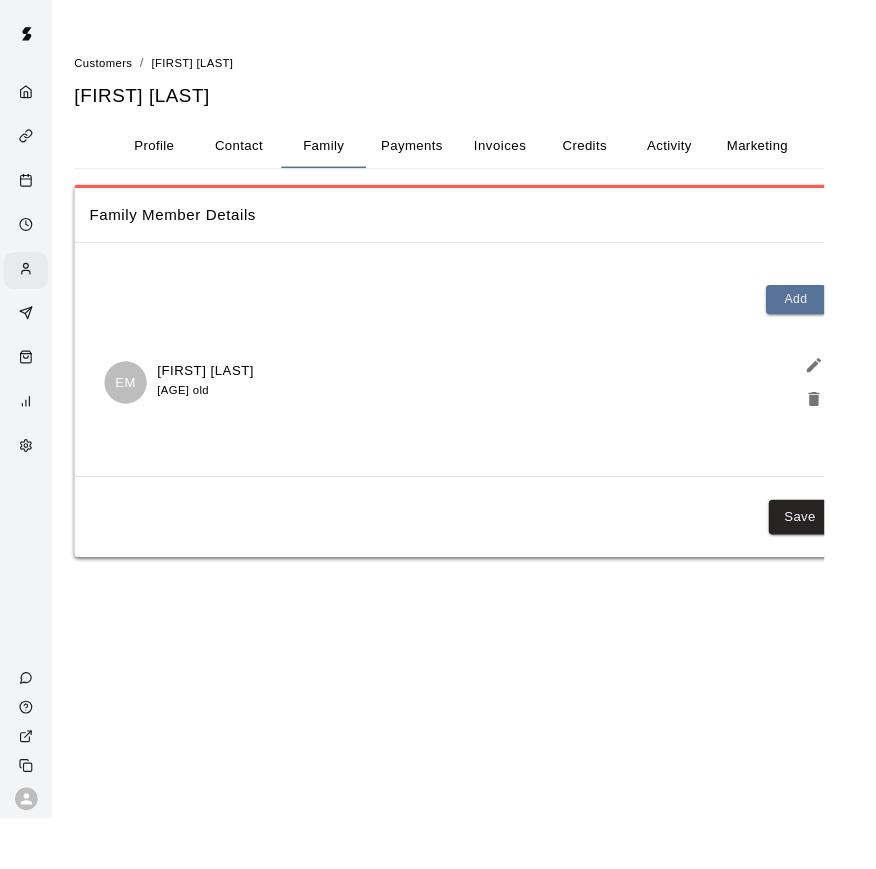 drag, startPoint x: 907, startPoint y: 351, endPoint x: 202, endPoint y: 701, distance: 787.0991 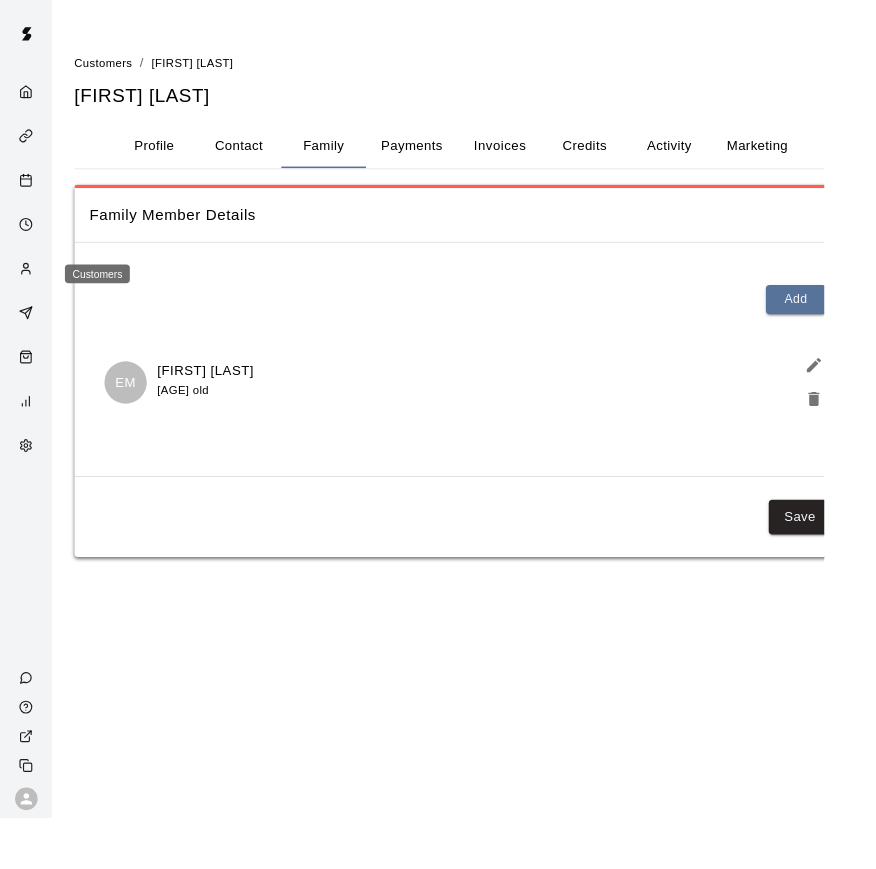 click 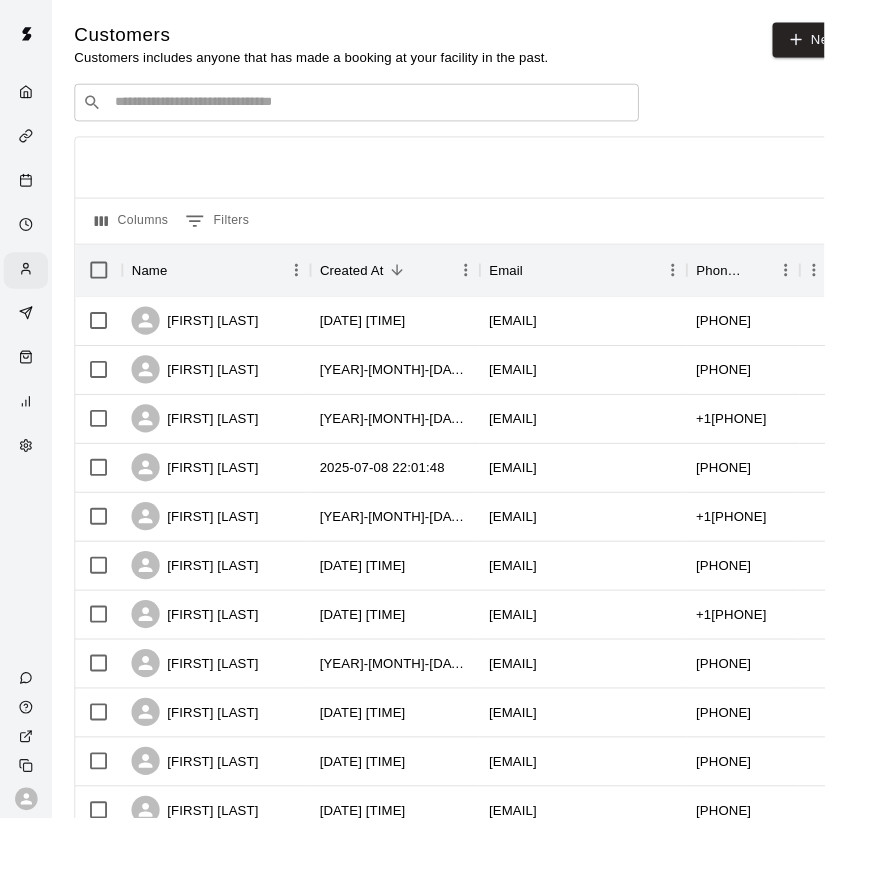 click on "​ ​" at bounding box center (379, 109) 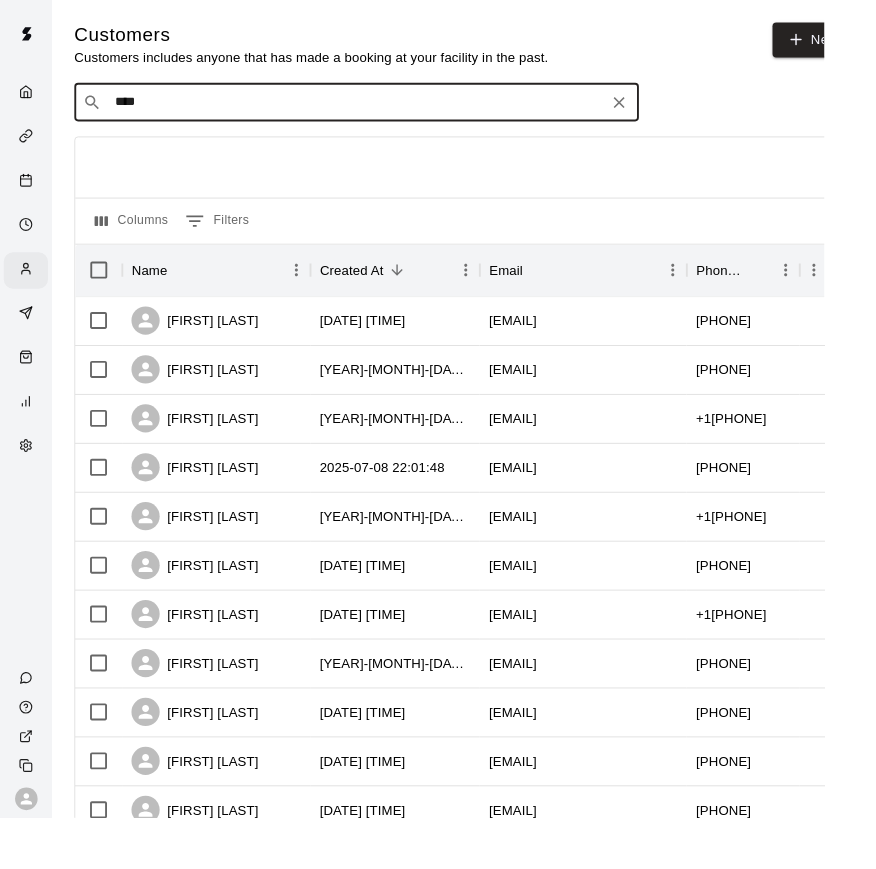 type on "*****" 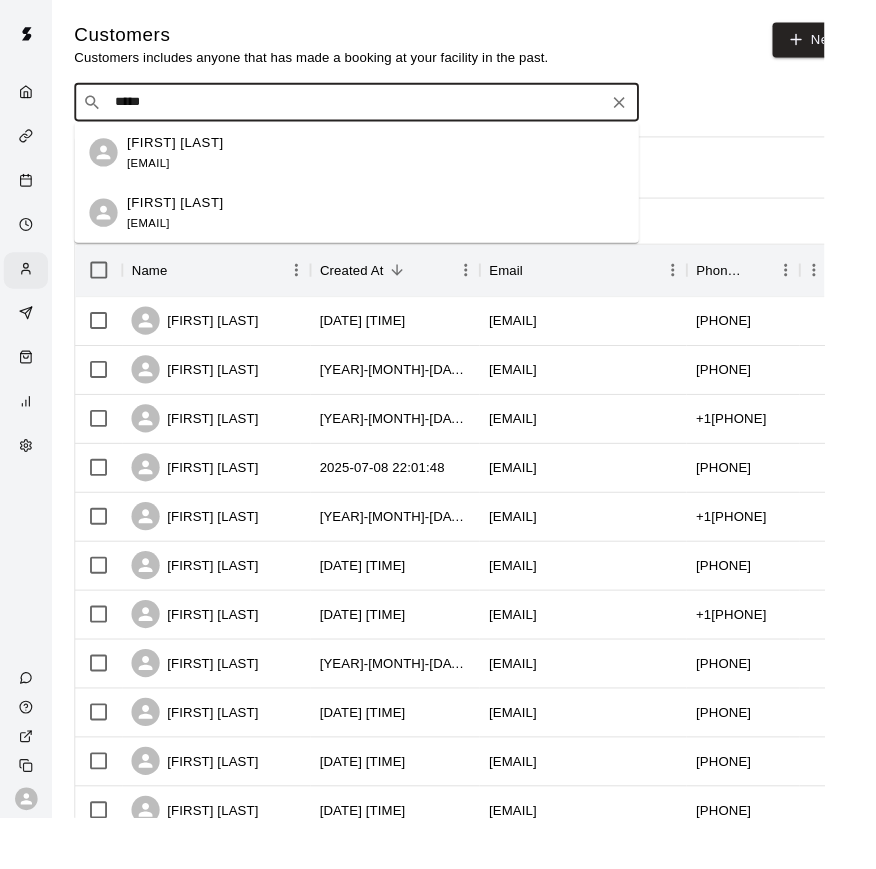 click on "[FIRST] [LAST]" at bounding box center (186, 215) 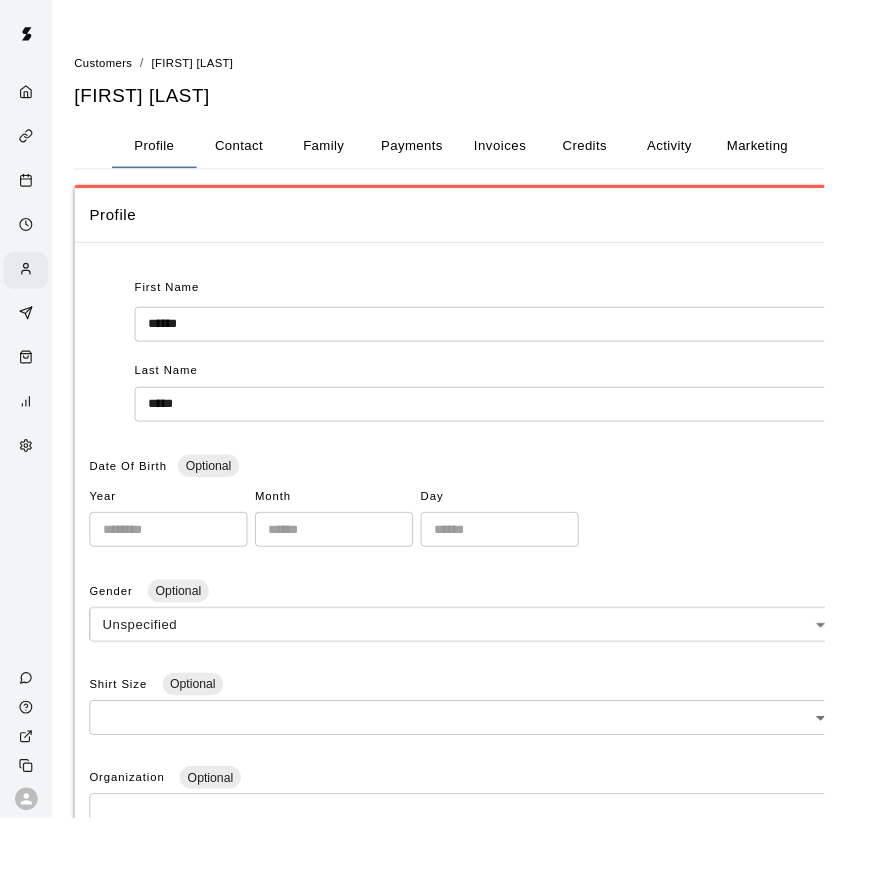 click on "Contact" at bounding box center (254, 155) 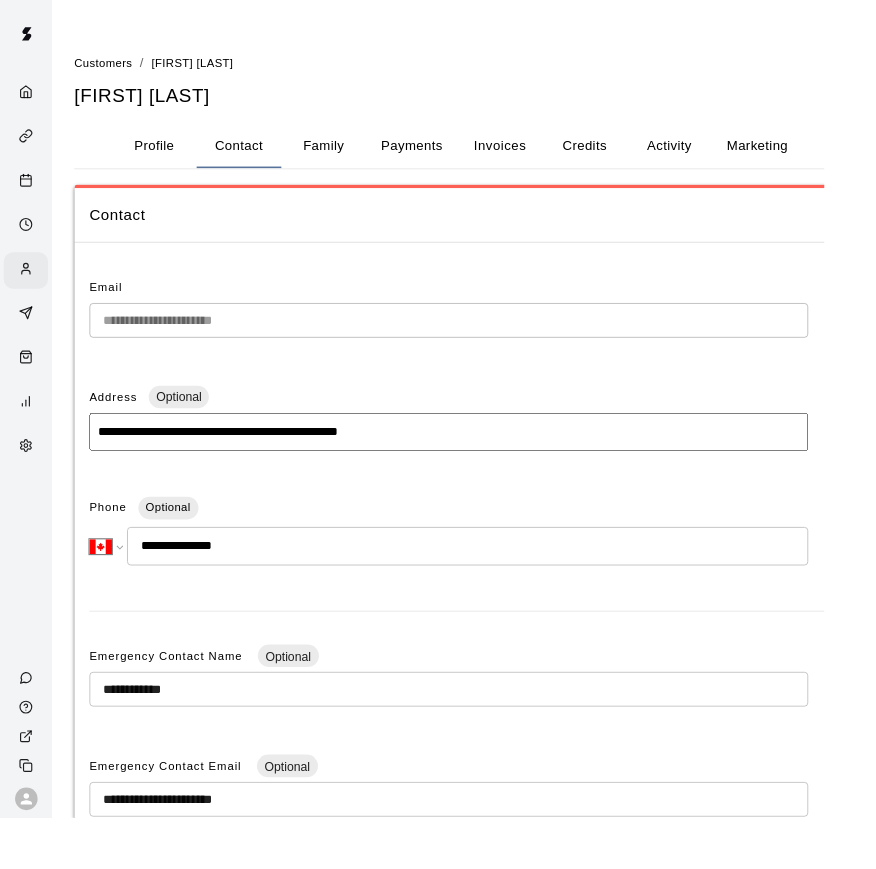 drag, startPoint x: 892, startPoint y: 408, endPoint x: 205, endPoint y: 278, distance: 699.19165 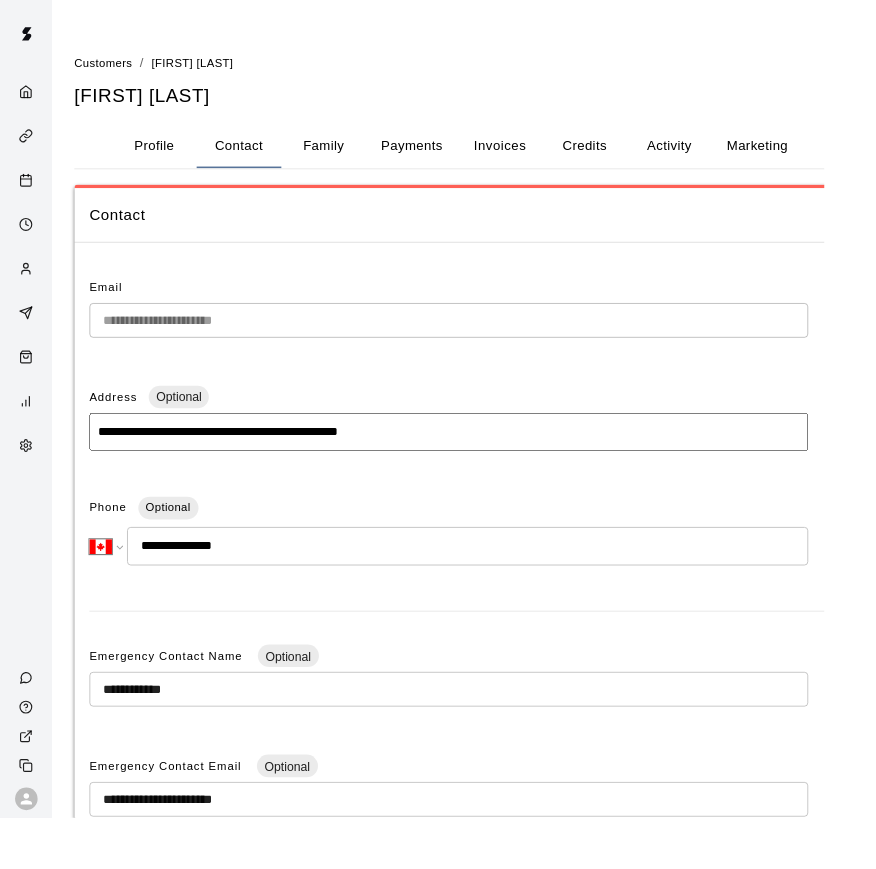 click at bounding box center [27, 287] 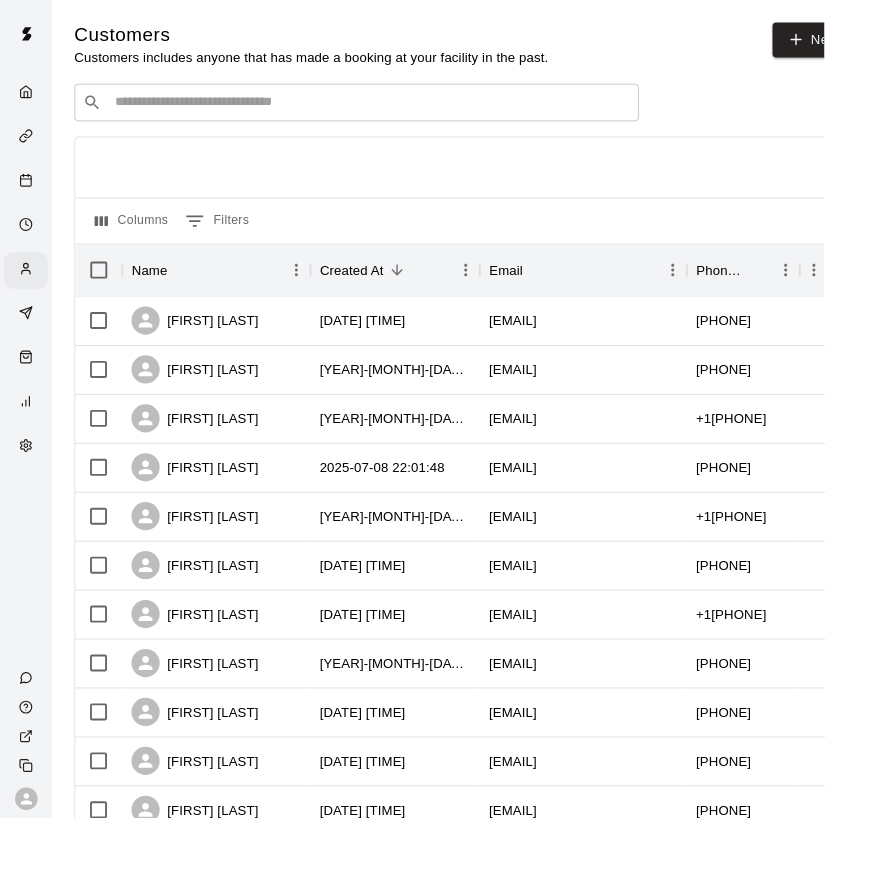 click at bounding box center [393, 109] 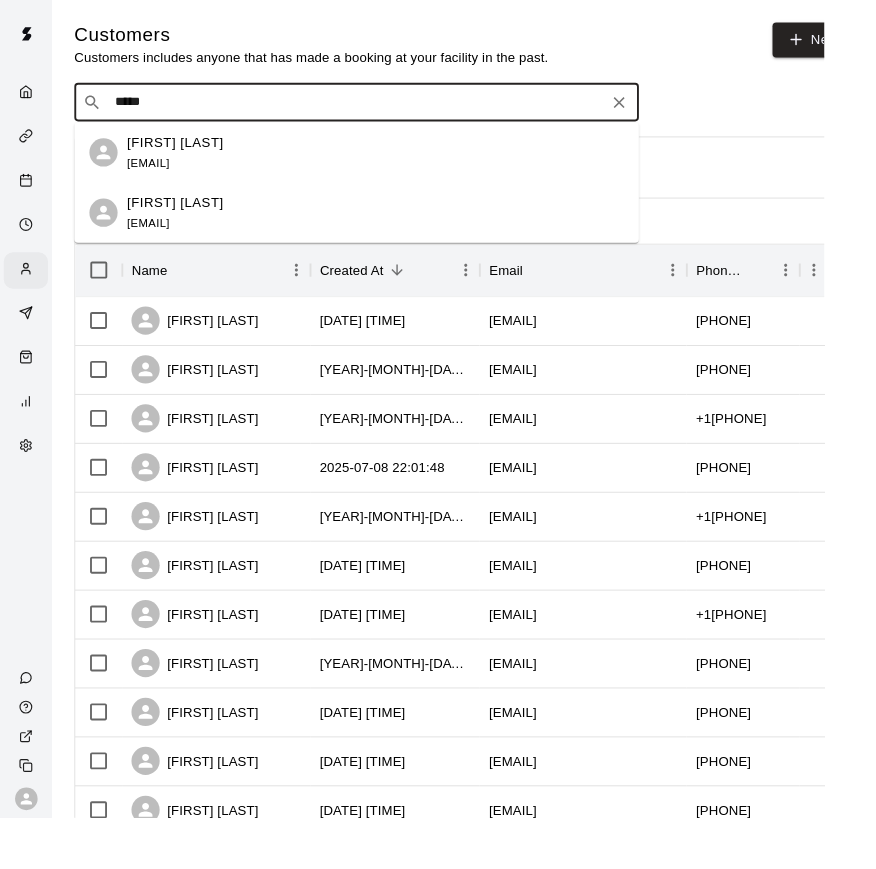 type on "******" 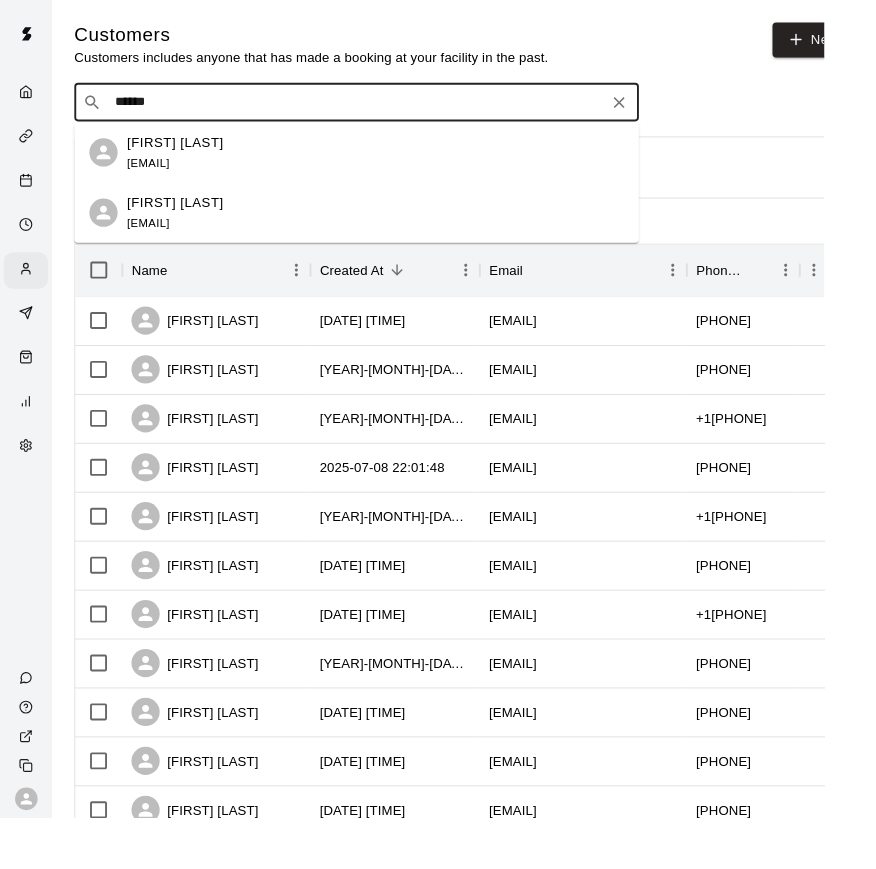 click on "[FIRST] [LAST] [EMAIL]" at bounding box center [186, 162] 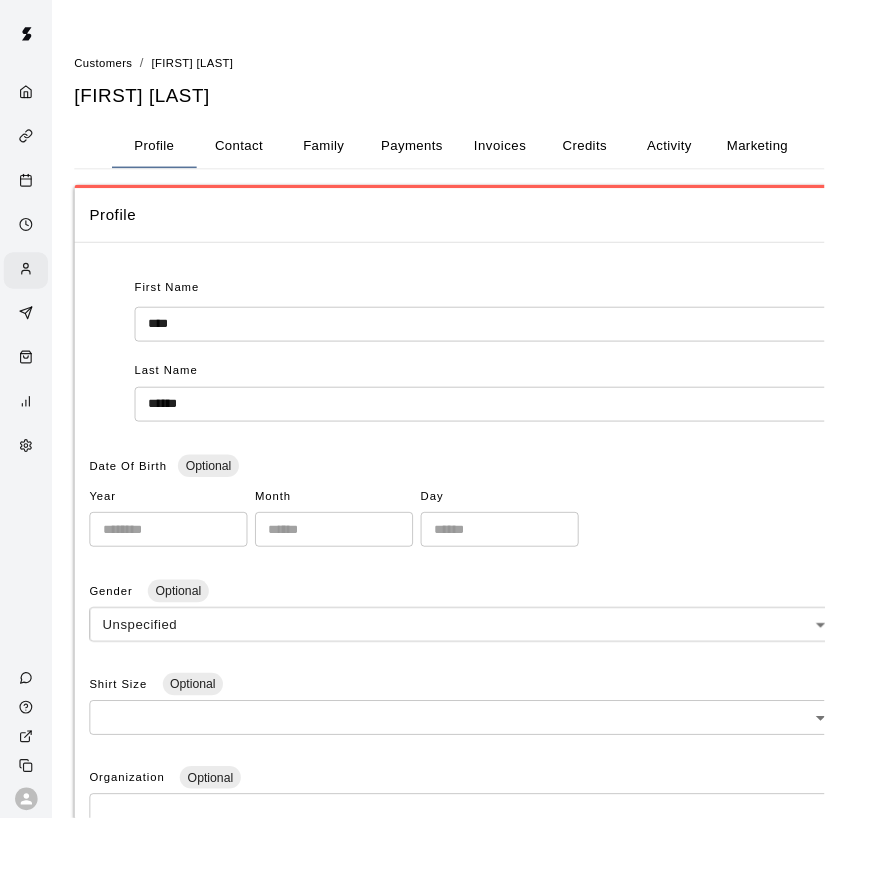 click on "**********" at bounding box center [493, 724] 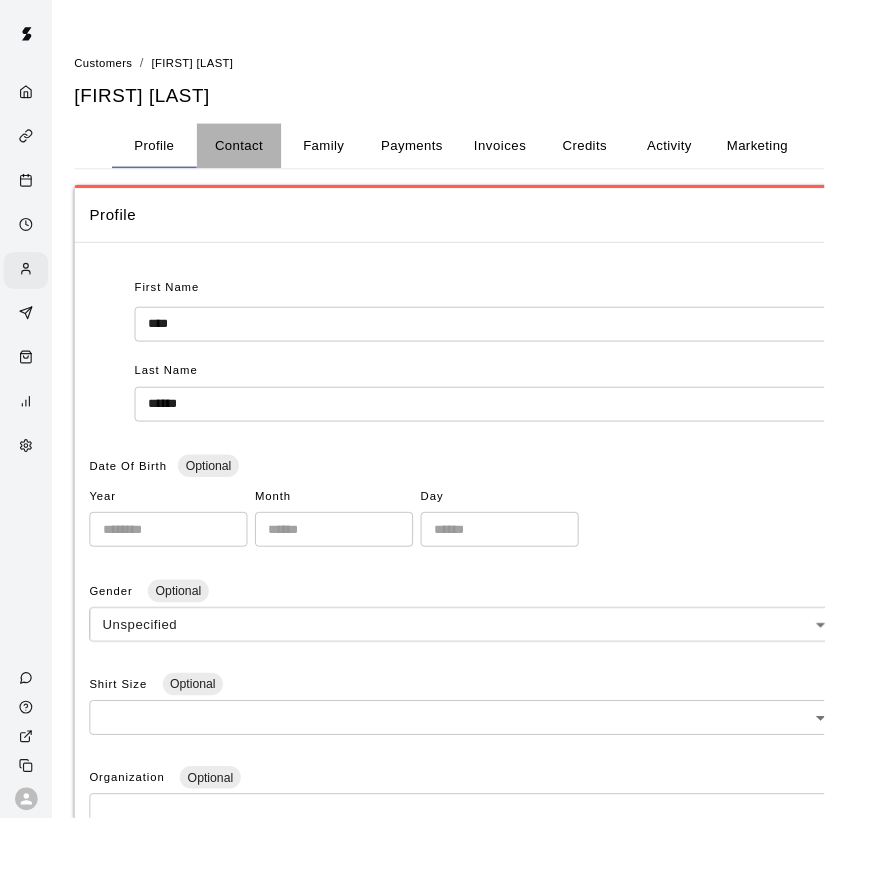 click on "Contact" at bounding box center [254, 155] 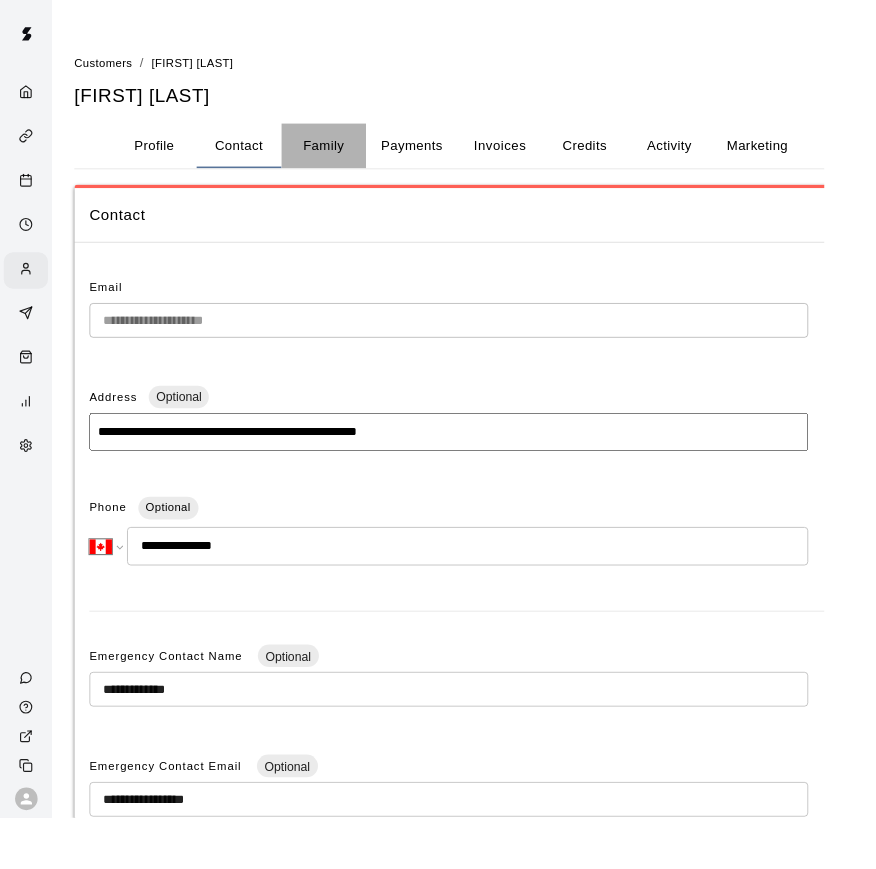 click on "Family" at bounding box center (344, 155) 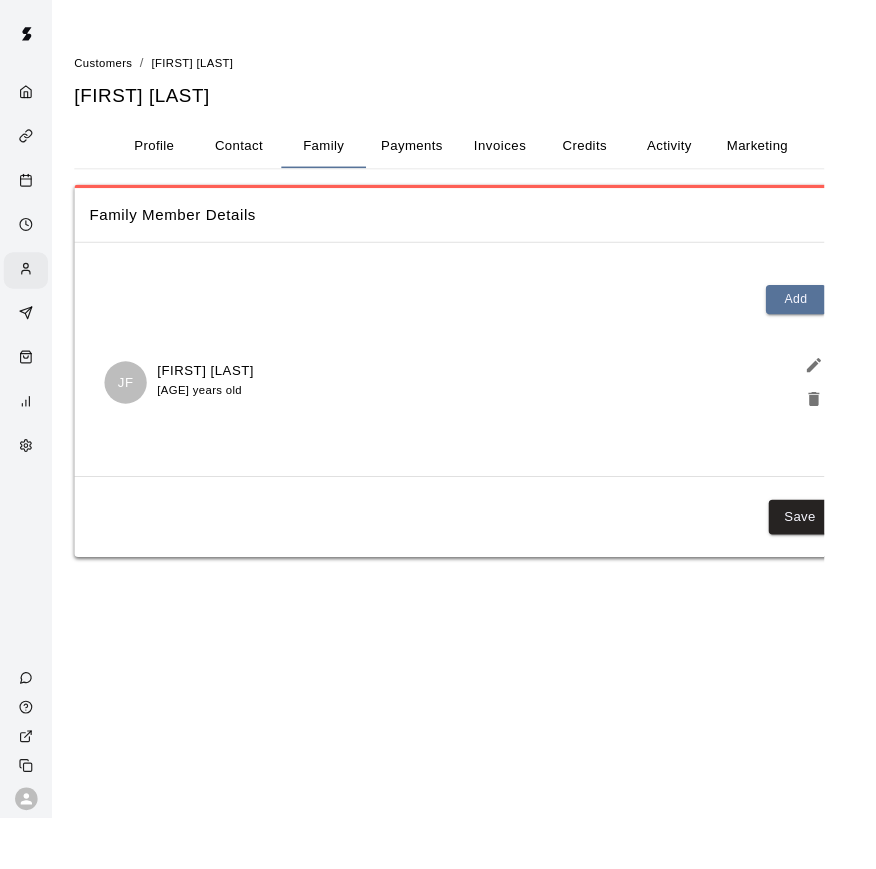 click on "Contact" at bounding box center [254, 155] 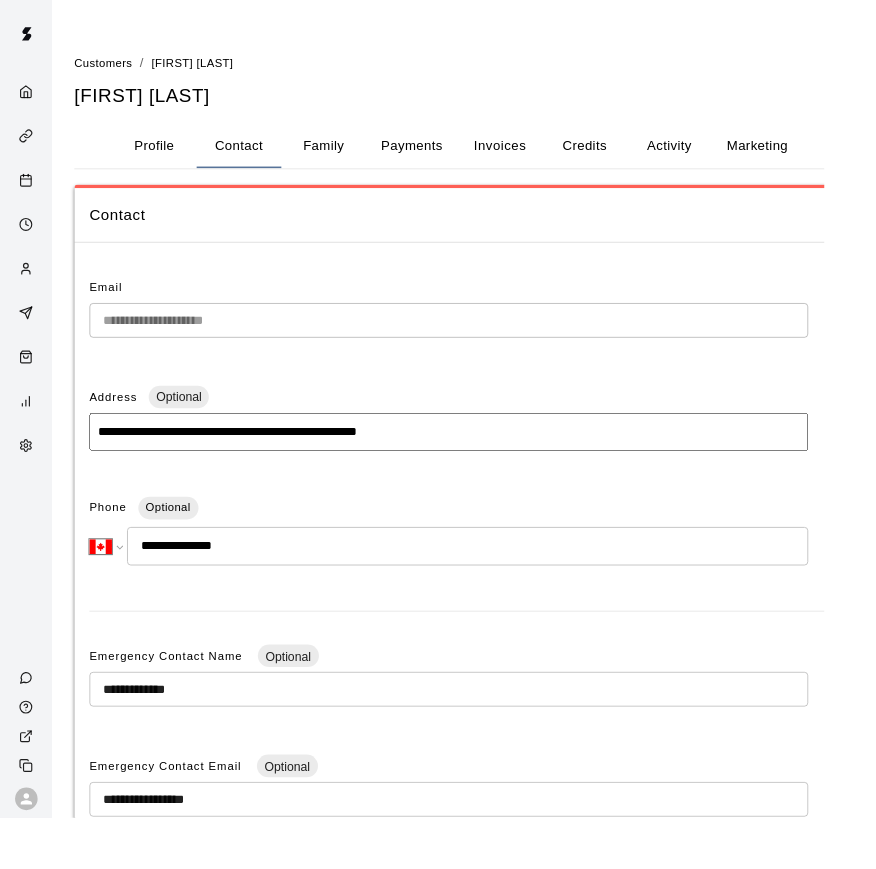 drag, startPoint x: 901, startPoint y: 439, endPoint x: 30, endPoint y: 296, distance: 882.66077 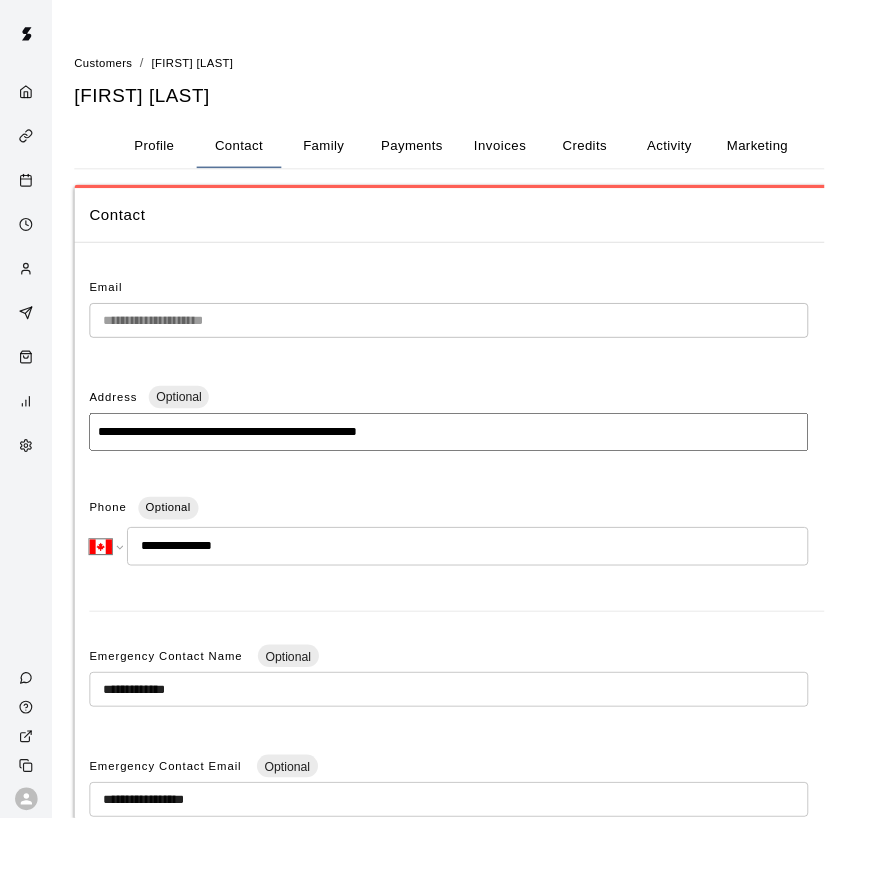 click on "**********" at bounding box center (438, 587) 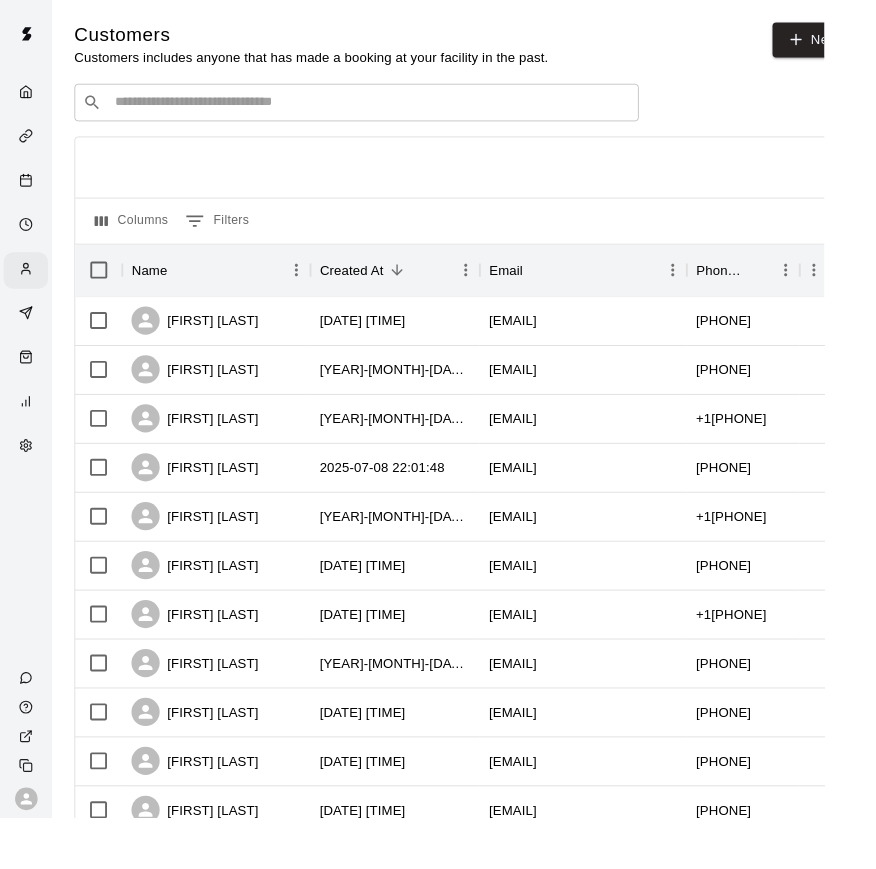 click on "​ ​" at bounding box center [379, 109] 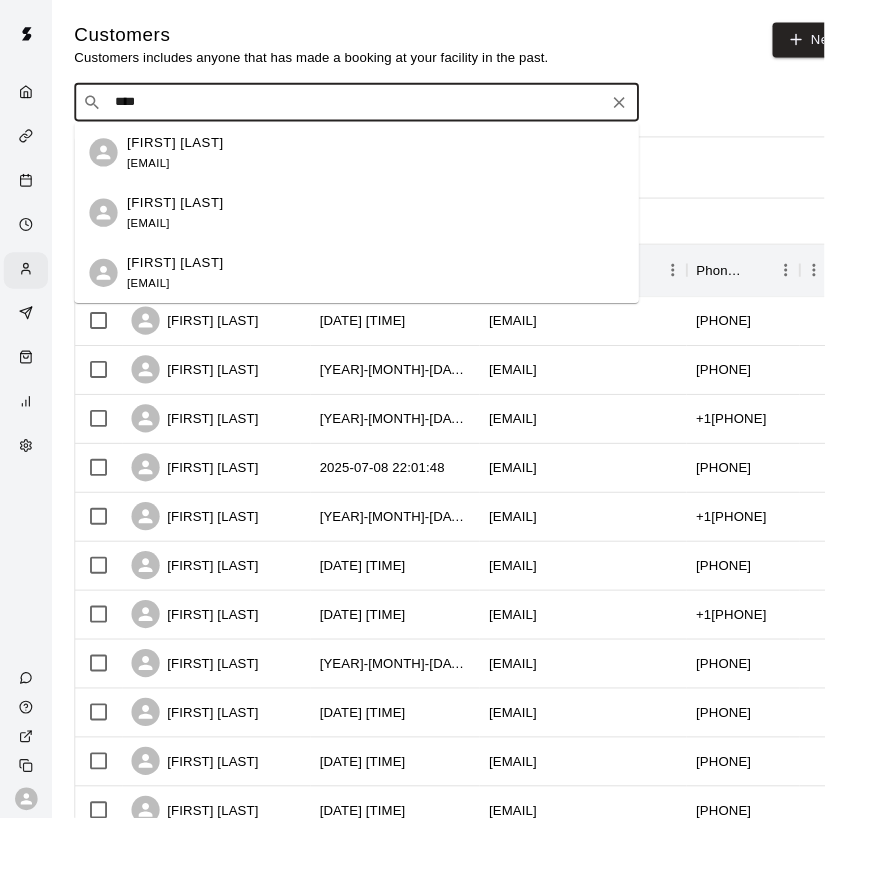 type on "****" 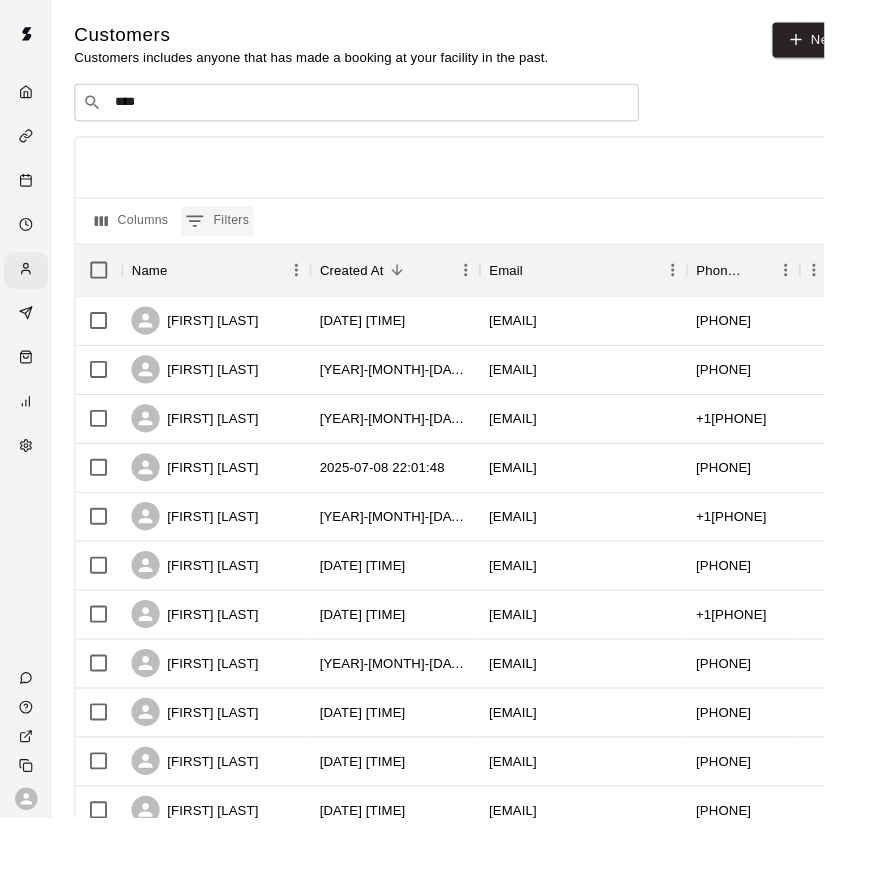 drag, startPoint x: 244, startPoint y: 125, endPoint x: 217, endPoint y: 224, distance: 102.61579 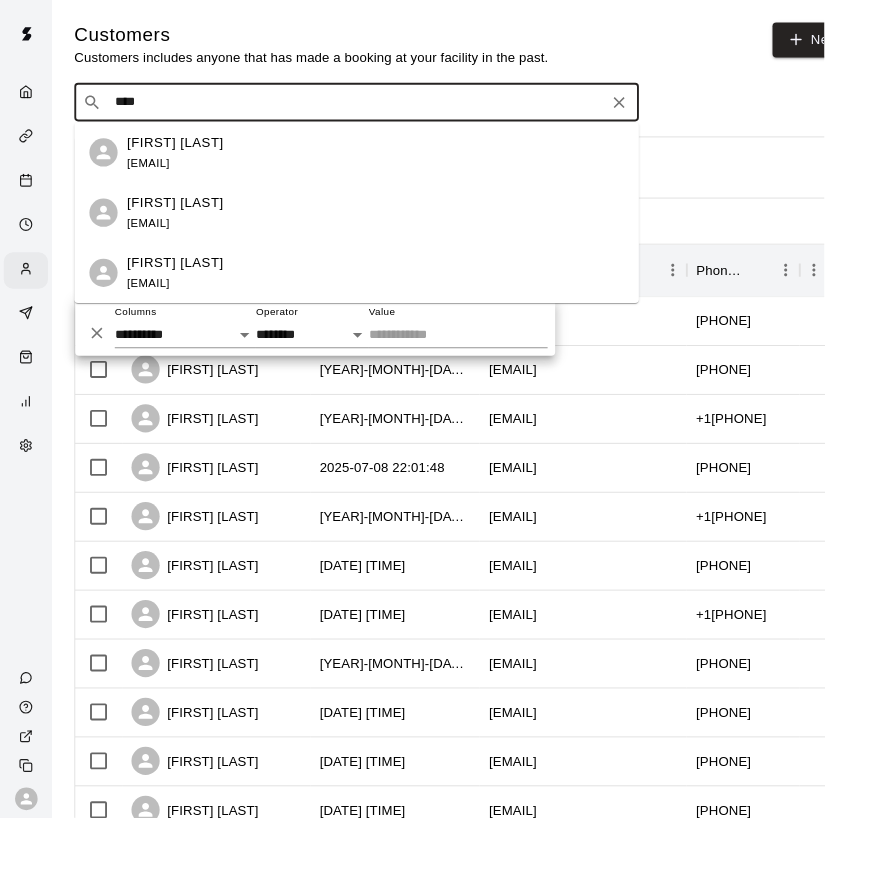 click on "****" at bounding box center [378, 109] 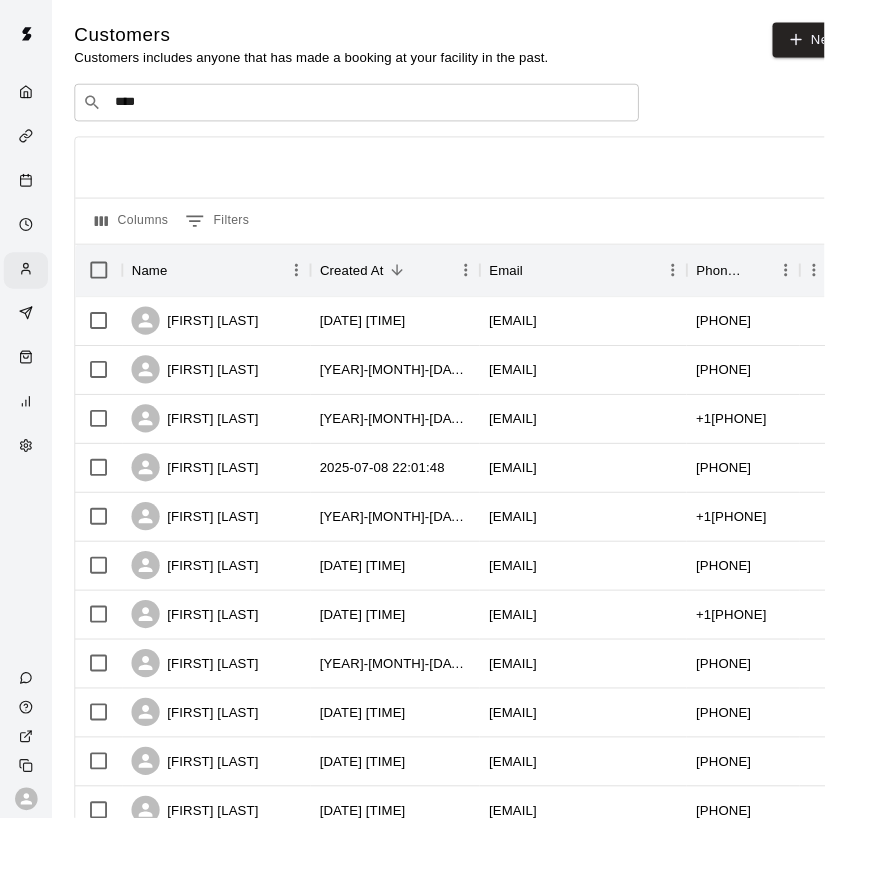 click on "****" at bounding box center [378, 109] 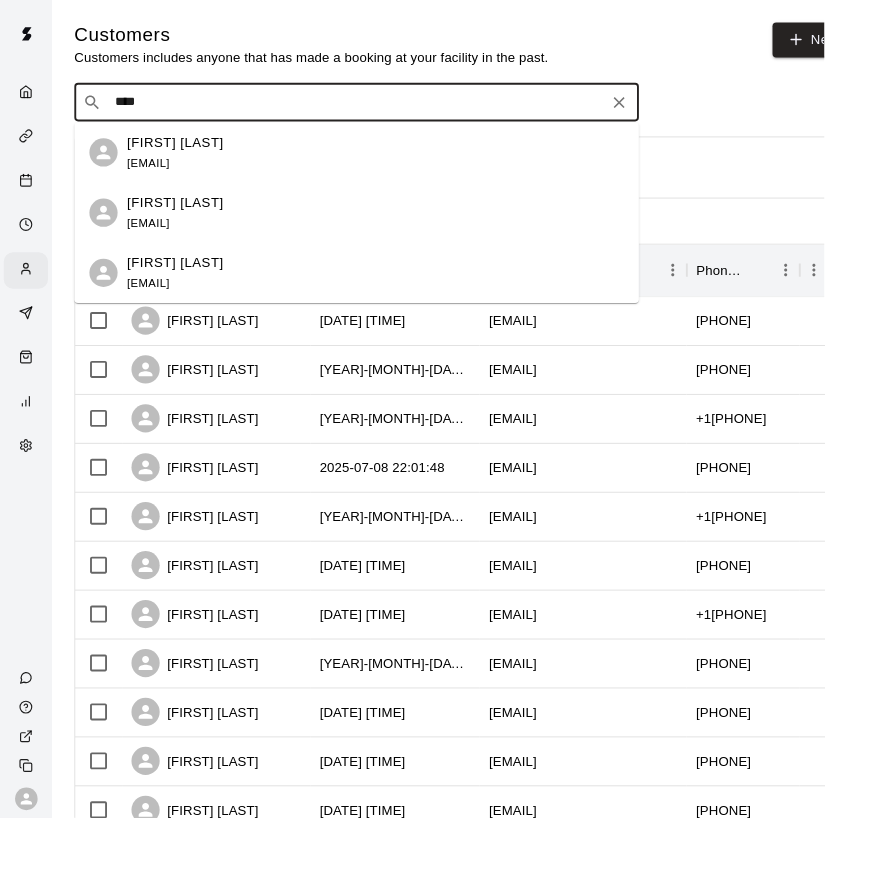 click on "[FIRST] [LAST]" at bounding box center (186, 215) 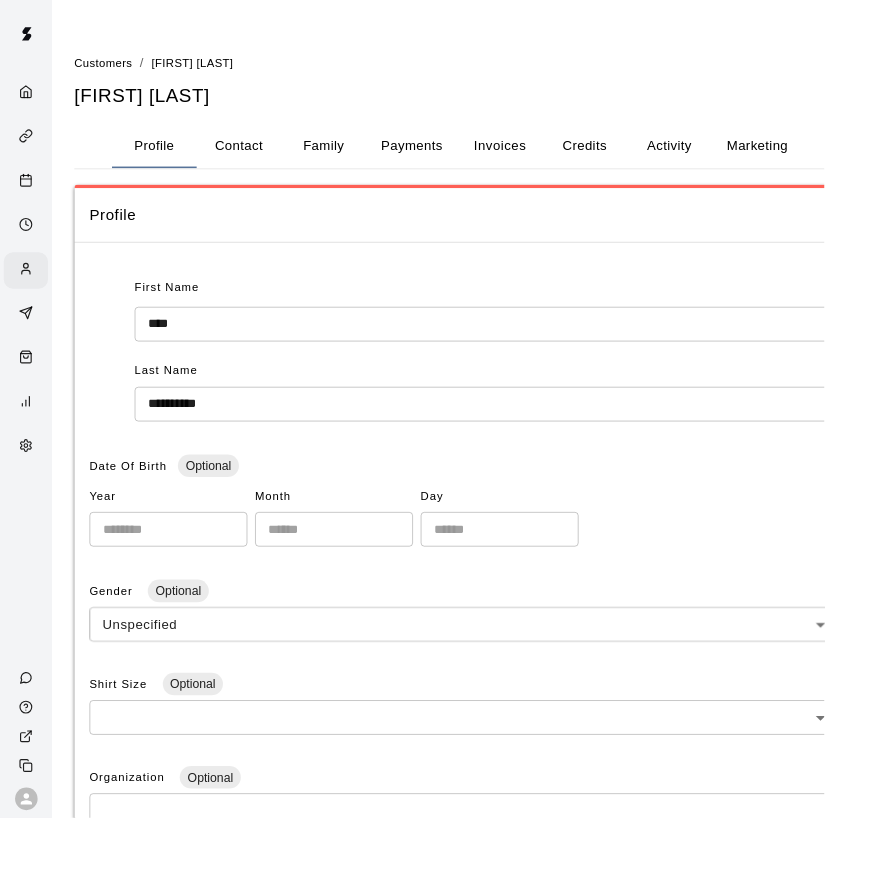 click on "Contact" at bounding box center (254, 155) 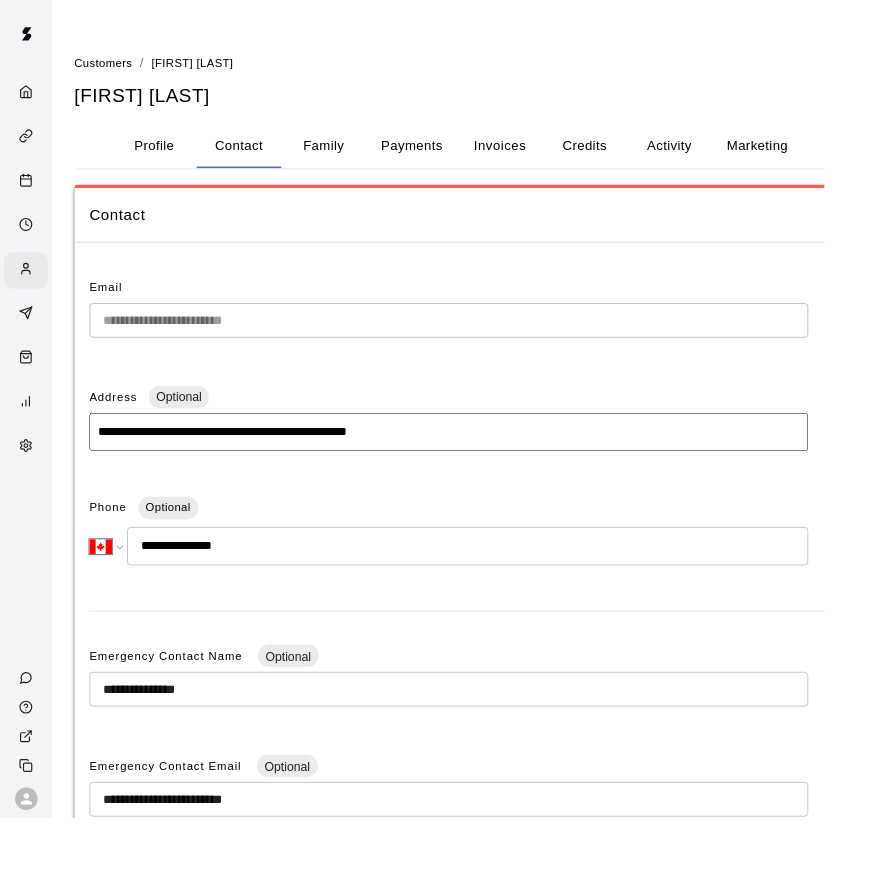 drag, startPoint x: 844, startPoint y: 612, endPoint x: 317, endPoint y: 580, distance: 527.97064 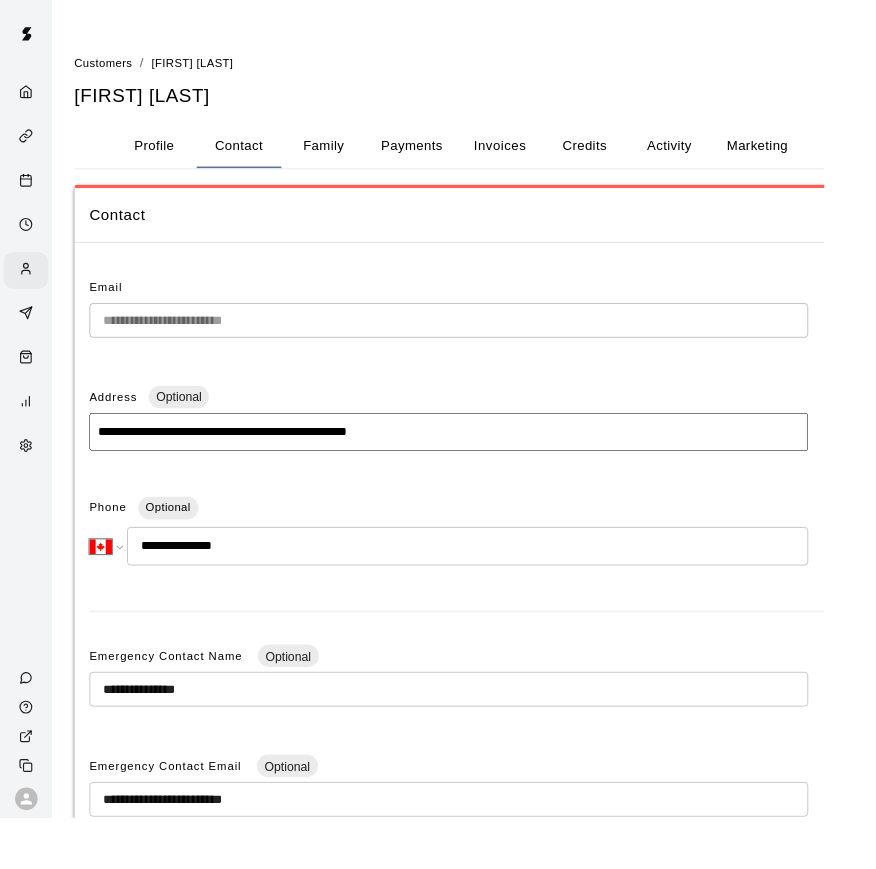 click on "**********" at bounding box center [438, 587] 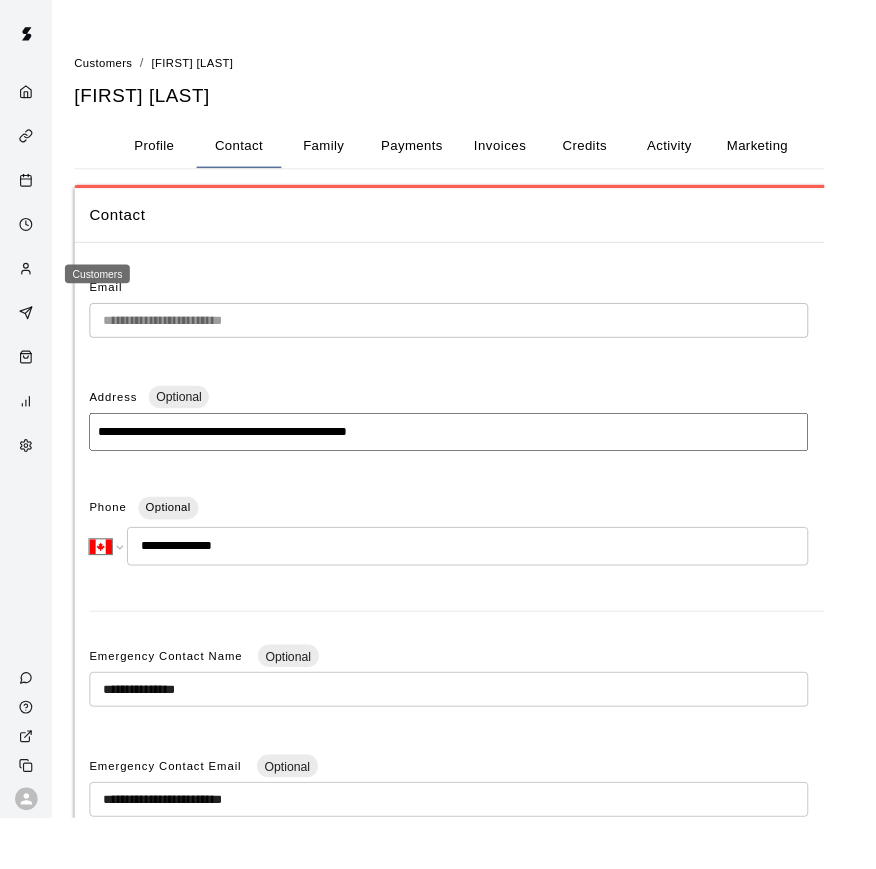 click at bounding box center (27, 287) 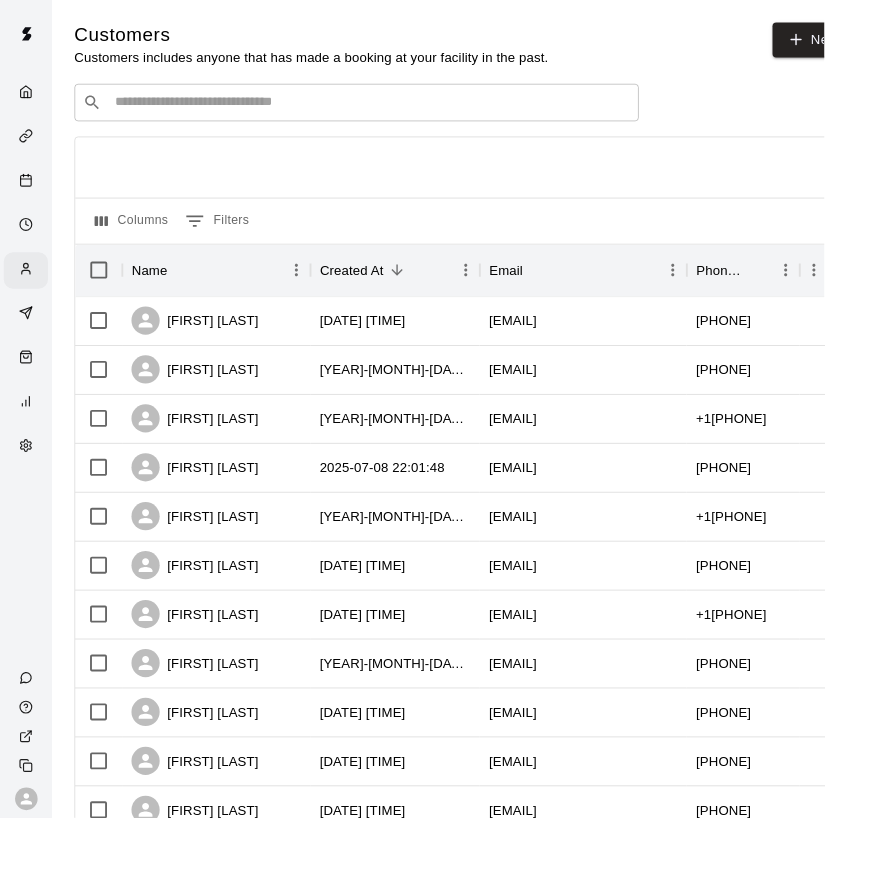 click at bounding box center (393, 109) 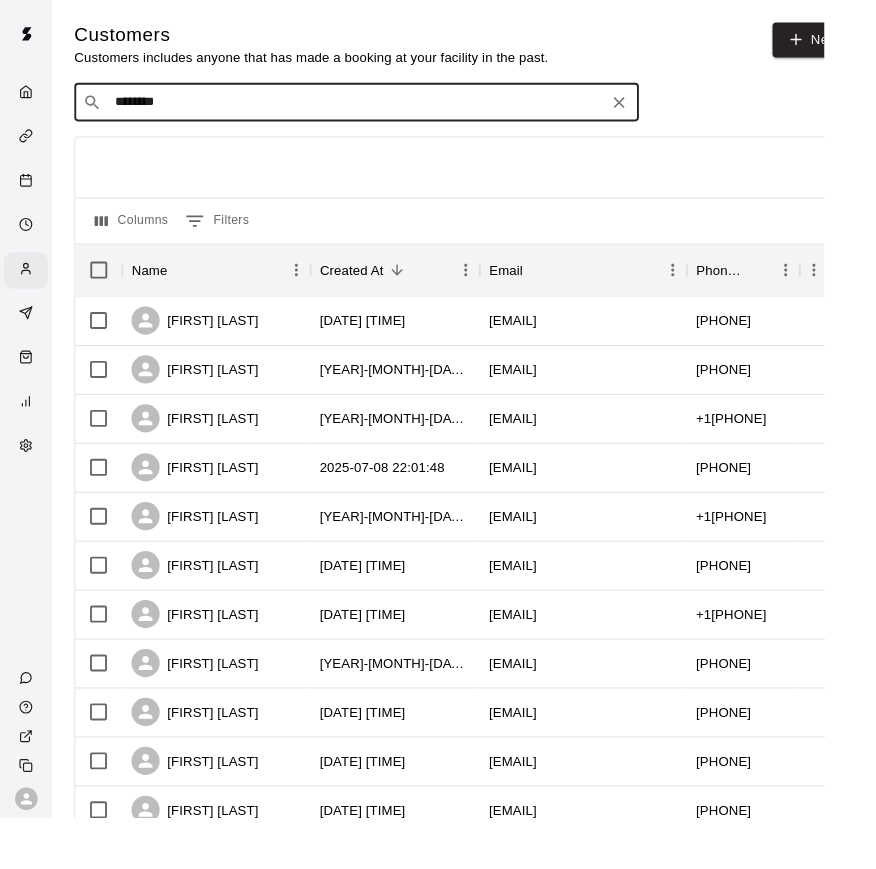 type on "*********" 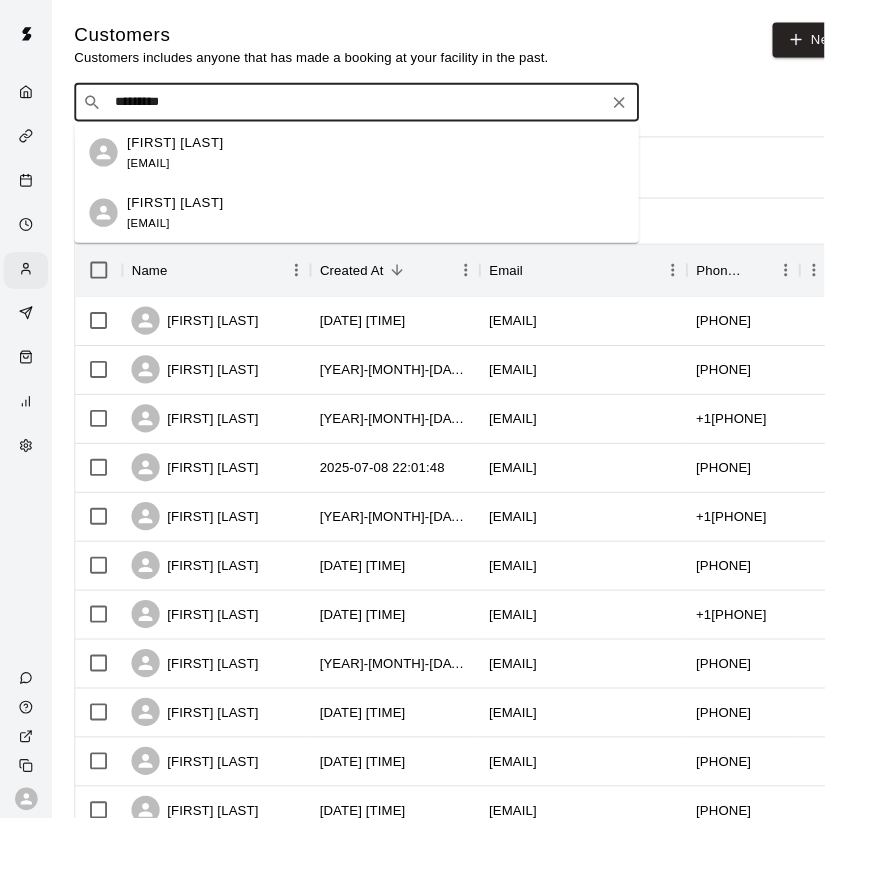 click on "[FIRST] [LAST]" at bounding box center (186, 151) 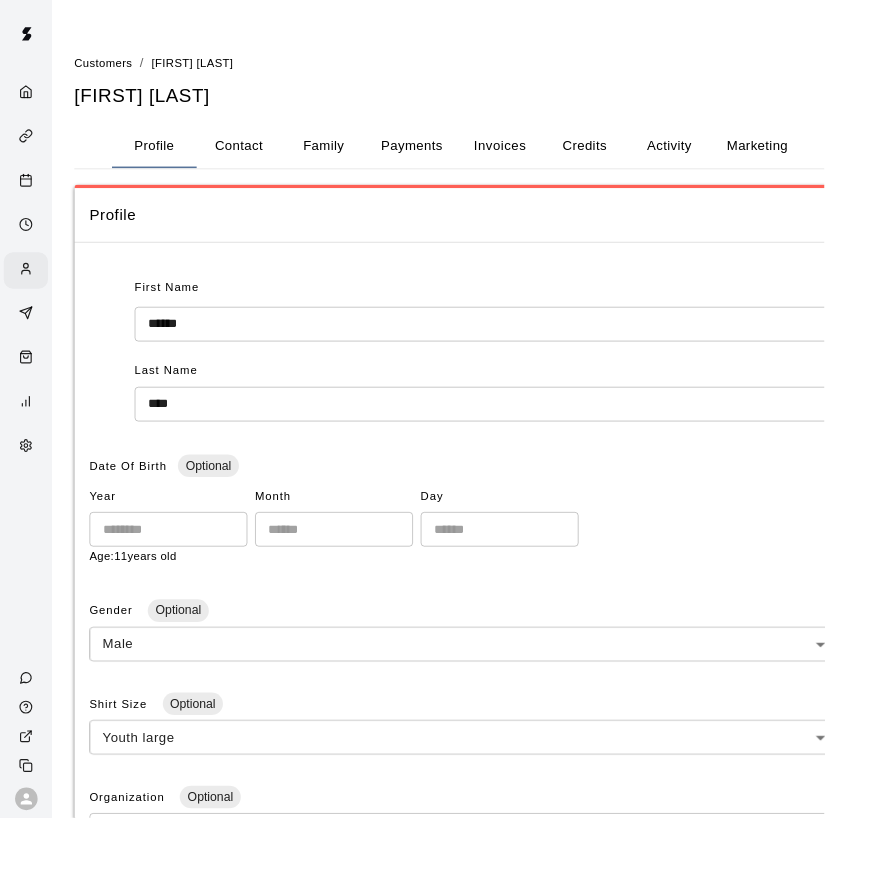 click on "Contact" at bounding box center [254, 155] 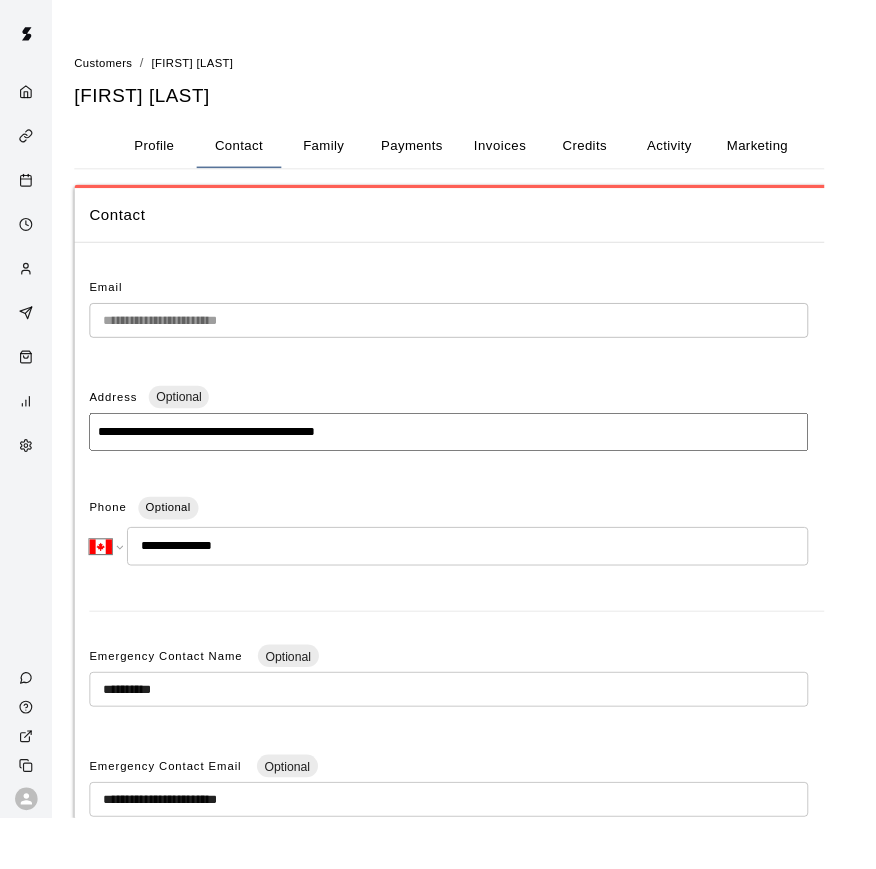 drag, startPoint x: 926, startPoint y: 316, endPoint x: 27, endPoint y: 289, distance: 899.40533 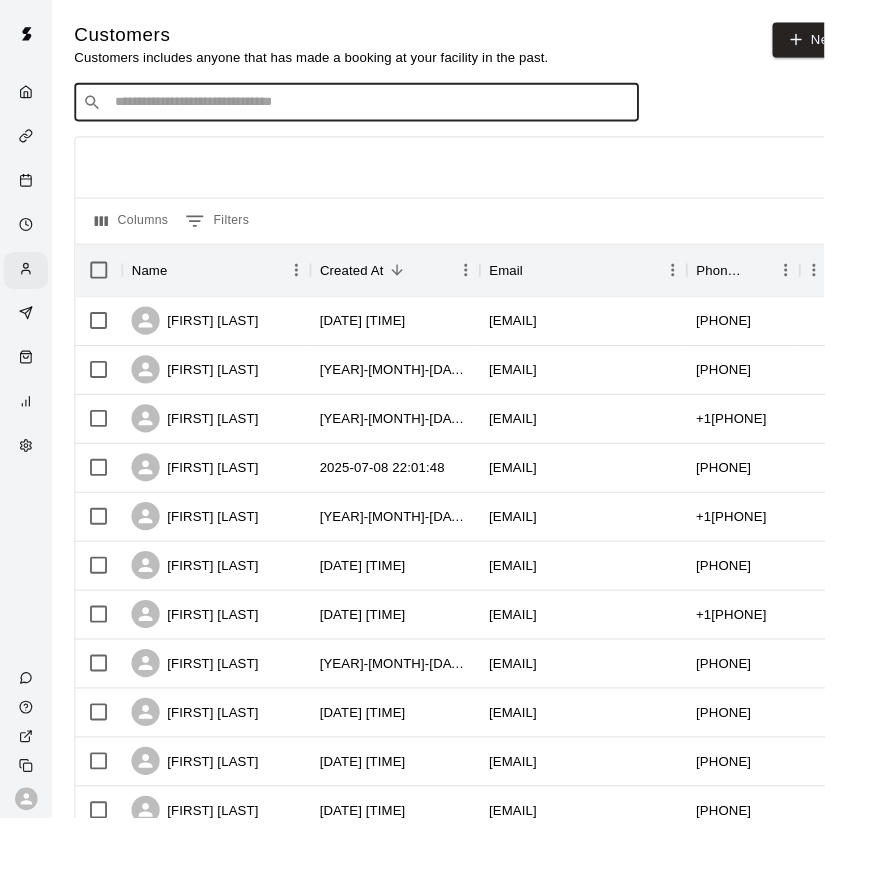 click at bounding box center [393, 109] 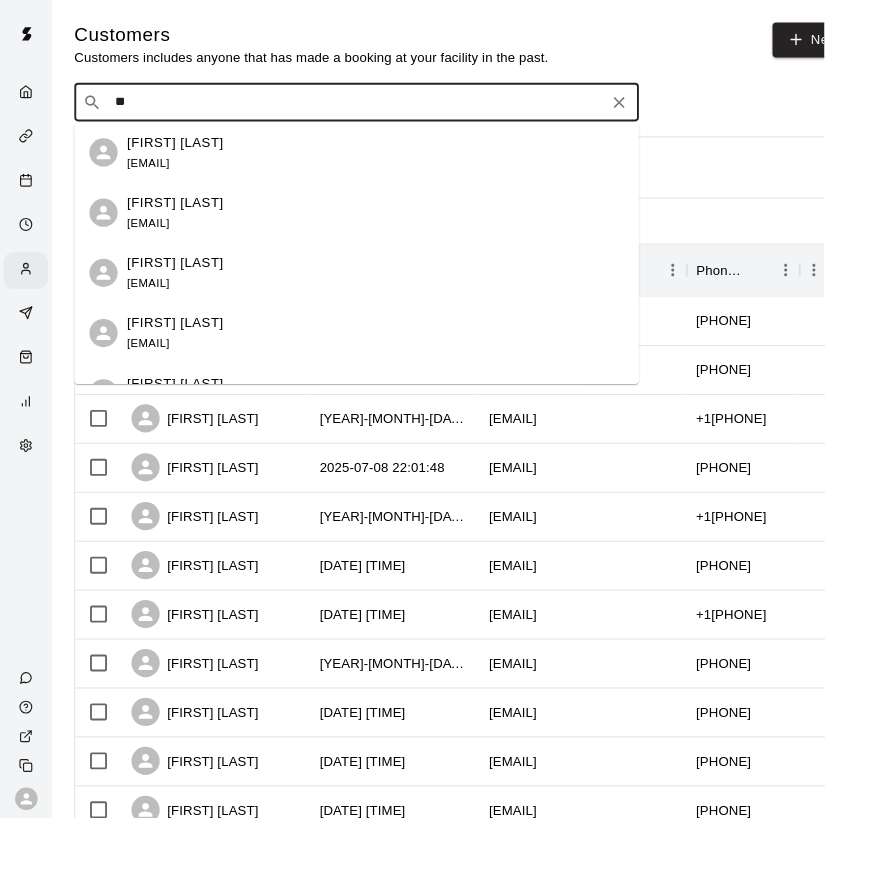 type on "*" 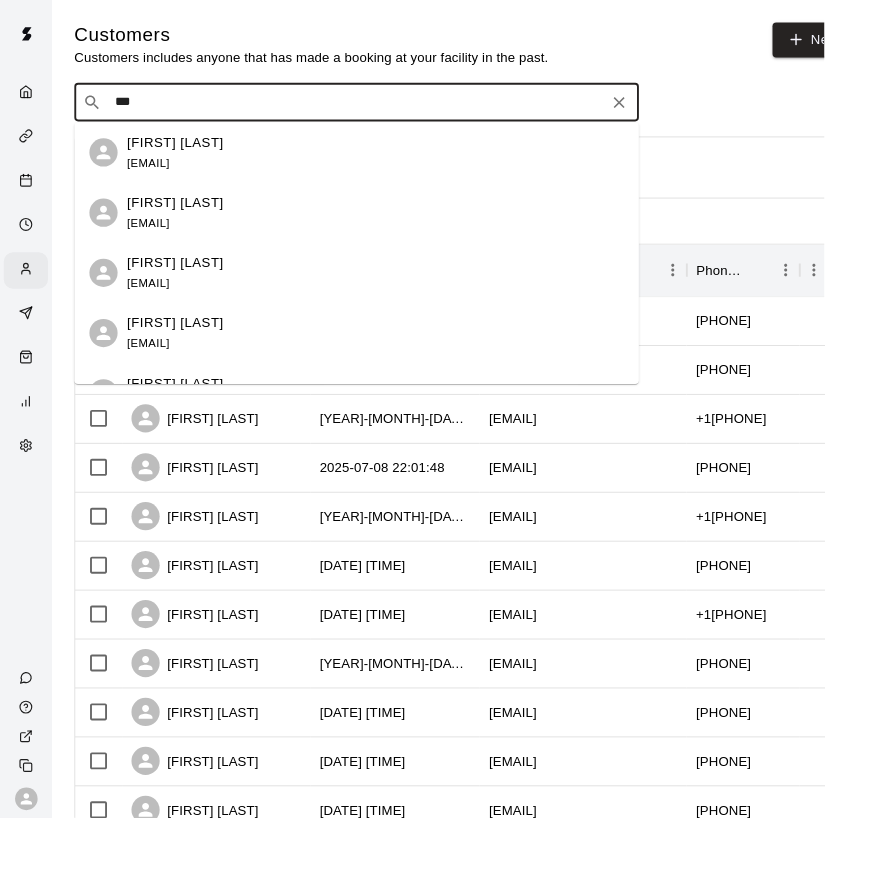 type on "****" 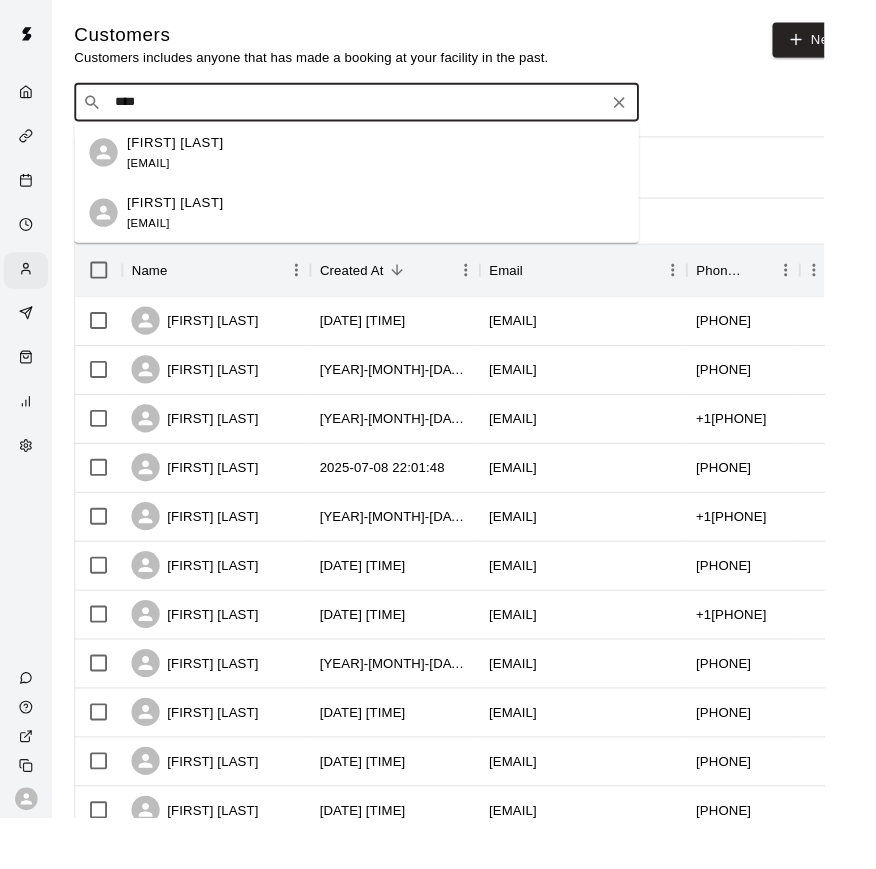 click on "[EMAIL]" at bounding box center [157, 173] 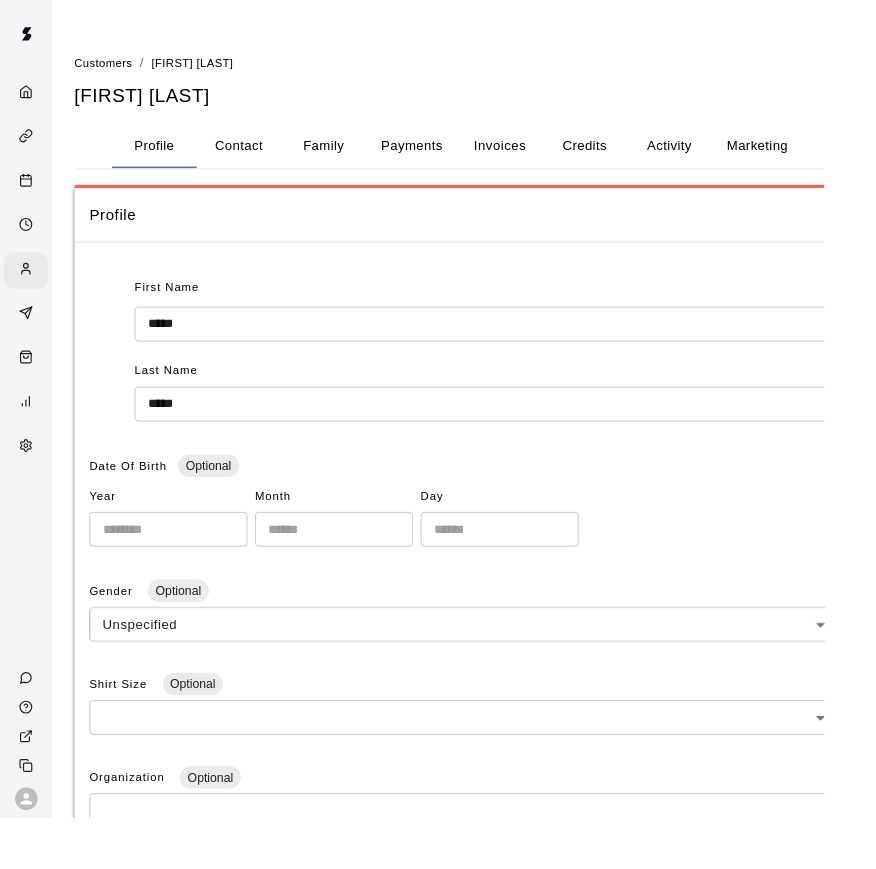 click on "Contact" at bounding box center [254, 155] 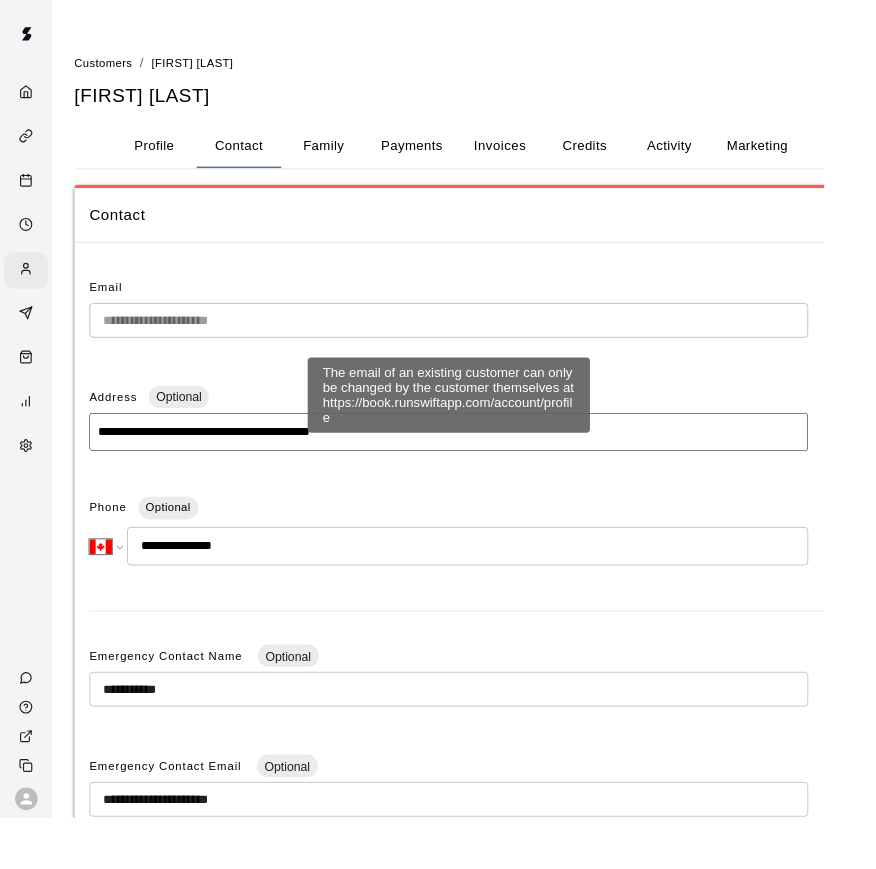 type 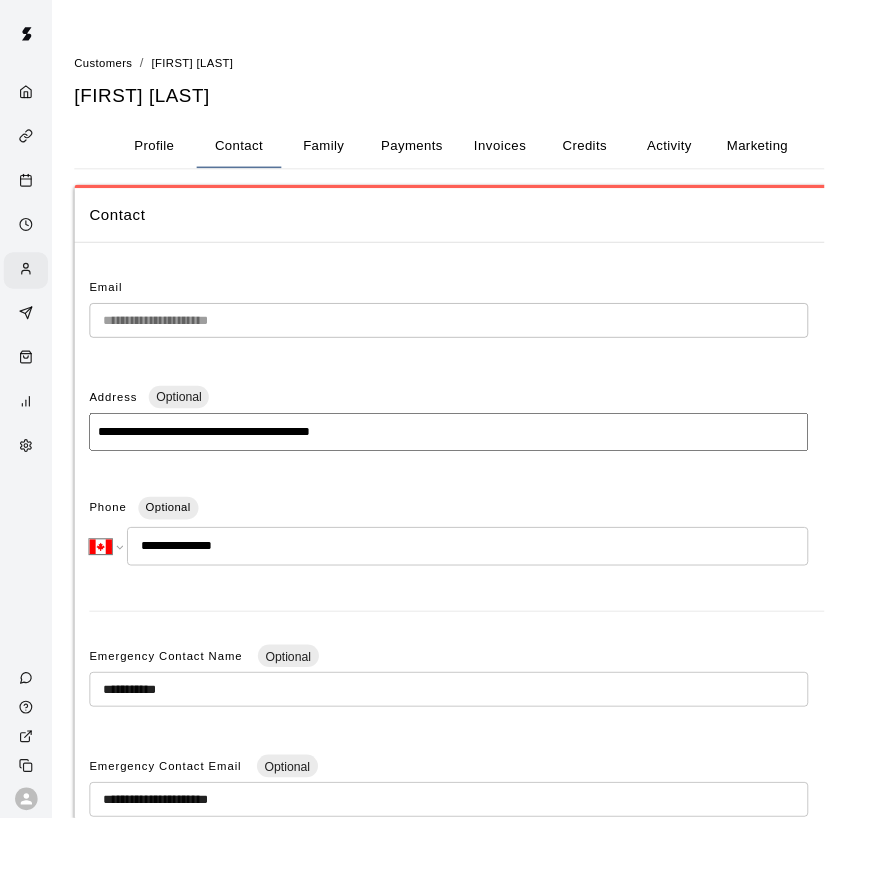 drag, startPoint x: 899, startPoint y: 242, endPoint x: 21, endPoint y: 227, distance: 878.1281 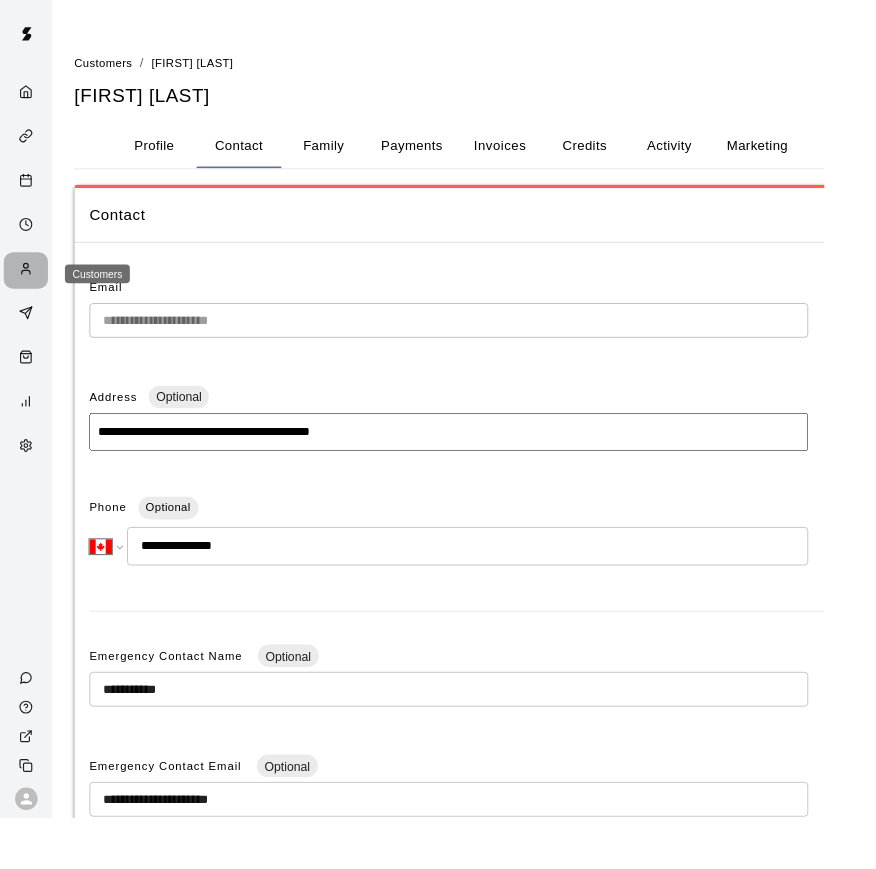 click 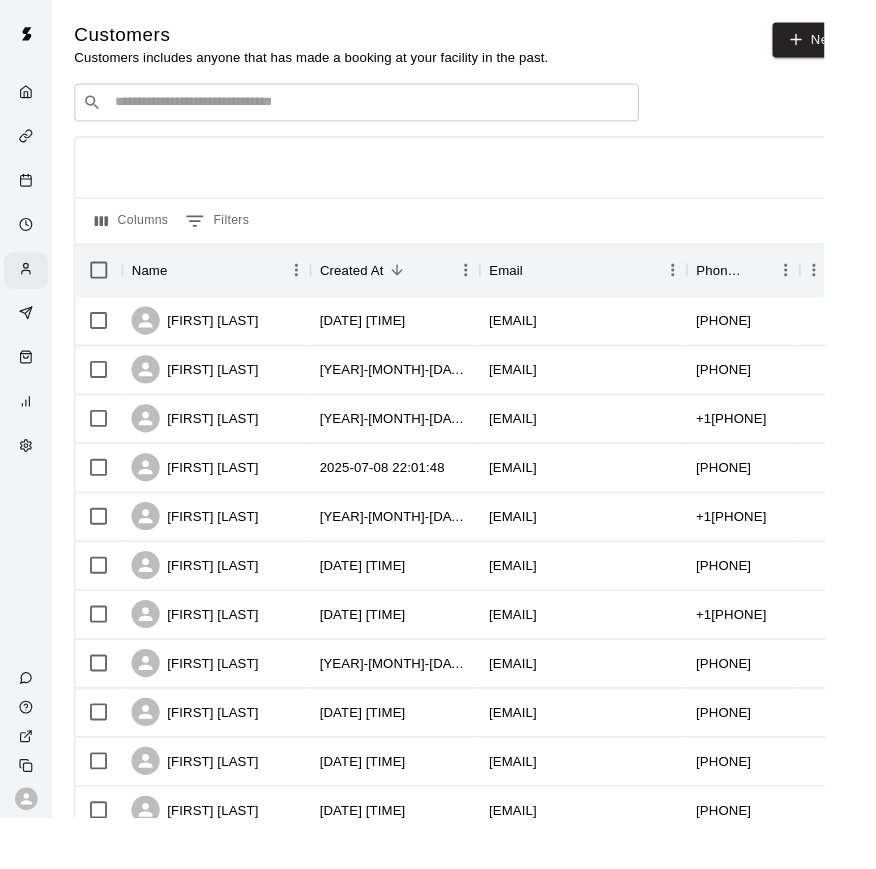 click at bounding box center (393, 109) 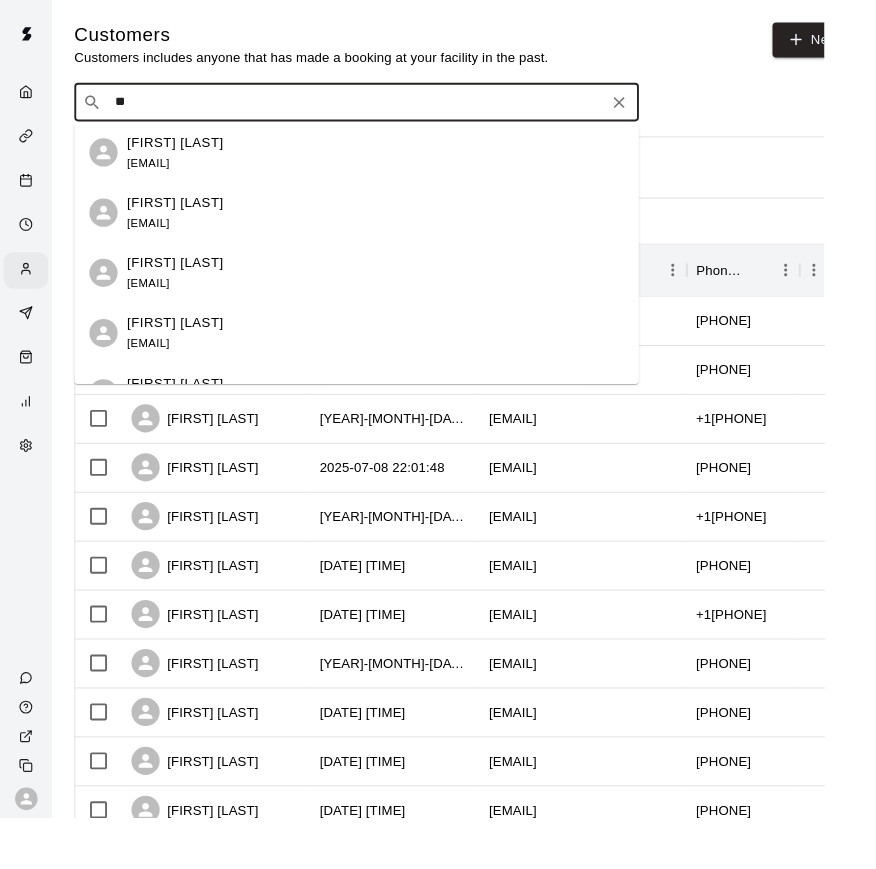 type on "*" 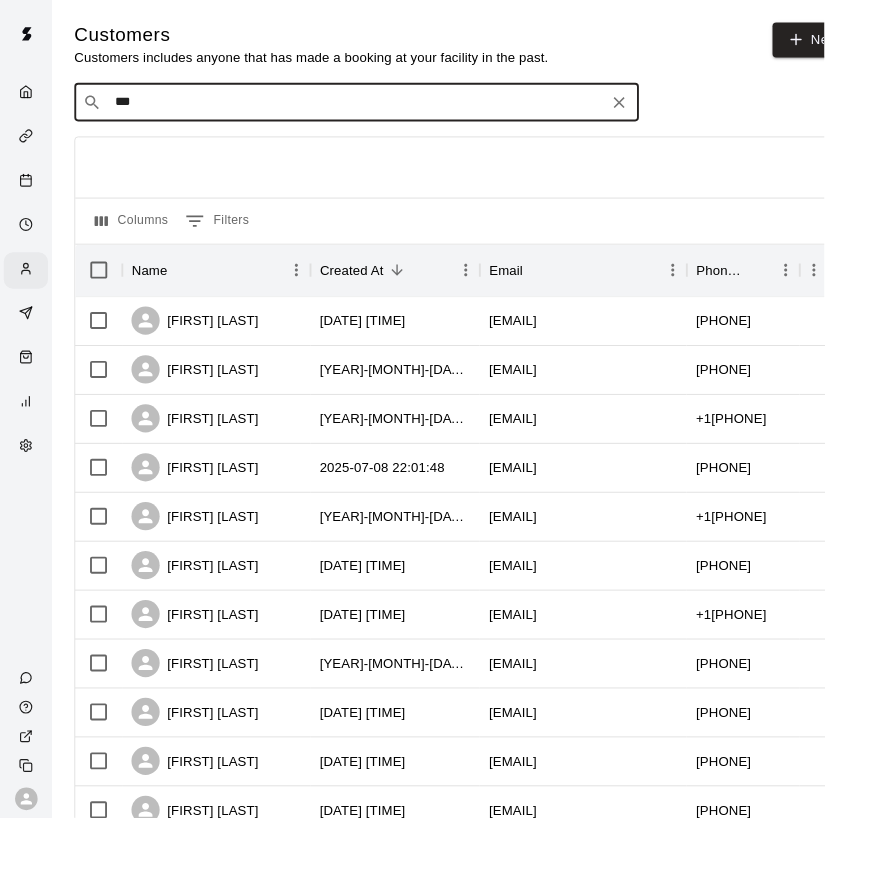 type on "****" 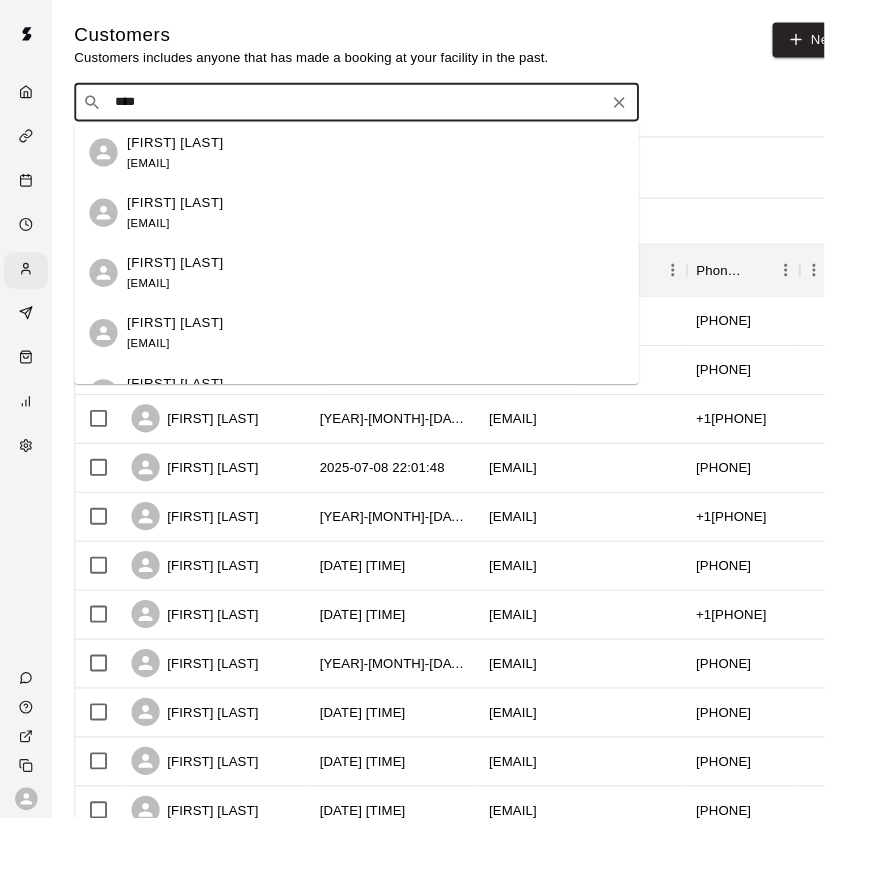 click on "[EMAIL]" at bounding box center (157, 237) 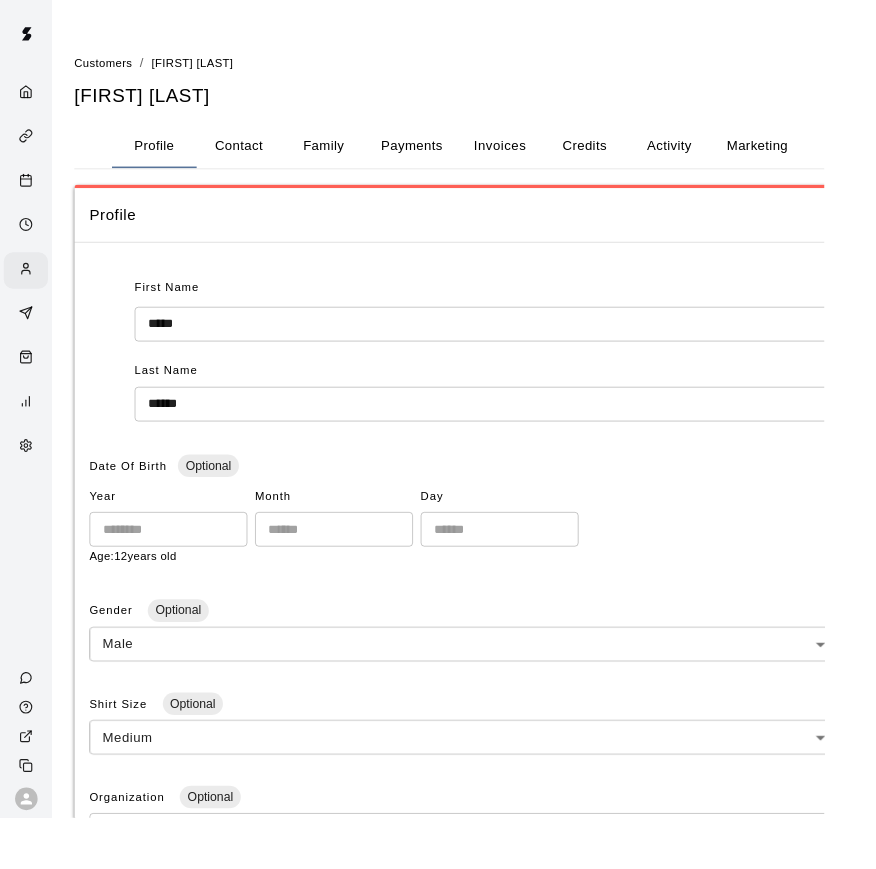 click on "Contact" at bounding box center (254, 155) 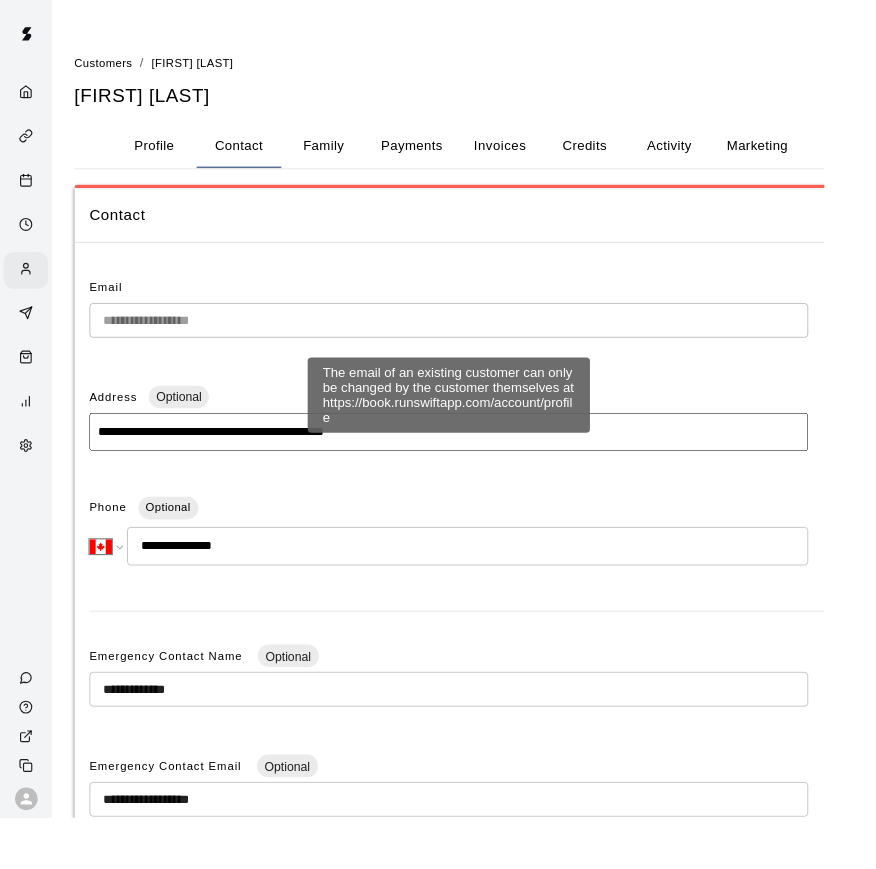 type 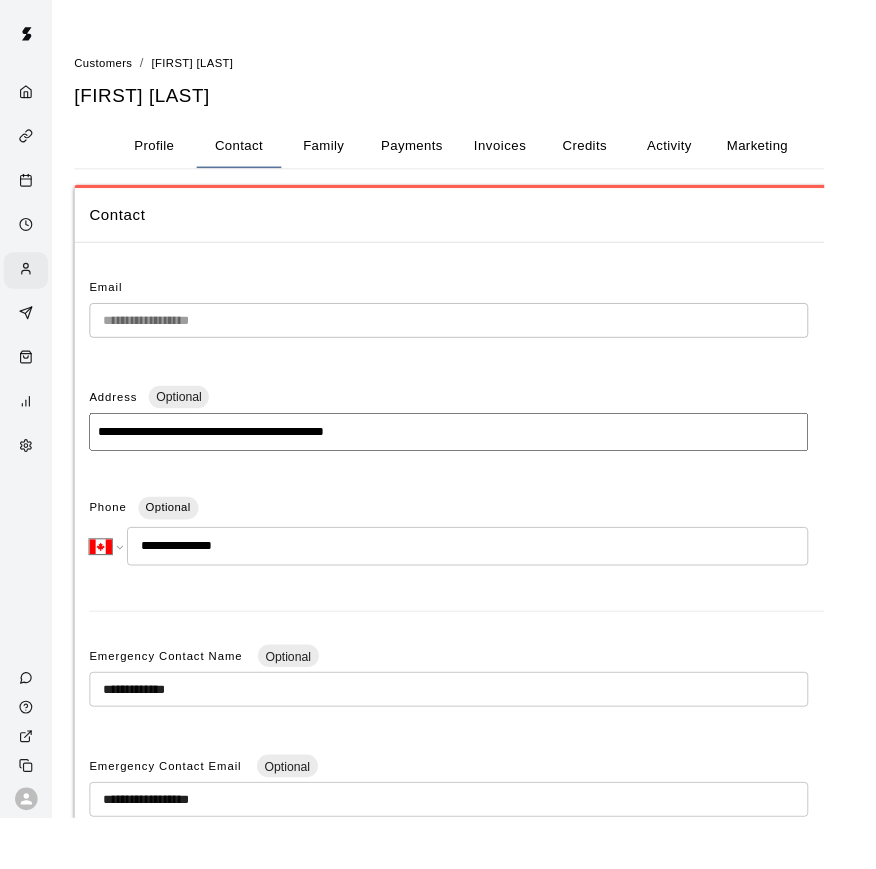 click on "**********" at bounding box center [438, 587] 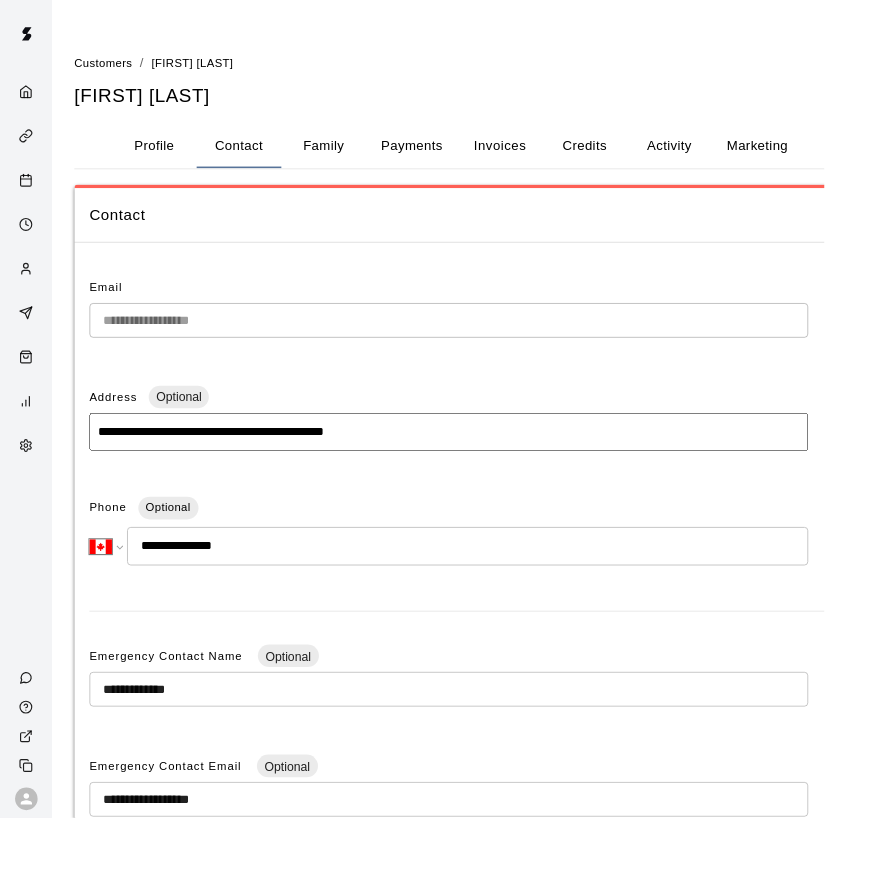 click 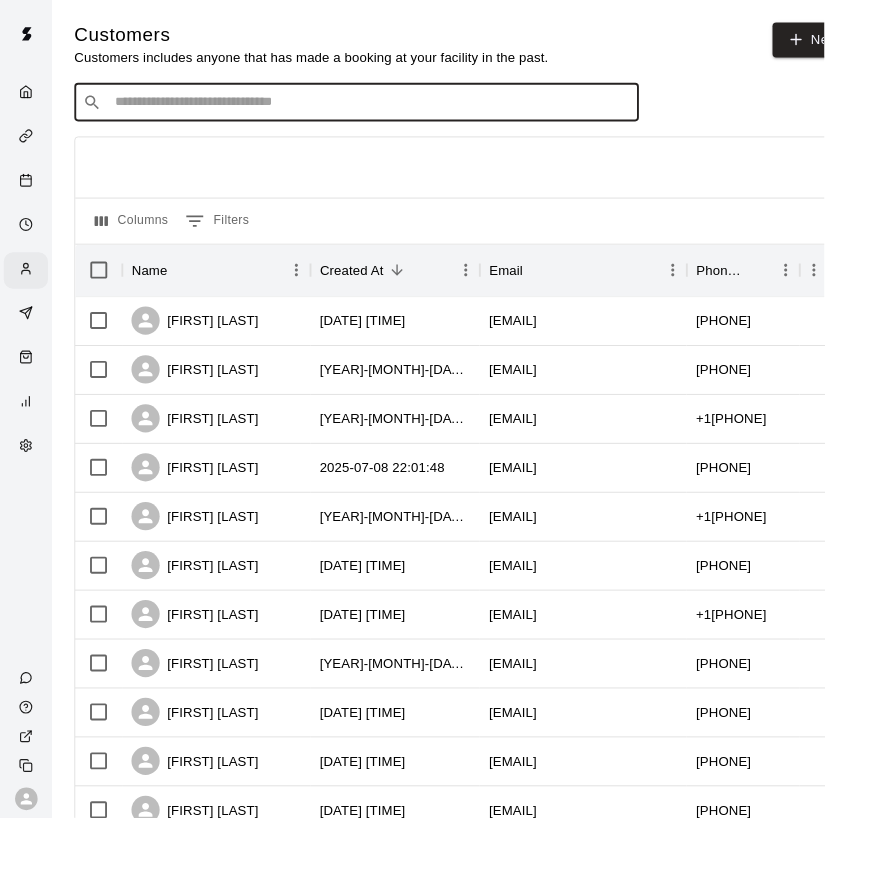 click at bounding box center (393, 109) 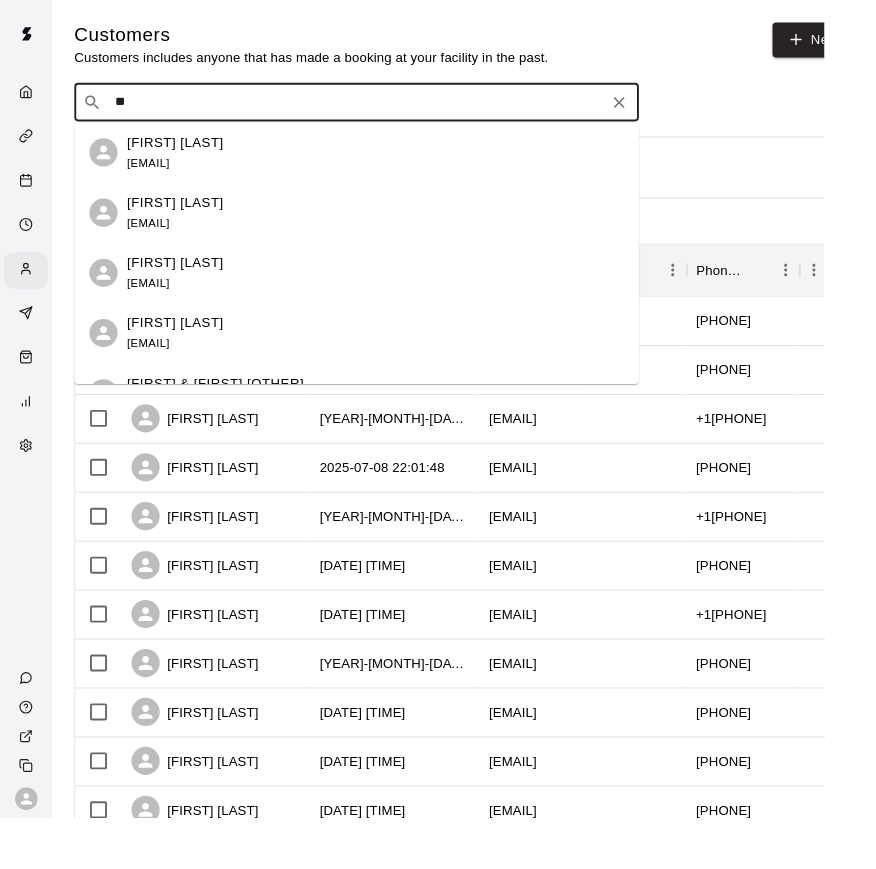 type on "*" 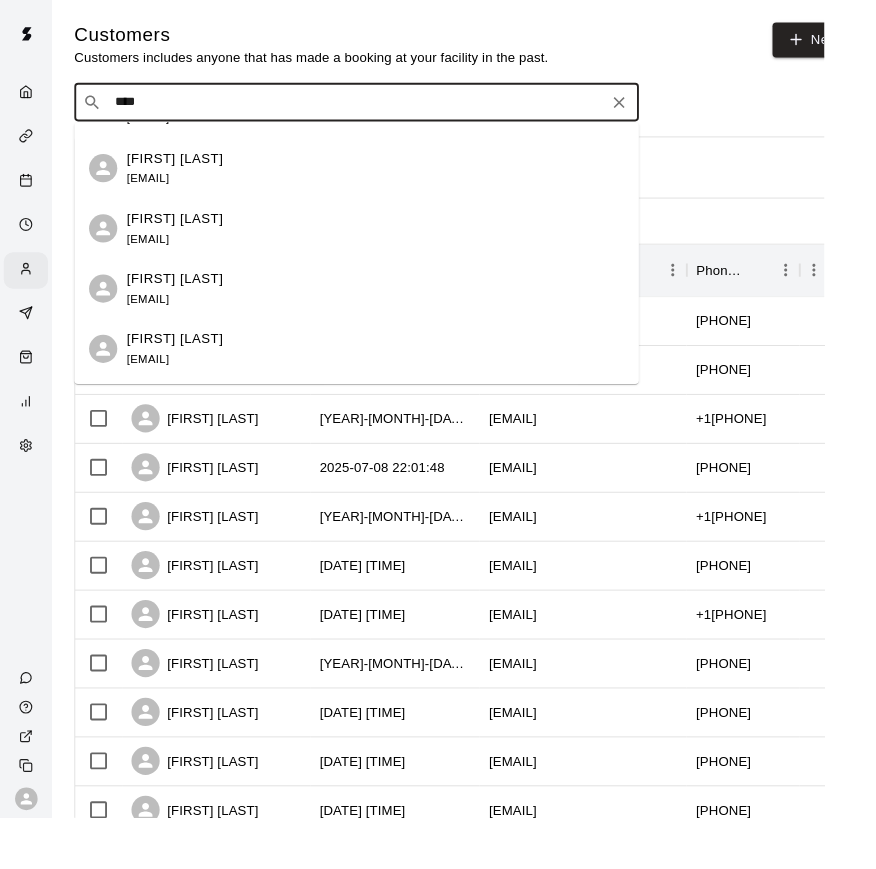scroll, scrollTop: 296, scrollLeft: 0, axis: vertical 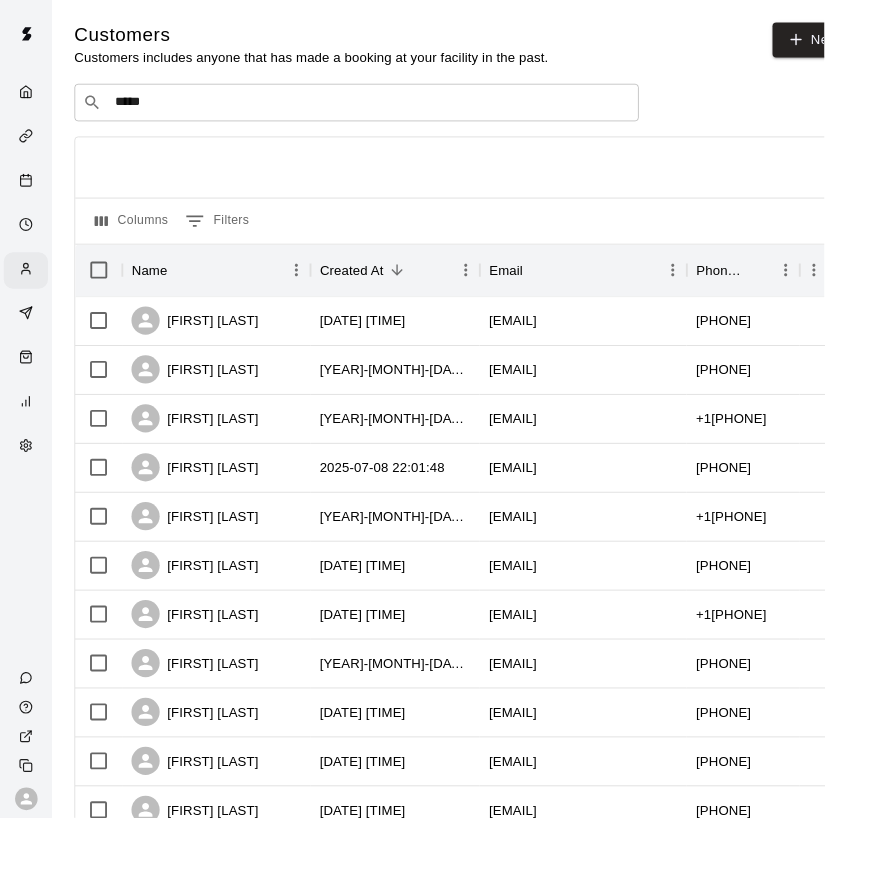 drag, startPoint x: 926, startPoint y: 423, endPoint x: -1, endPoint y: -1, distance: 1019.365 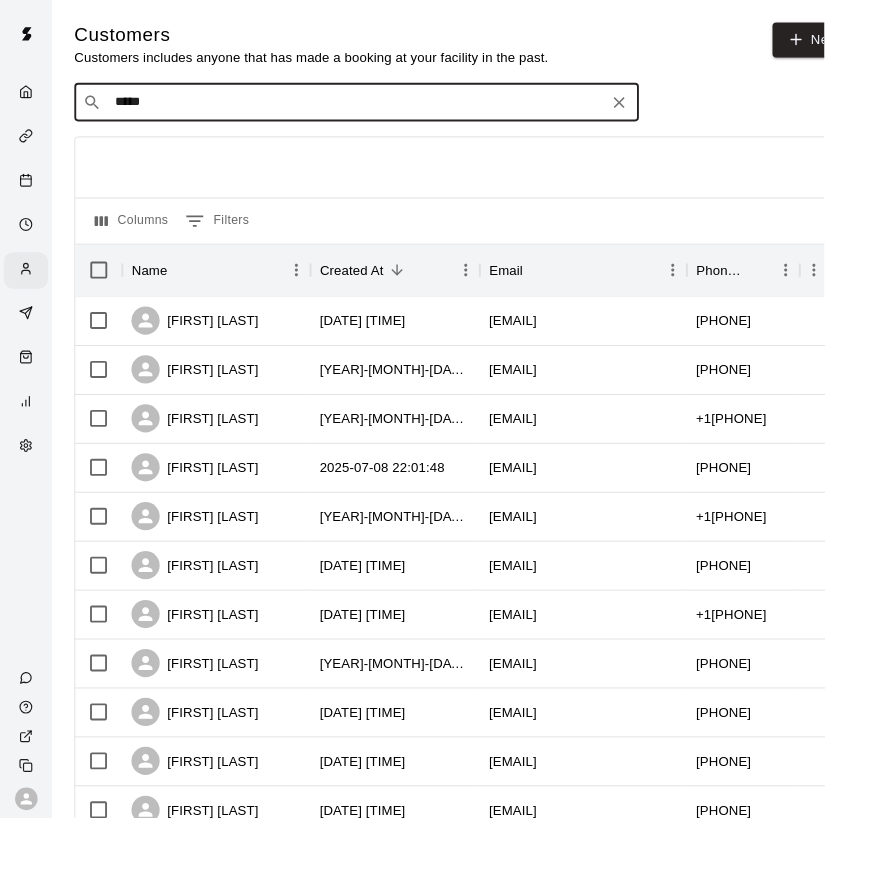 click on "*****" at bounding box center (378, 109) 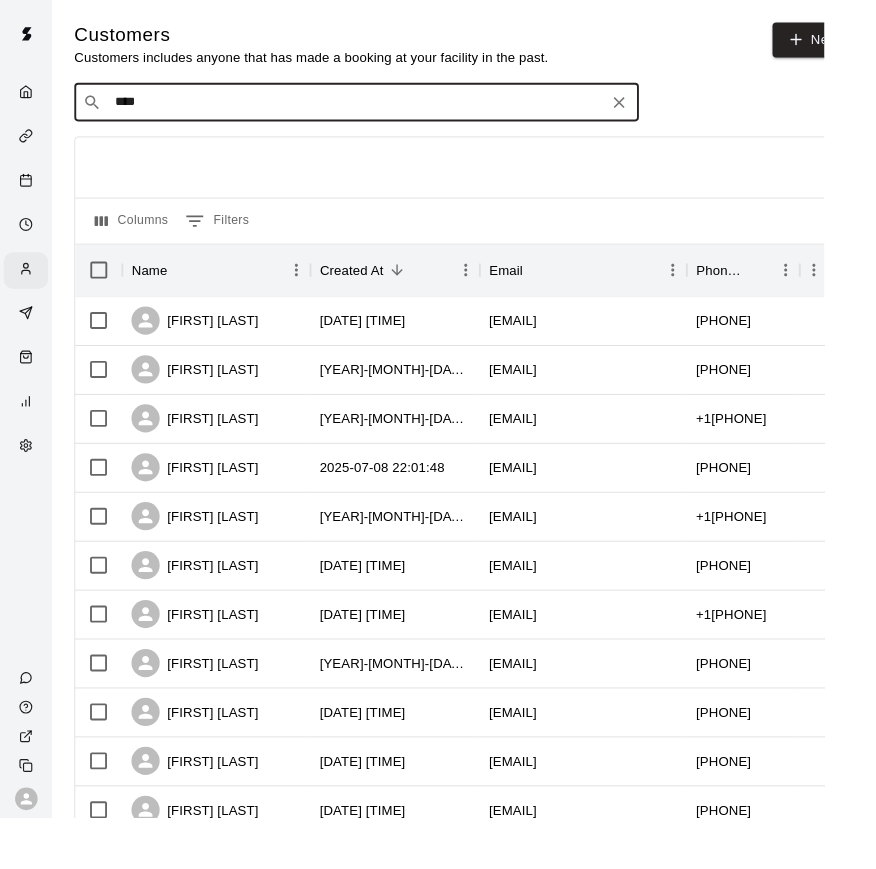 type on "*****" 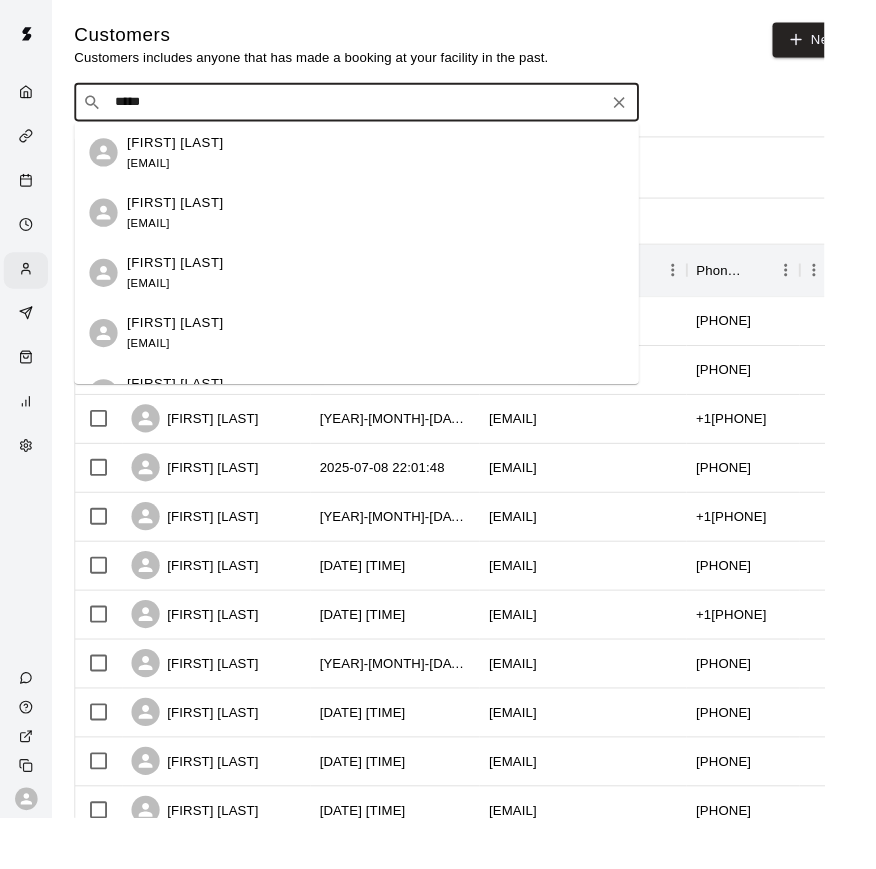 click on "[FIRST] [LAST]" at bounding box center (186, 215) 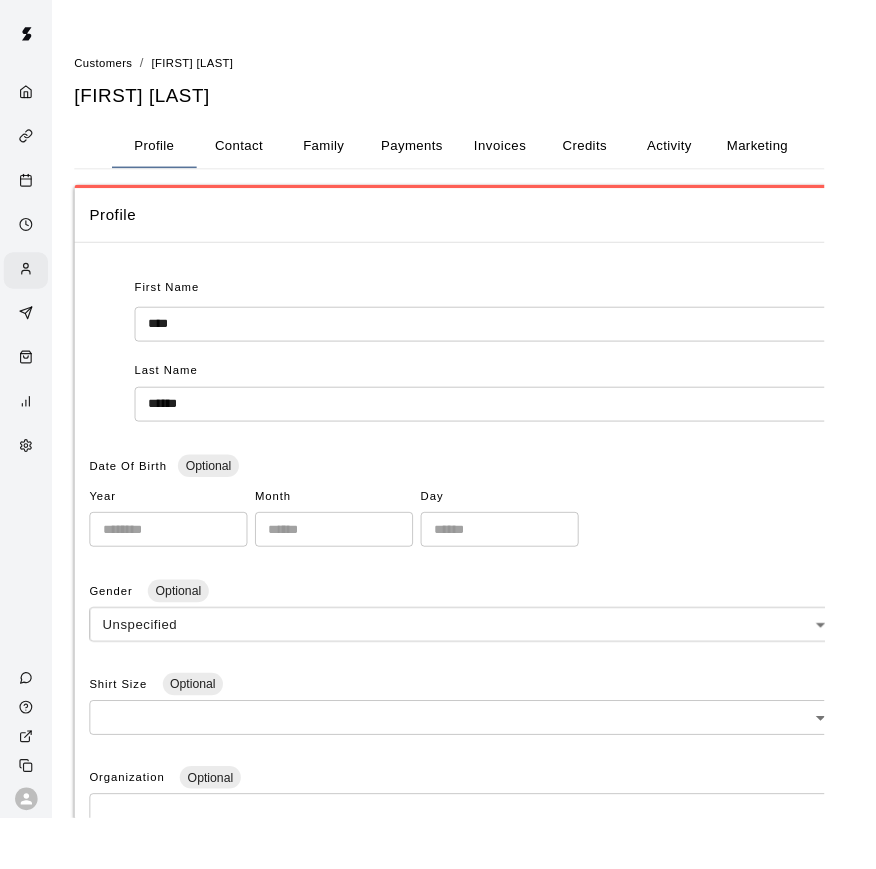 drag, startPoint x: 914, startPoint y: 414, endPoint x: 313, endPoint y: 242, distance: 625.128 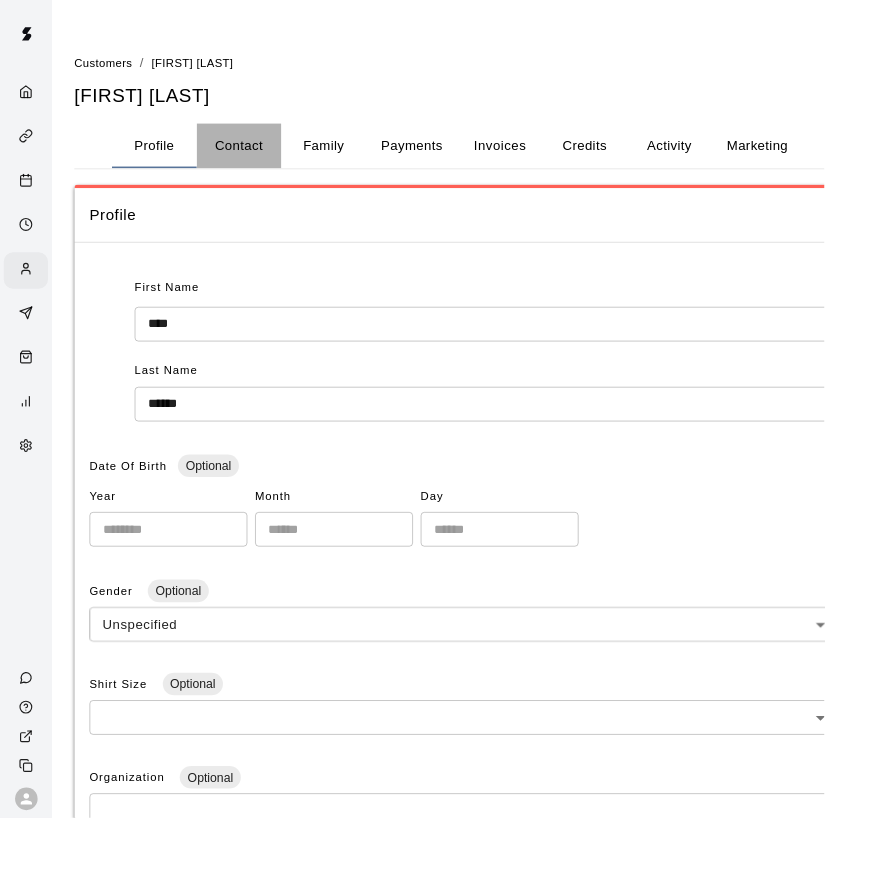 click on "Contact" at bounding box center [254, 155] 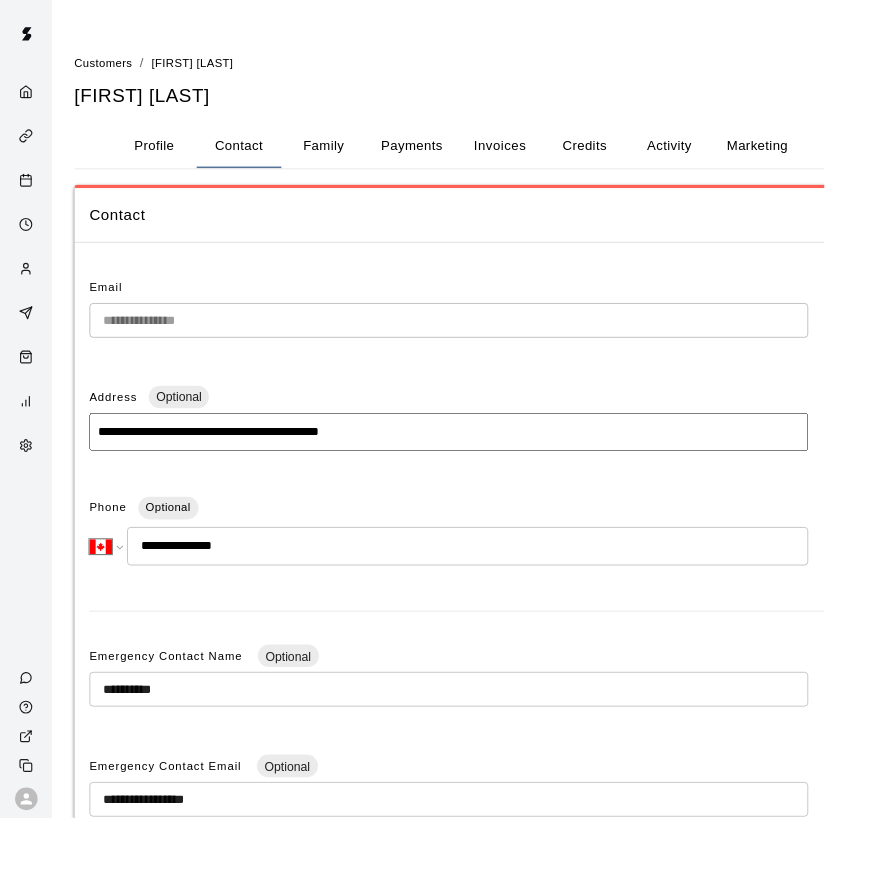 drag, startPoint x: 901, startPoint y: 301, endPoint x: 20, endPoint y: 292, distance: 881.04596 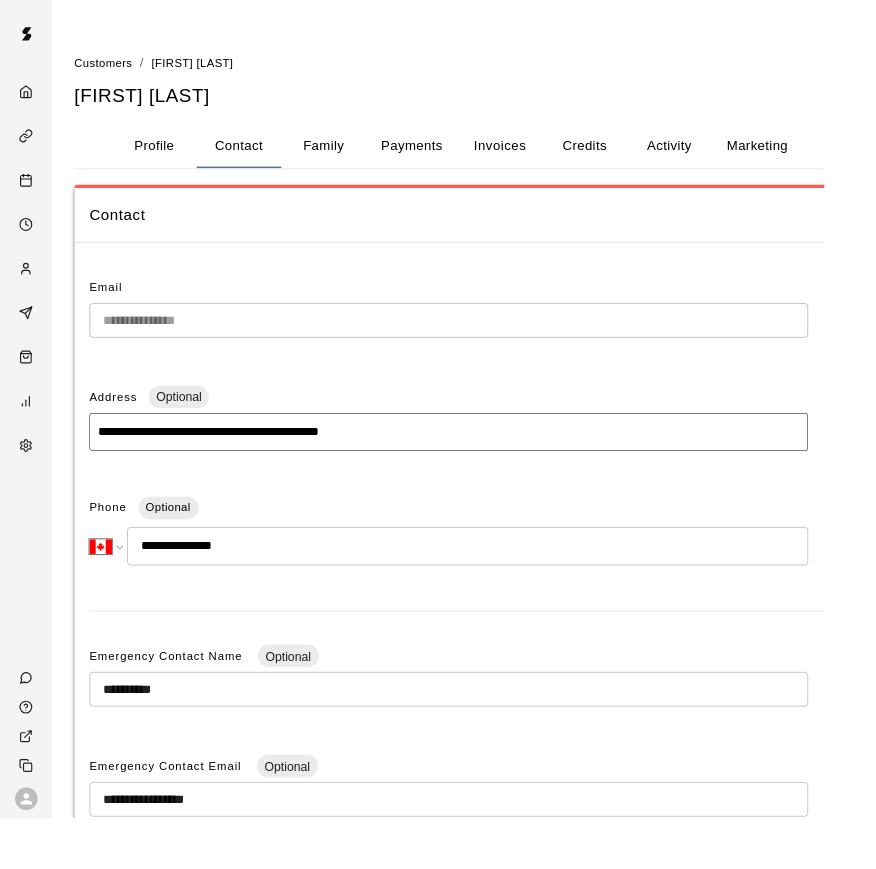 click on "**********" at bounding box center (438, 587) 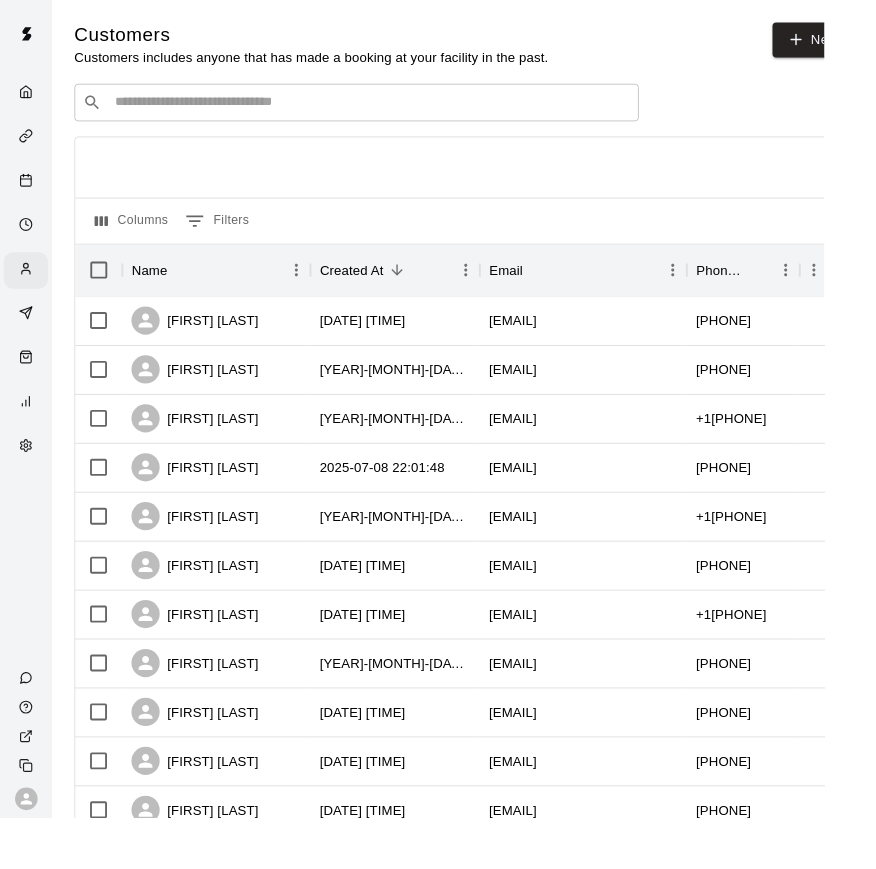 click on "​ ​" at bounding box center (379, 109) 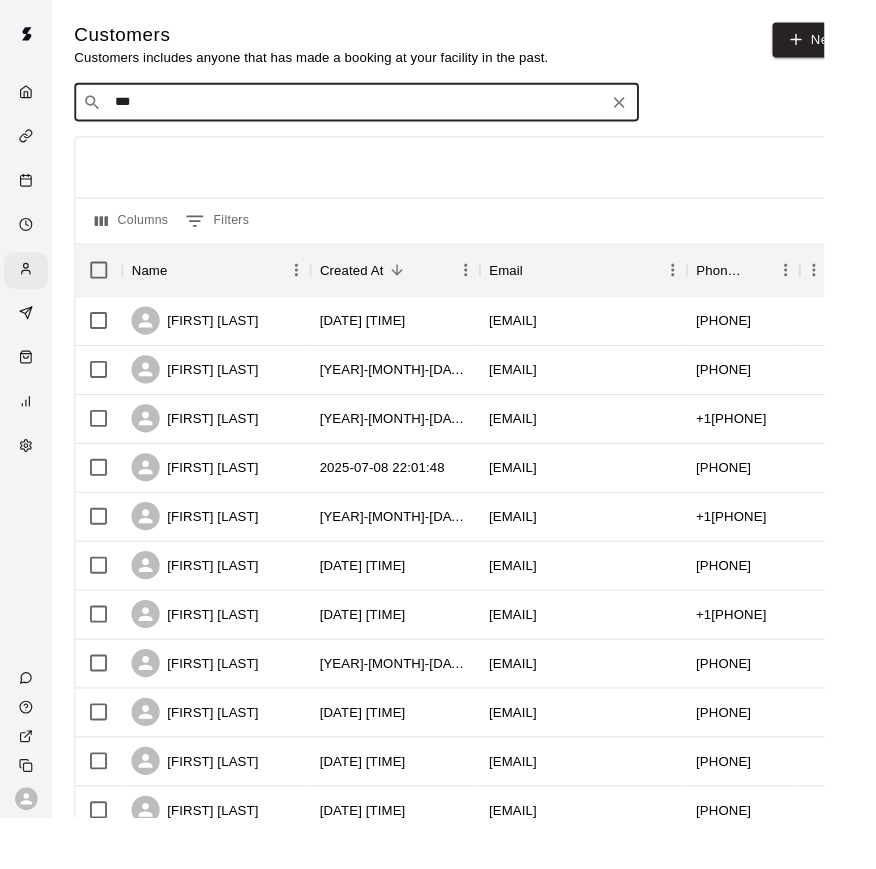 type on "****" 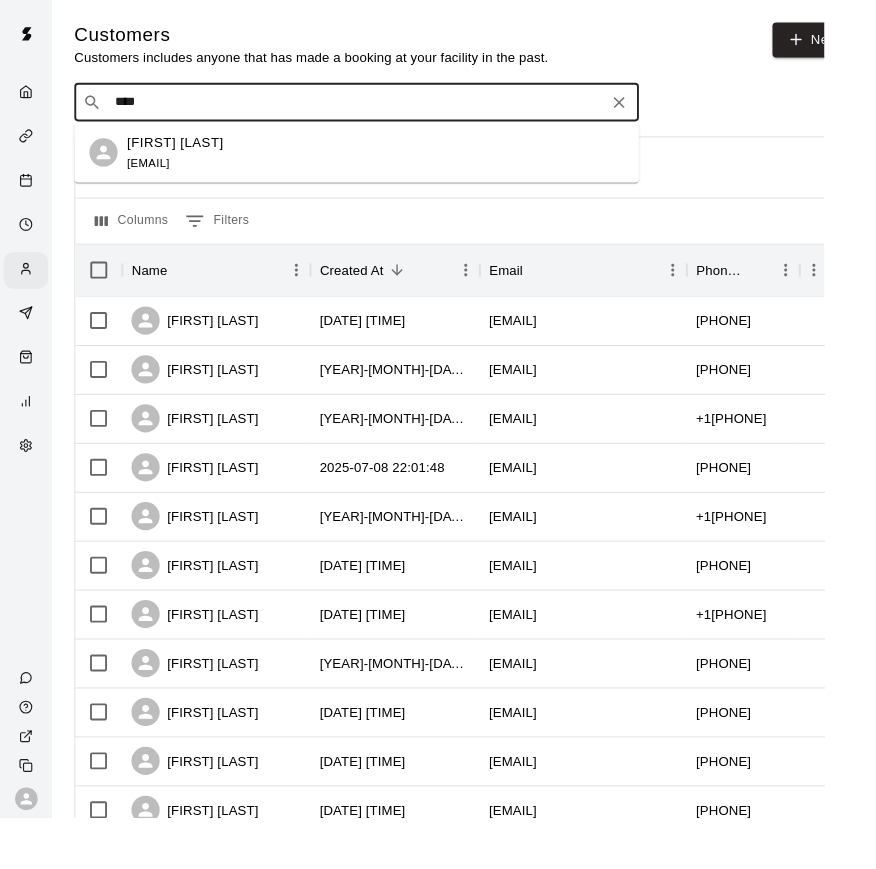 click on "[FIRST]  [LAST]" at bounding box center [186, 151] 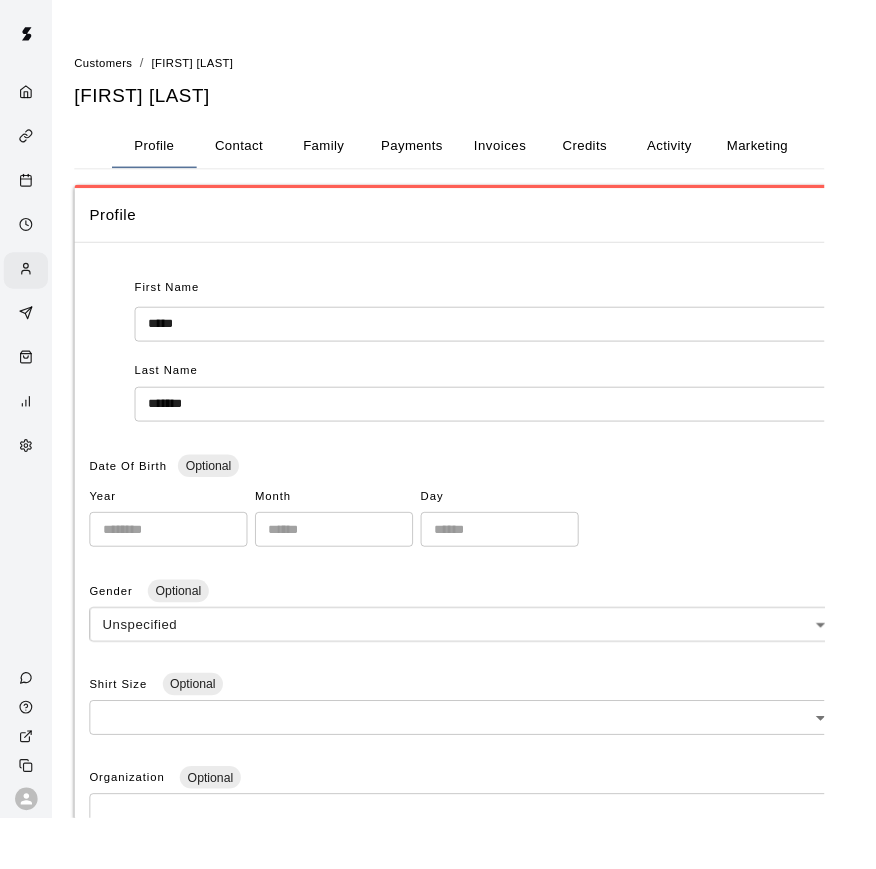 click on "Contact" at bounding box center (254, 155) 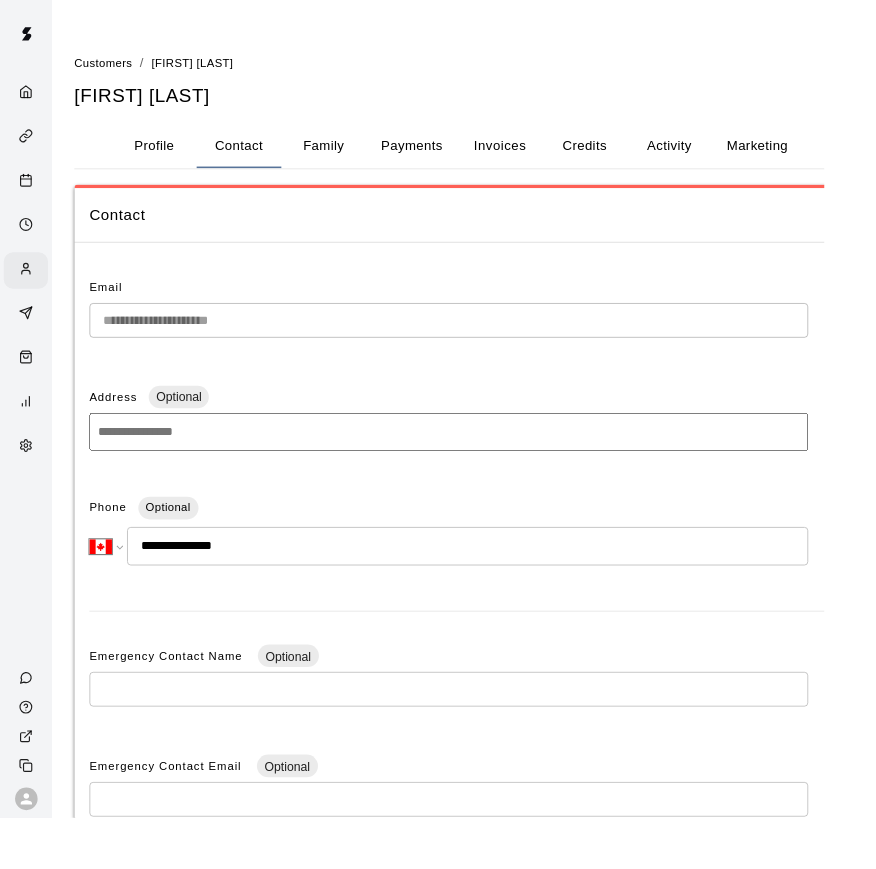 click on "Family" at bounding box center (344, 155) 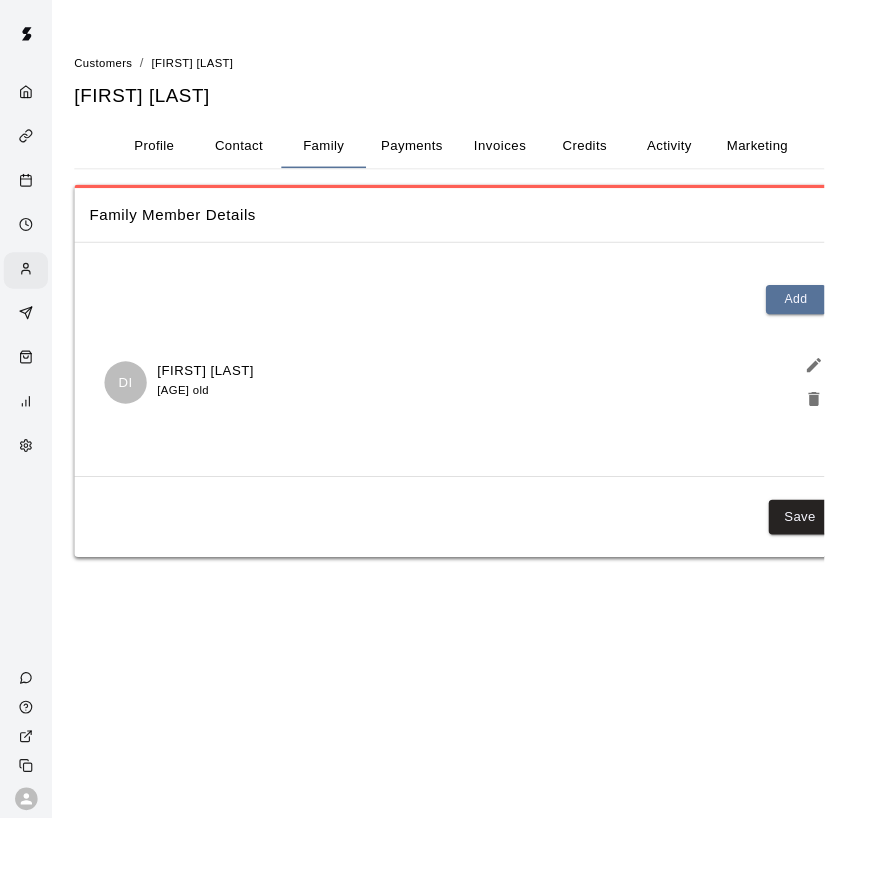 click on "Customers / [FIRST] [LAST] [FIRST] [LAST] Profile Contact Family Payments Invoices Credits Activity Marketing Delete Family Member Details Add DI [FIRST] [LAST] [AGE] years old Save Swift - Edit Customer Close cross-small" at bounding box center (438, 316) 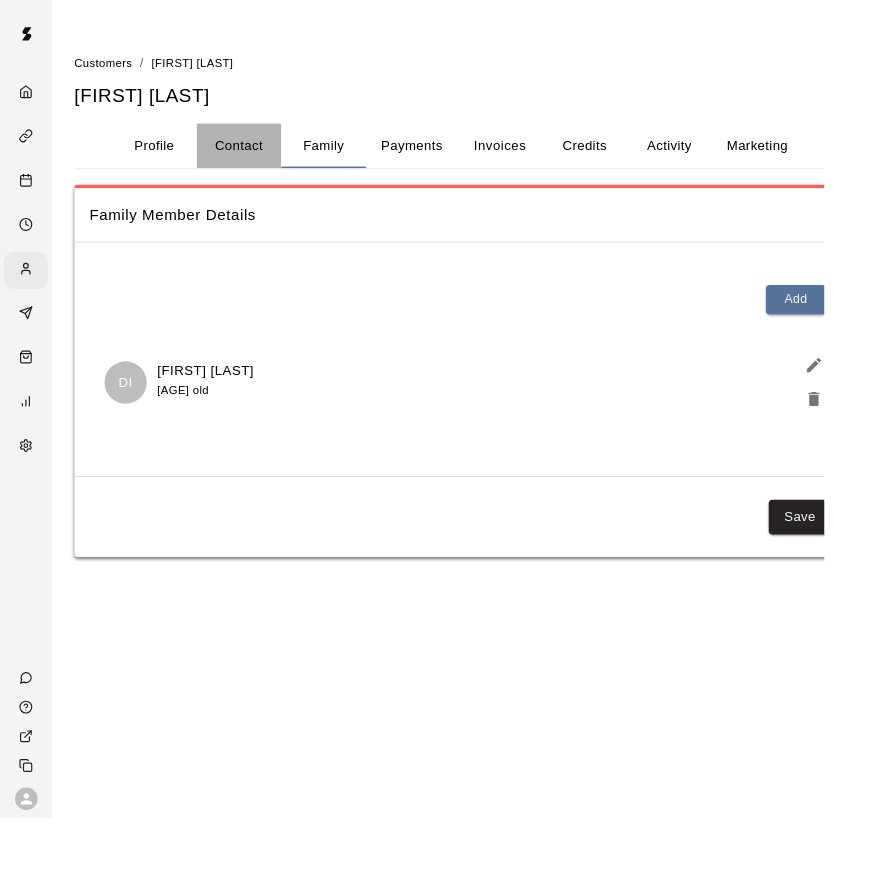 click on "Contact" at bounding box center [254, 155] 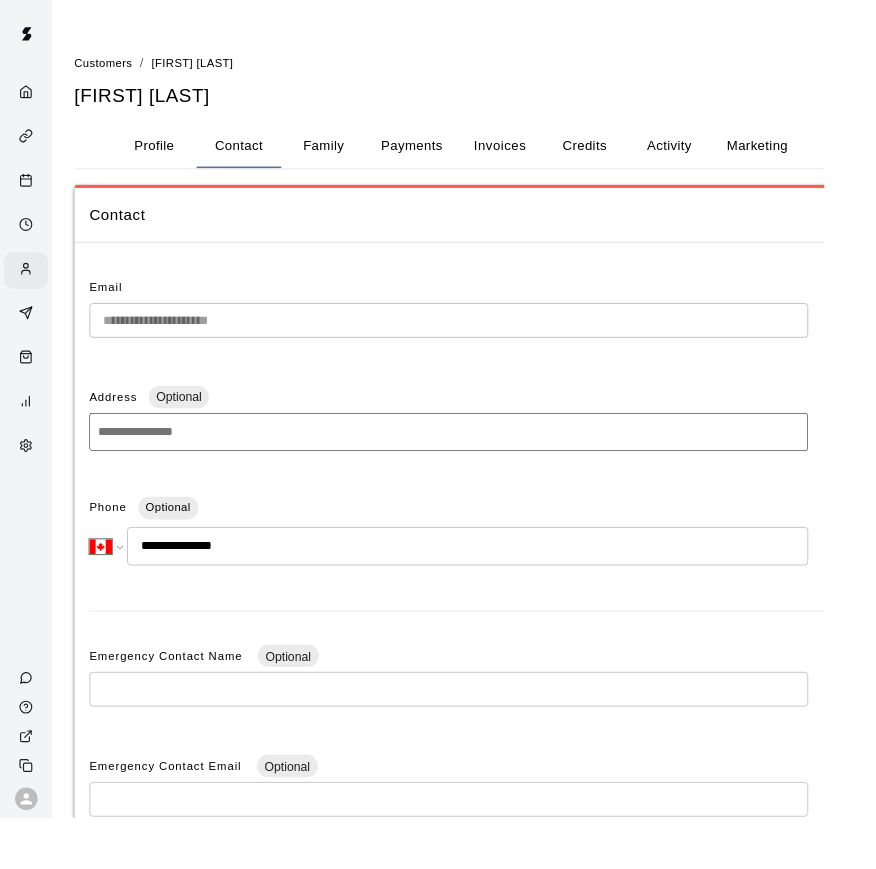drag, startPoint x: 927, startPoint y: 531, endPoint x: 267, endPoint y: 263, distance: 712.337 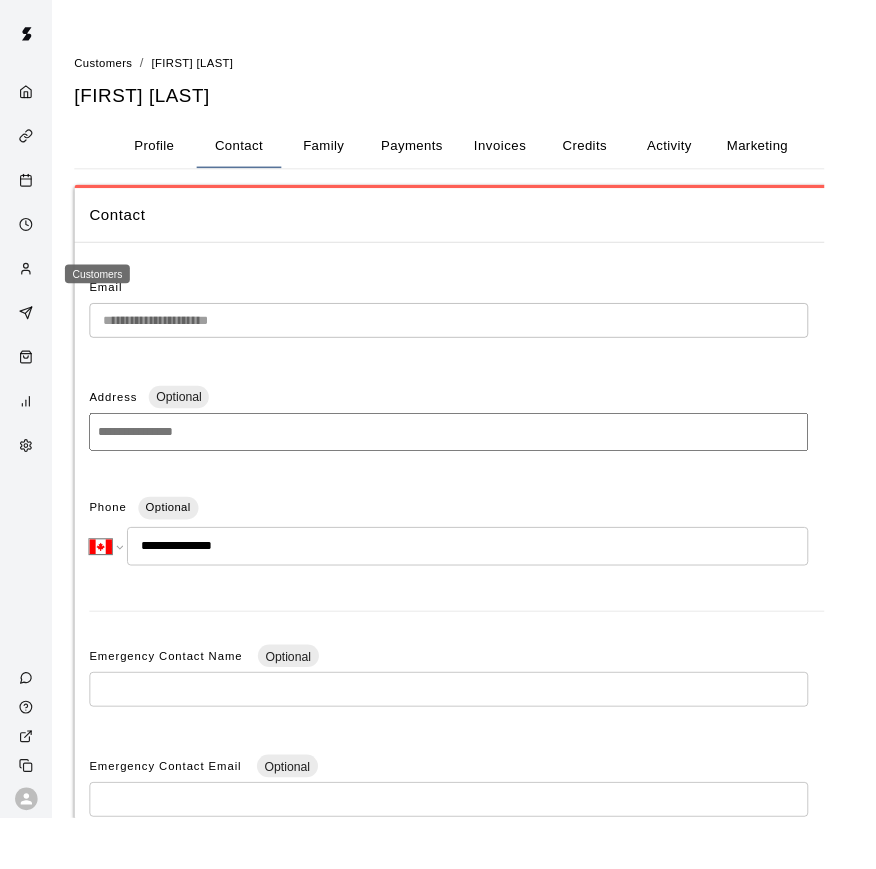 click at bounding box center (27, 287) 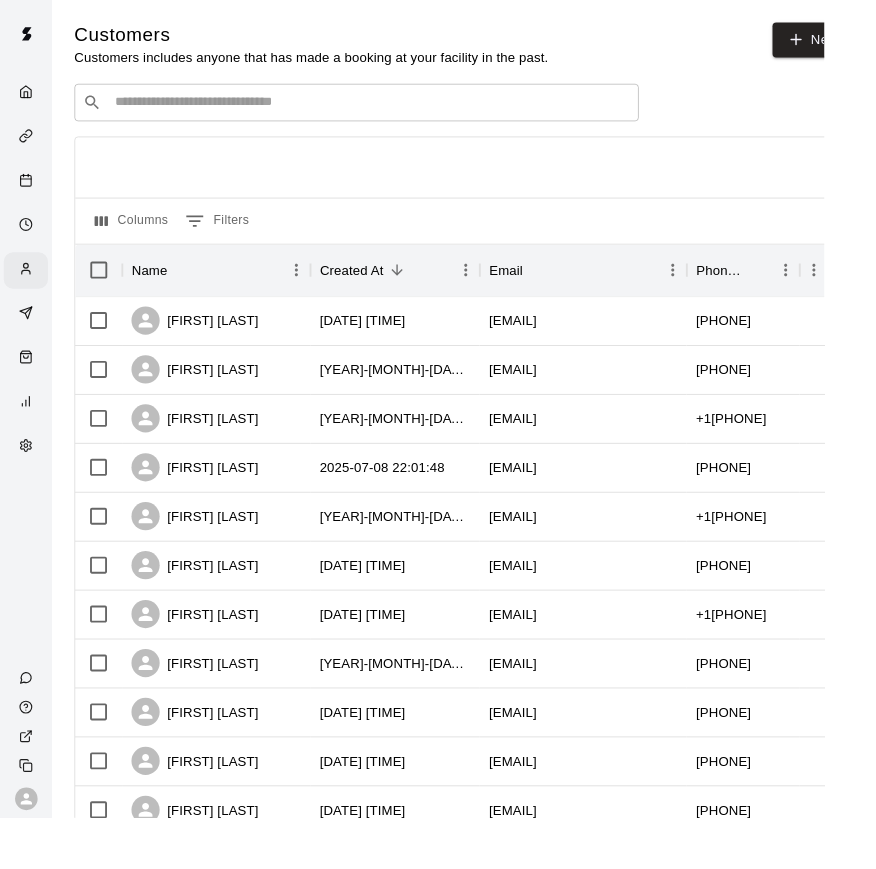 click on "​ ​" at bounding box center (379, 109) 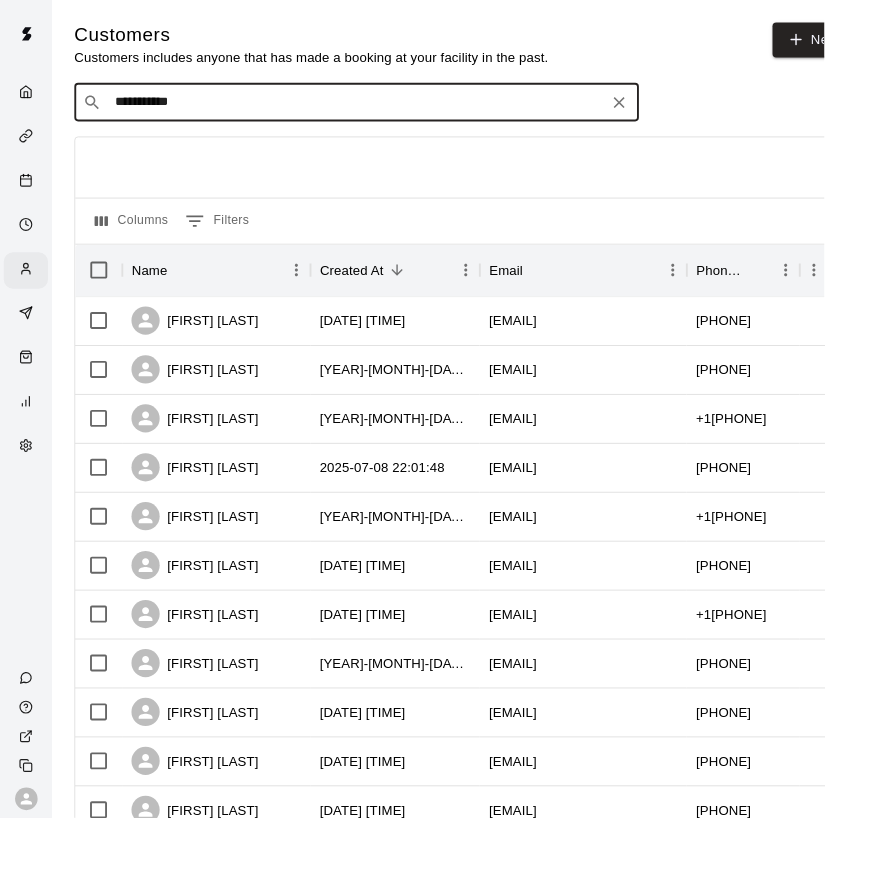 type on "**********" 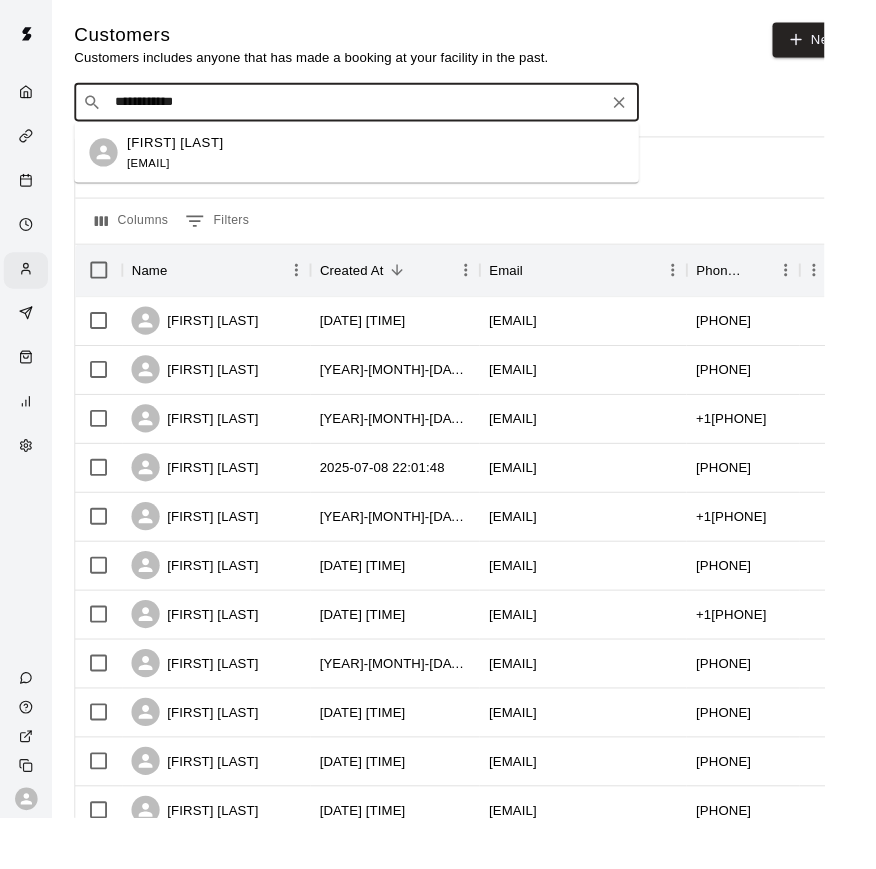 click on "[FIRST] [LAST] [EMAIL]" at bounding box center [399, 162] 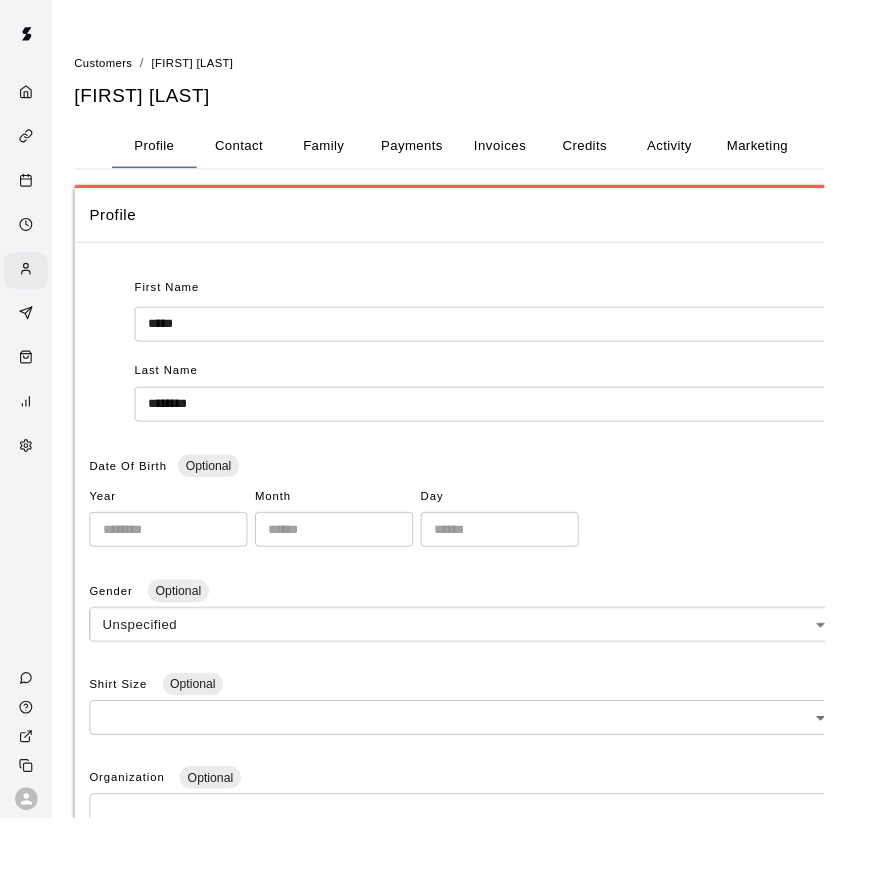 click on "Contact" at bounding box center (254, 155) 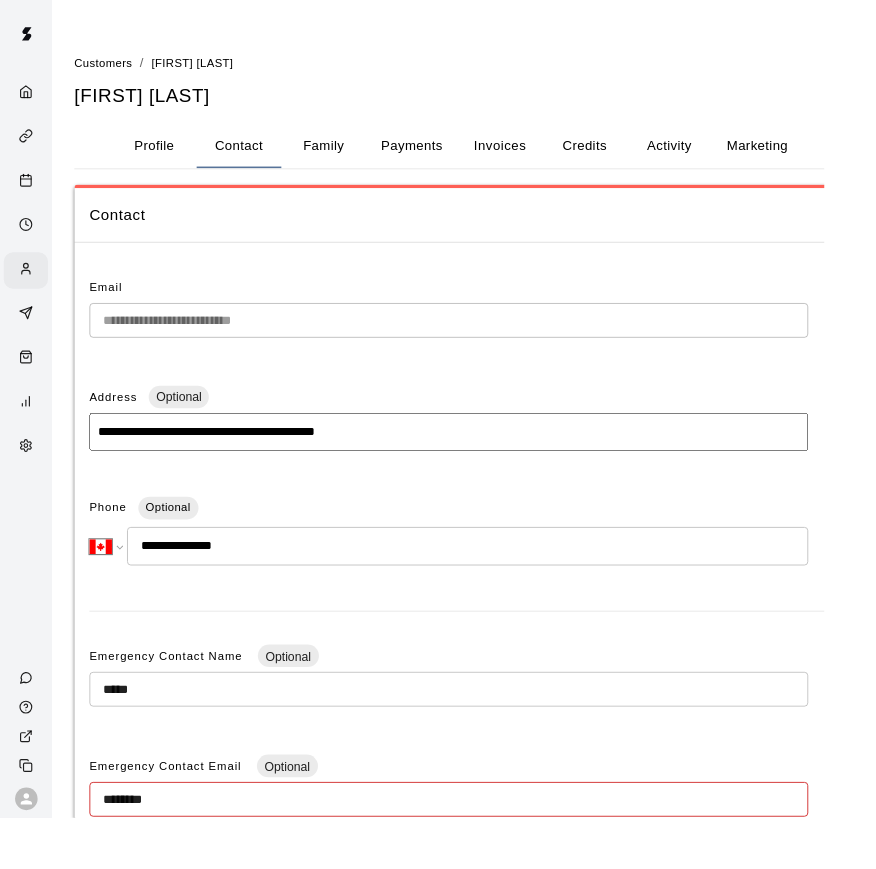 click on "Family" at bounding box center (344, 155) 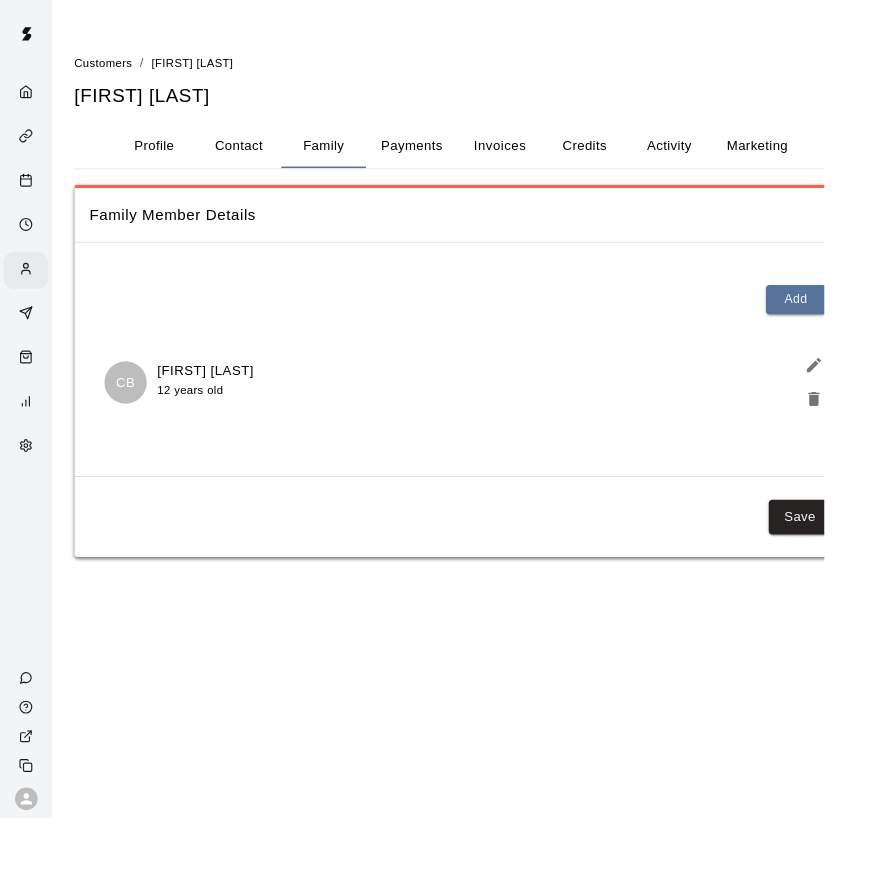 click on "Contact" at bounding box center (254, 155) 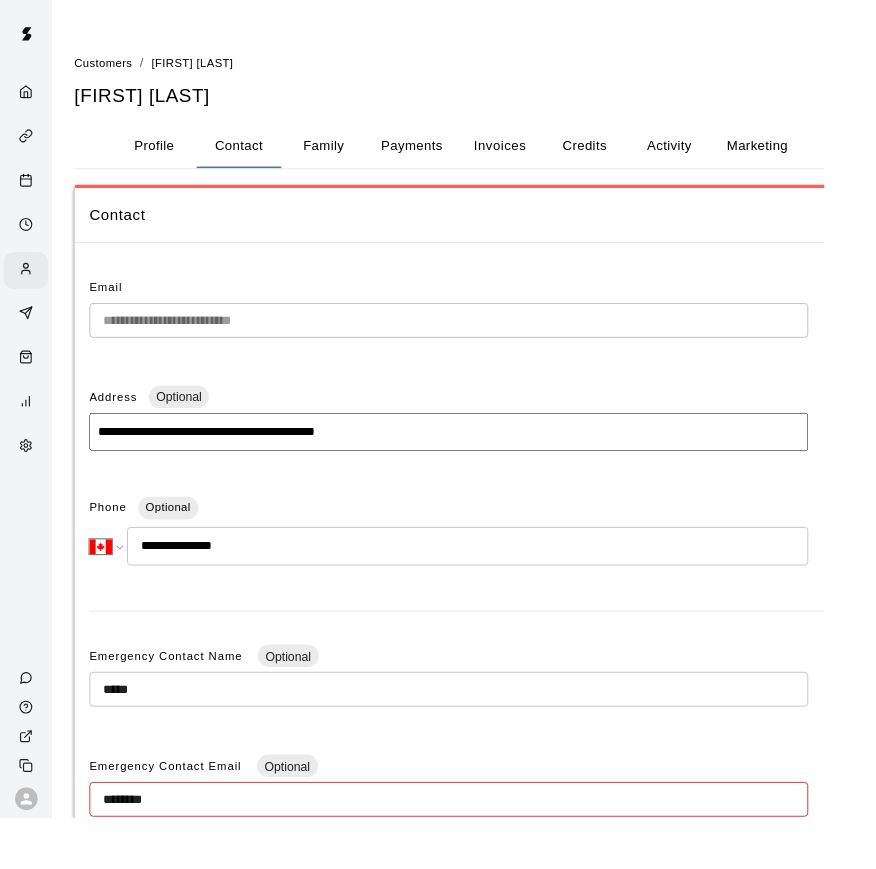 type 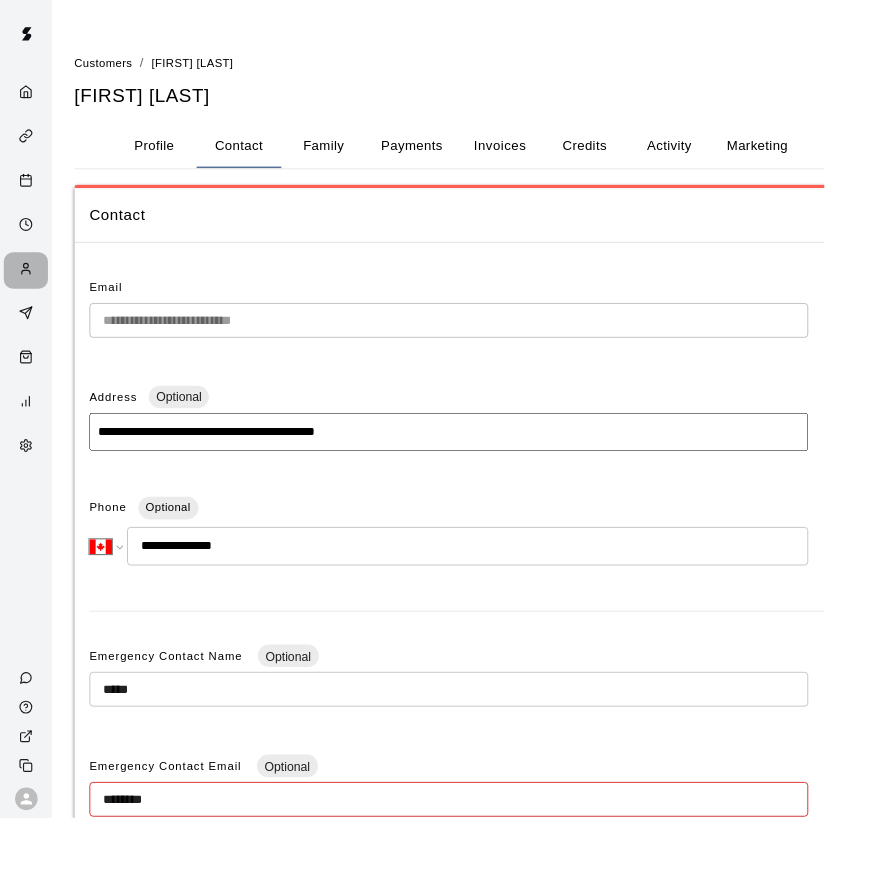 click at bounding box center [32, 287] 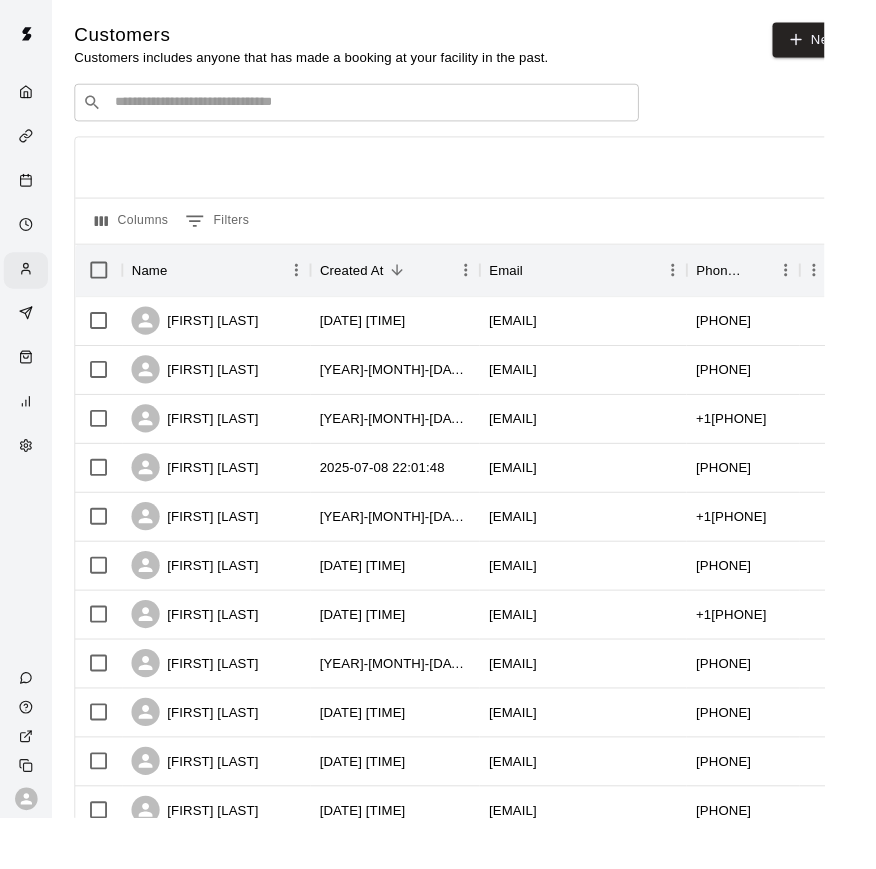 click at bounding box center (393, 109) 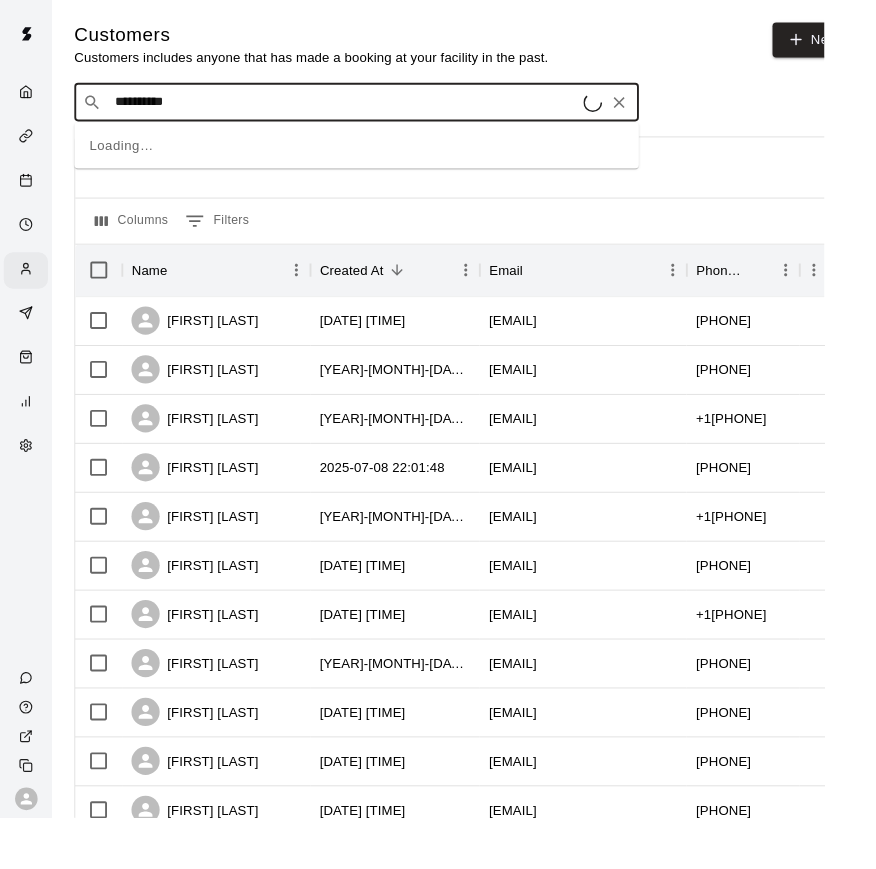 type on "**********" 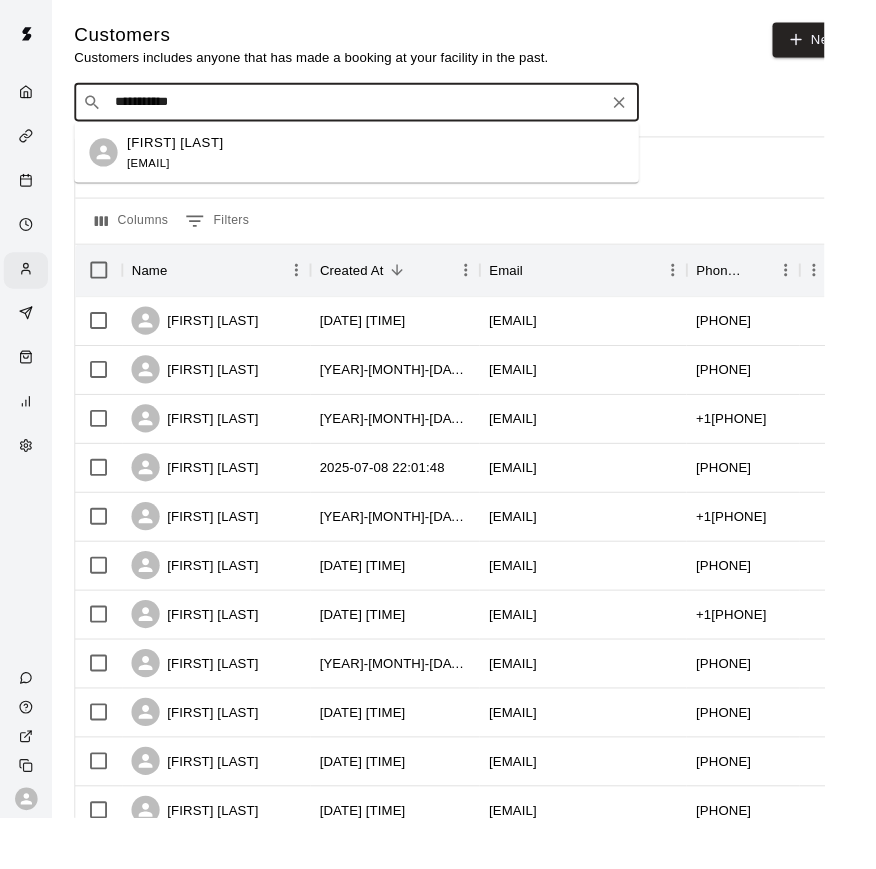 click on "[FIRST] [LAST] [EMAIL]" at bounding box center (186, 162) 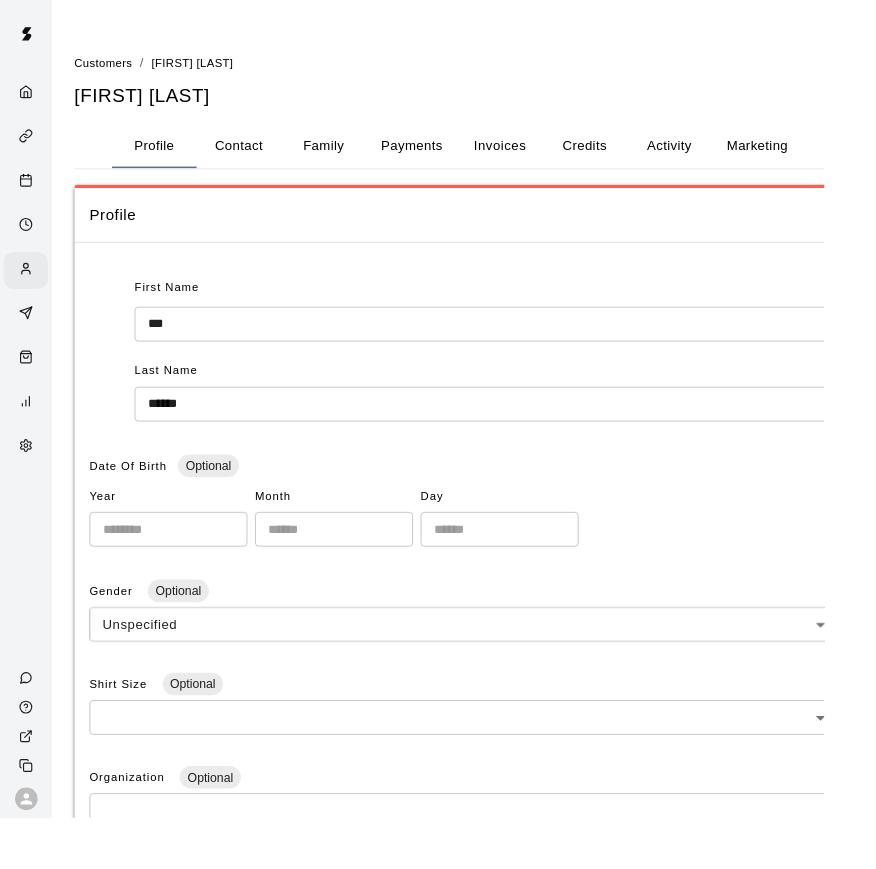 click on "Contact" at bounding box center (254, 155) 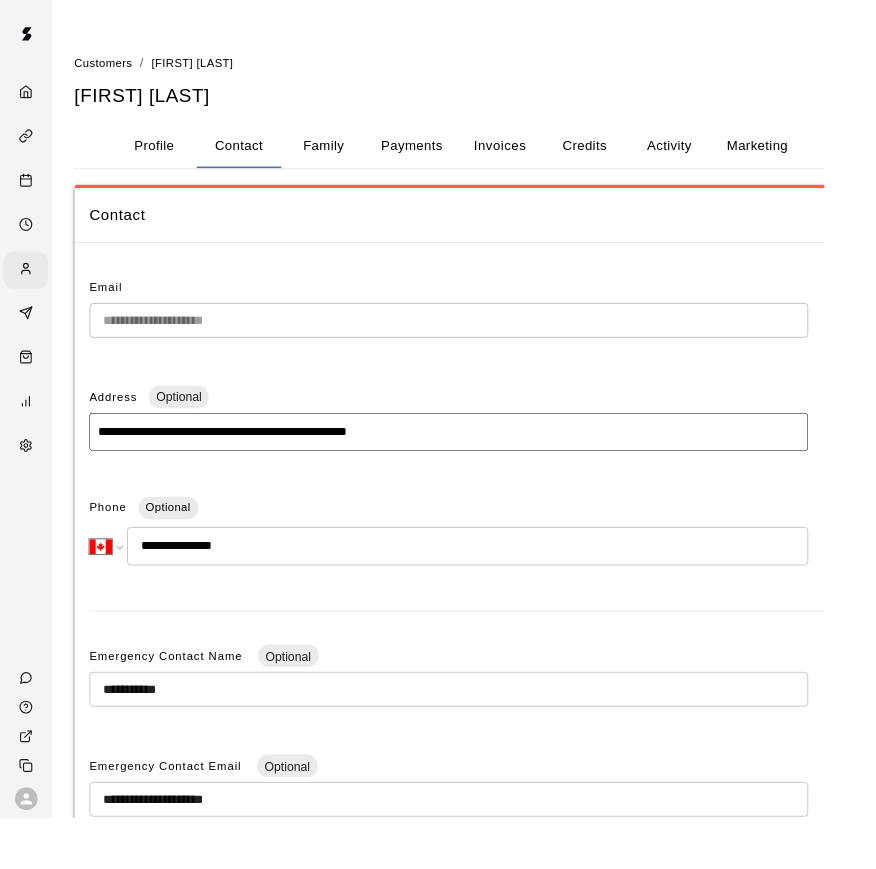 type 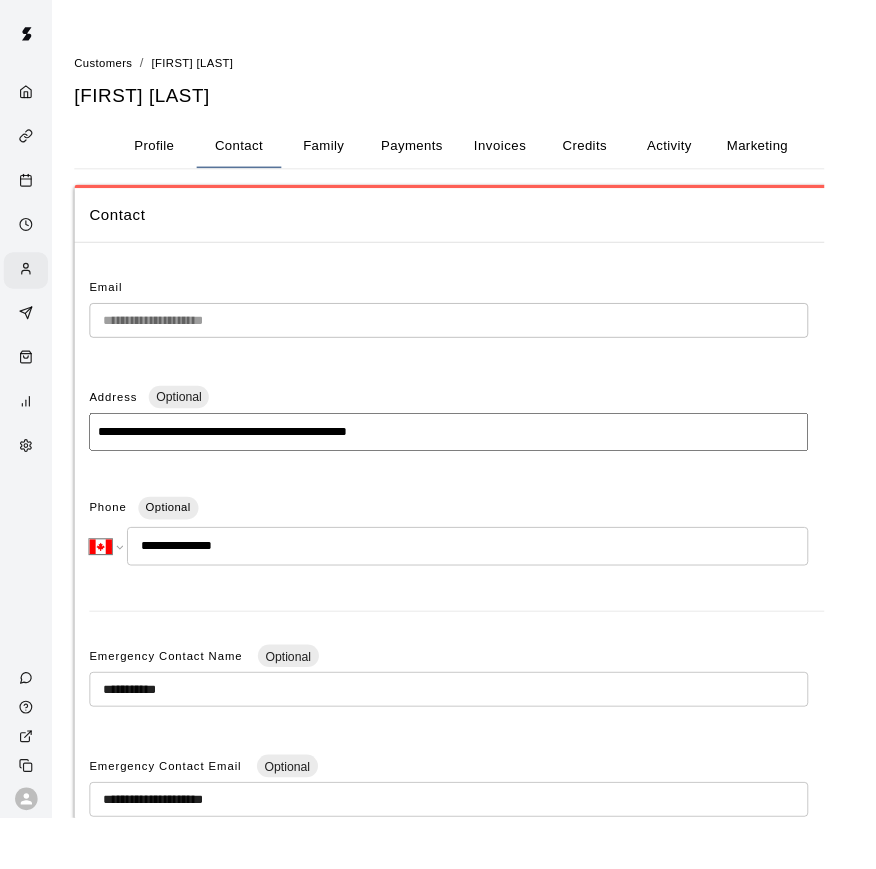drag, startPoint x: 924, startPoint y: 117, endPoint x: 193, endPoint y: 224, distance: 738.78955 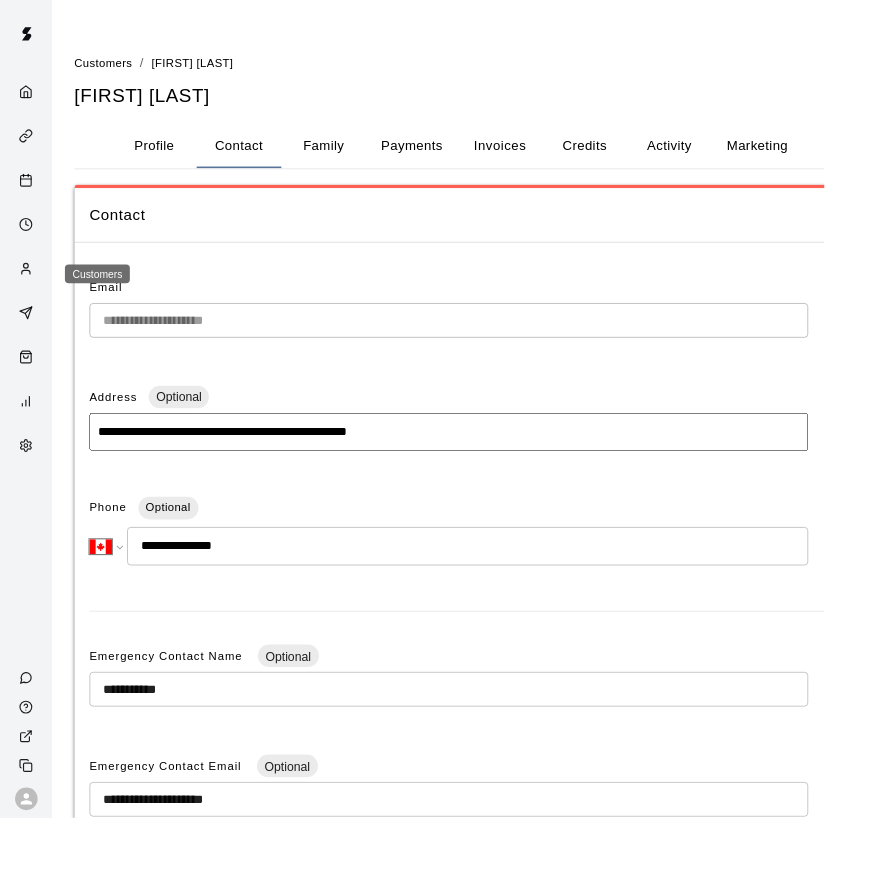 click at bounding box center (27, 287) 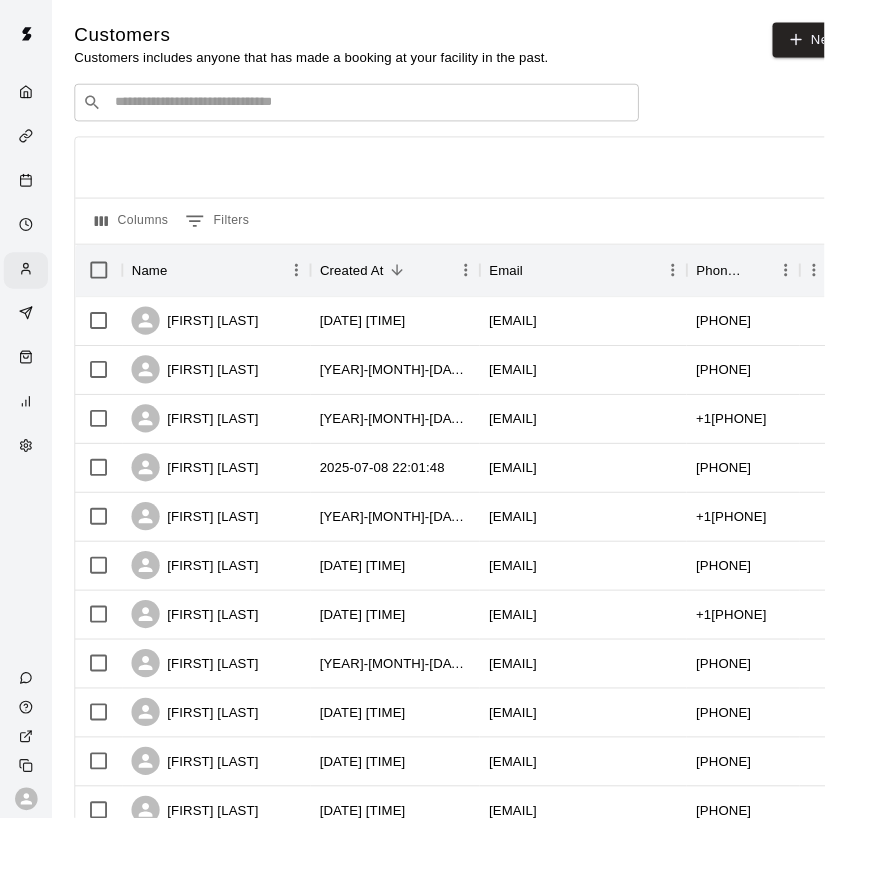 click at bounding box center (393, 109) 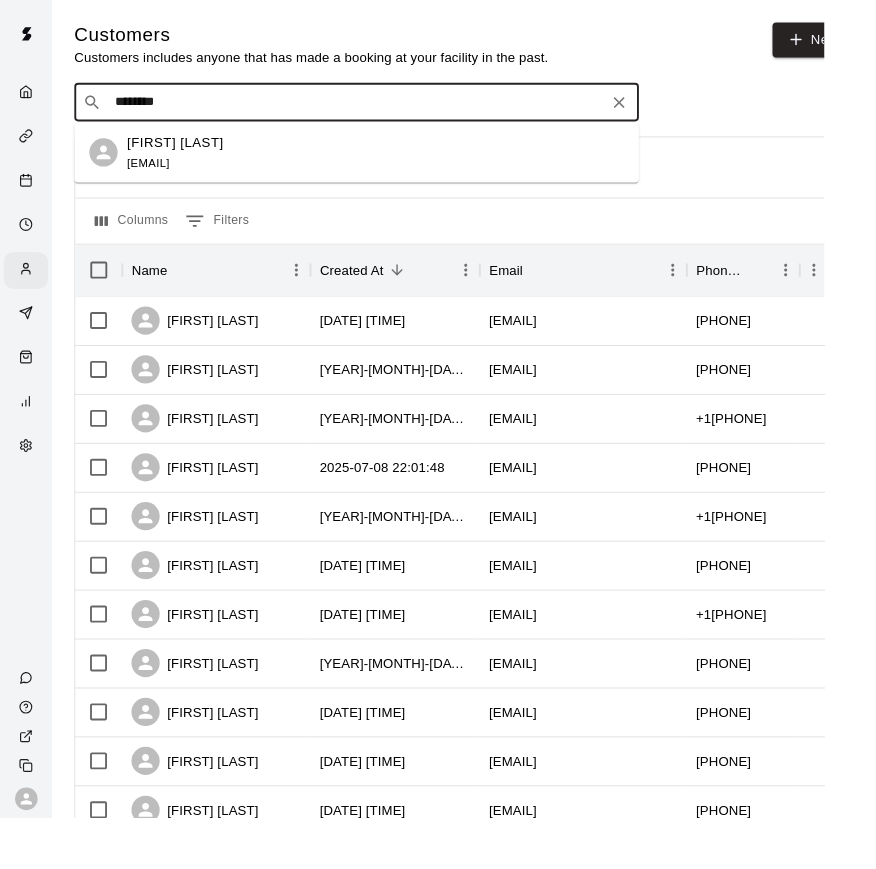 type on "*********" 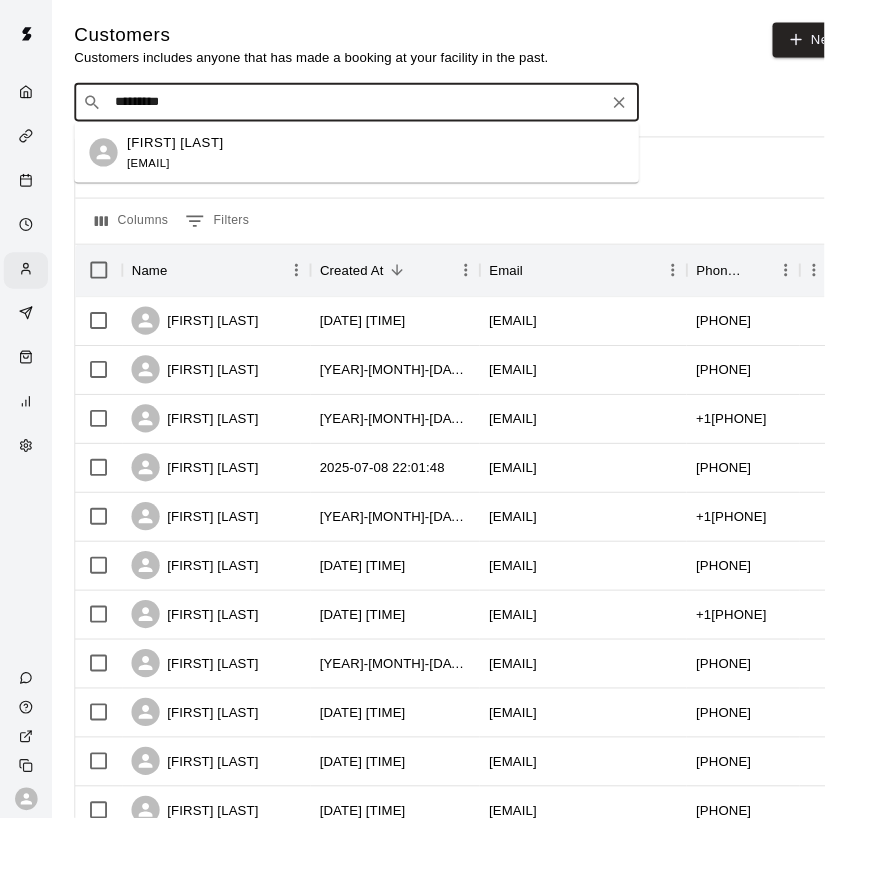 click 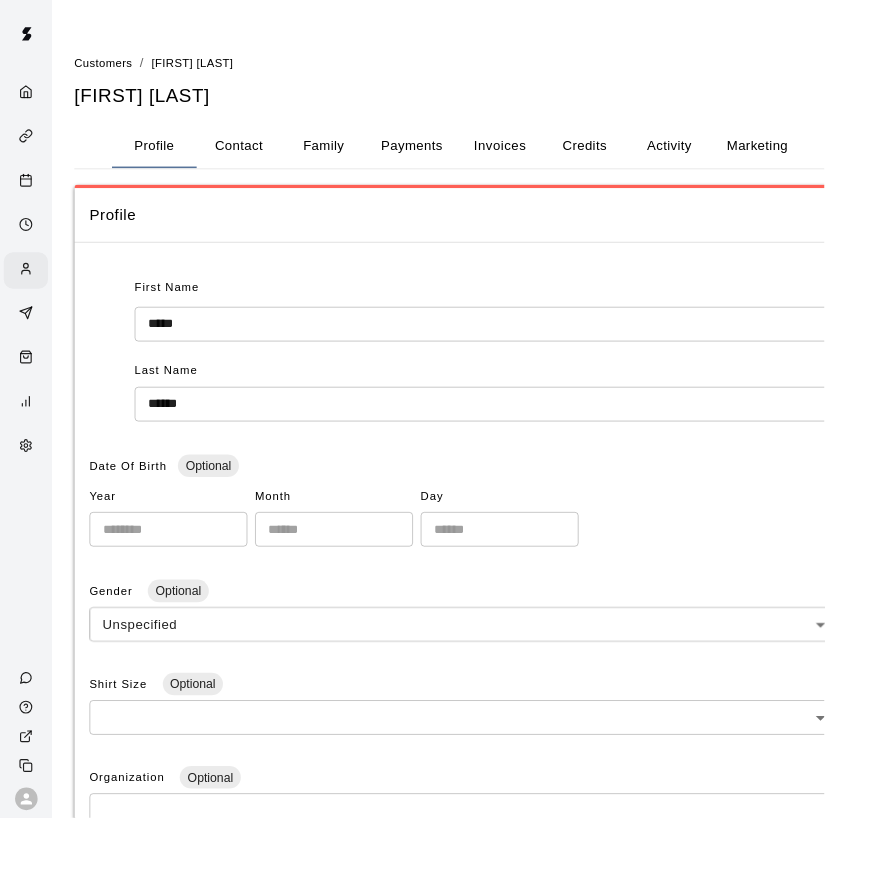 click on "Contact" at bounding box center [254, 155] 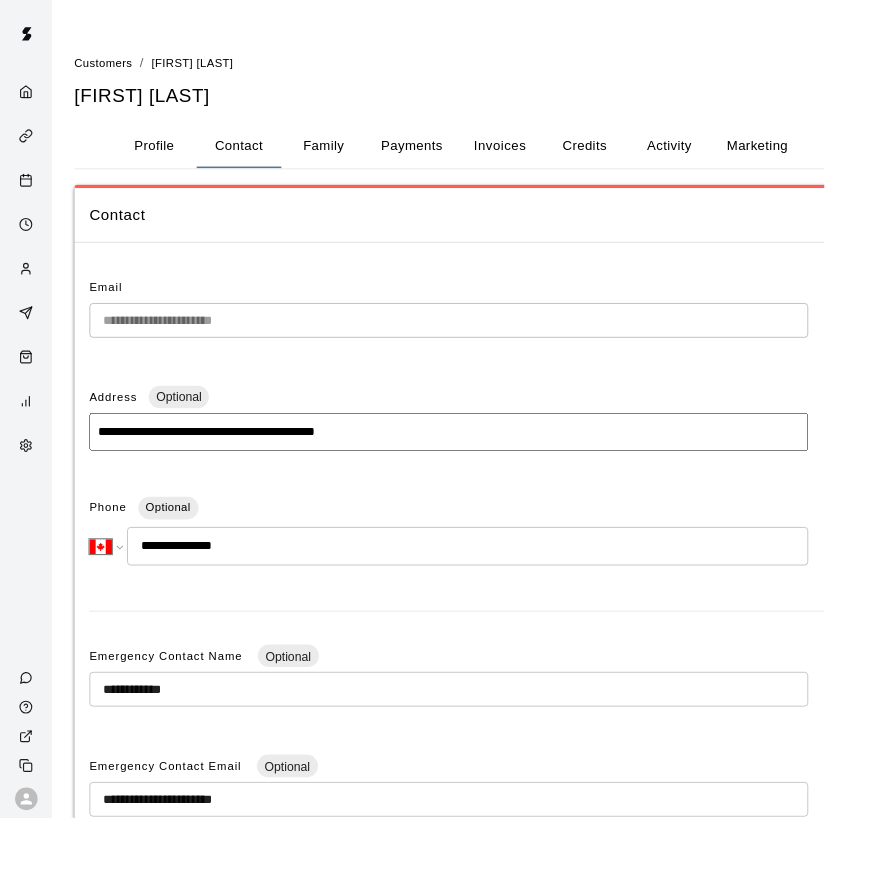 drag, startPoint x: 872, startPoint y: 508, endPoint x: 25, endPoint y: 291, distance: 874.3558 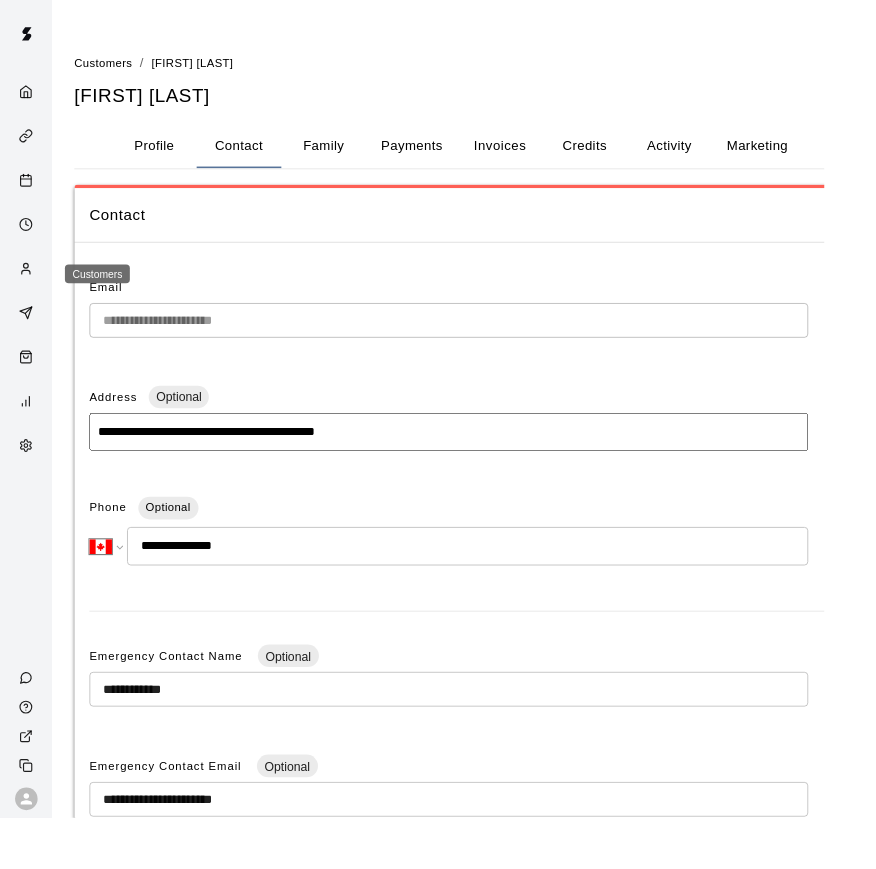 click 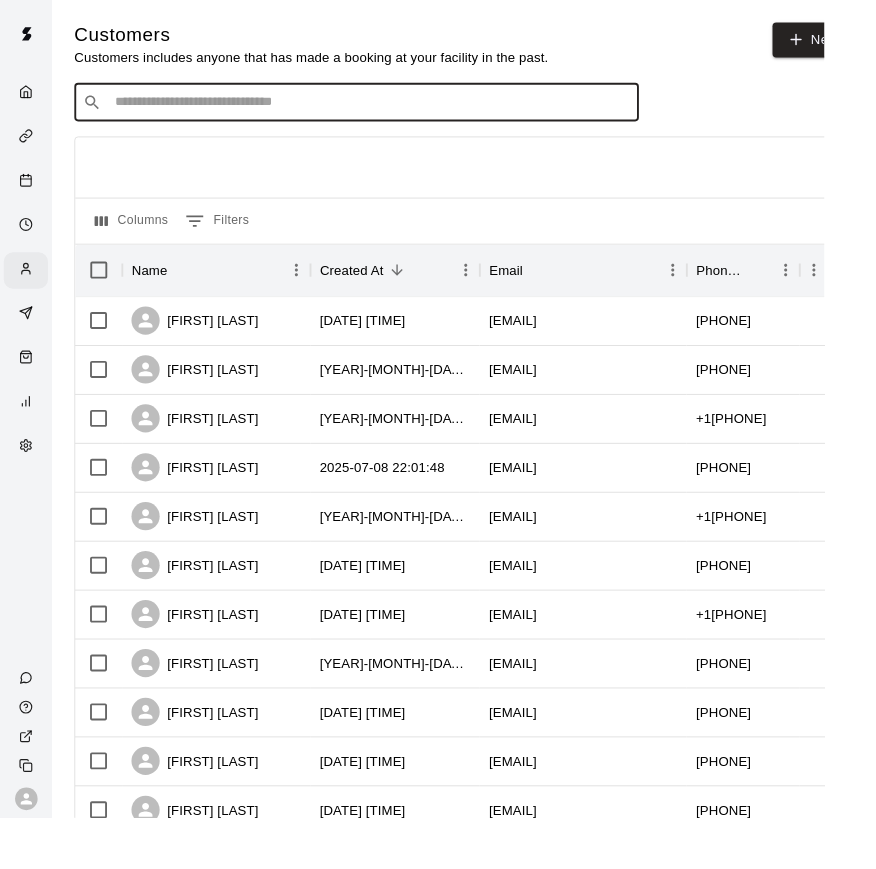 click at bounding box center (393, 109) 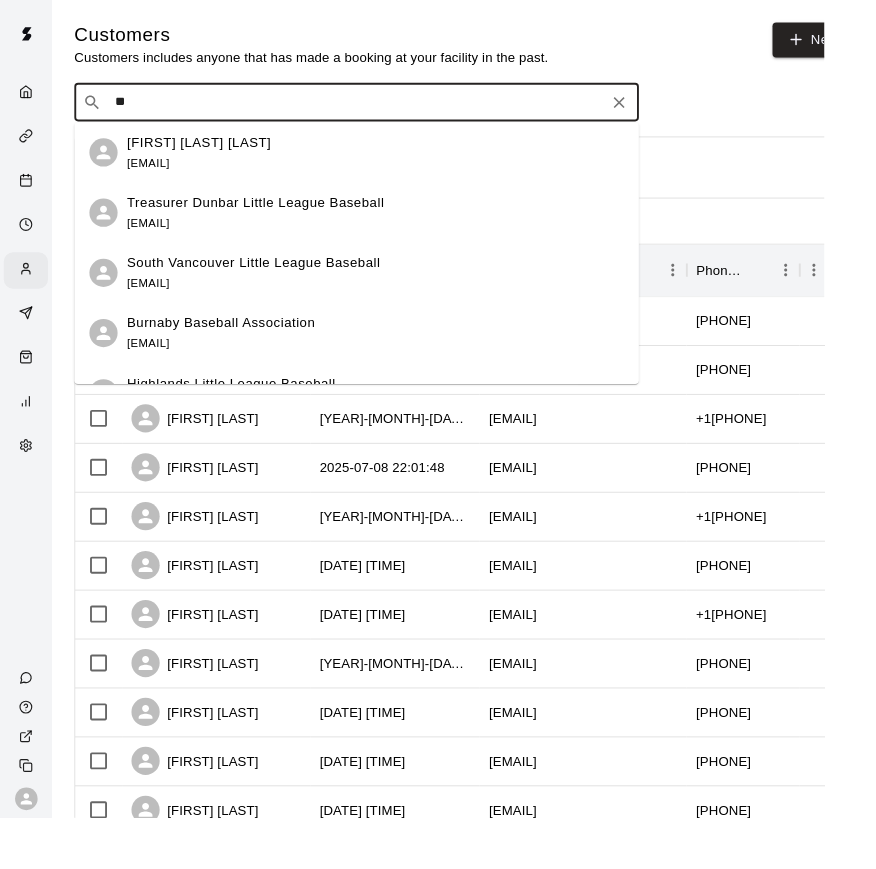 type on "*" 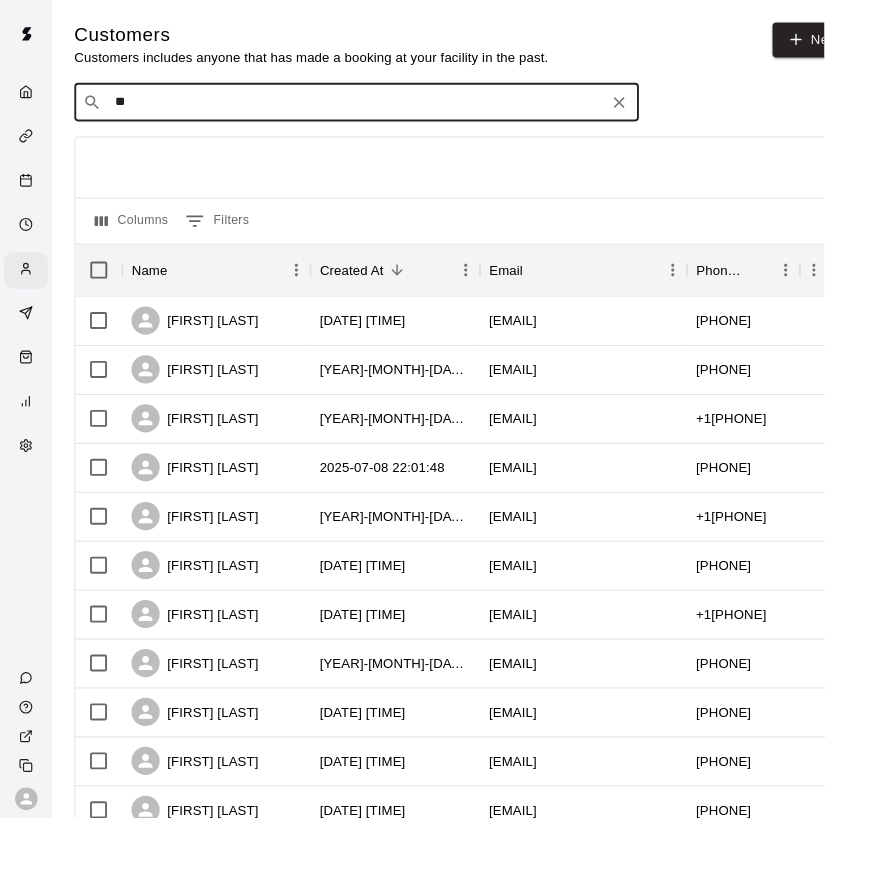 type on "*" 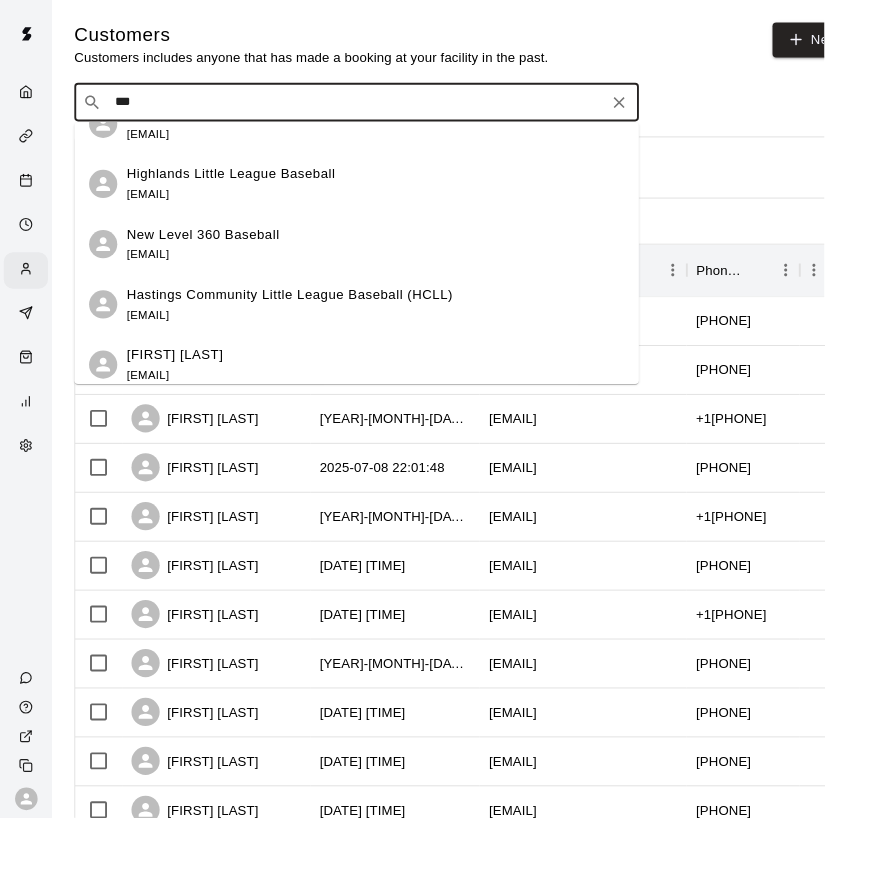 scroll, scrollTop: 227, scrollLeft: 0, axis: vertical 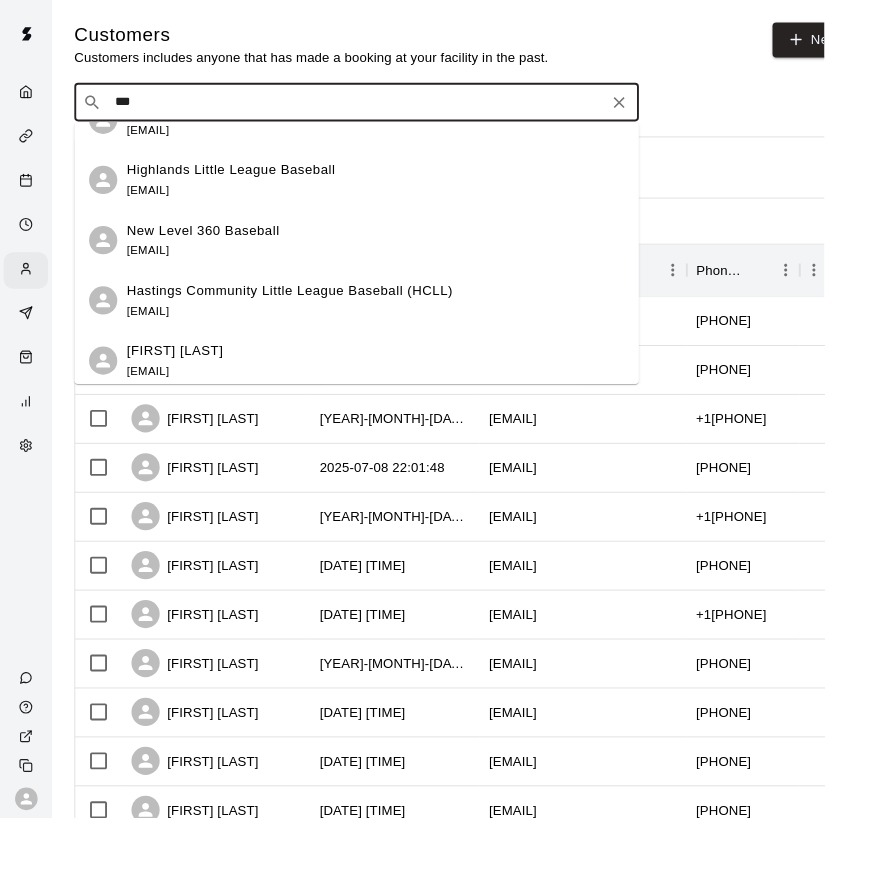 click on "[FIRST] [LAST]" at bounding box center (186, 372) 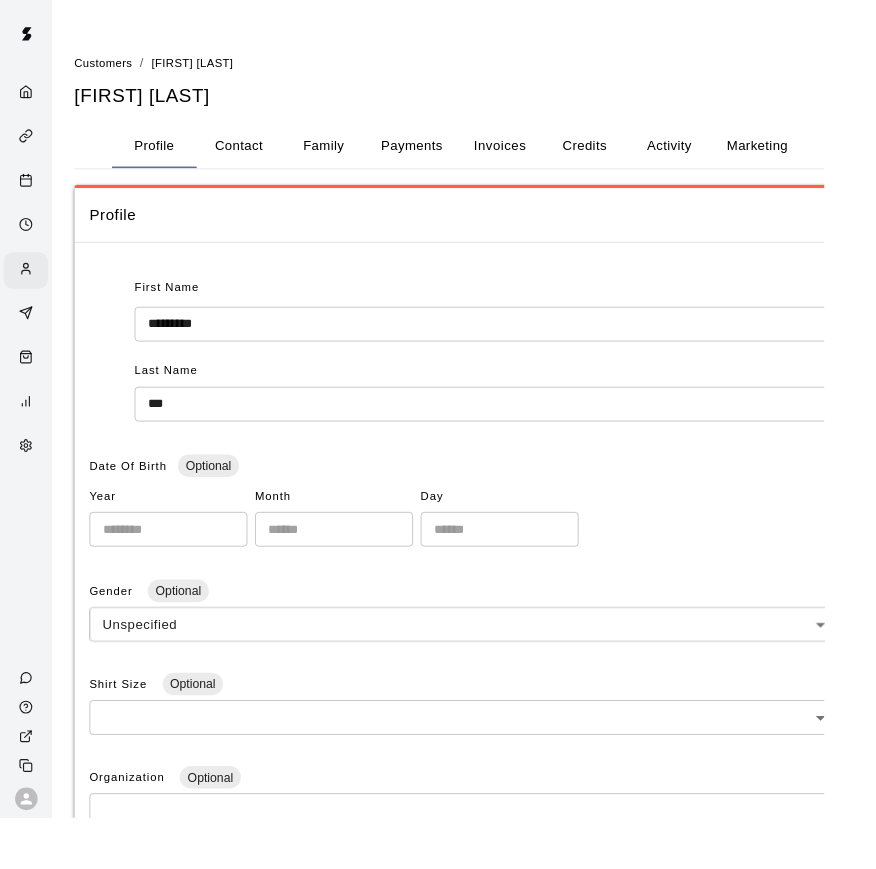 click on "Family" at bounding box center [344, 155] 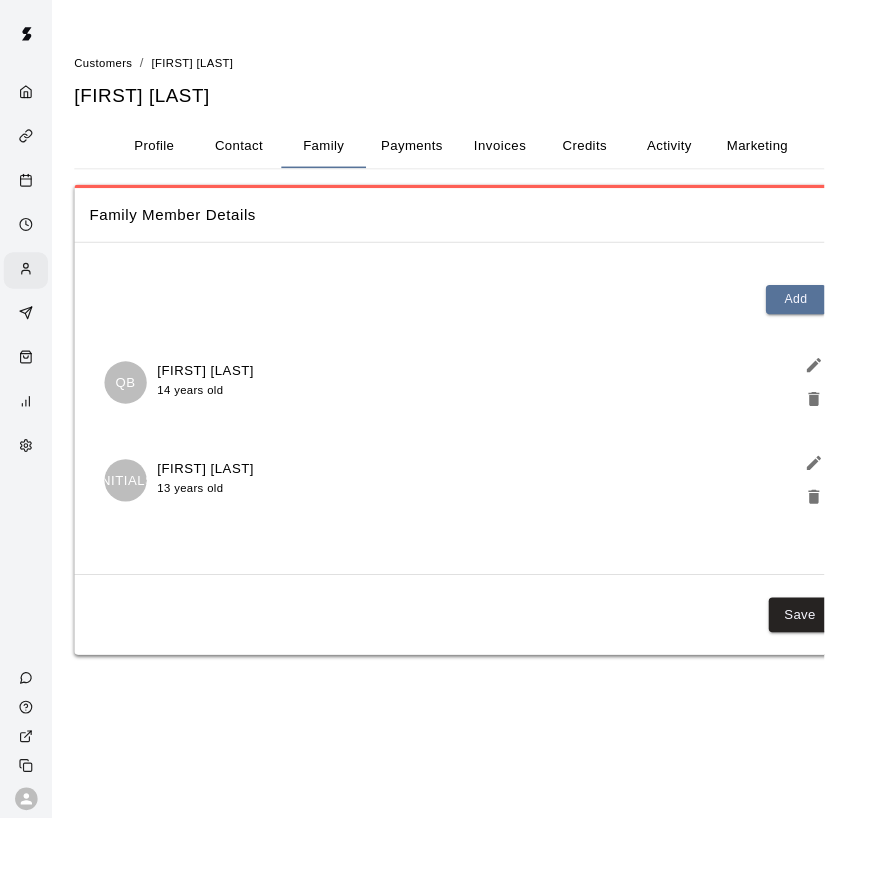 click on "Contact" at bounding box center (254, 155) 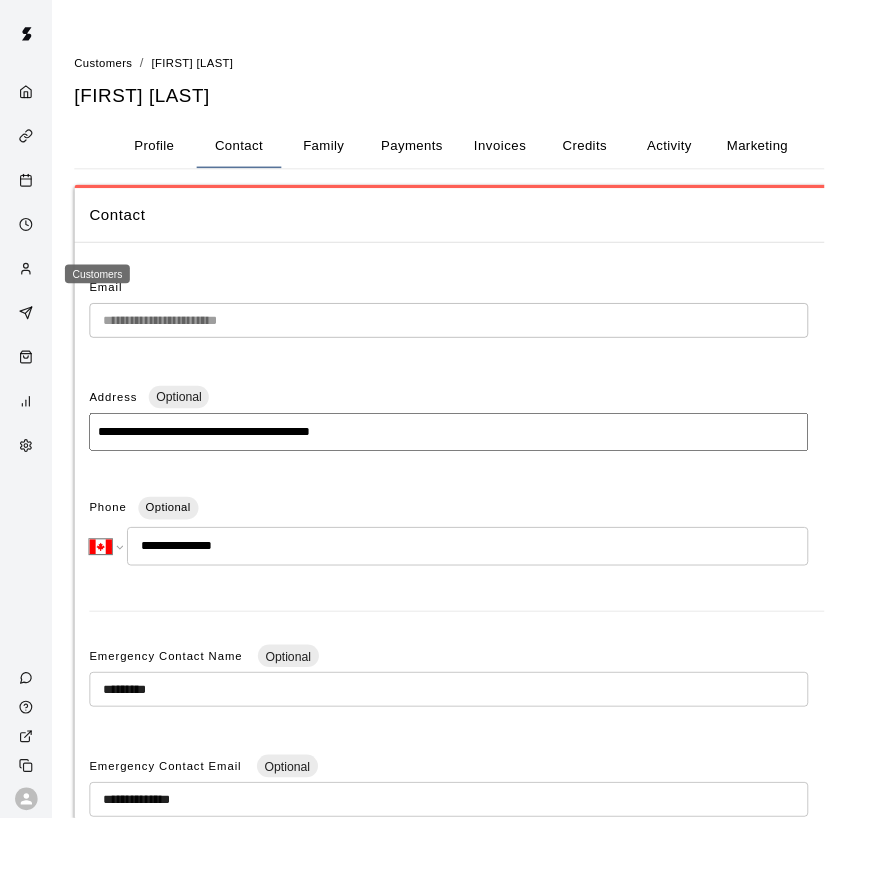 click 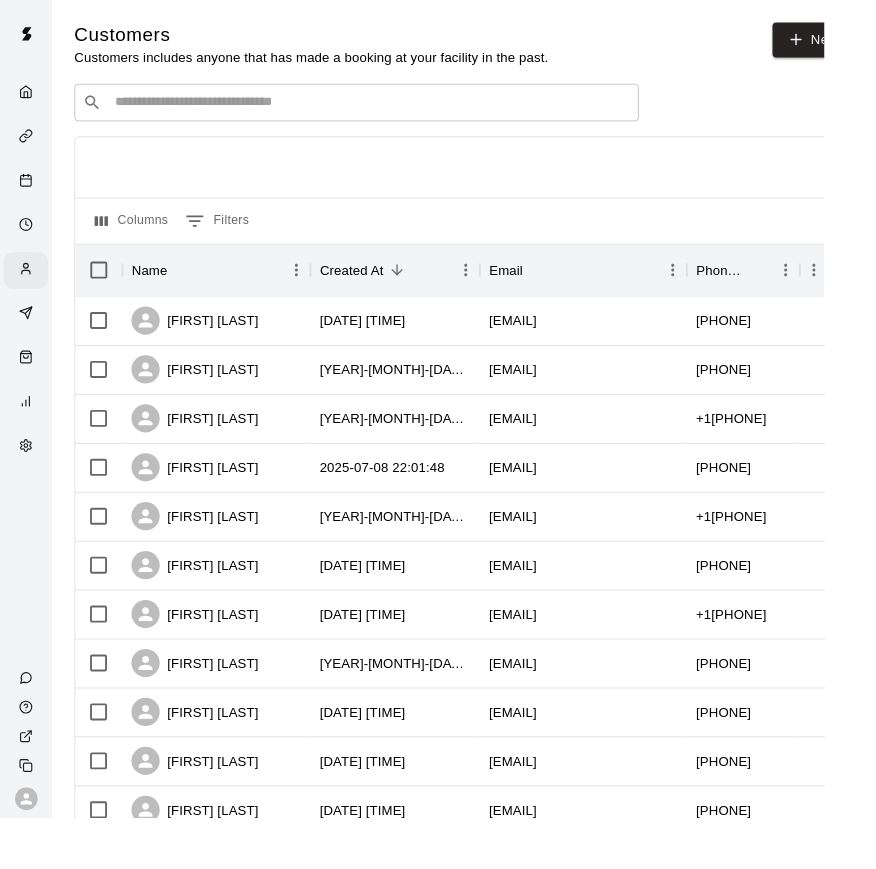 drag, startPoint x: 890, startPoint y: 579, endPoint x: -1, endPoint y: -1, distance: 1063.1467 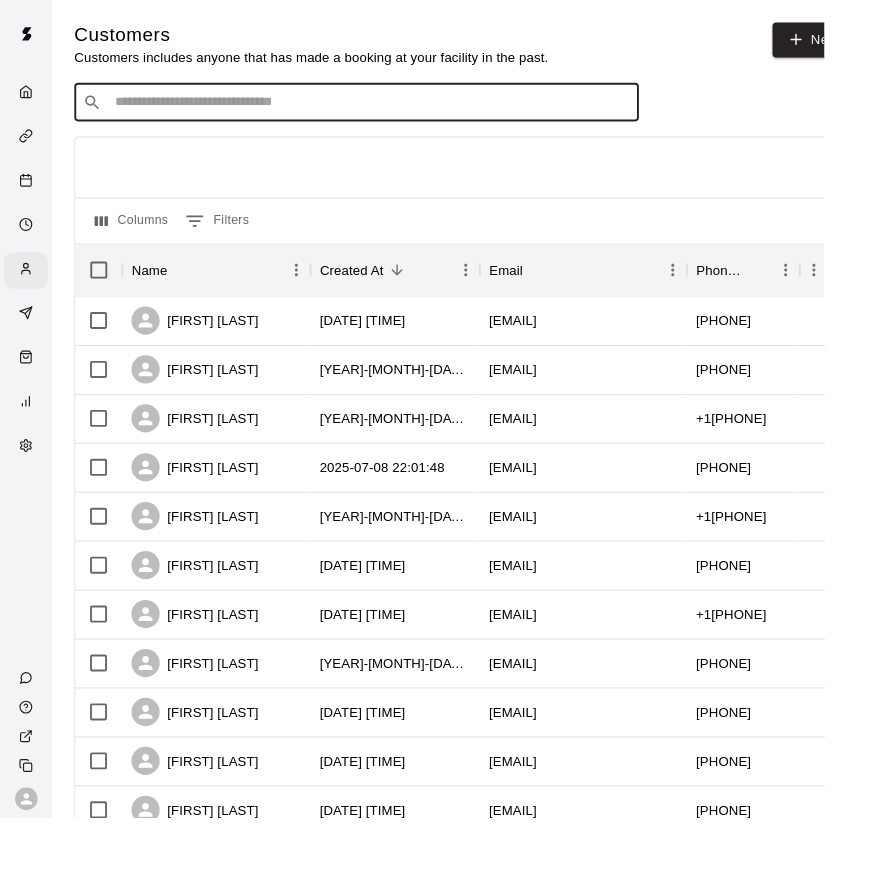 click at bounding box center (393, 109) 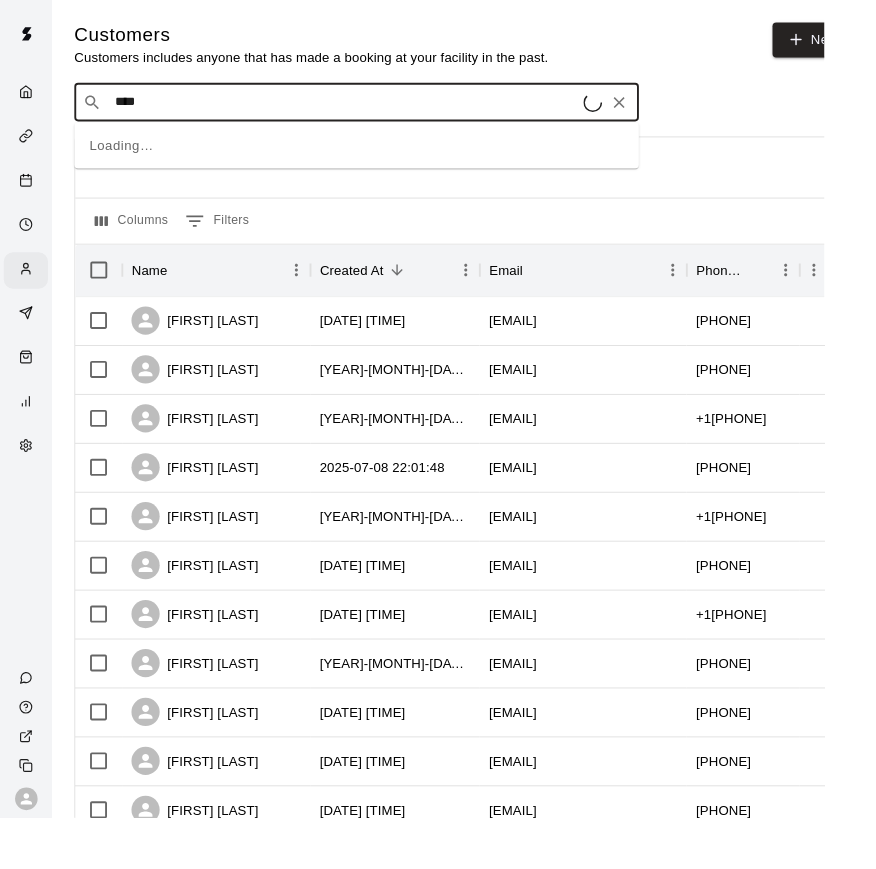 type on "*****" 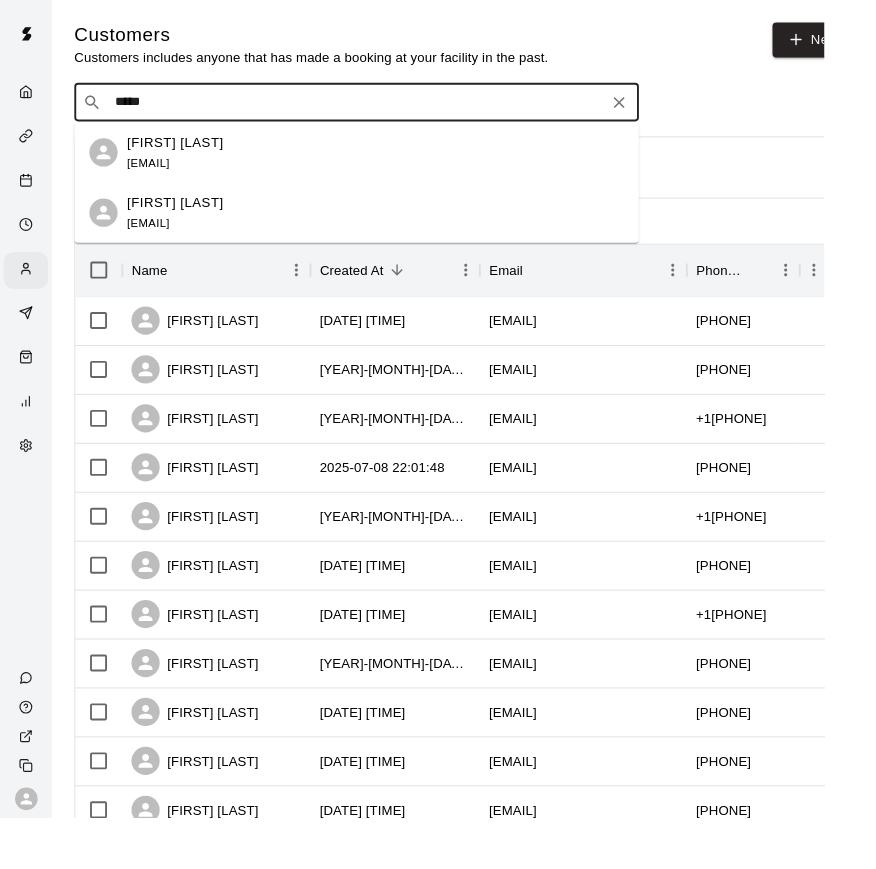 click on "[FIRST] [LAST]" at bounding box center [186, 215] 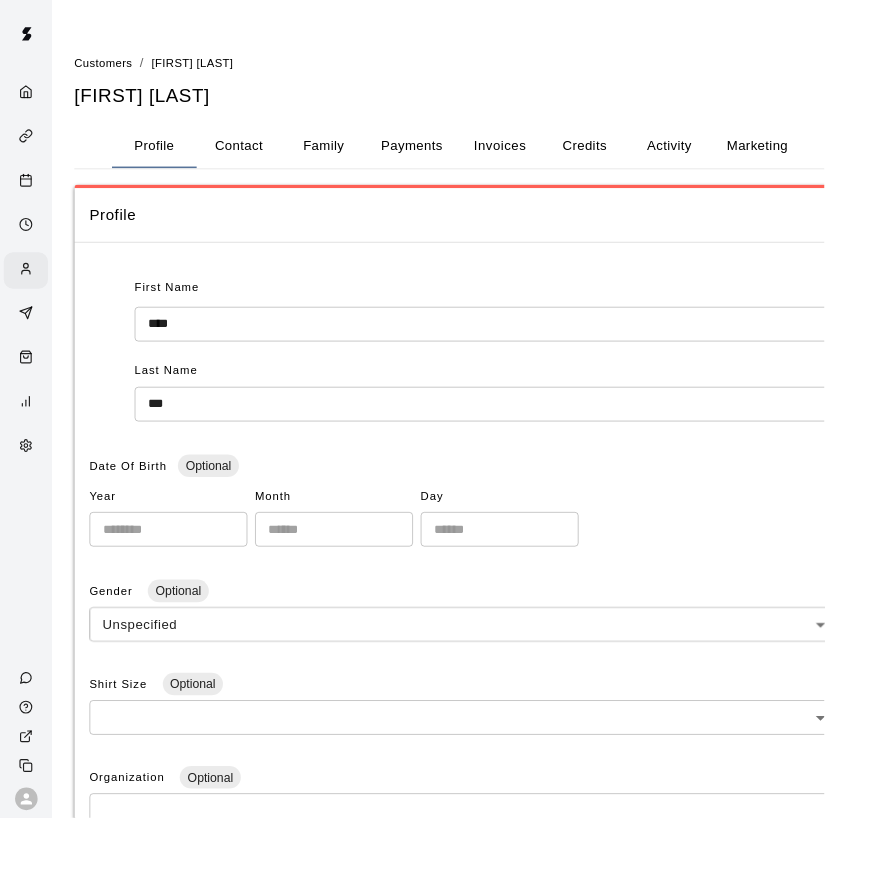 click on "Contact" at bounding box center (254, 155) 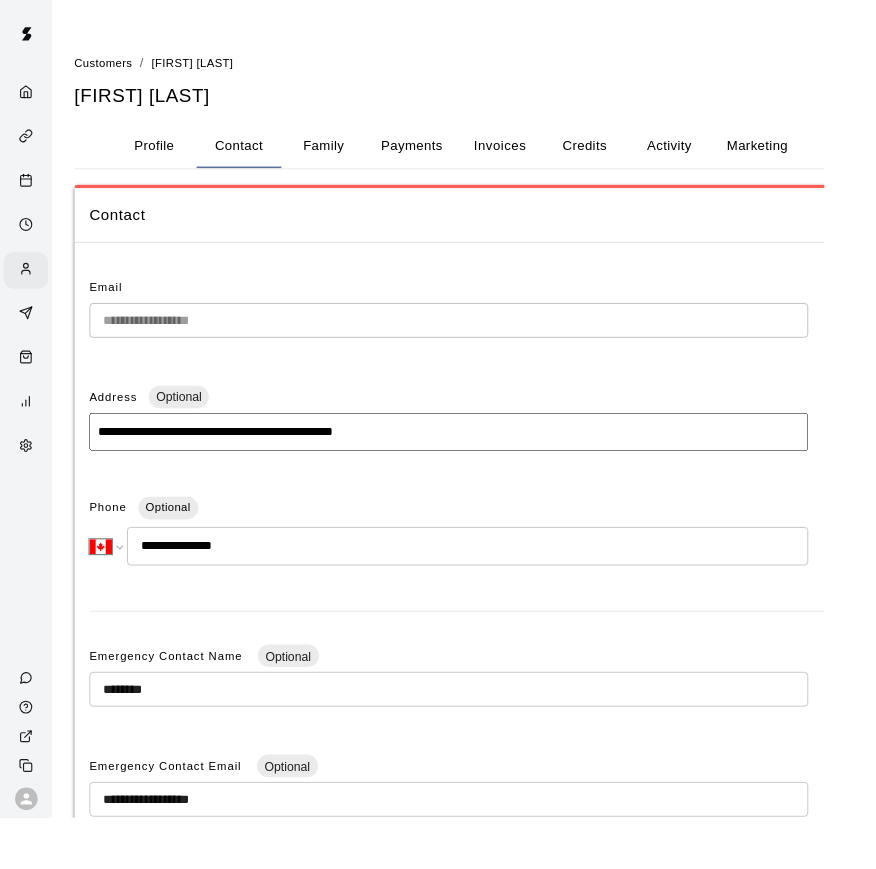click on "Family" at bounding box center (344, 155) 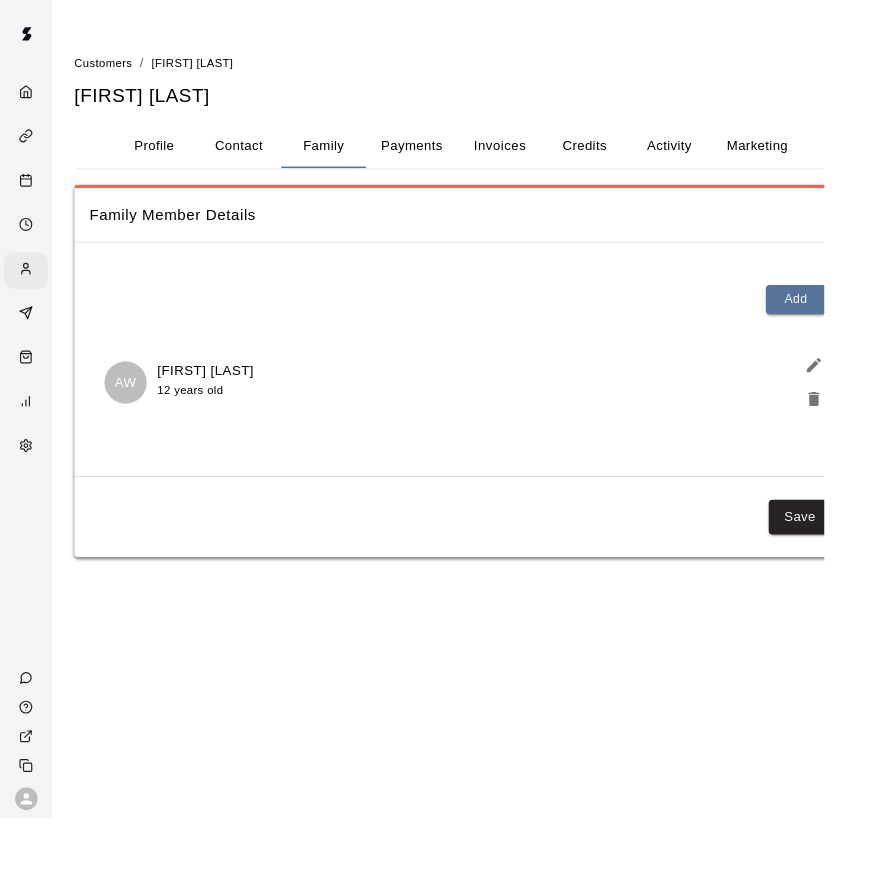 click on "Contact" at bounding box center [254, 155] 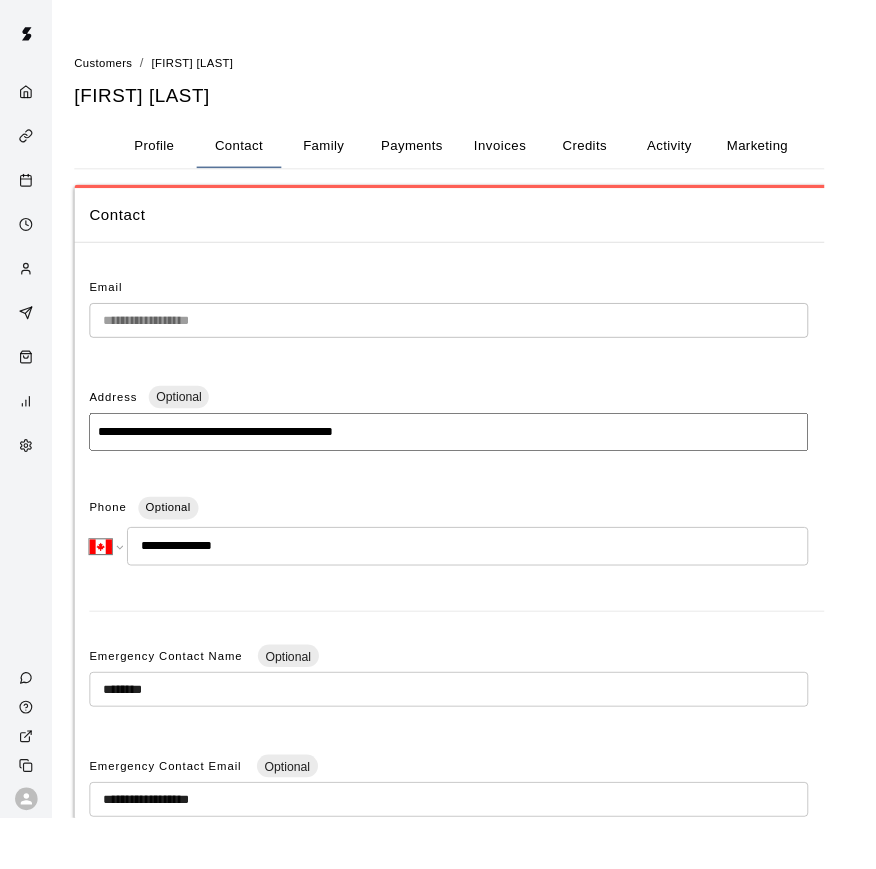 drag, startPoint x: 921, startPoint y: 421, endPoint x: 34, endPoint y: 290, distance: 896.62146 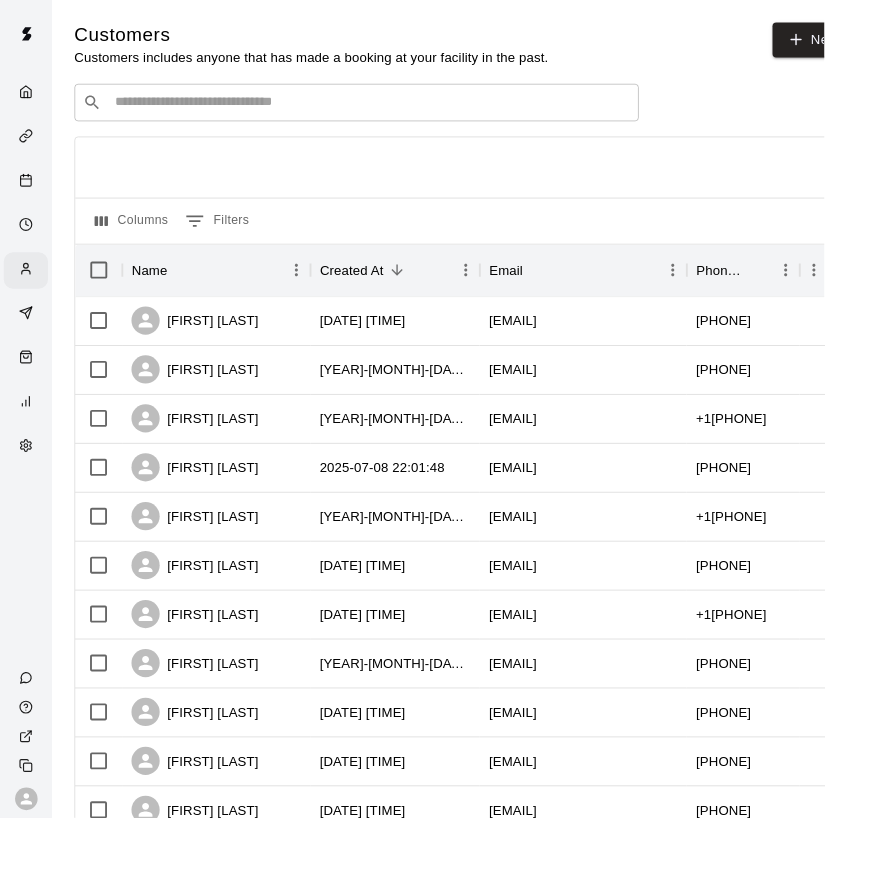 click on "​ ​" at bounding box center (379, 109) 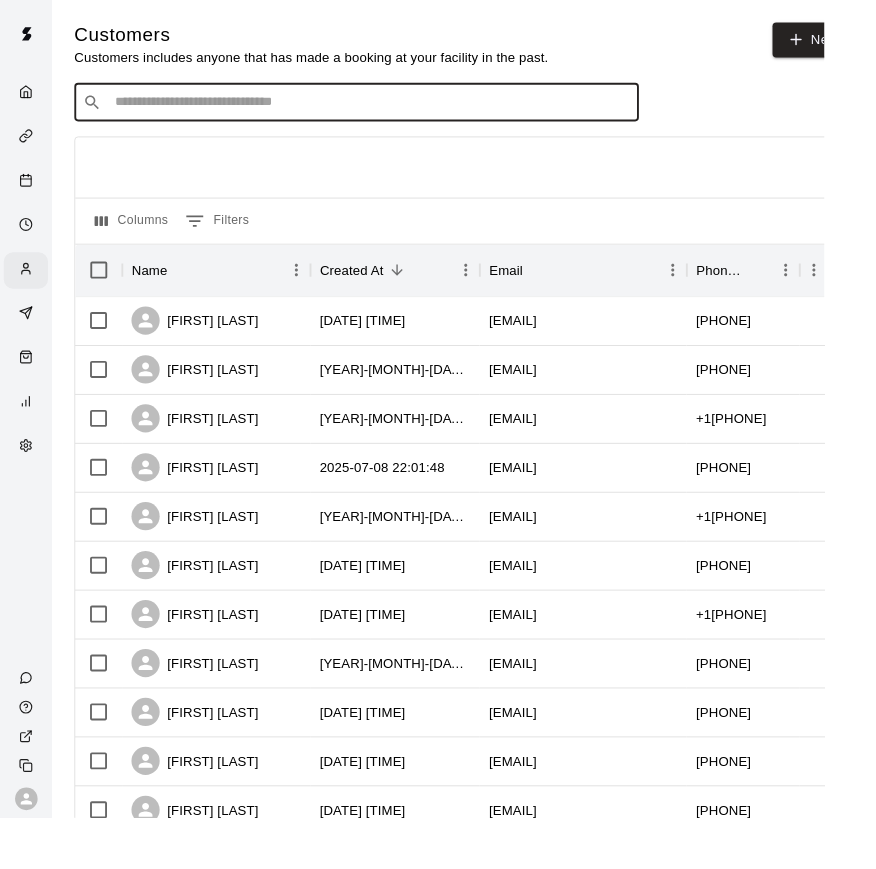 click on "Customers Customers includes anyone that has made a booking at your facility in the past.   New ​ ​ Columns 0 Filters Name Created At Email Phone Number Age Memberships [FIRST] [LAST] 2025-07-10 09:32:22 [EMAIL] +1[PHONE] [FIRST] [LAST] 2025-07-09 09:48:29 [EMAIL] +1[PHONE] [FIRST] [LAST] 2025-07-08 22:40:07 [EMAIL] +1[PHONE] [FIRST] [LAST] 2025-07-08 22:01:48 [EMAIL] +1[PHONE] [FIRST] [LAST] 2025-07-08 20:12:37 [EMAIL] +1[PHONE] [FIRST] [LAST] 2025-07-08 20:03:05 [EMAIL] +1[PHONE] [FIRST] [LAST] 2025-07-08 17:59:35 [EMAIL] +1[PHONE] 44 [FIRST] [LAST] 2025-07-08 17:31:18 [EMAIL] +1[PHONE] [FIRST] [LAST] 2025-07-08 15:19:12 [EMAIL] +1[PHONE] [FIRST] [LAST] 2025-07-08 11:28:04 [EMAIL] +1[PHONE] [FIRST] [LAST] 2025-07-08 09:22:03 [EMAIL] +1[PHONE] [FIRST] [LAST] 2025-07-08 06:58:50 [EMAIL] +1[PHONE] 12" at bounding box center (438, 863) 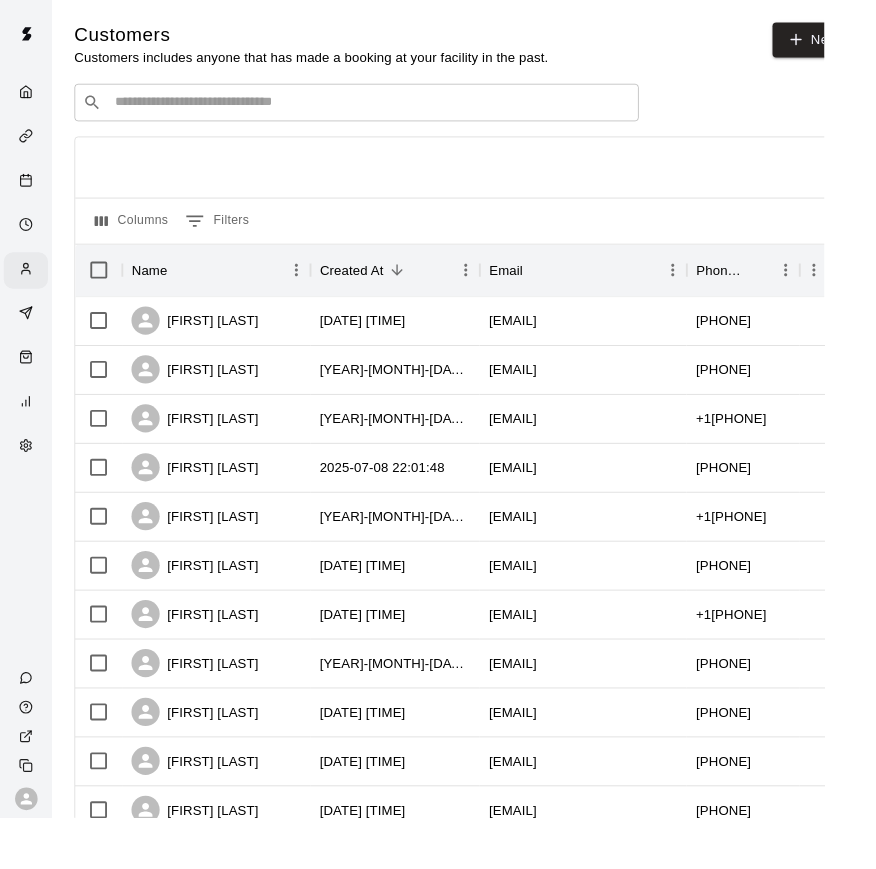 click at bounding box center [393, 109] 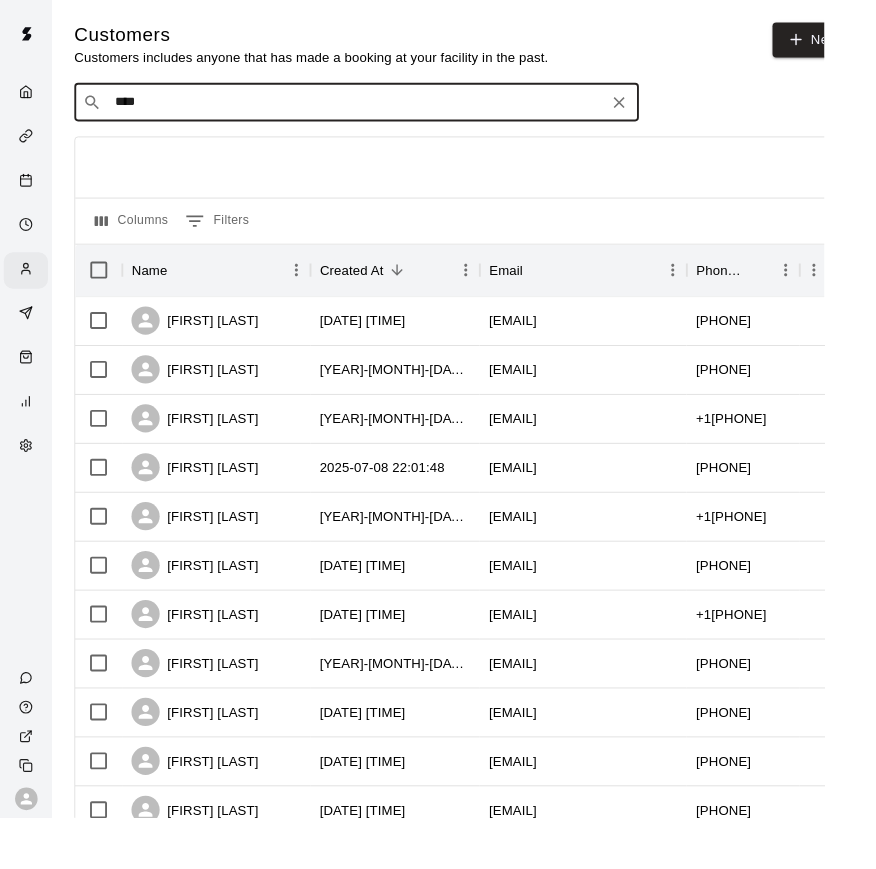 type on "*****" 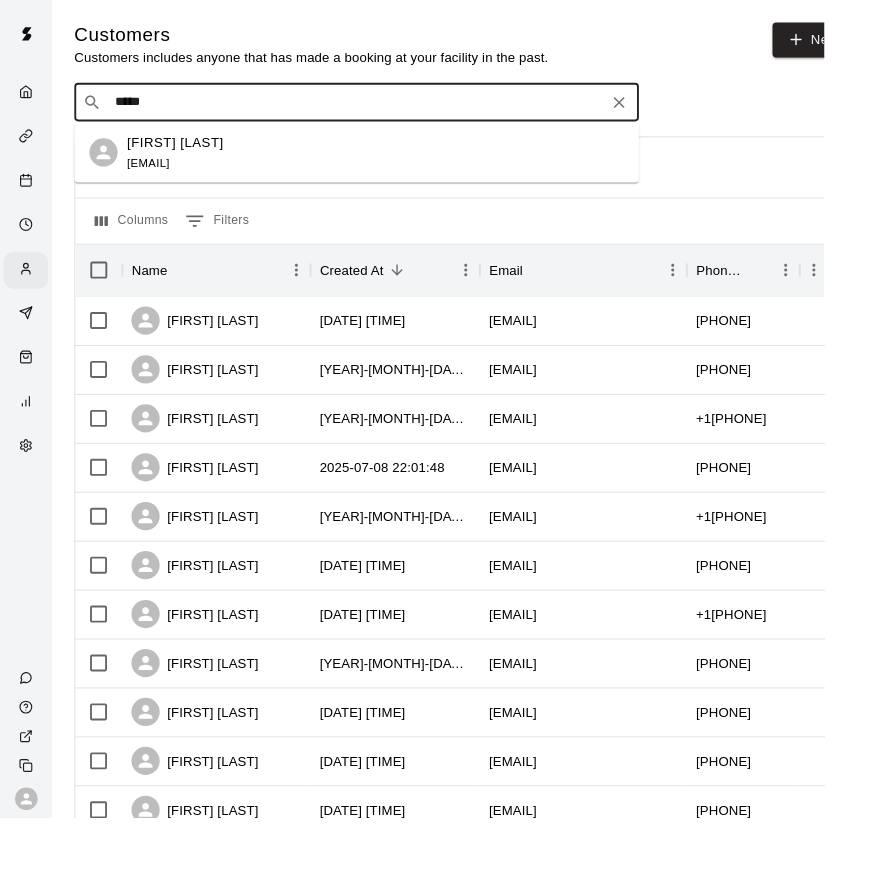 click on "[FIRST] [LAST]" at bounding box center (186, 151) 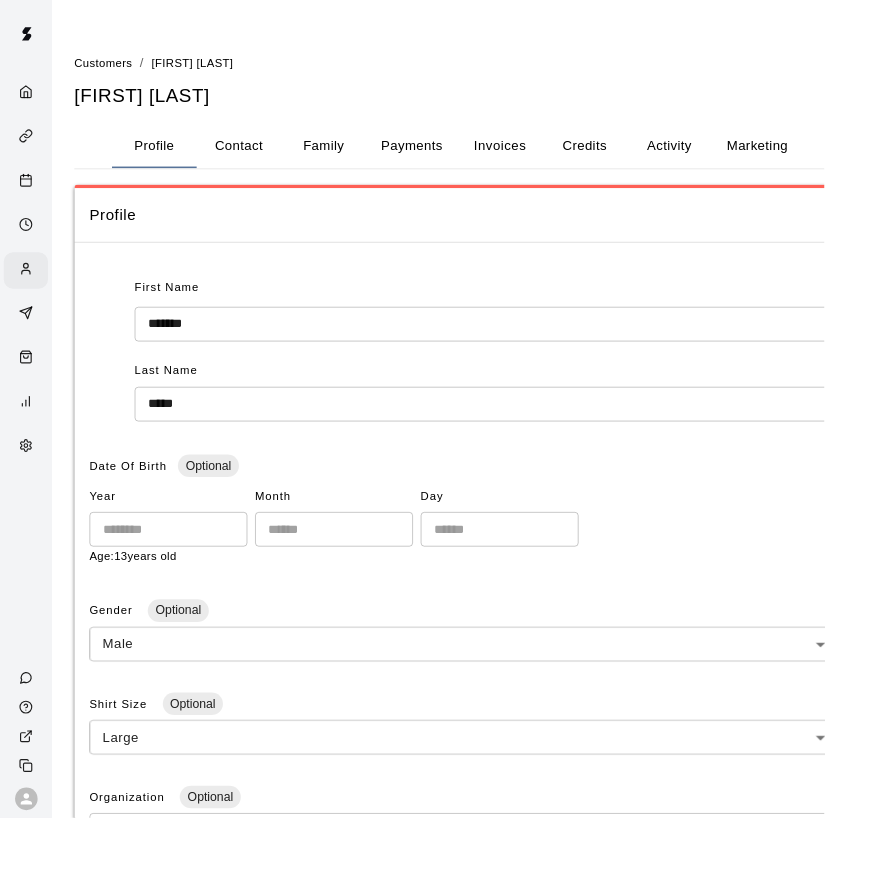 click on "Contact" at bounding box center (254, 155) 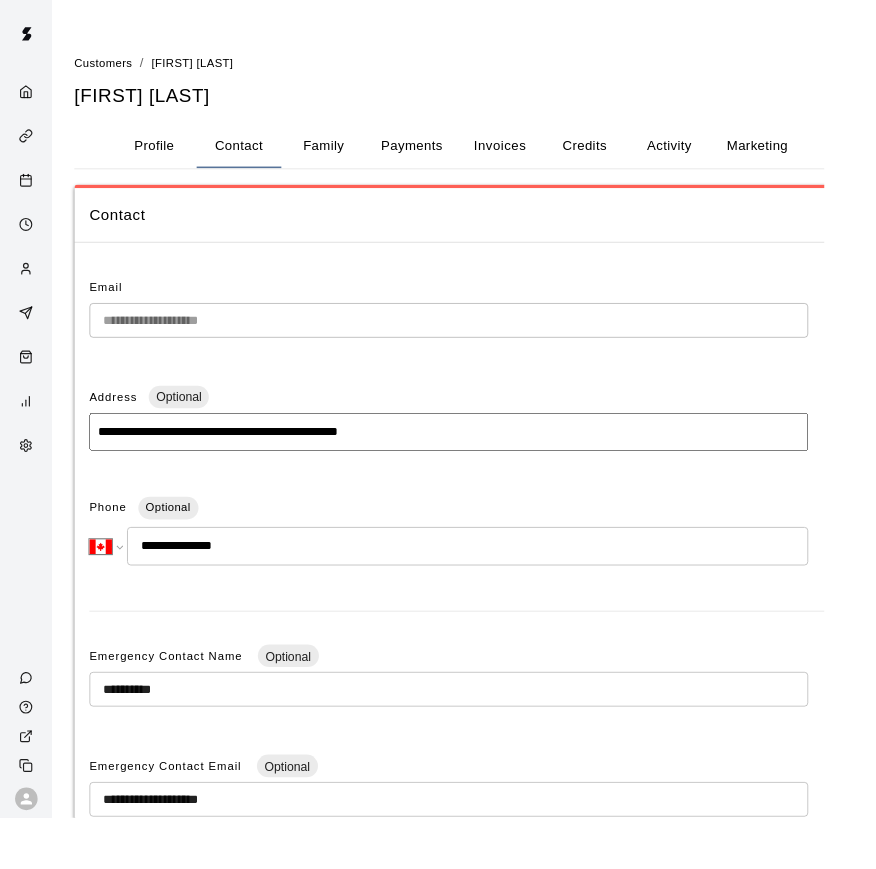 click 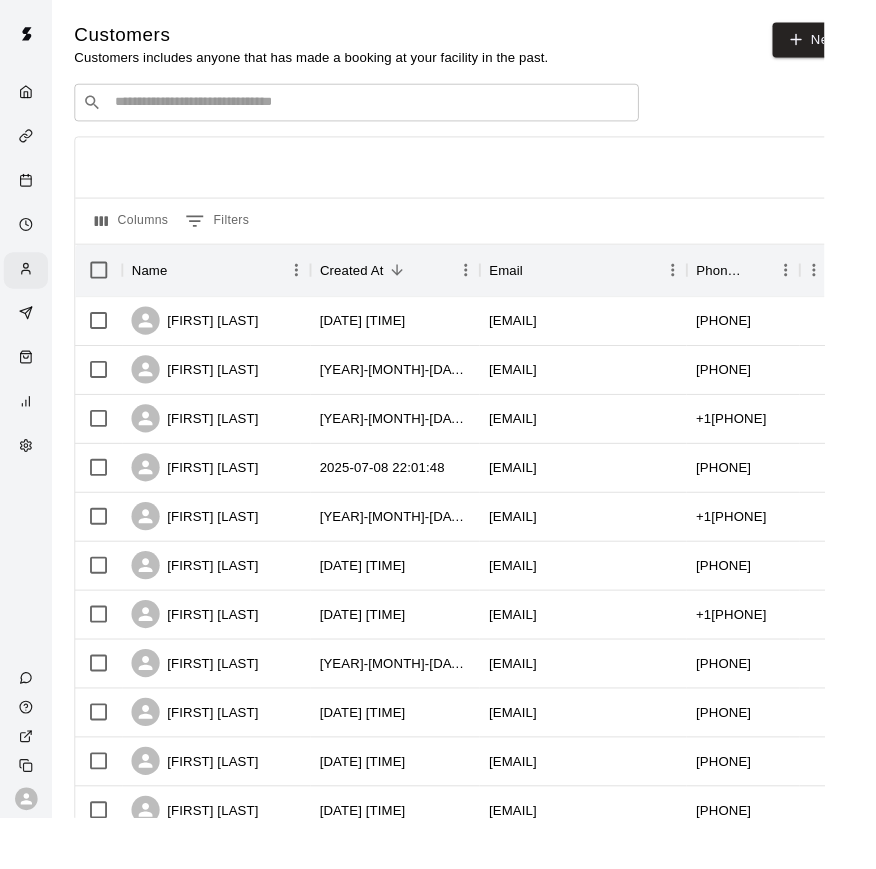 click on "​ ​" at bounding box center (379, 109) 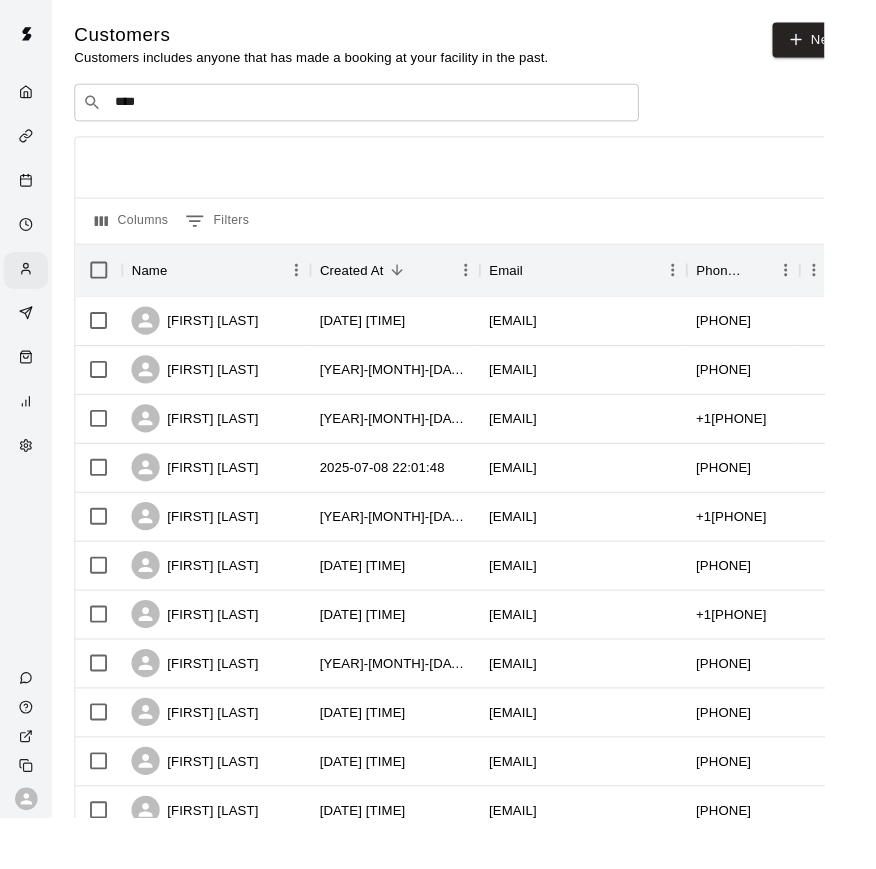 drag, startPoint x: 281, startPoint y: 21, endPoint x: 185, endPoint y: 358, distance: 350.40692 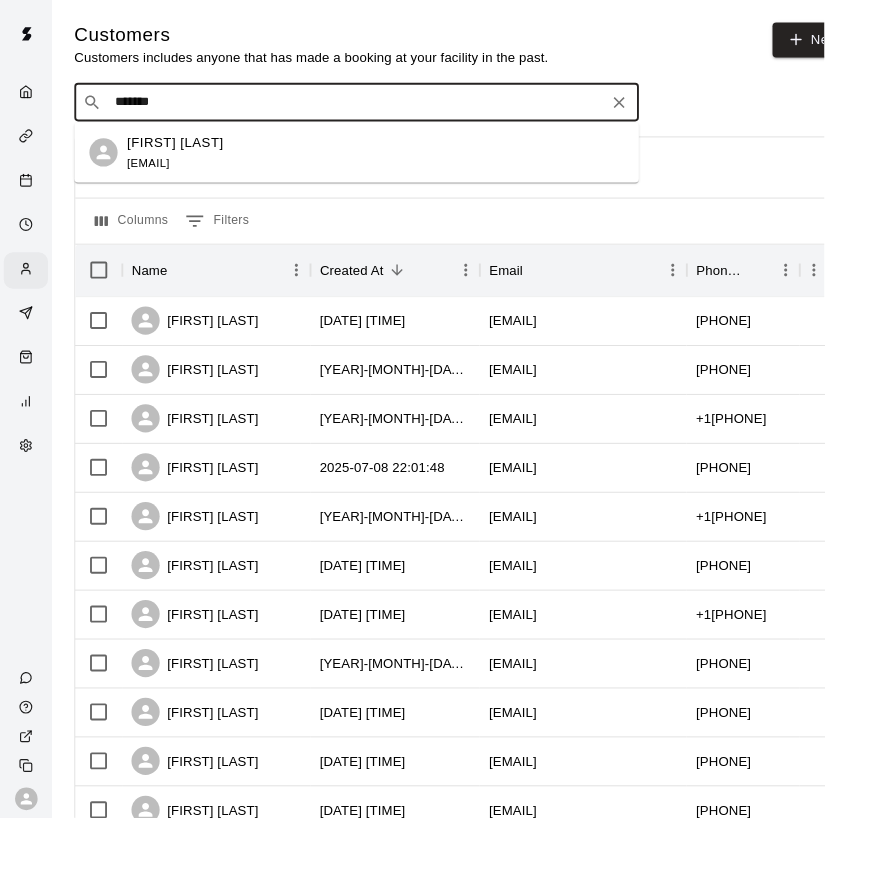 type on "********" 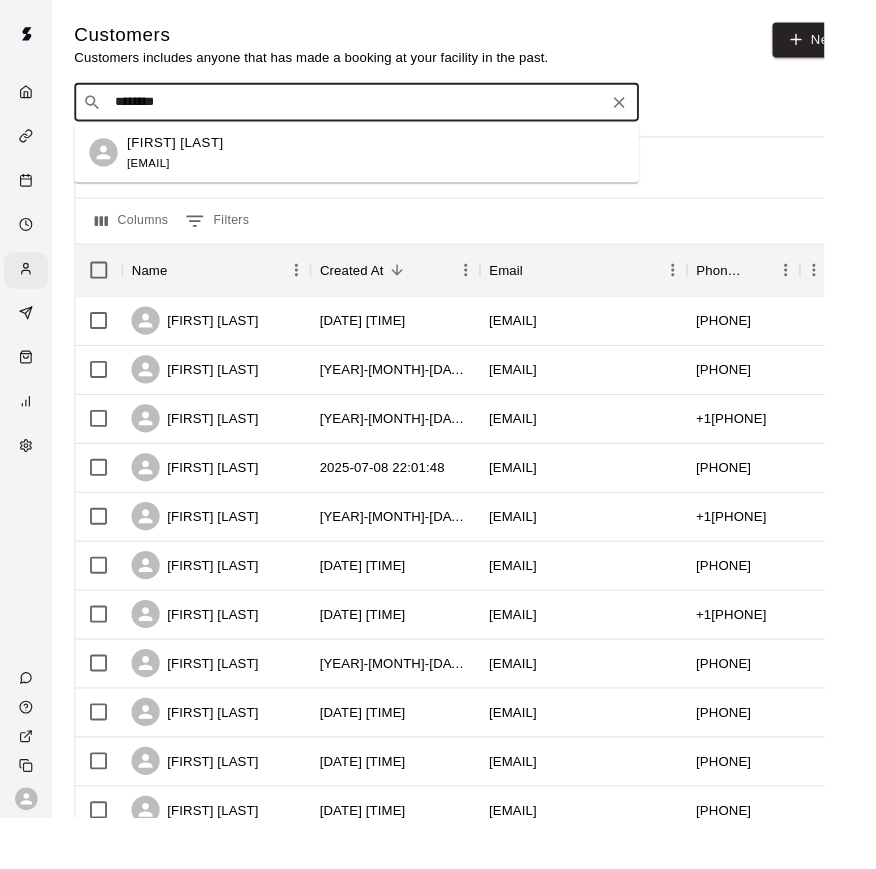 click 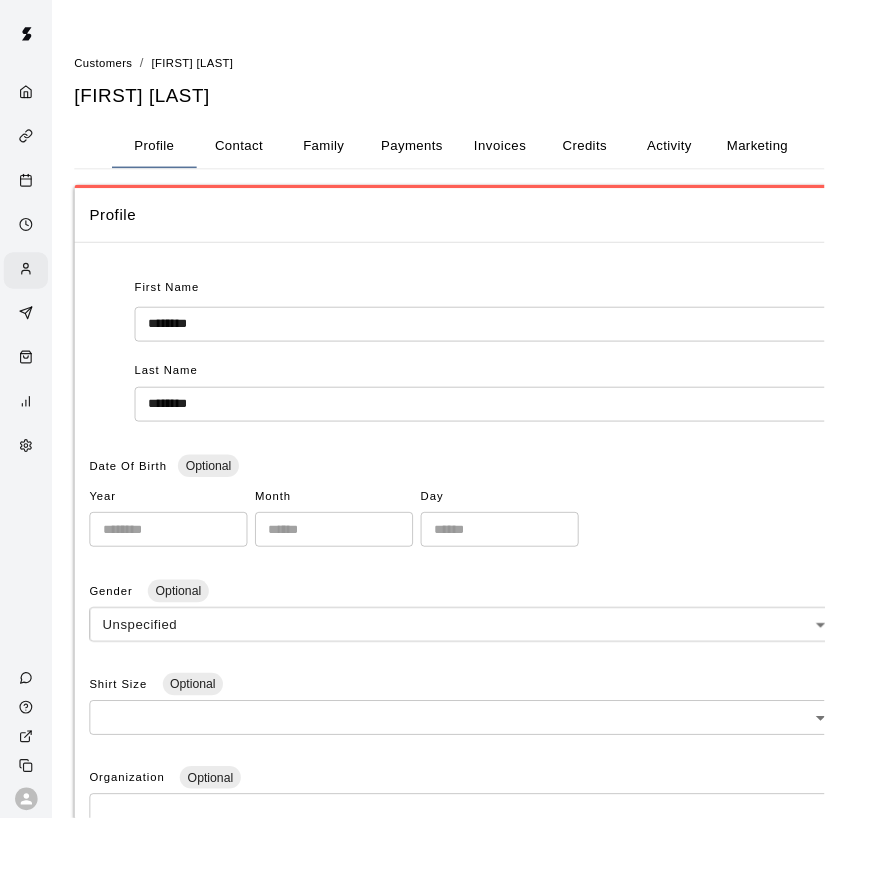 click on "Contact" at bounding box center (254, 155) 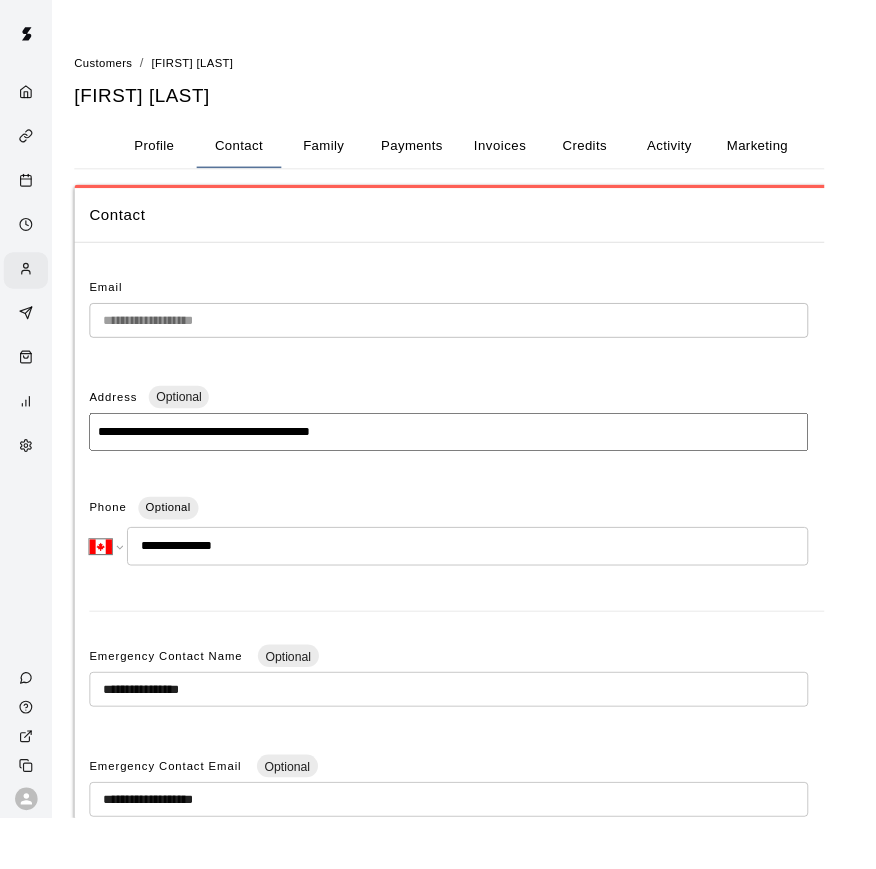 click on "Family" at bounding box center (344, 155) 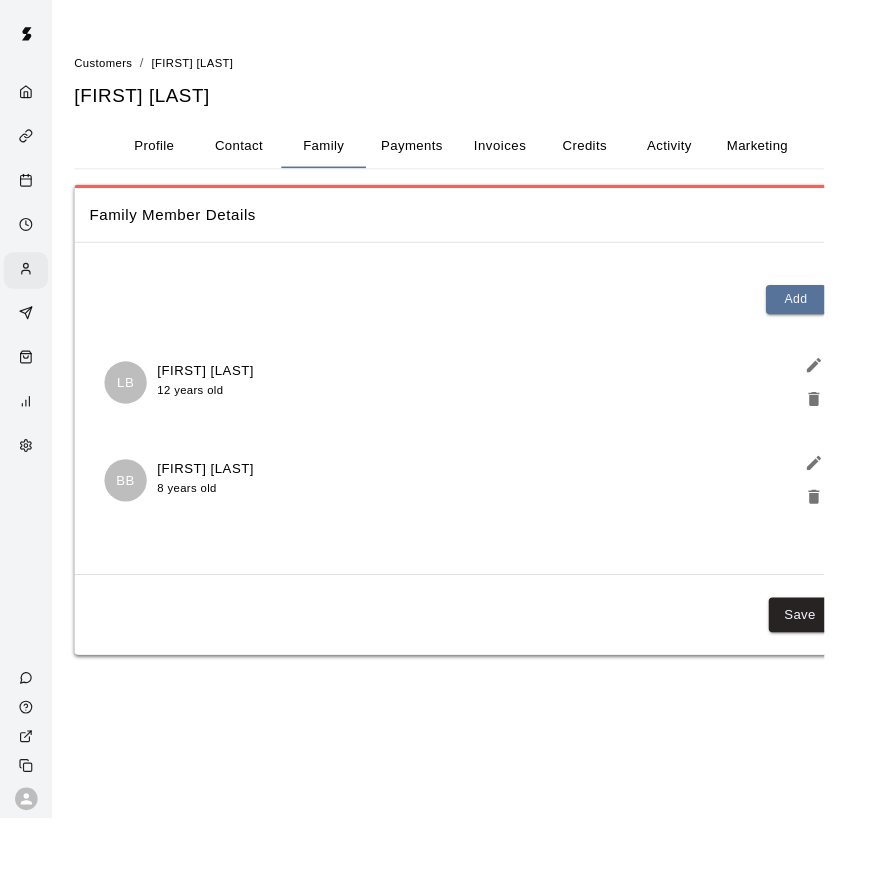 click on "Contact" at bounding box center (254, 155) 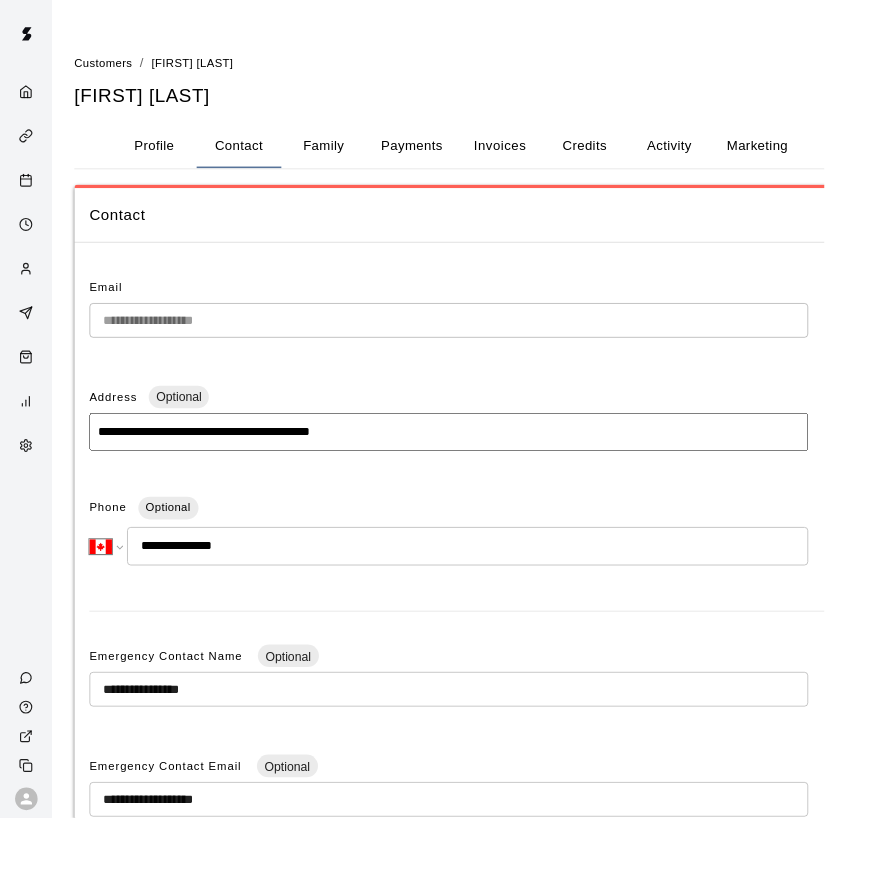 click 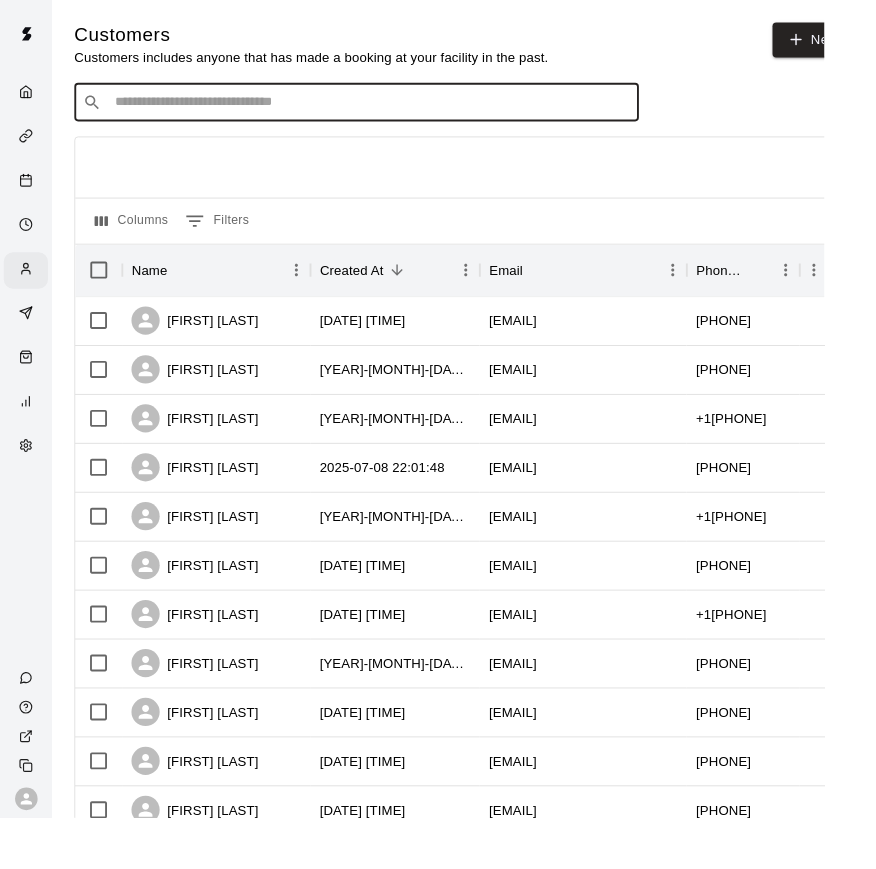 click at bounding box center [393, 109] 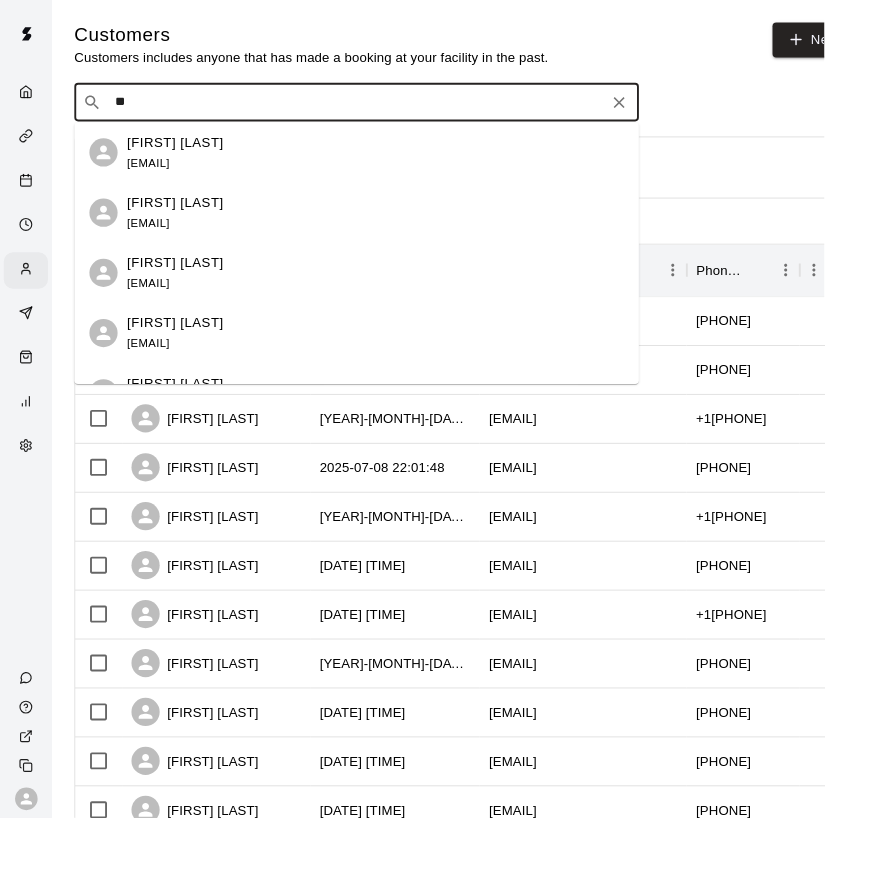type on "*" 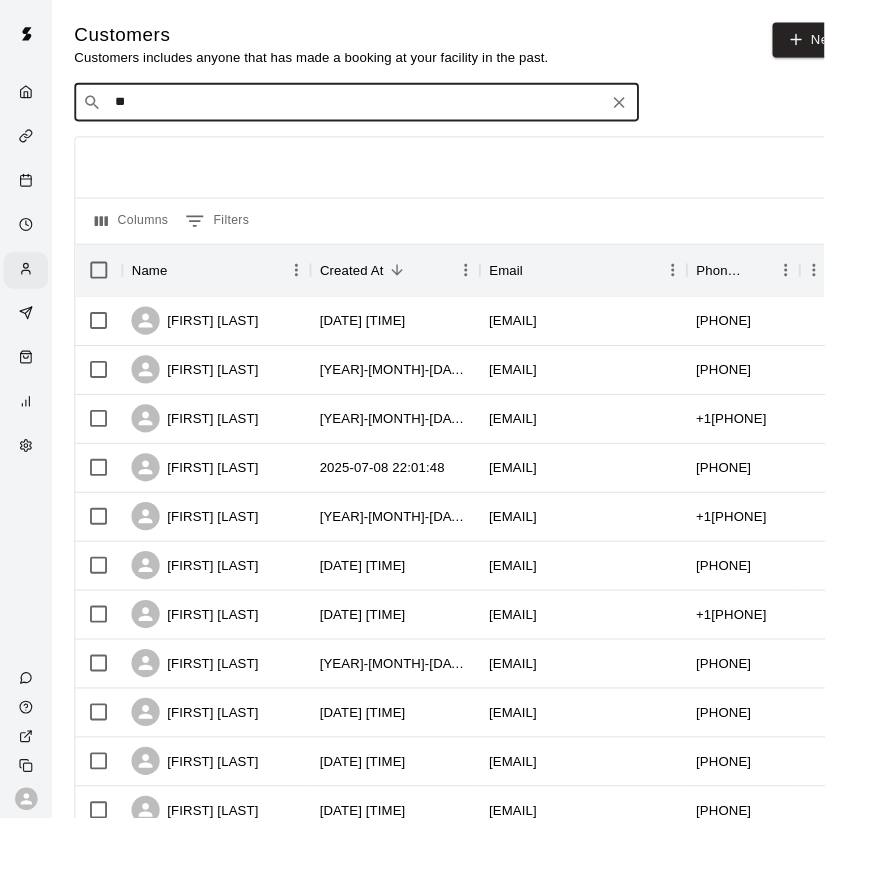 type on "***" 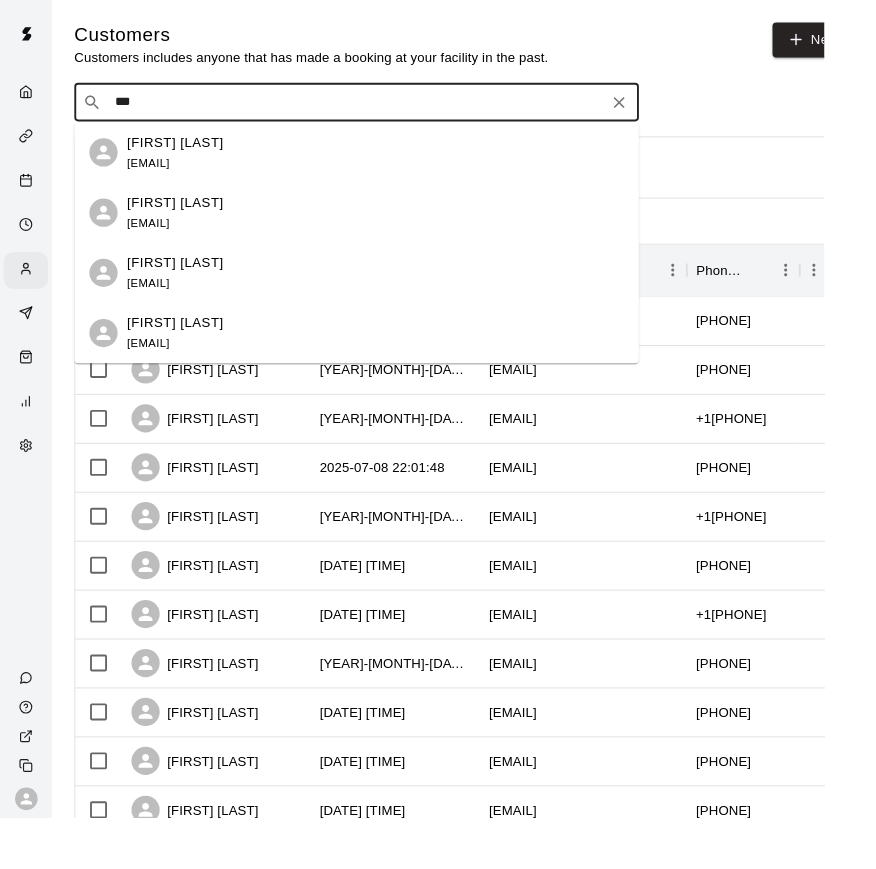click on "[FIRST] [LAST]" at bounding box center [186, 343] 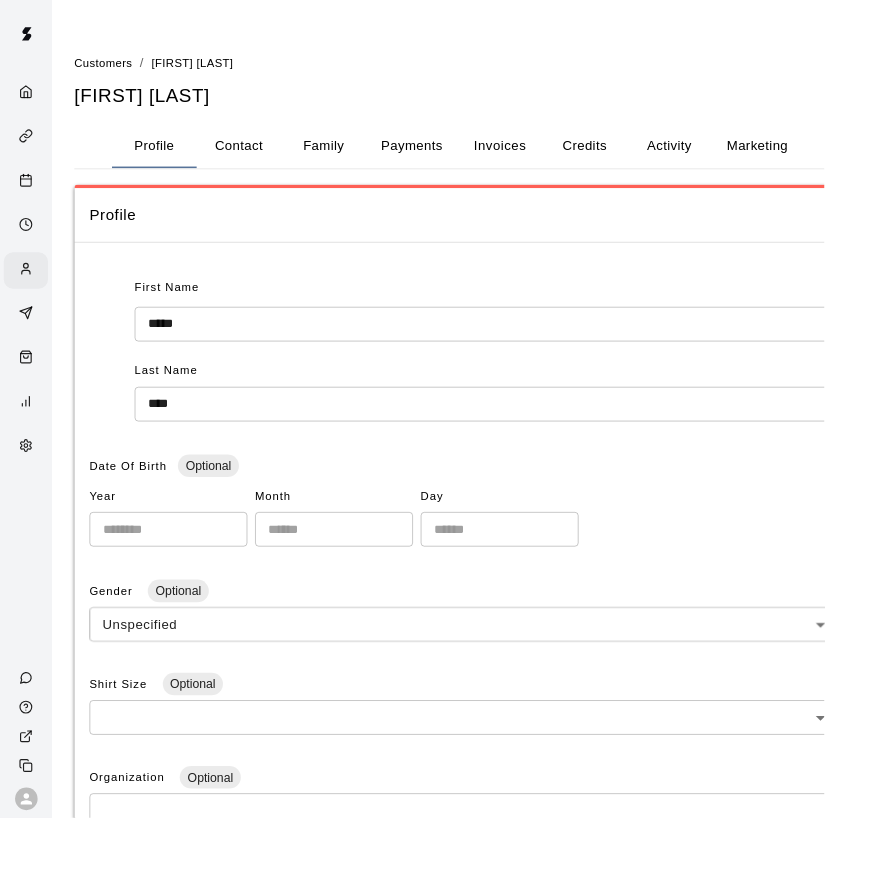 click on "Contact" at bounding box center [254, 155] 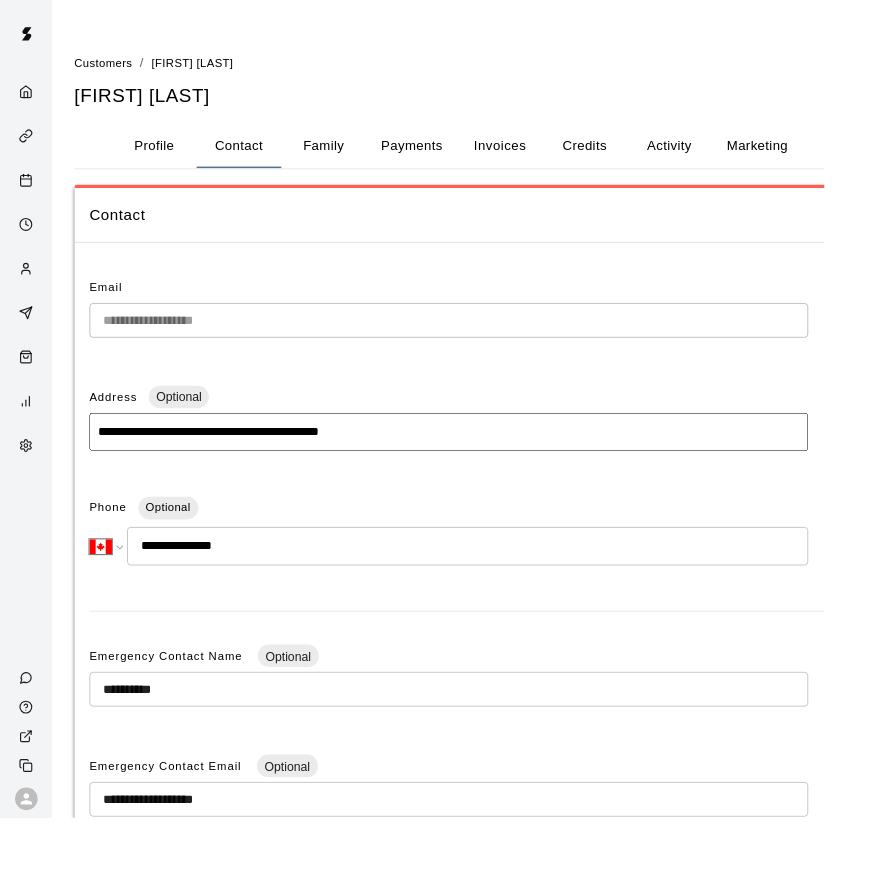 click at bounding box center [32, 287] 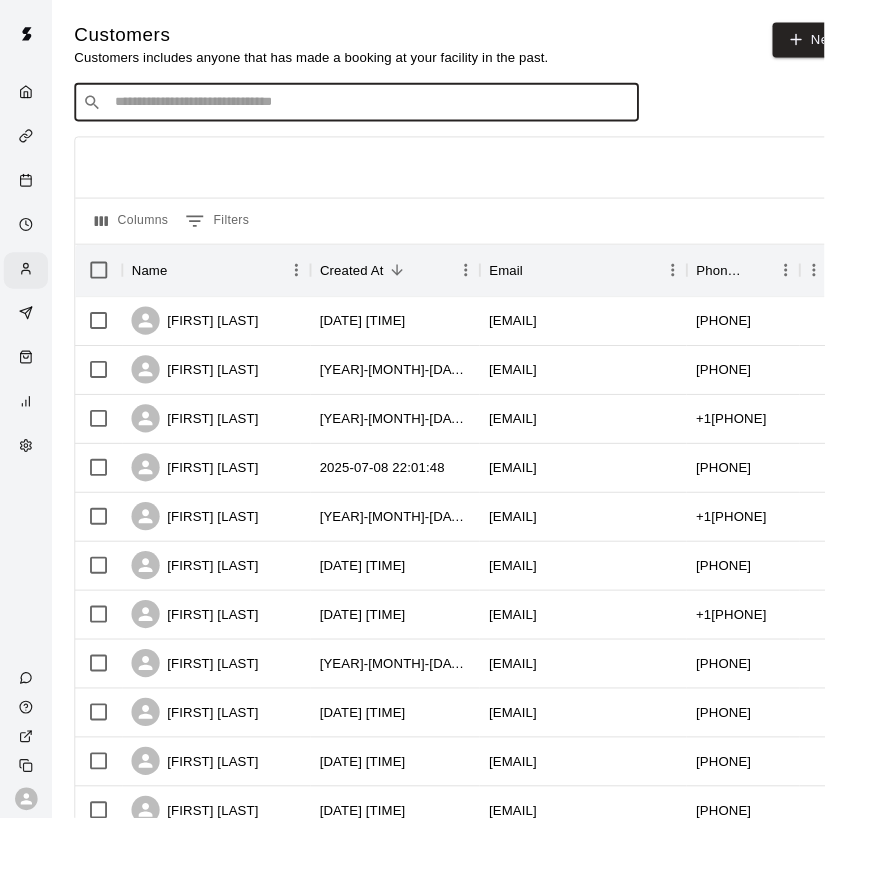 click at bounding box center [393, 109] 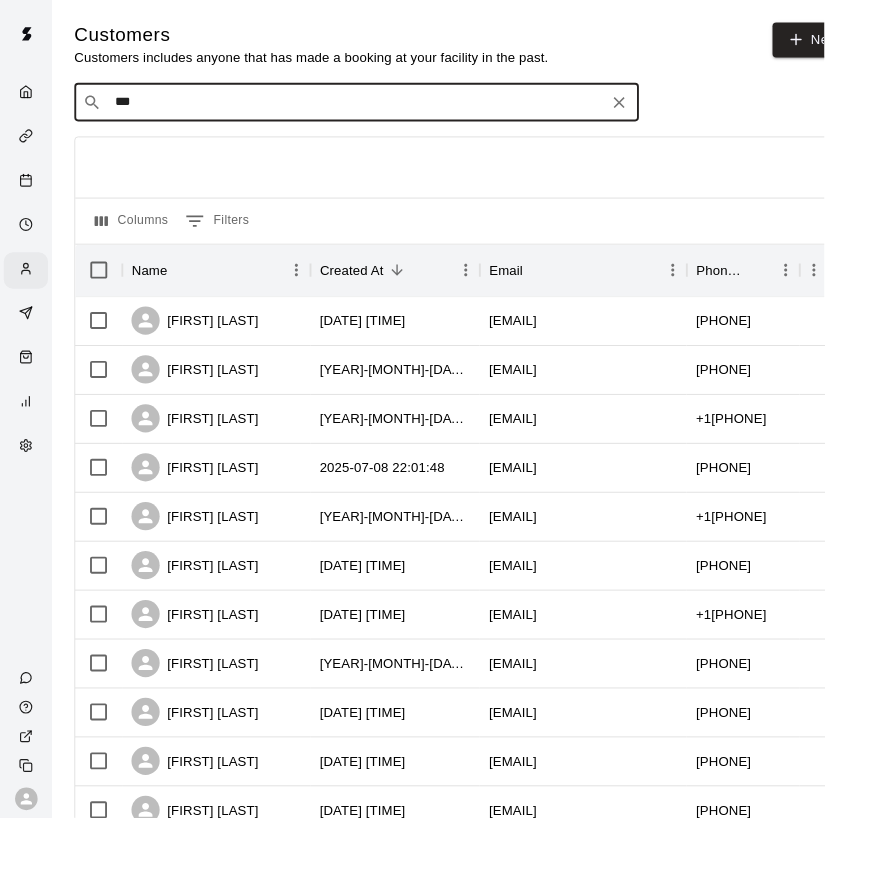 type on "****" 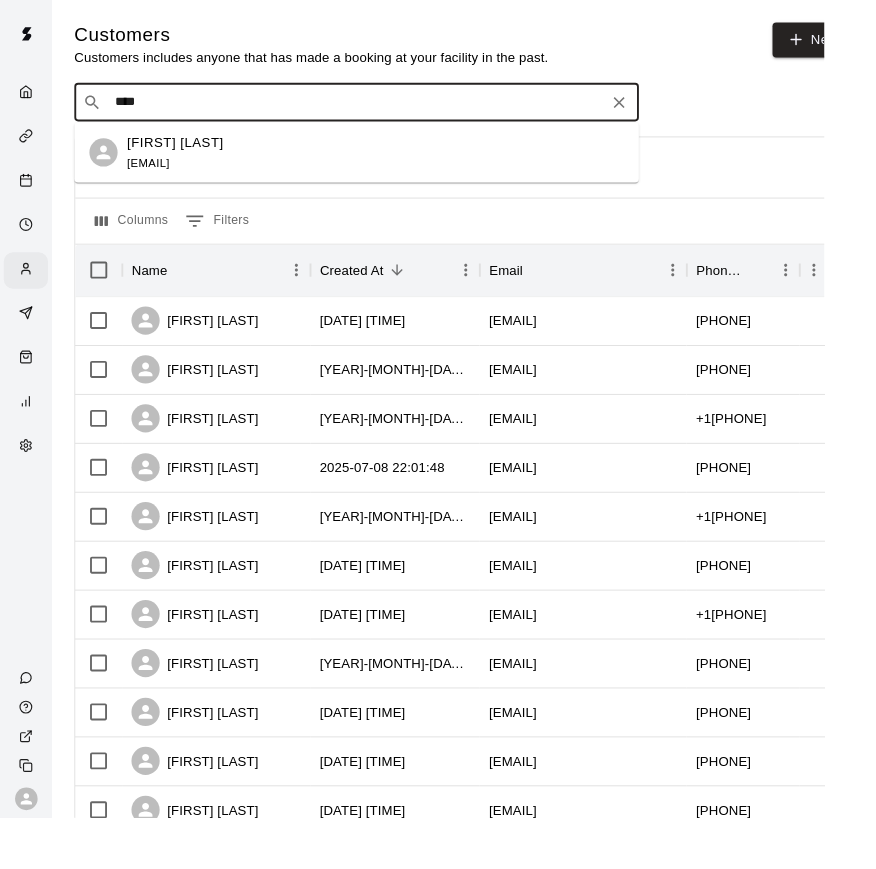 click on "[NAME] [NAME] [EMAIL]" at bounding box center (379, 162) 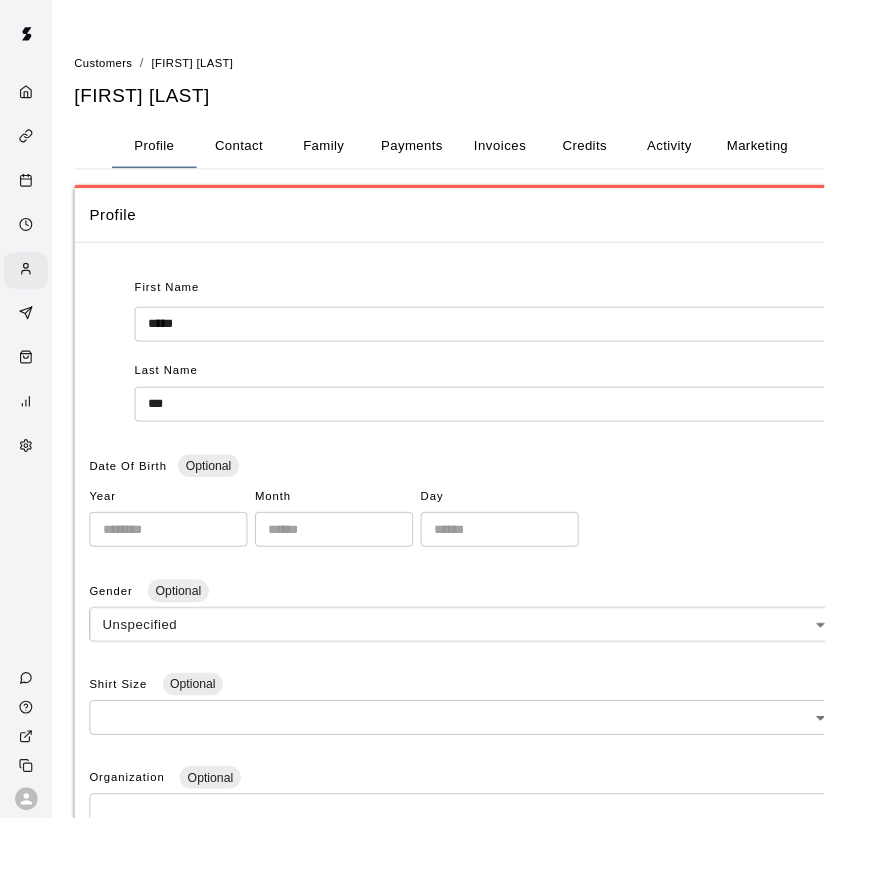 click on "Contact" at bounding box center (254, 155) 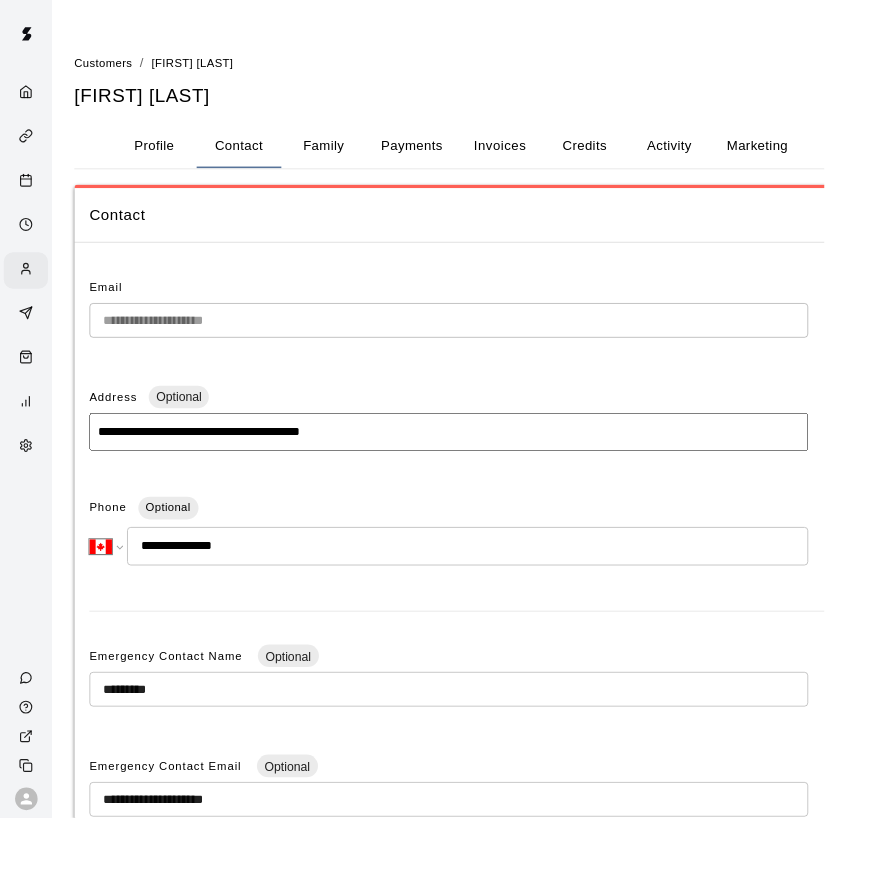 drag, startPoint x: 930, startPoint y: 404, endPoint x: -1, endPoint y: -1, distance: 1015.2763 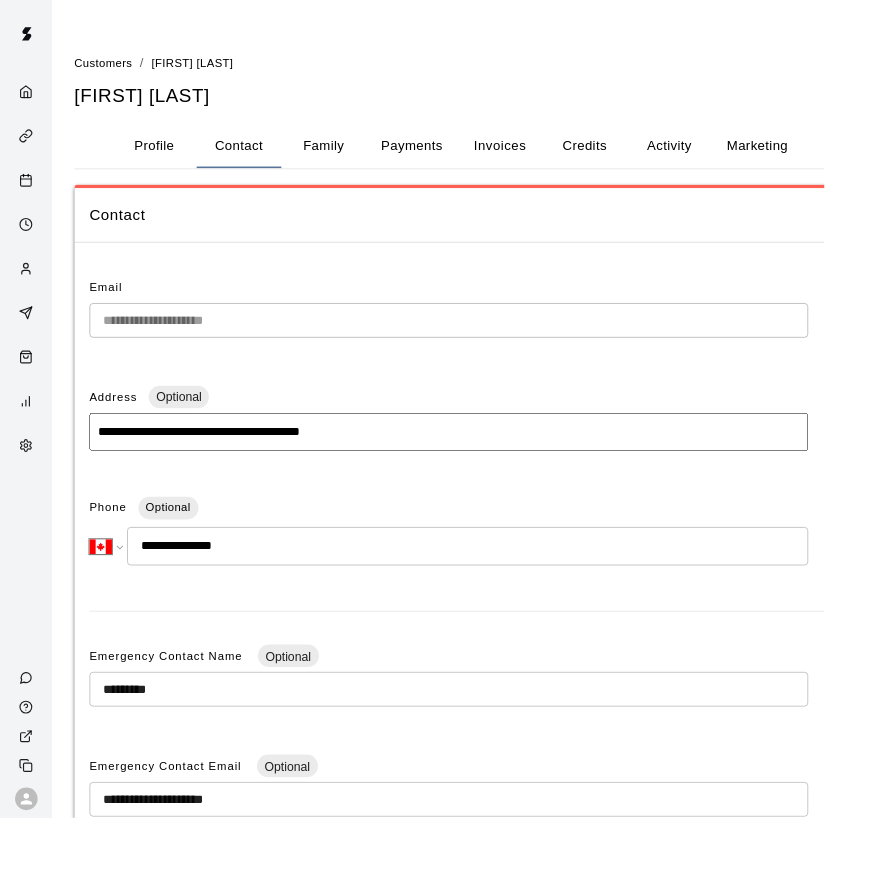 click 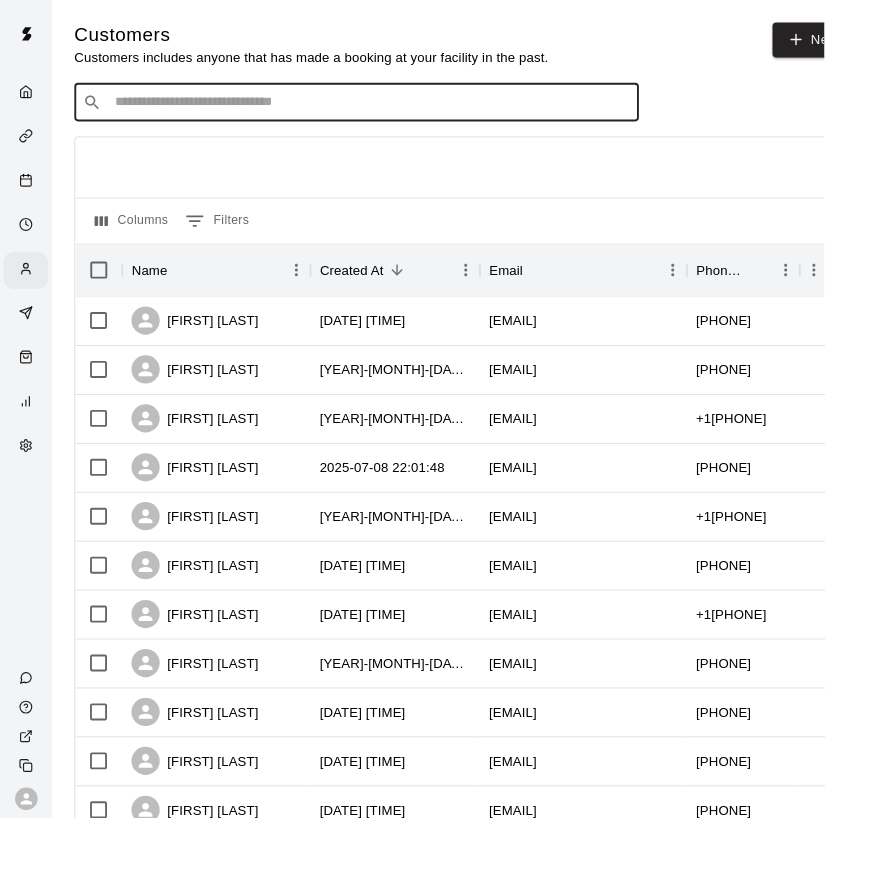 click at bounding box center [393, 109] 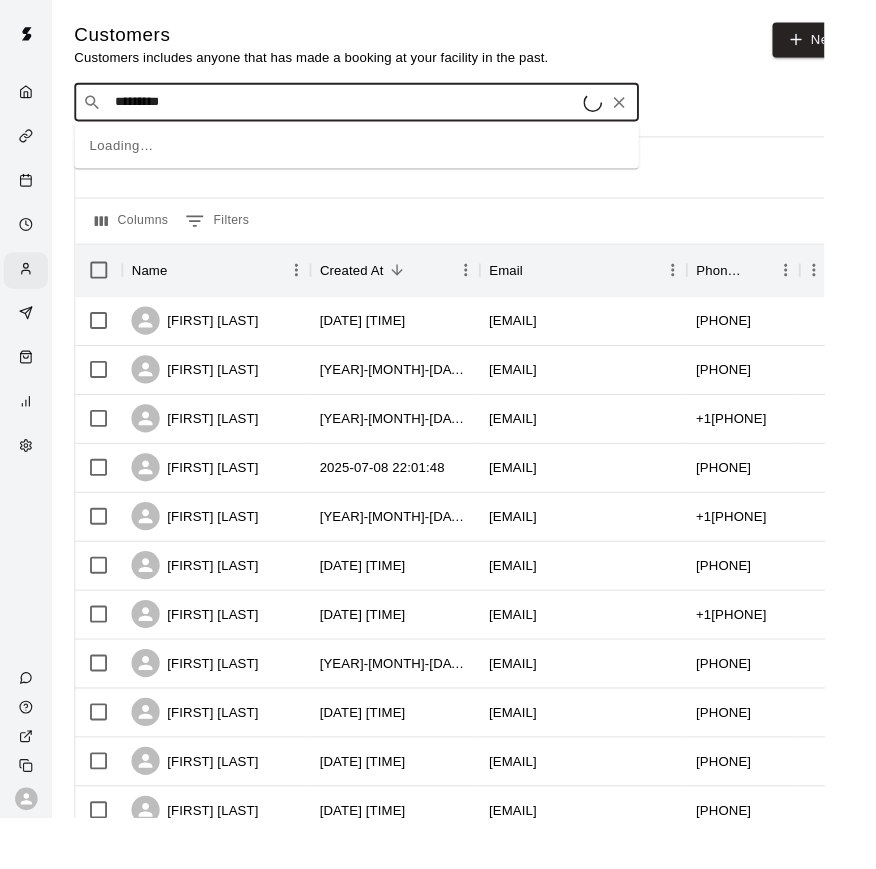 type on "**********" 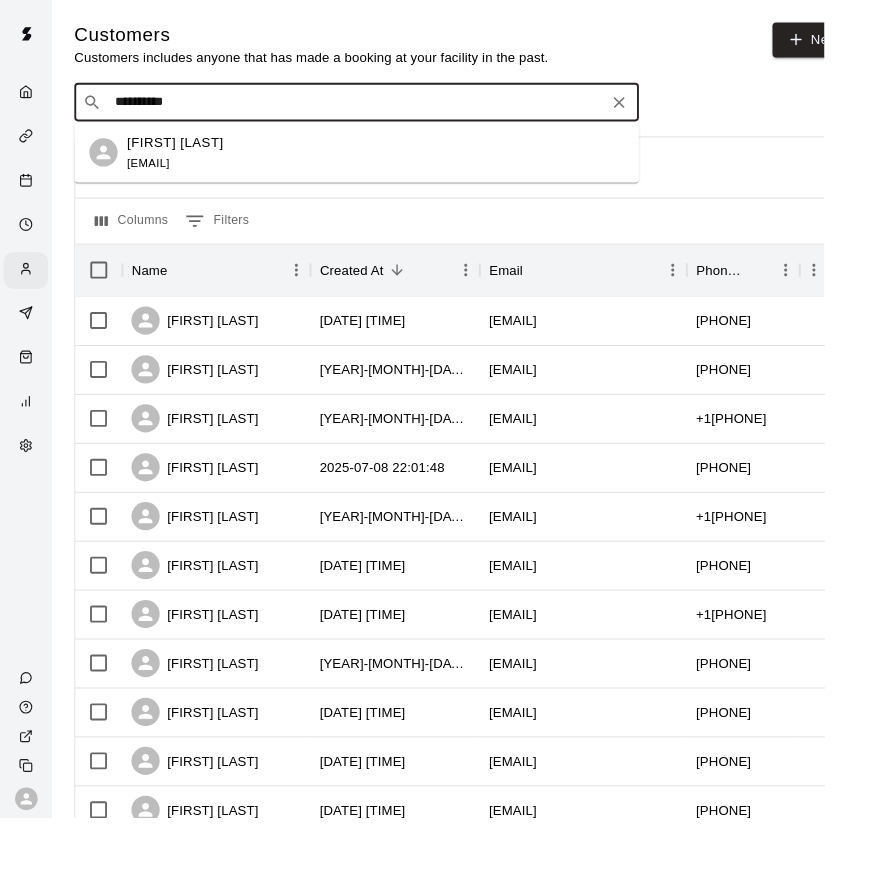click on "[FIRST] [LAST][EMAIL]" at bounding box center (186, 162) 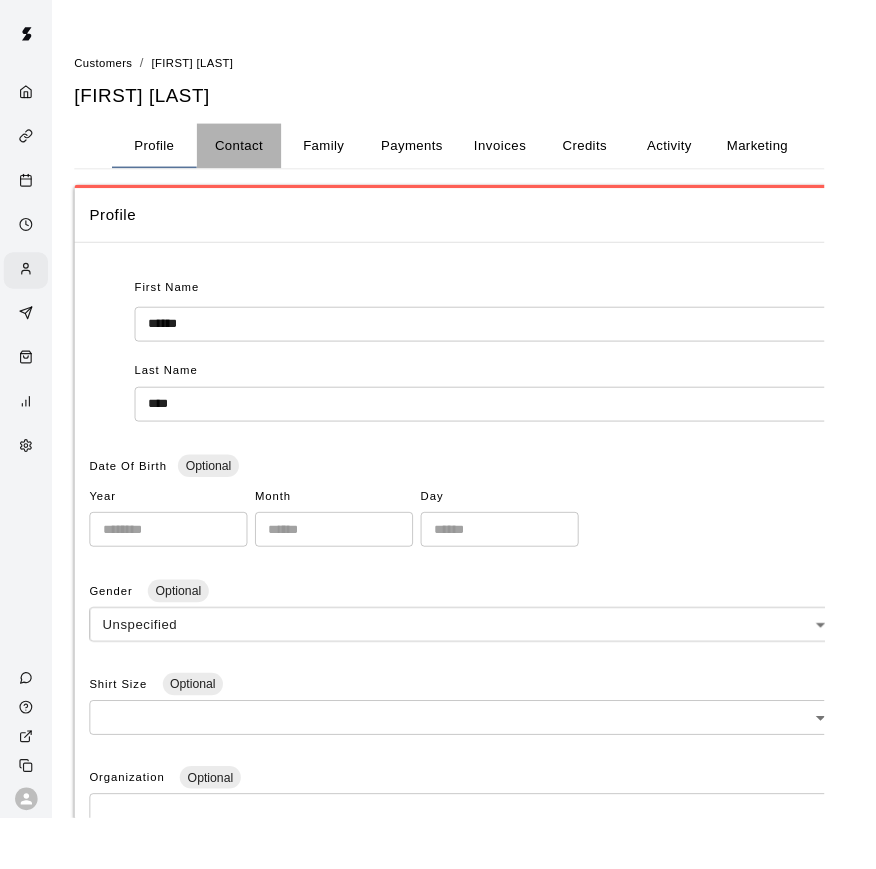 click on "Contact" at bounding box center [254, 155] 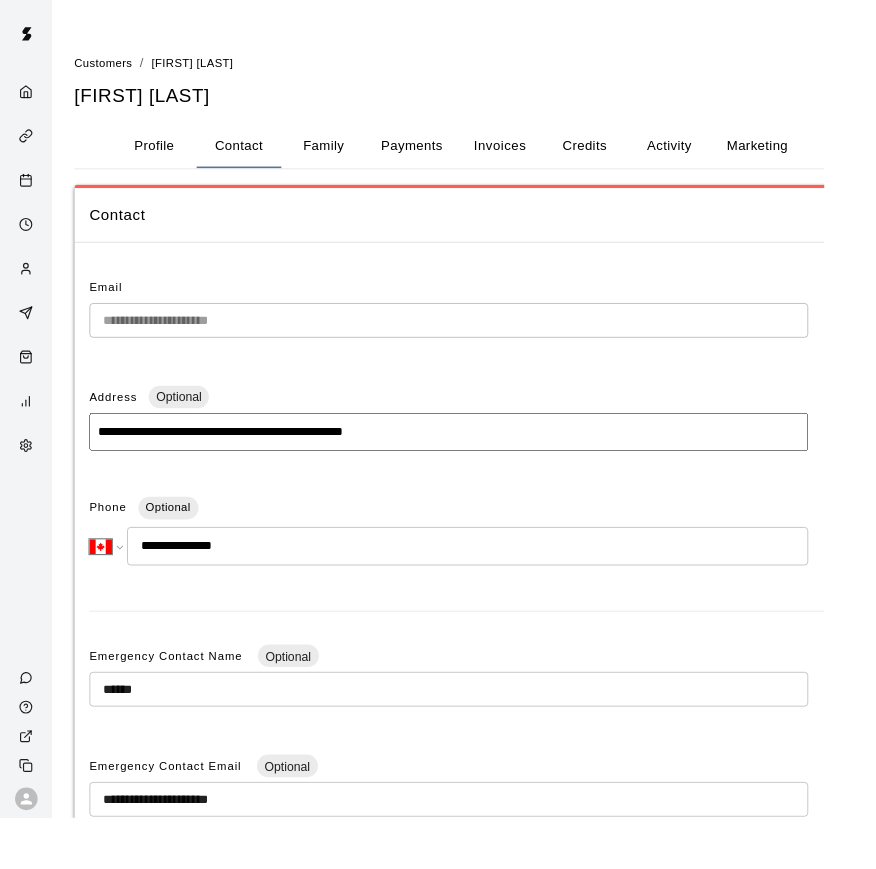 drag, startPoint x: 924, startPoint y: 390, endPoint x: 31, endPoint y: 293, distance: 898.25275 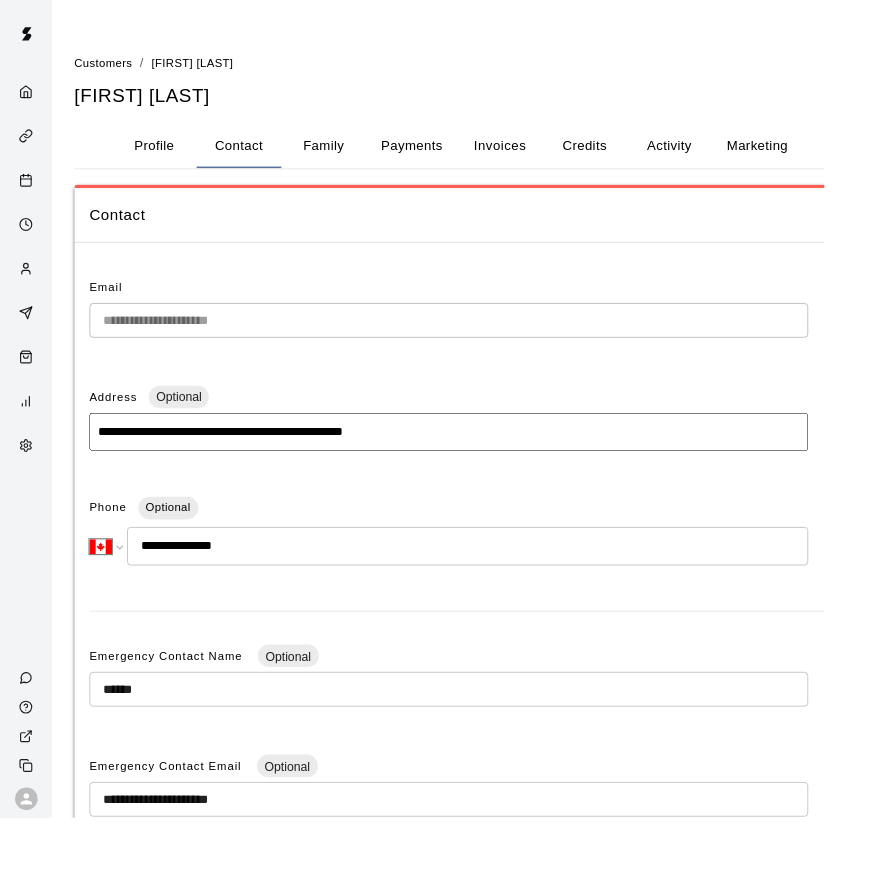 click on "**********" at bounding box center [438, 587] 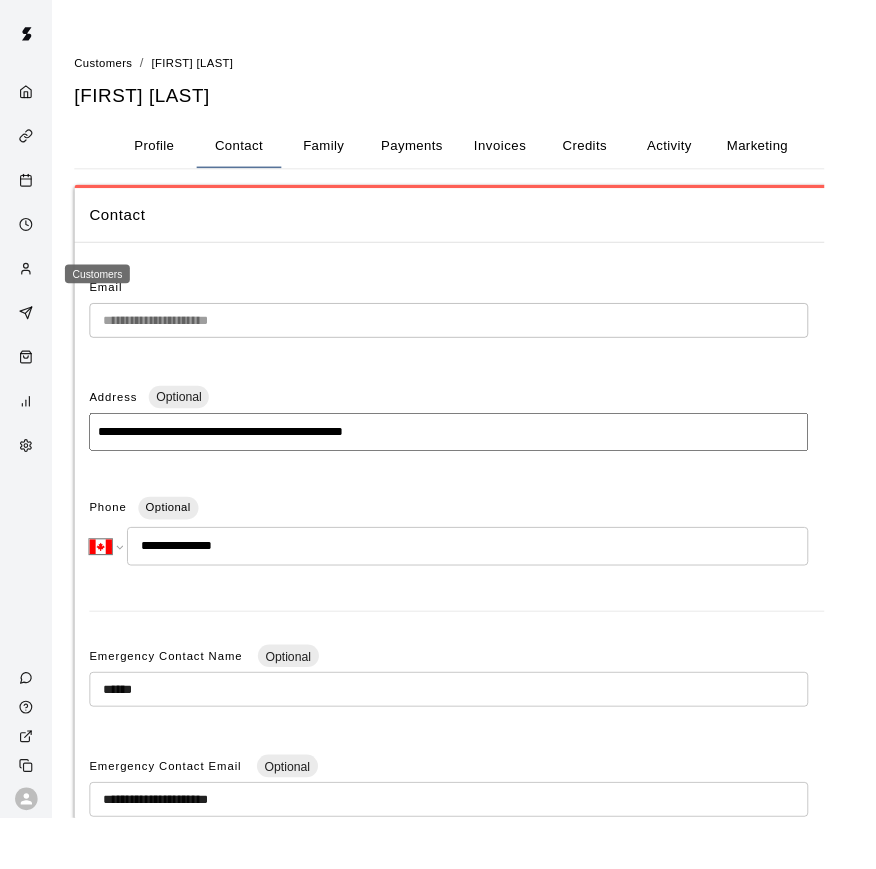 click 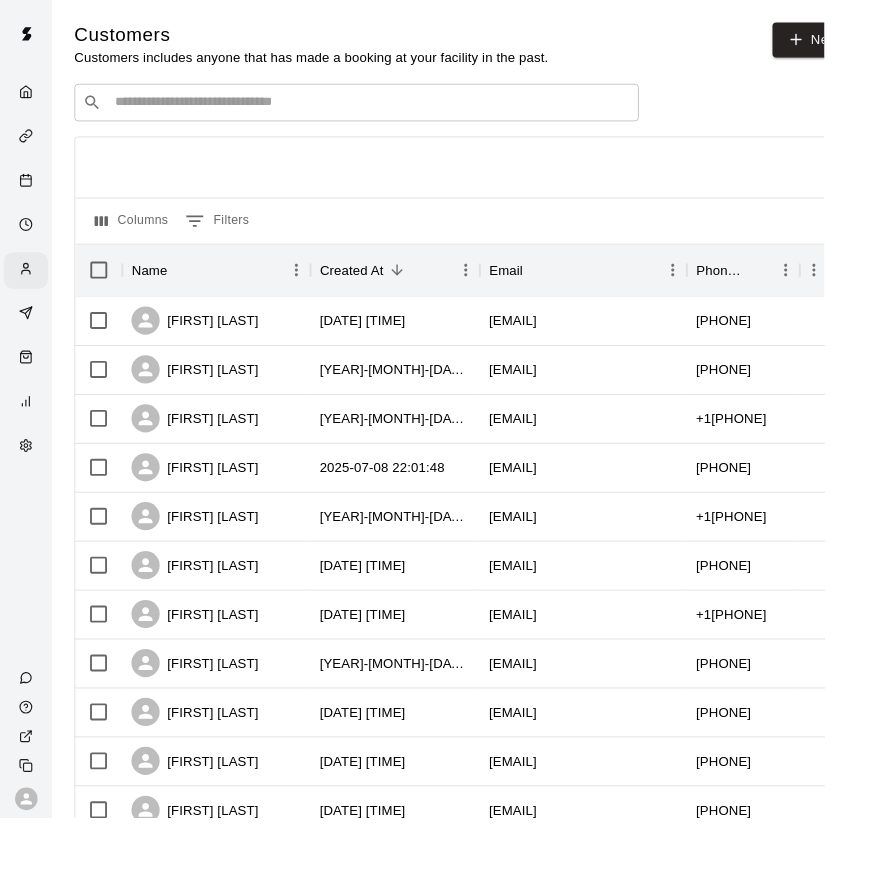 click on "​ ​" at bounding box center [379, 109] 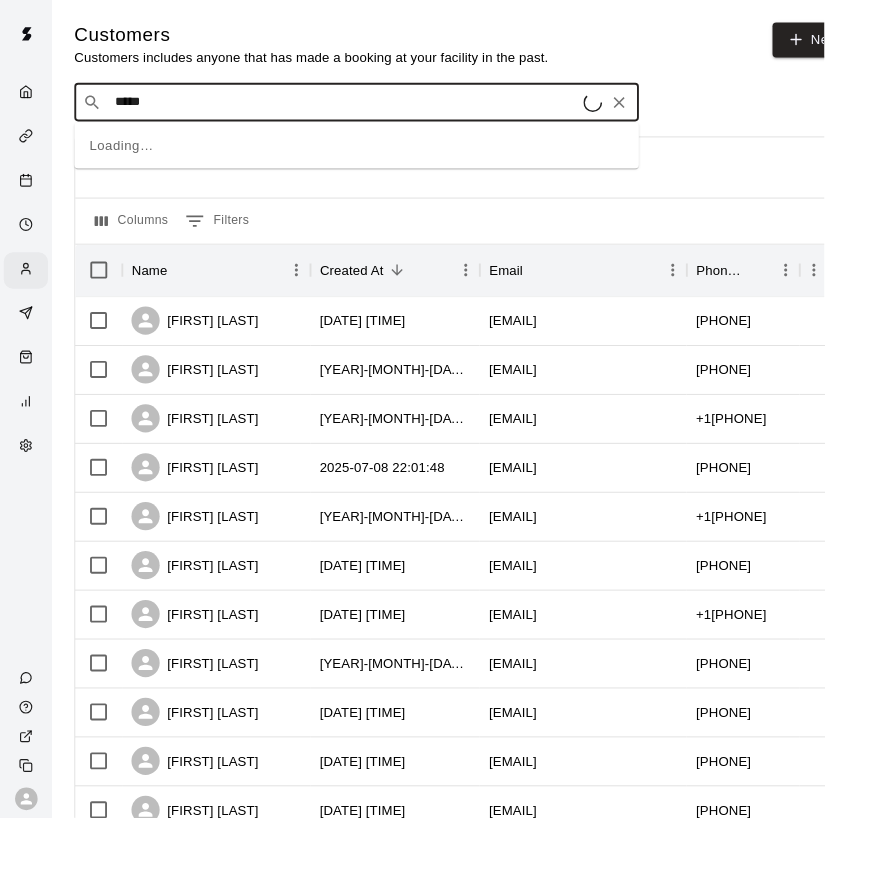 type on "******" 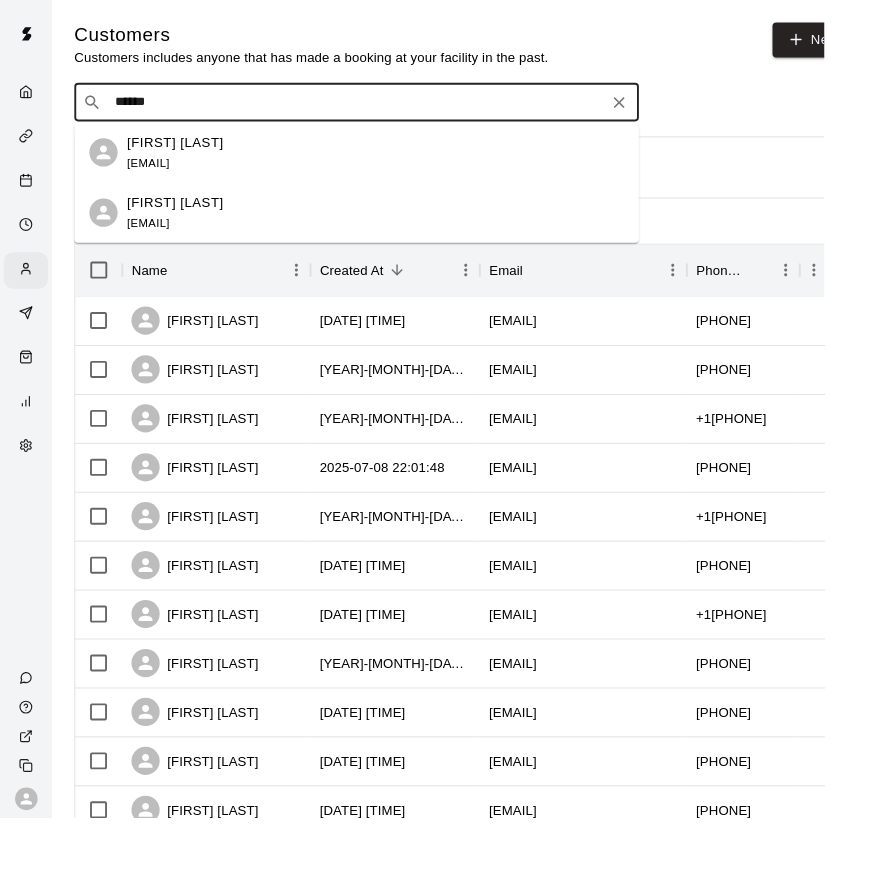 click on "[FIRST] [LAST]" at bounding box center [186, 215] 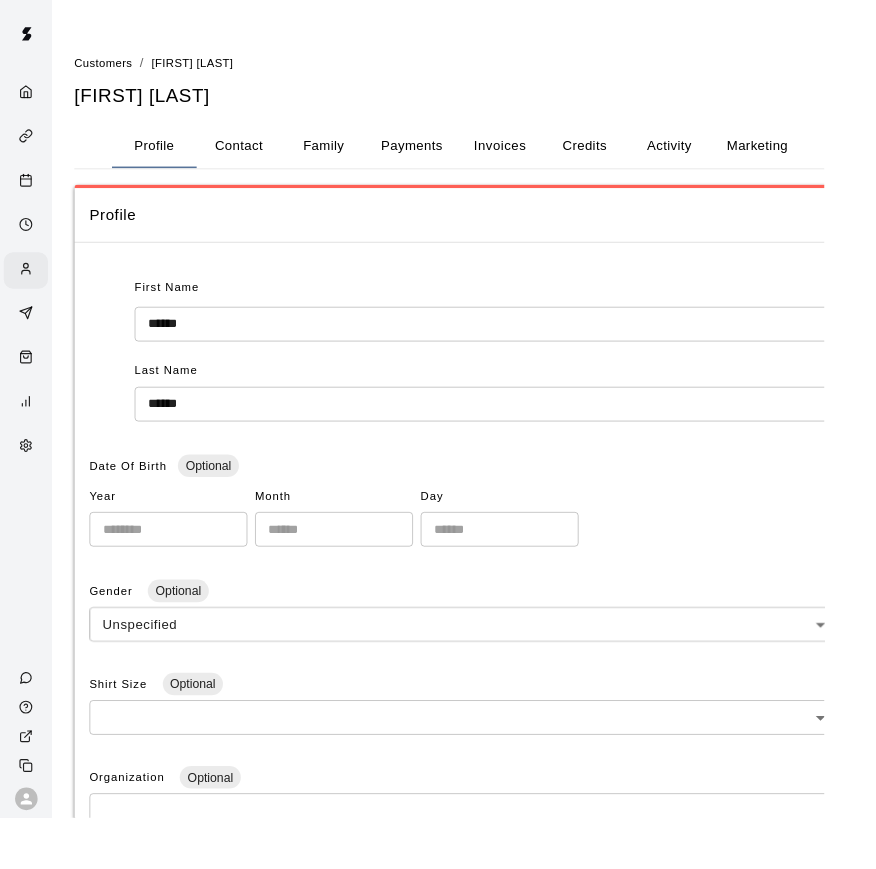 click on "Contact" at bounding box center [254, 155] 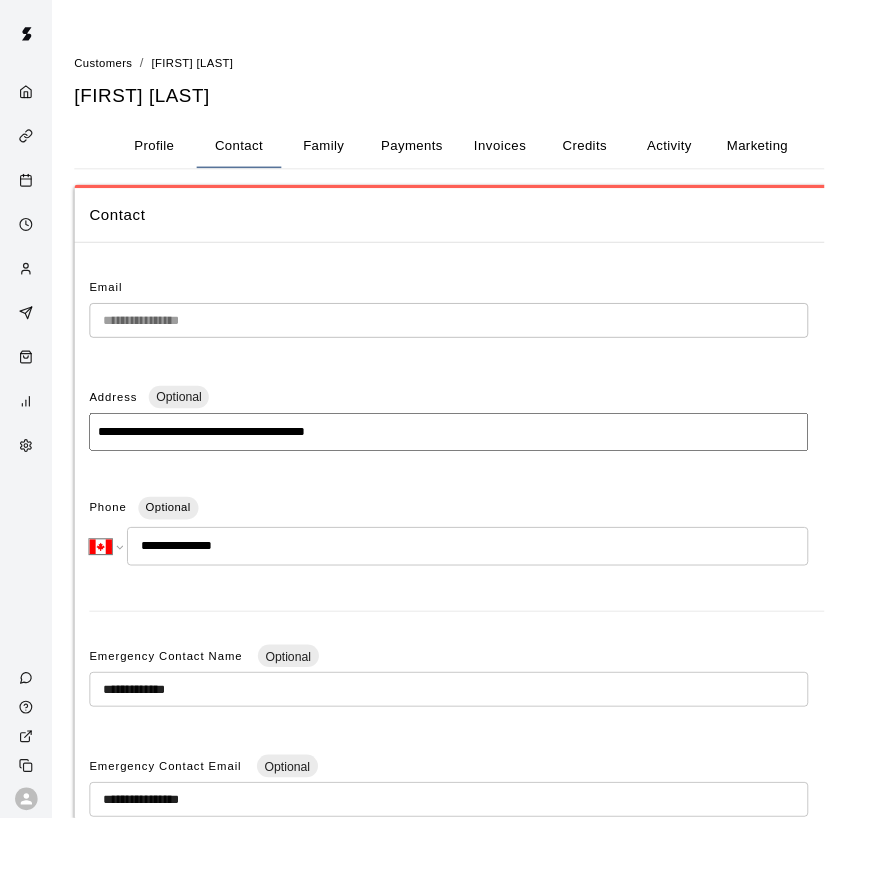 click 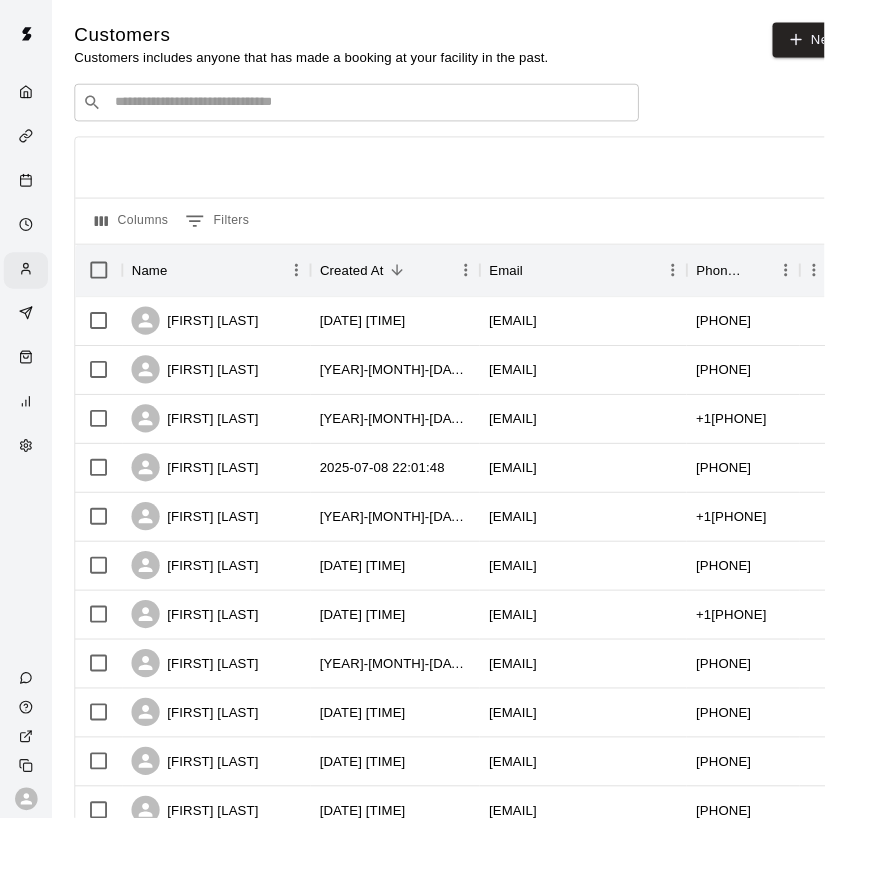 click at bounding box center (393, 109) 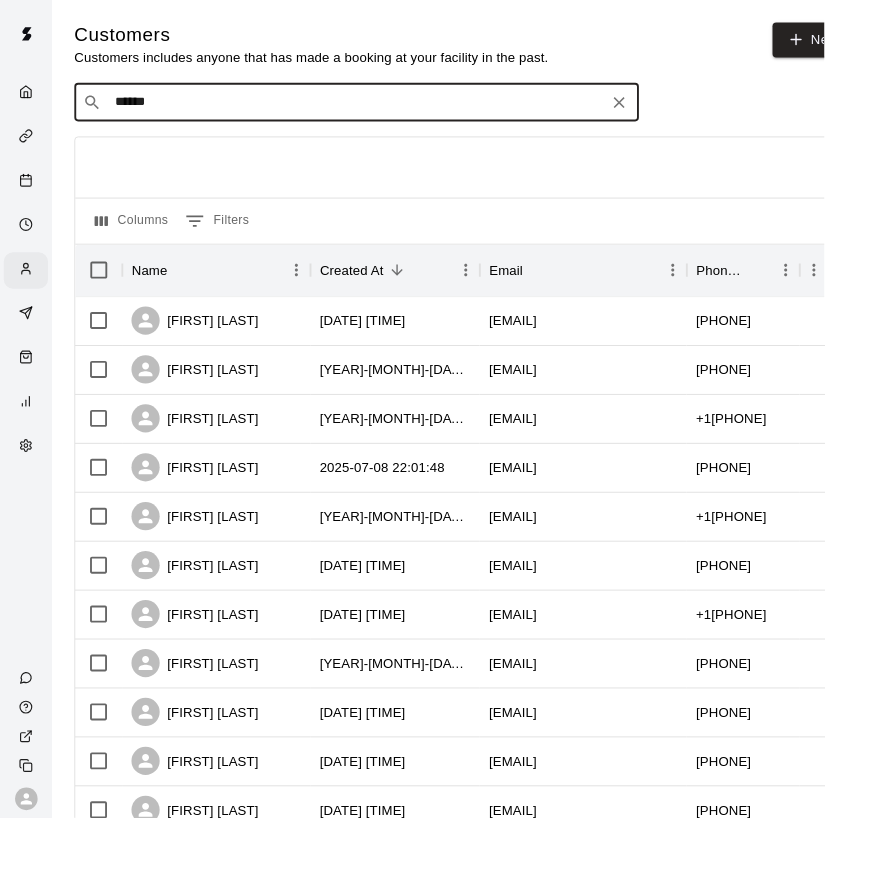 type on "*****" 